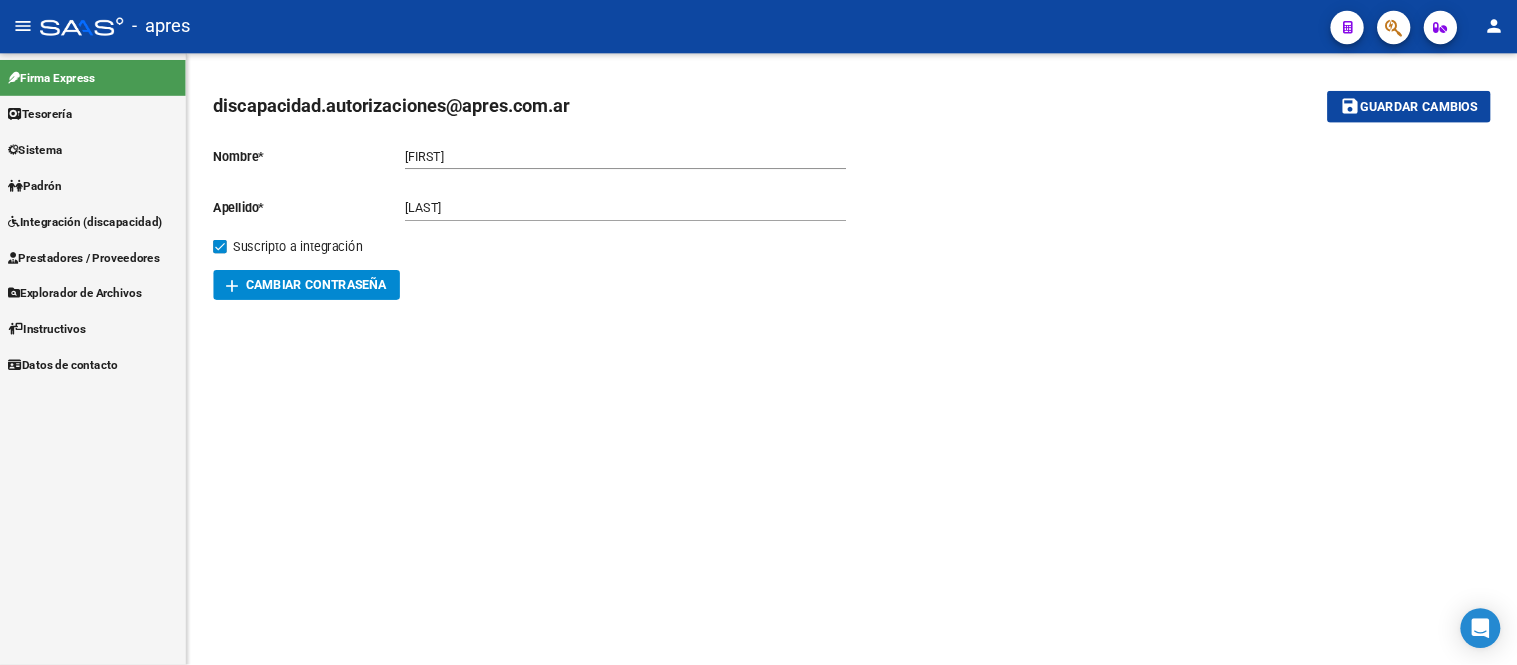 scroll, scrollTop: 0, scrollLeft: 0, axis: both 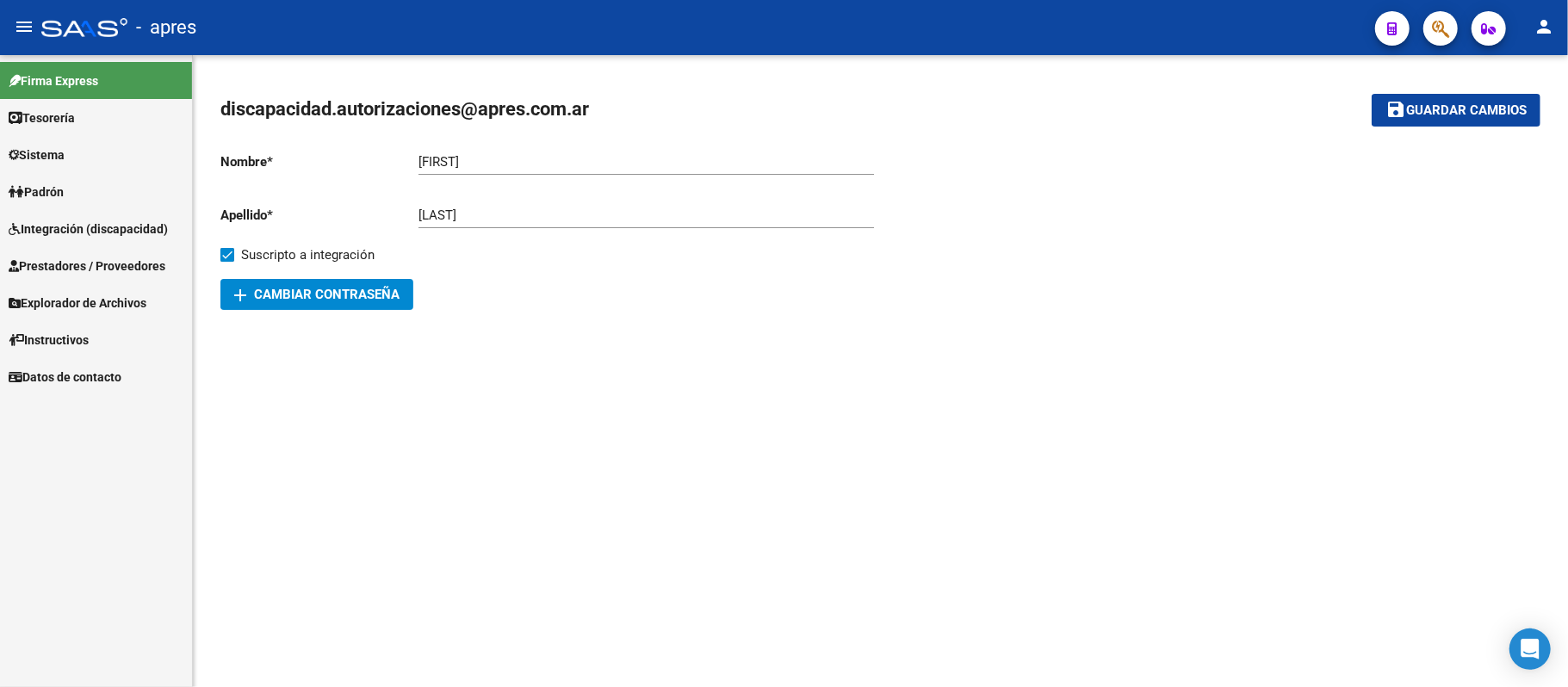 click on "Integración (discapacidad)" at bounding box center [88, 229] 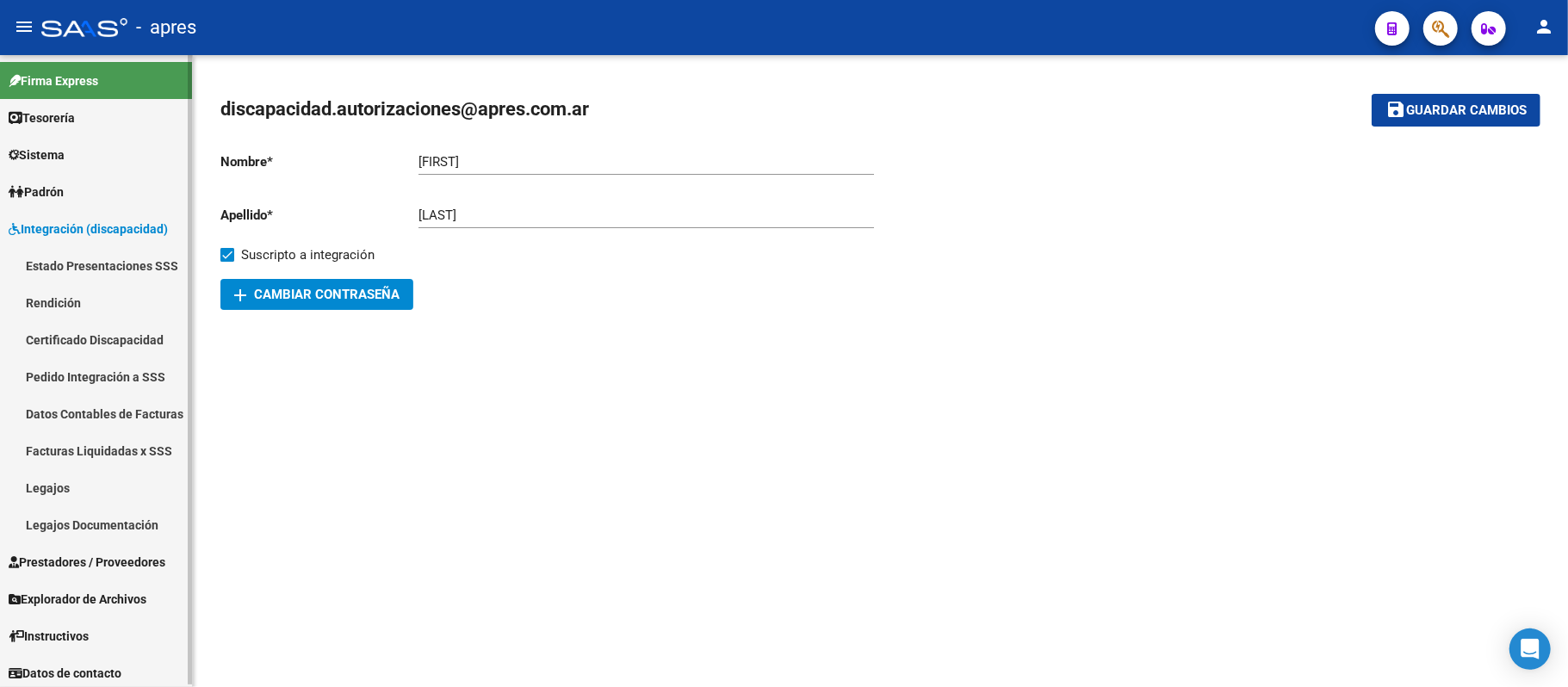 click on "Legajos" at bounding box center [96, 487] 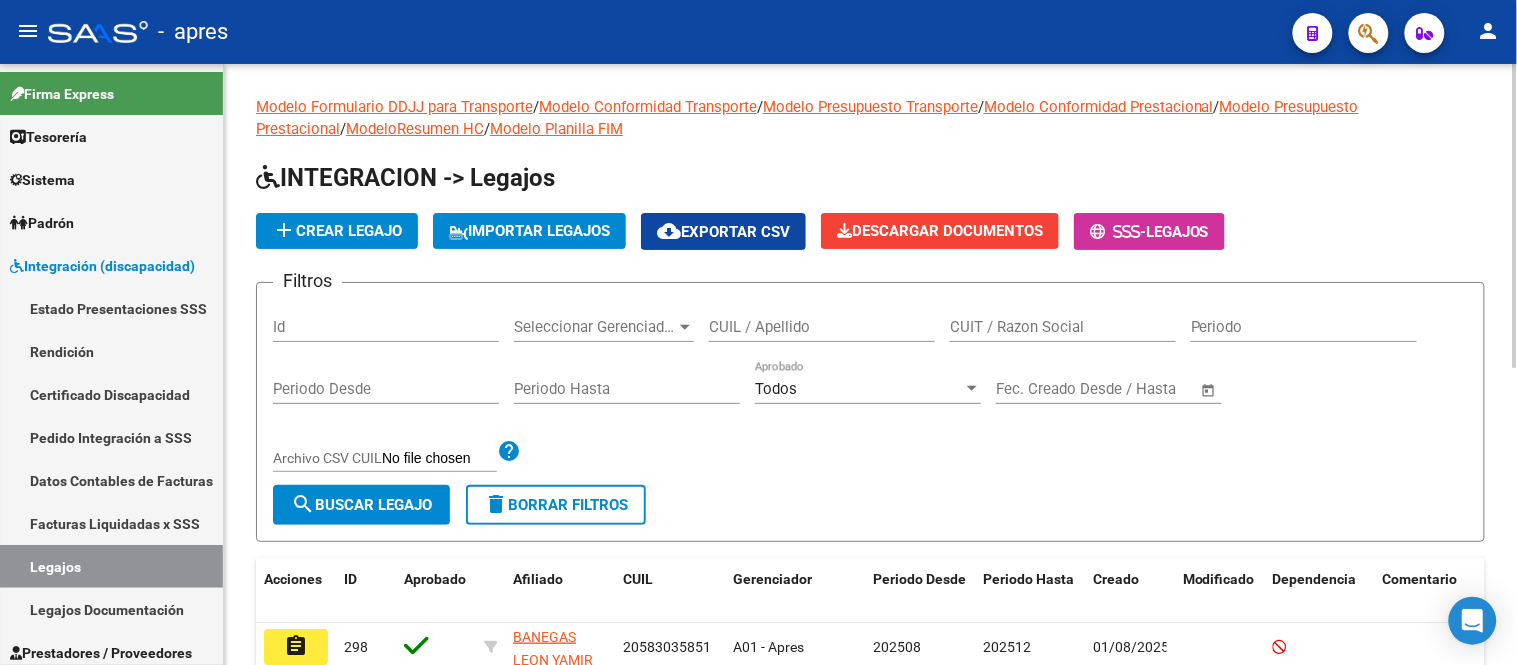 click on "CUIL / Apellido" at bounding box center [822, 327] 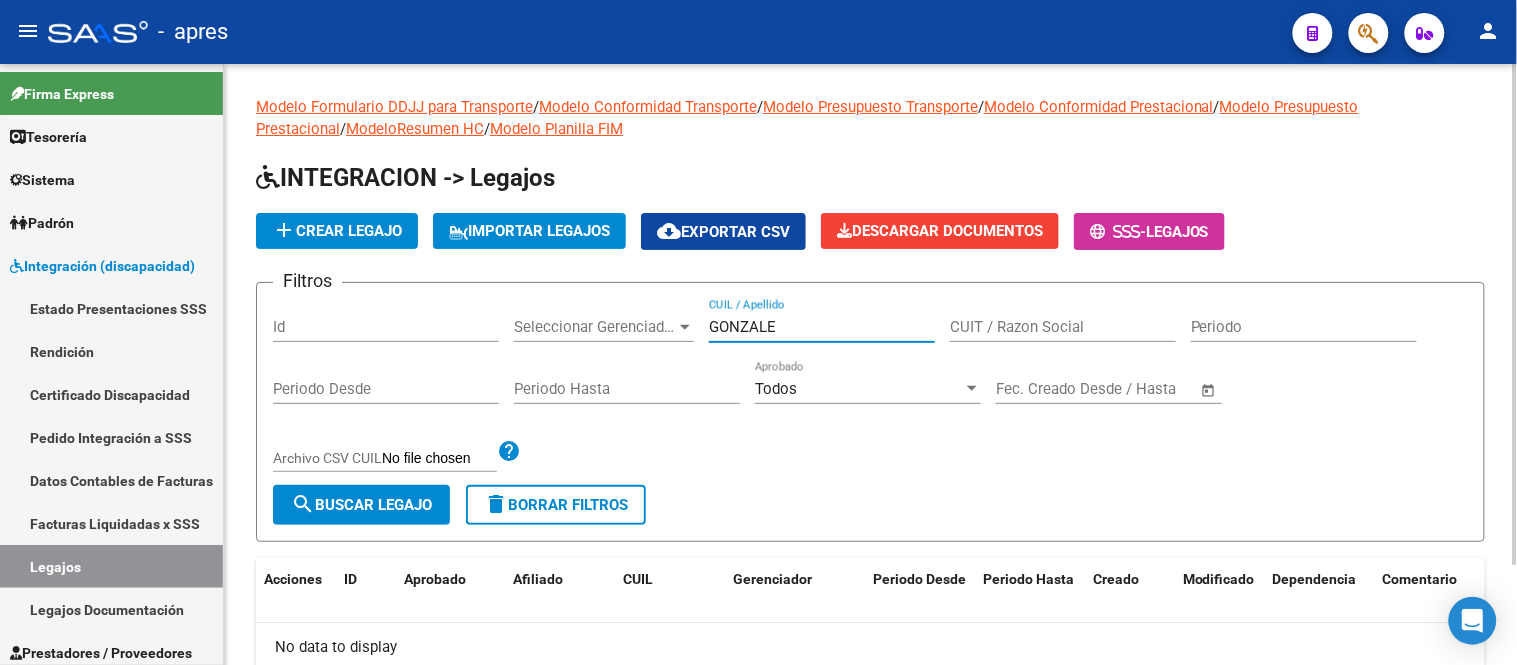 type on "GONZALEZ" 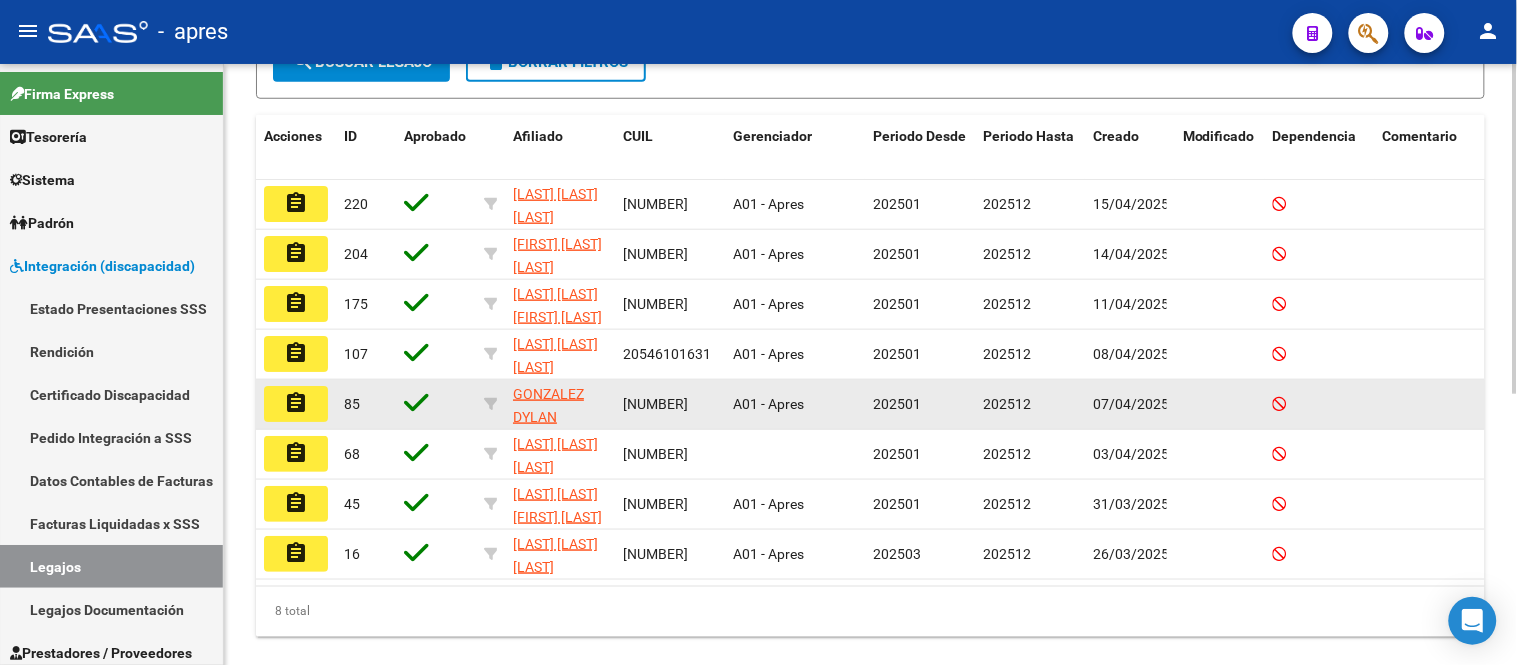 scroll, scrollTop: 444, scrollLeft: 0, axis: vertical 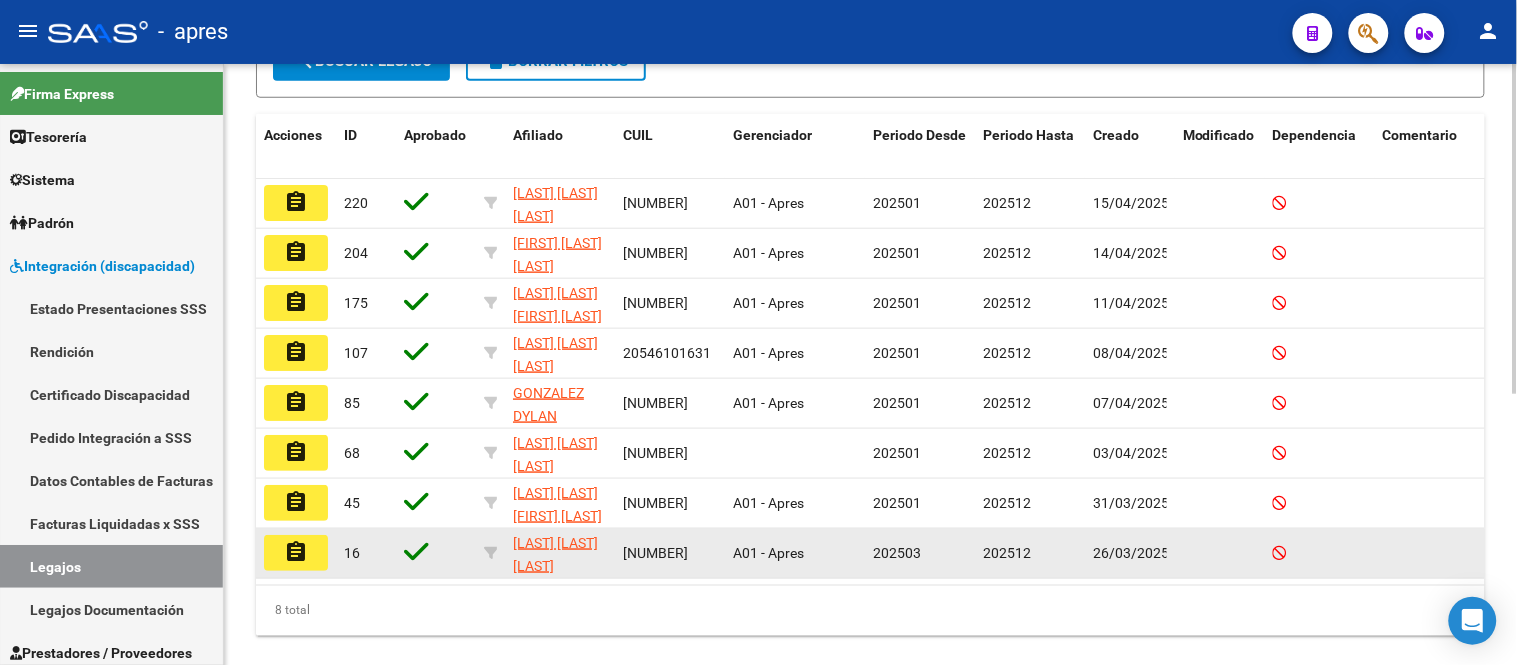 click on "assignment" 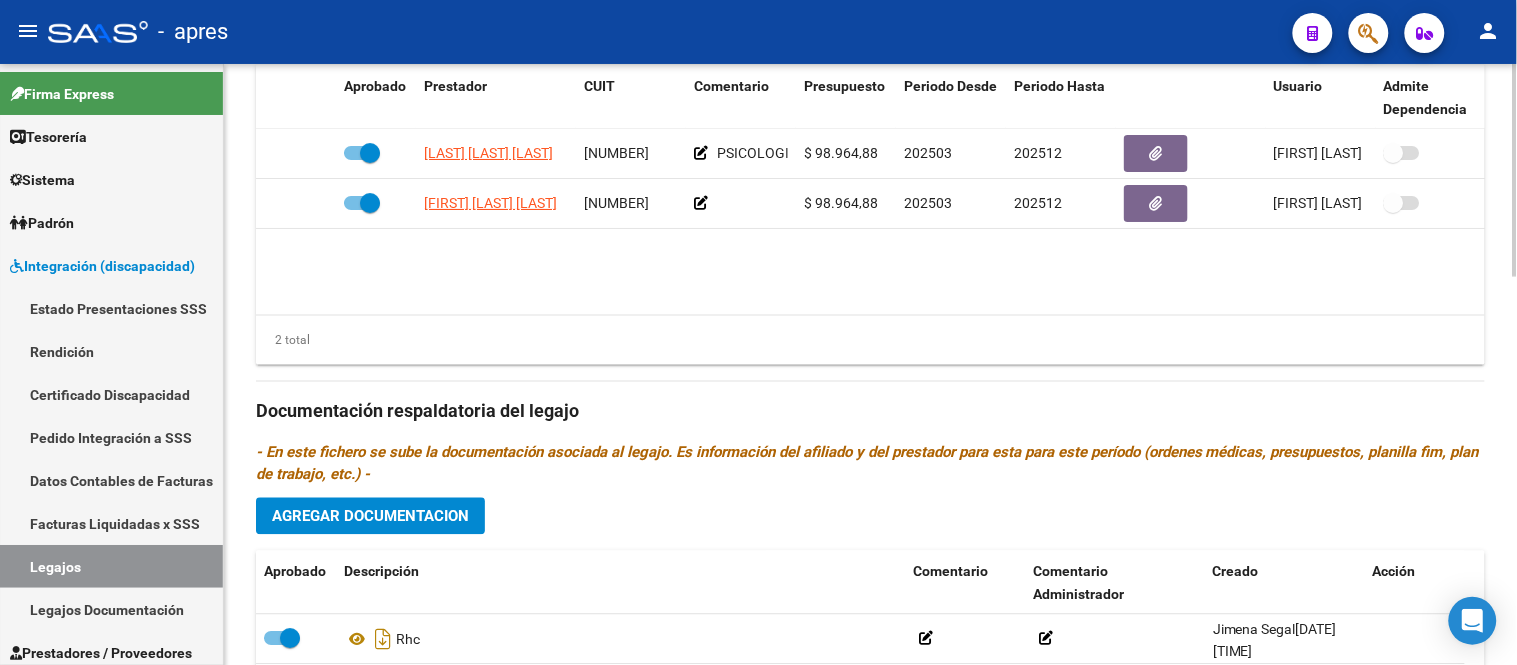 scroll, scrollTop: 1101, scrollLeft: 0, axis: vertical 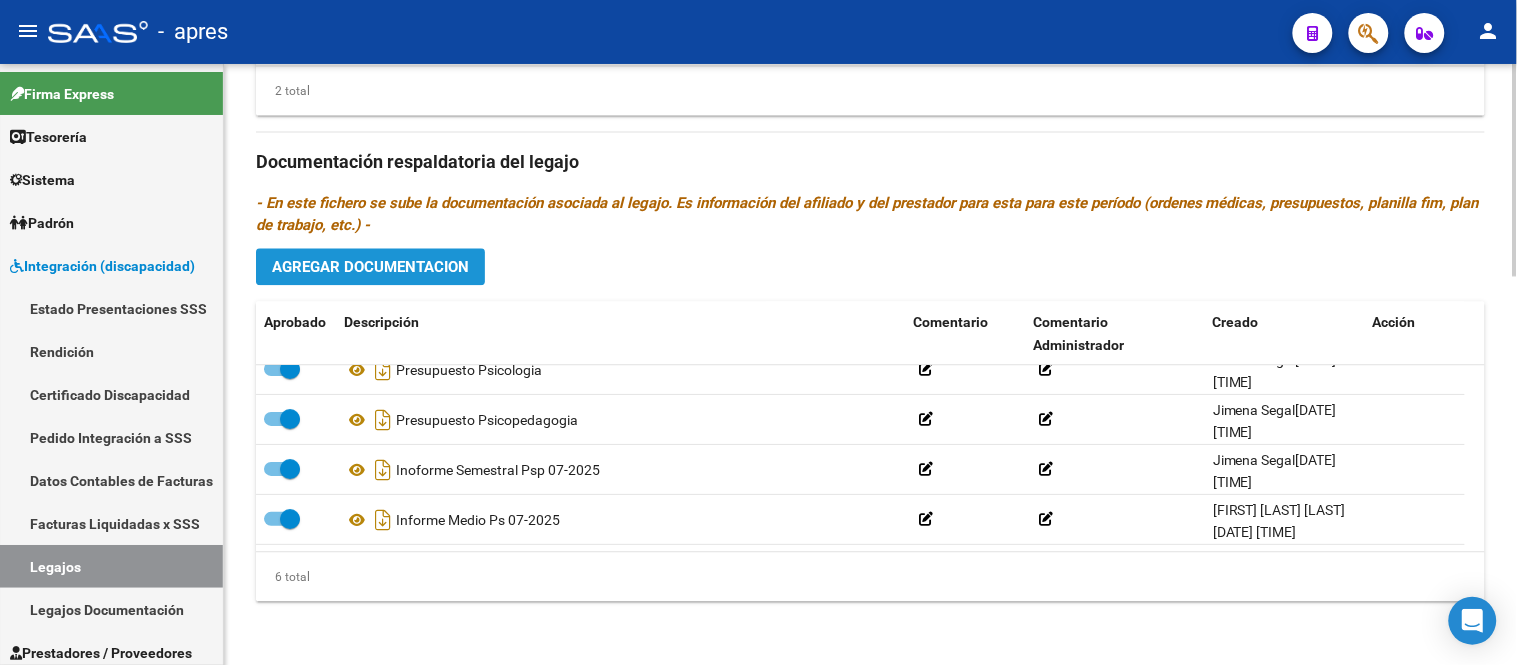 click on "Agregar Documentacion" 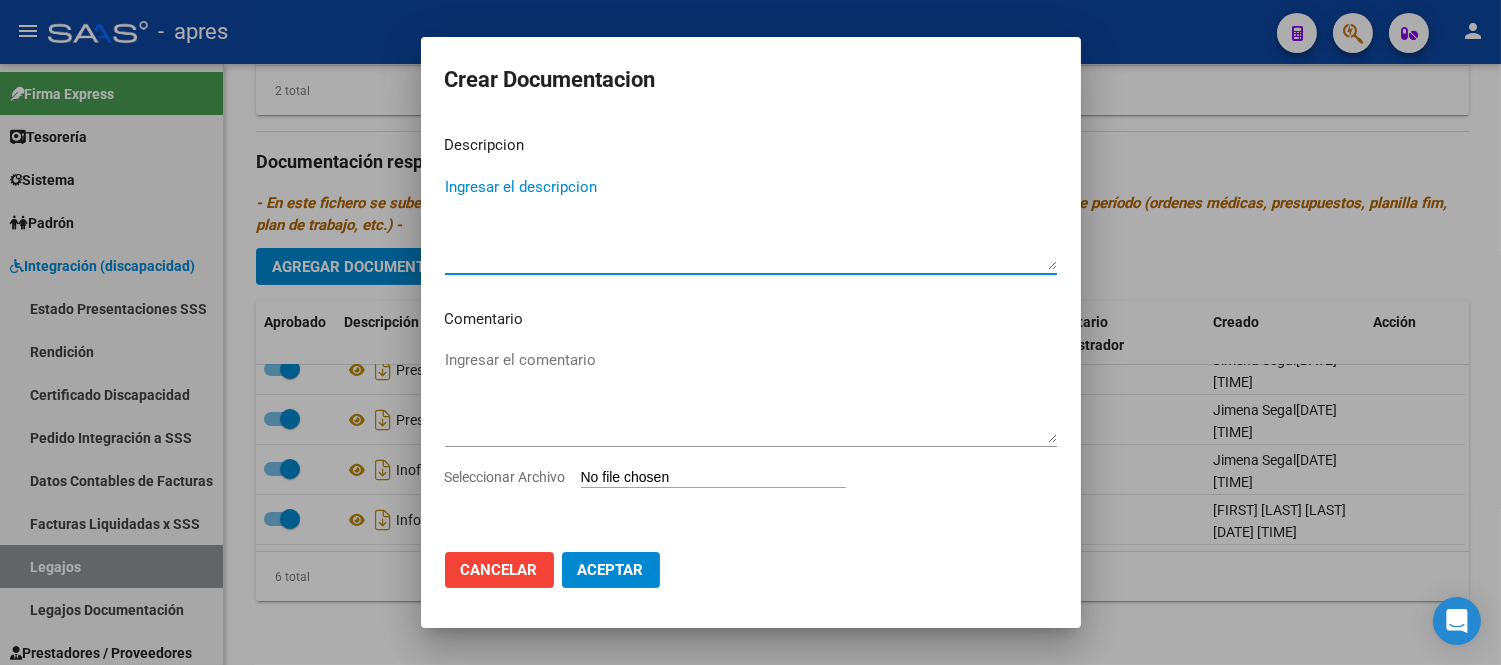 click on "Seleccionar Archivo" at bounding box center [713, 478] 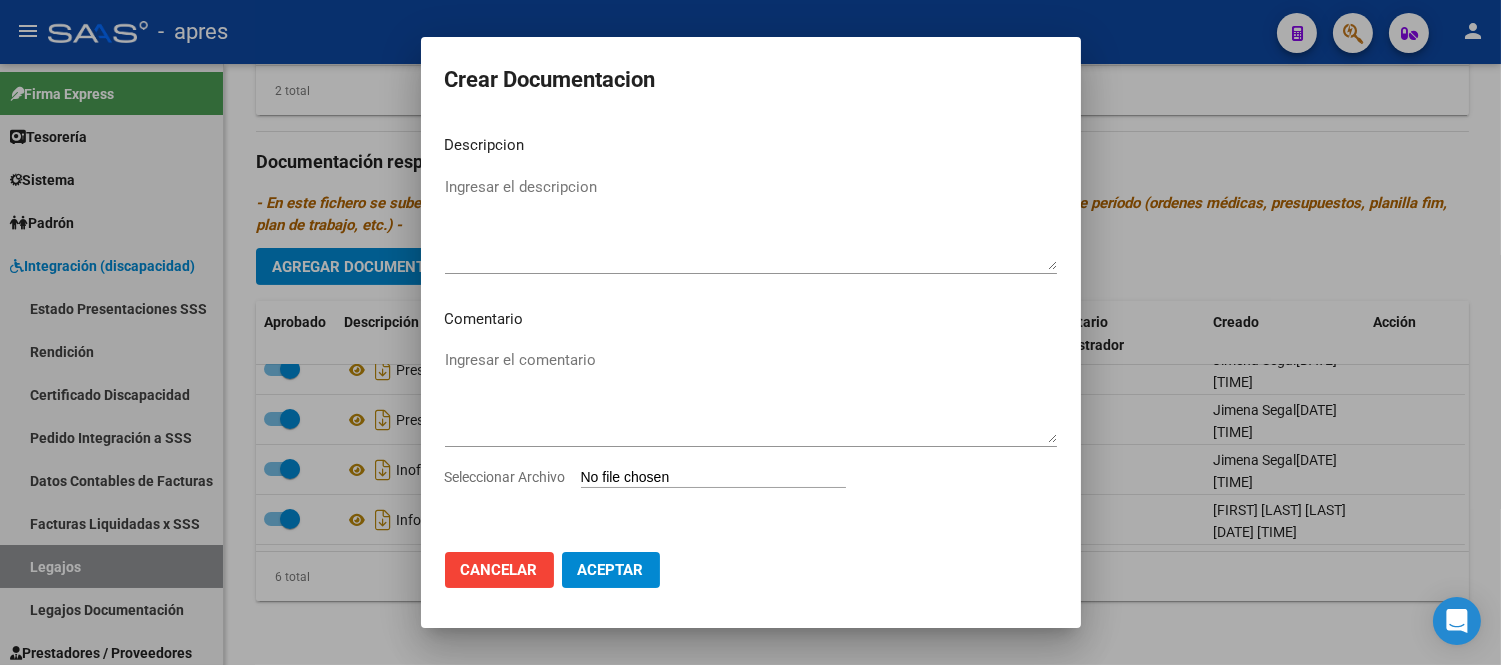 click on "Seleccionar Archivo" at bounding box center [751, 485] 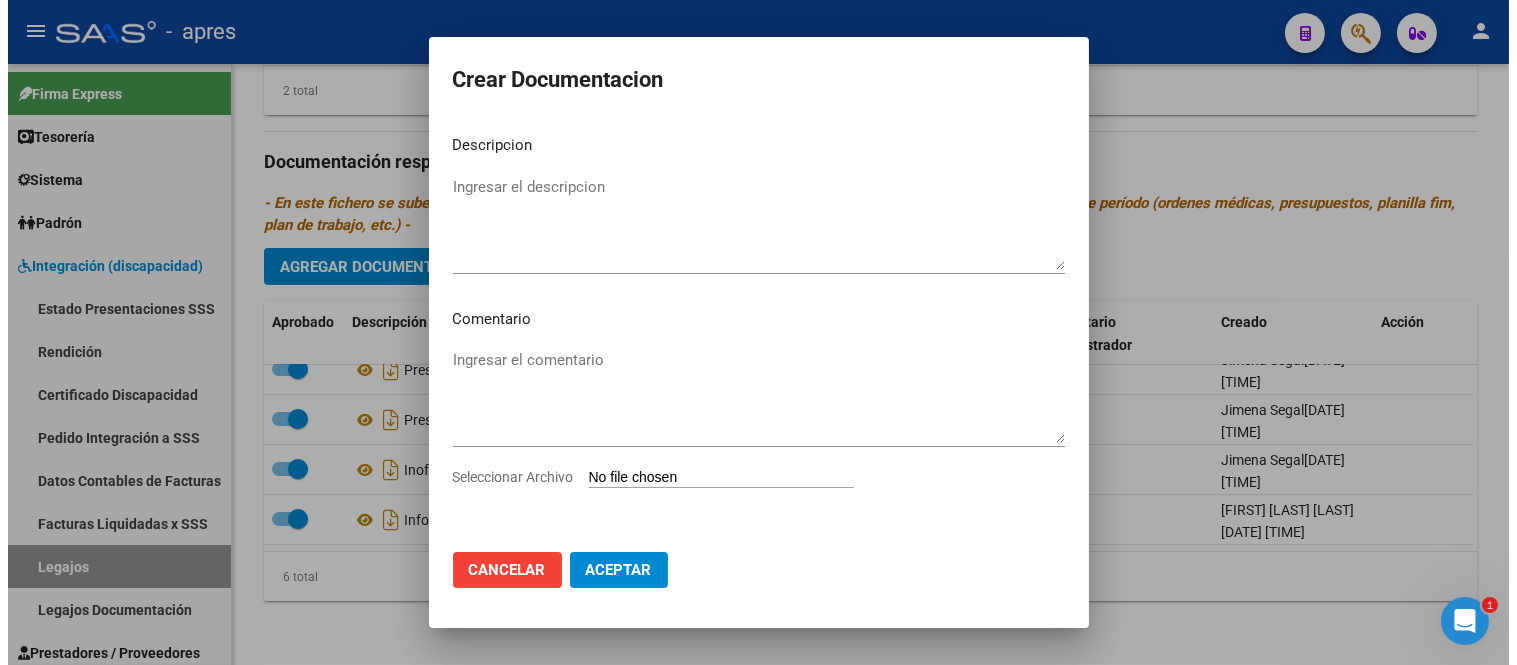 scroll, scrollTop: 0, scrollLeft: 0, axis: both 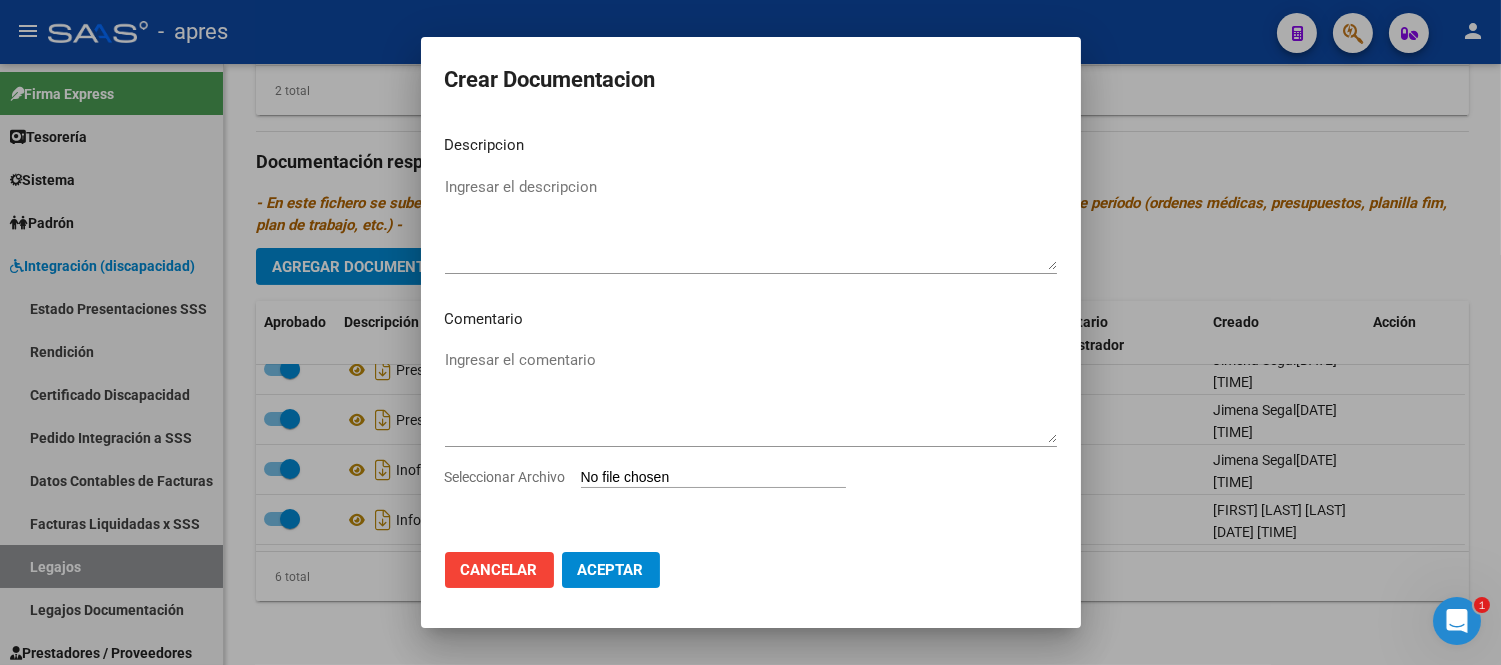 type on "C:\fakepath\CAR Y CUE.pdf" 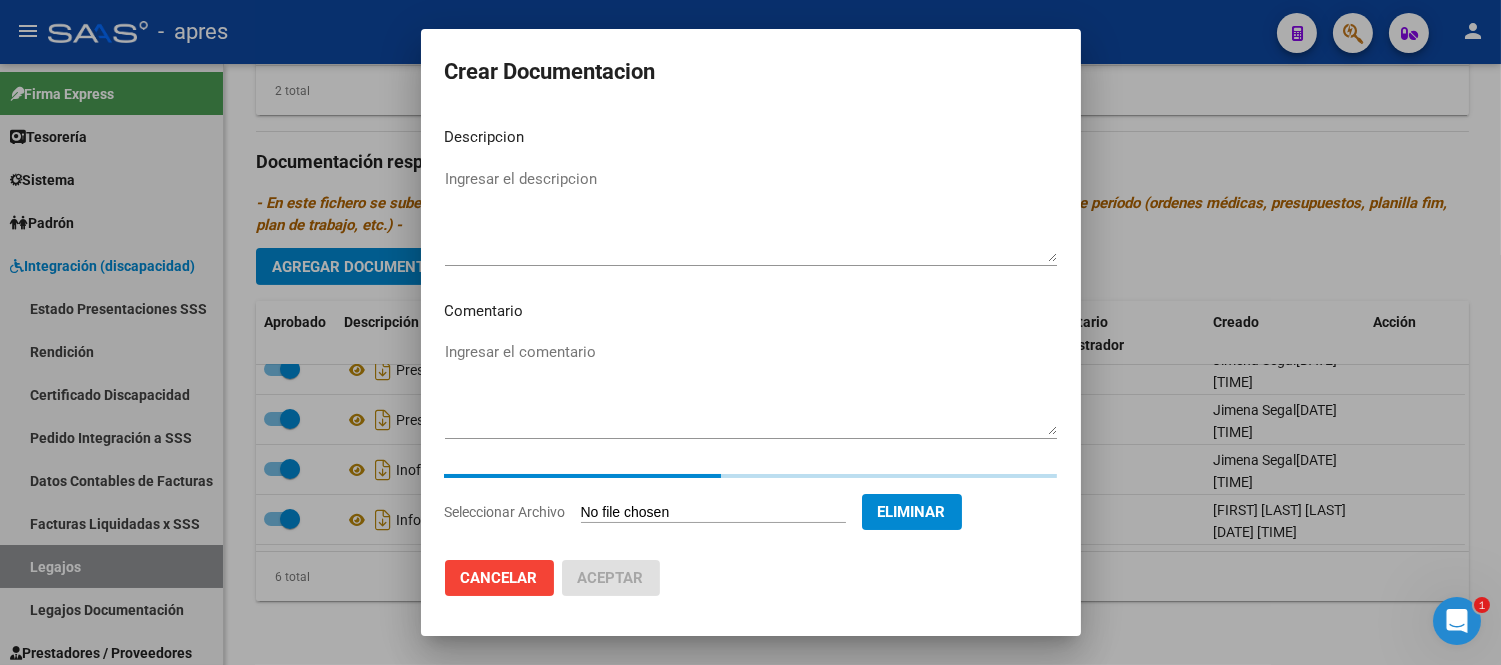 click on "Ingresar el descripcion" at bounding box center [751, 215] 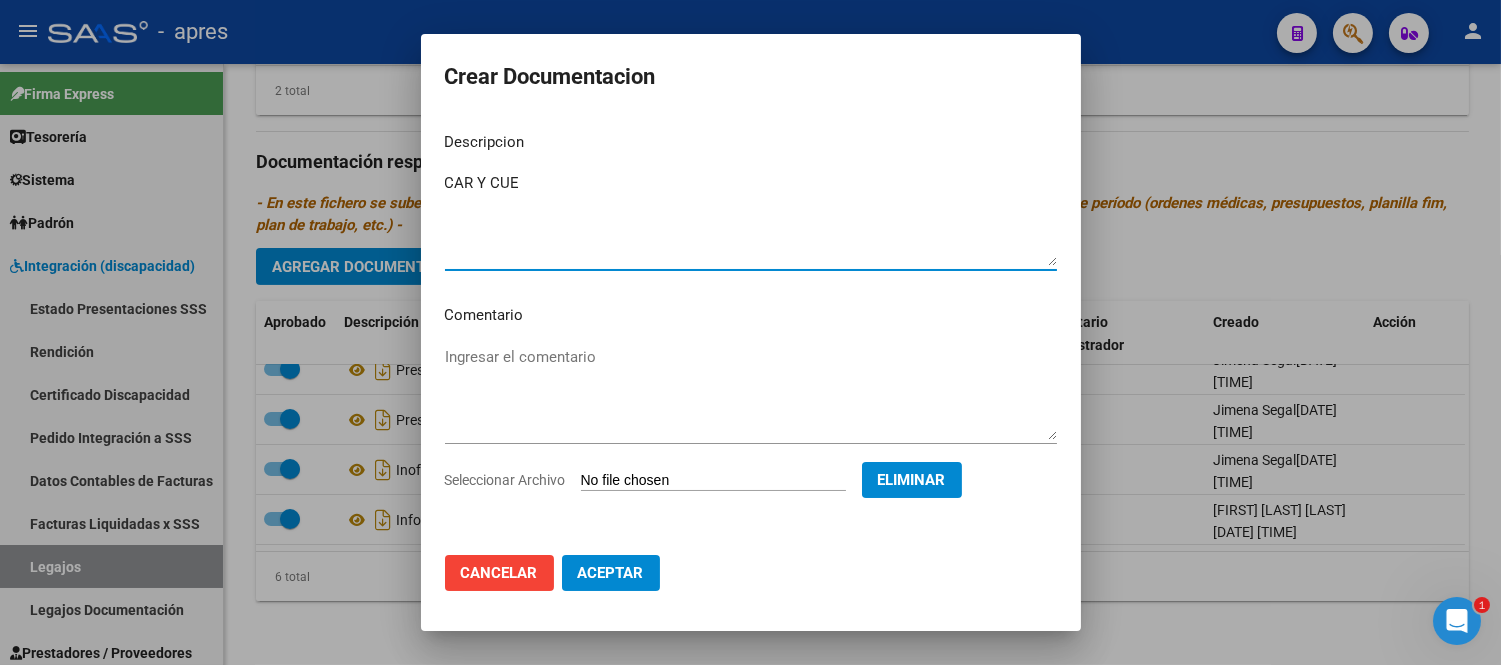 type on "CAR Y CUE" 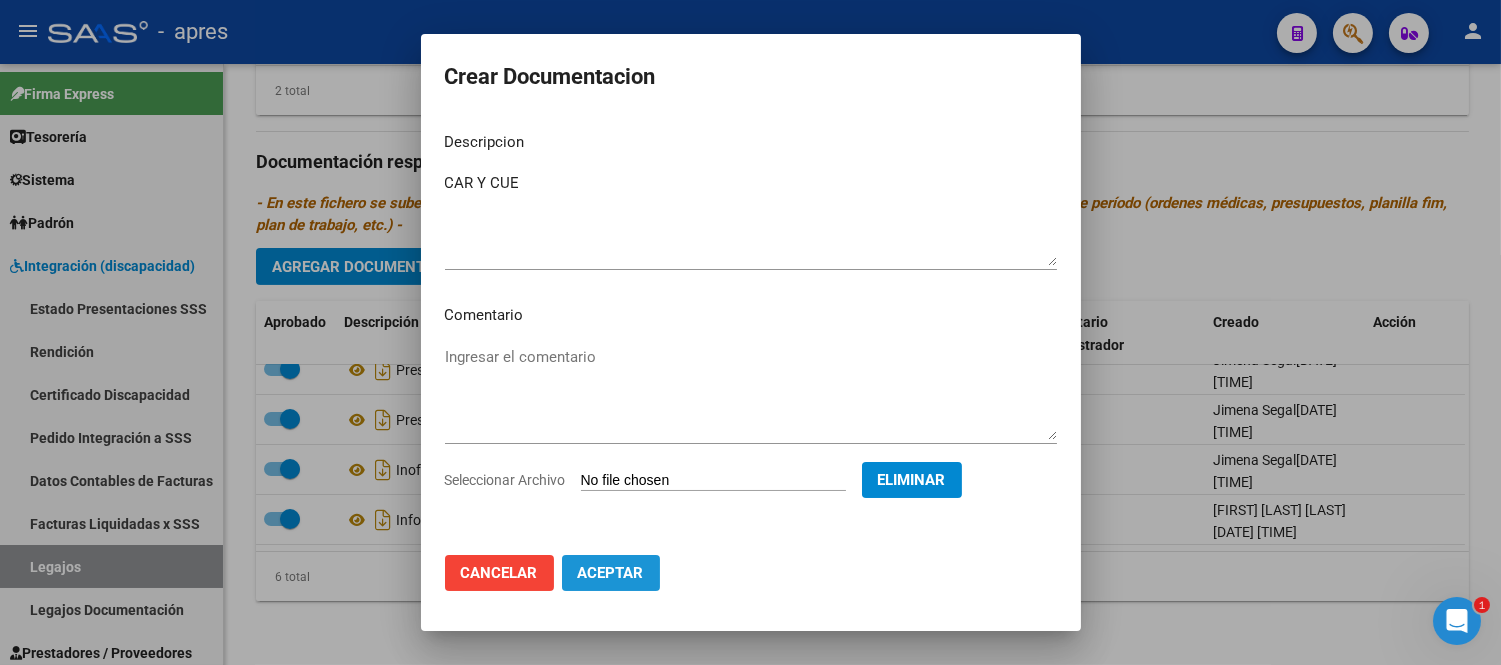 drag, startPoint x: 605, startPoint y: 562, endPoint x: 598, endPoint y: 576, distance: 15.652476 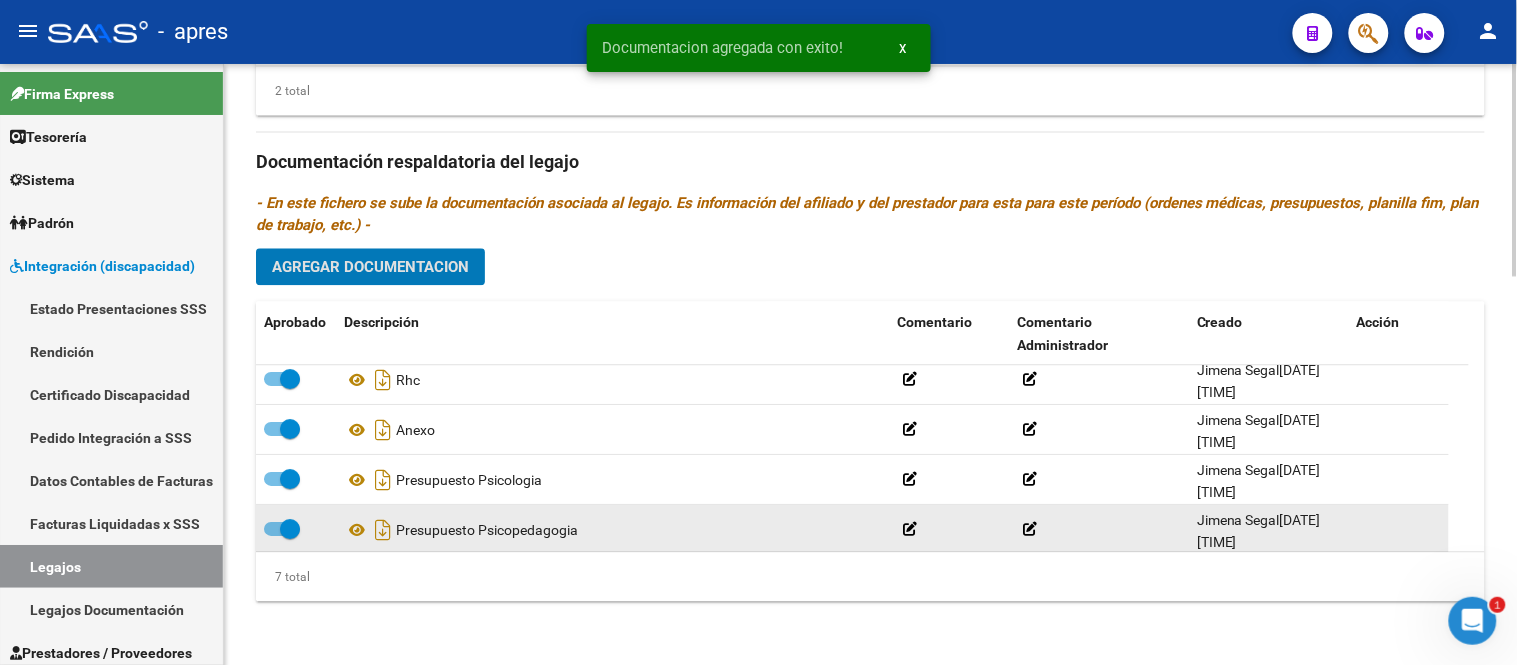 scroll, scrollTop: 0, scrollLeft: 0, axis: both 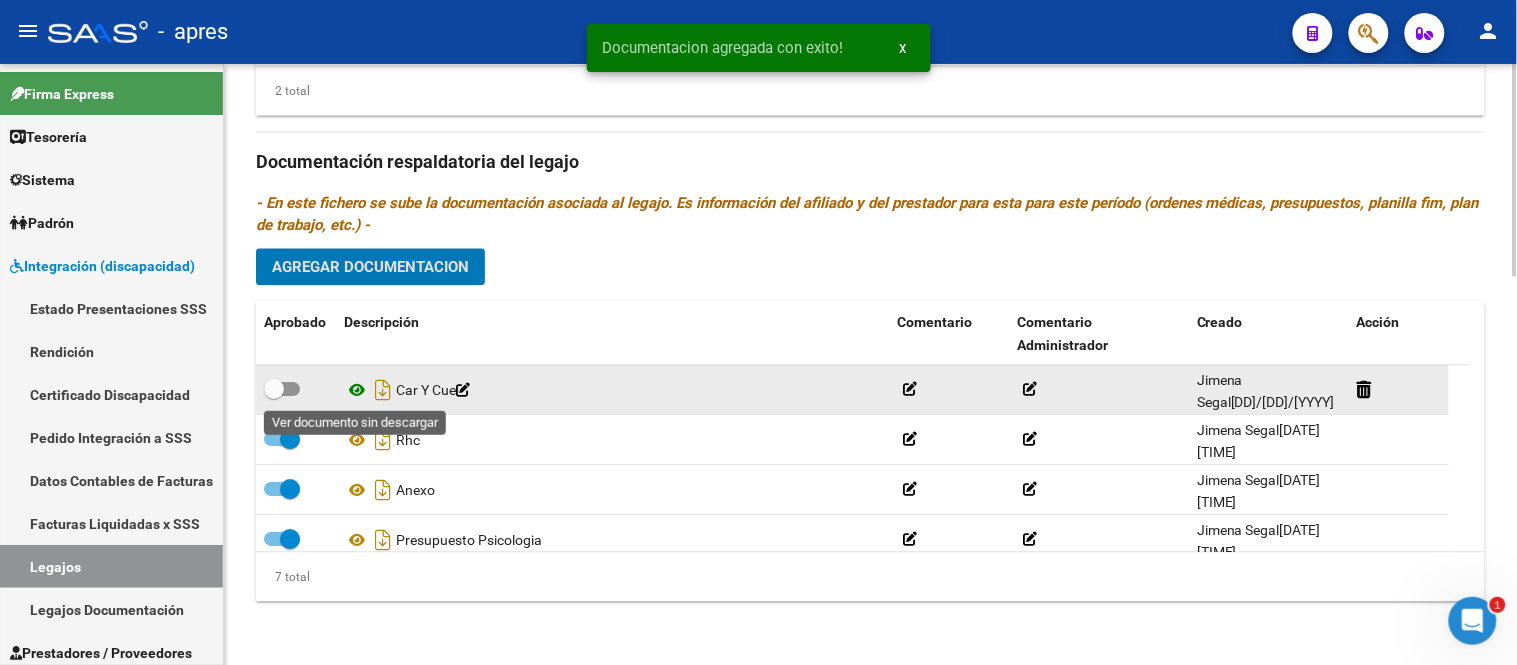 click 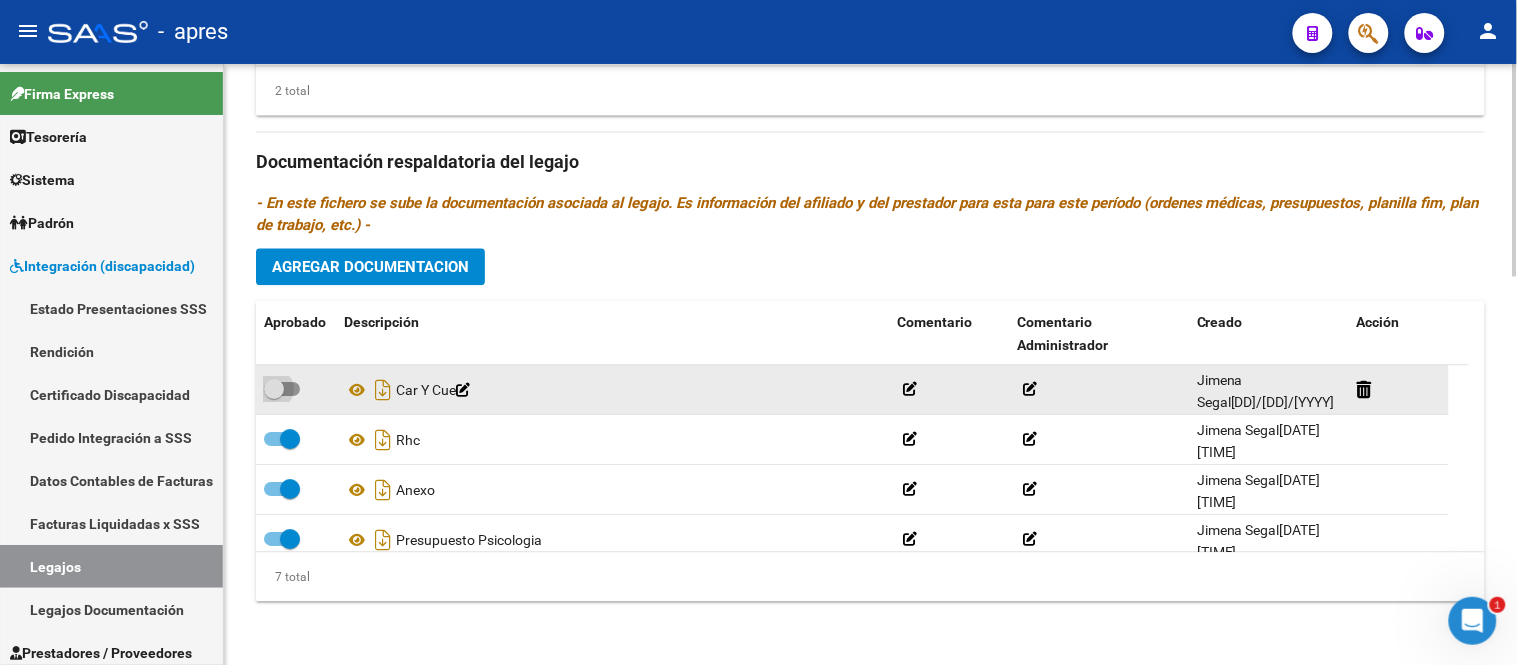 click at bounding box center (274, 389) 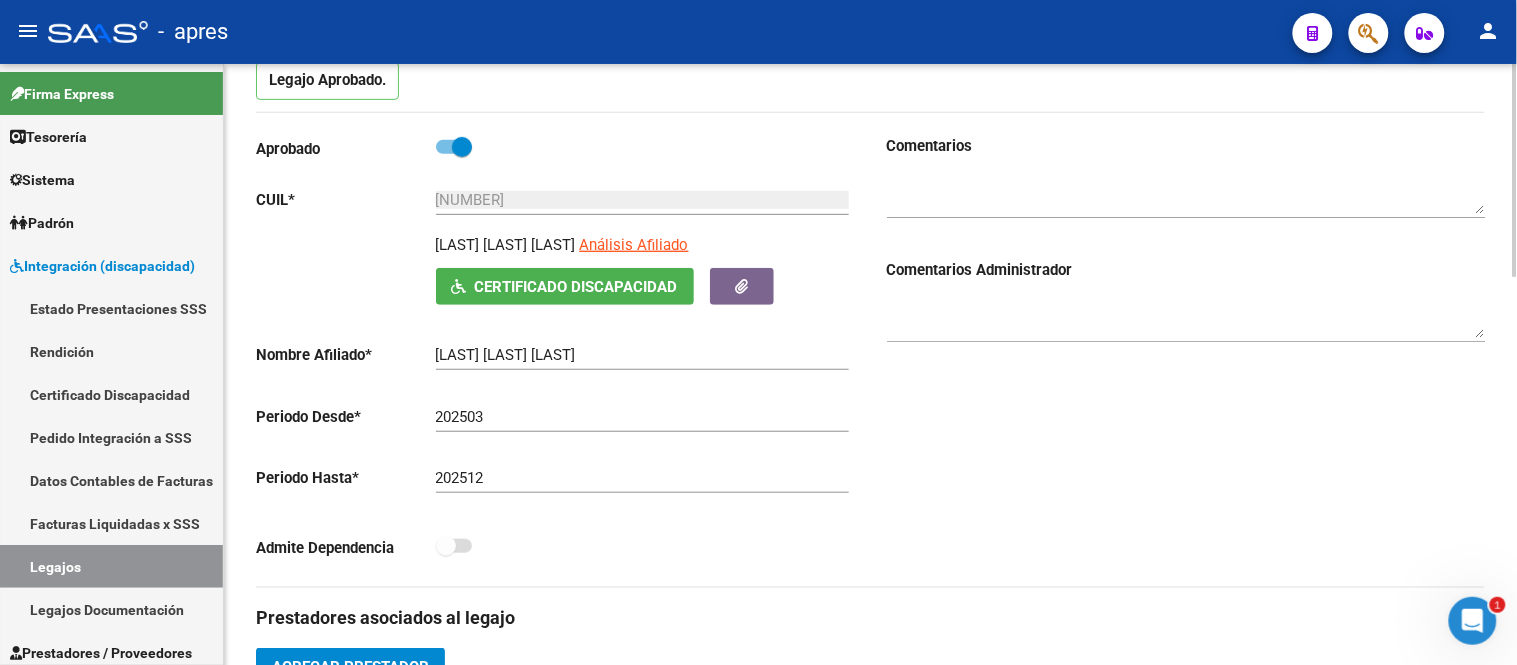 scroll, scrollTop: 0, scrollLeft: 0, axis: both 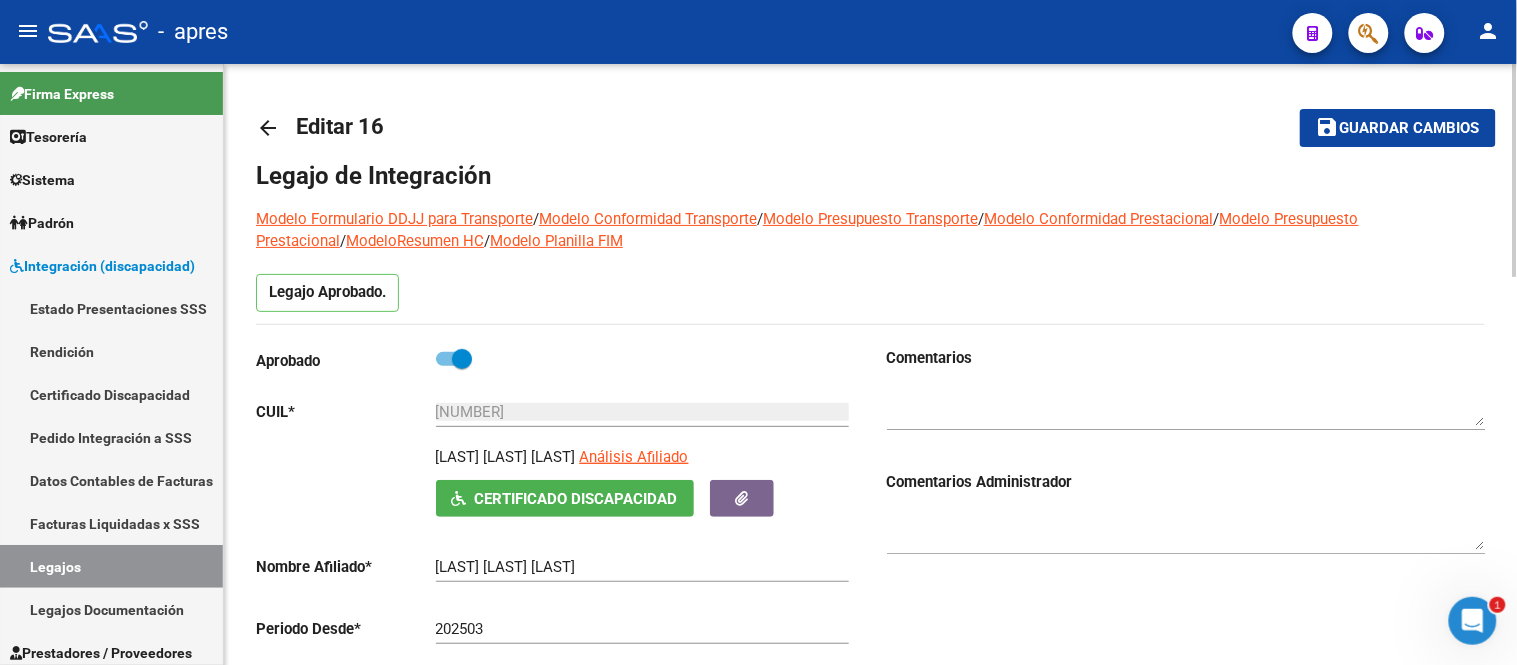 click on "Guardar cambios" 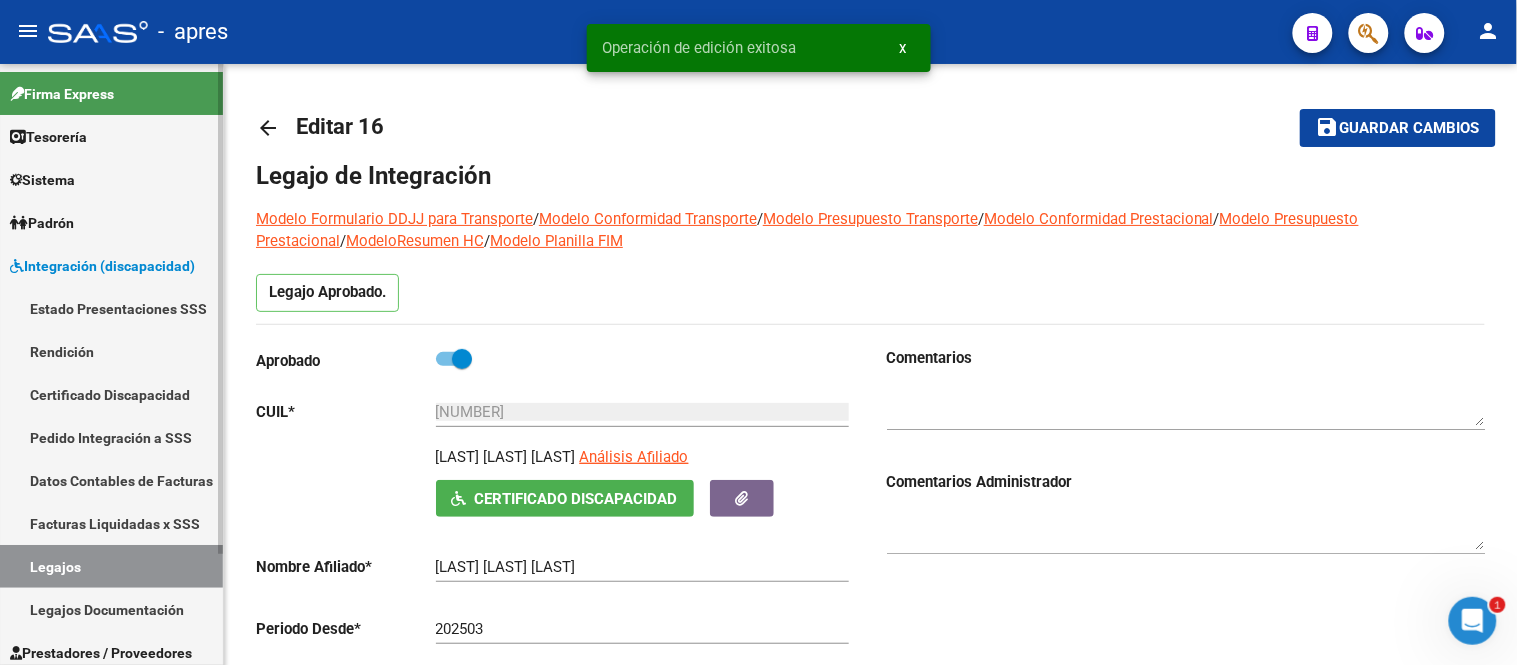 click on "Legajos" at bounding box center [111, 566] 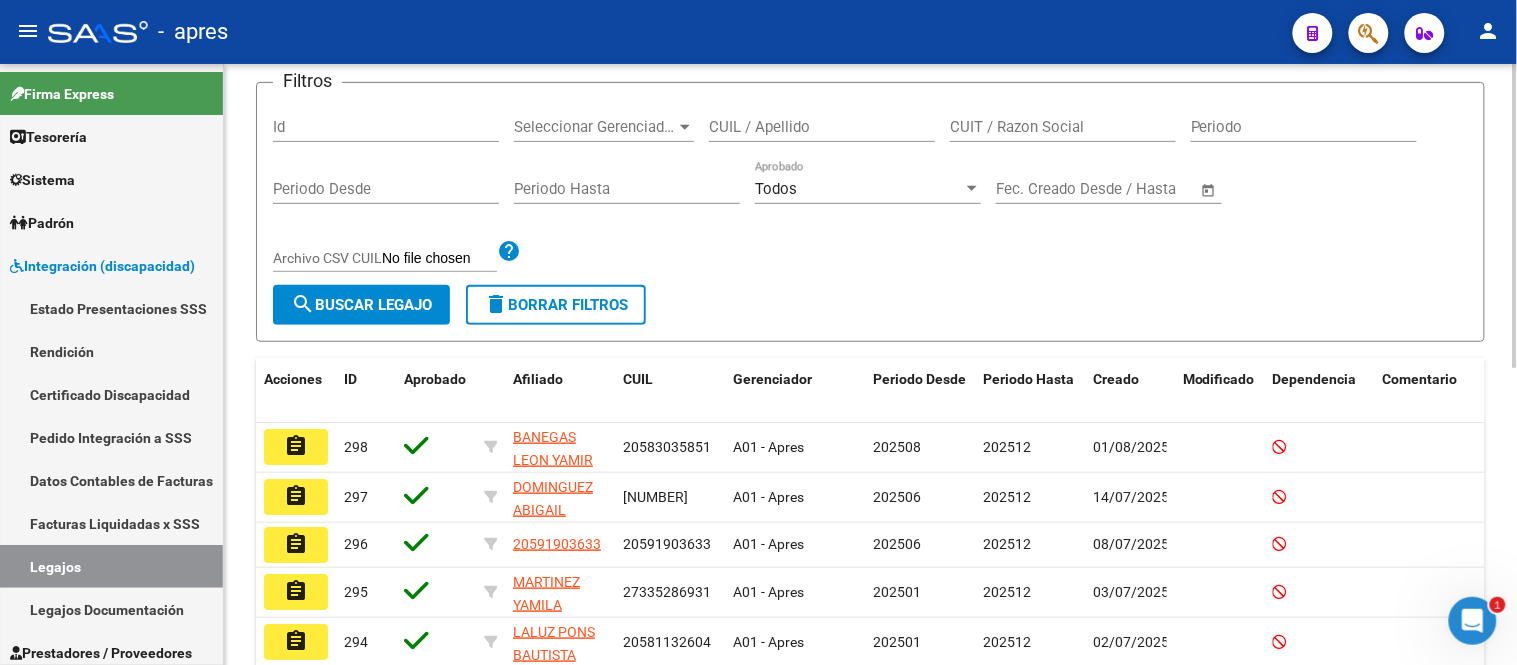 scroll, scrollTop: 0, scrollLeft: 0, axis: both 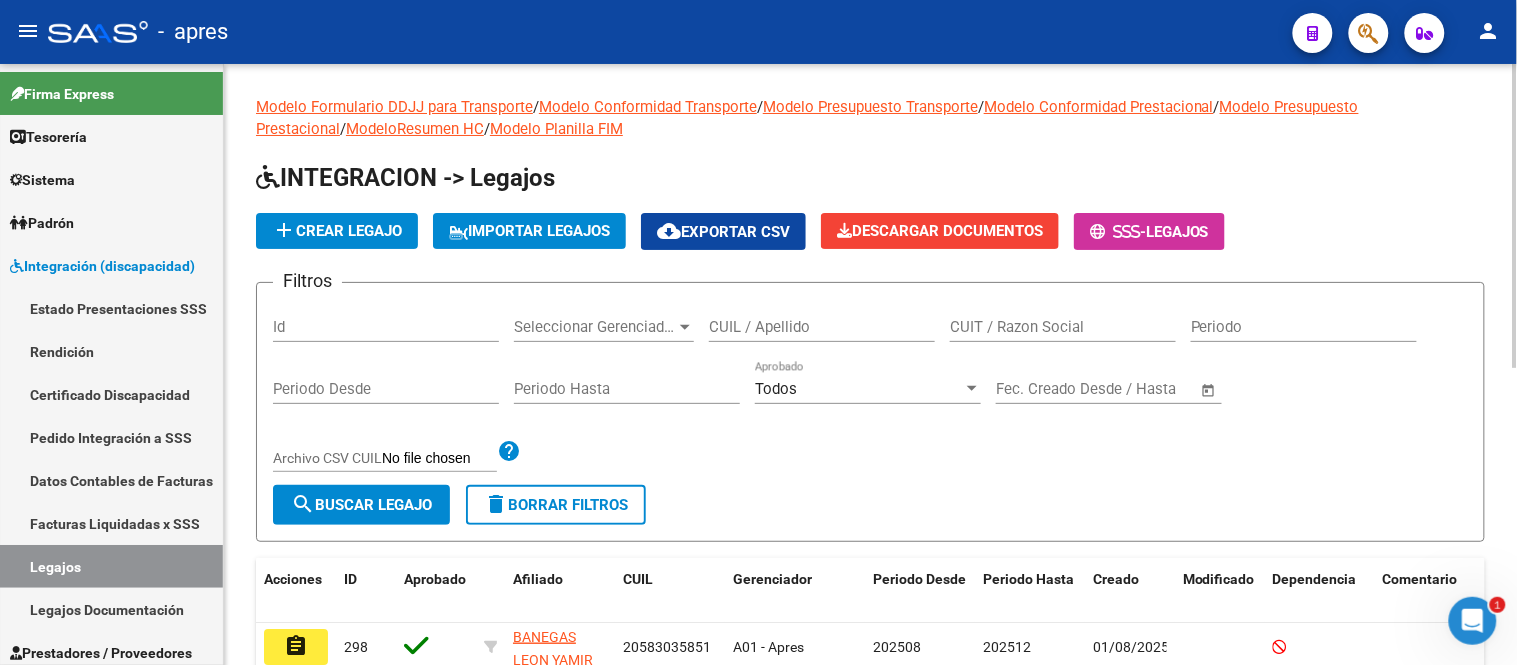 click on "CUIL / Apellido" at bounding box center [822, 327] 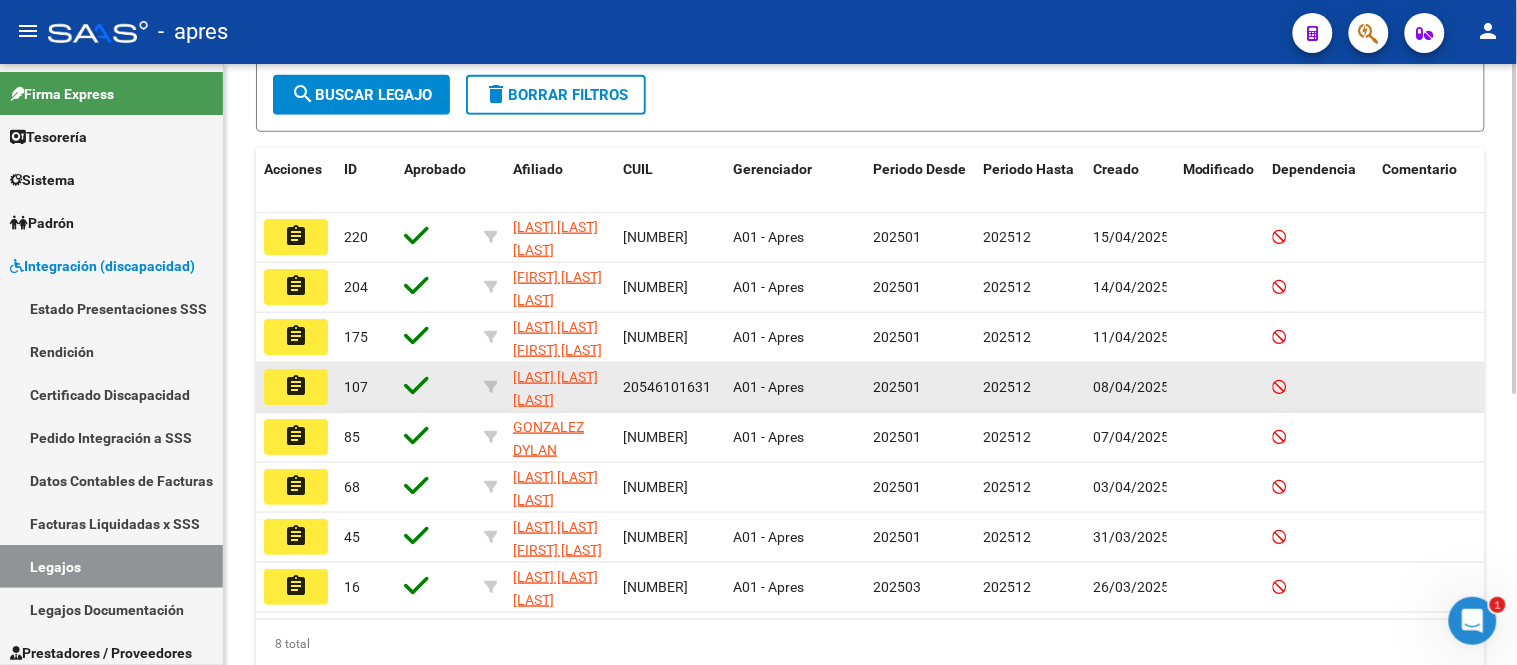 scroll, scrollTop: 495, scrollLeft: 0, axis: vertical 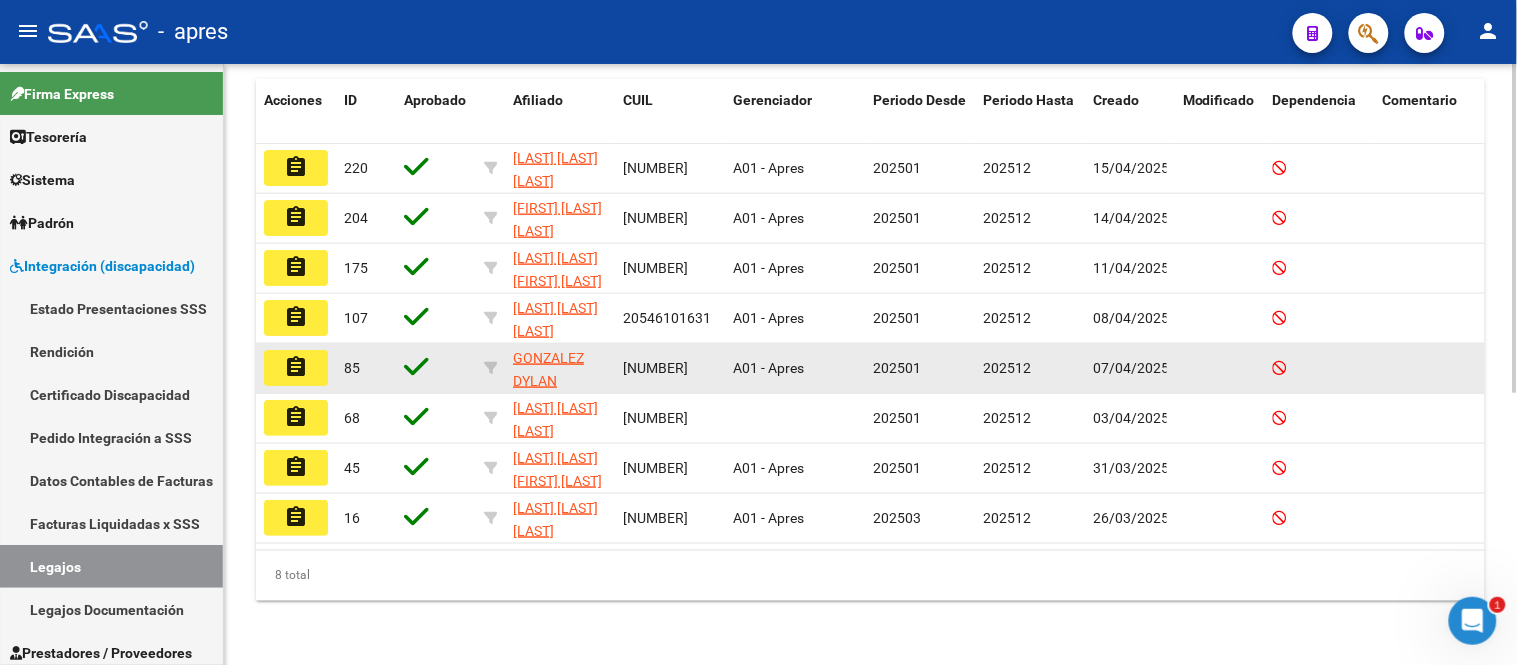 type on "gonzalez" 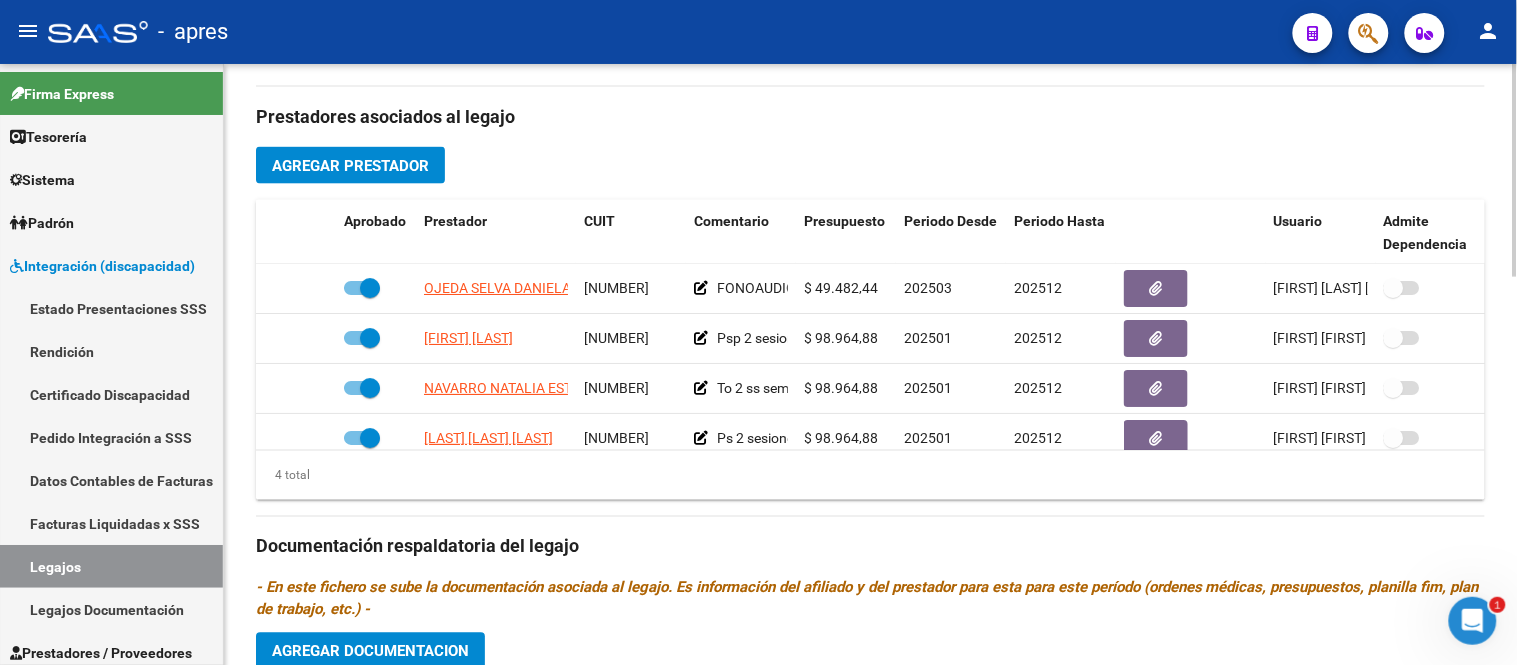 scroll, scrollTop: 1101, scrollLeft: 0, axis: vertical 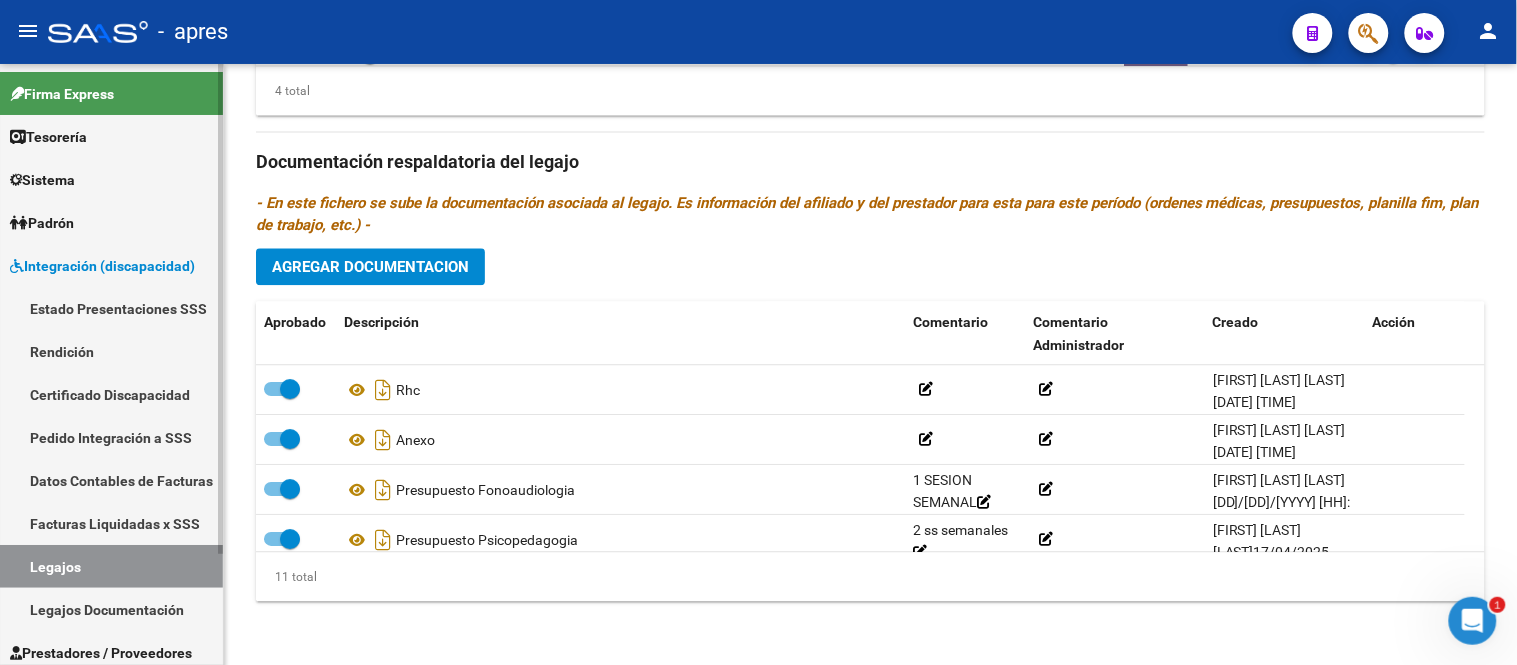 click on "Legajos" at bounding box center (111, 566) 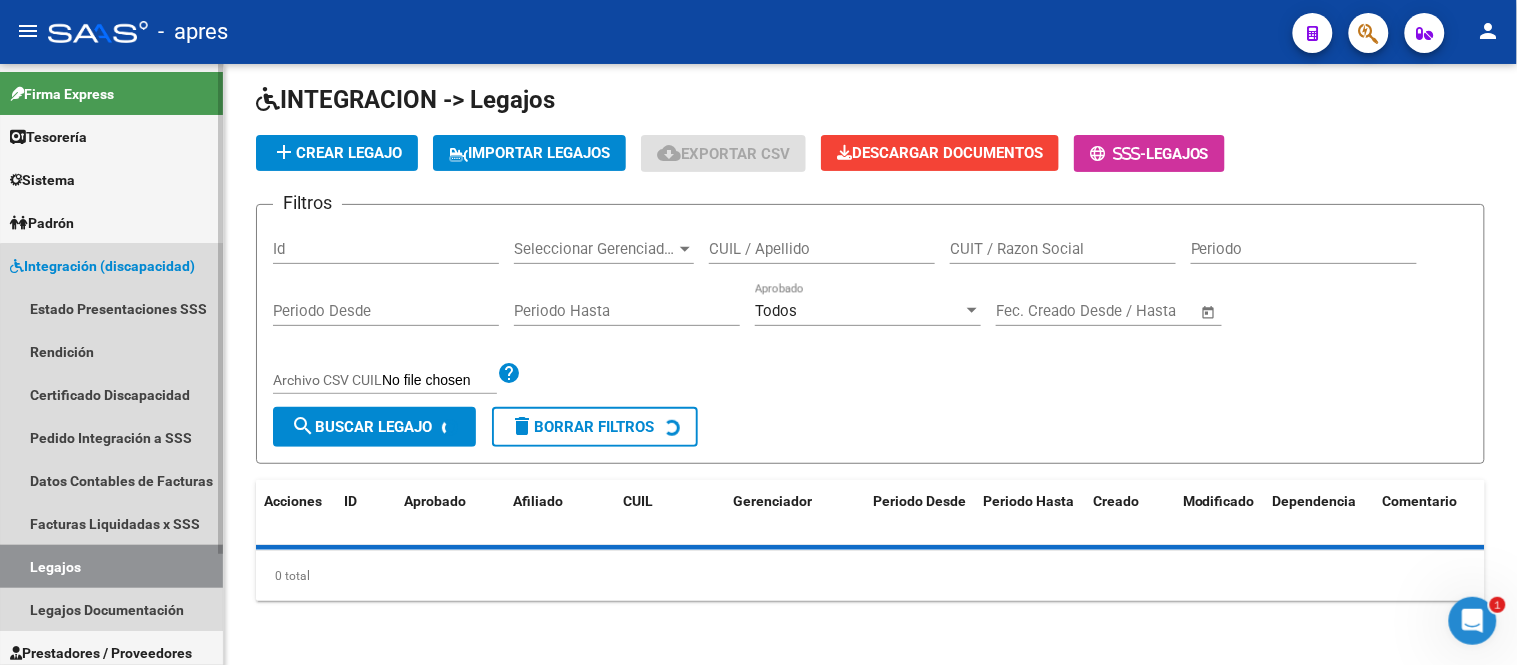scroll, scrollTop: 0, scrollLeft: 0, axis: both 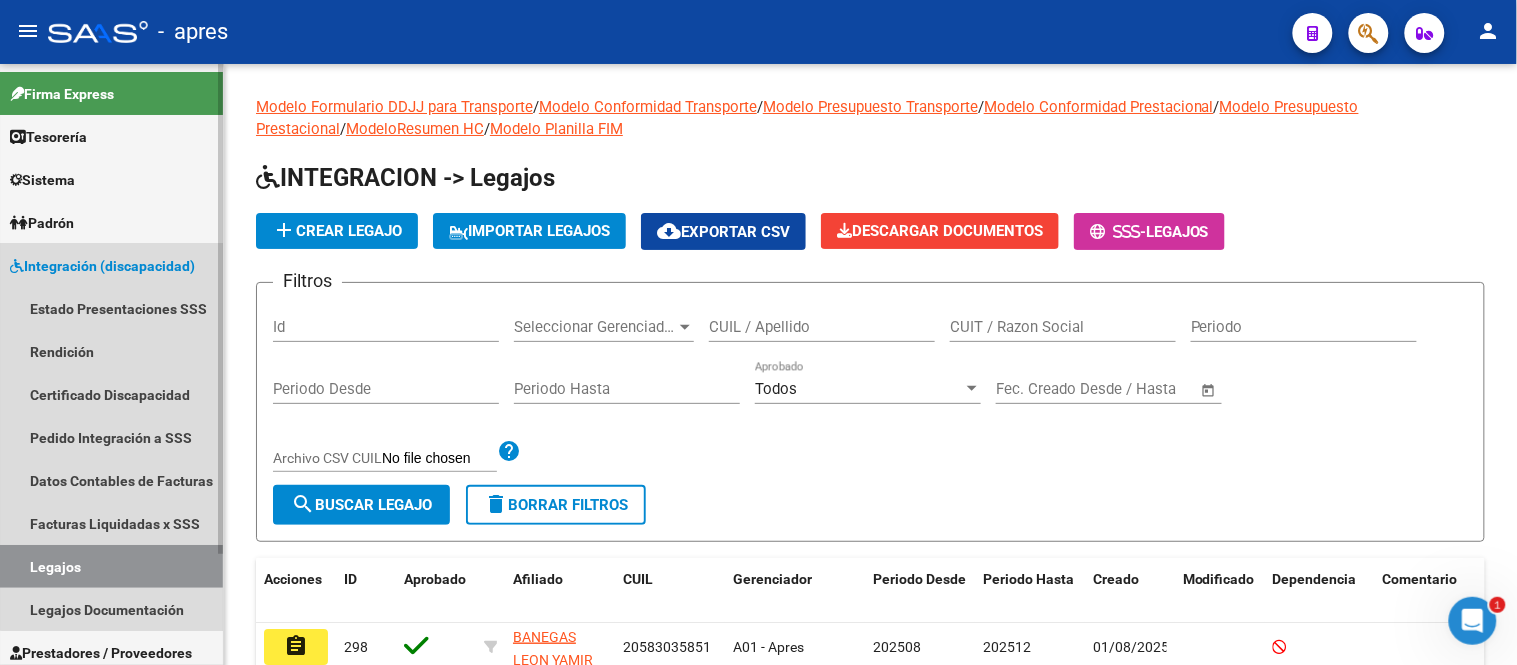 click on "Integración (discapacidad)" at bounding box center [102, 266] 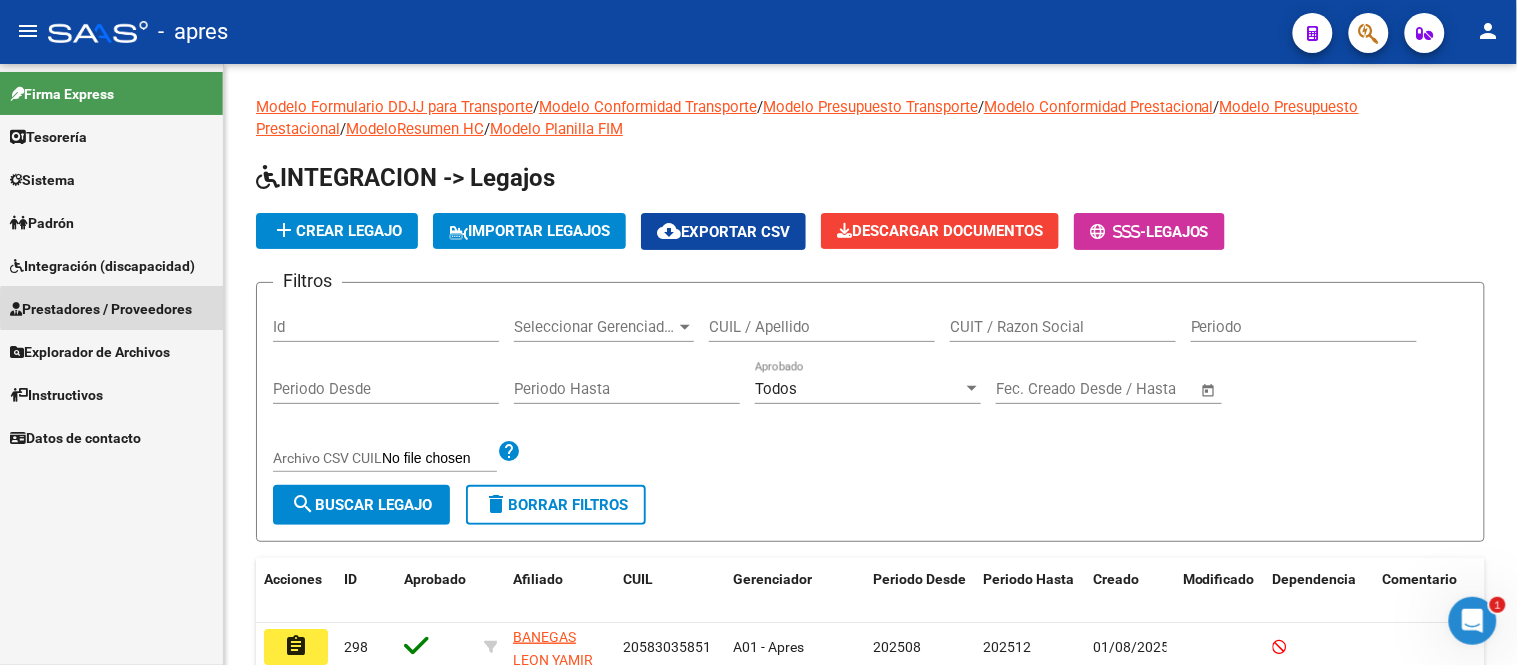 click on "Prestadores / Proveedores" at bounding box center [101, 309] 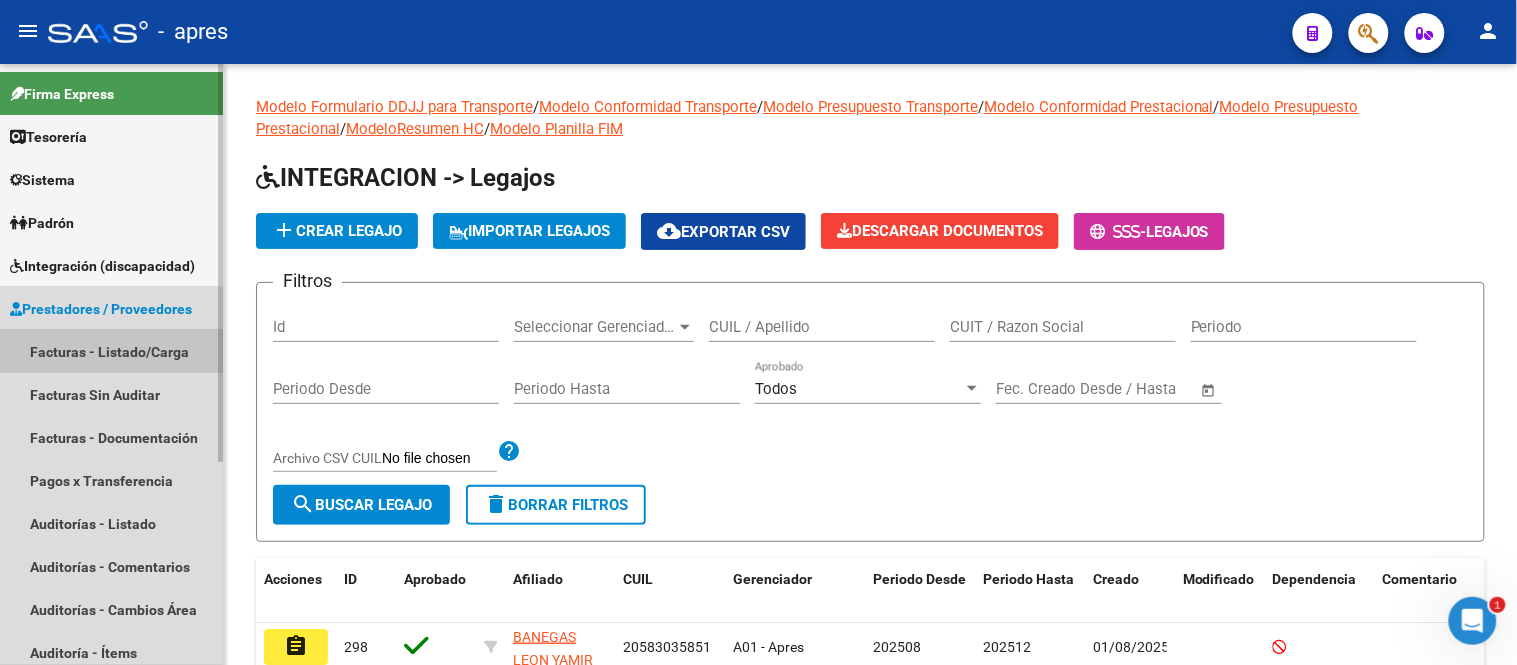 click on "Facturas - Listado/Carga" at bounding box center [111, 351] 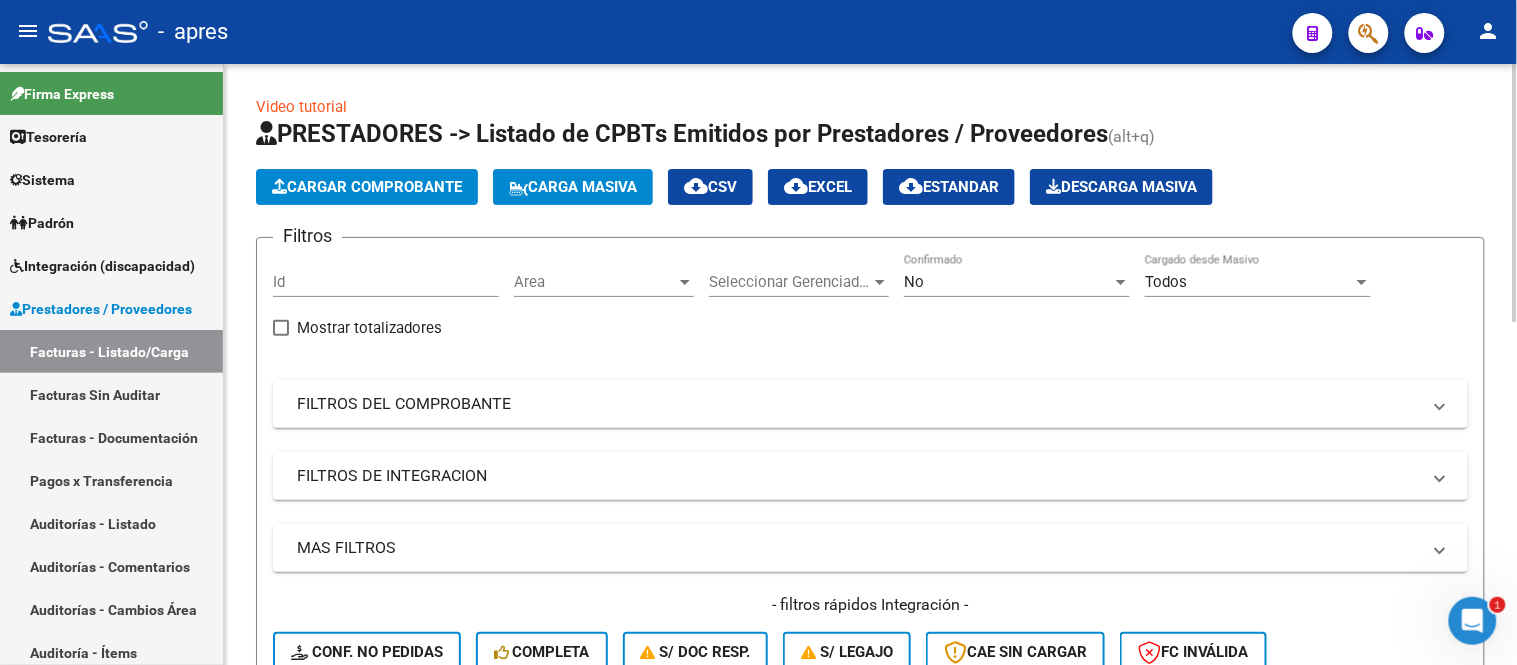 click on "Area" at bounding box center (595, 282) 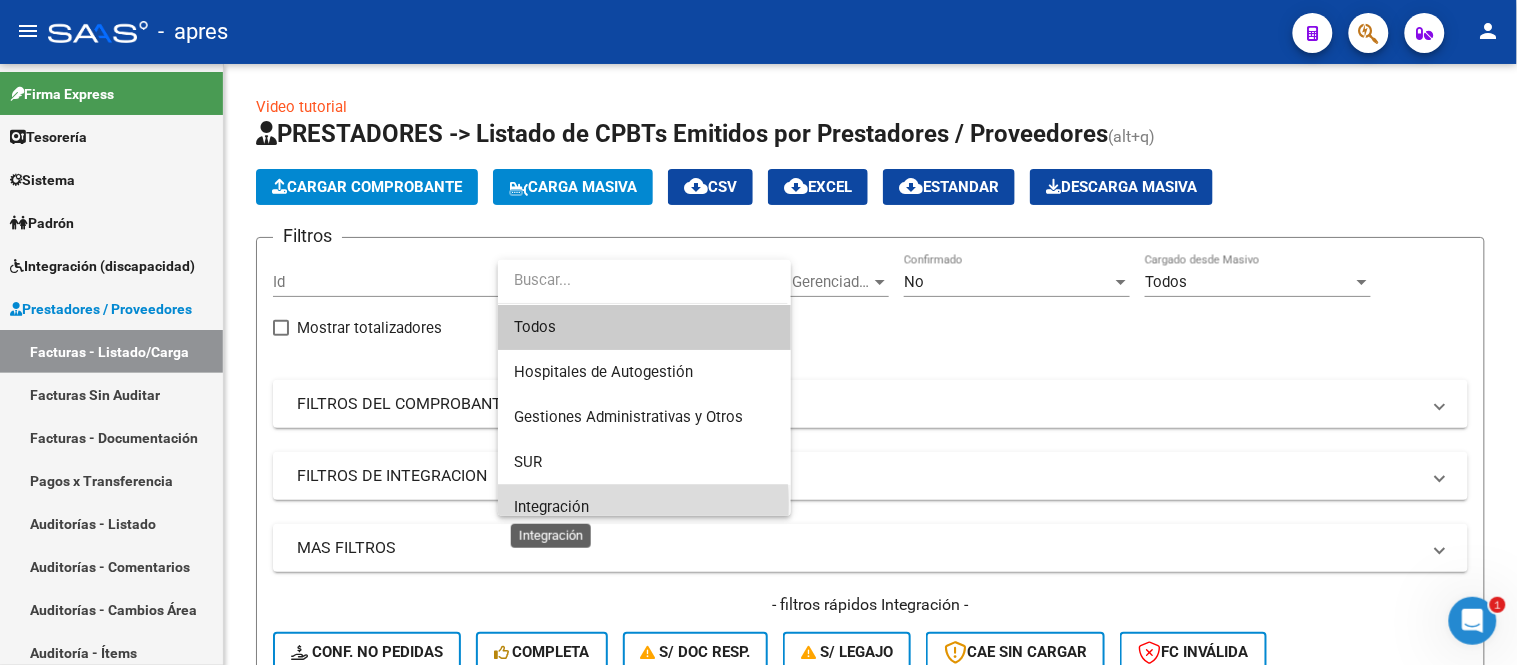 click on "Integración" at bounding box center [551, 507] 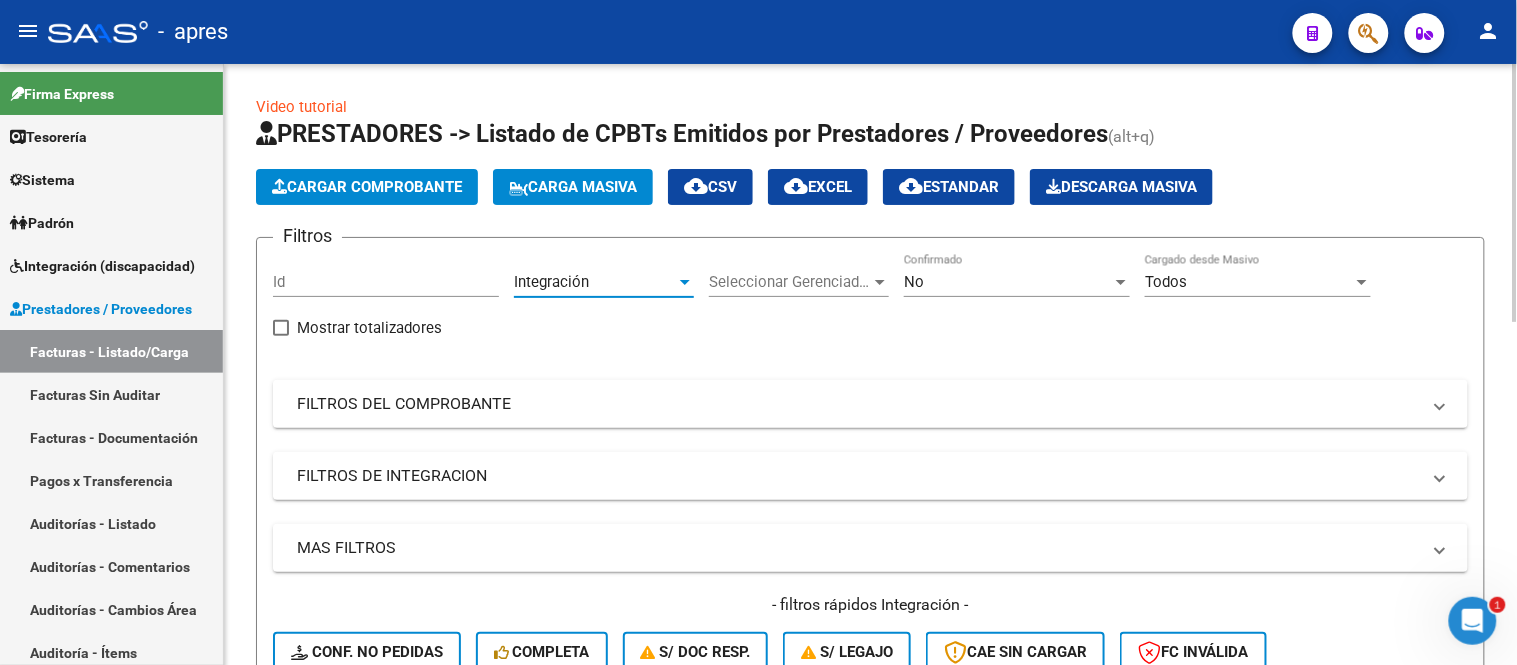click on "Seleccionar Gerenciador Seleccionar Gerenciador" 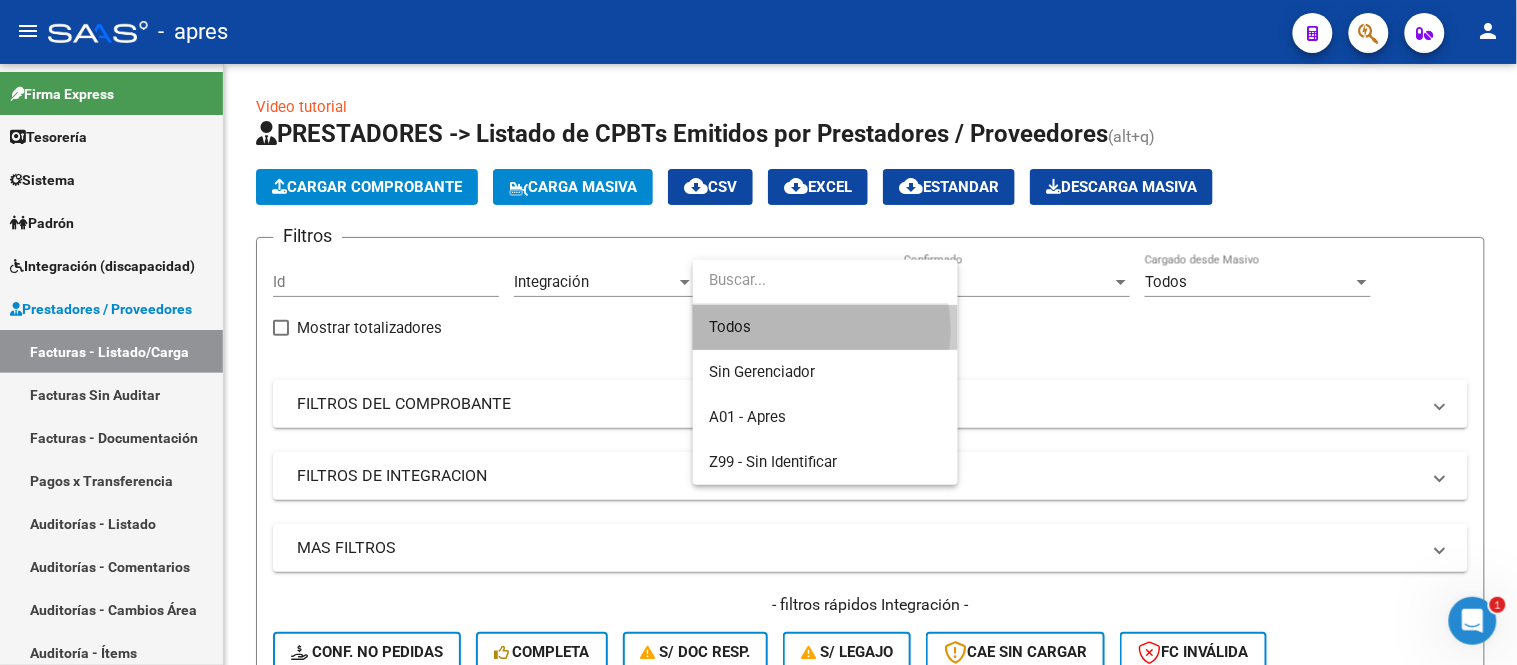click on "Todos" at bounding box center (825, 327) 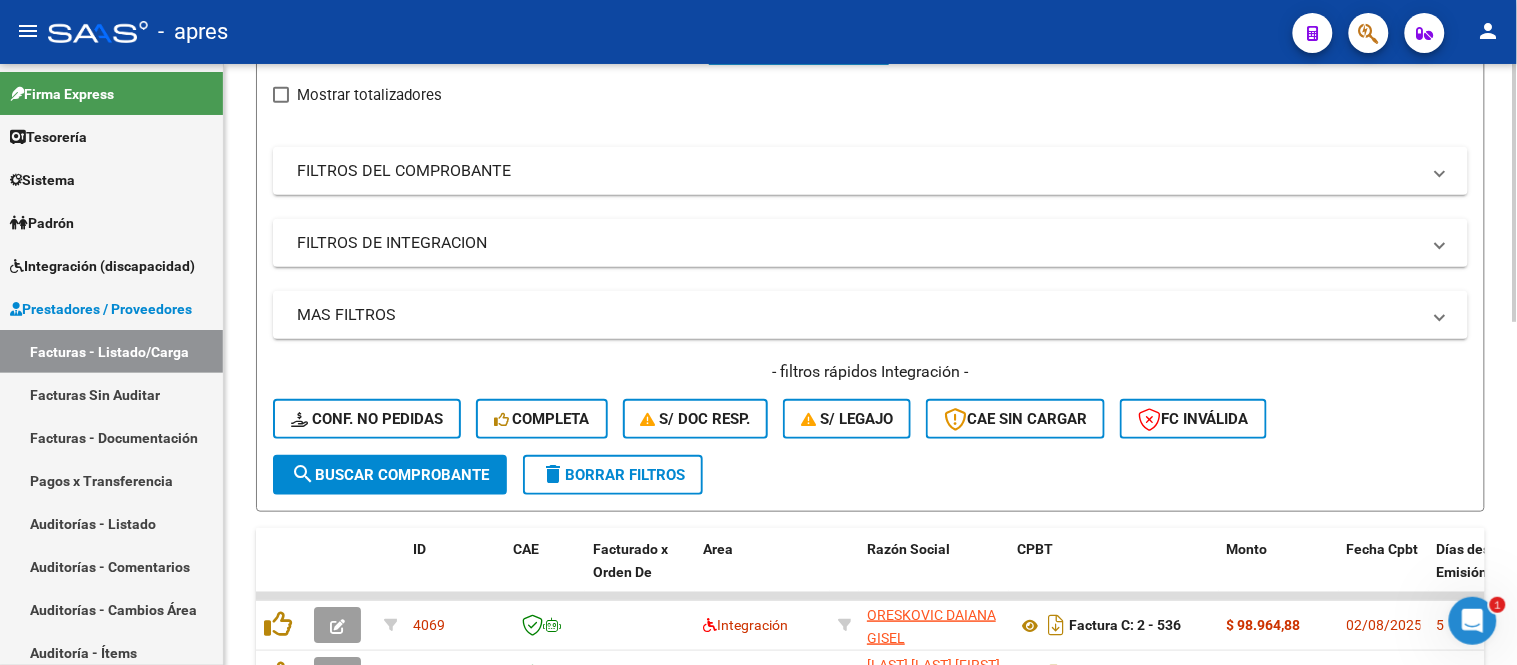 scroll, scrollTop: 222, scrollLeft: 0, axis: vertical 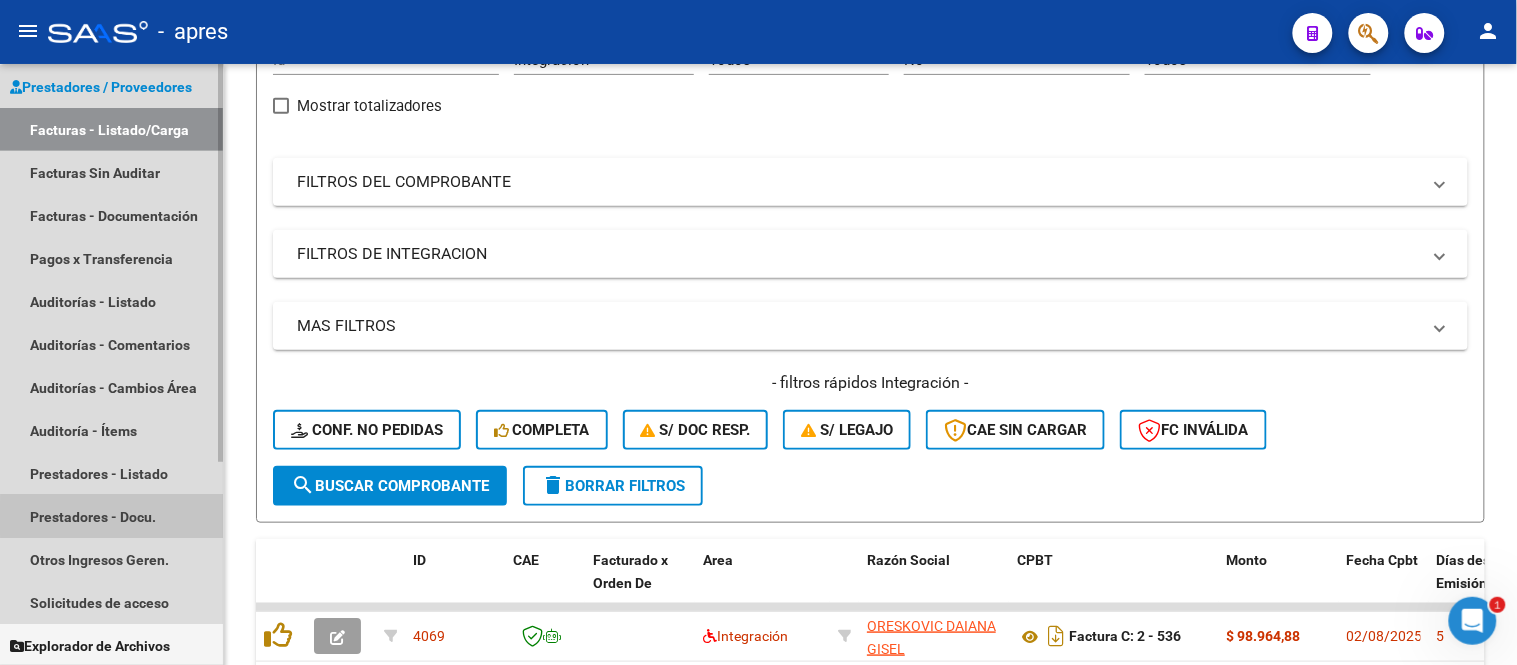 click on "Prestadores - Docu." at bounding box center [111, 516] 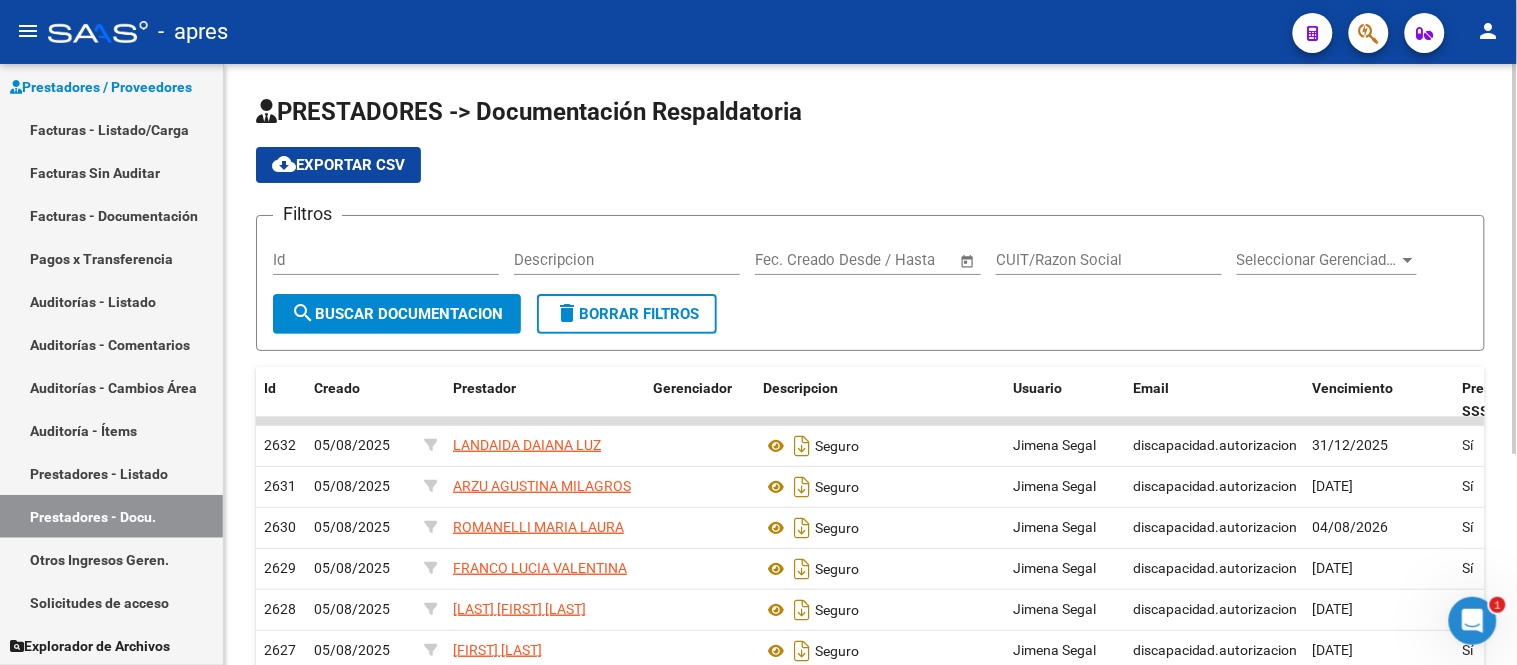 click on "Descripcion" at bounding box center [627, 260] 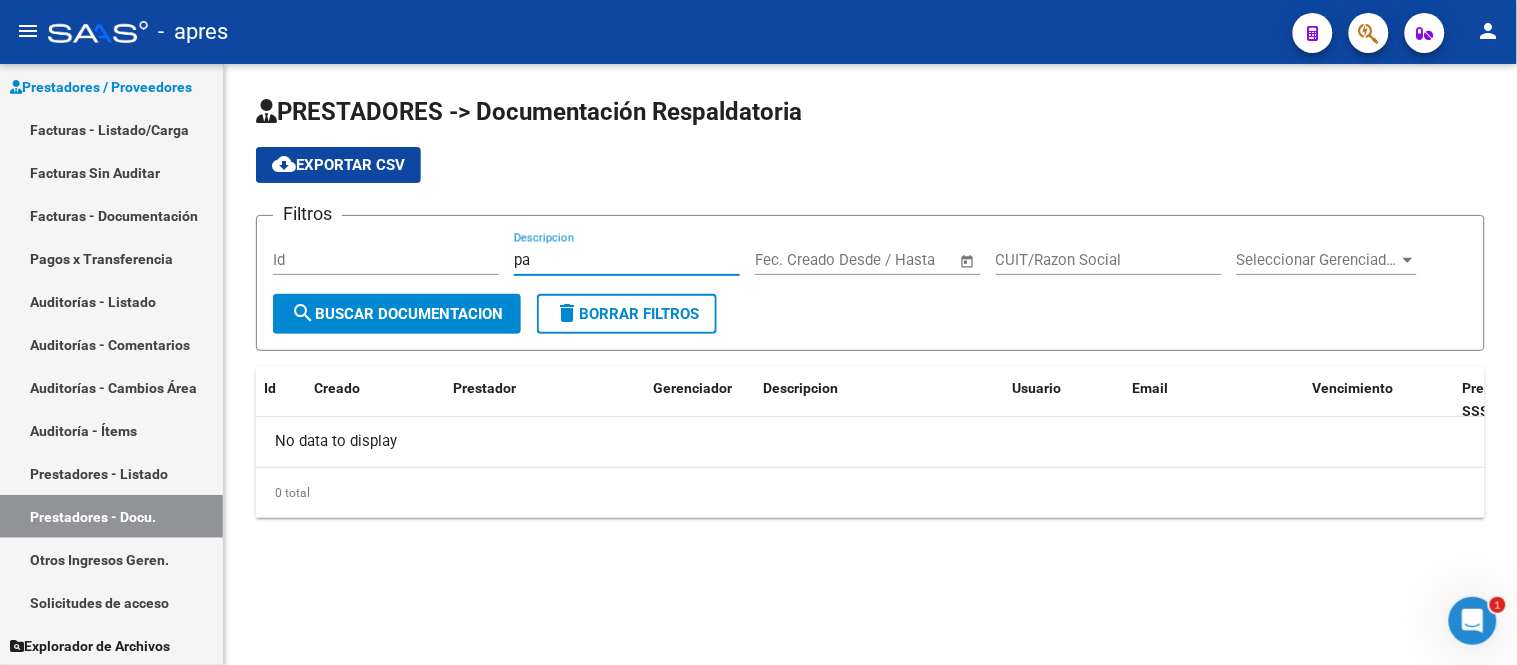 type on "p" 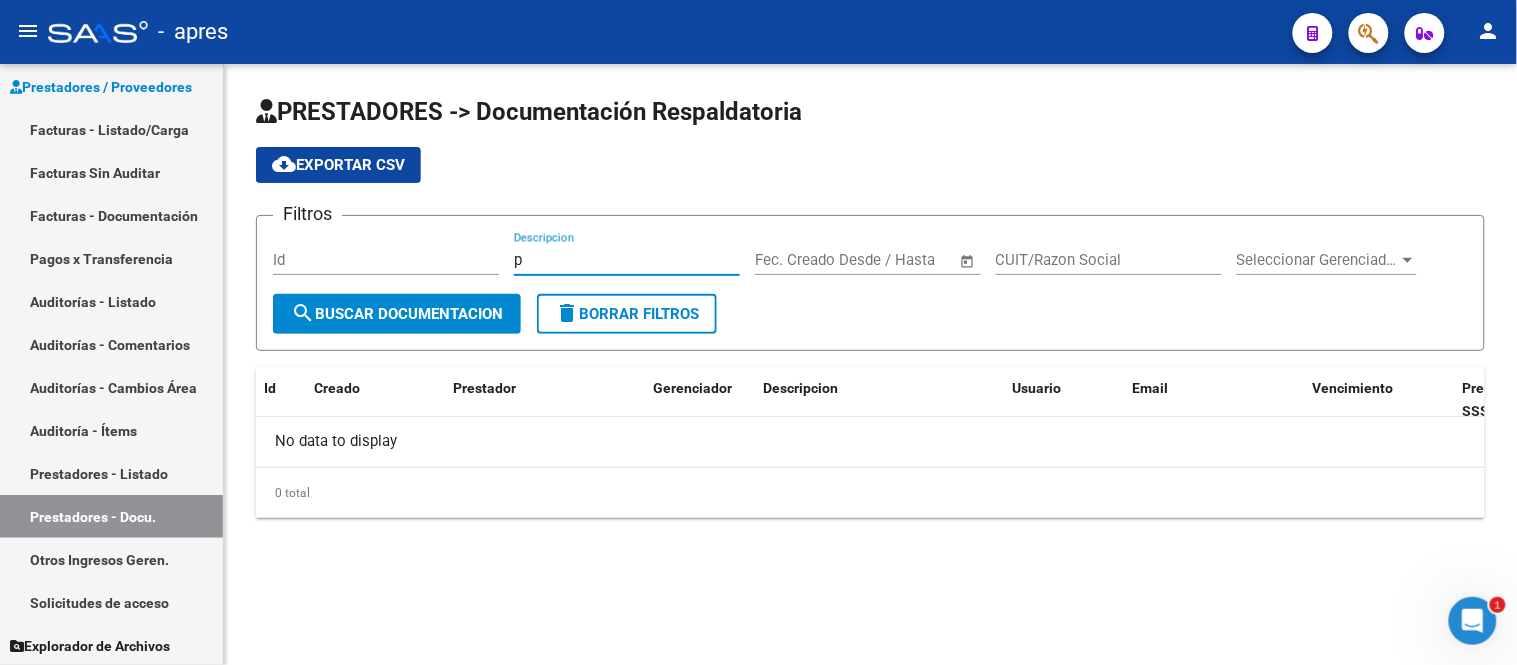 type 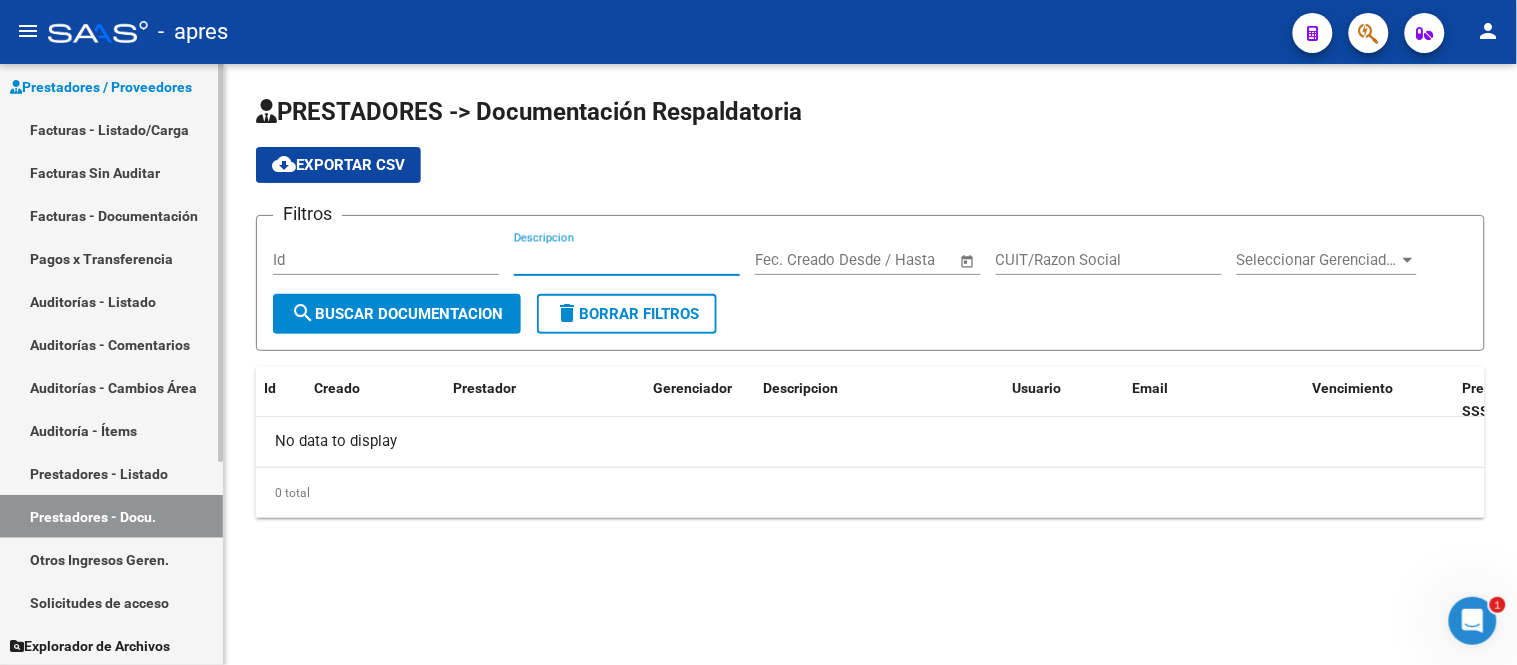 click on "Prestadores - Listado" at bounding box center (111, 473) 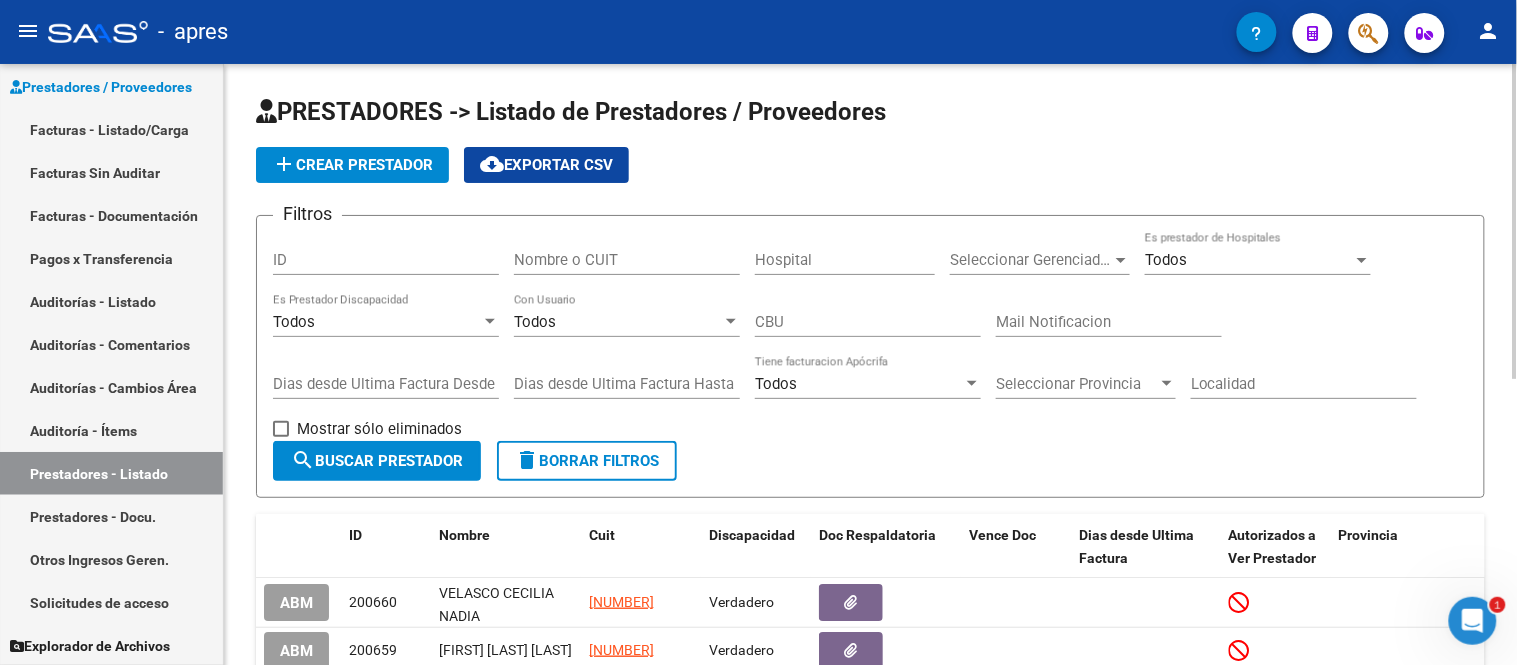 click on "Nombre o CUIT" 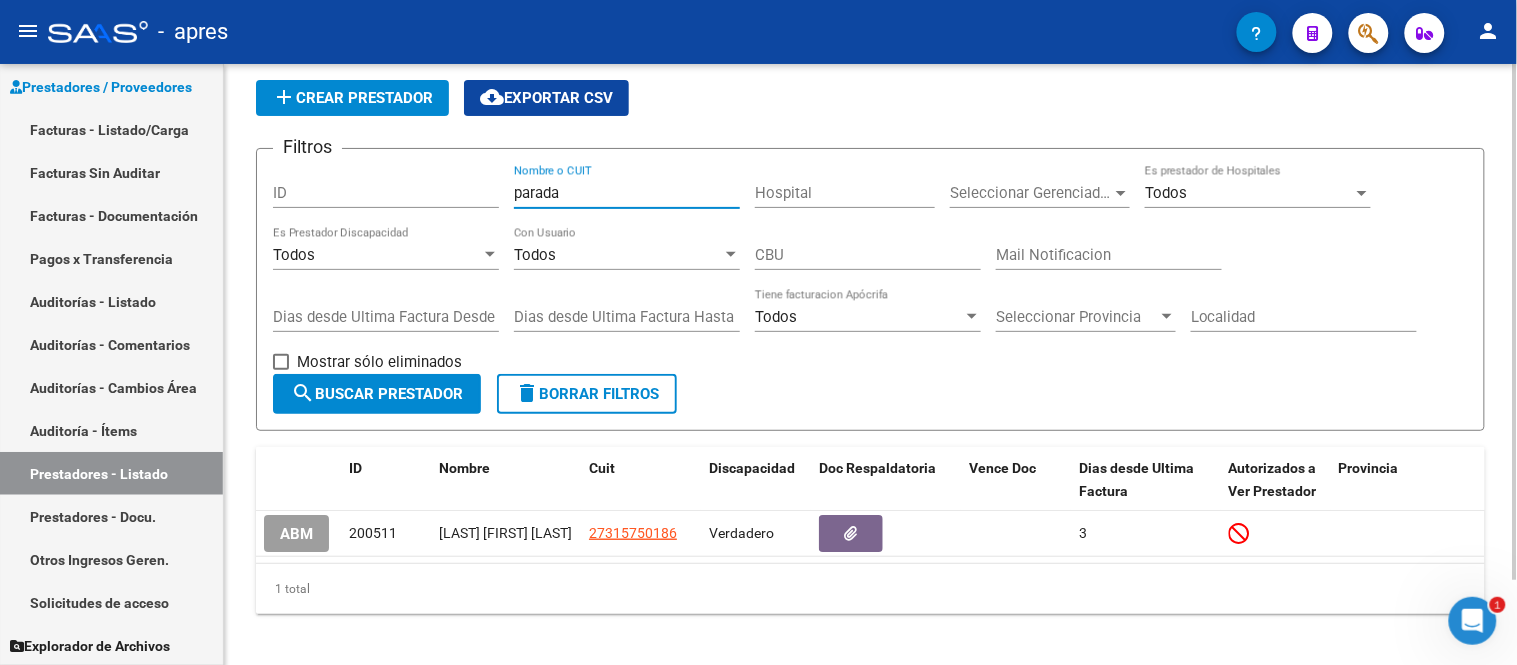 scroll, scrollTop: 100, scrollLeft: 0, axis: vertical 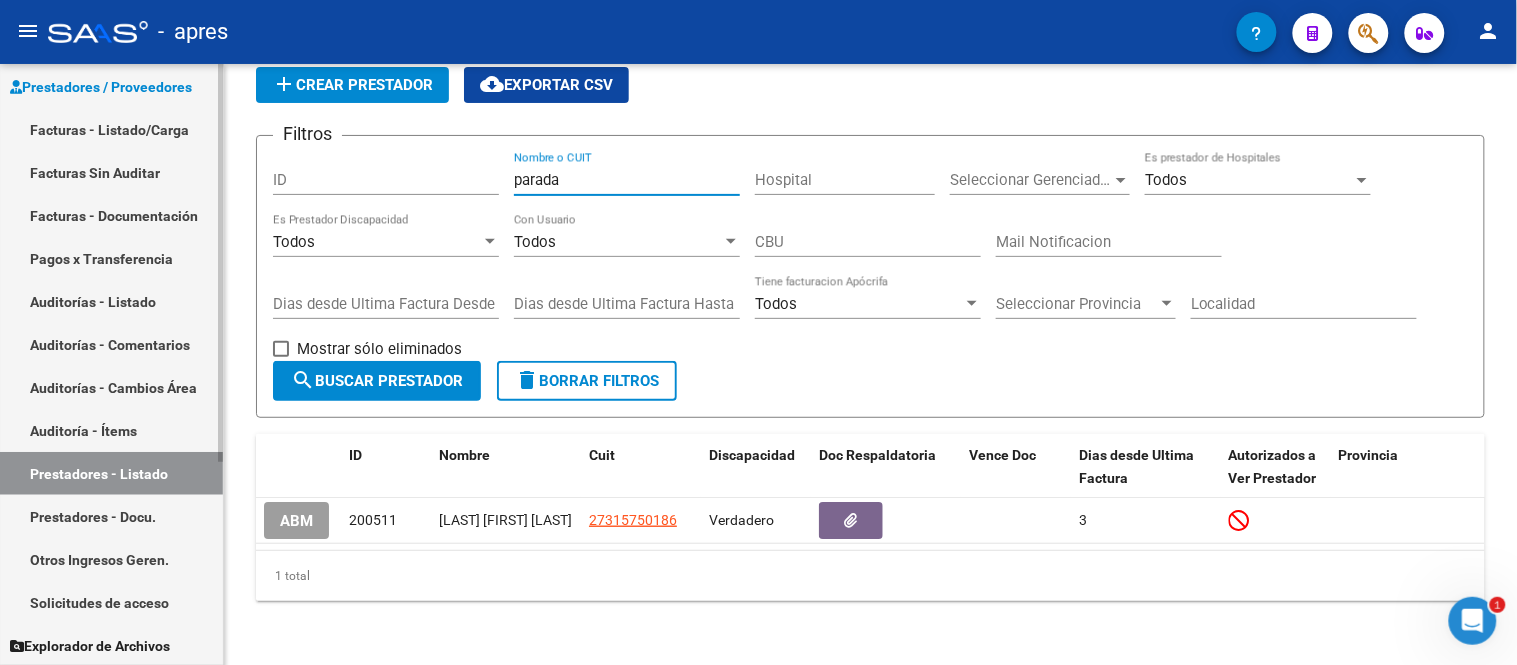 type on "parada" 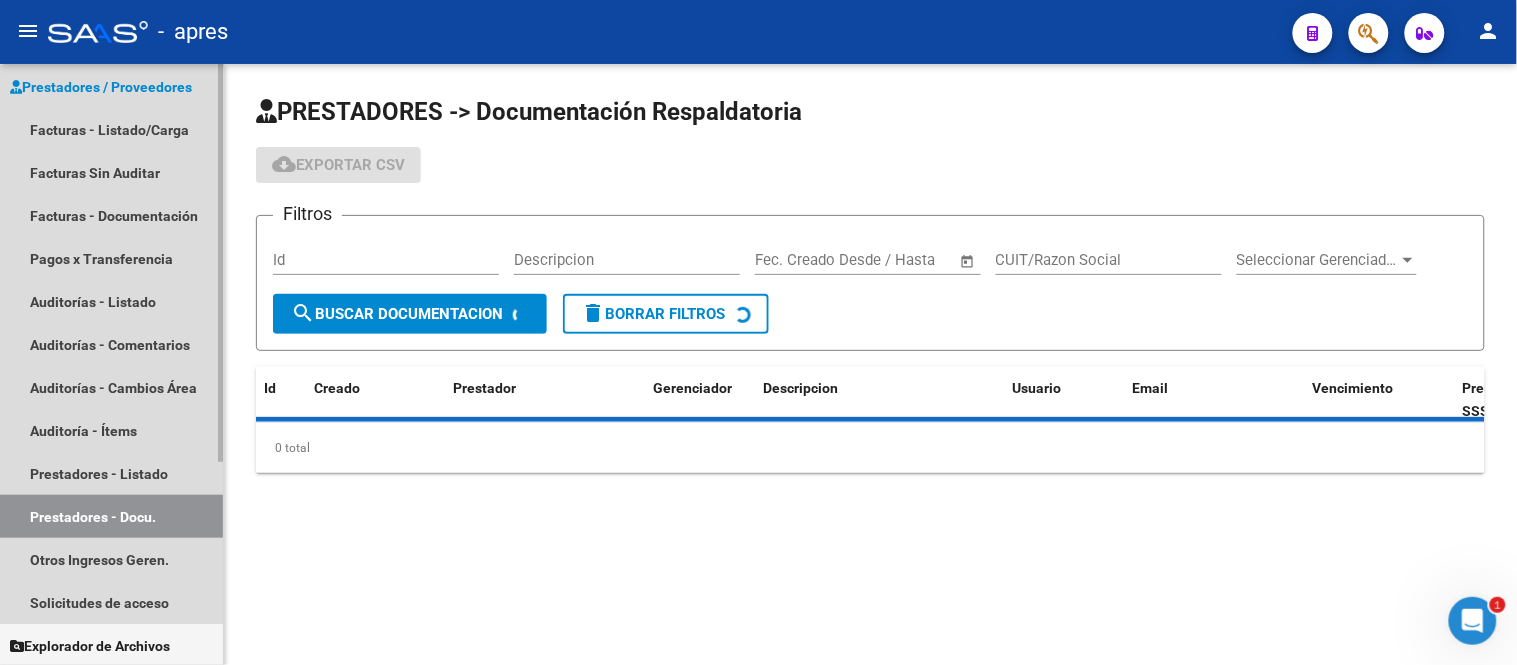 scroll, scrollTop: 0, scrollLeft: 0, axis: both 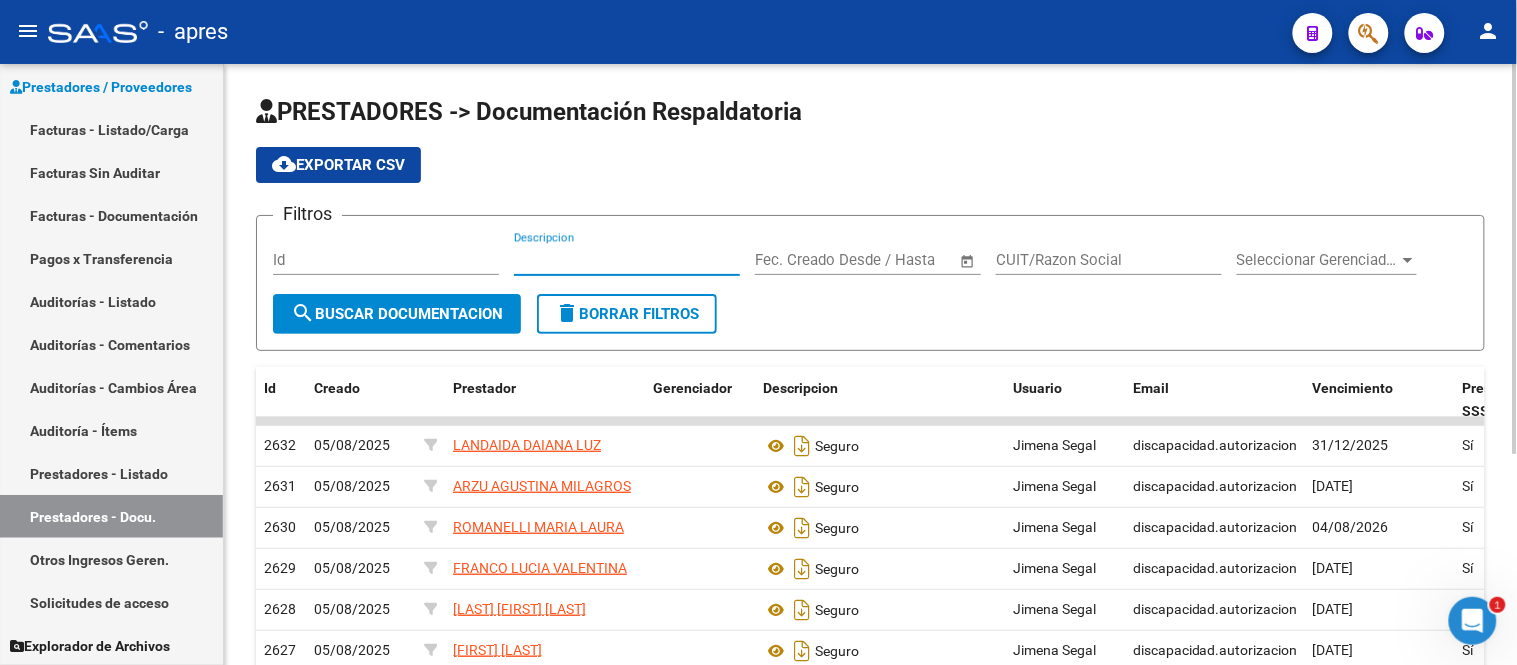 click on "Descripcion" at bounding box center (627, 260) 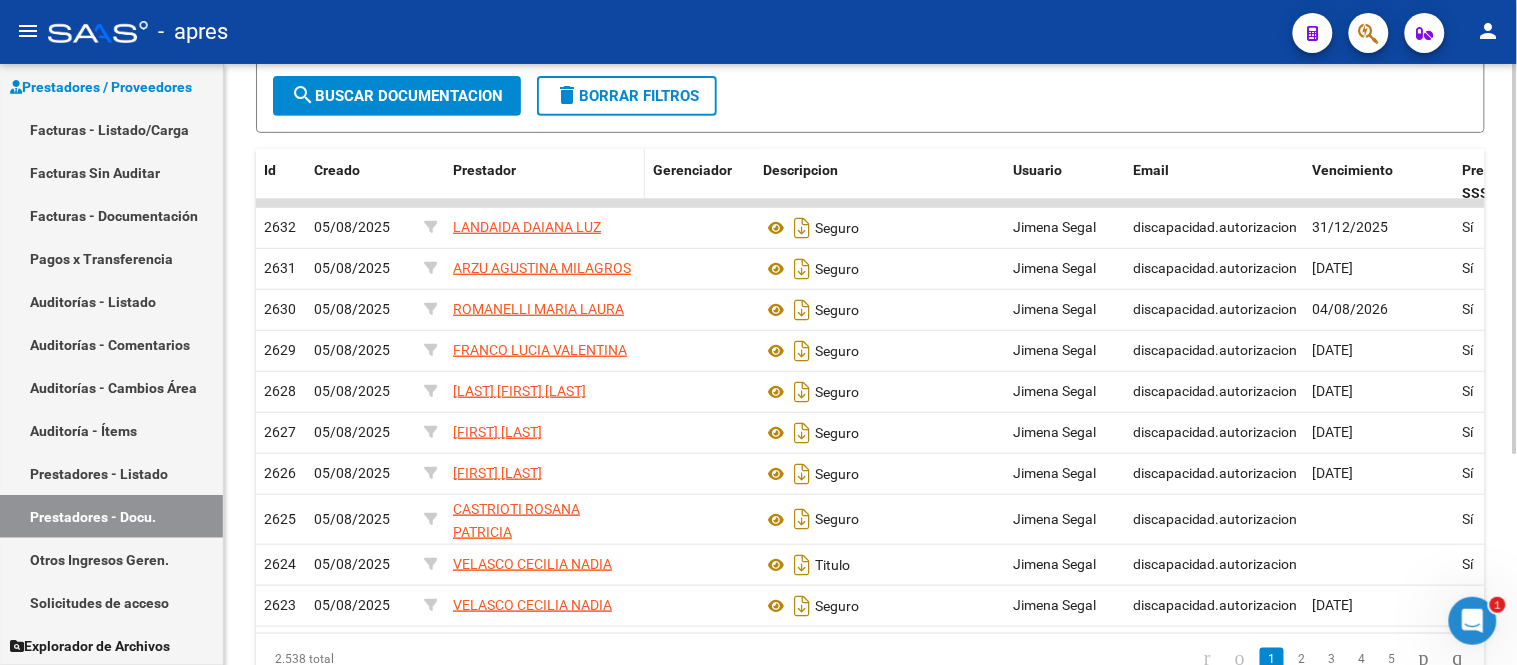 scroll, scrollTop: 327, scrollLeft: 0, axis: vertical 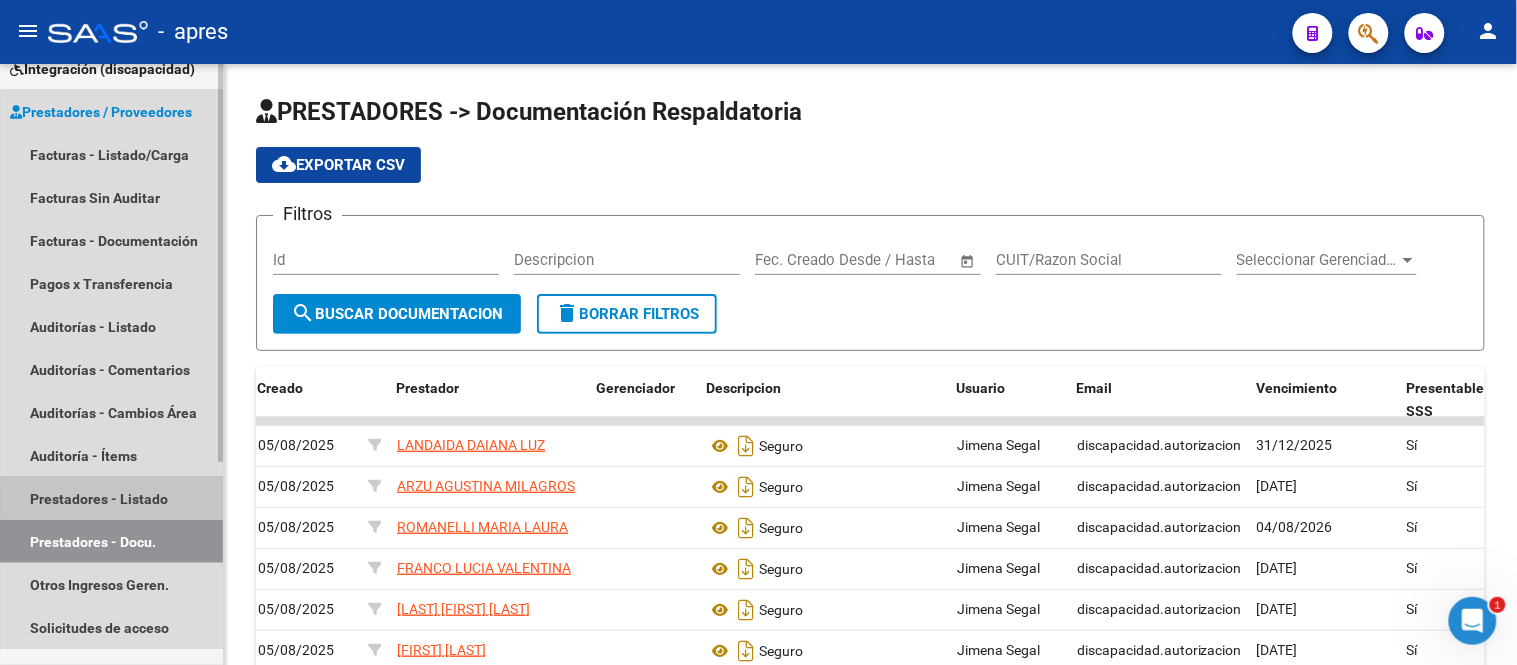 click on "Prestadores - Listado" at bounding box center [111, 498] 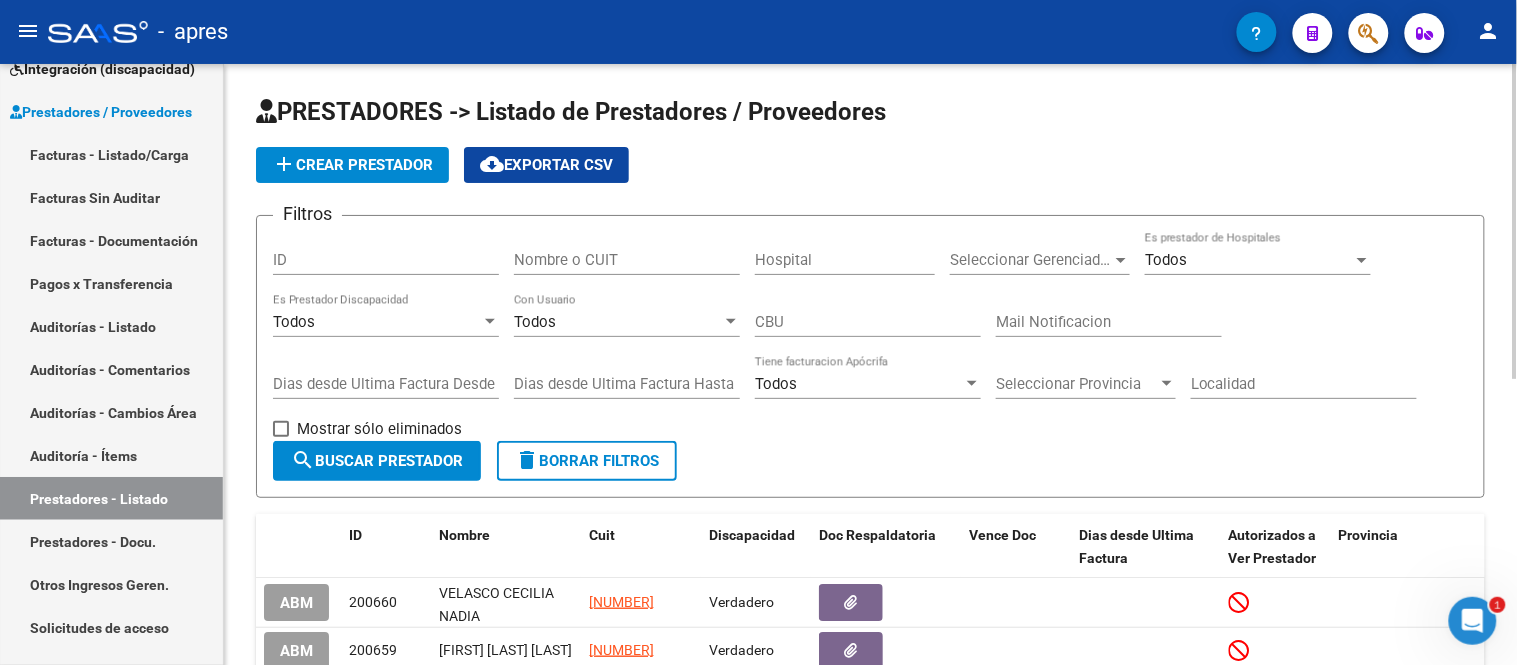 click on "Nombre o CUIT" at bounding box center (627, 260) 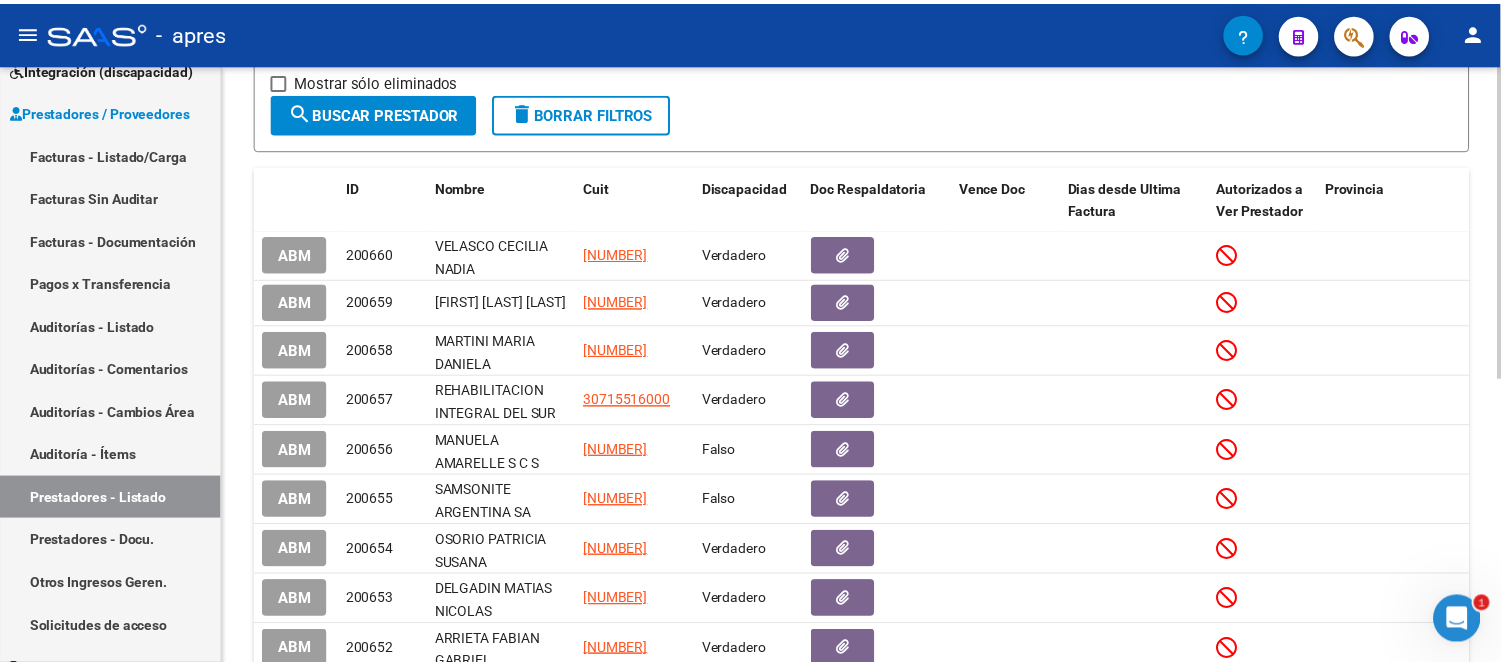 scroll, scrollTop: 444, scrollLeft: 0, axis: vertical 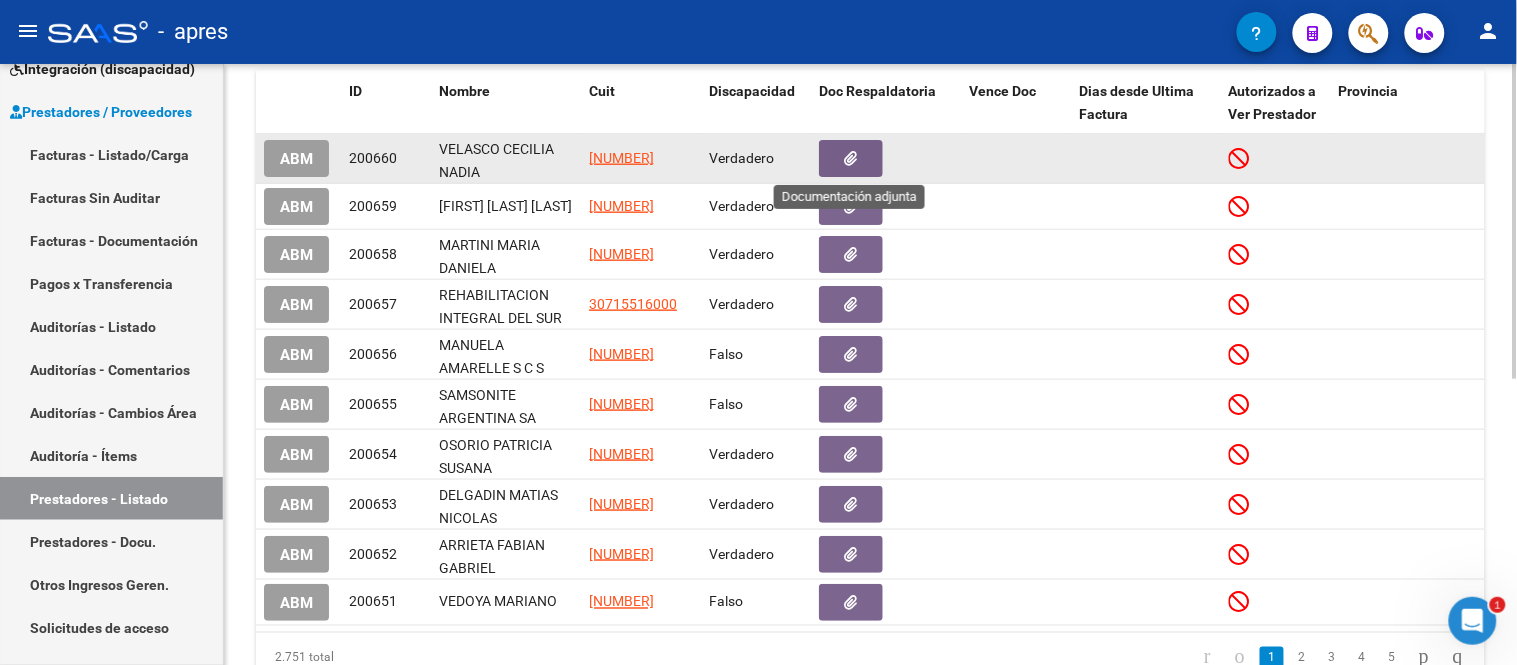 click 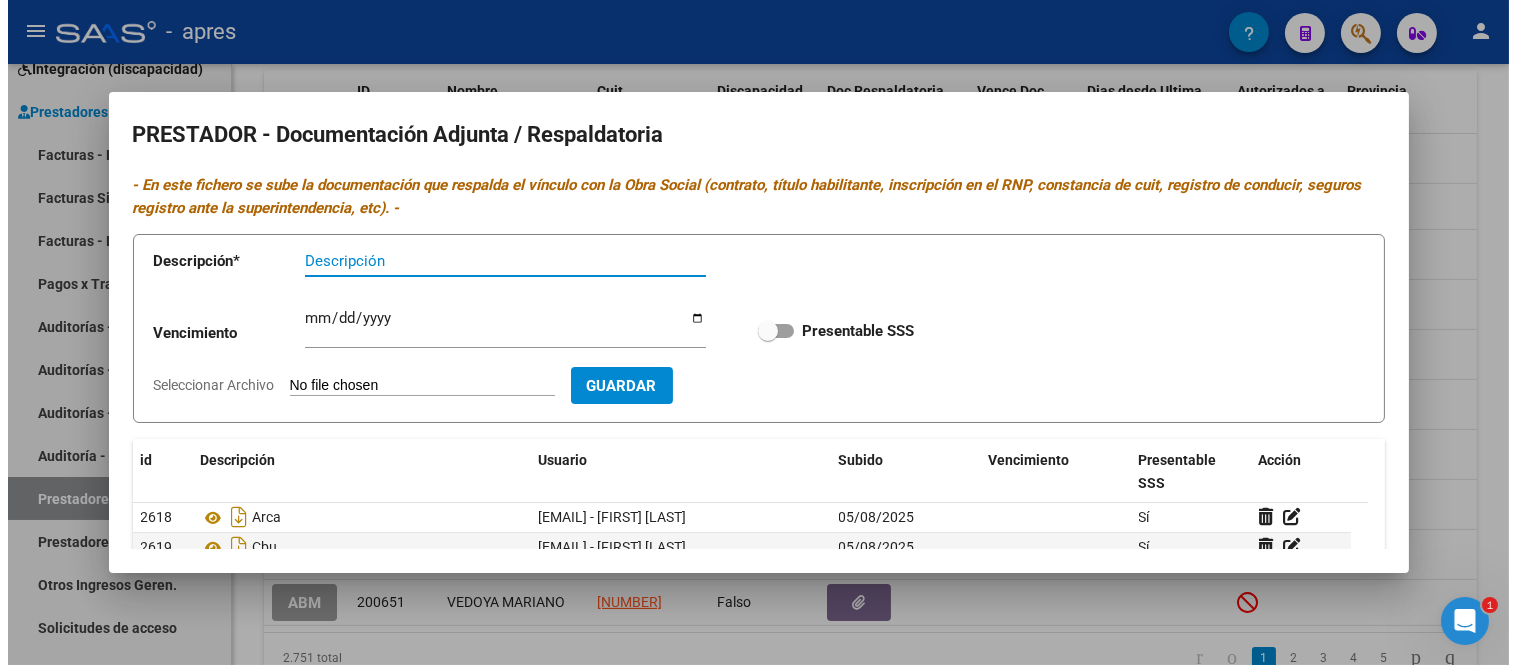 scroll, scrollTop: 206, scrollLeft: 0, axis: vertical 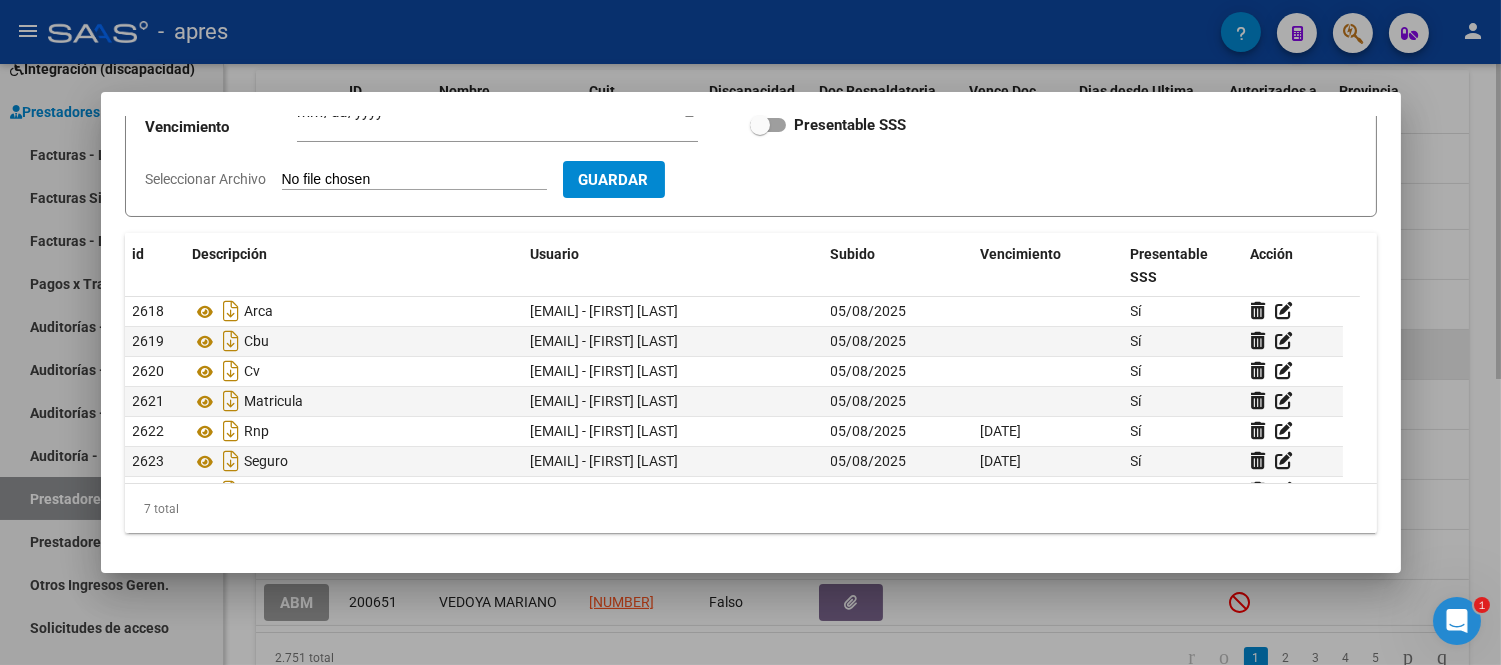 click at bounding box center (750, 332) 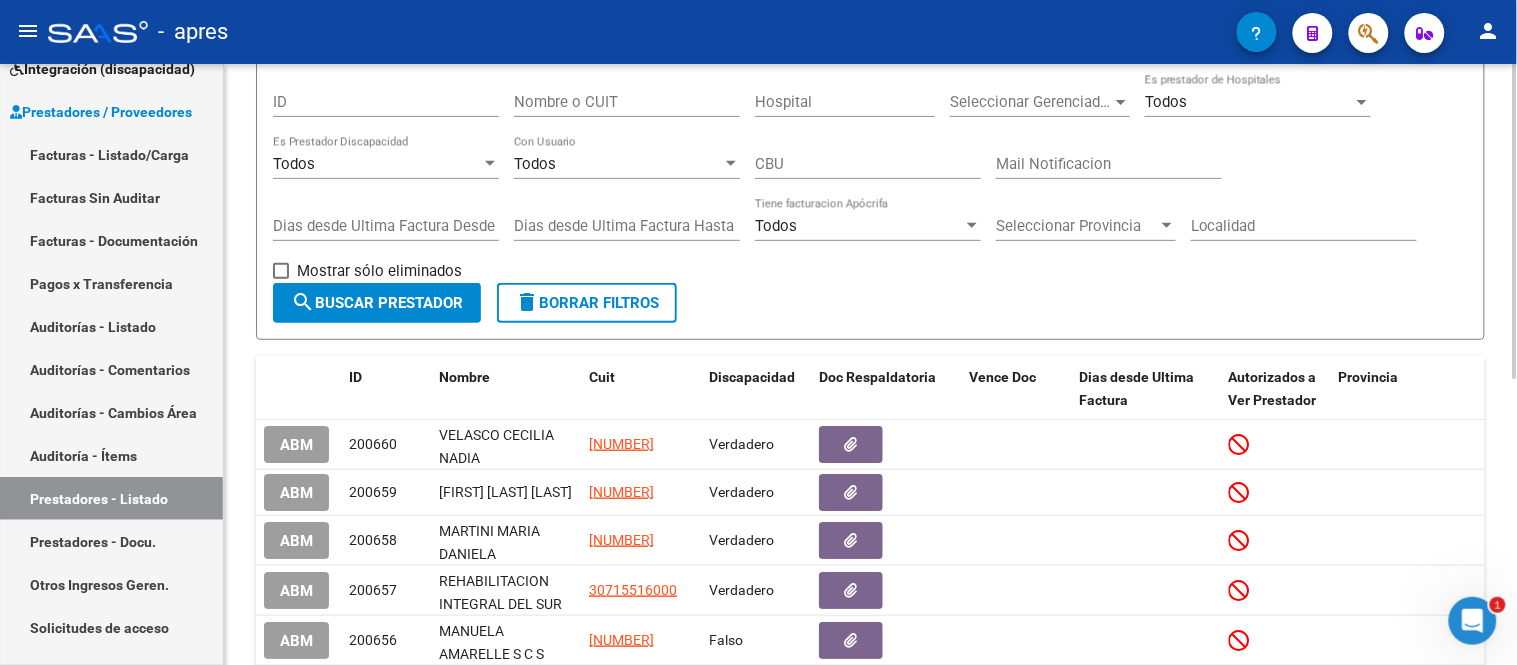 scroll, scrollTop: 111, scrollLeft: 0, axis: vertical 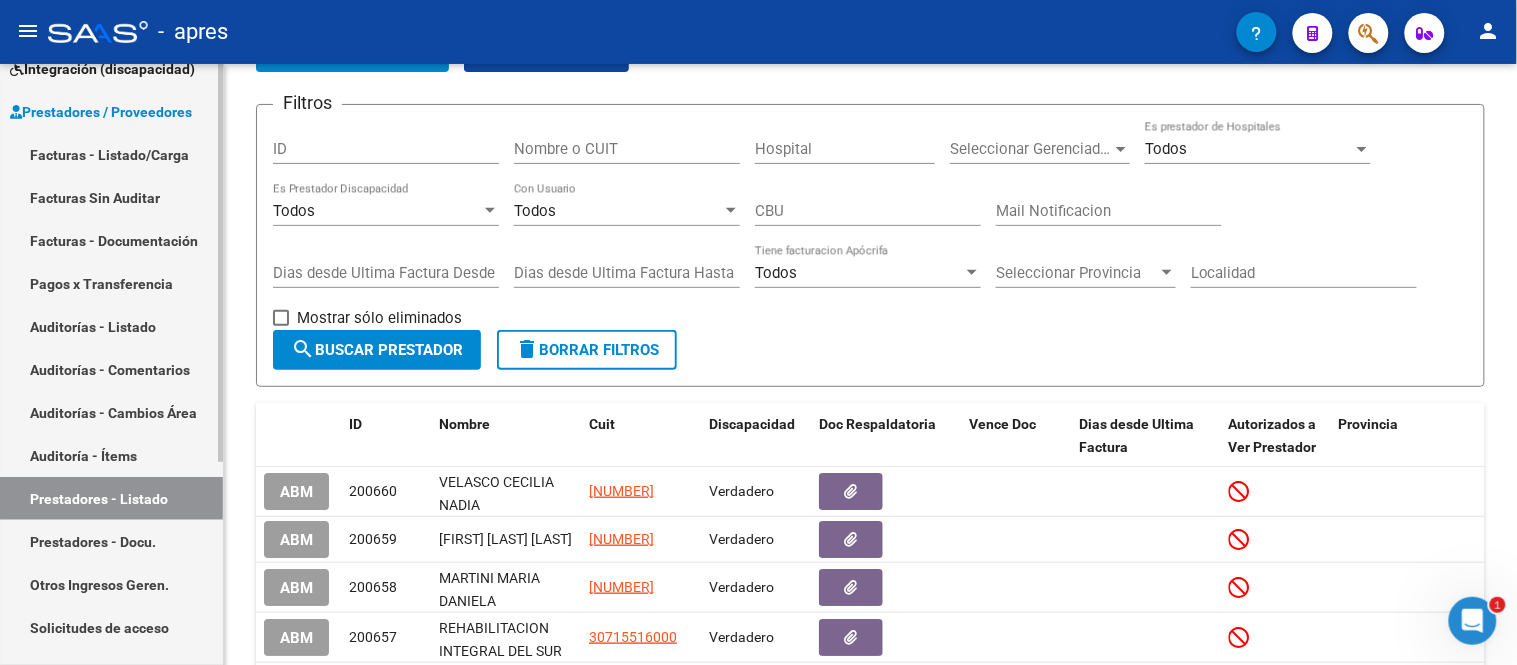 click on "Facturas - Listado/Carga" at bounding box center (111, 154) 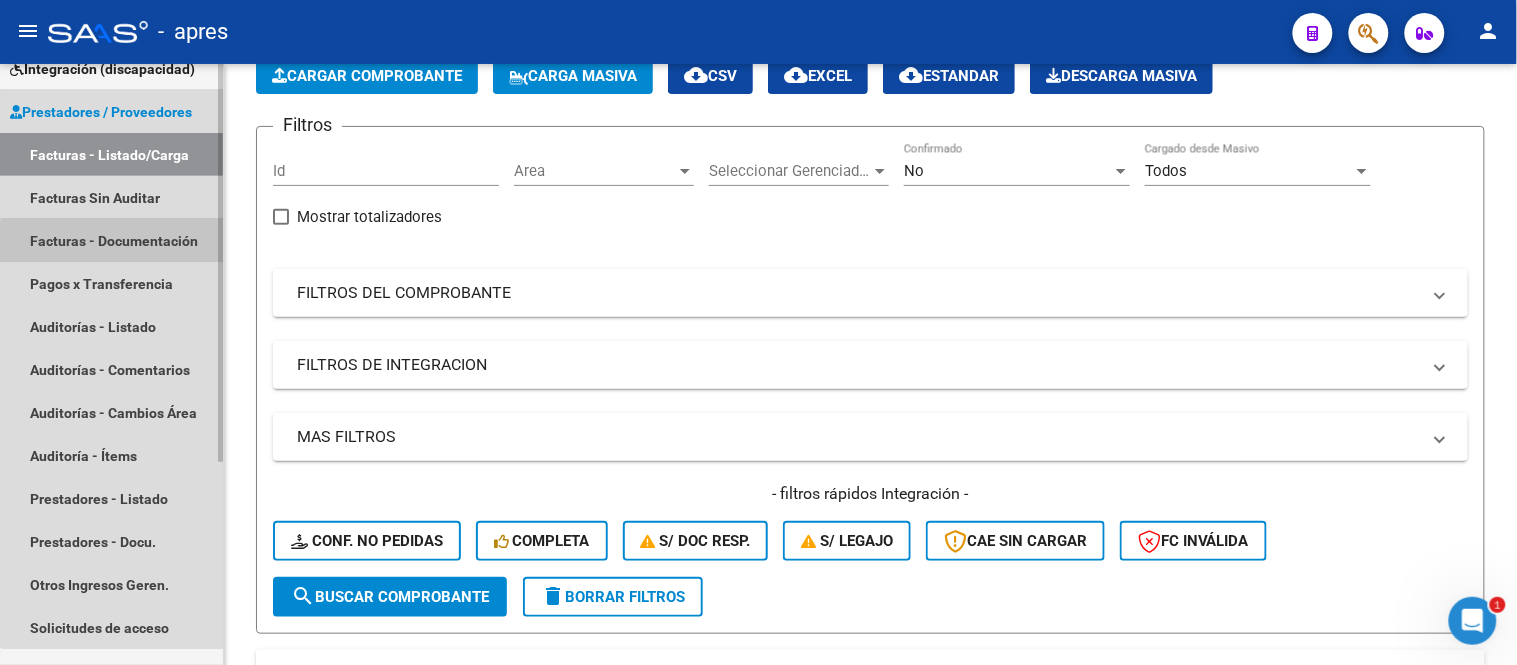 click on "Facturas - Documentación" at bounding box center (111, 240) 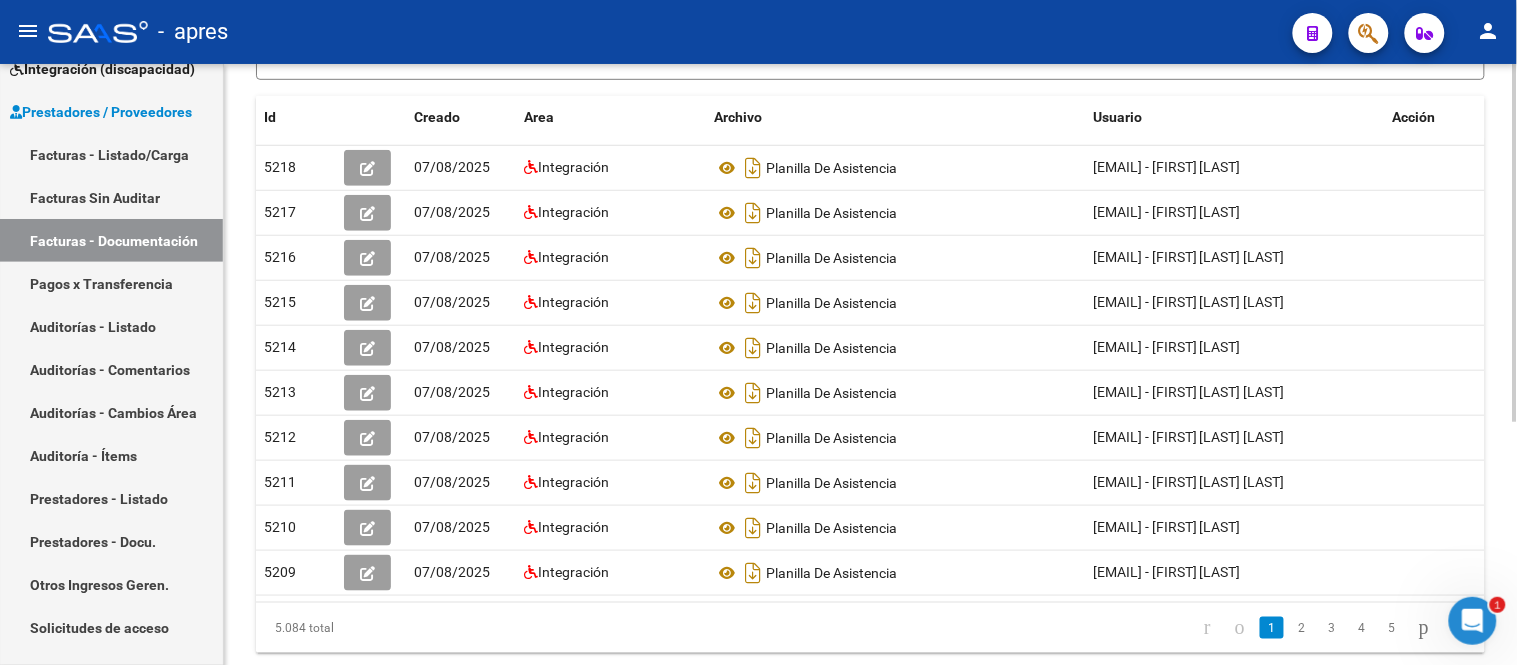 scroll, scrollTop: 111, scrollLeft: 0, axis: vertical 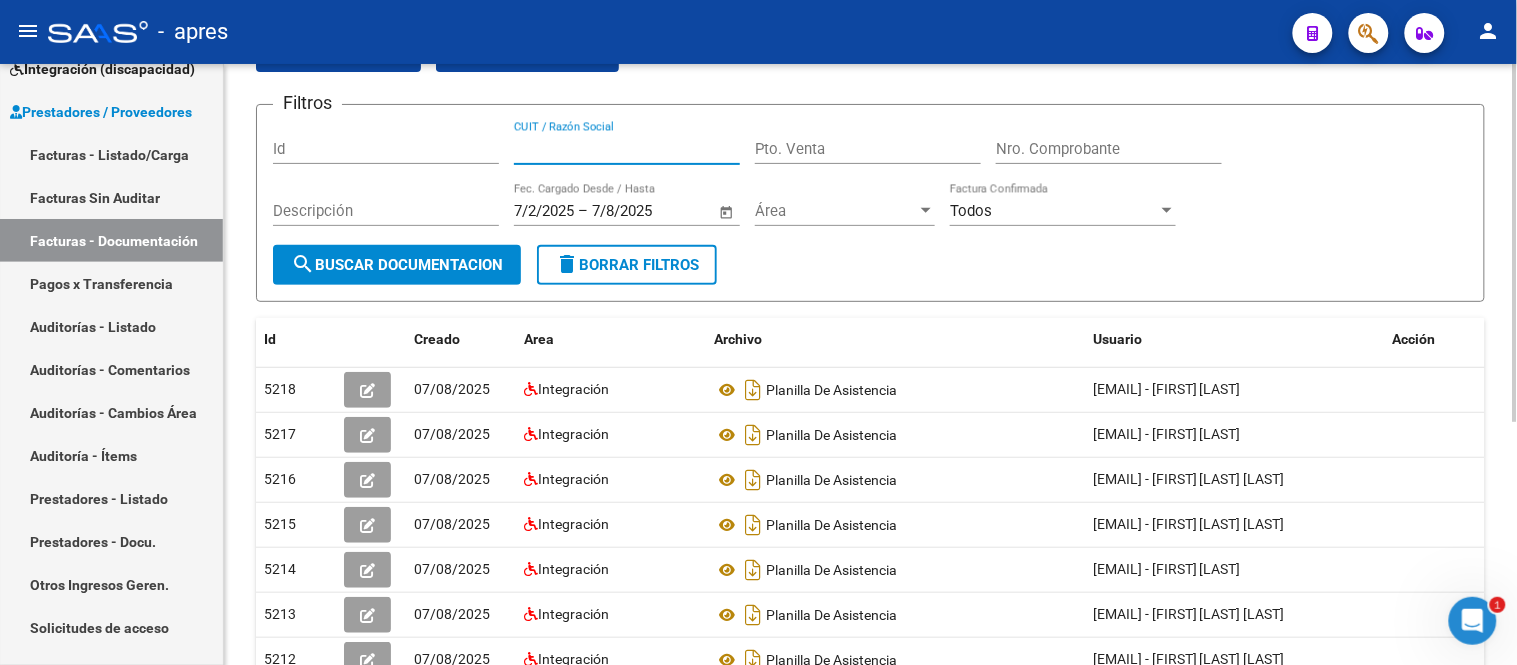 click on "CUIT / Razón Social" at bounding box center [627, 149] 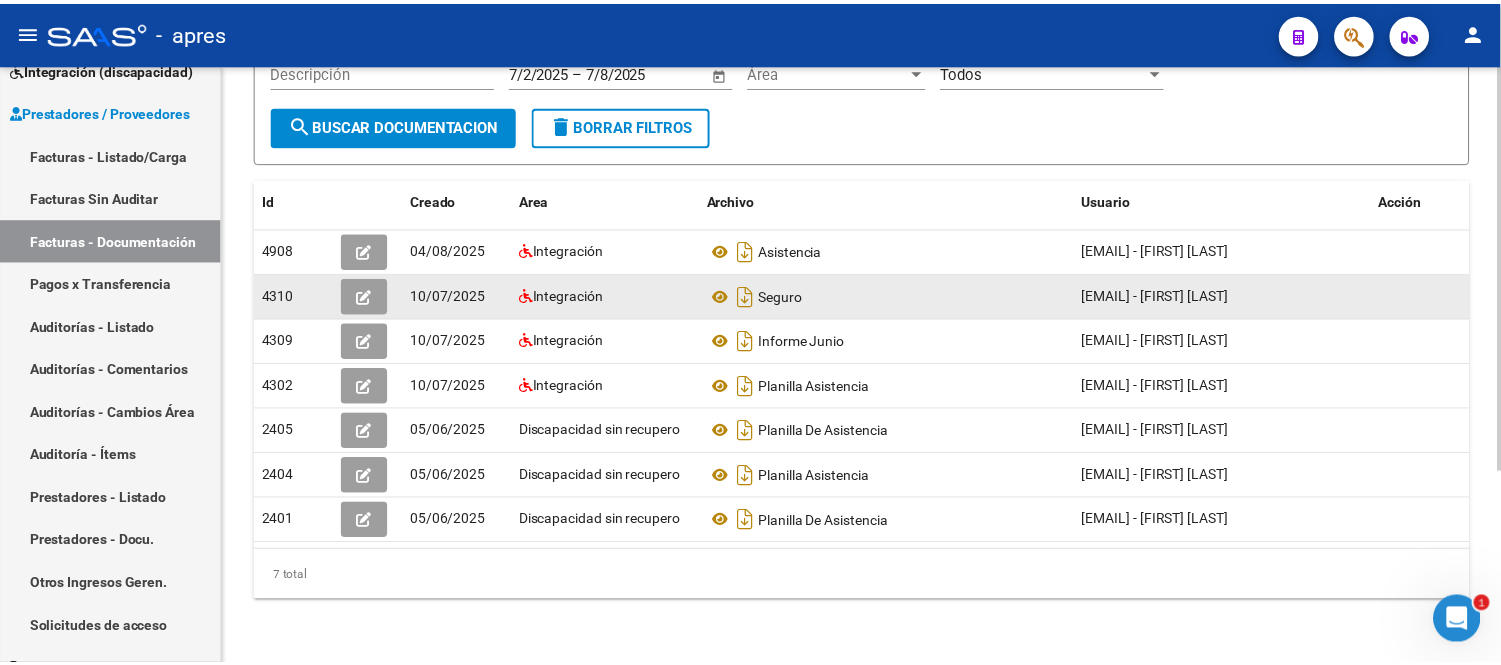 scroll, scrollTop: 283, scrollLeft: 0, axis: vertical 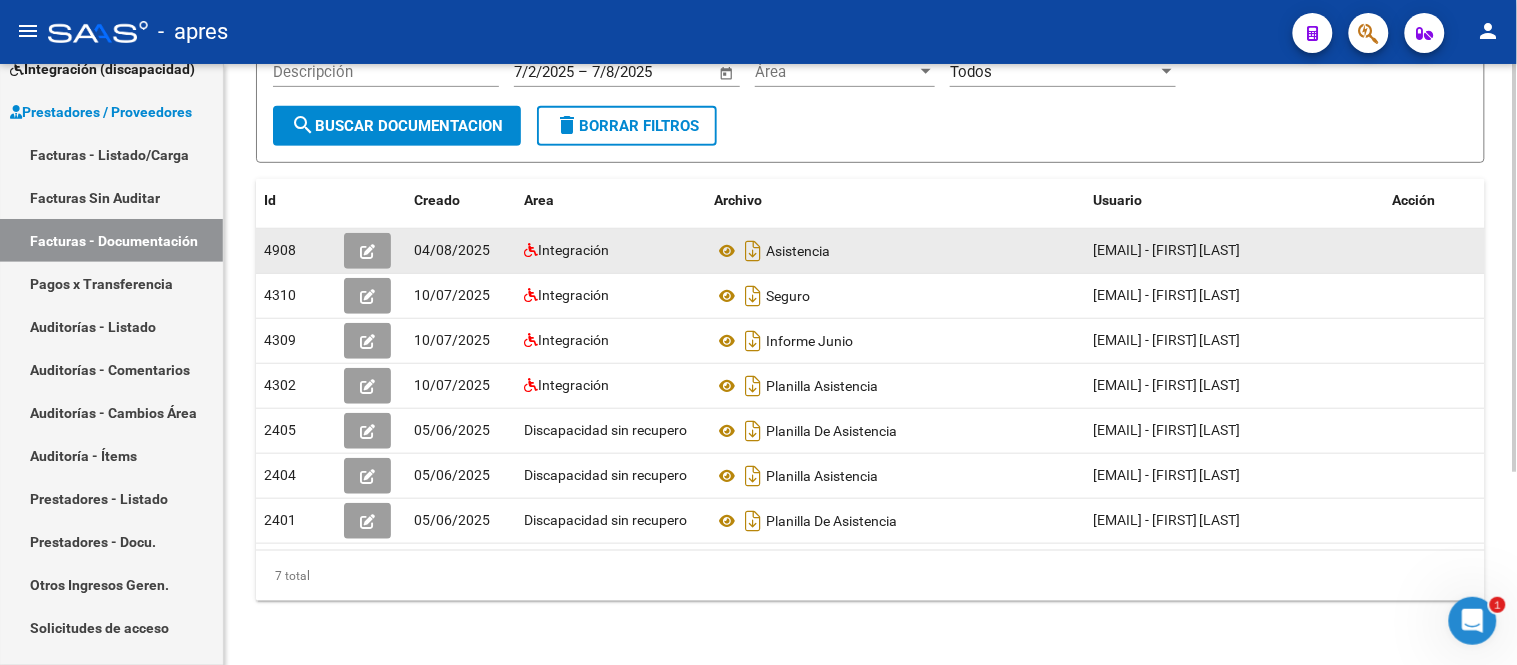 type on "parada" 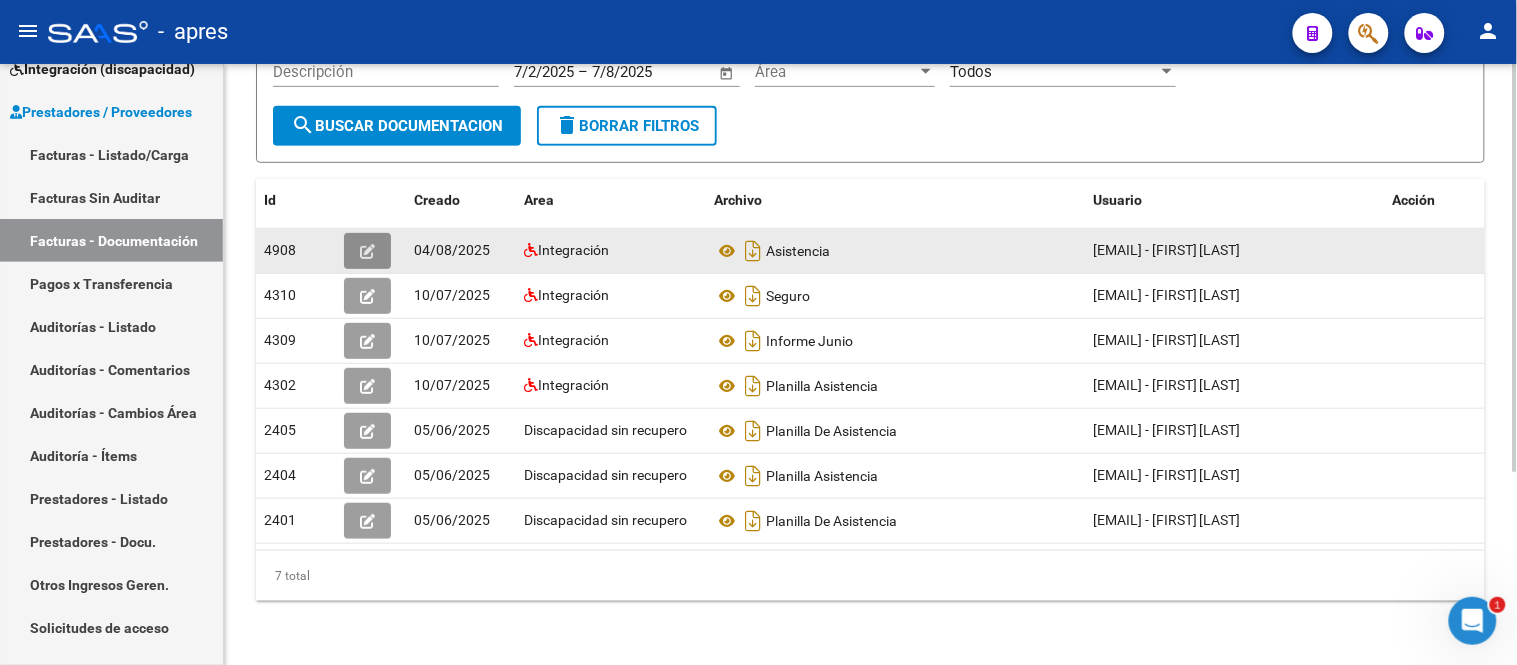 click 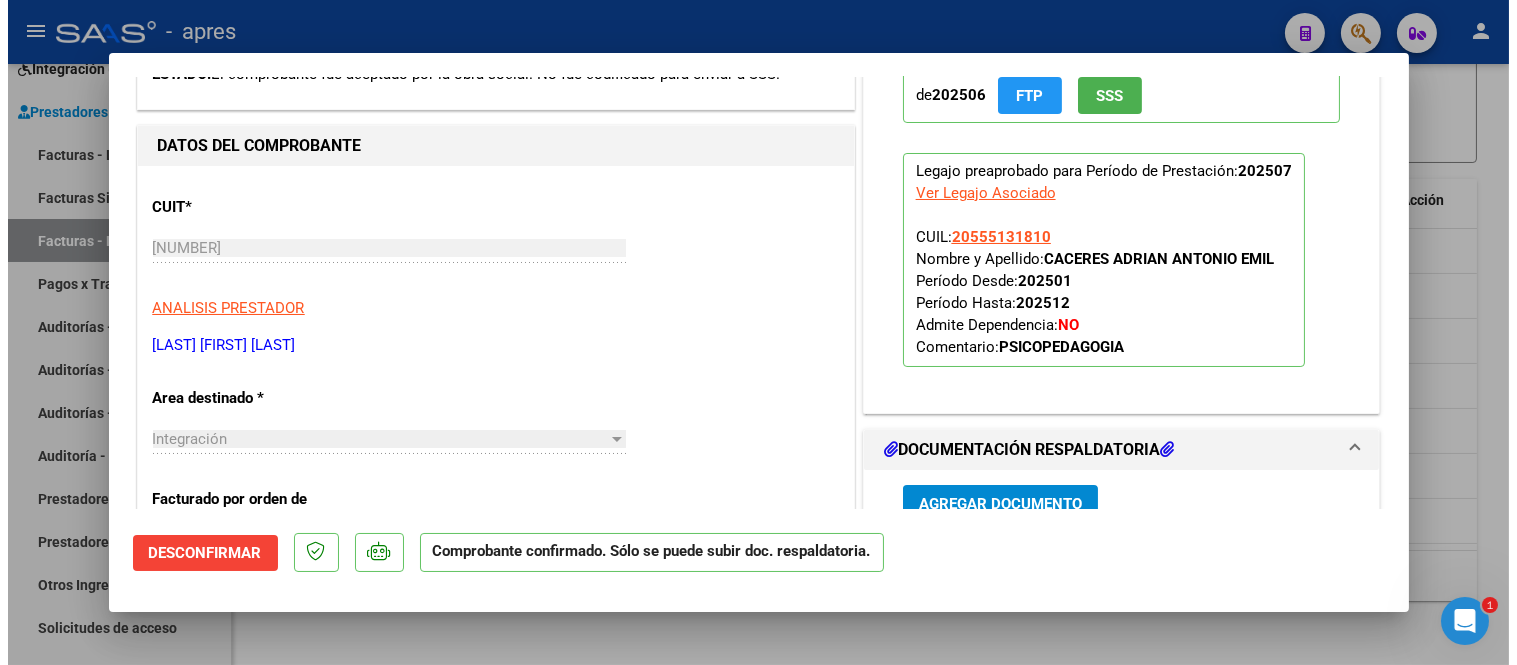 scroll, scrollTop: 0, scrollLeft: 0, axis: both 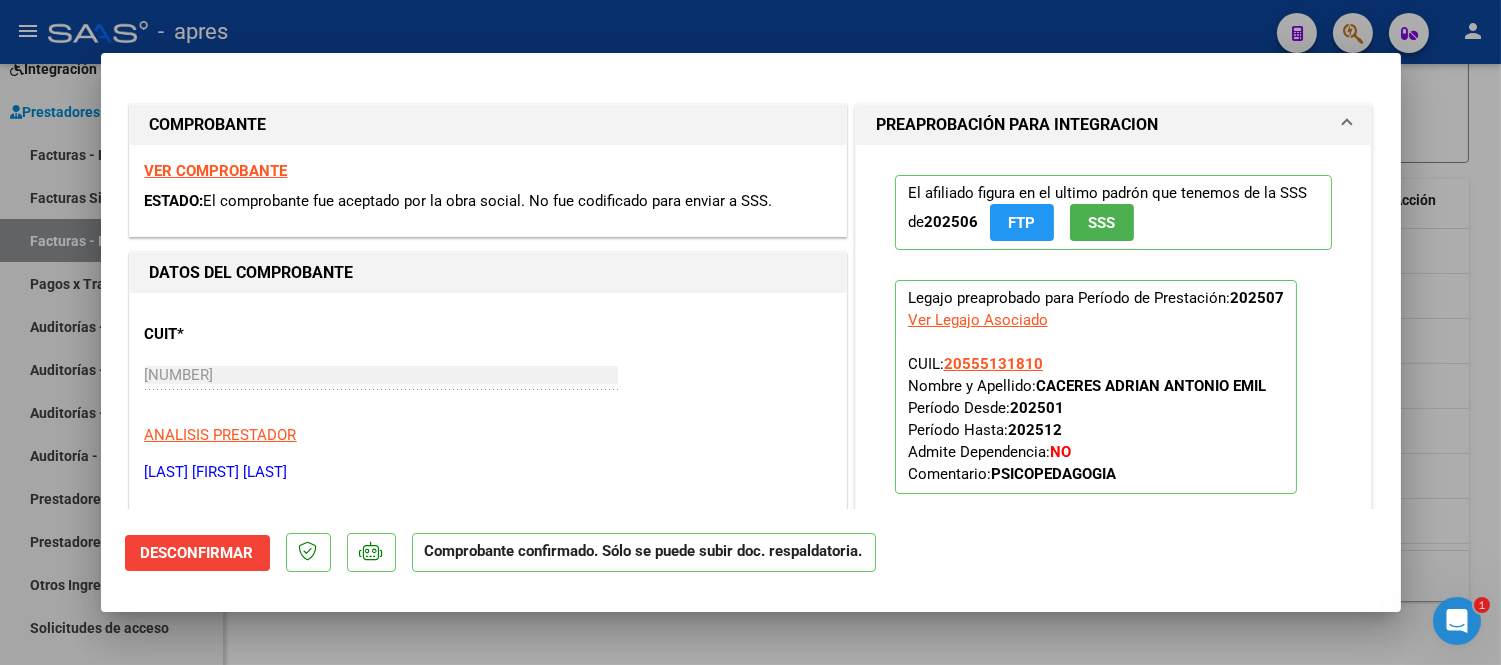 click at bounding box center [750, 332] 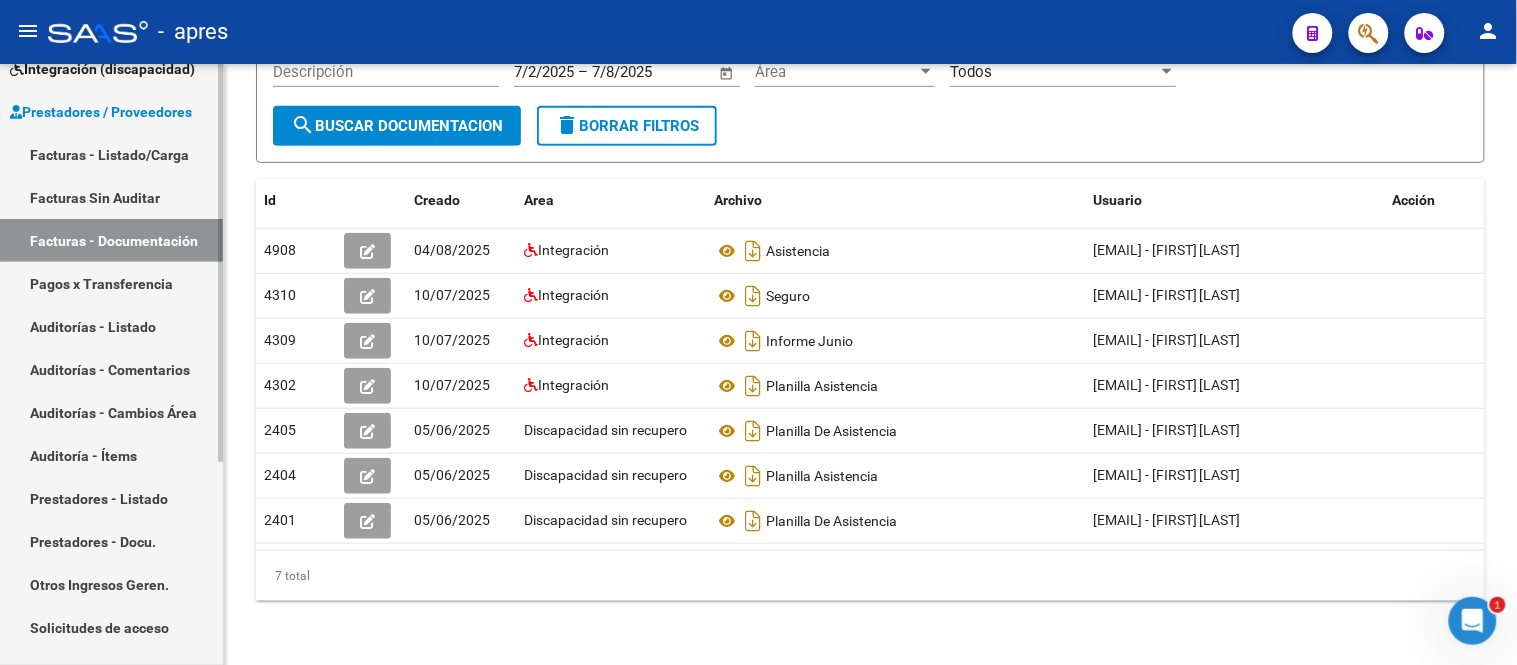 click on "Facturas - Documentación" at bounding box center (111, 240) 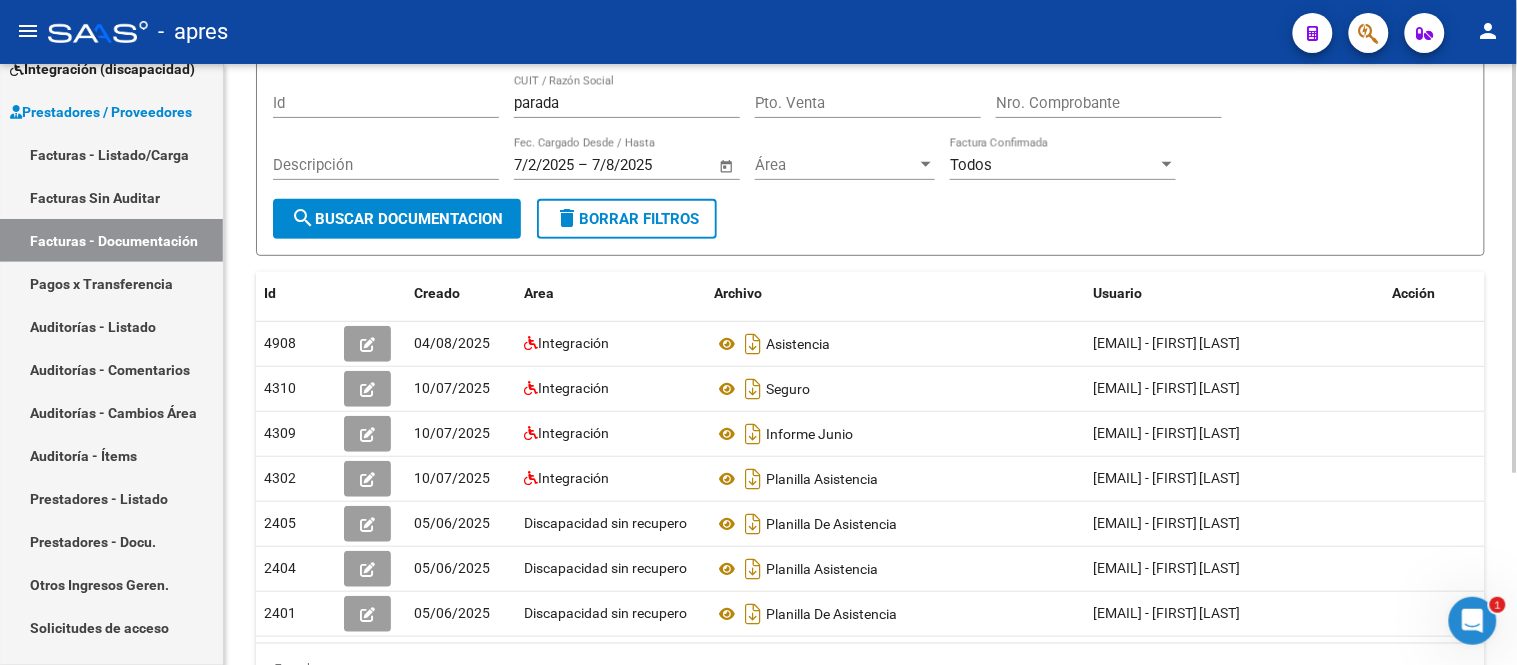 scroll, scrollTop: 0, scrollLeft: 0, axis: both 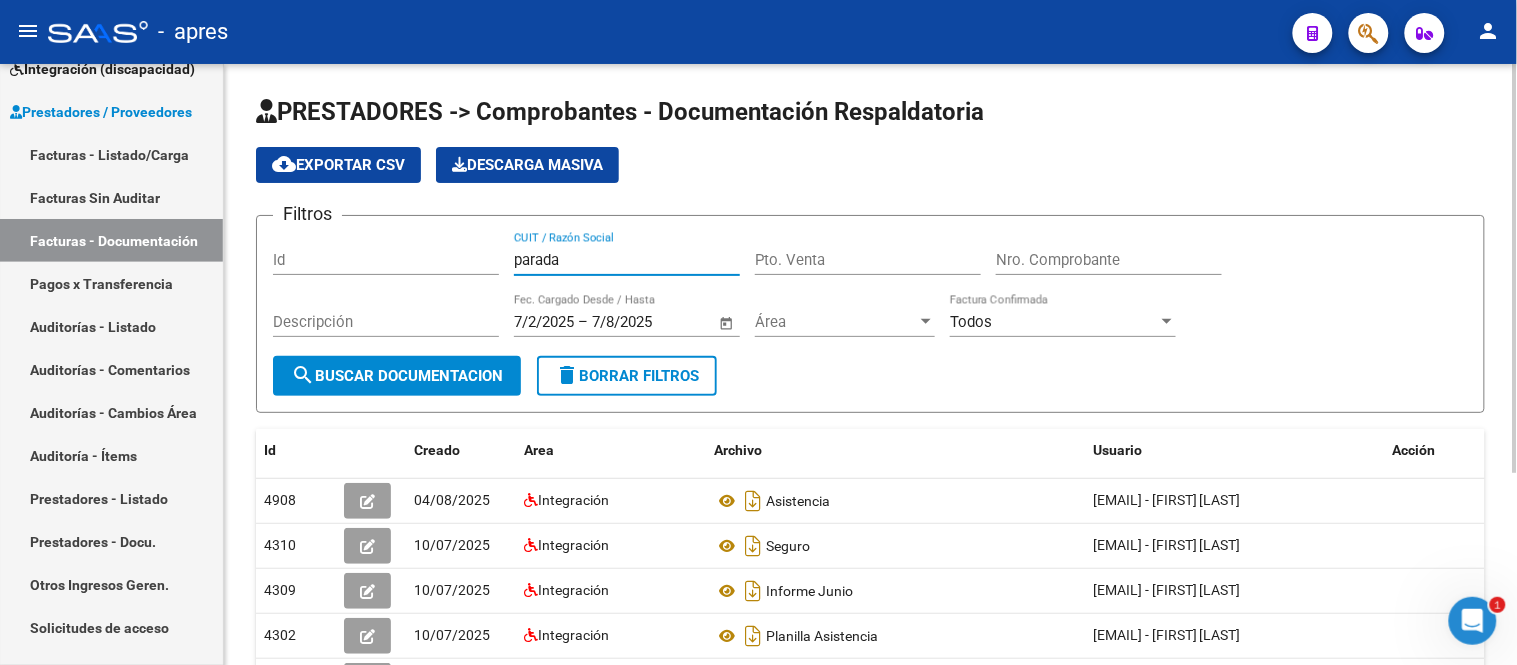 click on "parada" at bounding box center (627, 260) 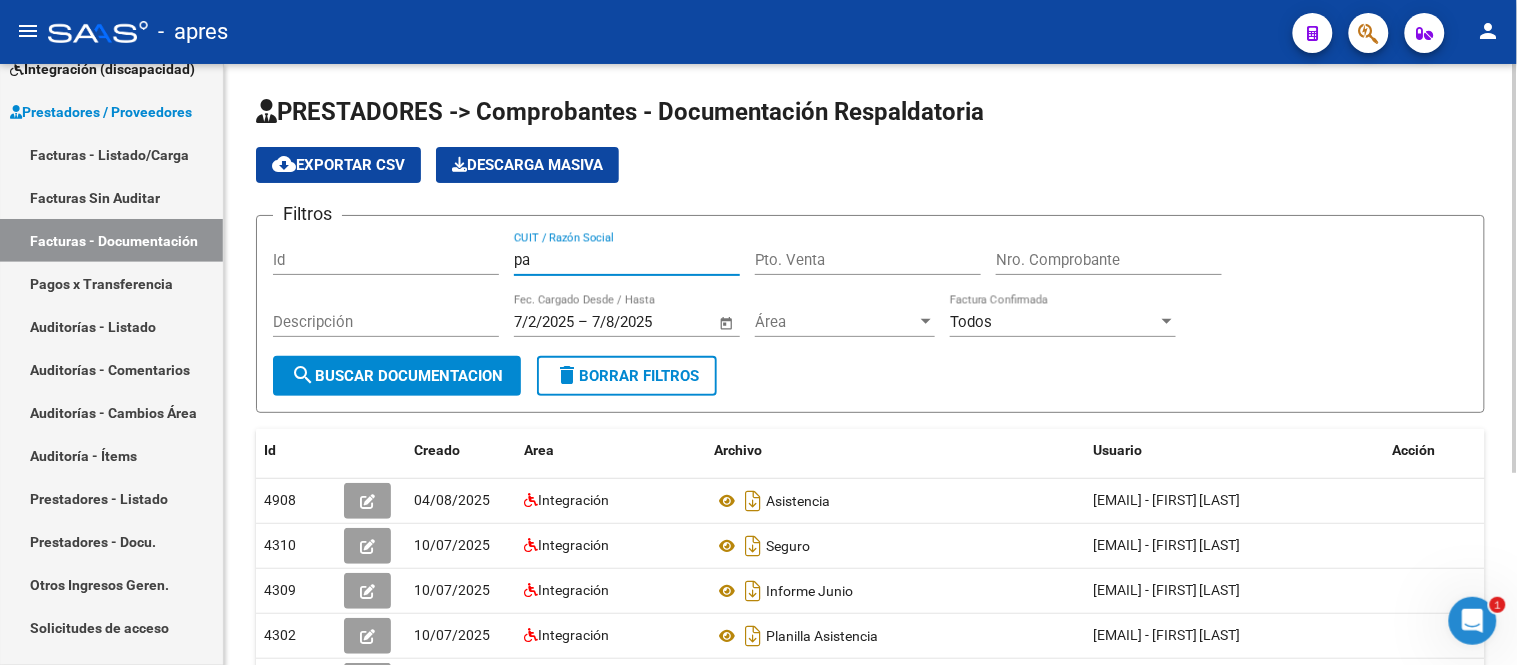 type on "p" 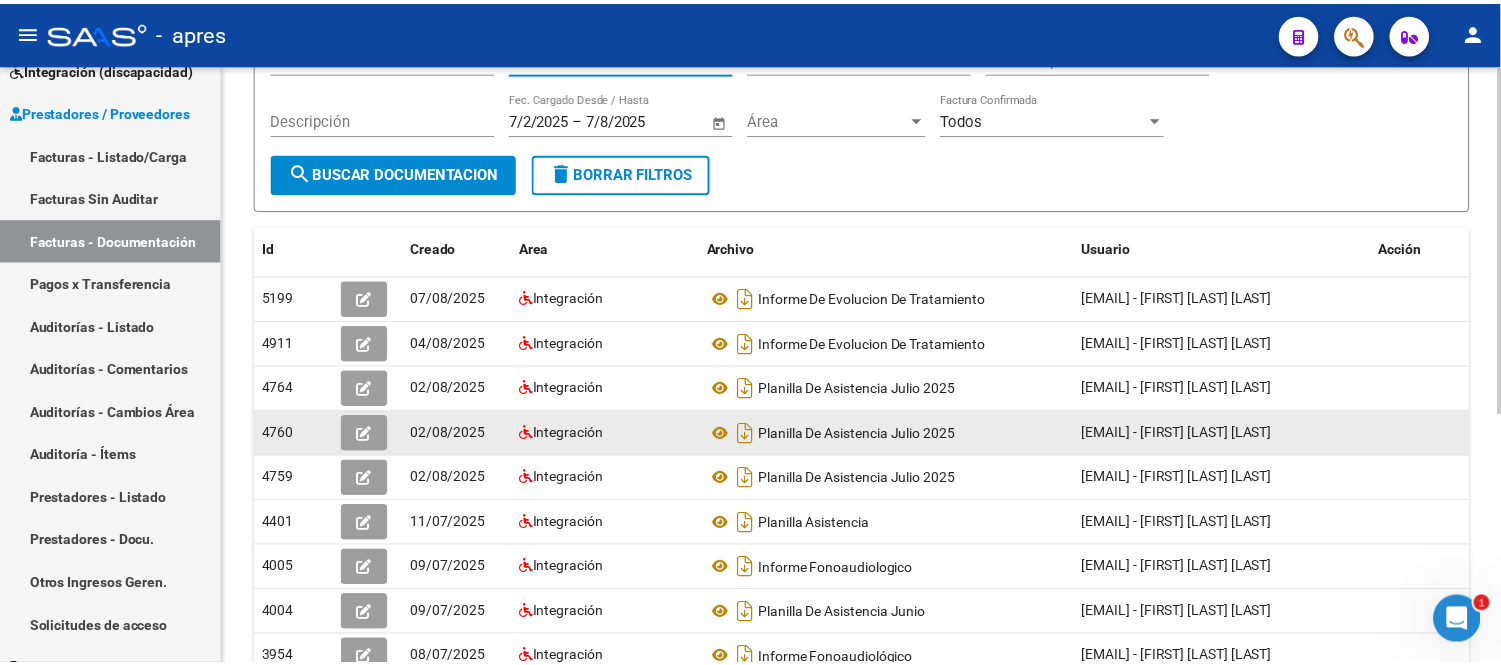 scroll, scrollTop: 222, scrollLeft: 0, axis: vertical 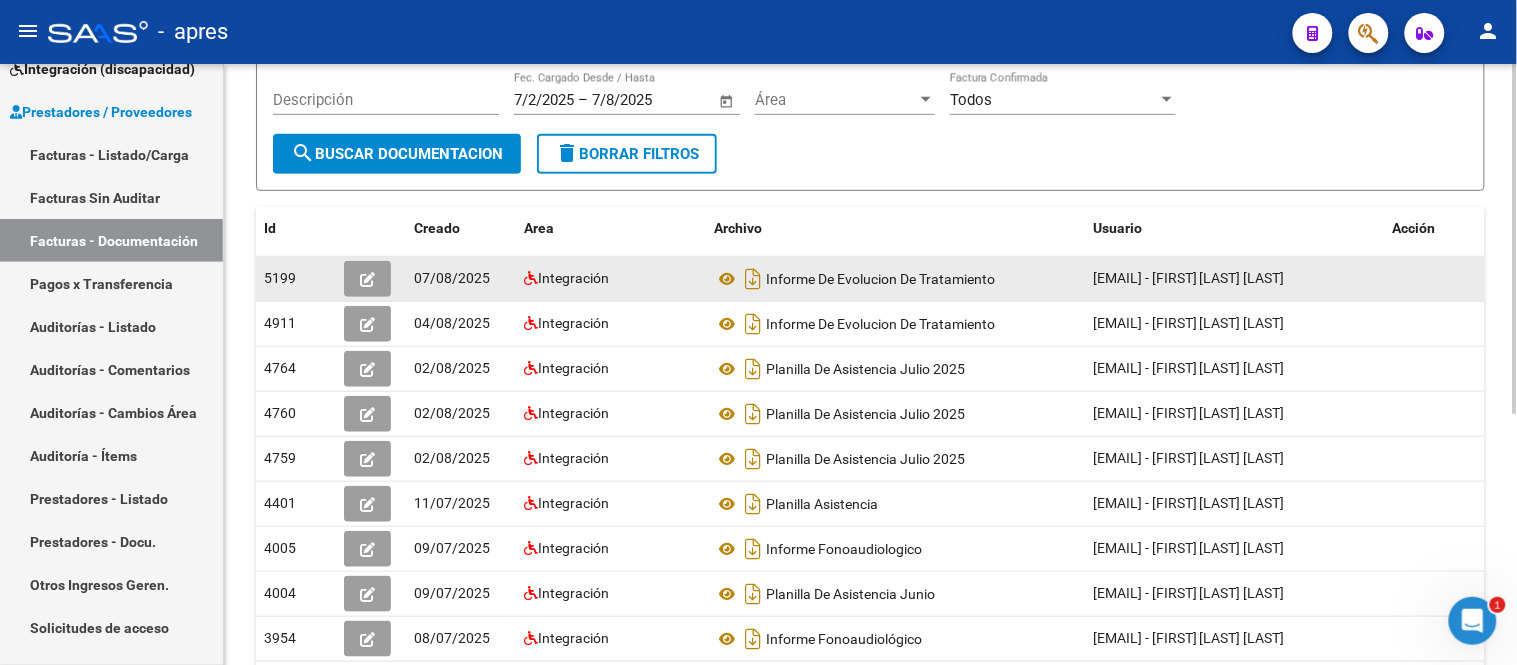type on "alvarez" 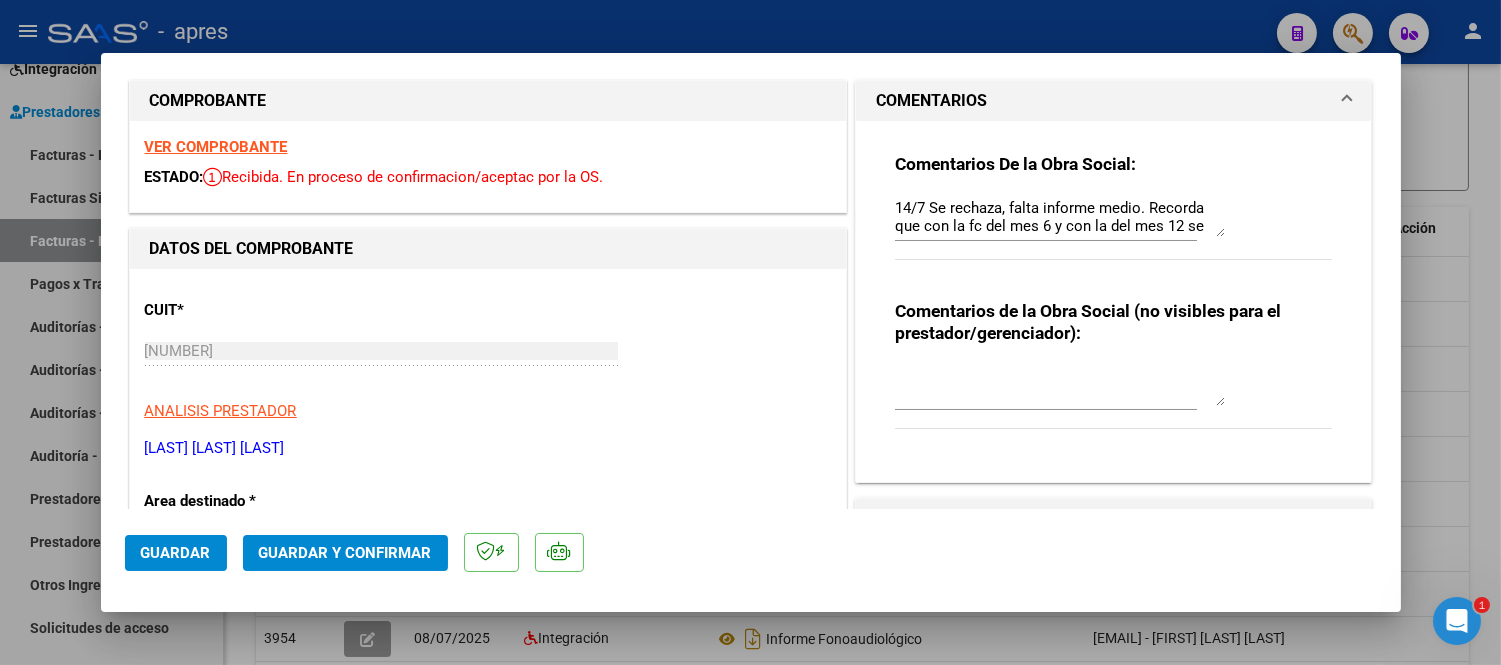 scroll, scrollTop: 0, scrollLeft: 0, axis: both 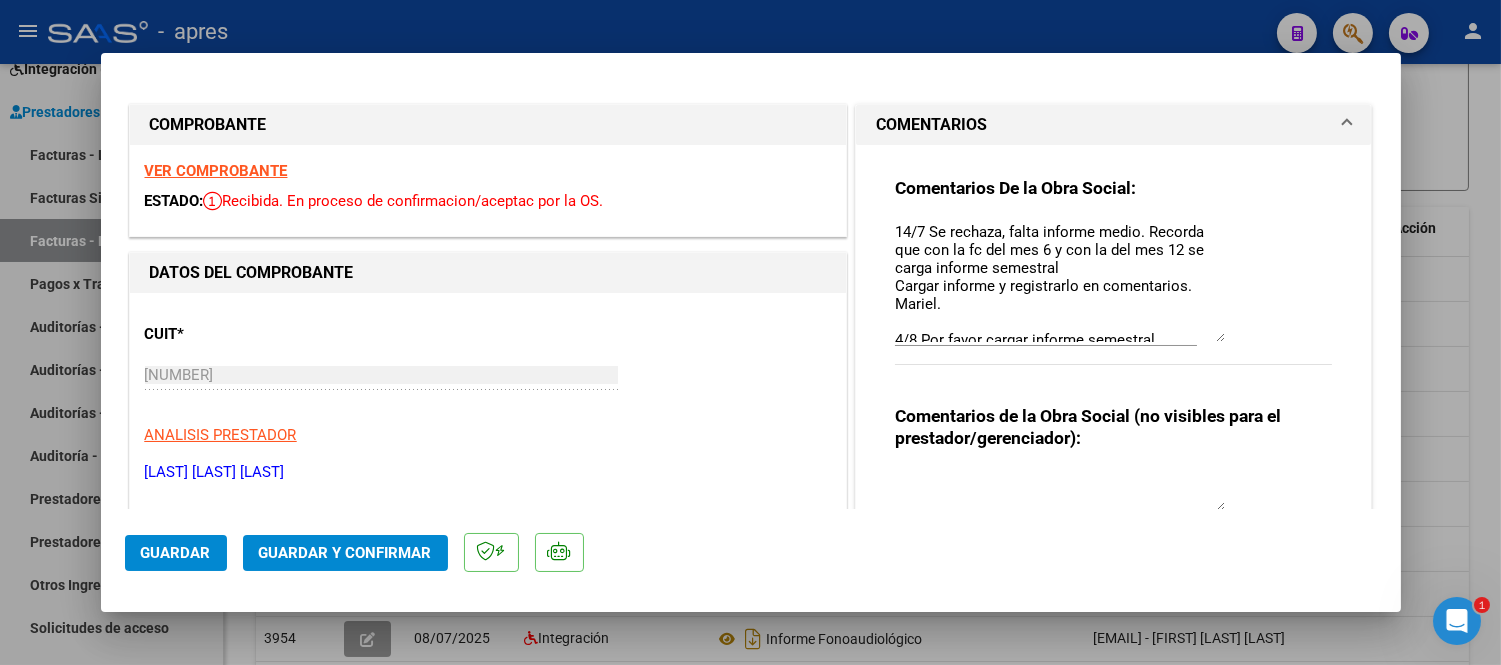 drag, startPoint x: 1208, startPoint y: 248, endPoint x: 1241, endPoint y: 330, distance: 88.391174 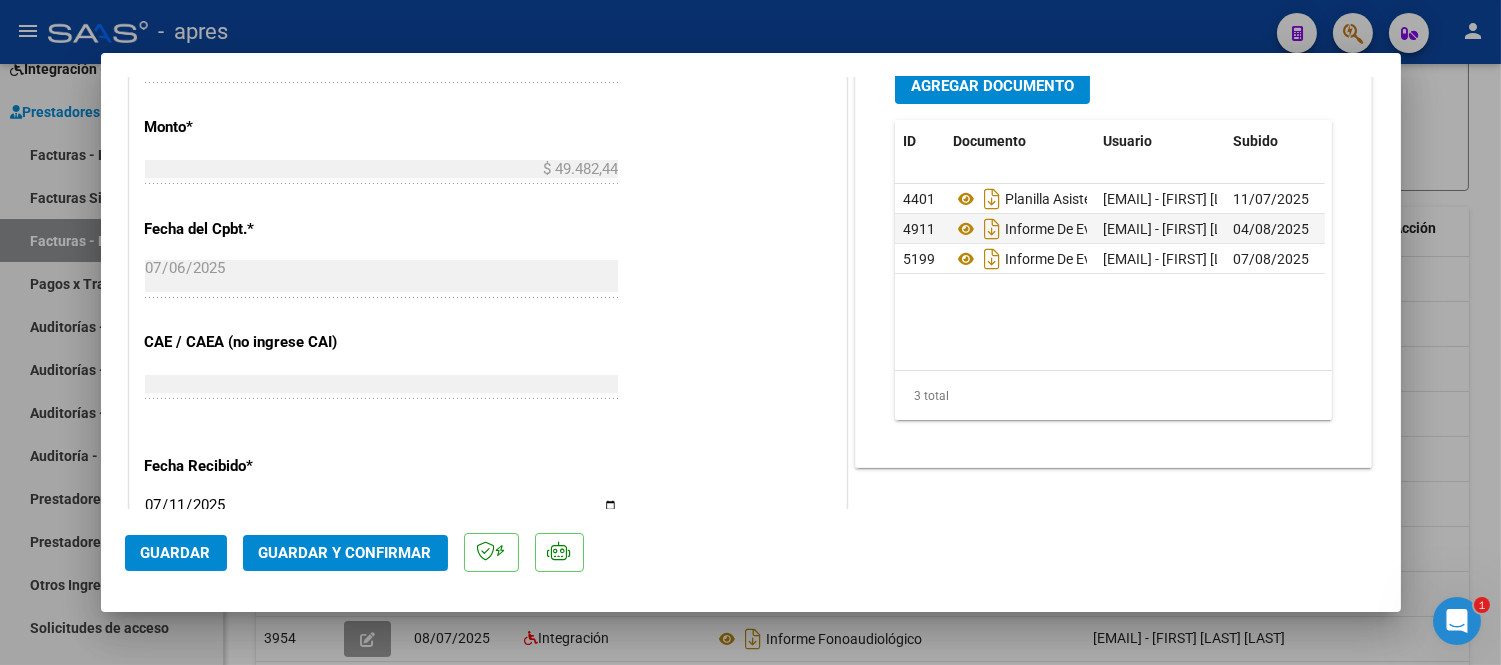 scroll, scrollTop: 1222, scrollLeft: 0, axis: vertical 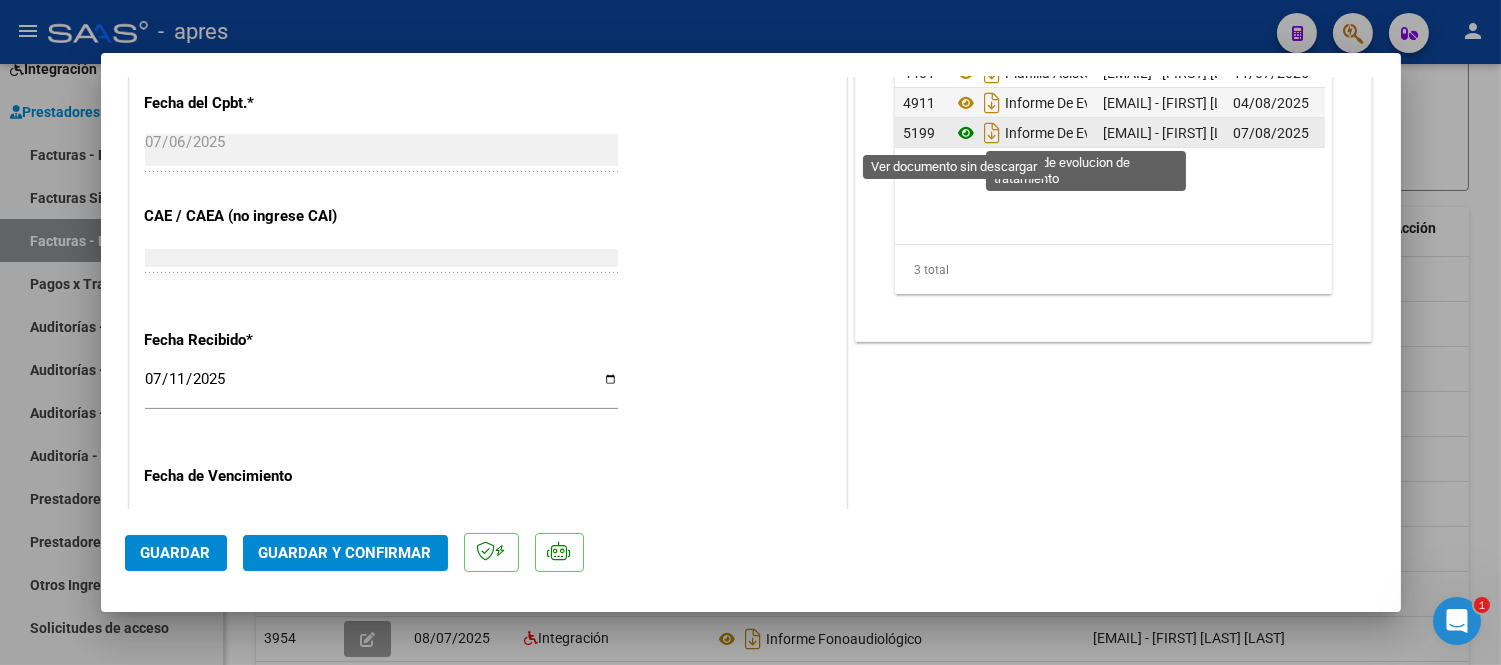 click 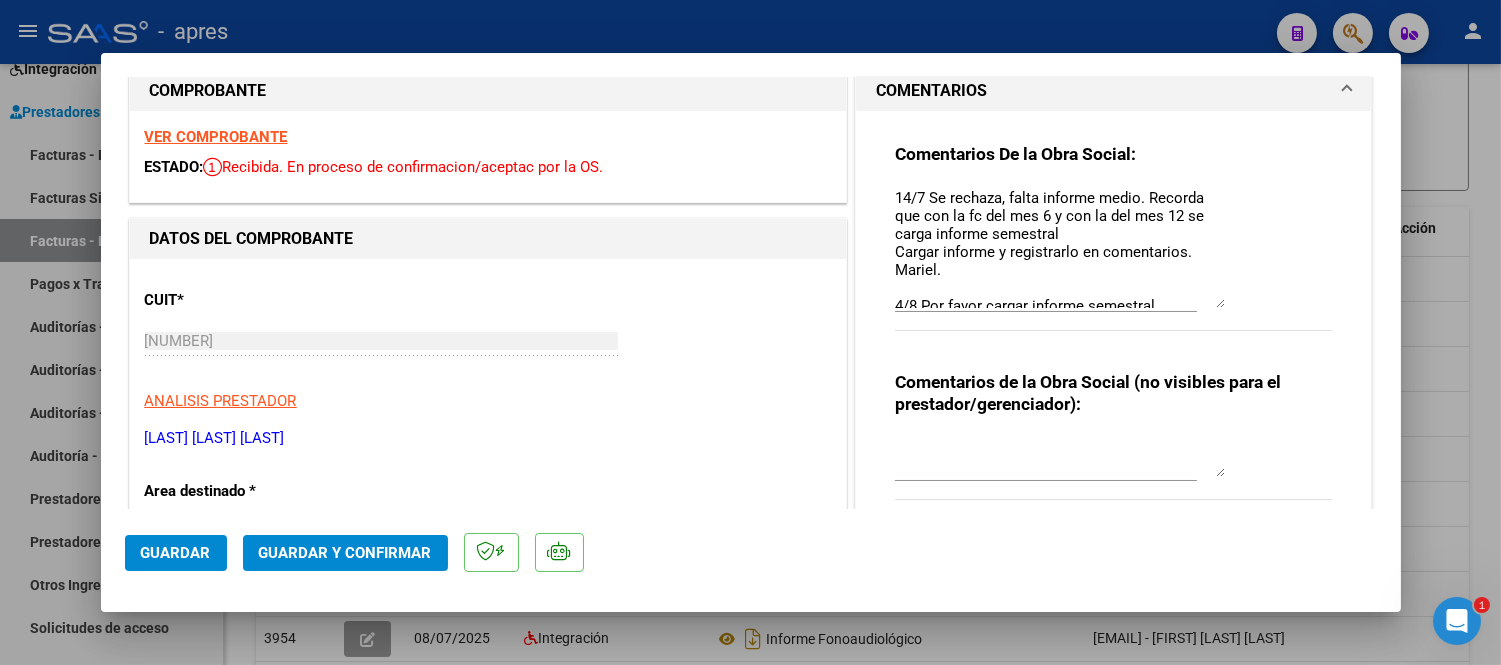 scroll, scrollTop: 0, scrollLeft: 0, axis: both 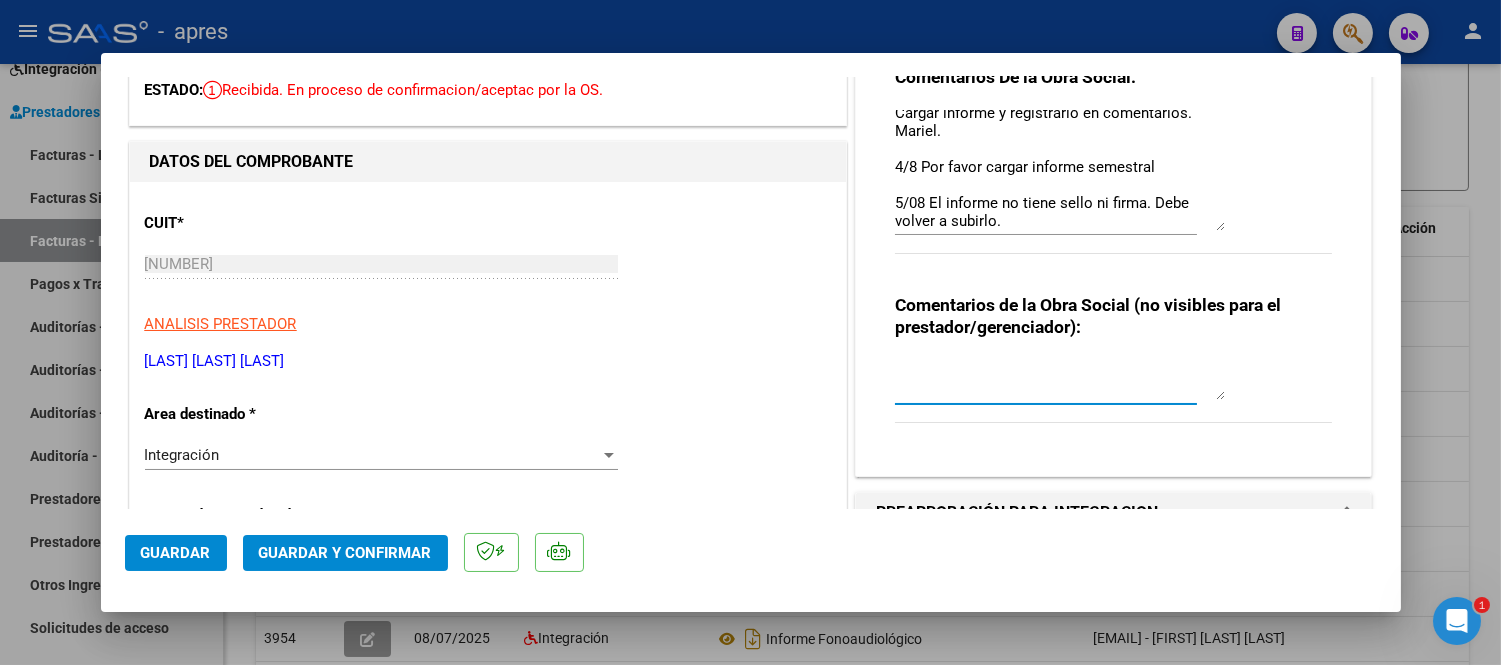 click at bounding box center (1060, 380) 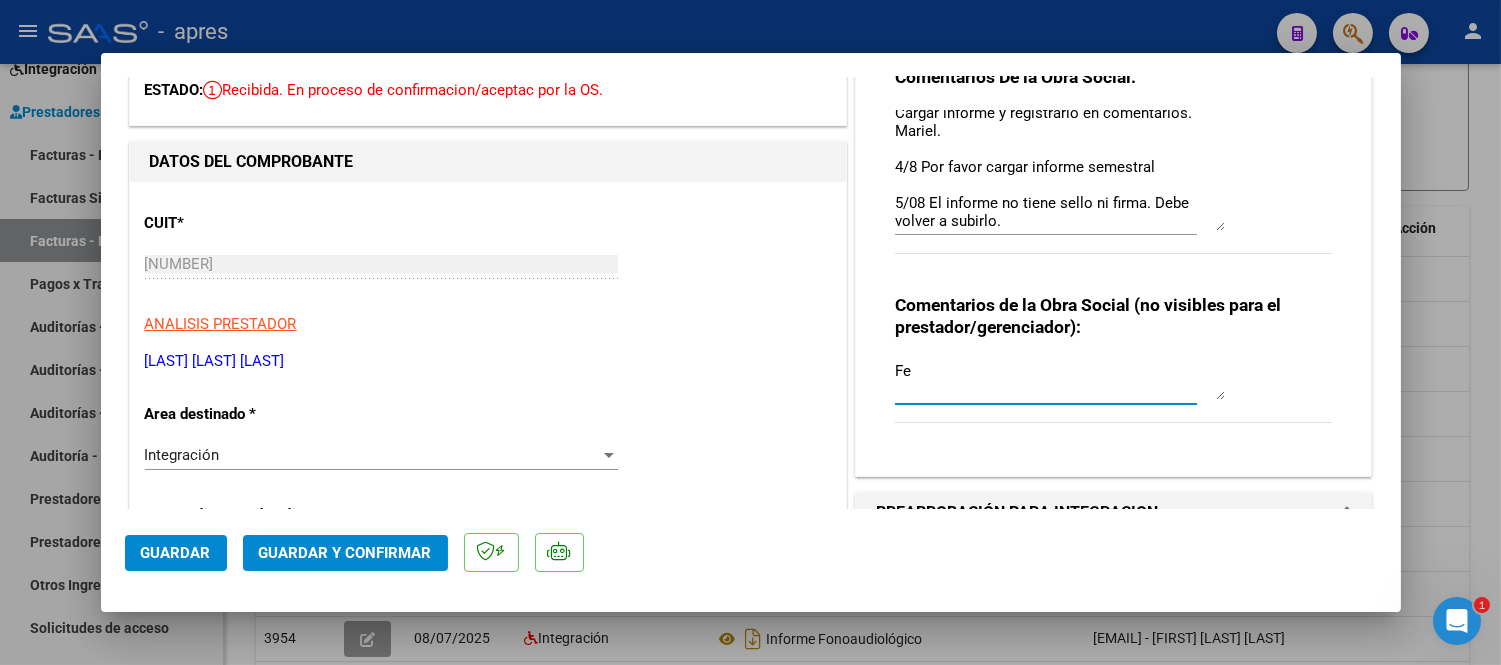 type on "F" 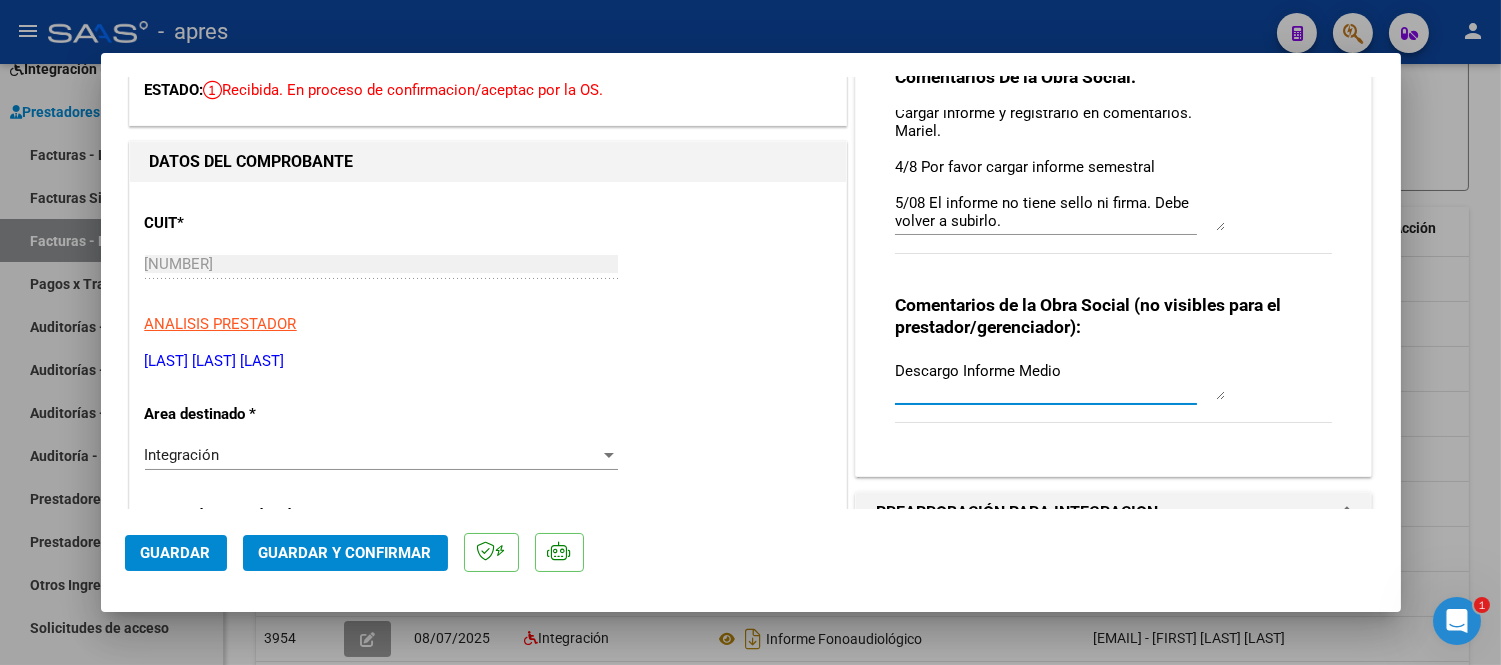 scroll, scrollTop: 222, scrollLeft: 0, axis: vertical 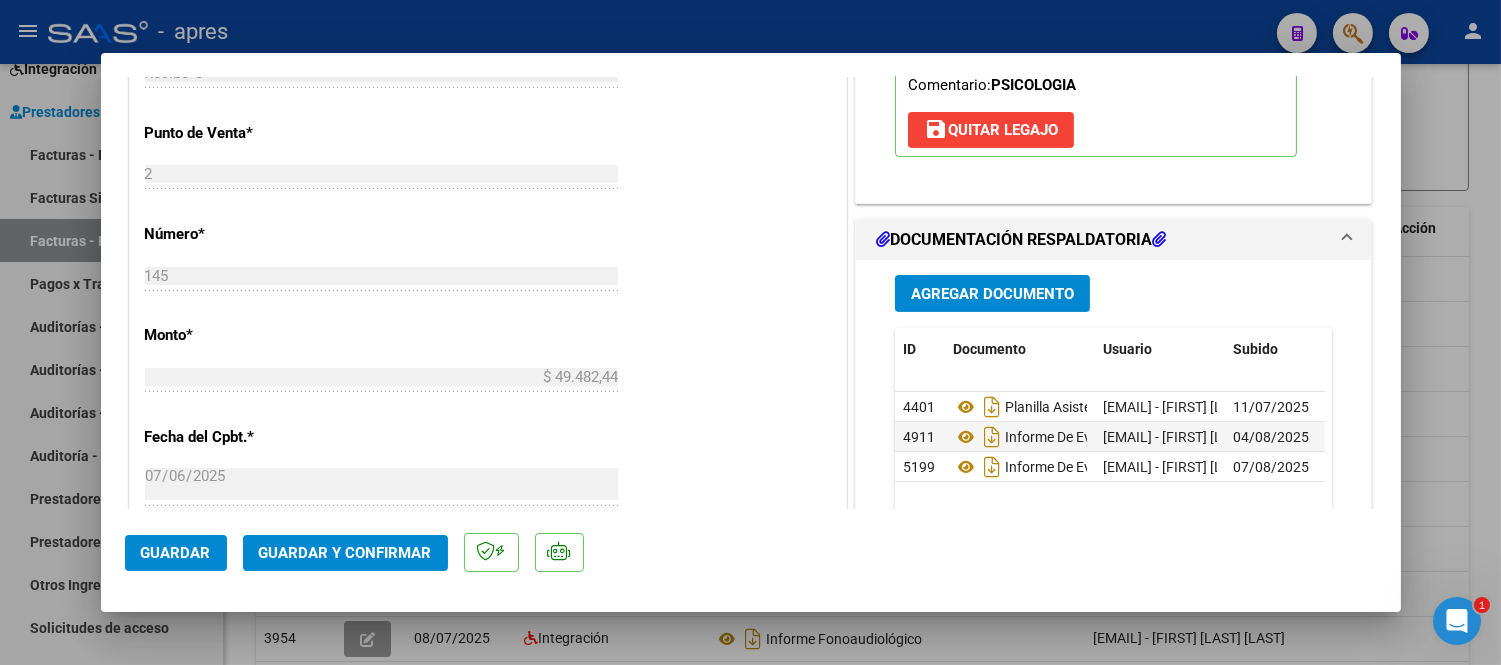 type on "Descargo Informe Medio
Ana" 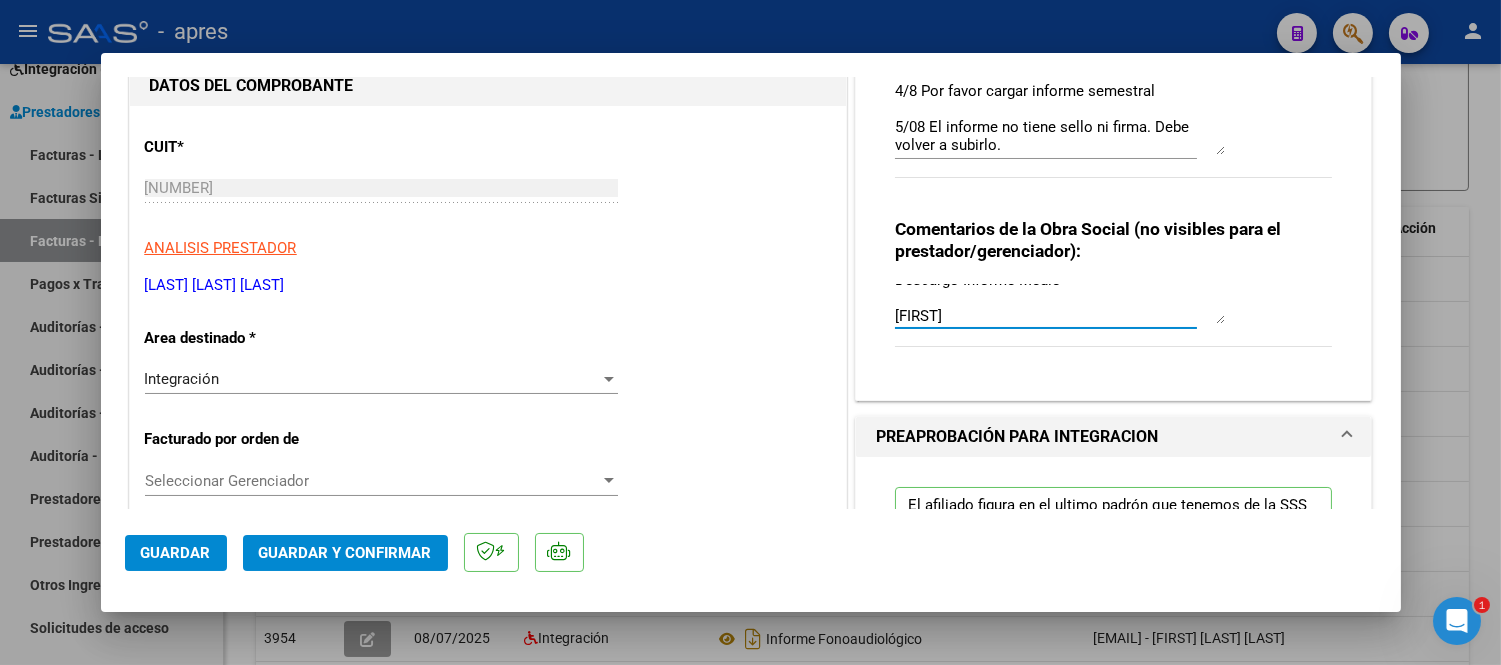 scroll, scrollTop: 165, scrollLeft: 0, axis: vertical 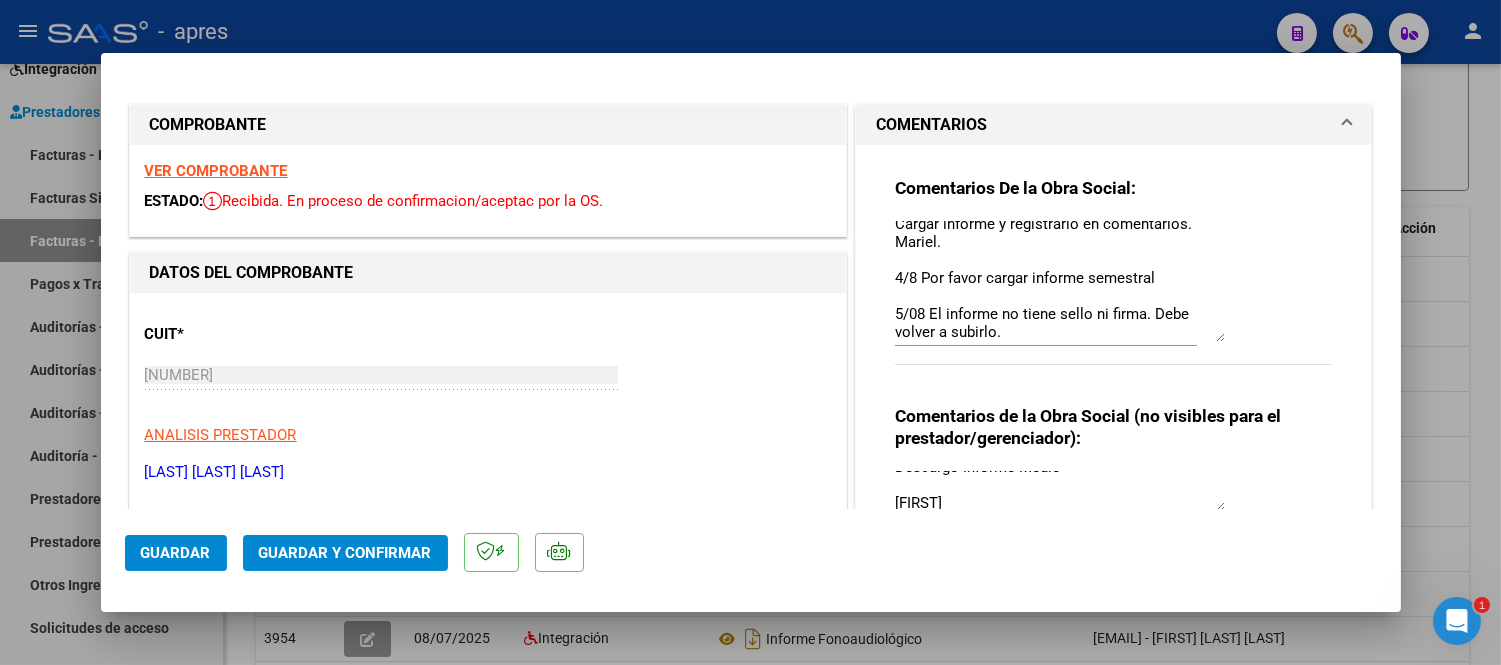 click on "VER COMPROBANTE" at bounding box center (216, 171) 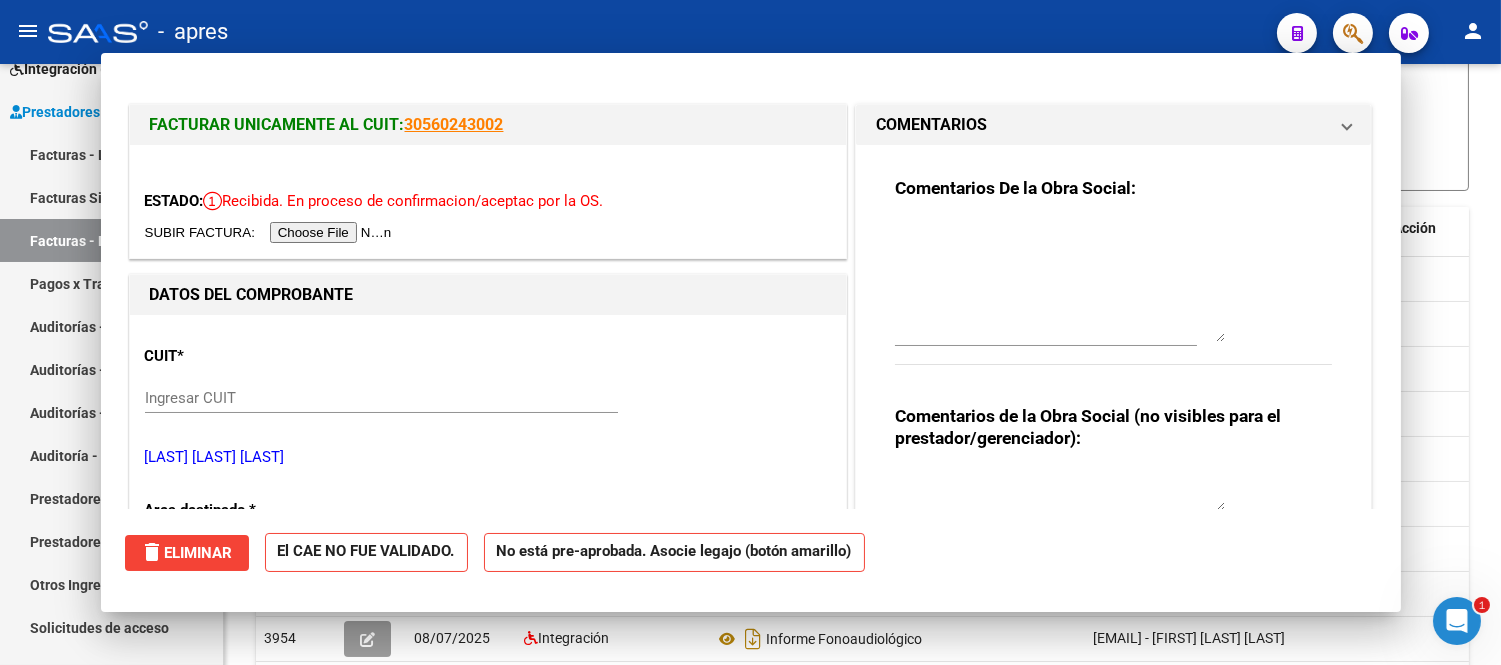 scroll, scrollTop: 0, scrollLeft: 0, axis: both 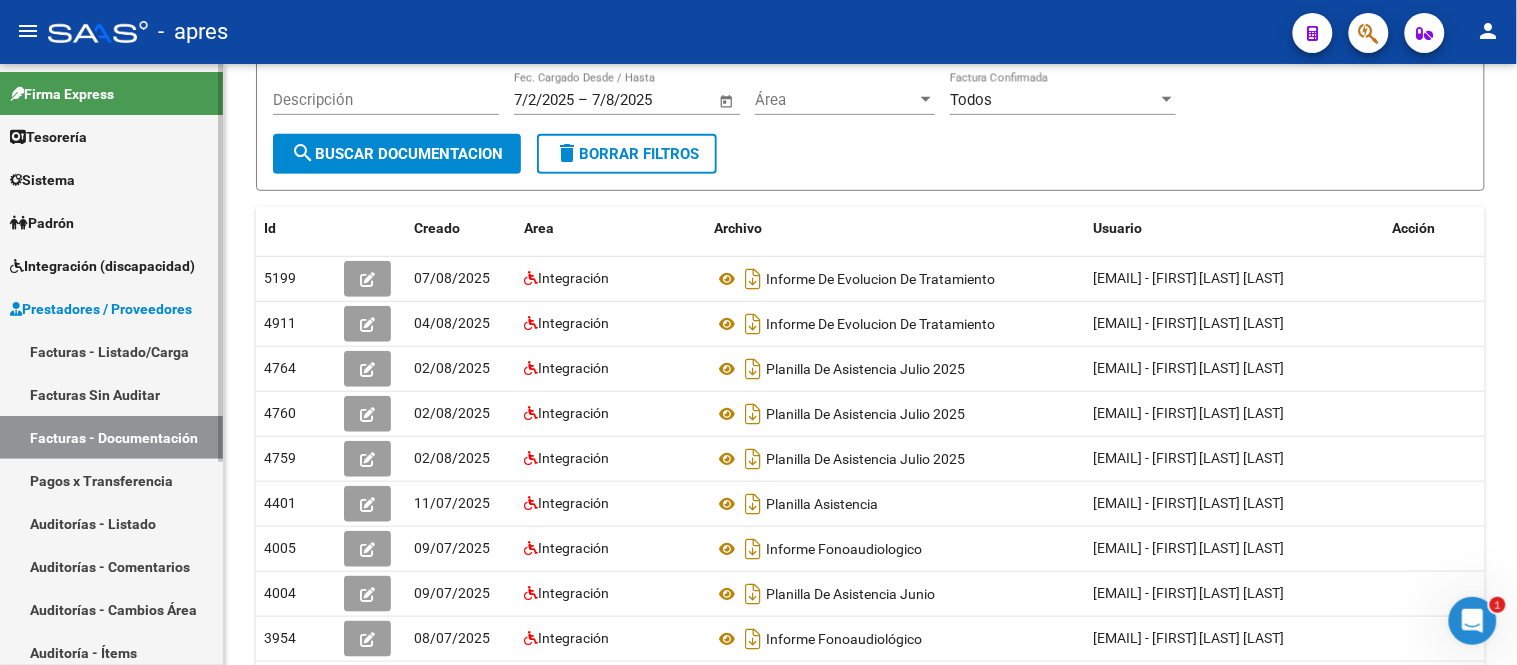 click on "Integración (discapacidad)" at bounding box center [102, 266] 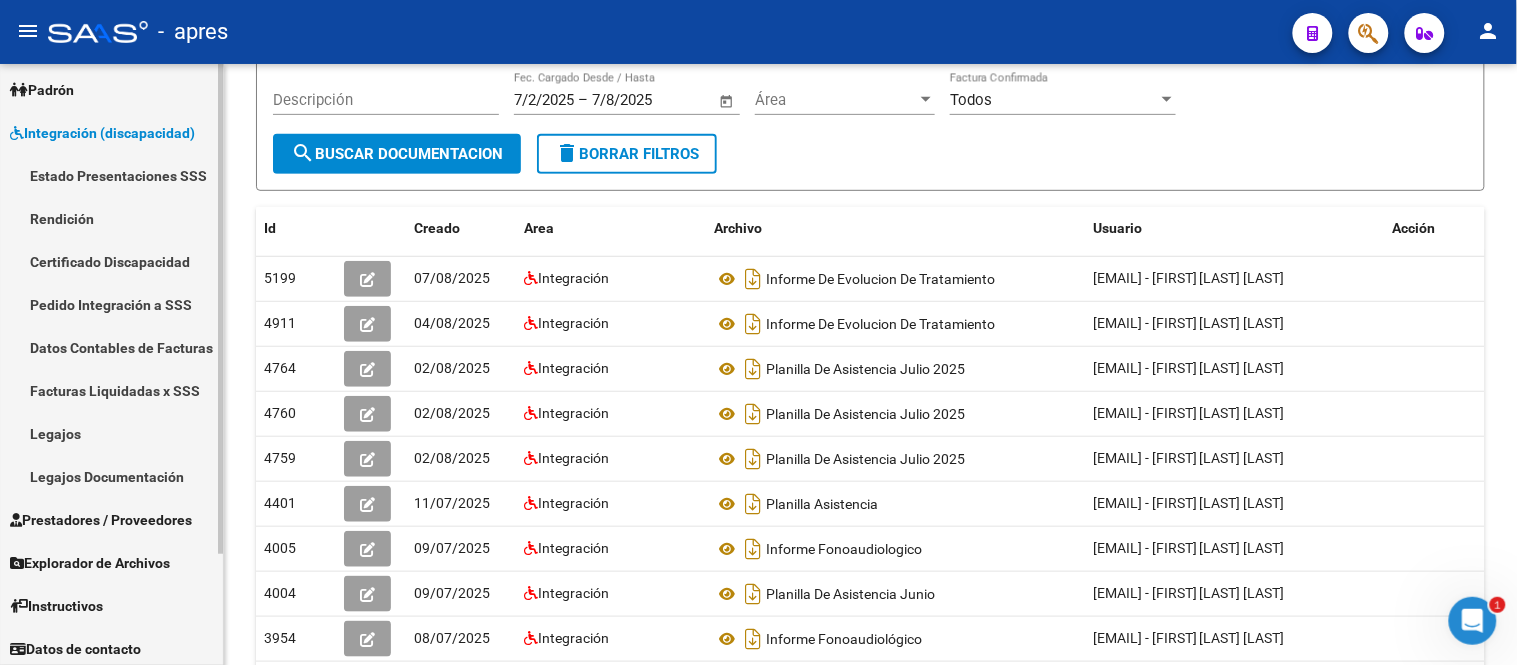 scroll, scrollTop: 136, scrollLeft: 0, axis: vertical 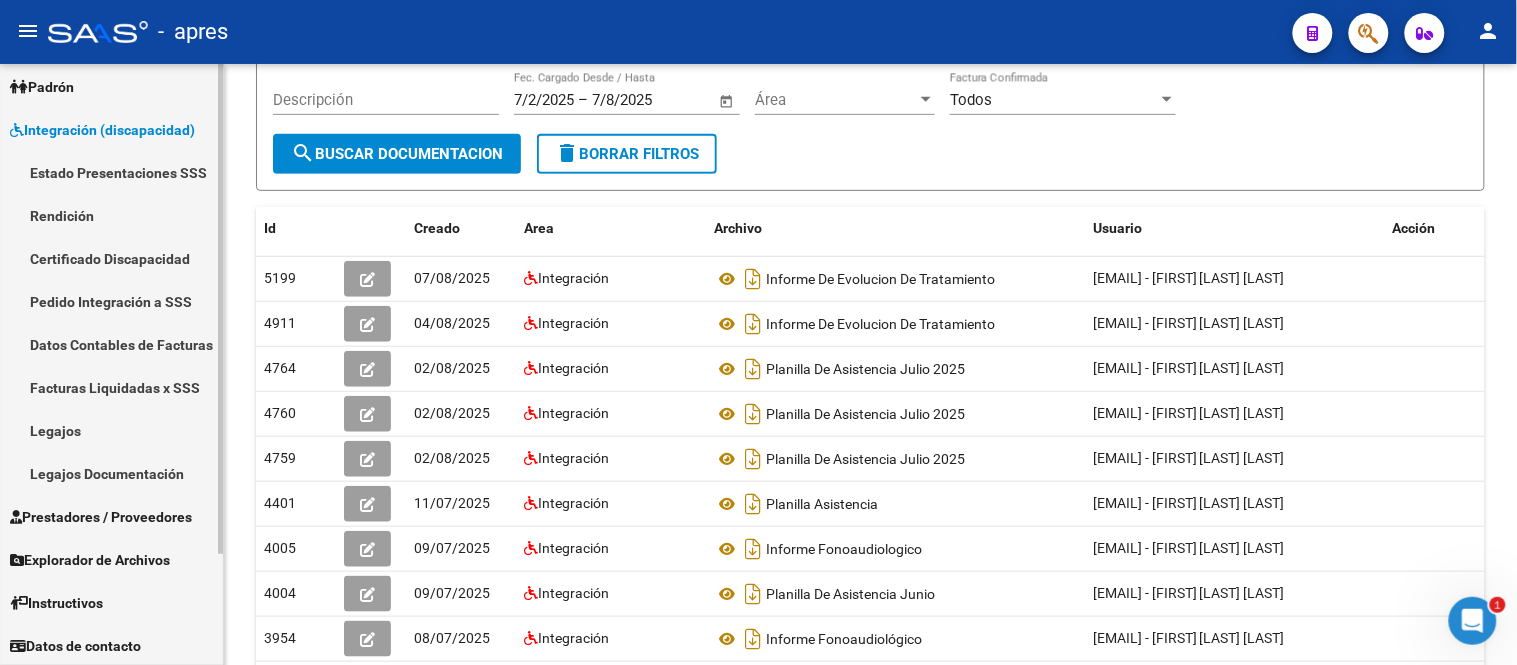 click on "Legajos" at bounding box center (111, 430) 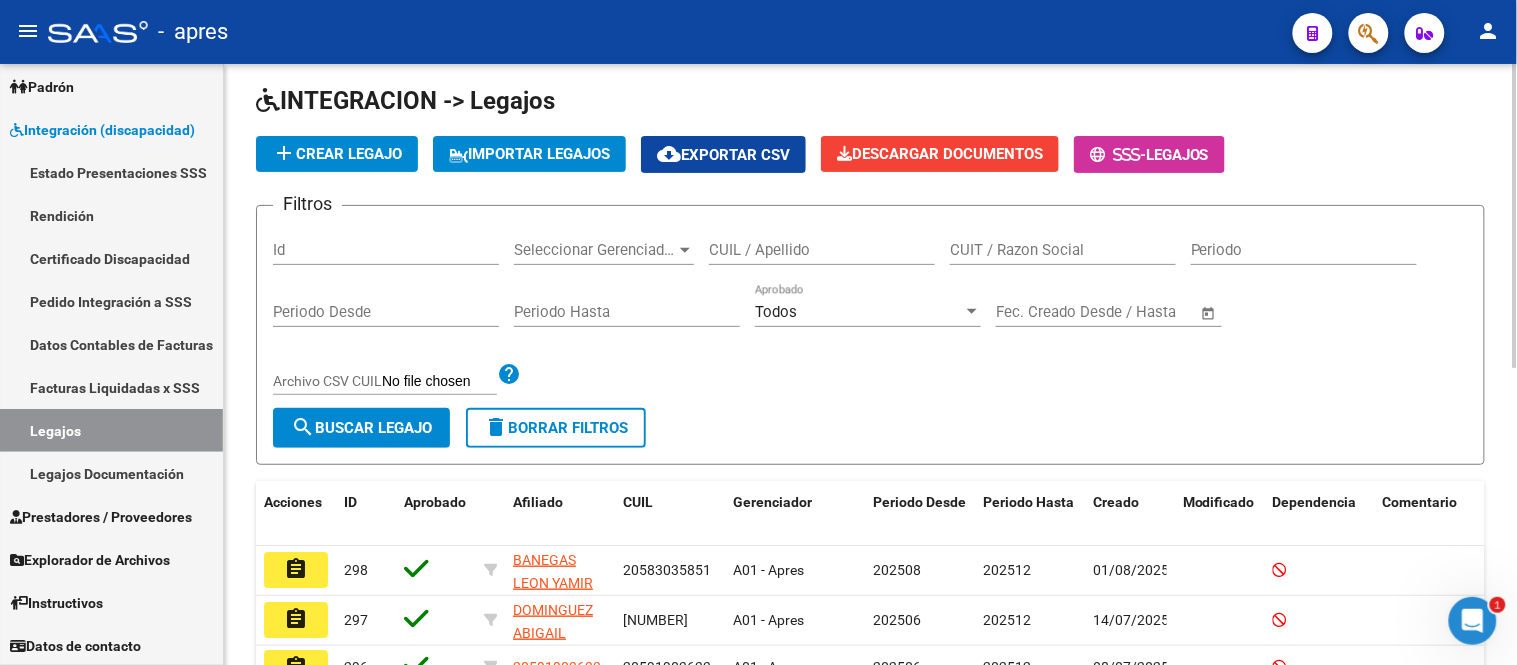 scroll, scrollTop: 222, scrollLeft: 0, axis: vertical 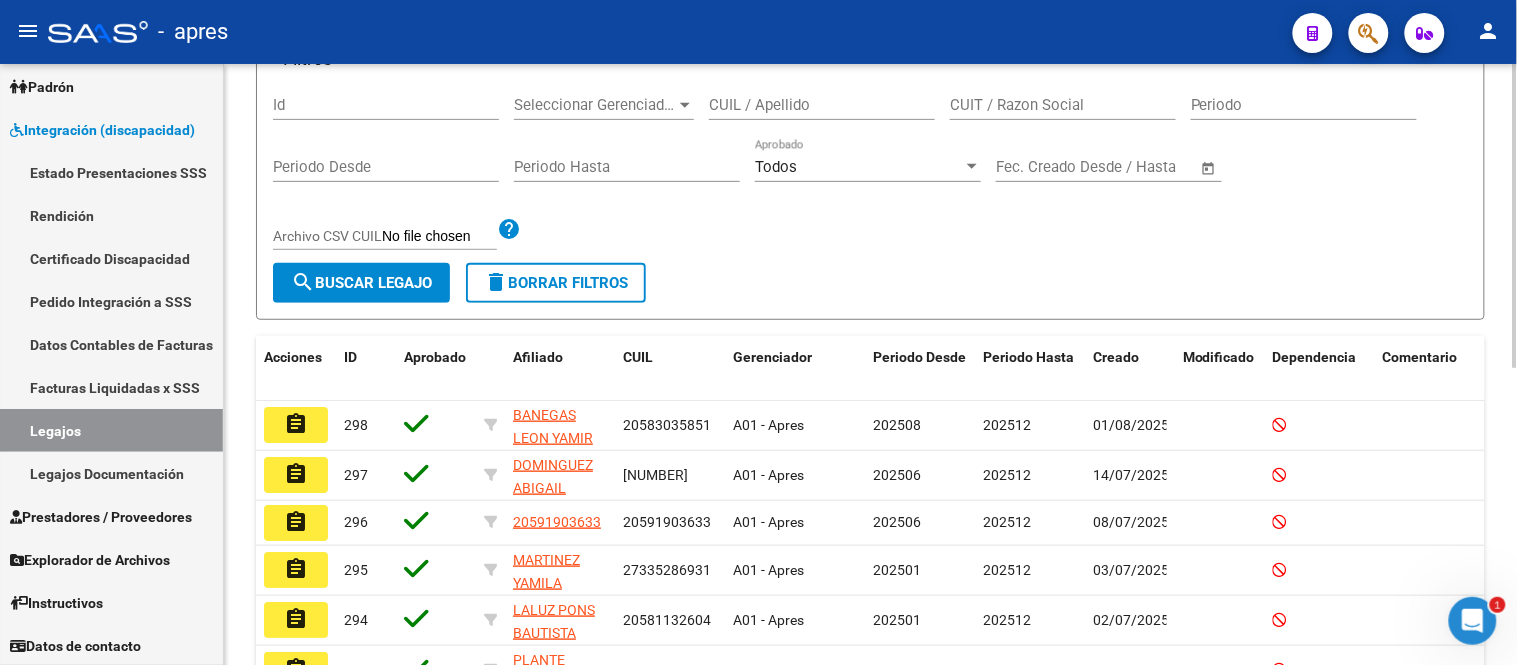 click on "CUIL / Apellido" at bounding box center (822, 105) 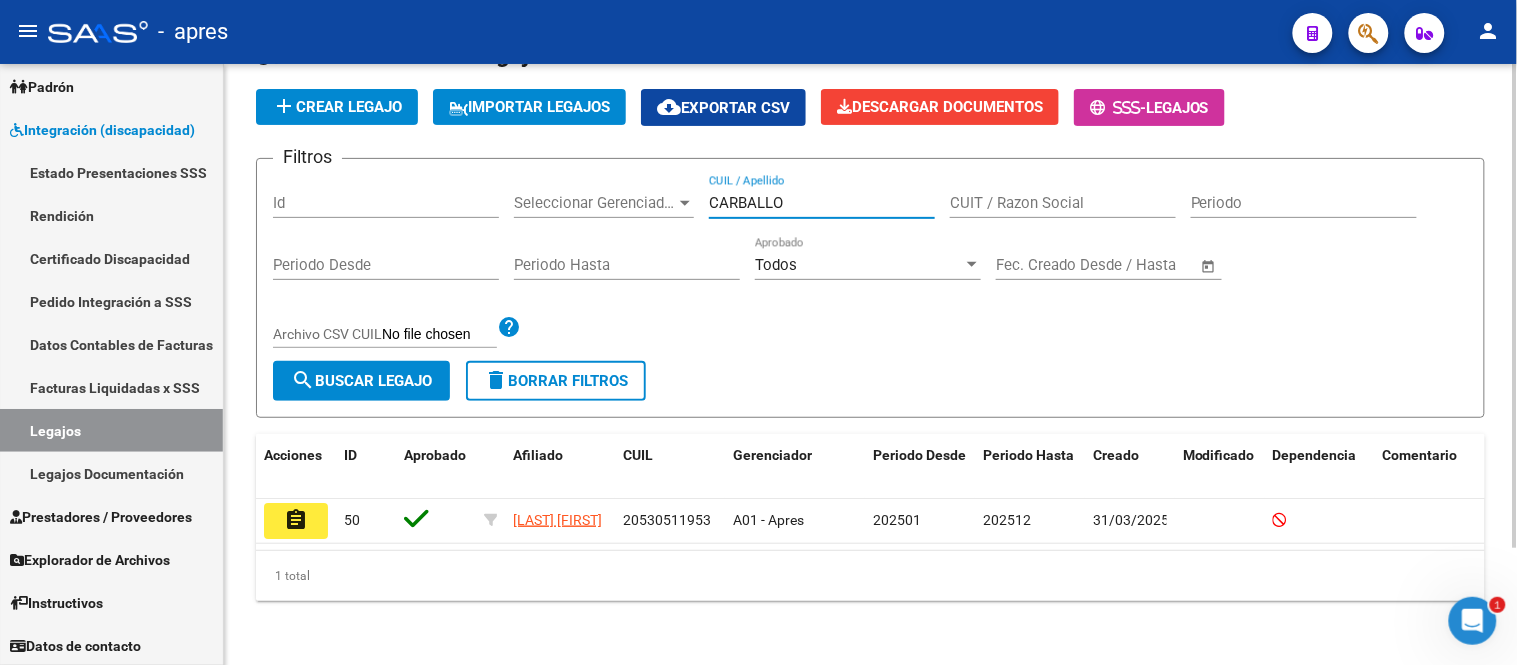 scroll, scrollTop: 145, scrollLeft: 0, axis: vertical 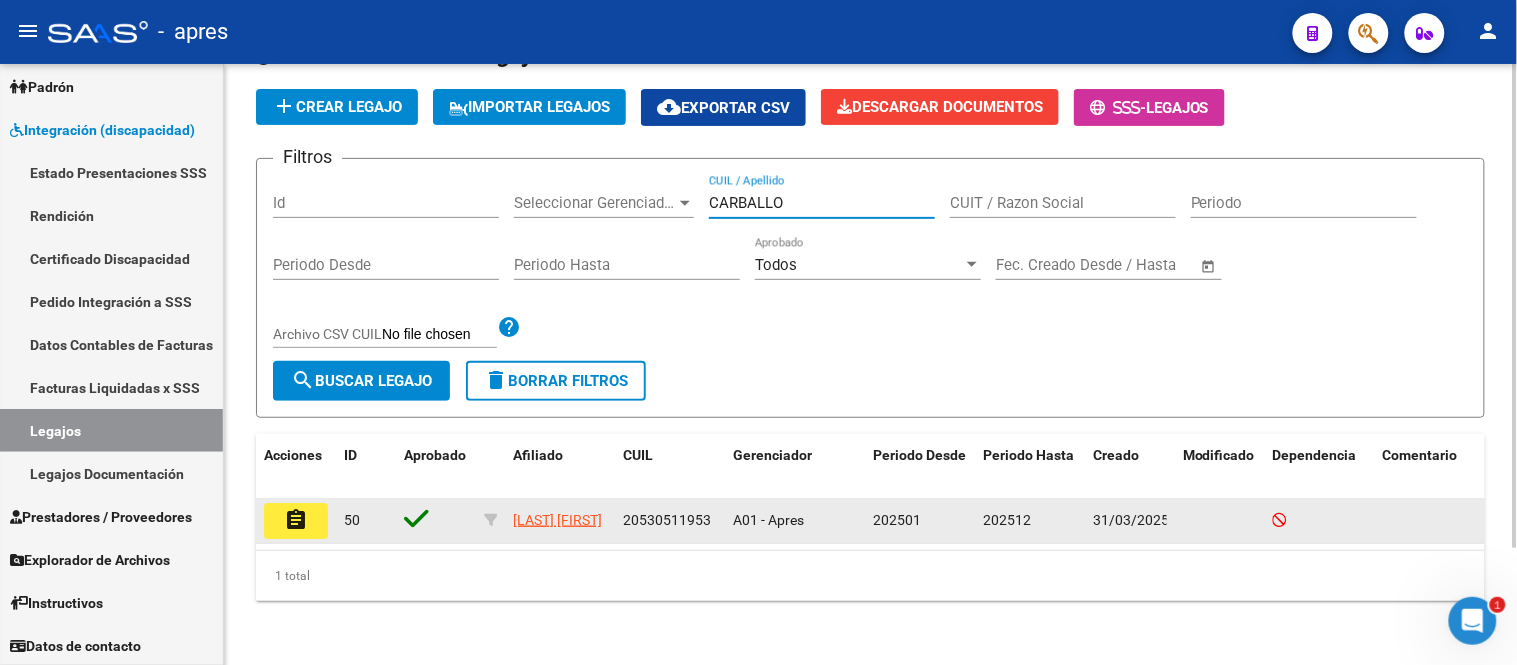 type on "CARBALLO" 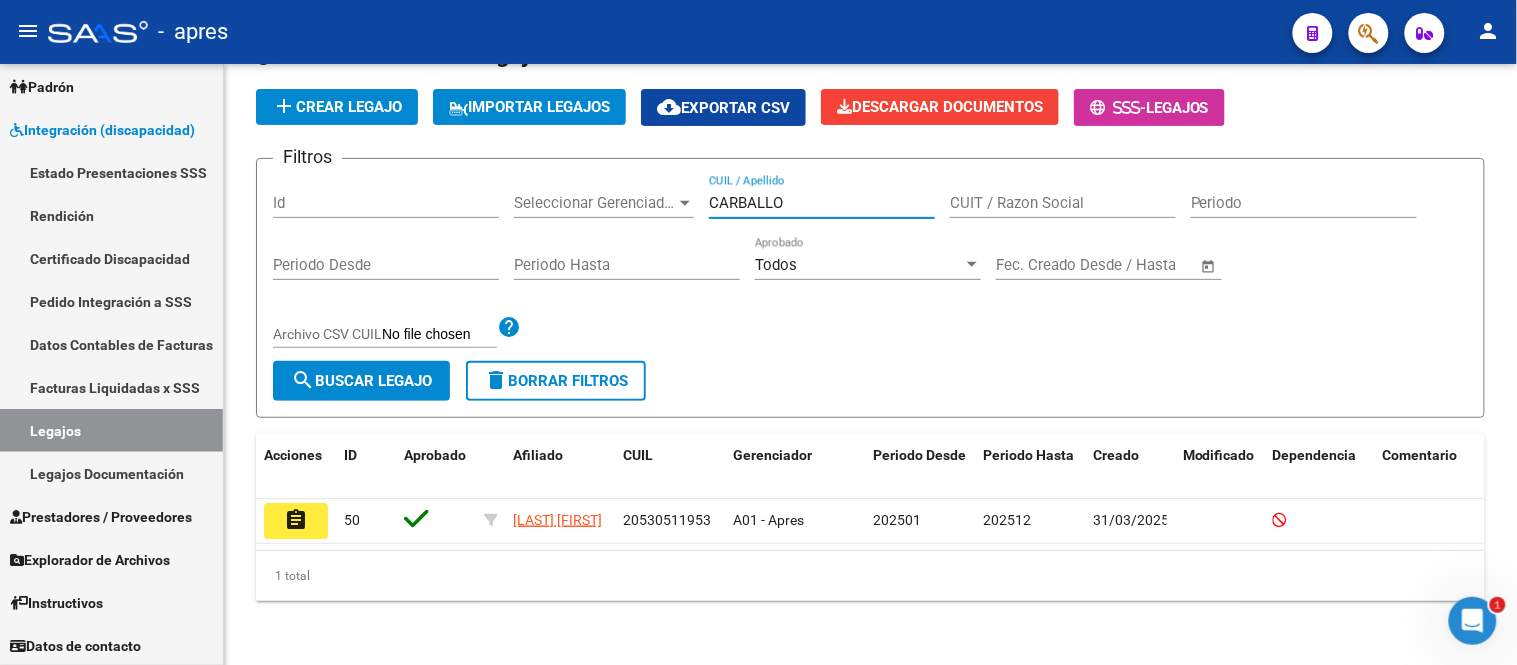 click on "assignment" 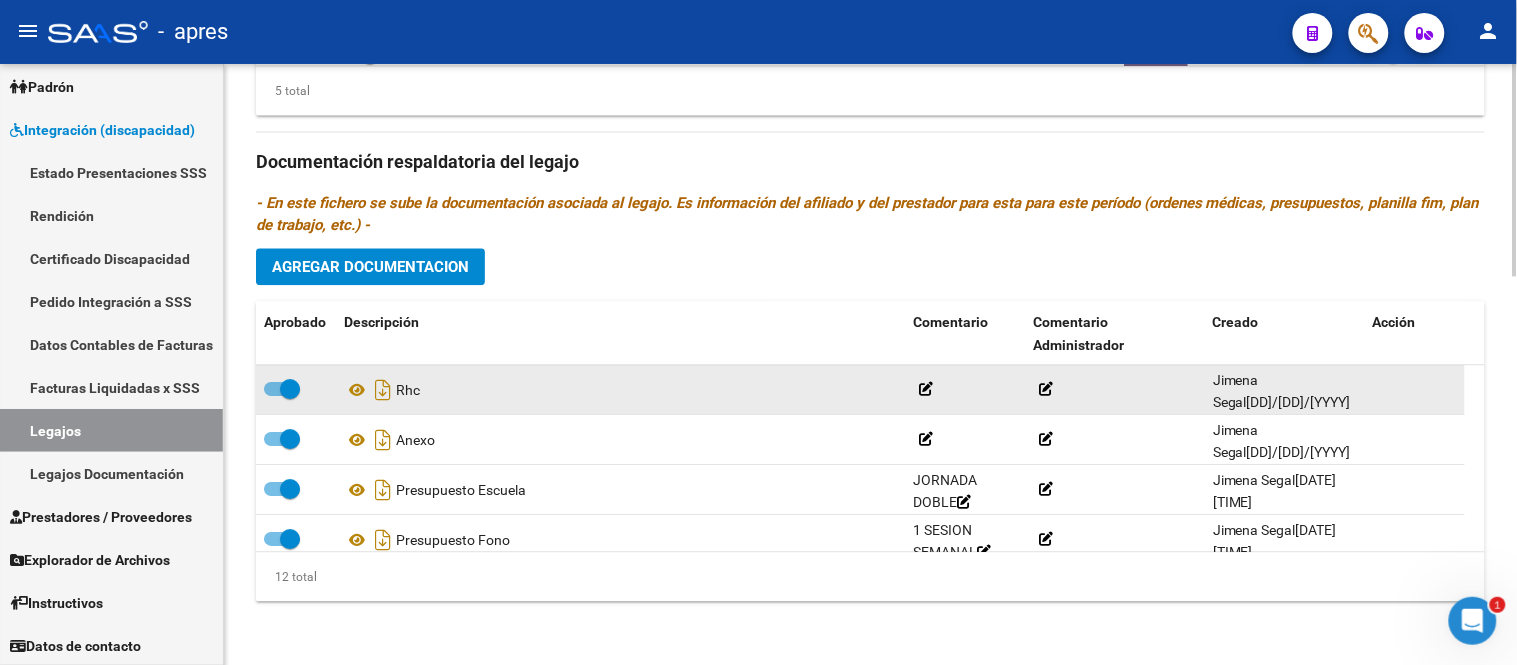 scroll, scrollTop: 1101, scrollLeft: 0, axis: vertical 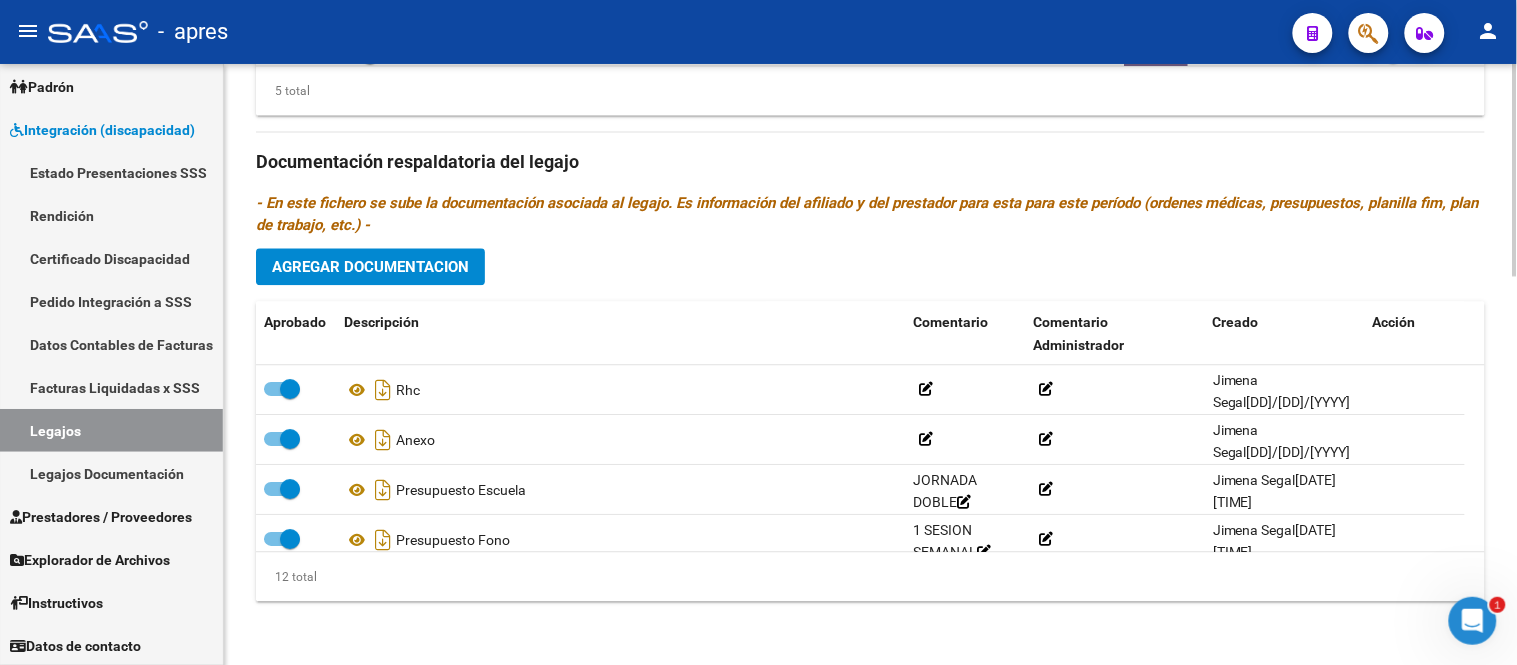 click on "Agregar Documentacion" 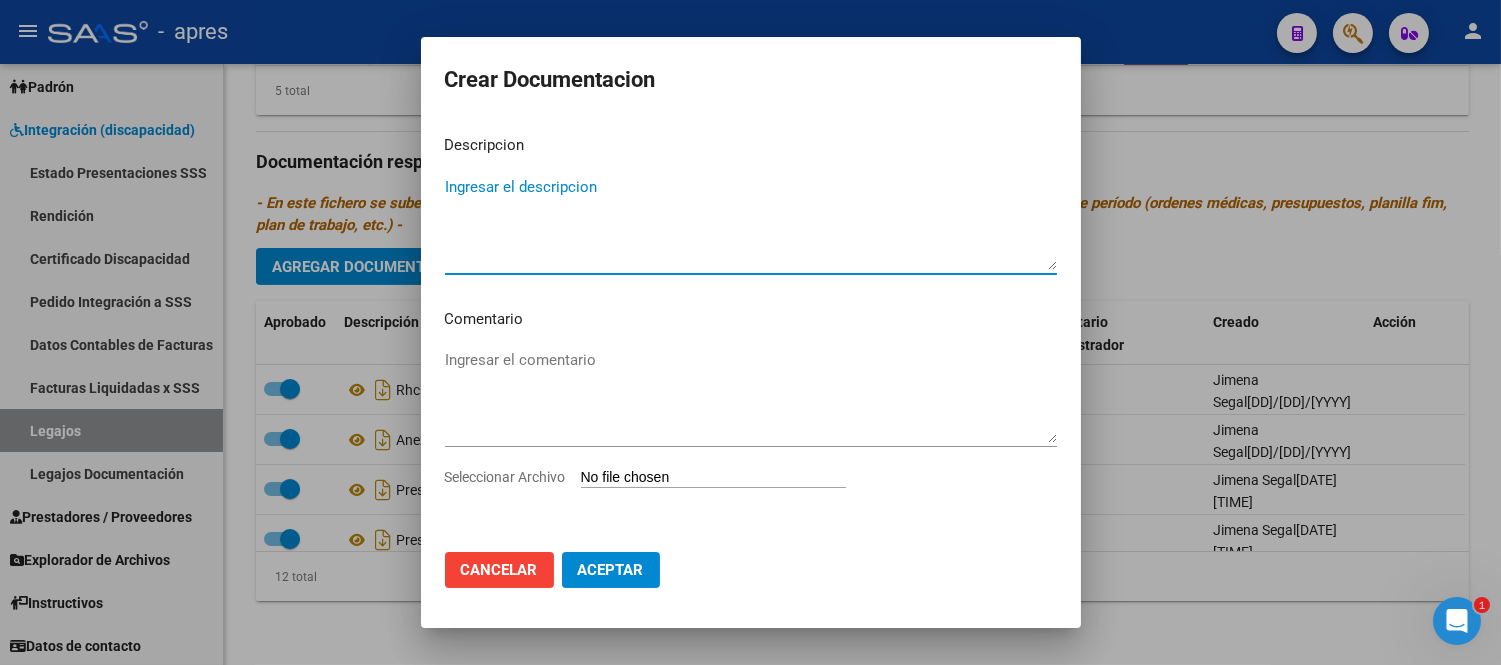 click on "Seleccionar Archivo" at bounding box center (713, 478) 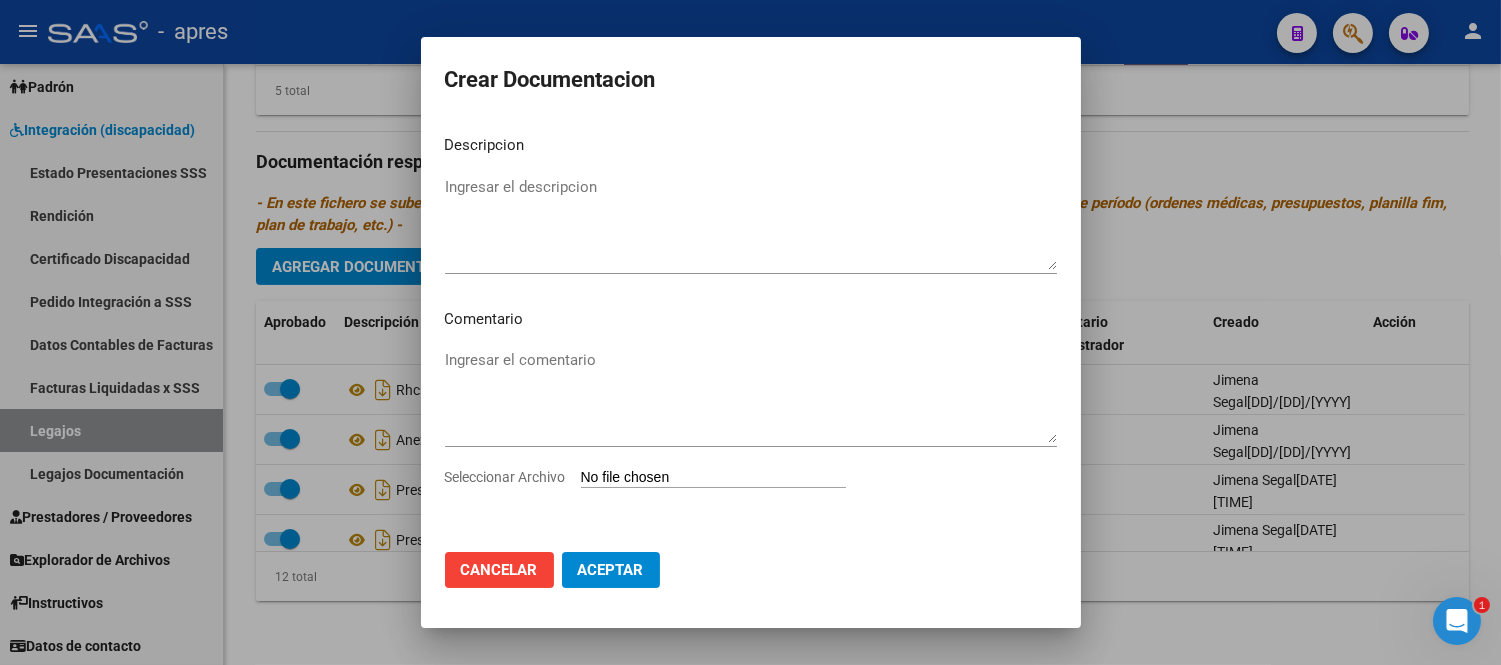 type on "C:\fakepath\INFORME SEMESTRAL PS.pdf" 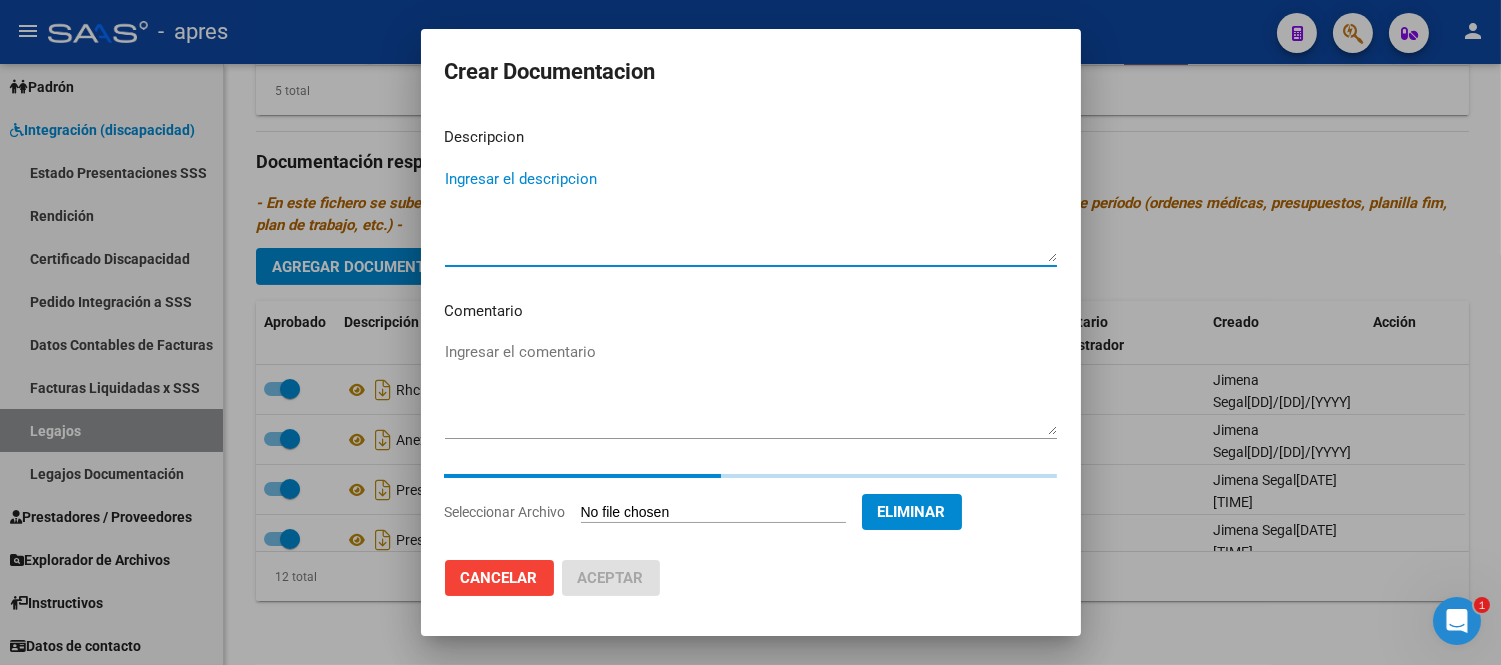 drag, startPoint x: 597, startPoint y: 180, endPoint x: 607, endPoint y: 197, distance: 19.723083 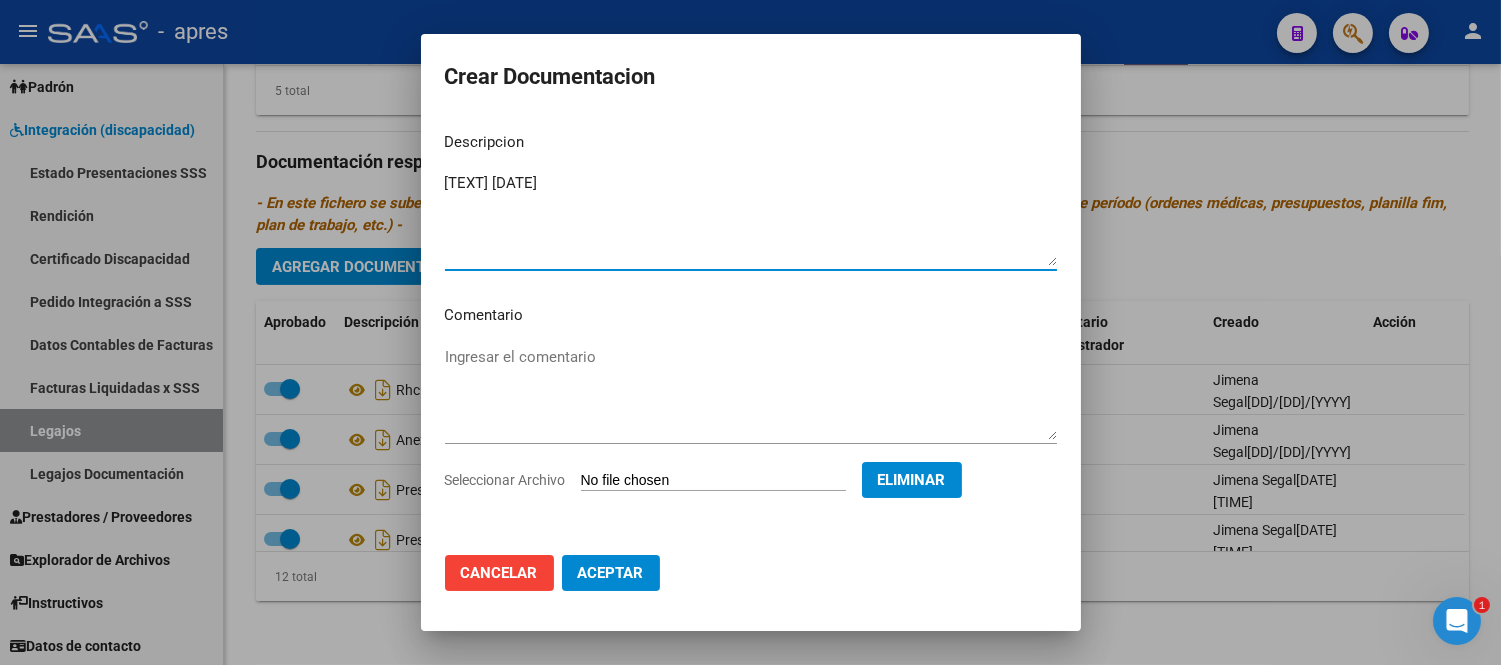 type on "INFORME SEMESTRAL PS 07/2025" 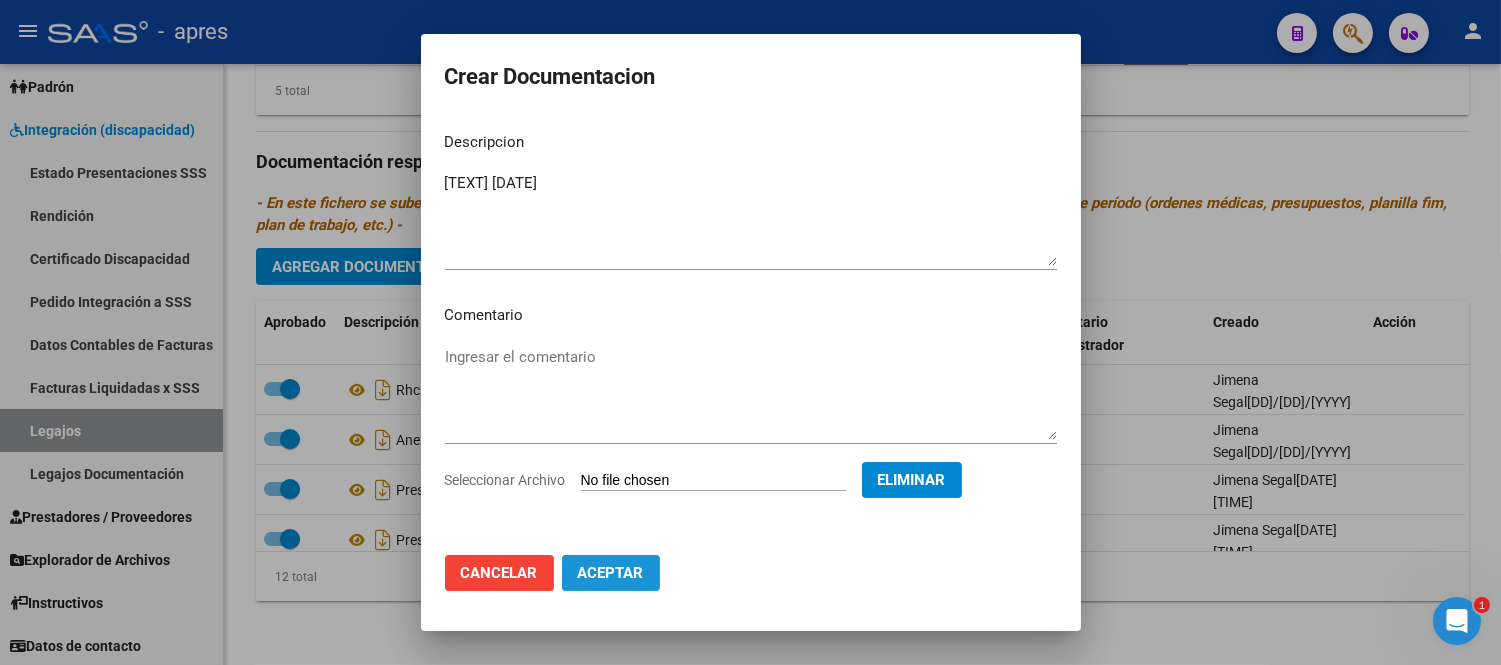 click on "Aceptar" 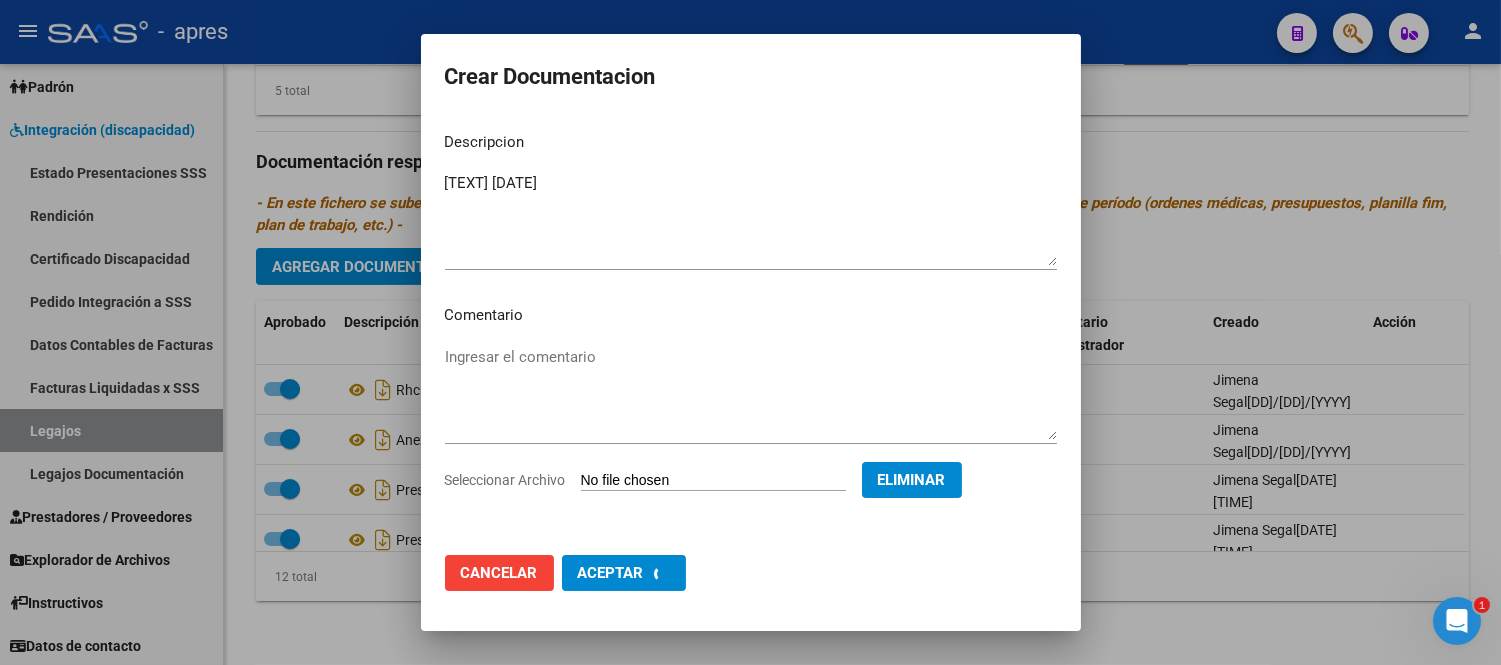 checkbox on "false" 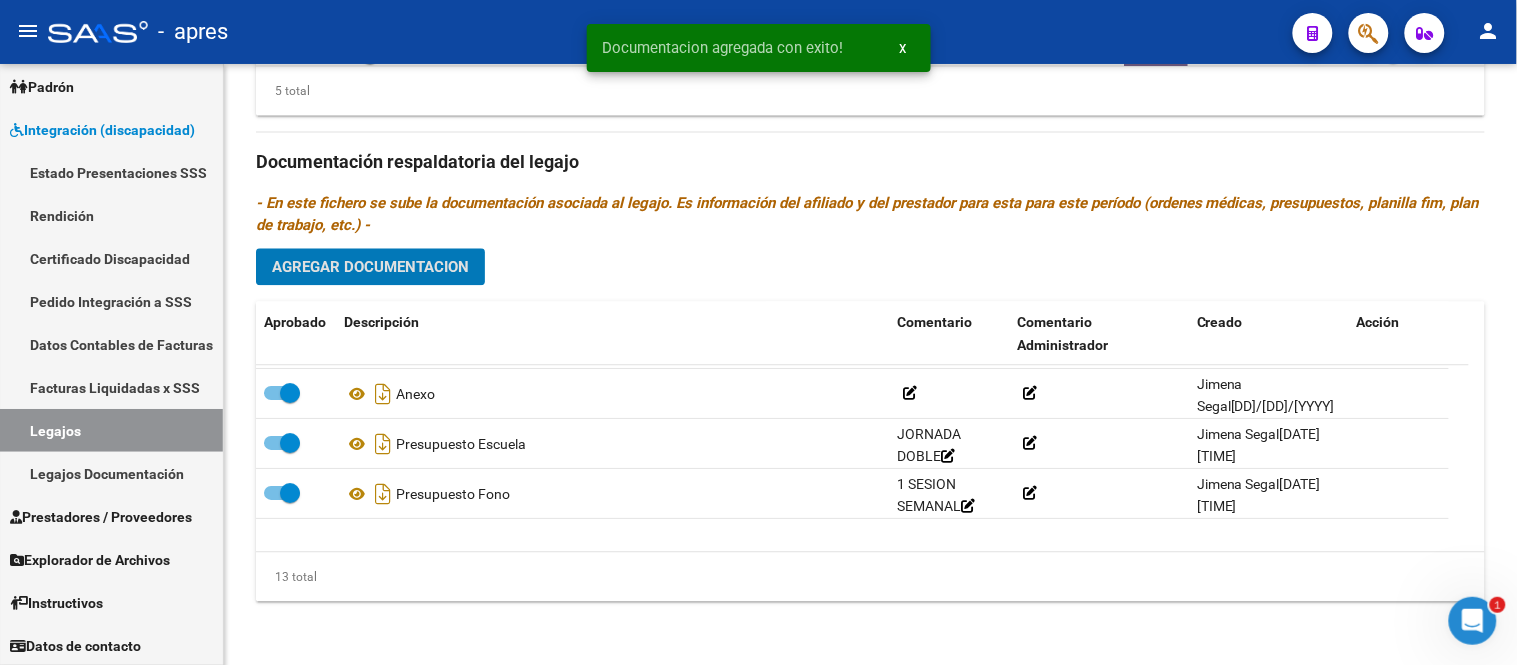 scroll, scrollTop: 0, scrollLeft: 0, axis: both 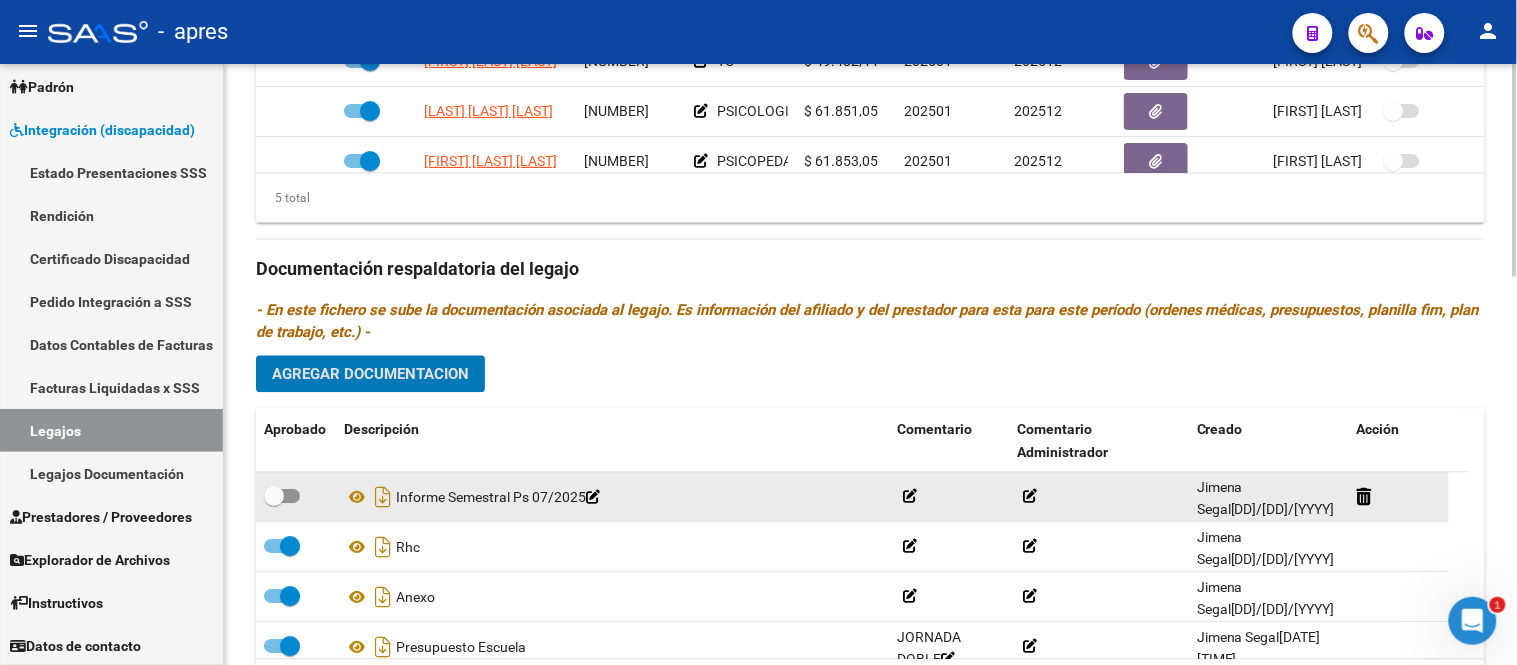 click 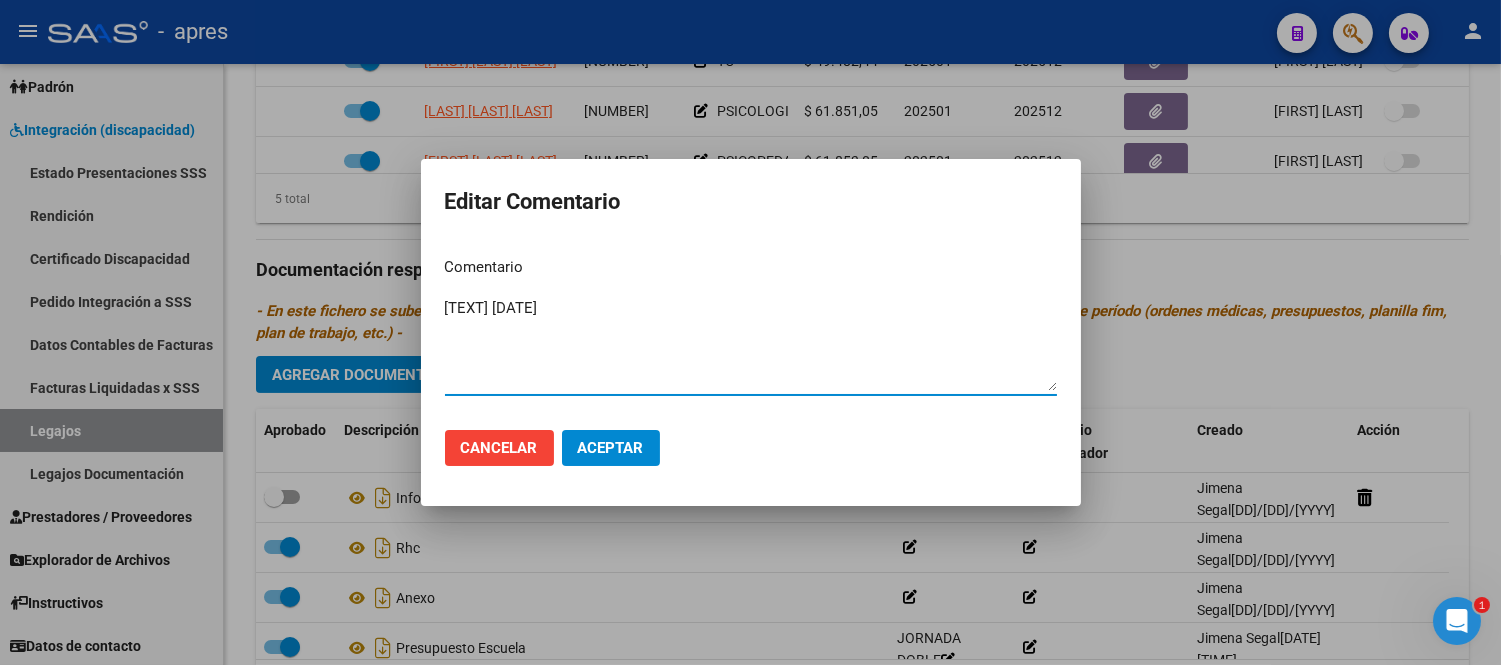 click on "INFORME SEMESTRAL PS 07/2025" at bounding box center (751, 344) 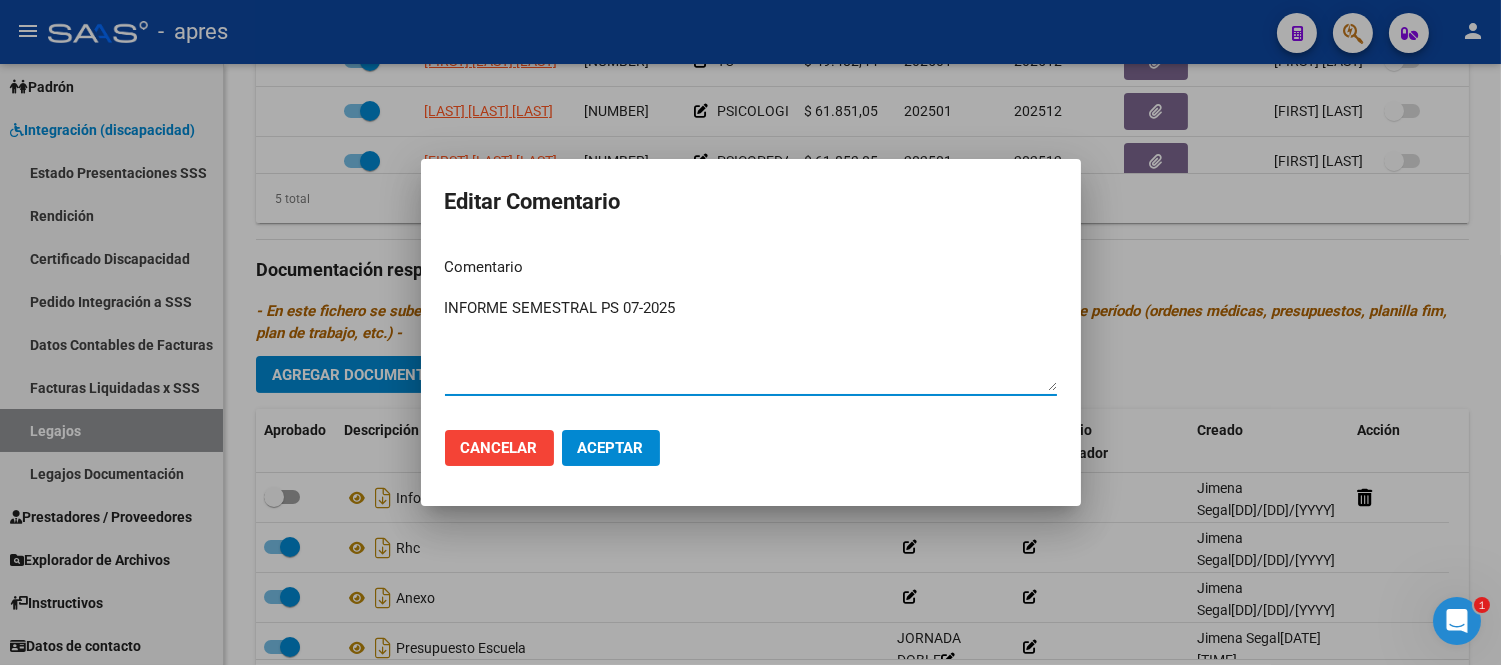 type on "INFORME SEMESTRAL PS 07-2025" 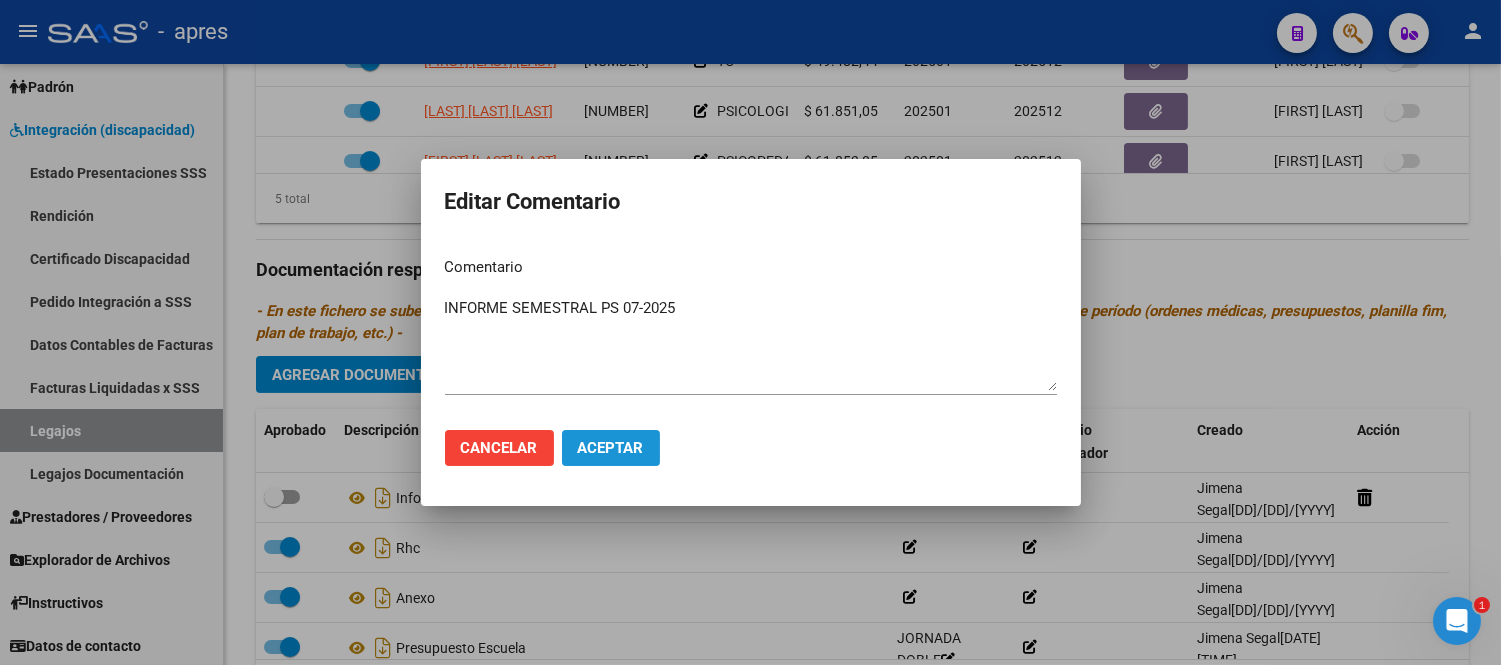 click on "Aceptar" 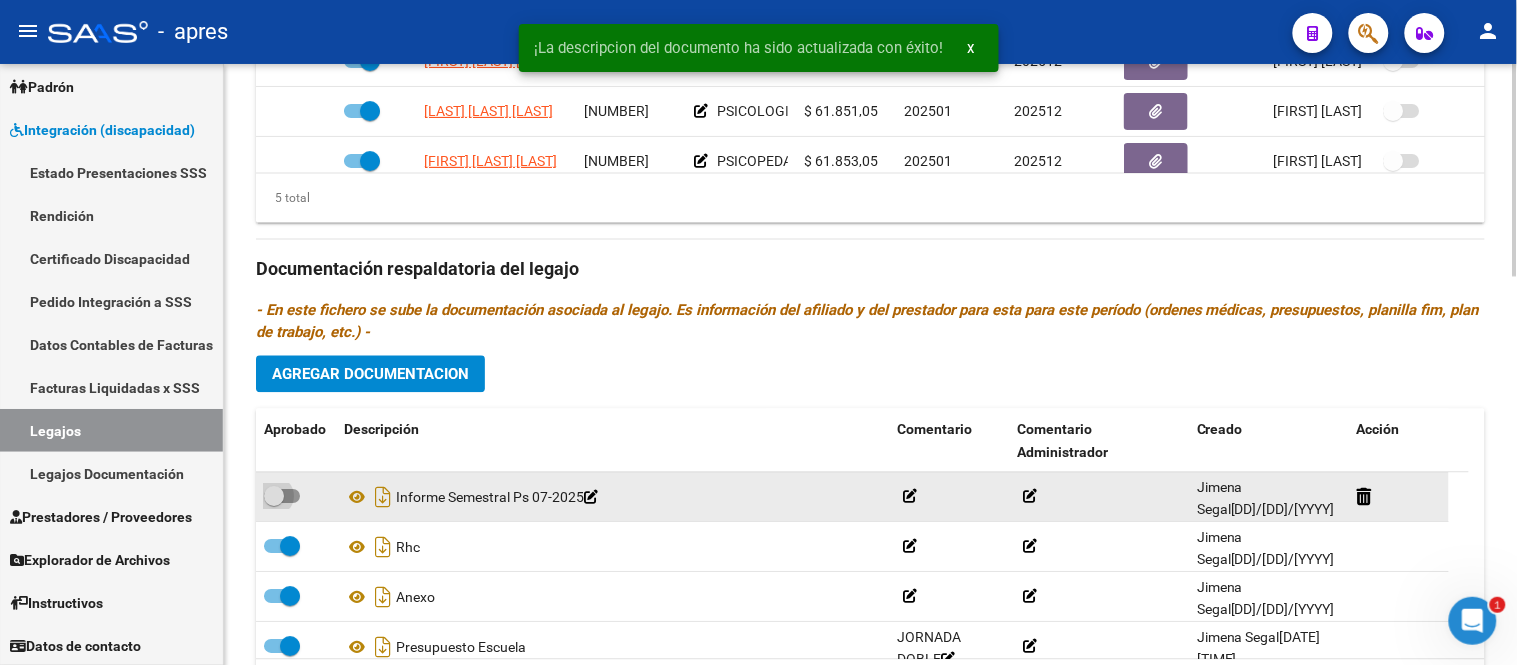 click at bounding box center (282, 497) 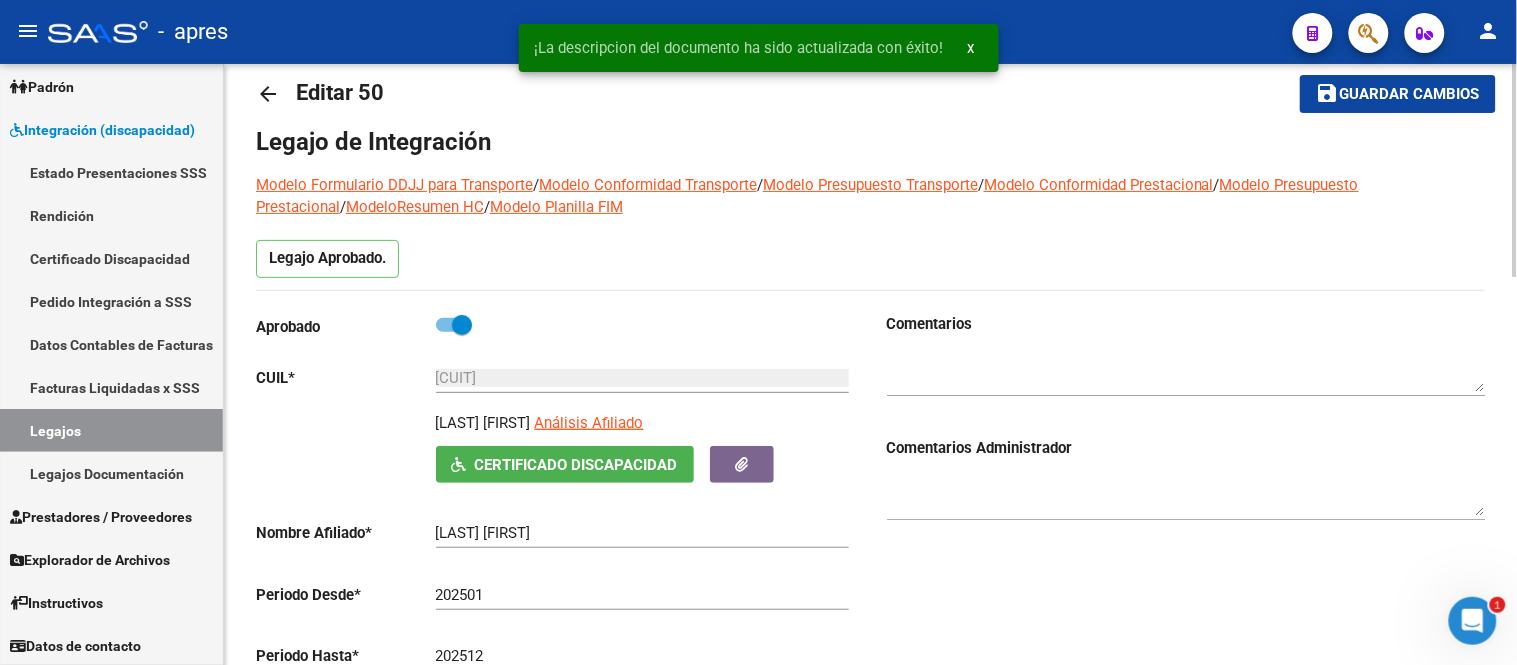scroll, scrollTop: 0, scrollLeft: 0, axis: both 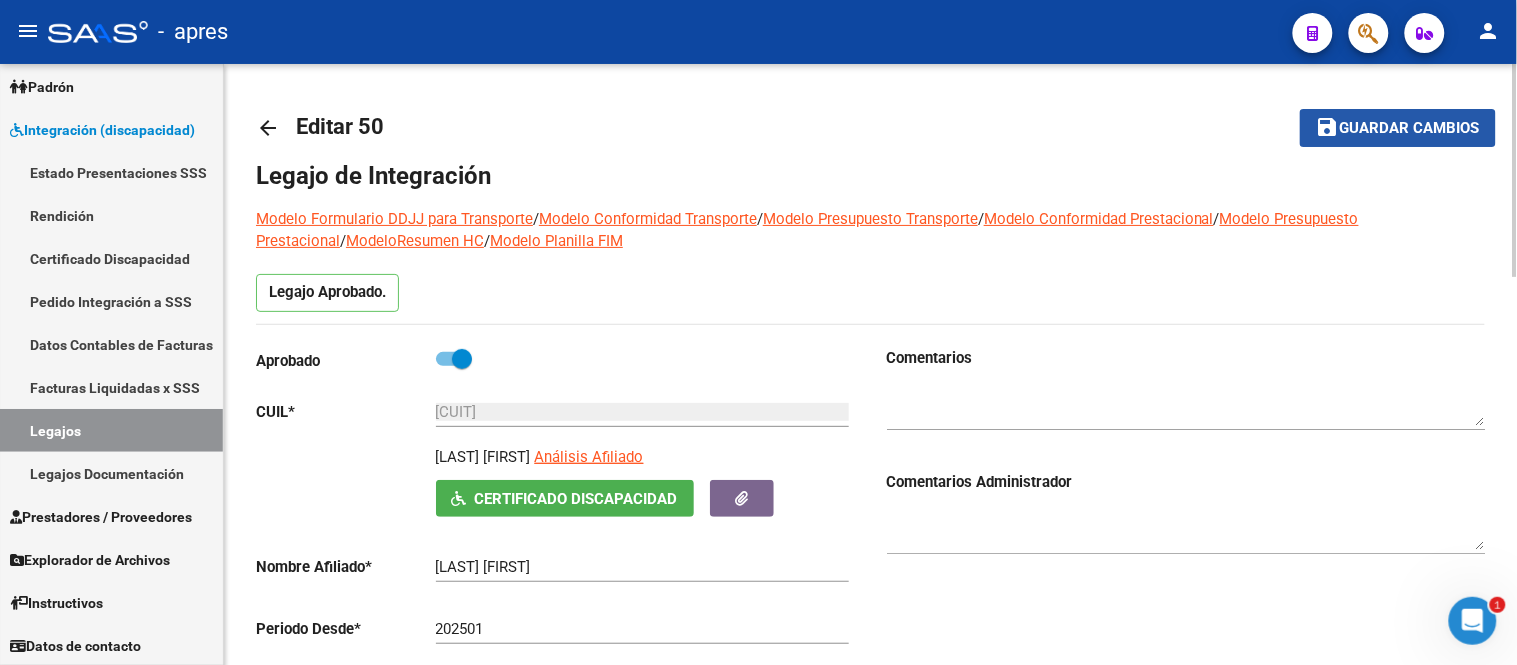 click on "save Guardar cambios" 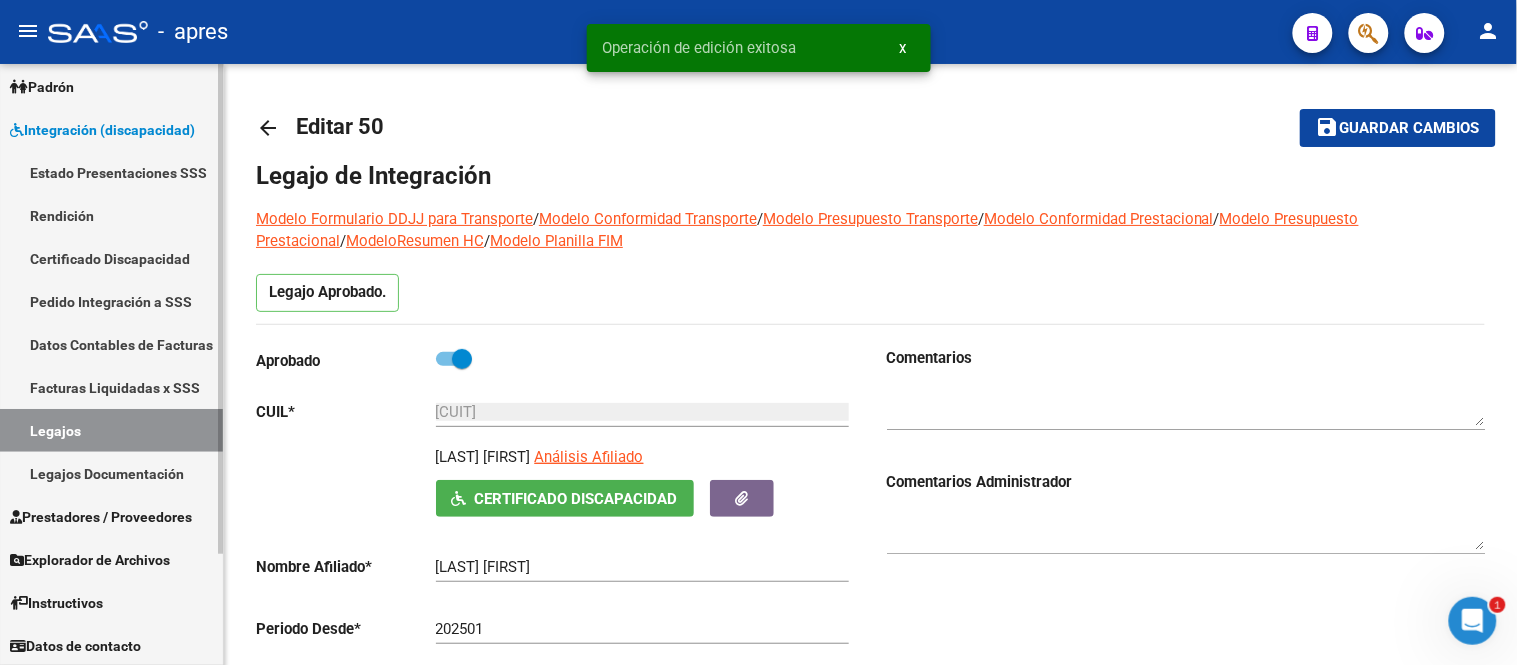 click on "Legajos" at bounding box center (111, 430) 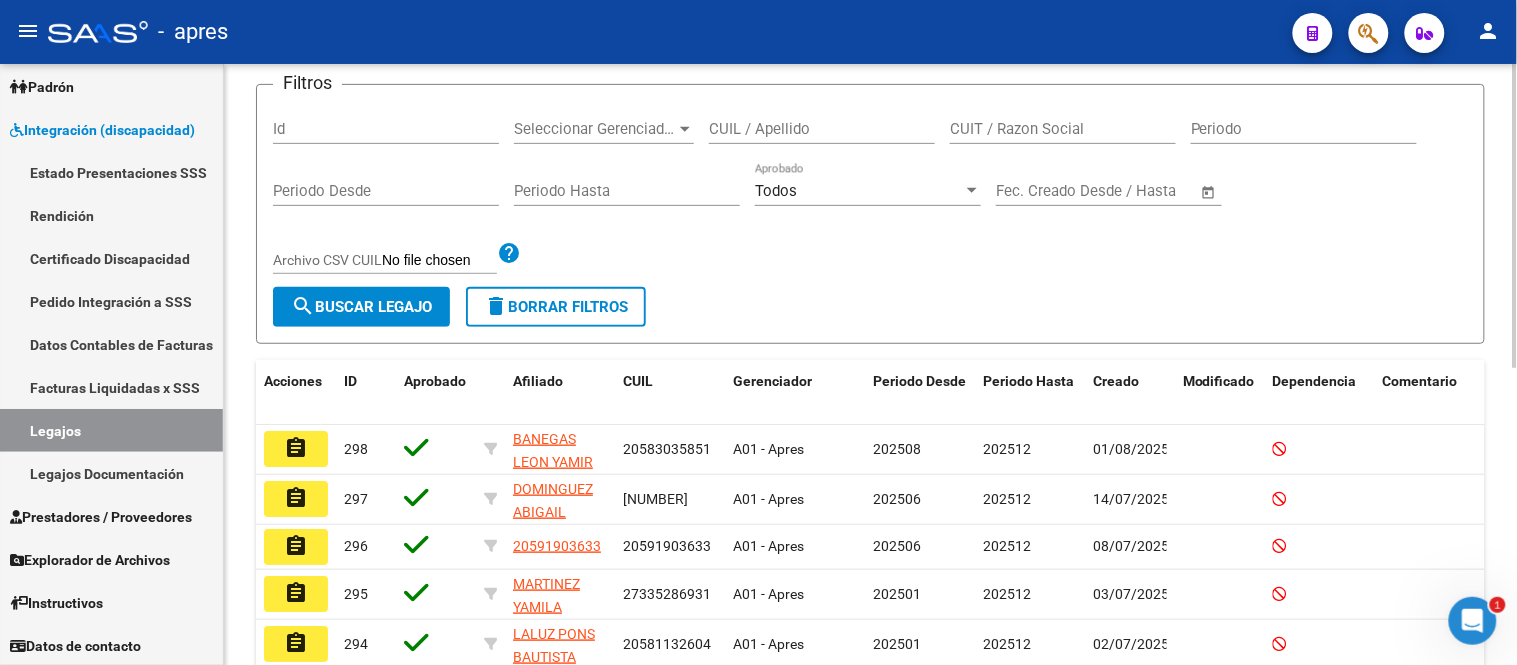 scroll, scrollTop: 0, scrollLeft: 0, axis: both 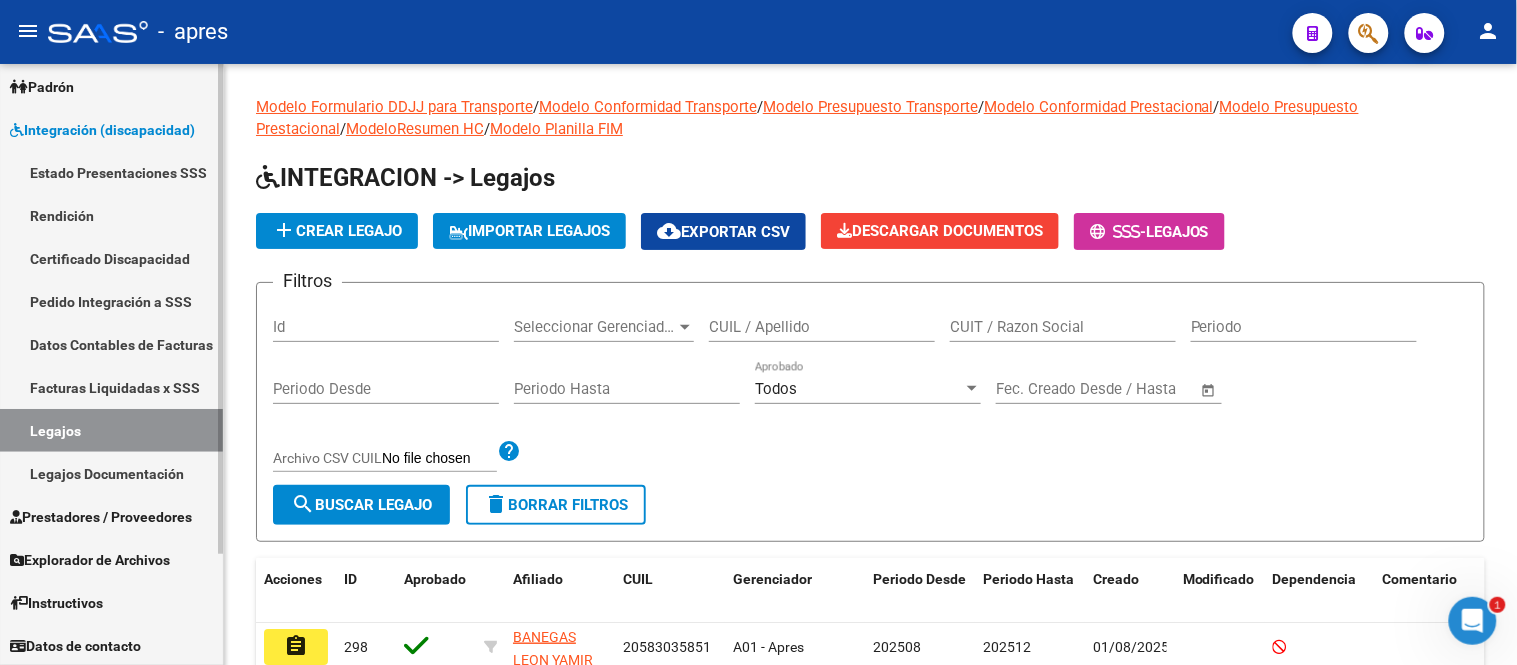 click on "Integración (discapacidad)" at bounding box center [102, 130] 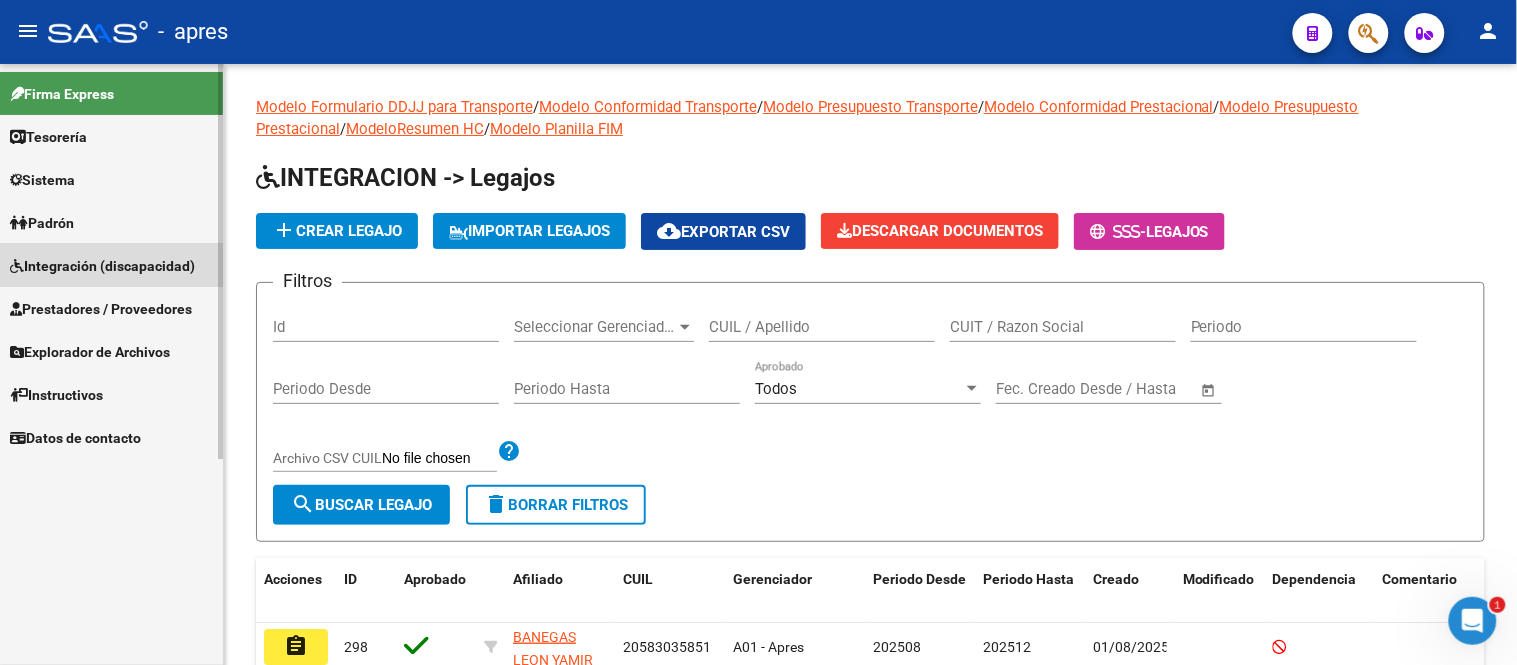 scroll, scrollTop: 0, scrollLeft: 0, axis: both 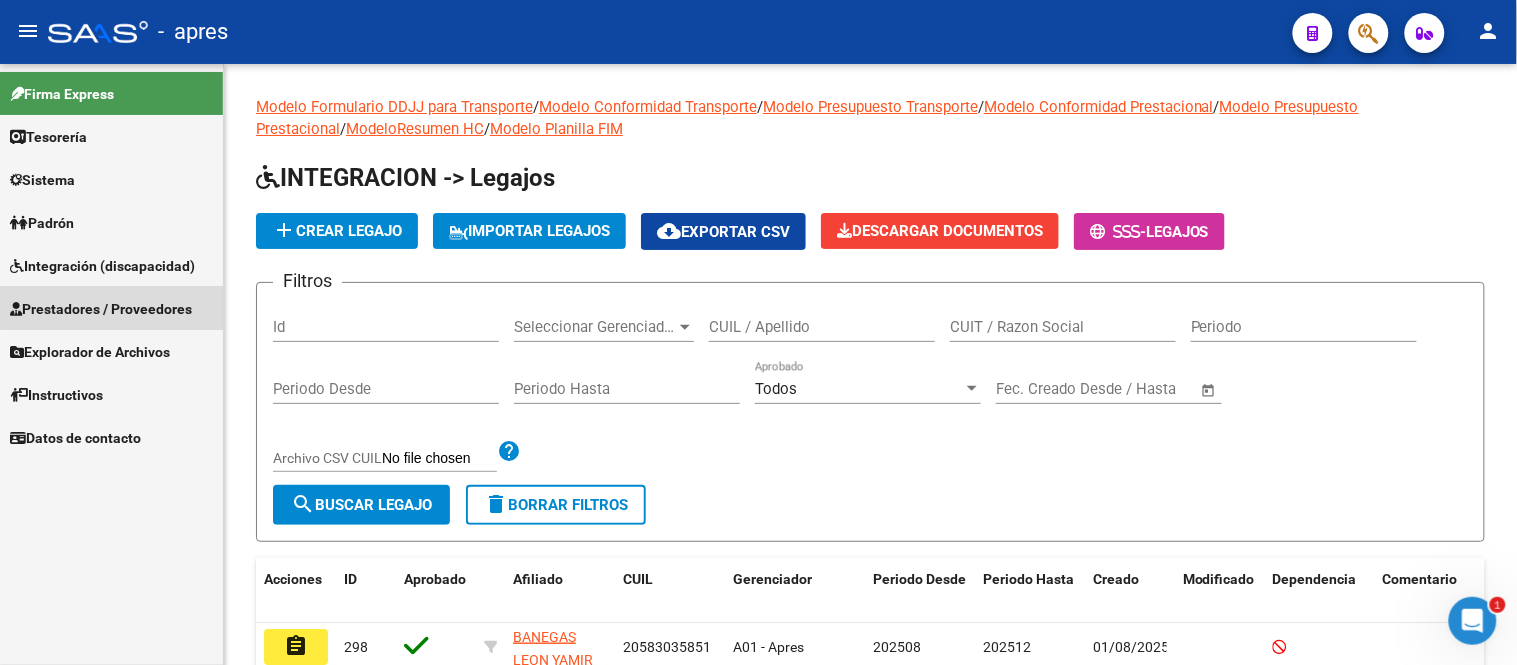 click on "Prestadores / Proveedores" at bounding box center [101, 309] 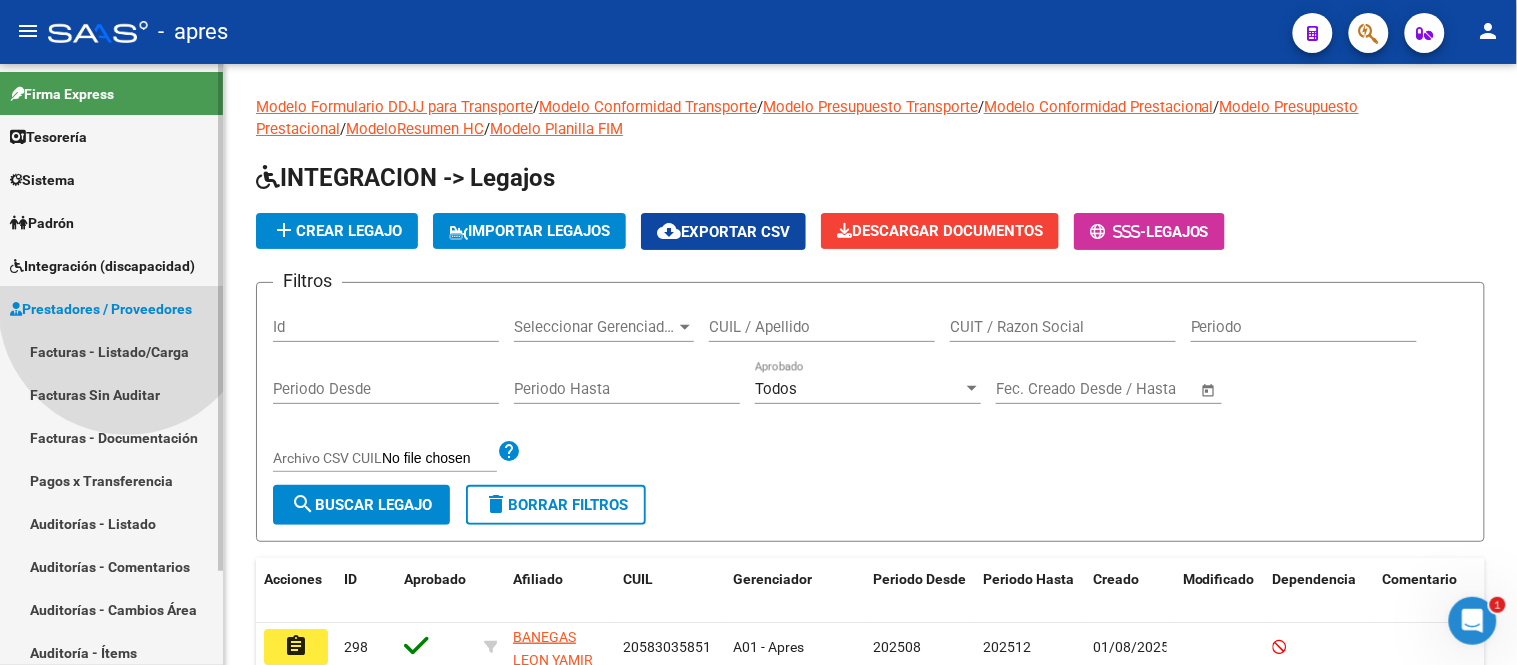 click on "Prestadores / Proveedores" at bounding box center [101, 309] 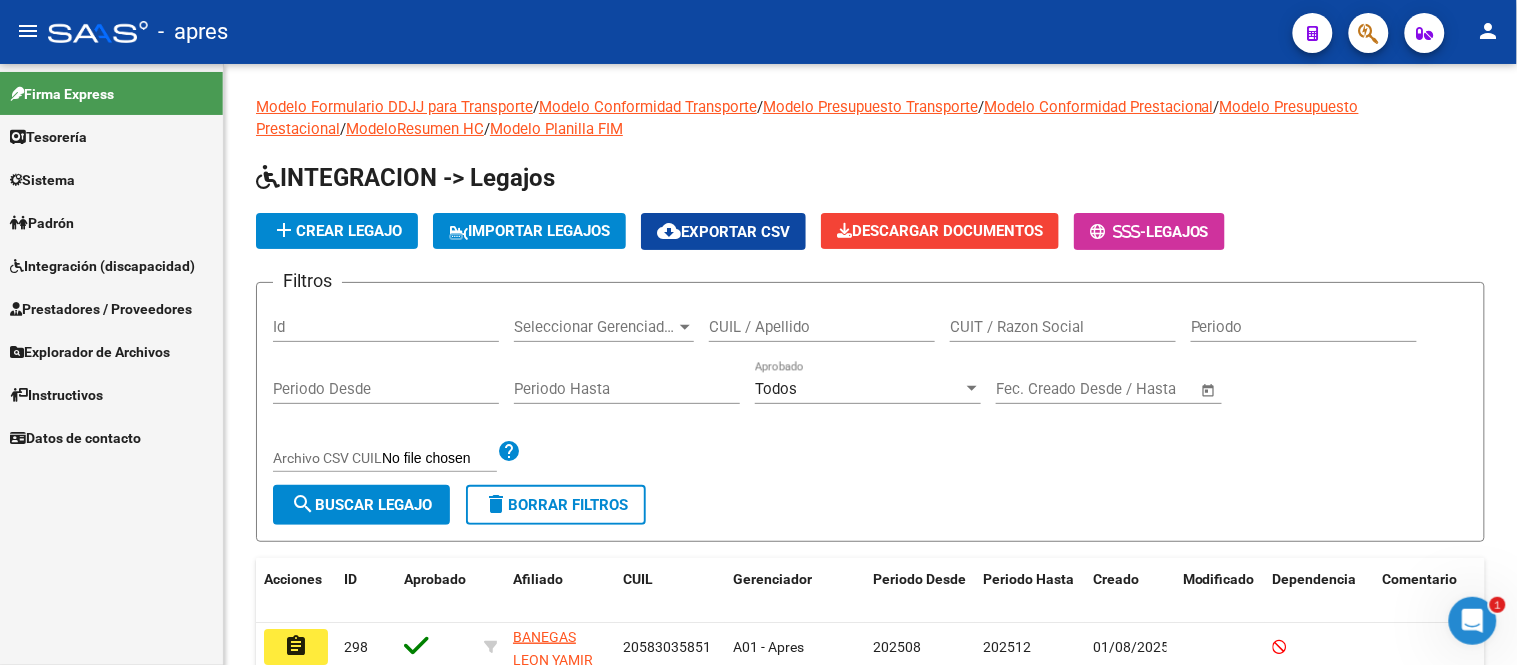 click on "Prestadores / Proveedores" at bounding box center (101, 309) 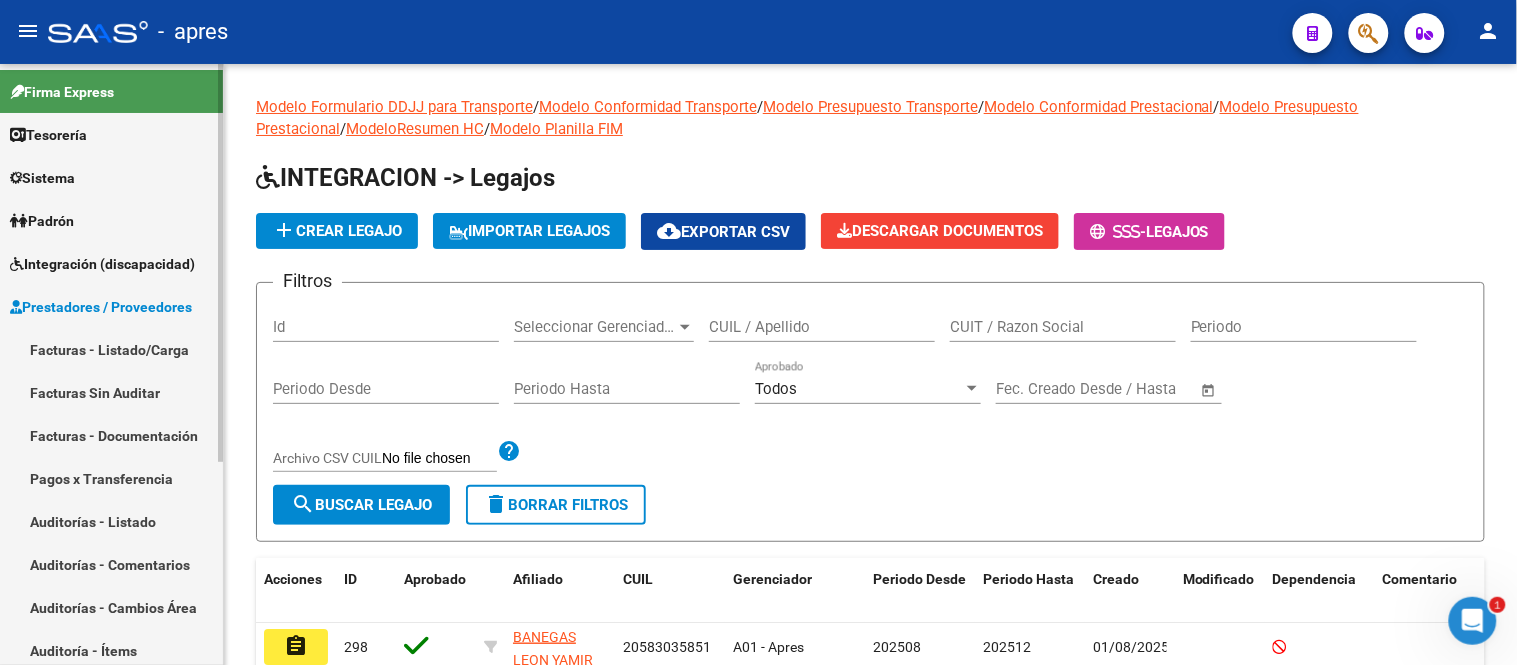 scroll, scrollTop: 0, scrollLeft: 0, axis: both 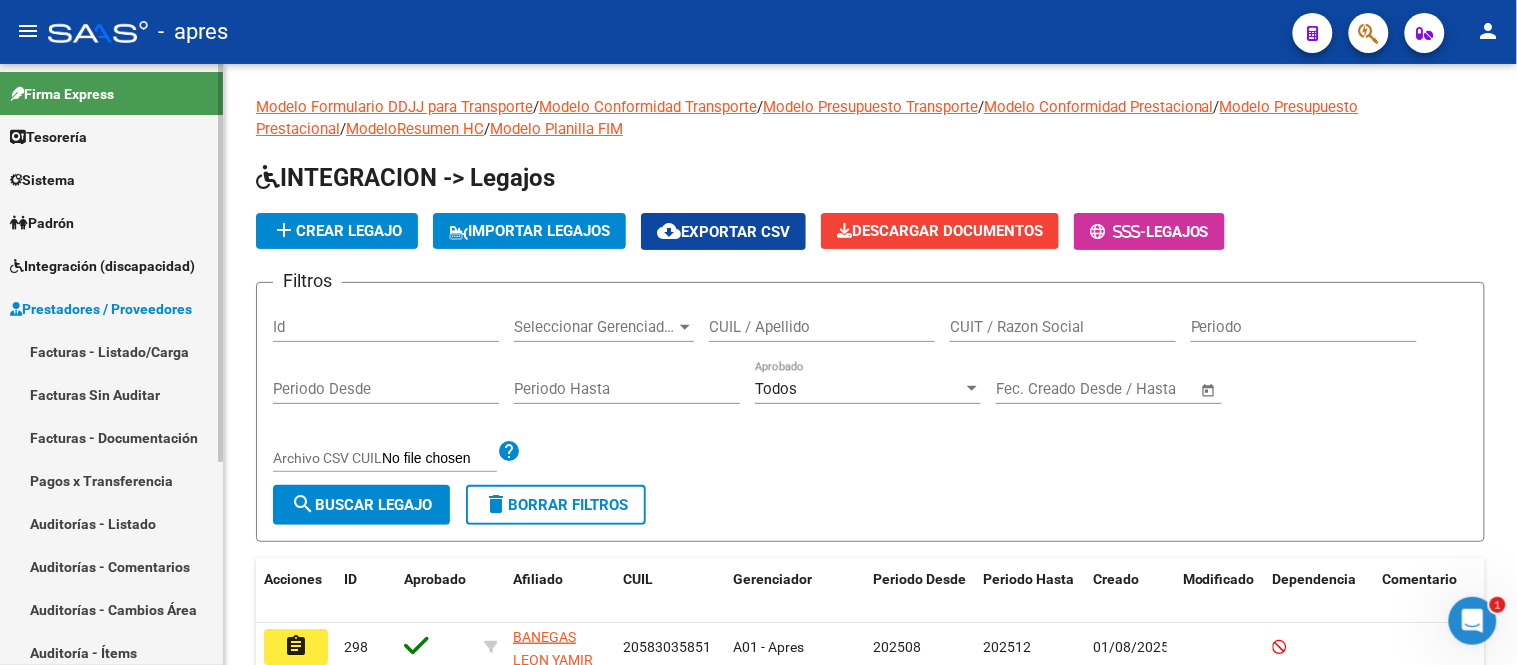 click on "Facturas - Listado/Carga" at bounding box center (111, 351) 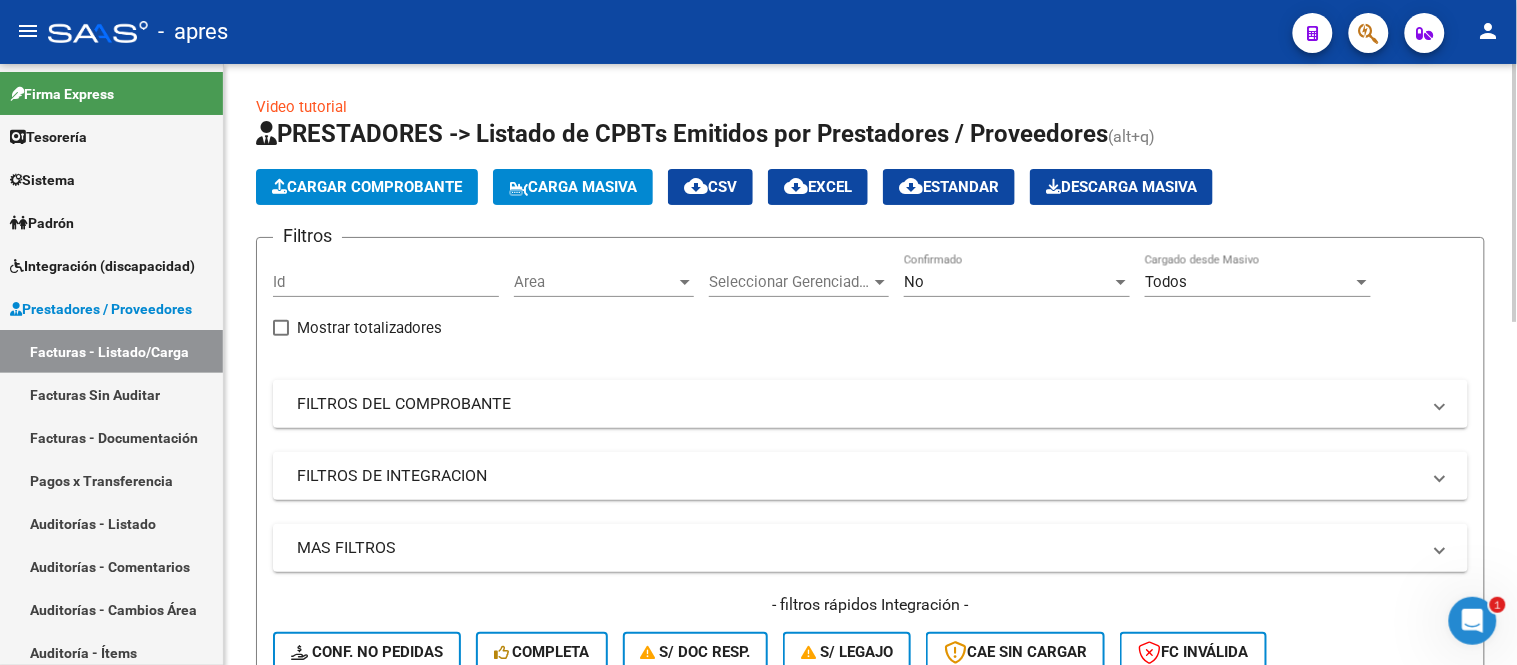 click on "Area Area" 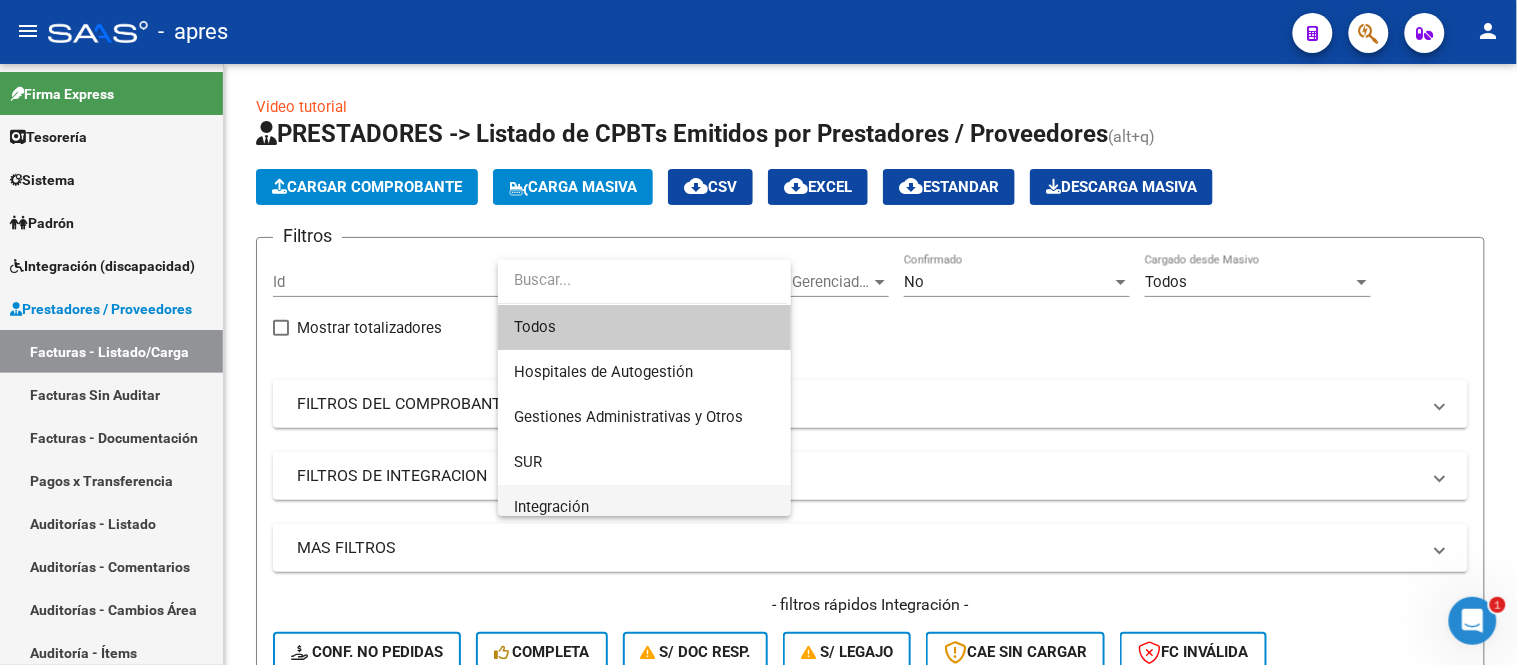 click on "Integración" at bounding box center [644, 507] 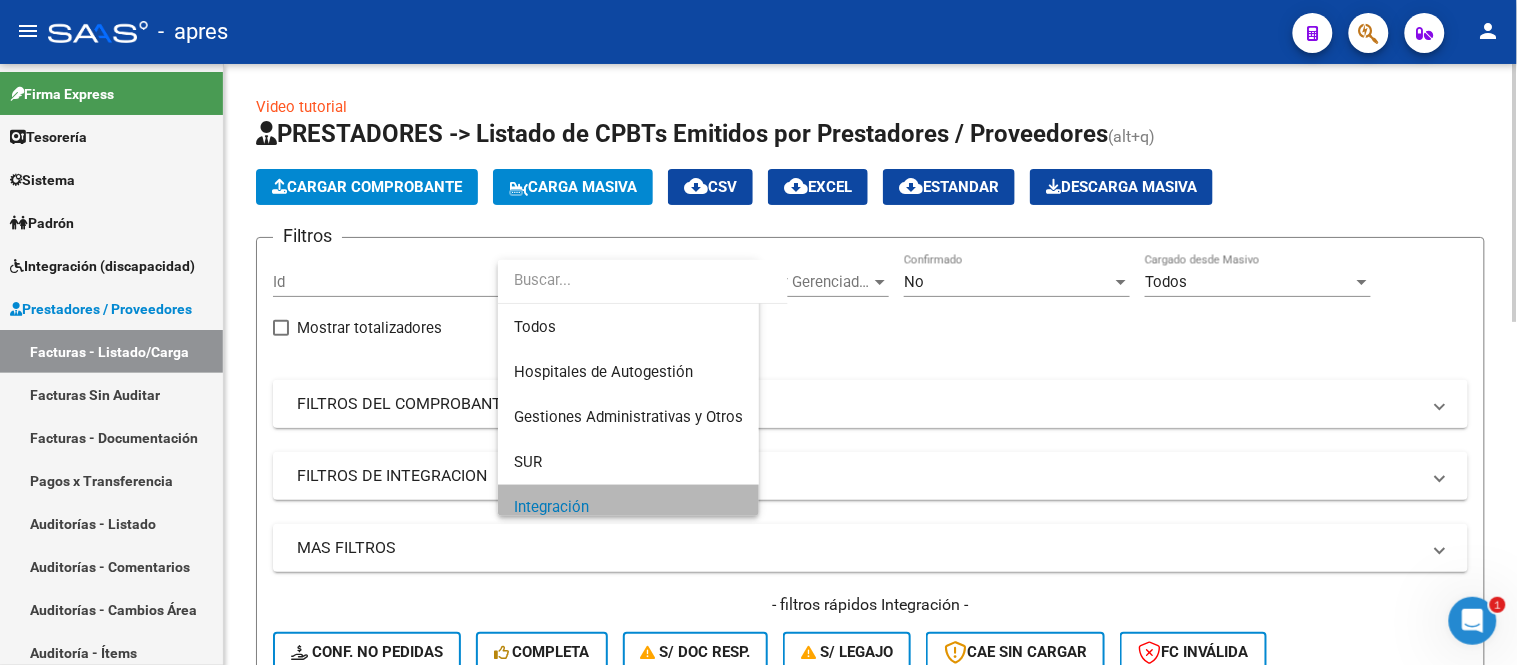 scroll, scrollTop: 14, scrollLeft: 0, axis: vertical 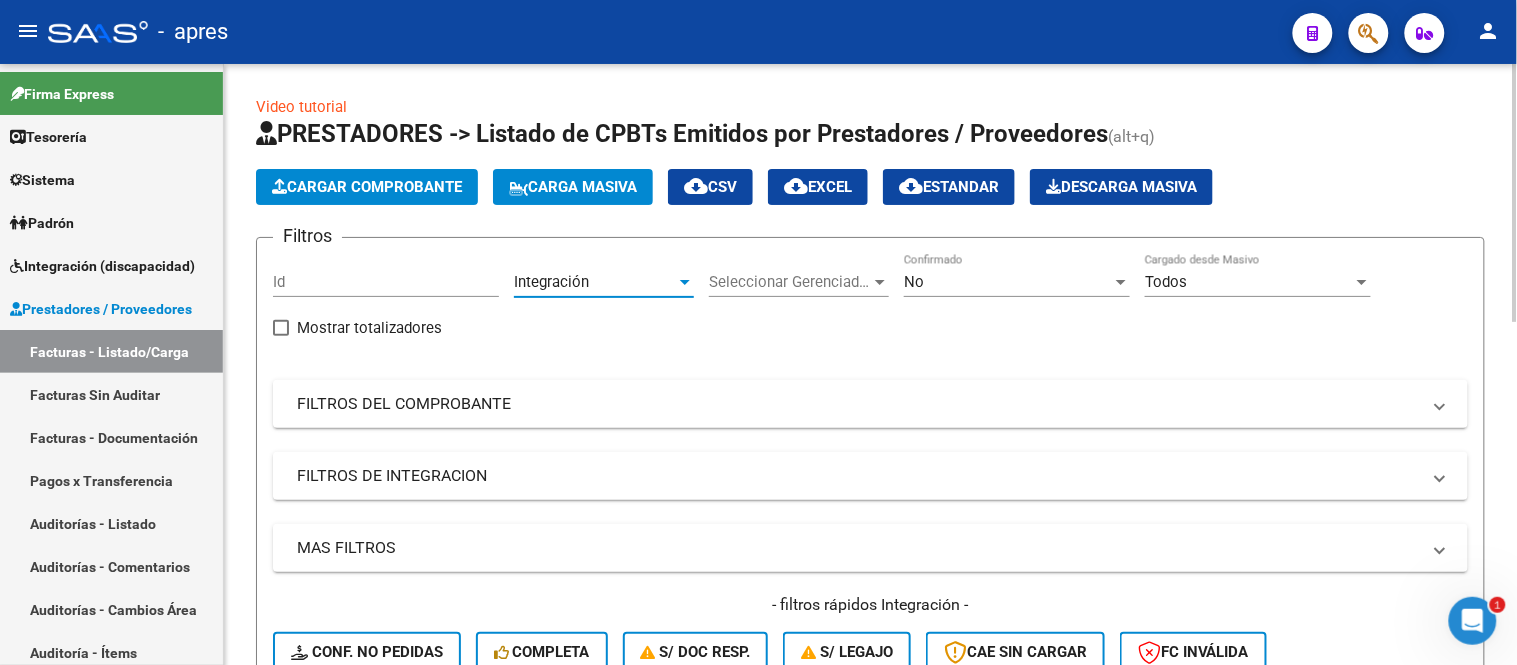 click on "Seleccionar Gerenciador" at bounding box center [790, 282] 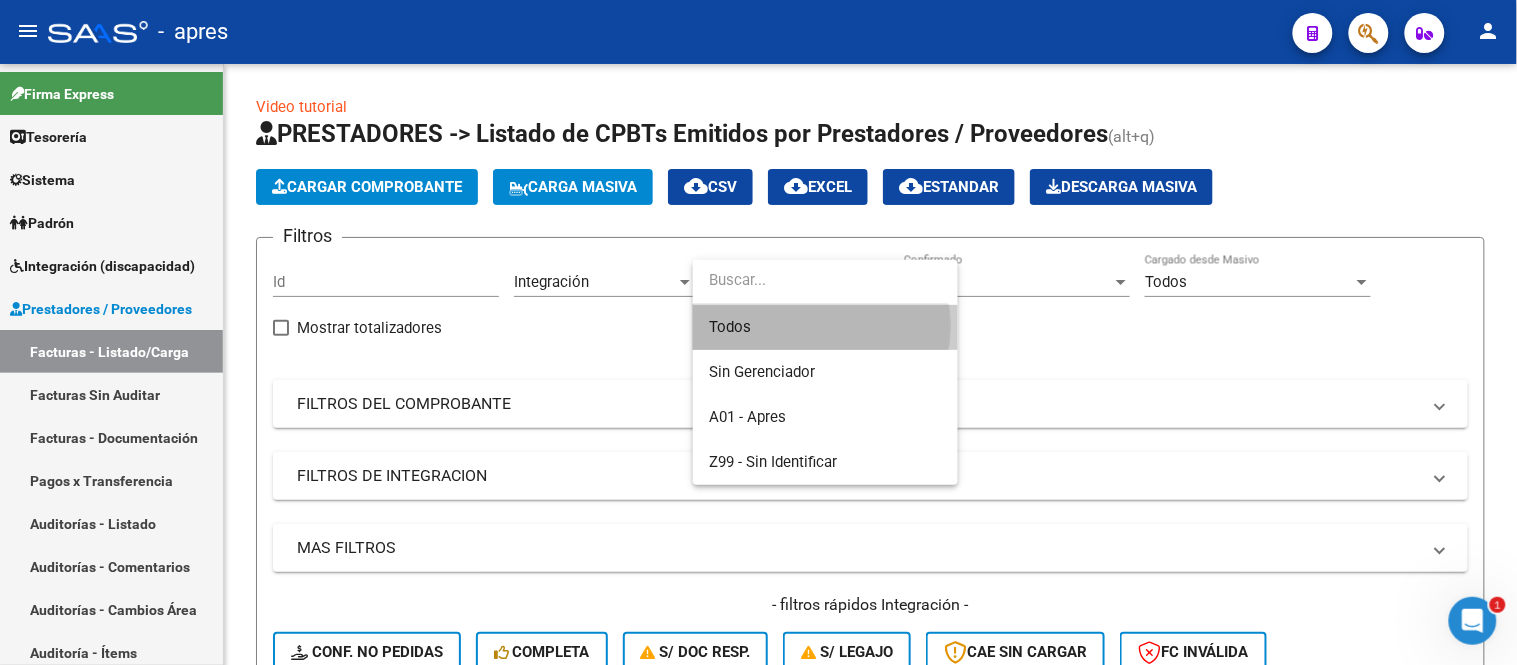 click on "Todos" at bounding box center [825, 327] 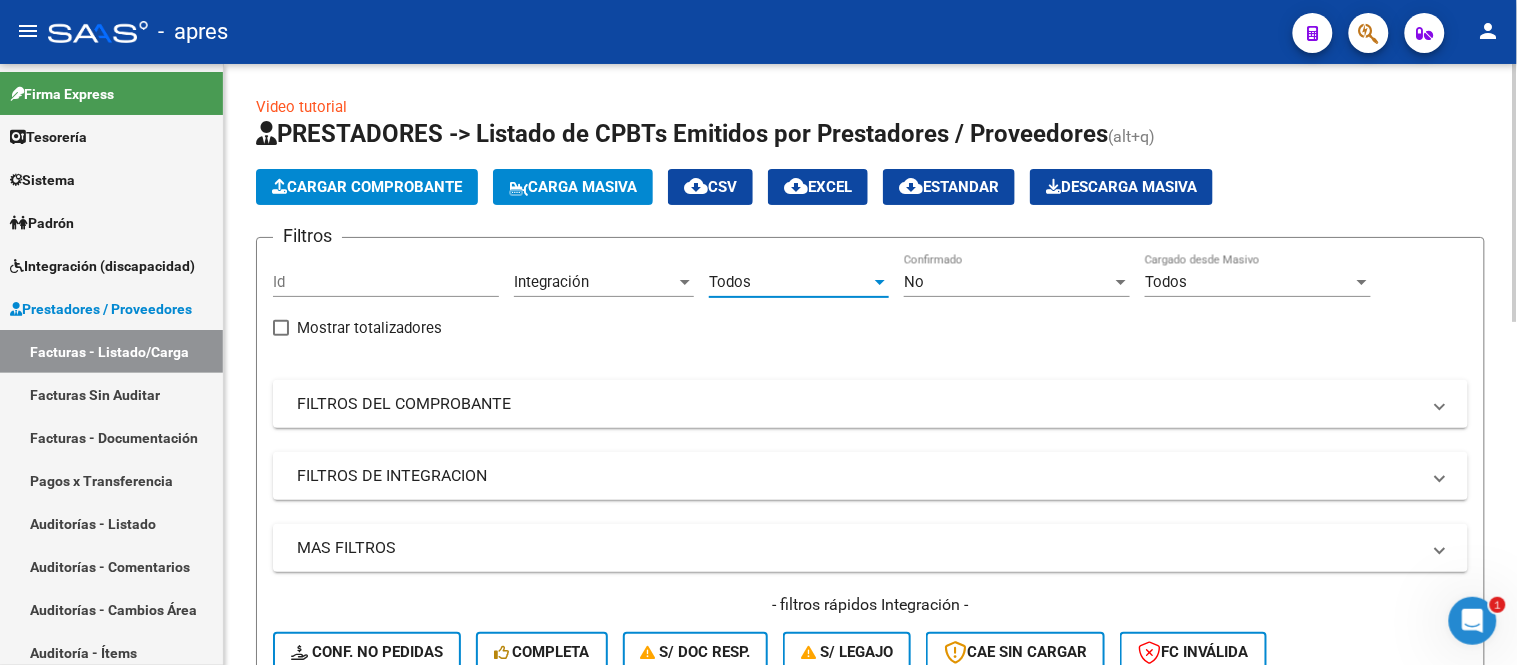 click on "Todos" at bounding box center [790, 282] 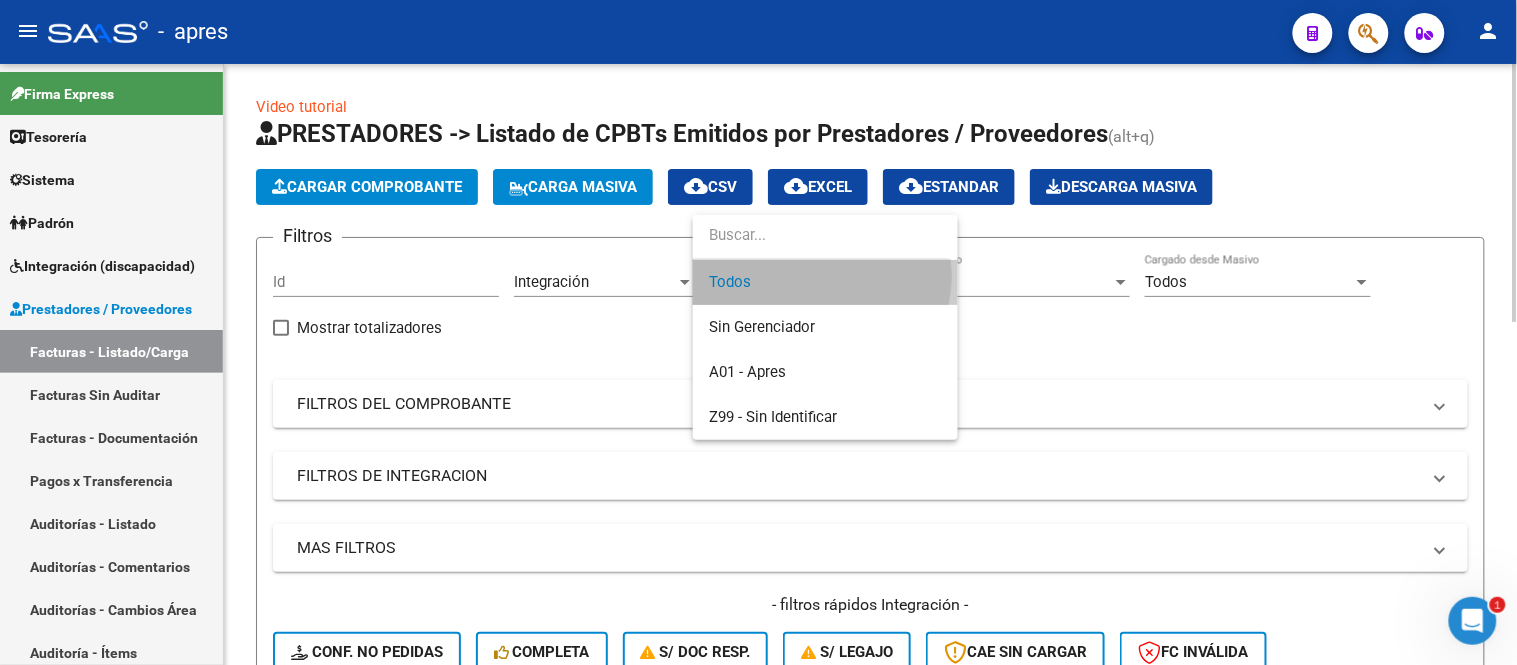 click on "Todos" at bounding box center [825, 282] 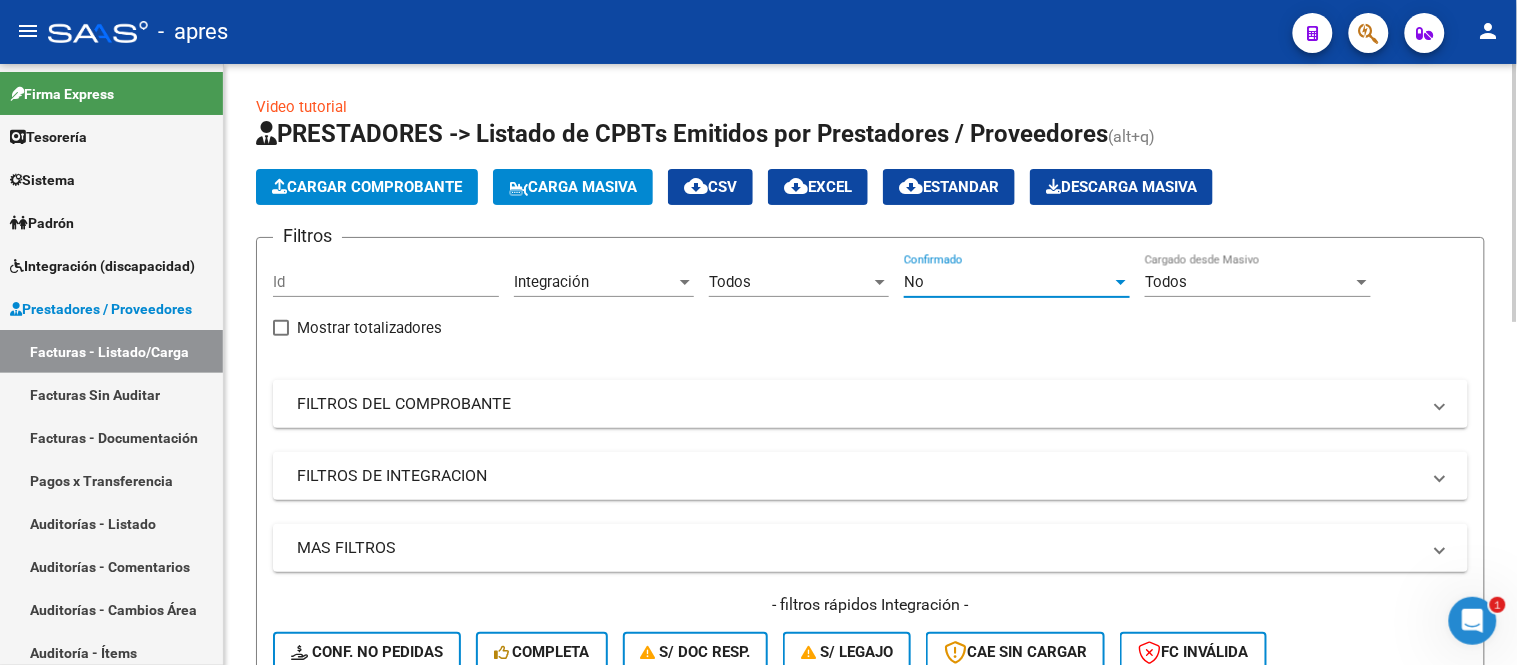 click on "No" at bounding box center (1008, 282) 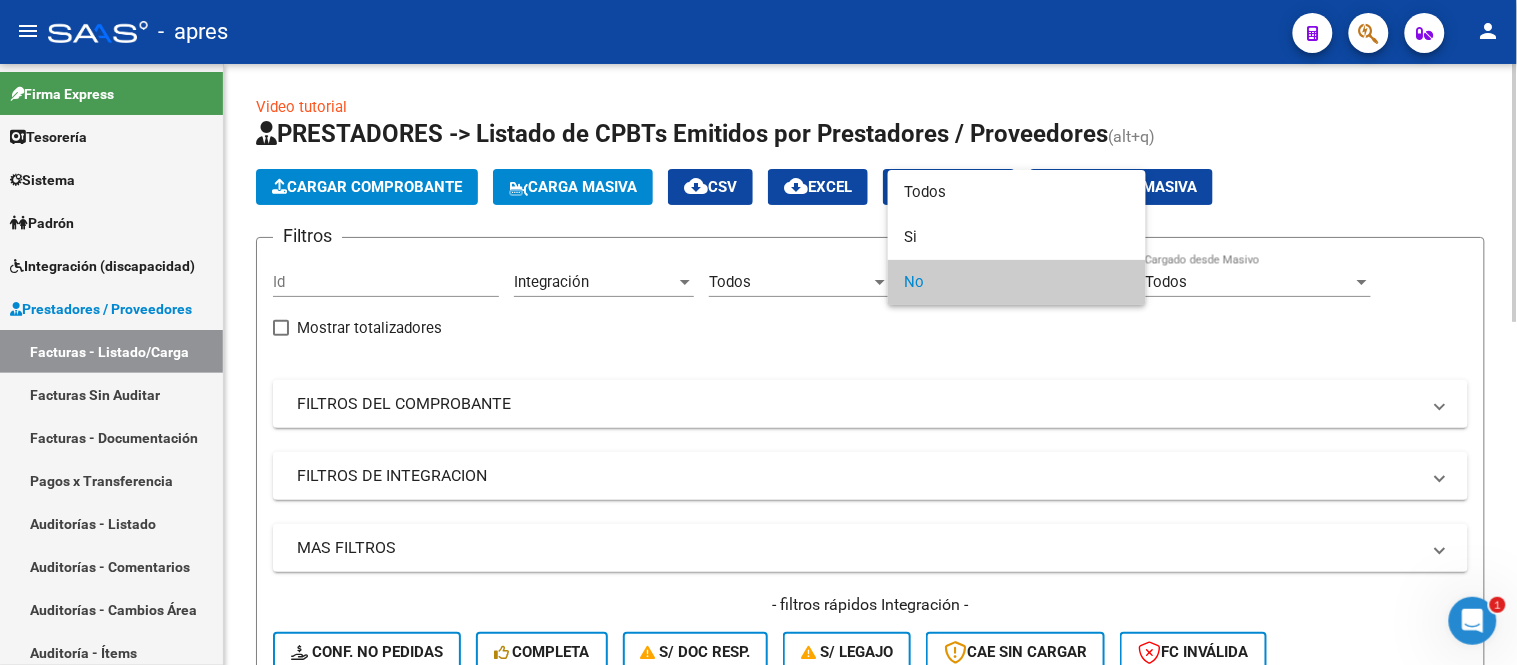 click on "No" at bounding box center (1017, 282) 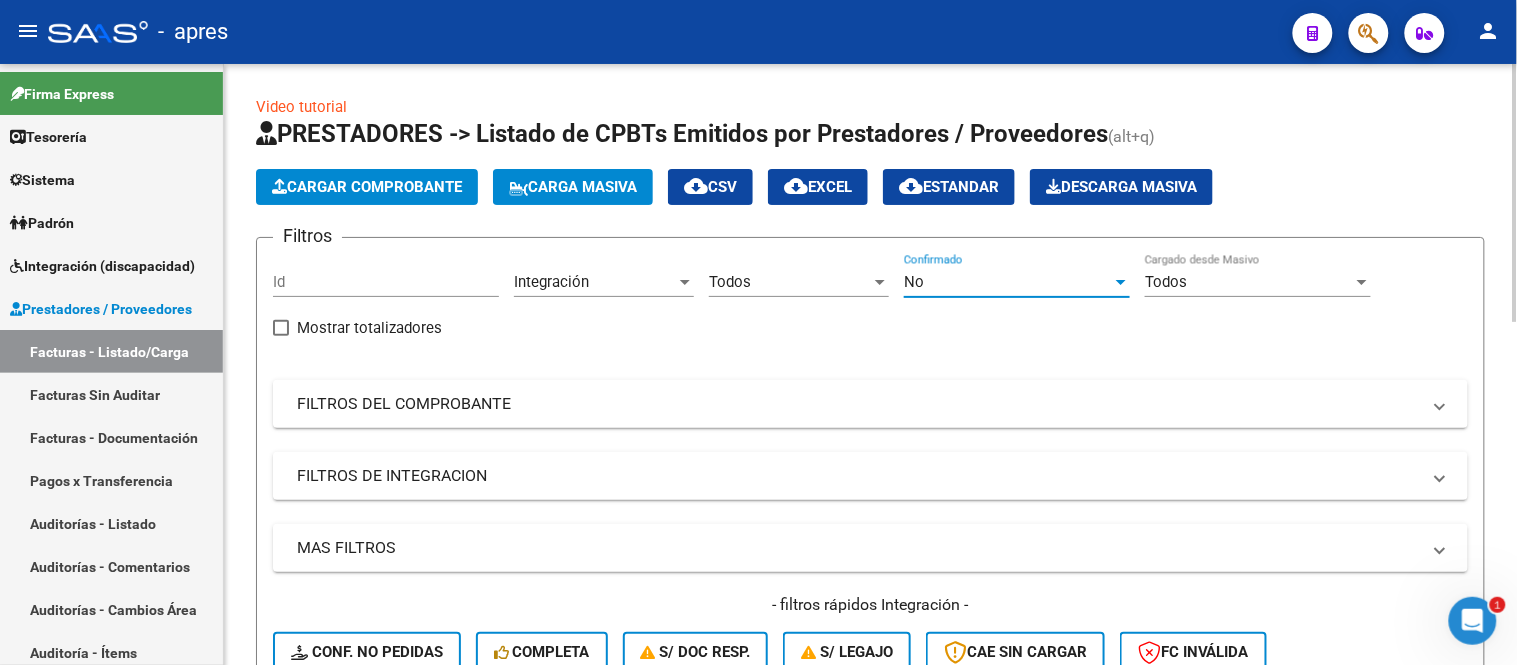 click on "Filtros Id Integración Area Todos Seleccionar Gerenciador No Confirmado Todos Cargado desde Masivo   Mostrar totalizadores   FILTROS DEL COMPROBANTE  Comprobante Tipo Comprobante Tipo Start date – End date Fec. Comprobante Desde / Hasta Días Emisión Desde(cant. días) Días Emisión Hasta(cant. días) CUIT / Razón Social Pto. Venta Nro. Comprobante Código SSS CAE Válido CAE Válido Todos Cargado Módulo Hosp. Todos Tiene facturacion Apócrifa Hospital Refes  FILTROS DE INTEGRACION  Todos Cargado en Para Enviar SSS Período De Prestación Campos del Archivo de Rendición Devuelto x SSS (dr_envio) Todos Rendido x SSS (dr_envio) Tipo de Registro Tipo de Registro Período Presentación Período Presentación Campos del Legajo Asociado (preaprobación) Afiliado Legajo (cuil/nombre) Todos Solo facturas preaprobadas  MAS FILTROS  Todos Con Doc. Respaldatoria Todos Con Trazabilidad Todos Asociado a Expediente Sur Auditoría Auditoría Auditoría Id Start date – End date Auditoría Confirmada Desde / Hasta" 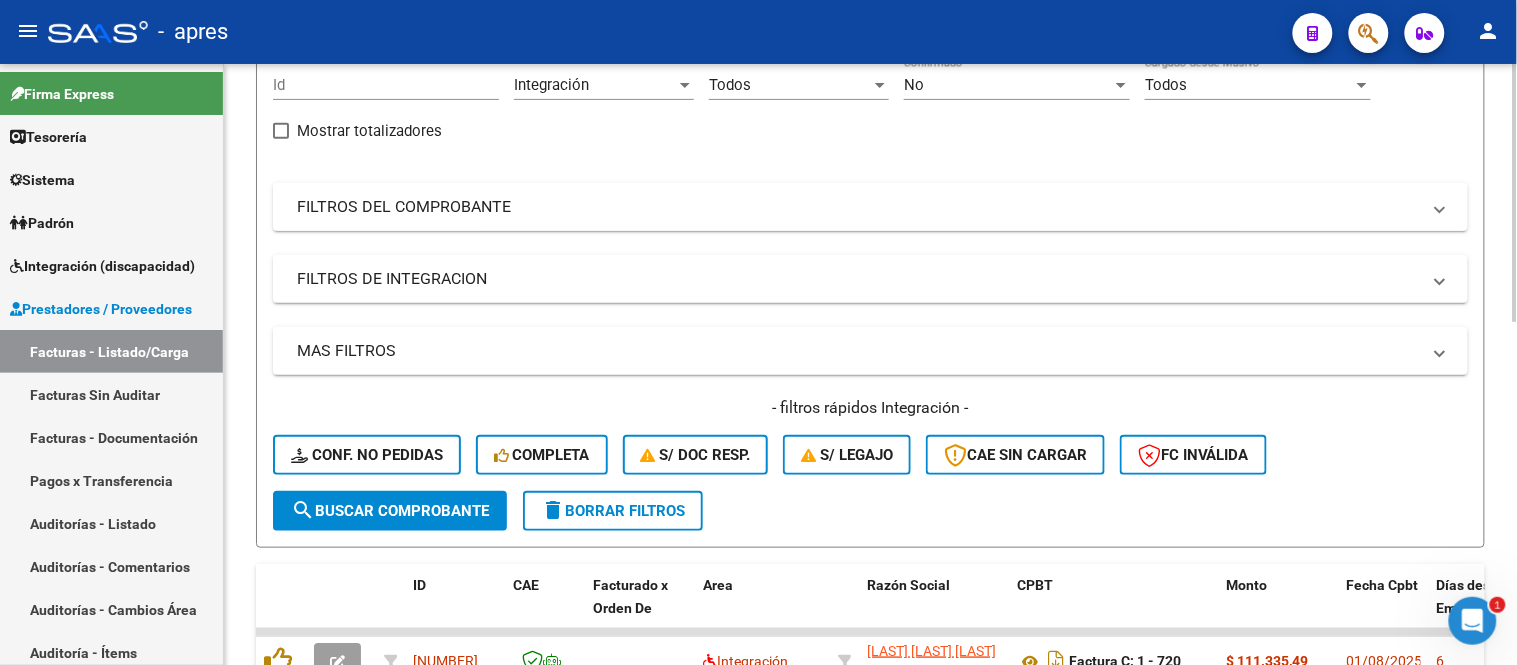 scroll, scrollTop: 222, scrollLeft: 0, axis: vertical 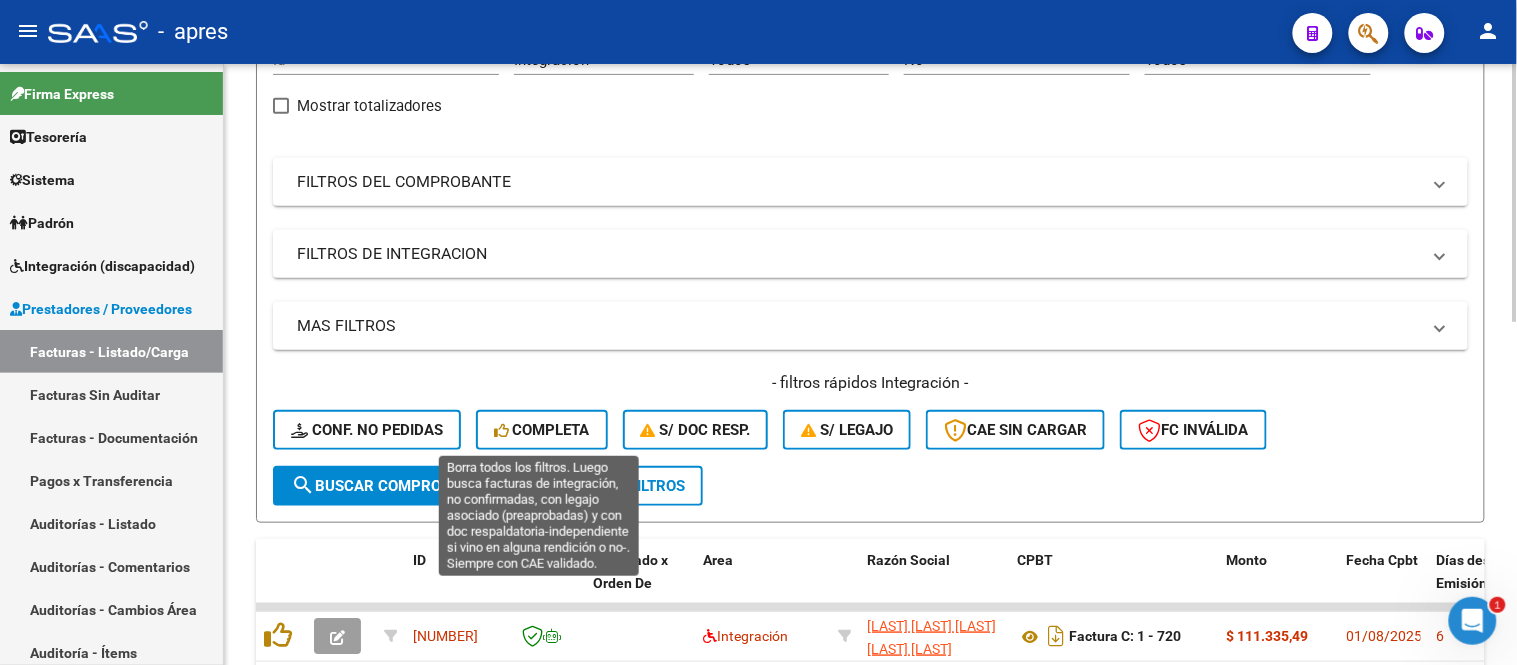 click on "Completa" 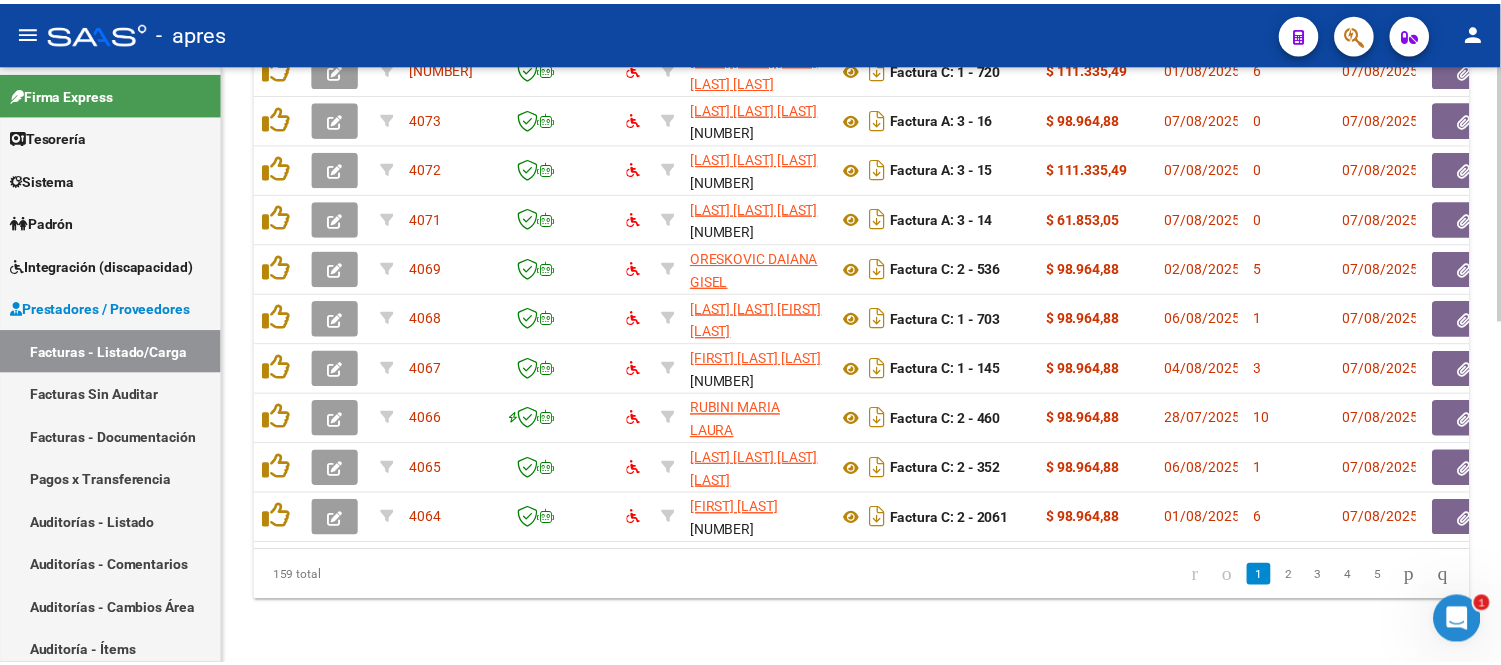scroll, scrollTop: 803, scrollLeft: 0, axis: vertical 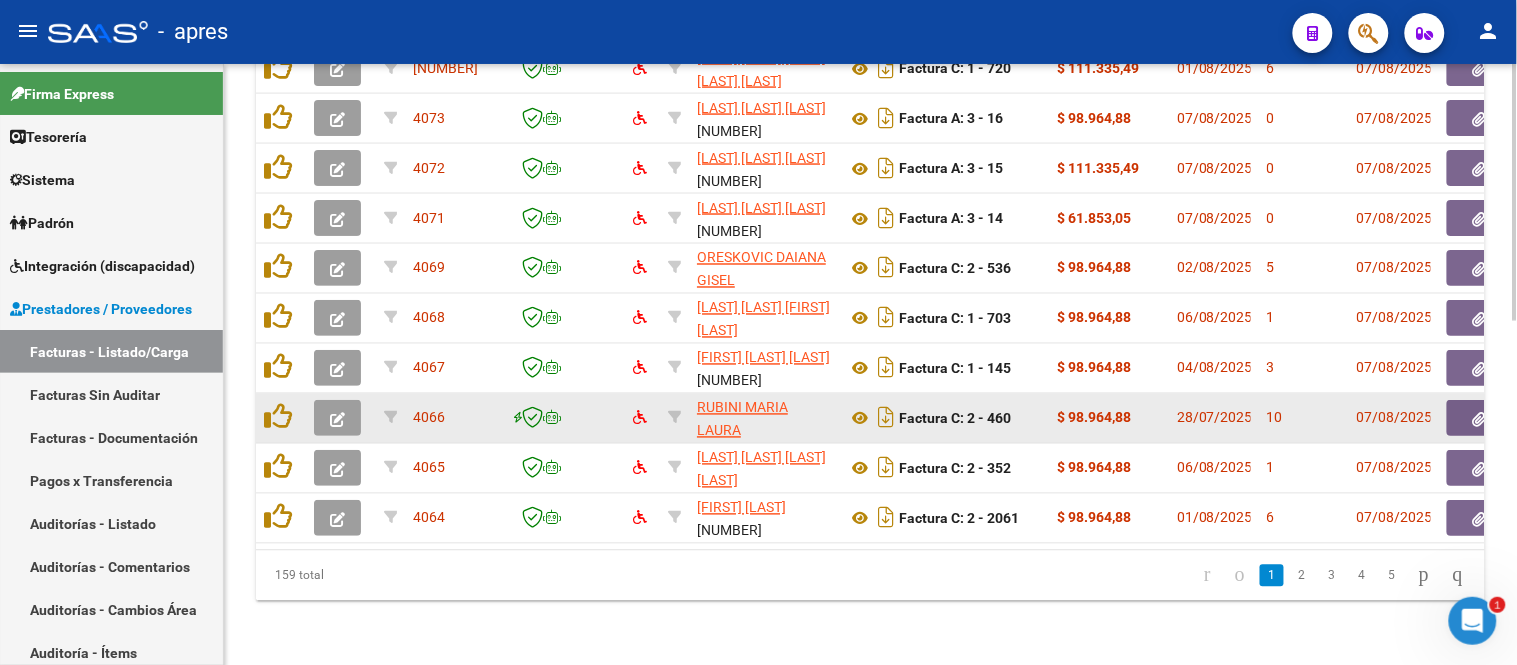 click 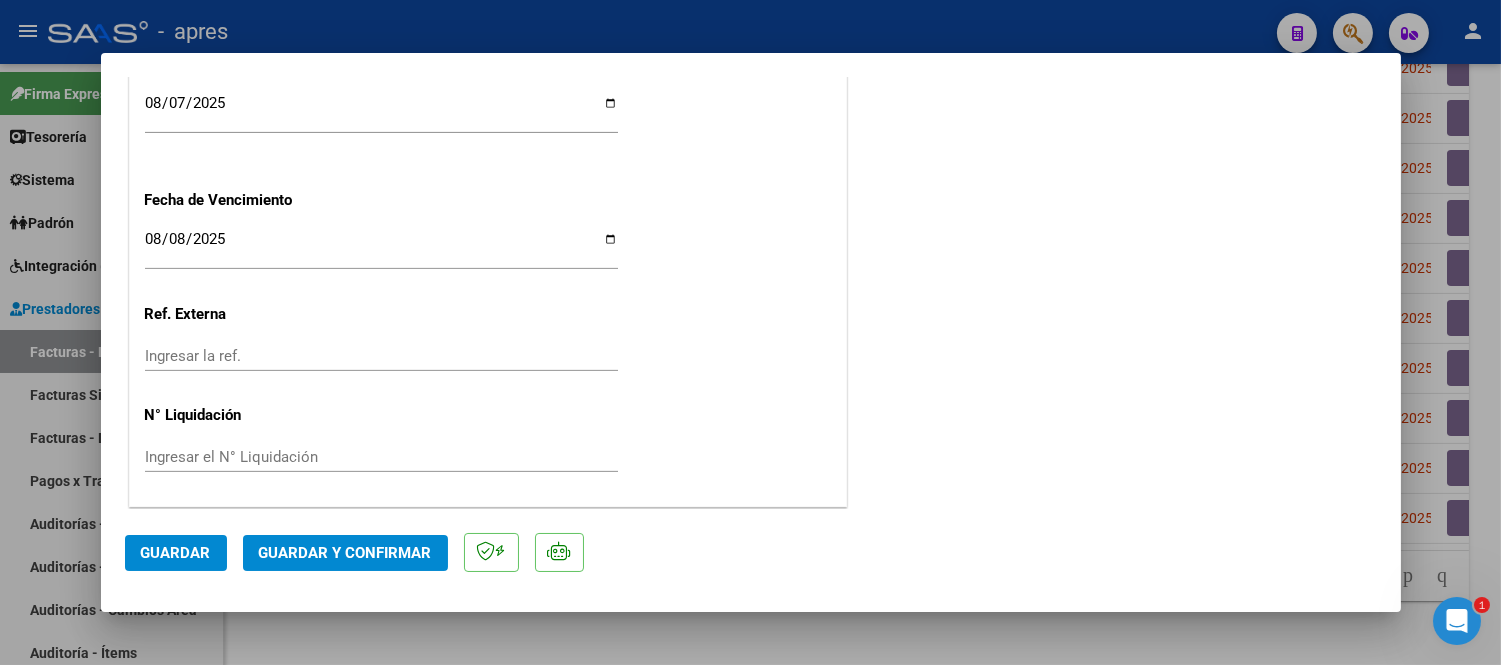 scroll, scrollTop: 1387, scrollLeft: 0, axis: vertical 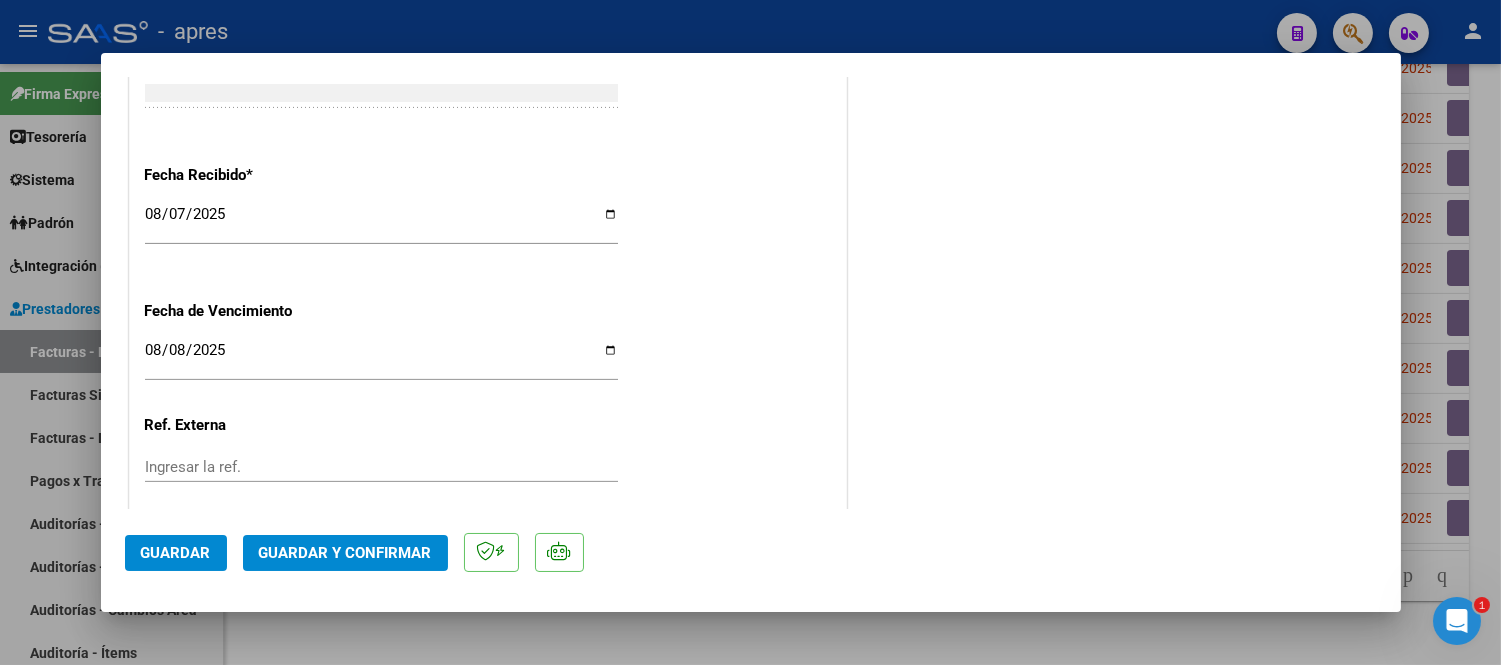 click at bounding box center (750, 332) 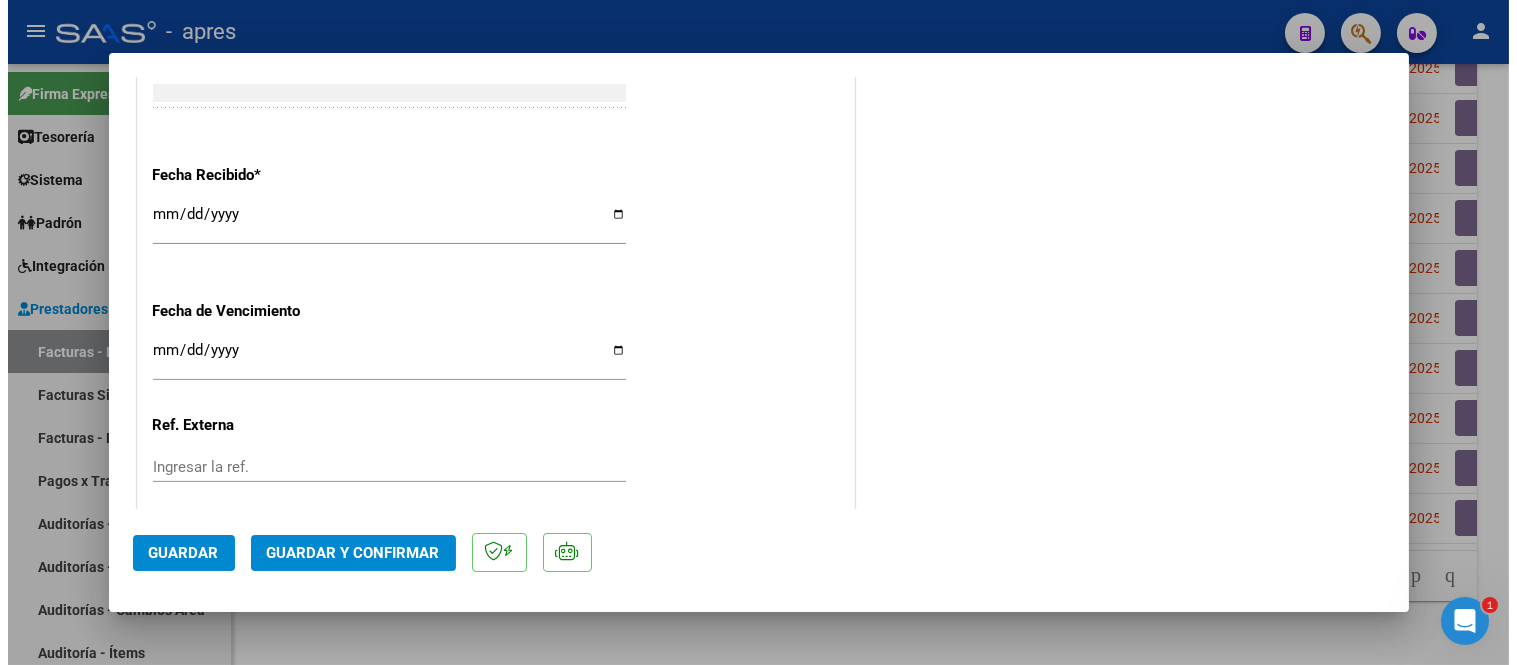 scroll, scrollTop: 0, scrollLeft: 0, axis: both 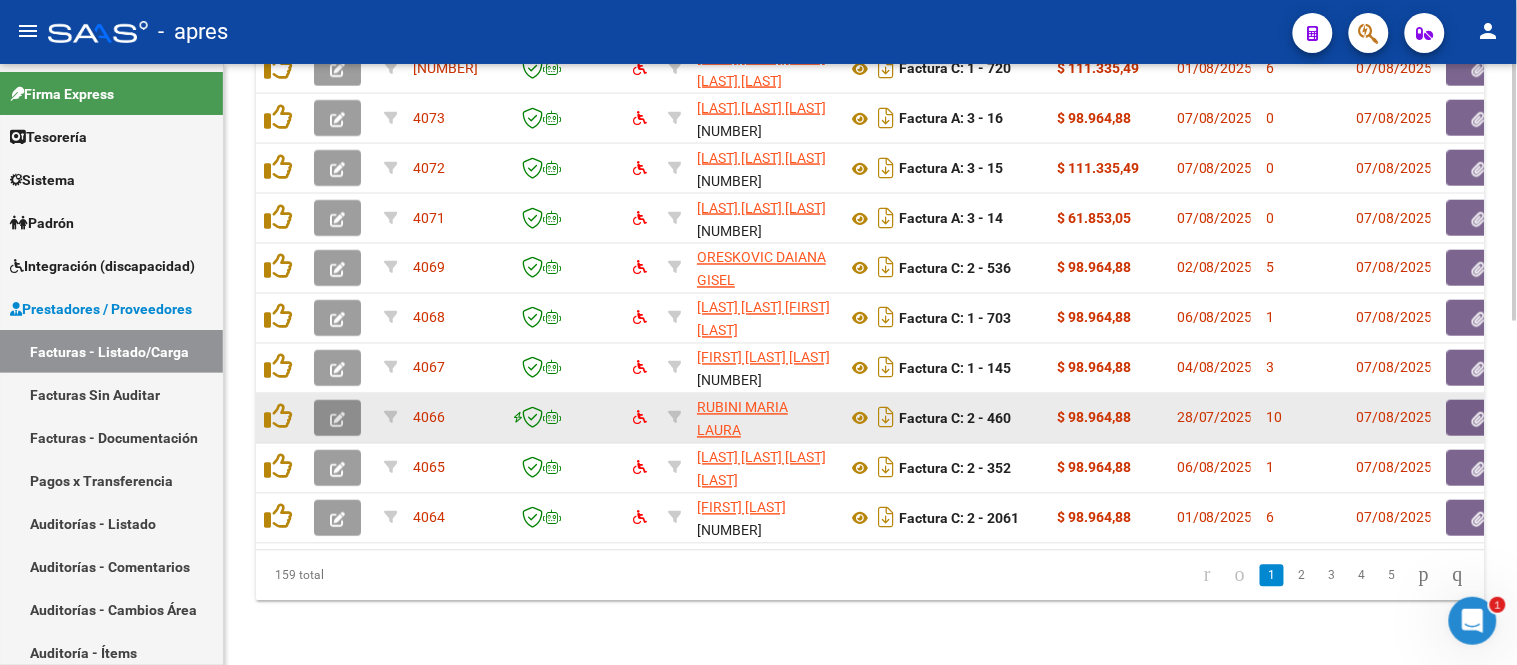 click 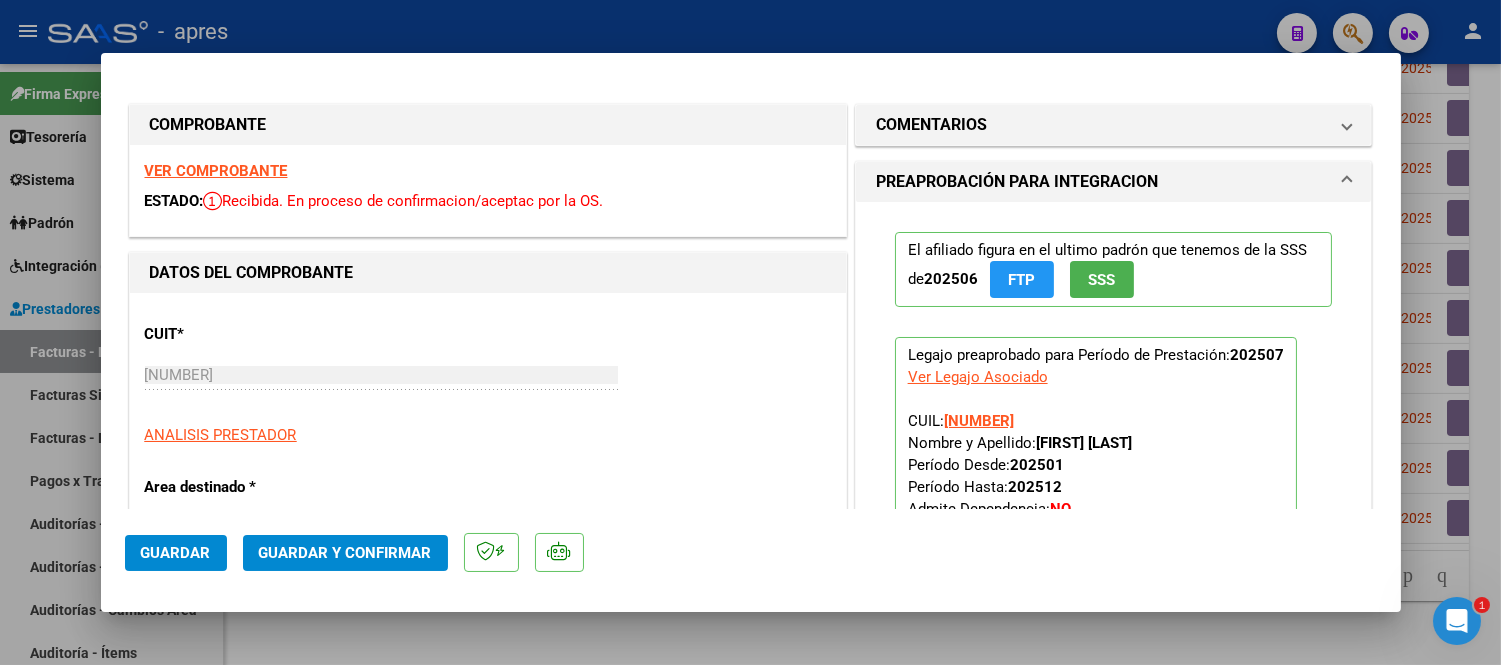 click on "VER COMPROBANTE" at bounding box center [216, 171] 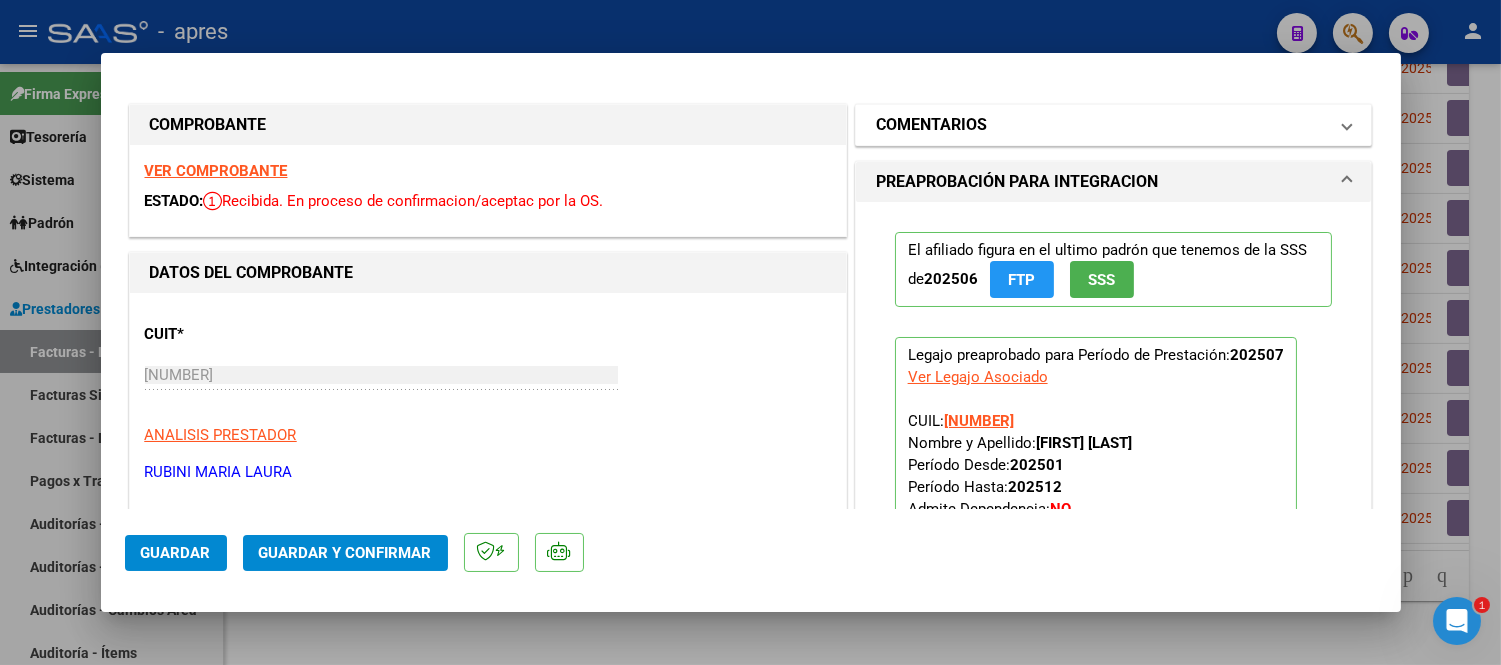 click on "COMENTARIOS" at bounding box center [1114, 125] 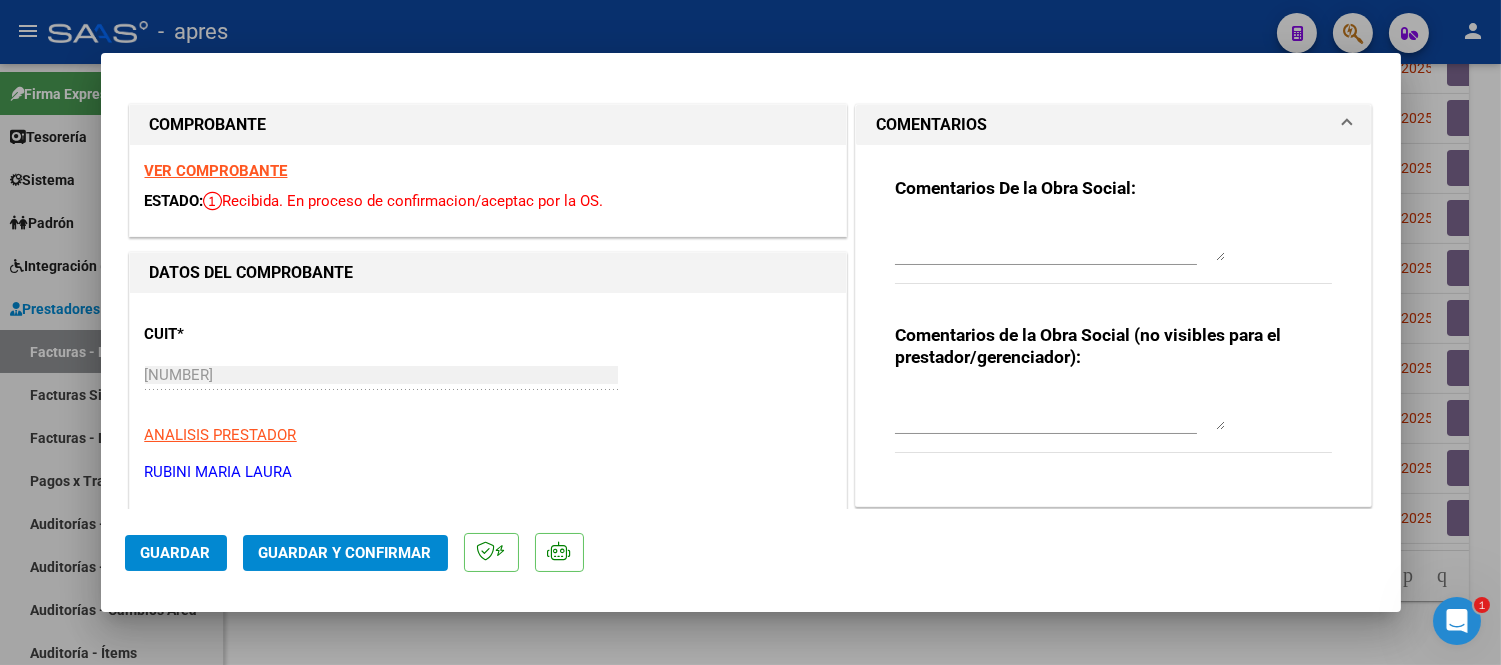 click on "COMENTARIOS" at bounding box center (1114, 125) 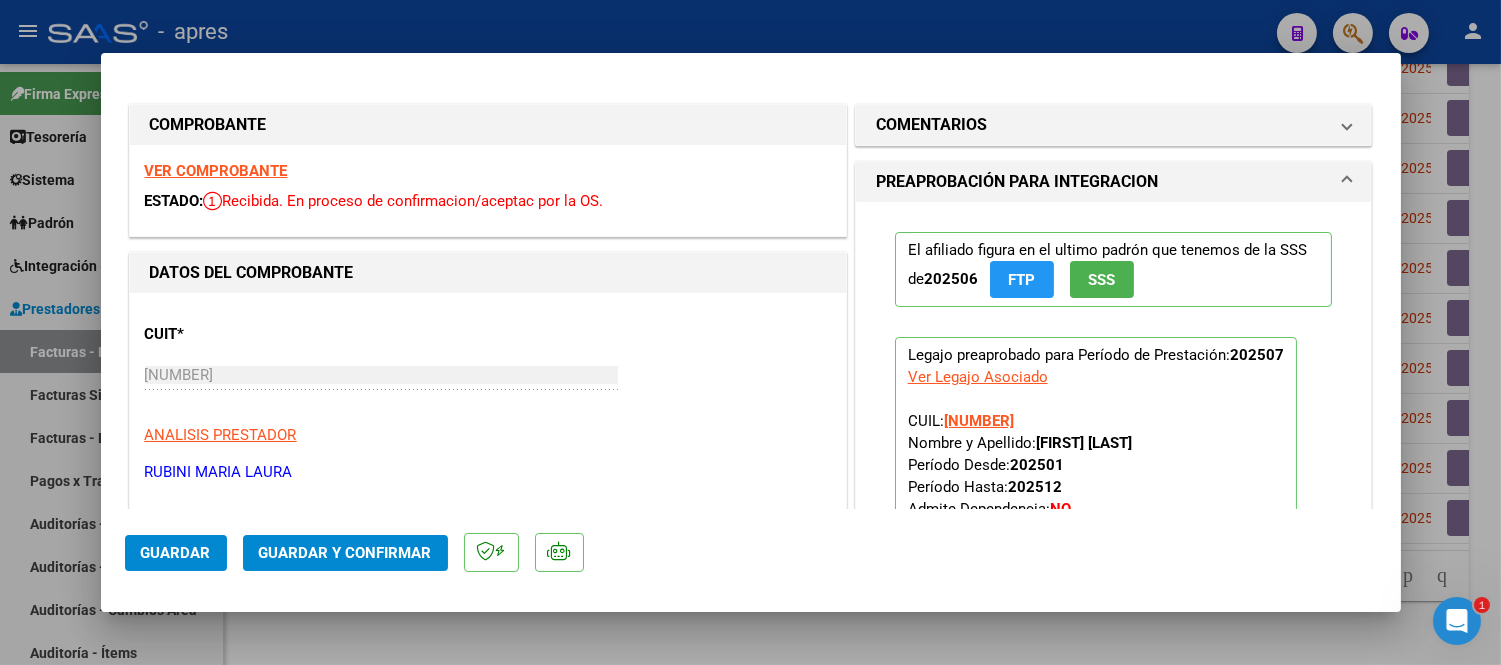 click at bounding box center [750, 332] 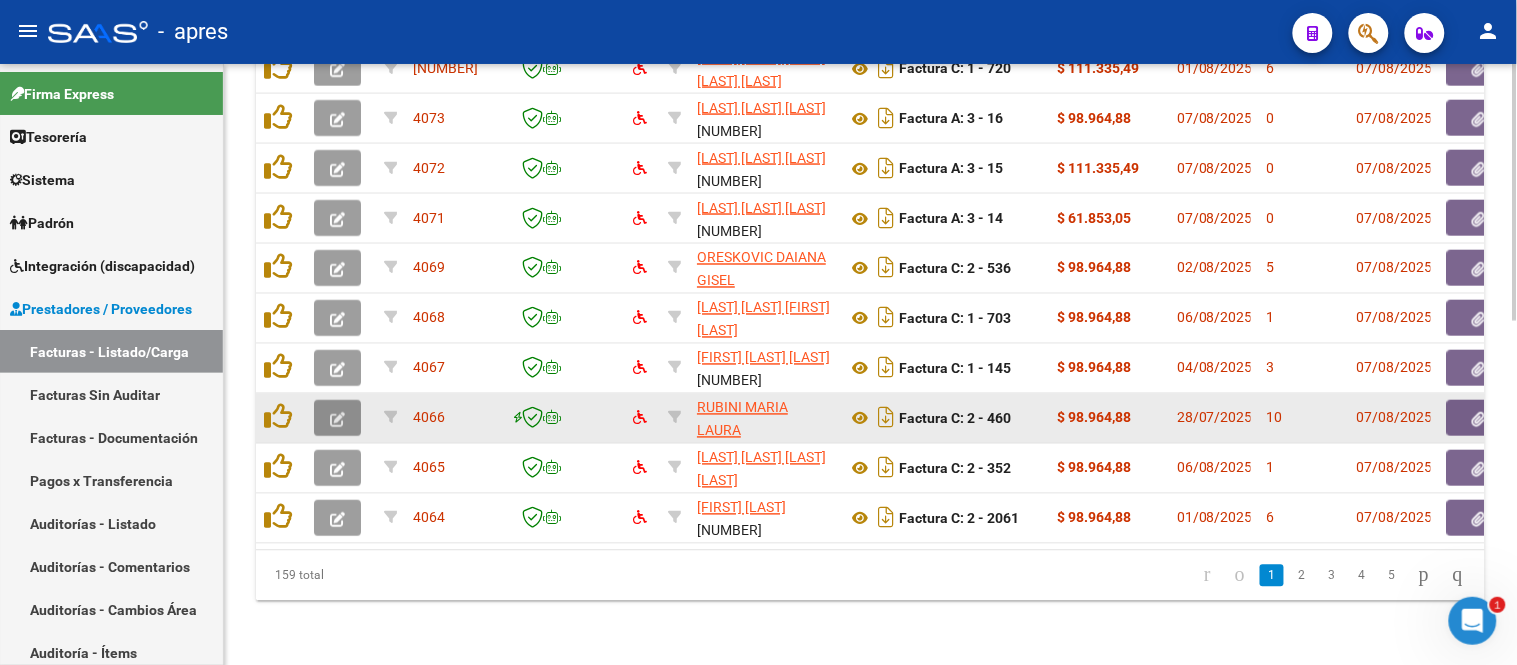 click 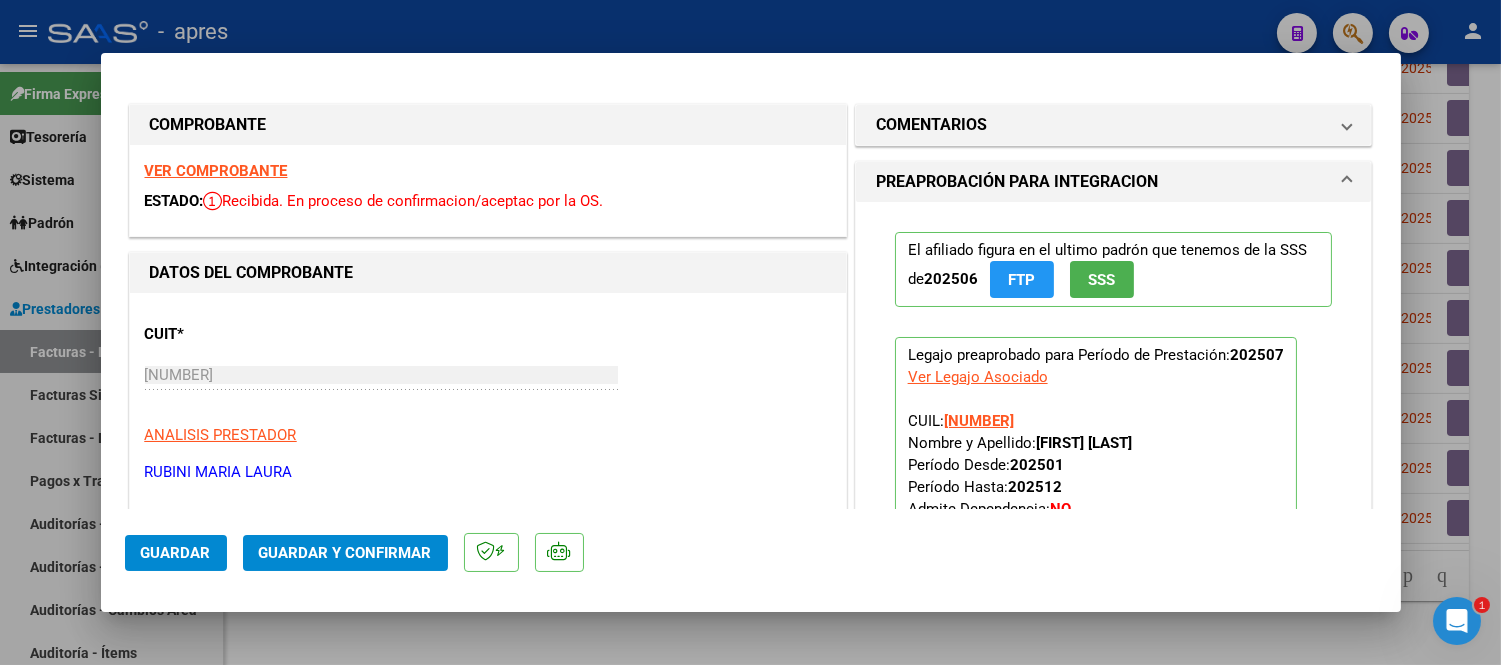 click on "Guardar Guardar y Confirmar" 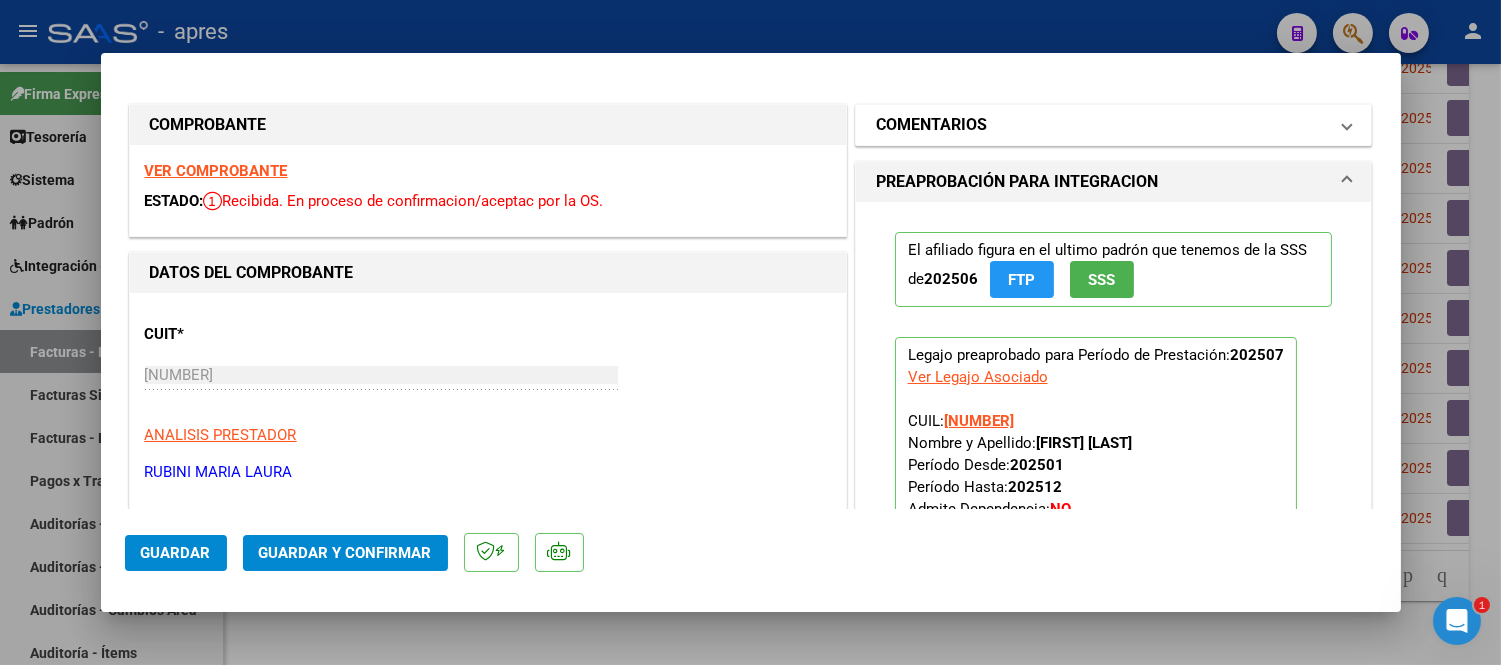 click on "COMENTARIOS" at bounding box center [1114, 125] 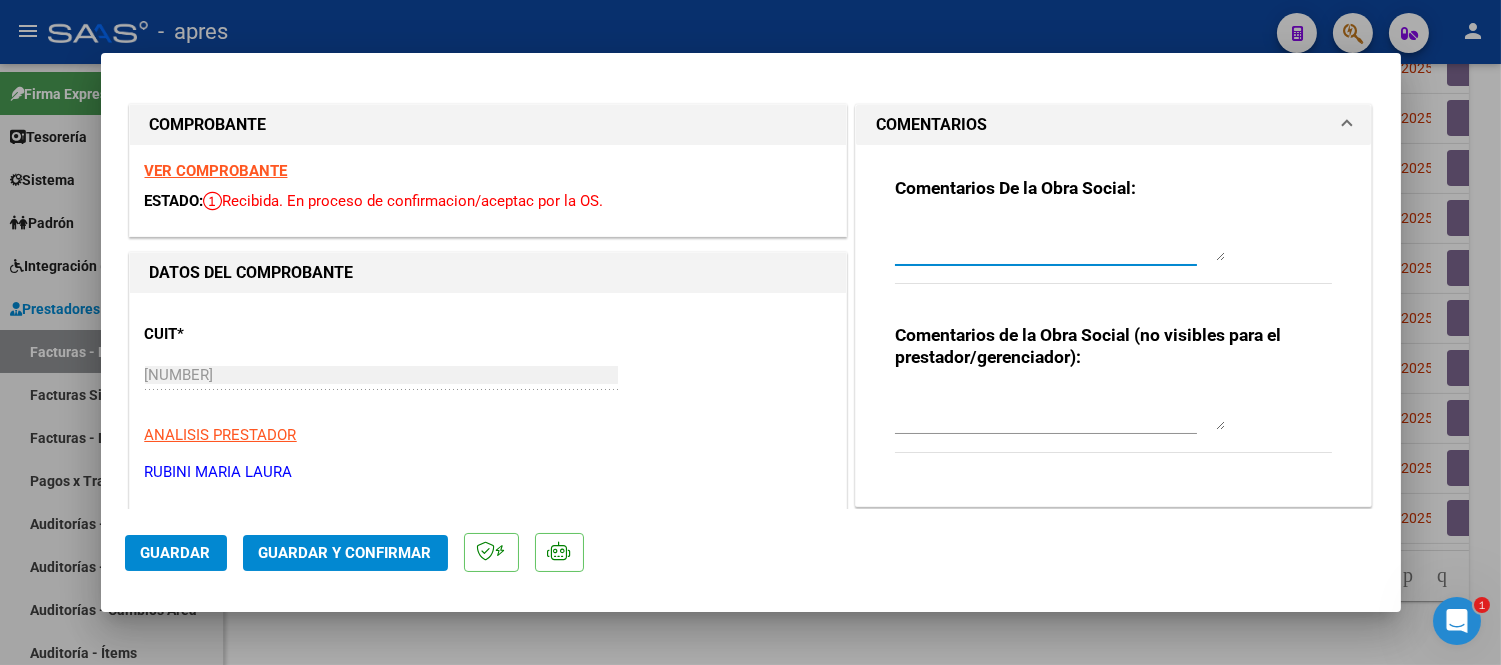 click at bounding box center (1060, 241) 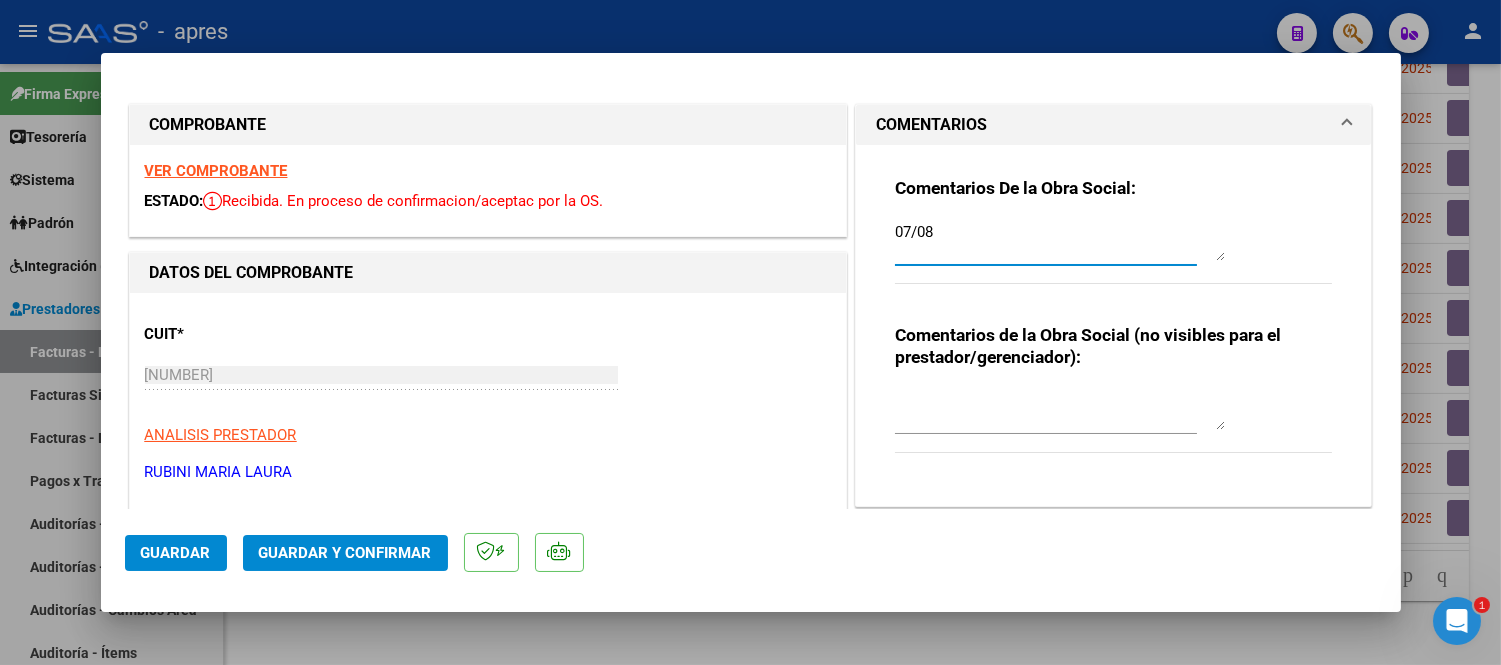 paste on "Se rechaza, la fecha de emision de la fc NO puede ser del mes que esta facturando, en este caso al facturar periodo julio la fecha de emision de la misma debe ser a partir del 1/8/2025.
Debe hacer dos registros
-Uno con la nueva factura y planilla de asistencia
-otro con la nota de credito por esta fc mal confeccionada." 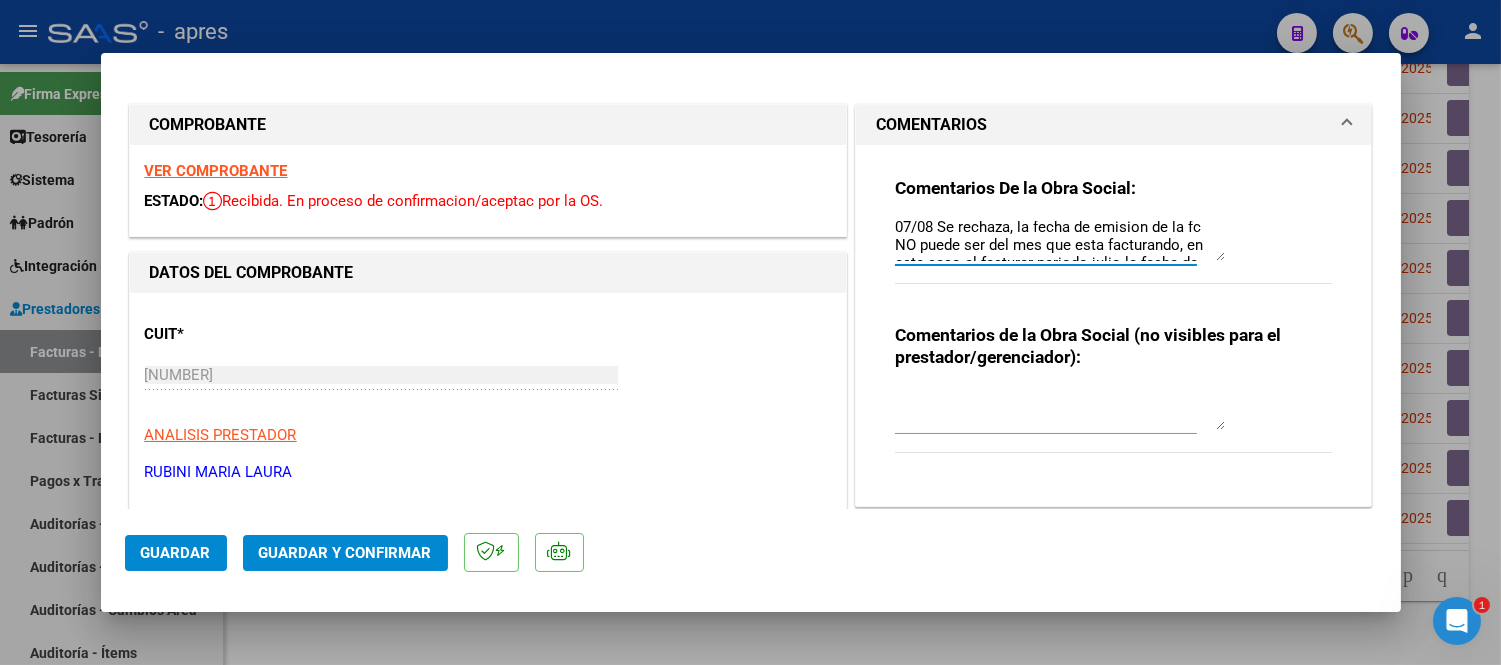 scroll, scrollTop: 0, scrollLeft: 0, axis: both 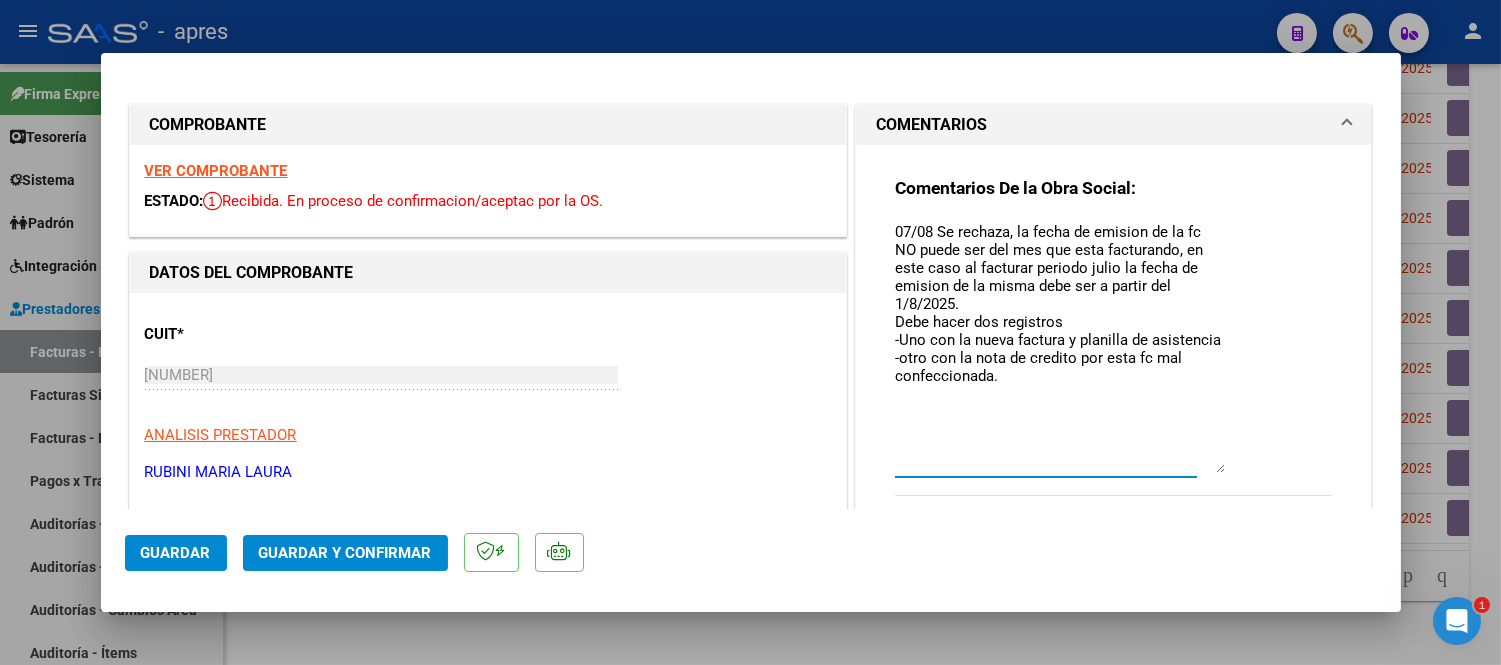 drag, startPoint x: 1210, startPoint y: 257, endPoint x: 1284, endPoint y: 470, distance: 225.48836 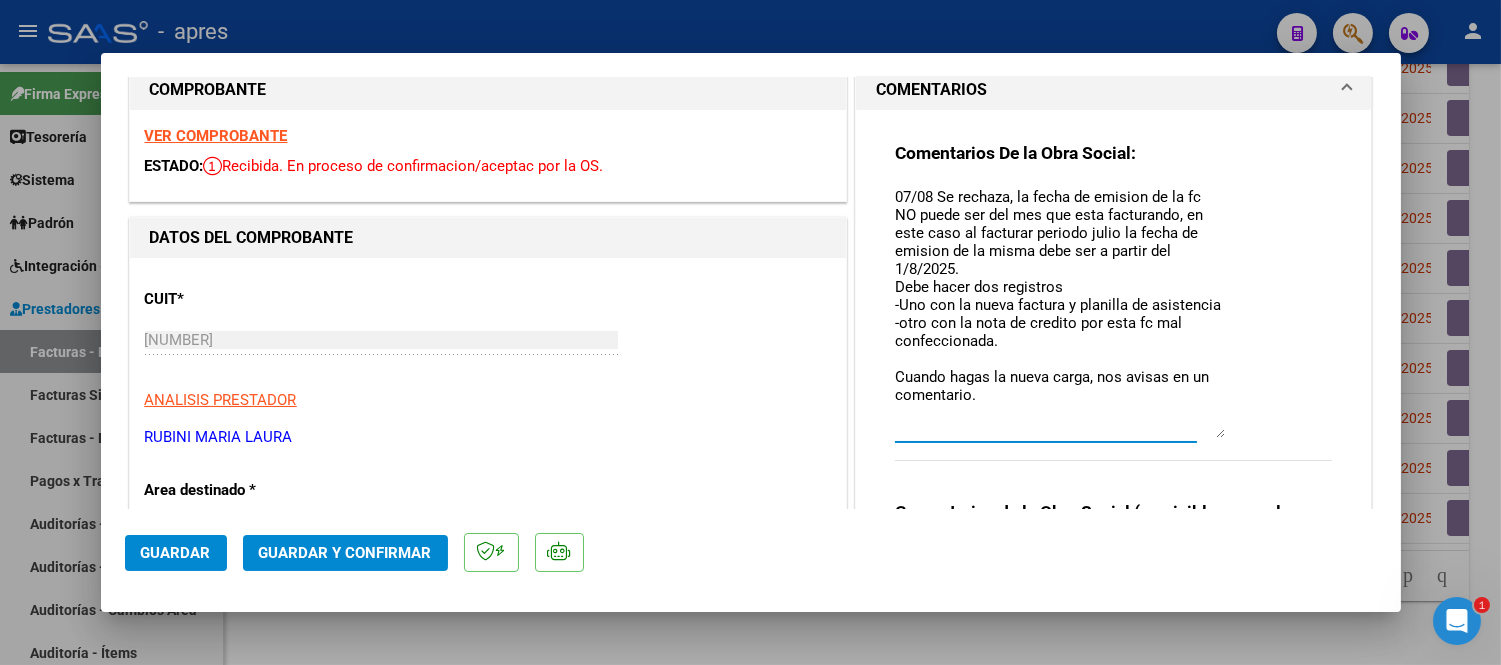 scroll, scrollTop: 0, scrollLeft: 0, axis: both 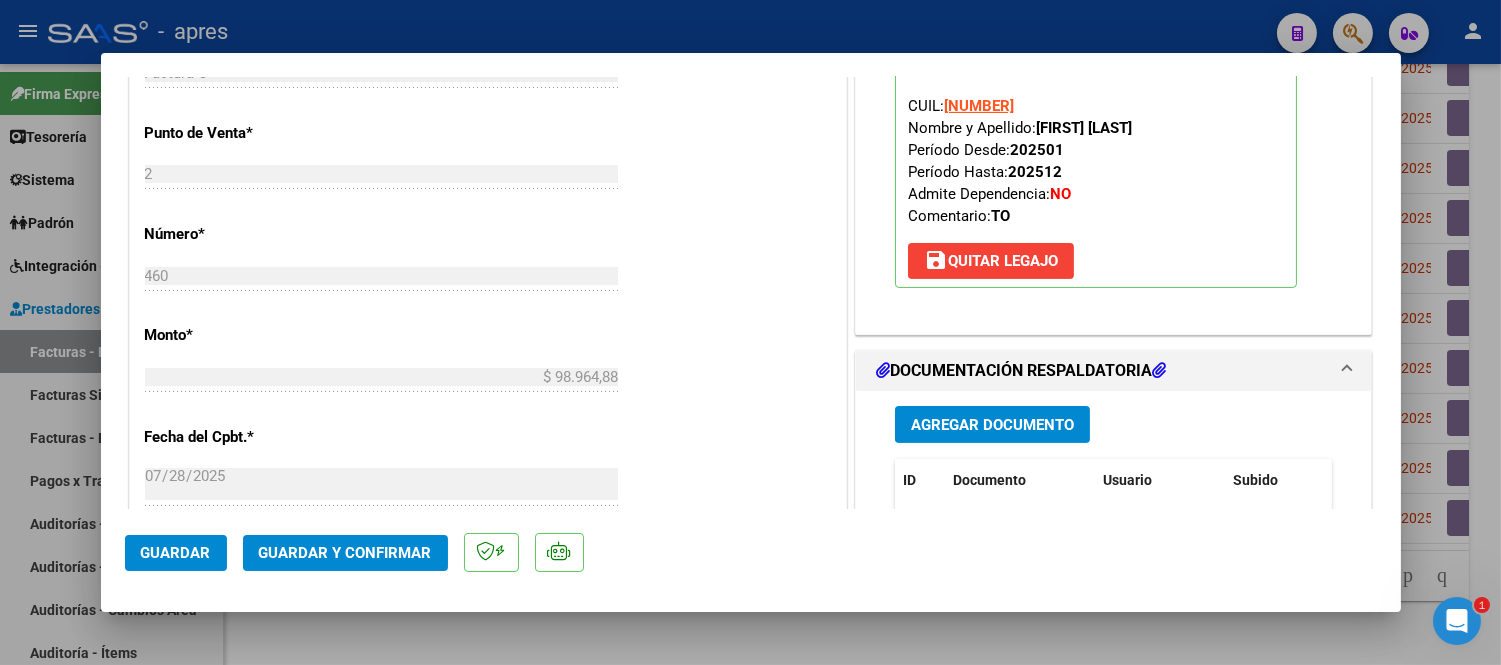 type on "07/08 Se rechaza, la fecha de emision de la fc NO puede ser del mes que esta facturando, en este caso al facturar periodo julio la fecha de emision de la misma debe ser a partir del 1/8/2025.
Debe hacer dos registros
-Uno con la nueva factura y planilla de asistencia
-otro con la nota de credito por esta fc mal confeccionada.
Cuando hagas la nueva carga, nos avisas en un comentario.
ANA" 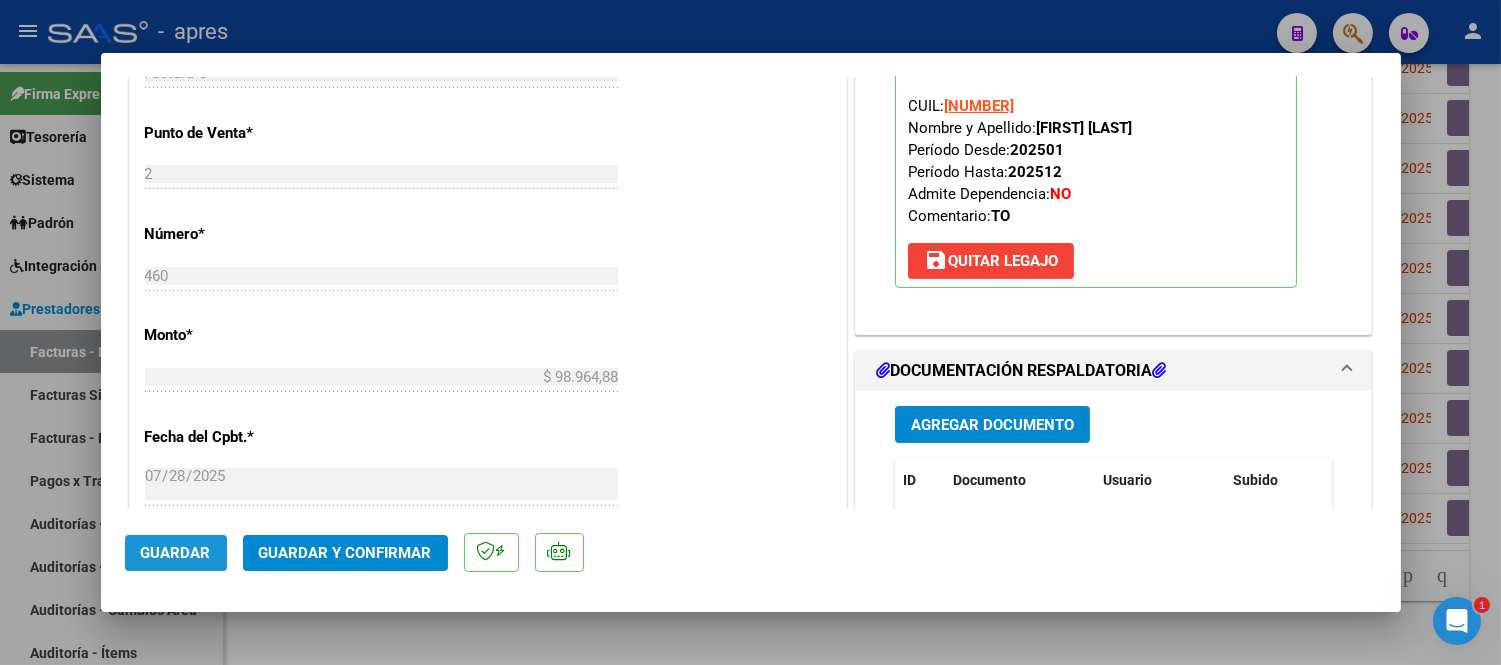 click on "Guardar" 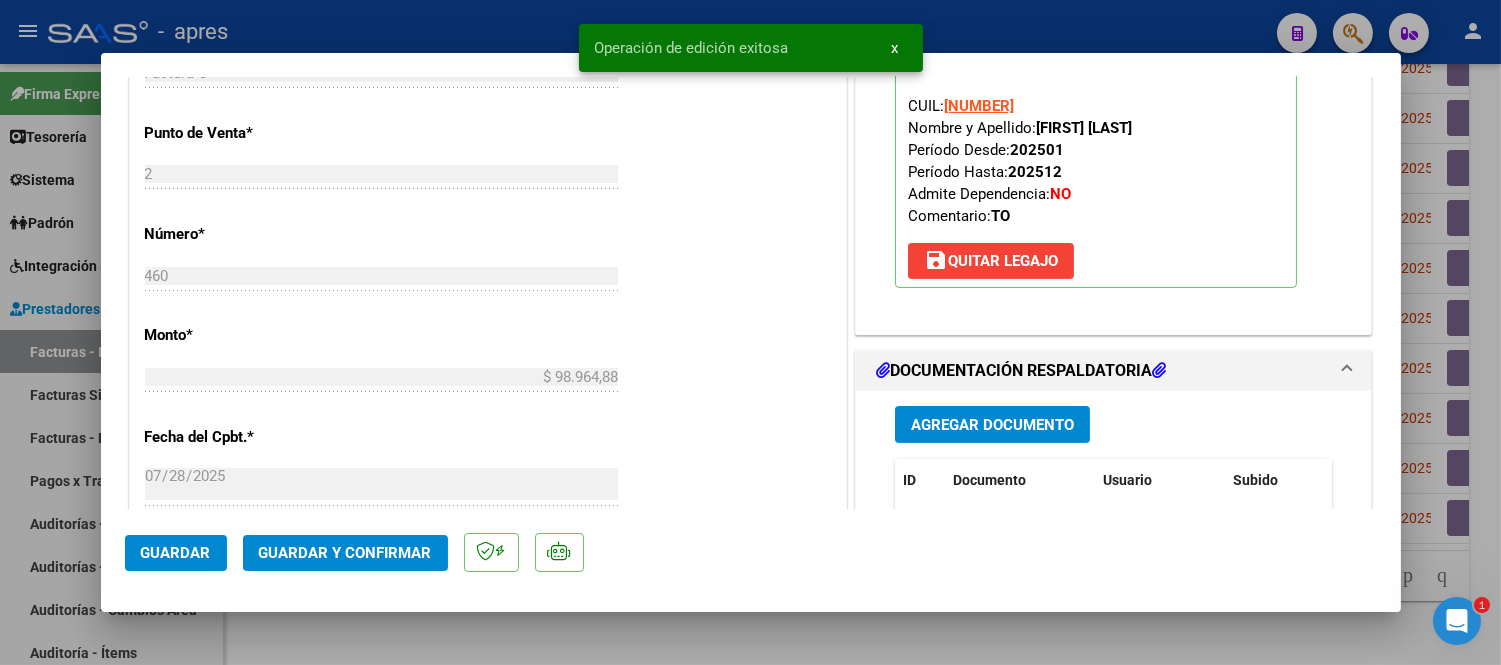 click at bounding box center [750, 332] 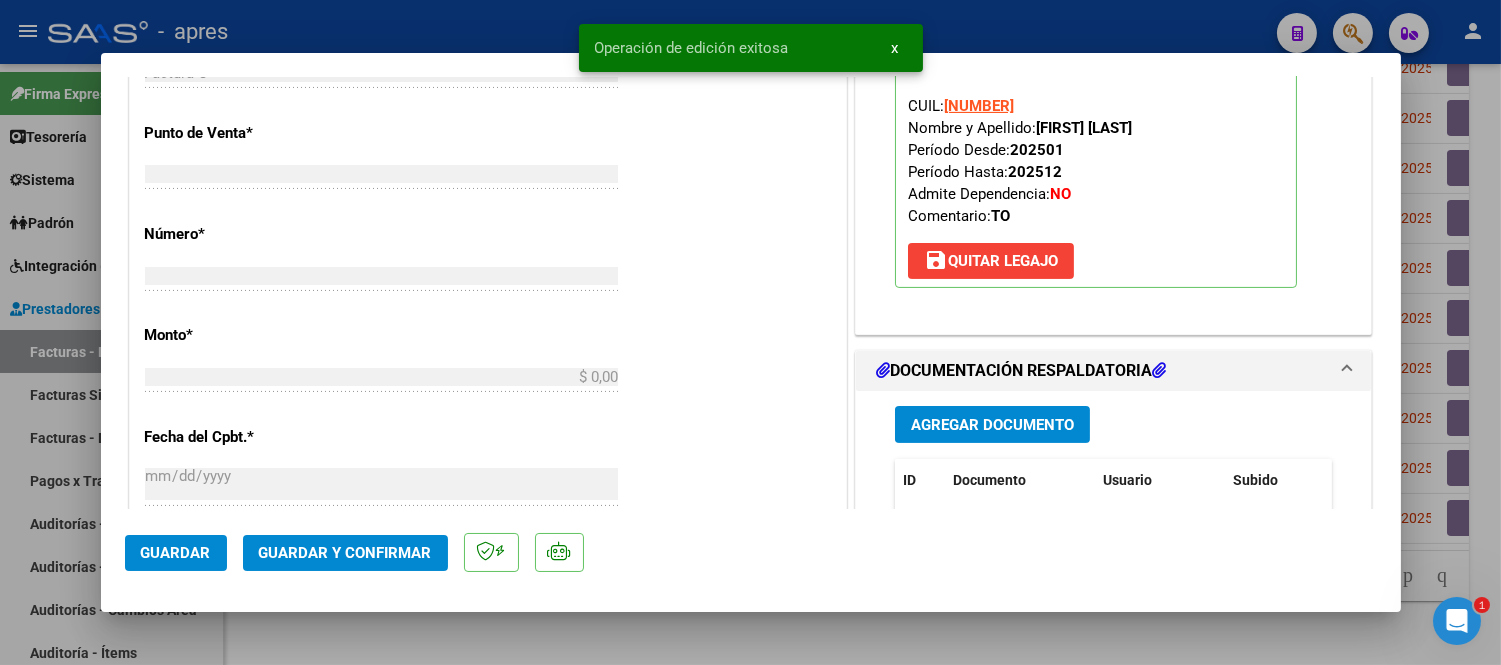 scroll, scrollTop: 0, scrollLeft: 0, axis: both 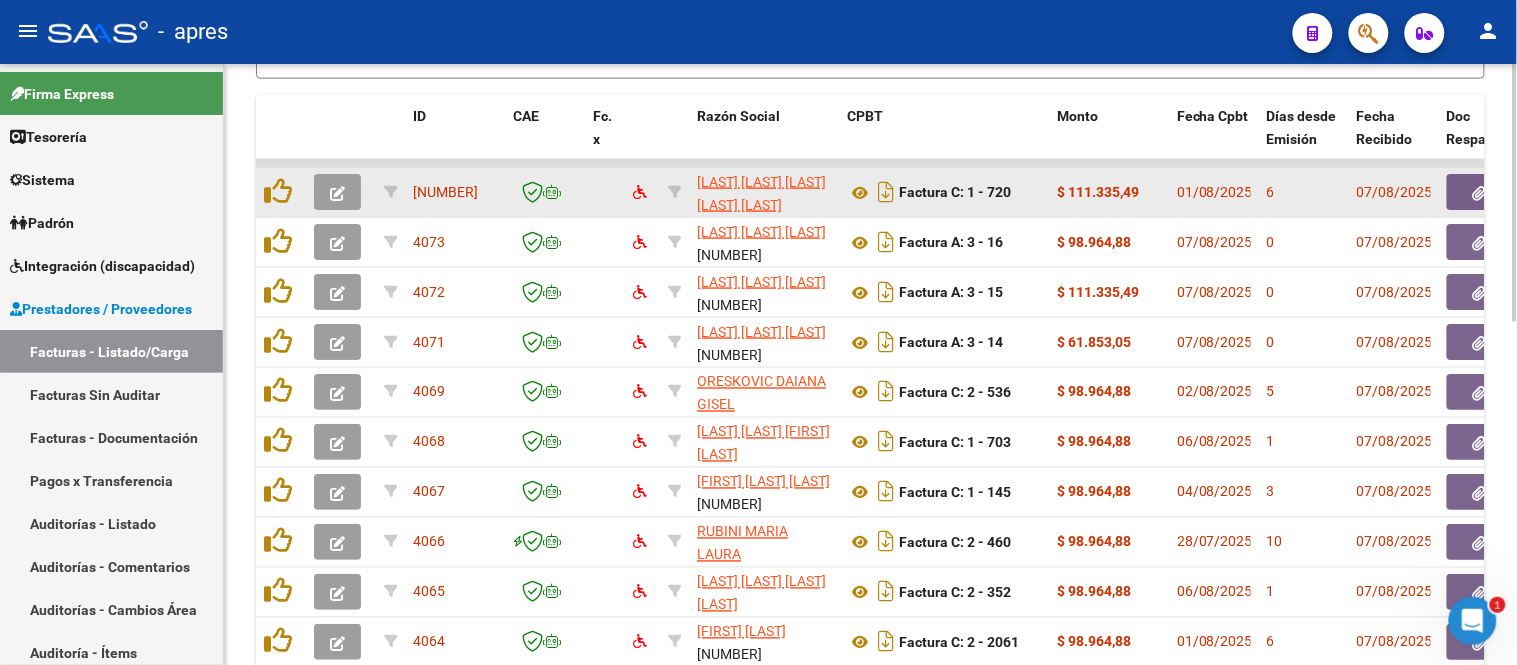 click 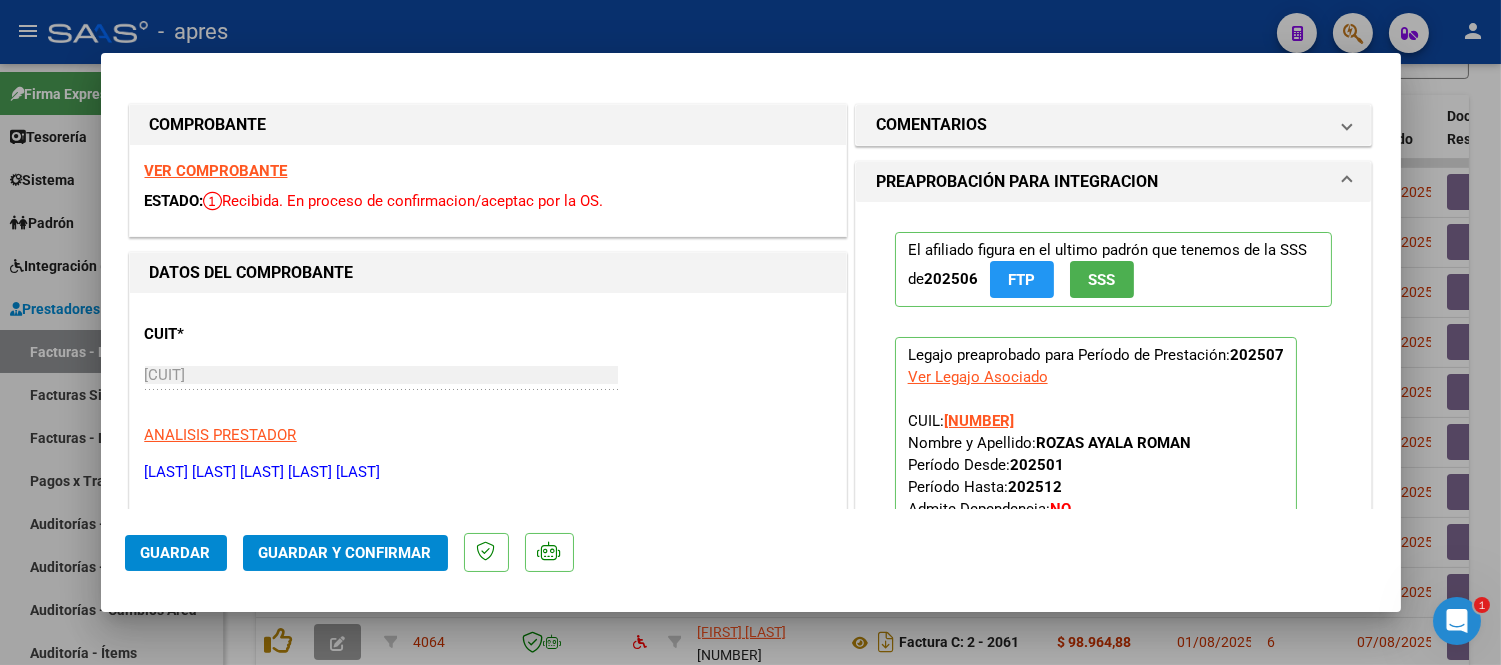 click on "VER COMPROBANTE" at bounding box center [216, 171] 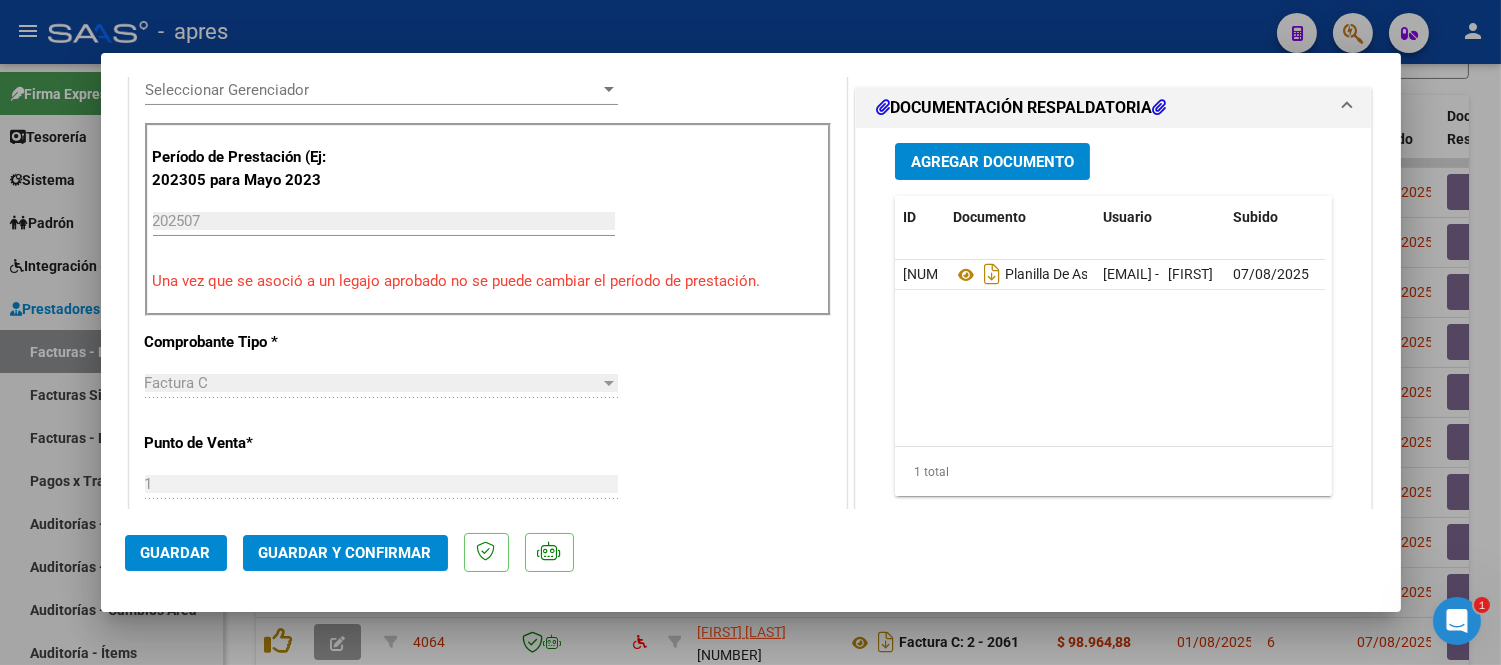 scroll, scrollTop: 666, scrollLeft: 0, axis: vertical 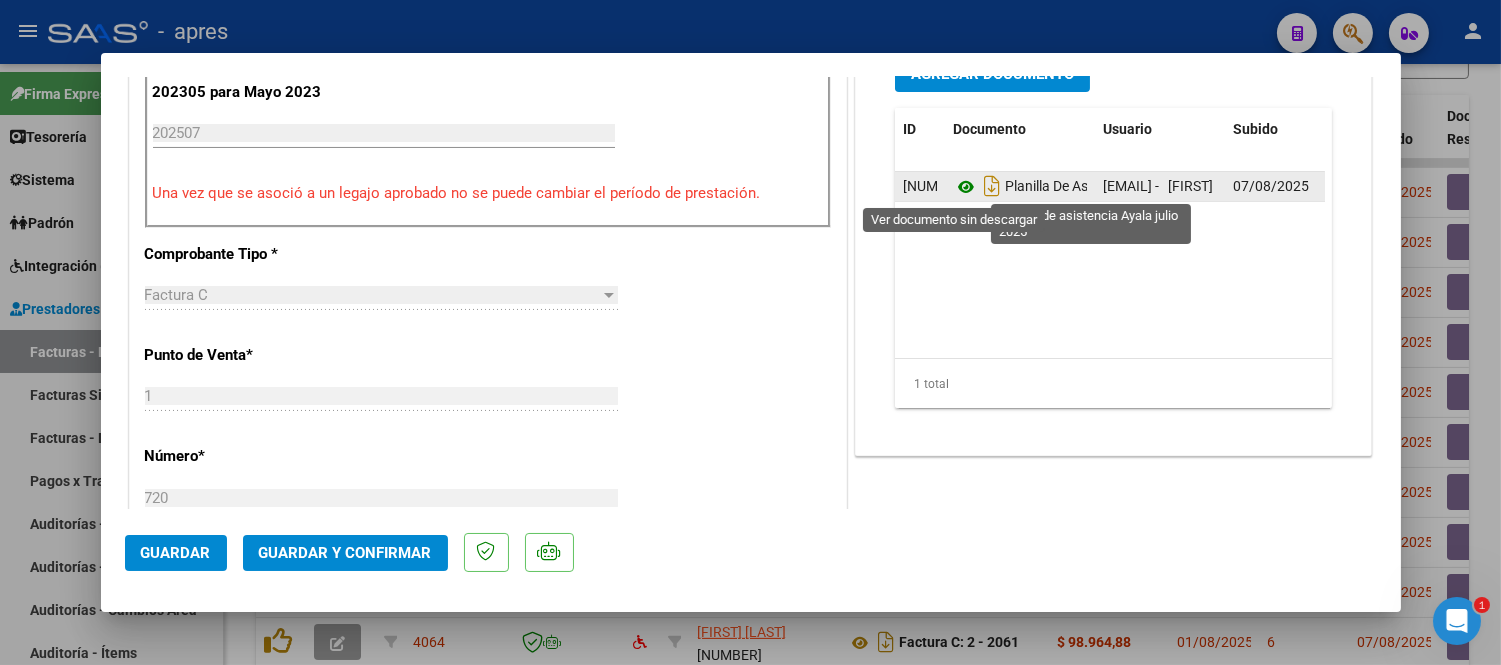 click 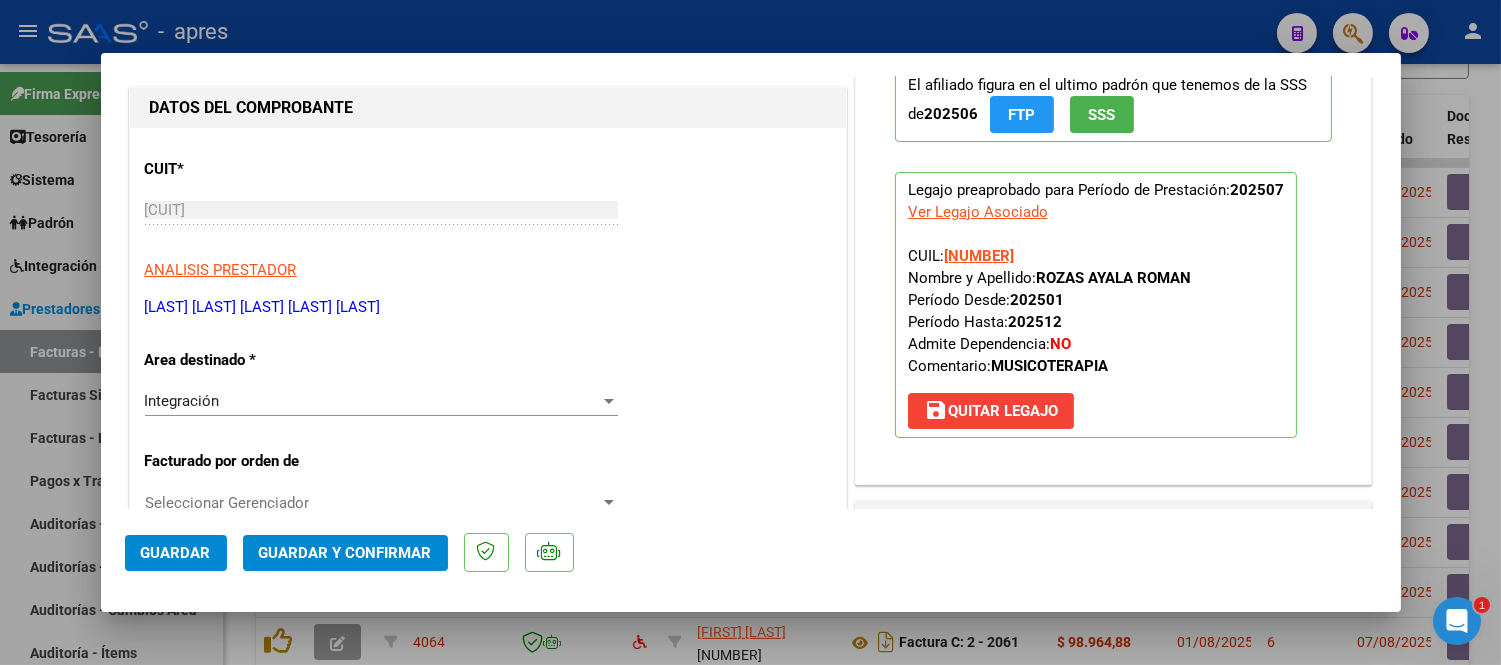 scroll, scrollTop: 0, scrollLeft: 0, axis: both 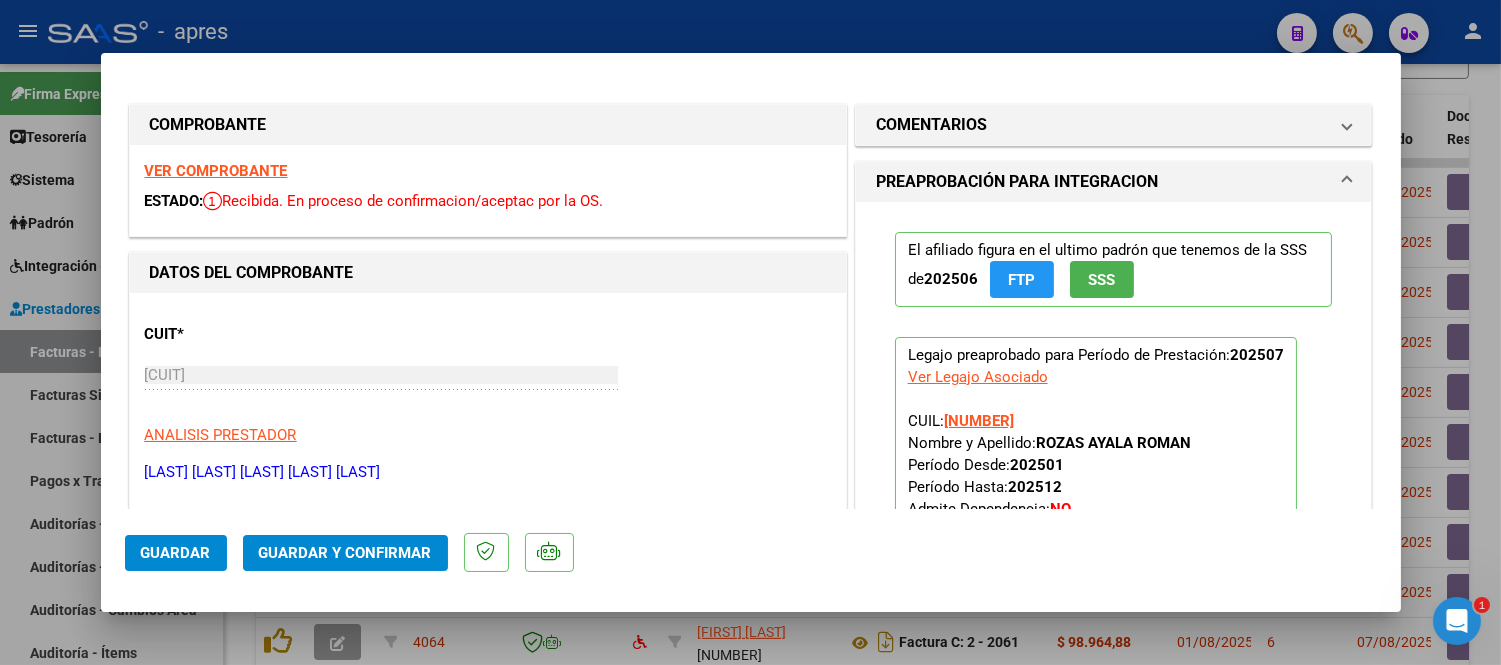 click on "VER COMPROBANTE" at bounding box center [216, 171] 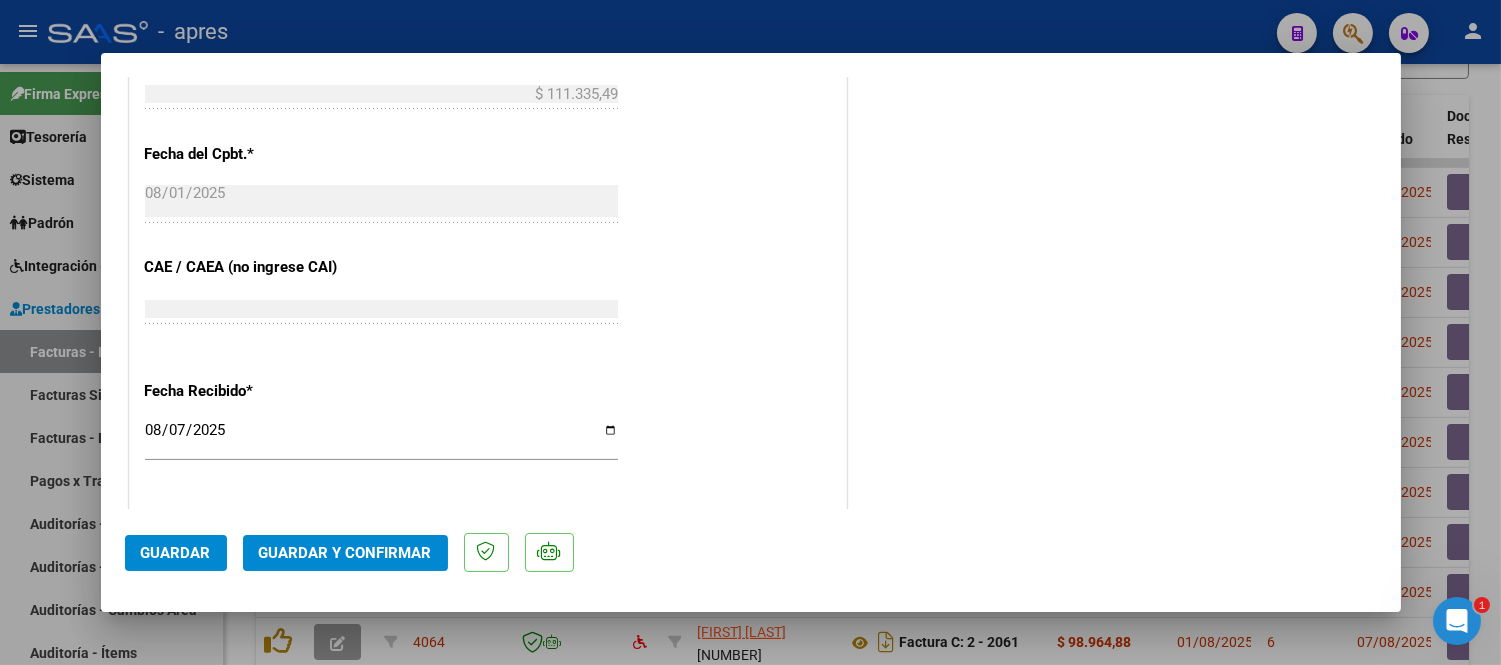 scroll, scrollTop: 1333, scrollLeft: 0, axis: vertical 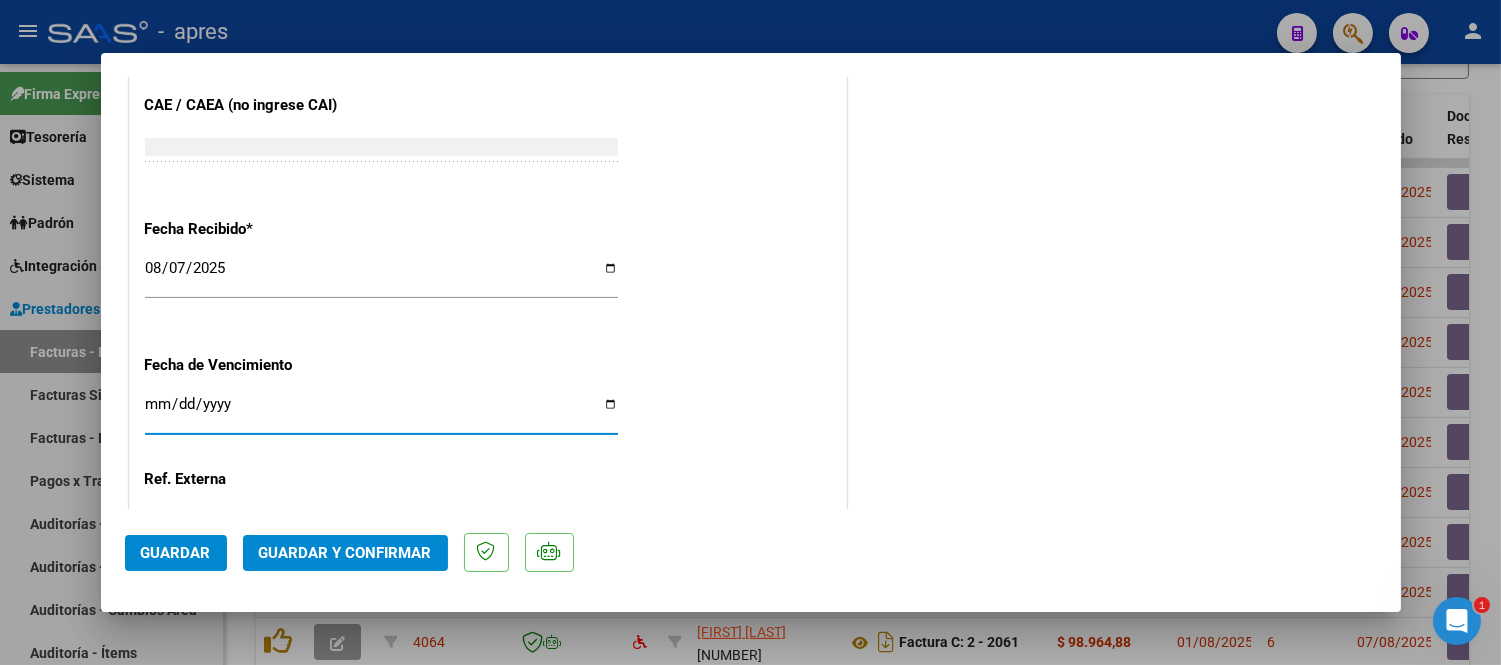 click on "Ingresar la fecha" at bounding box center [381, 412] 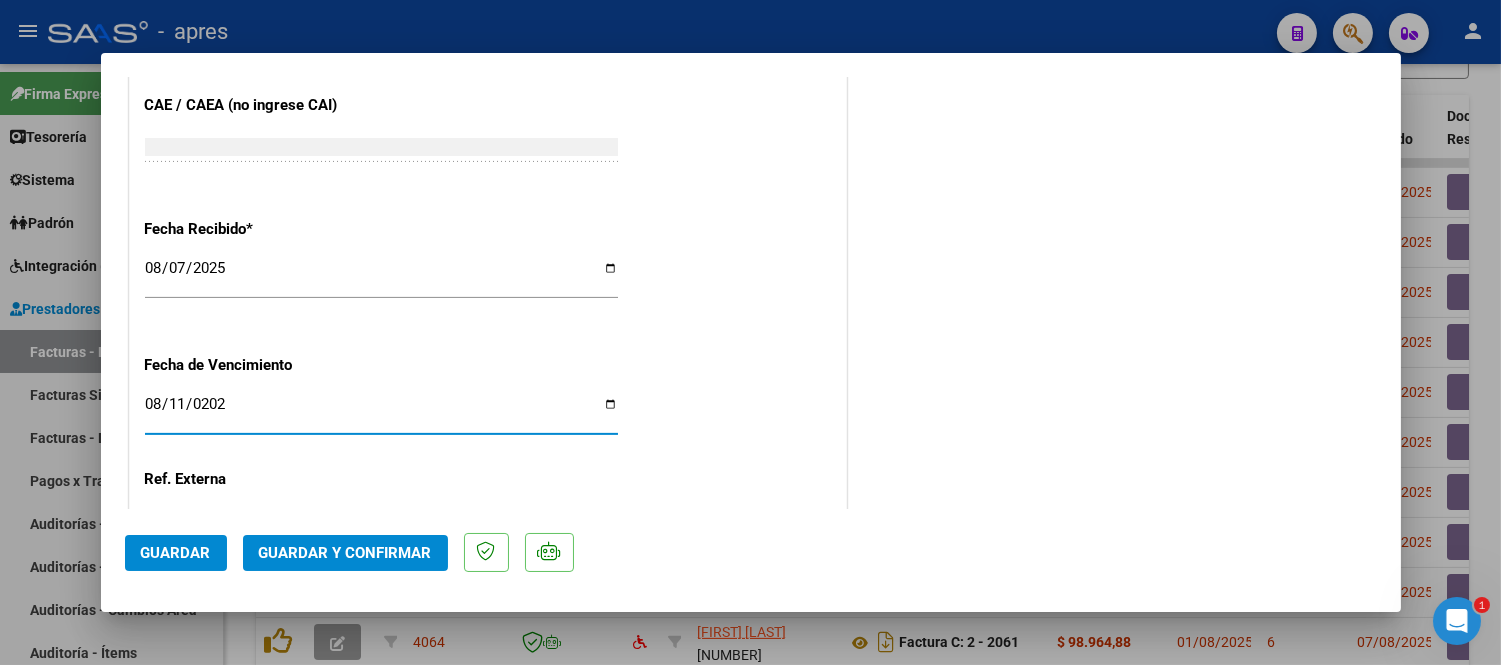 type on "2025-08-11" 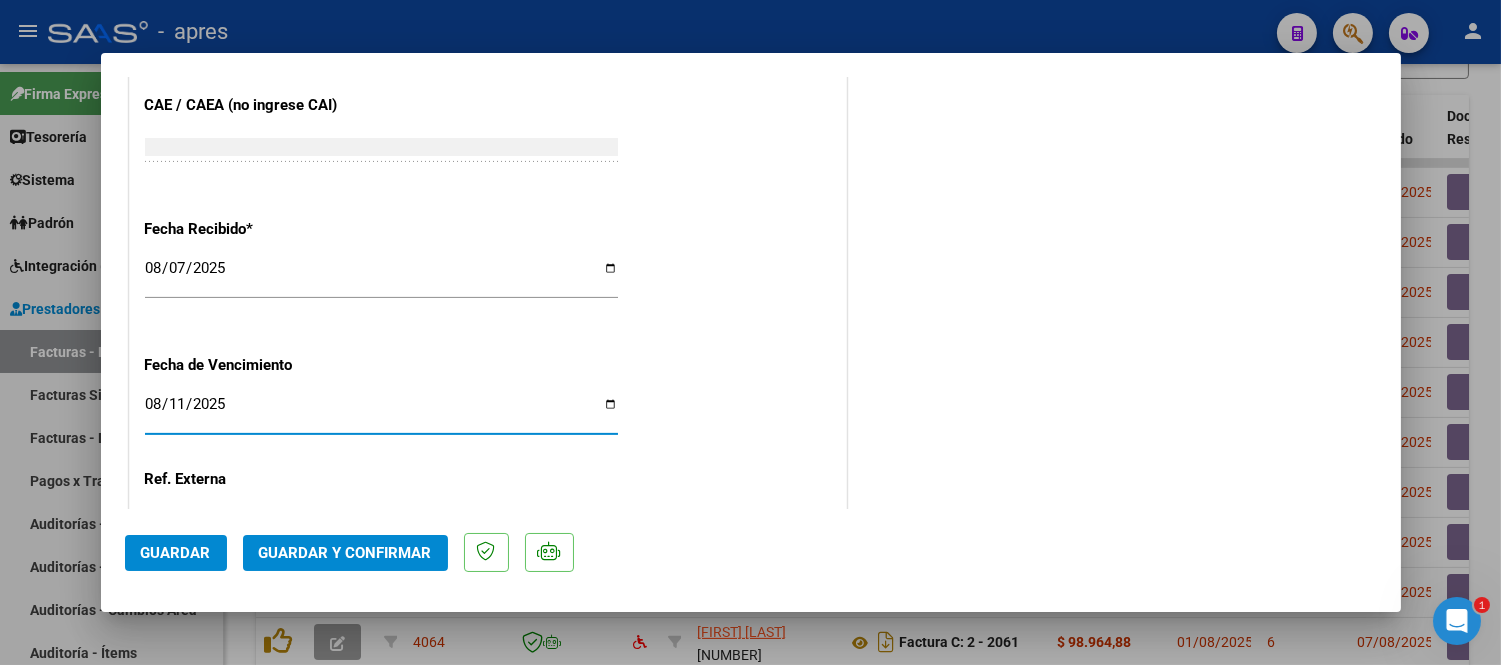 click on "Guardar y Confirmar" 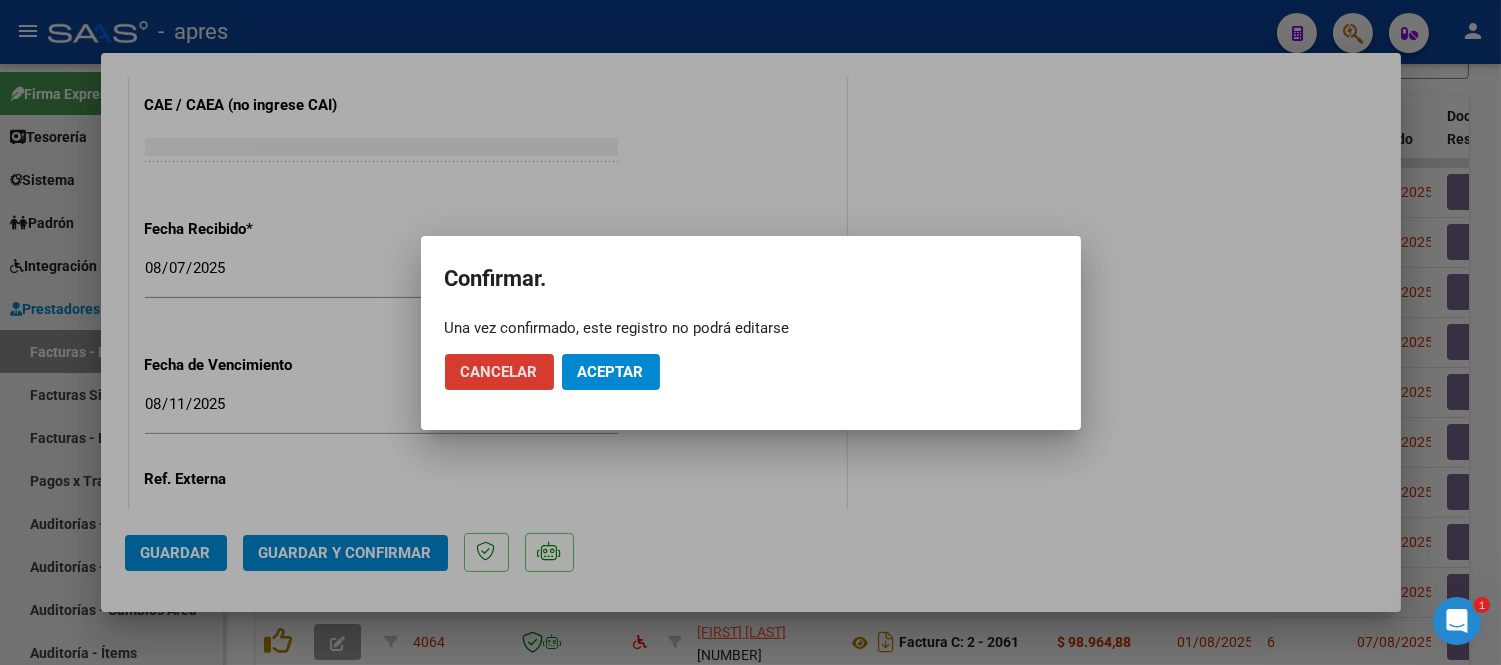 click on "Aceptar" 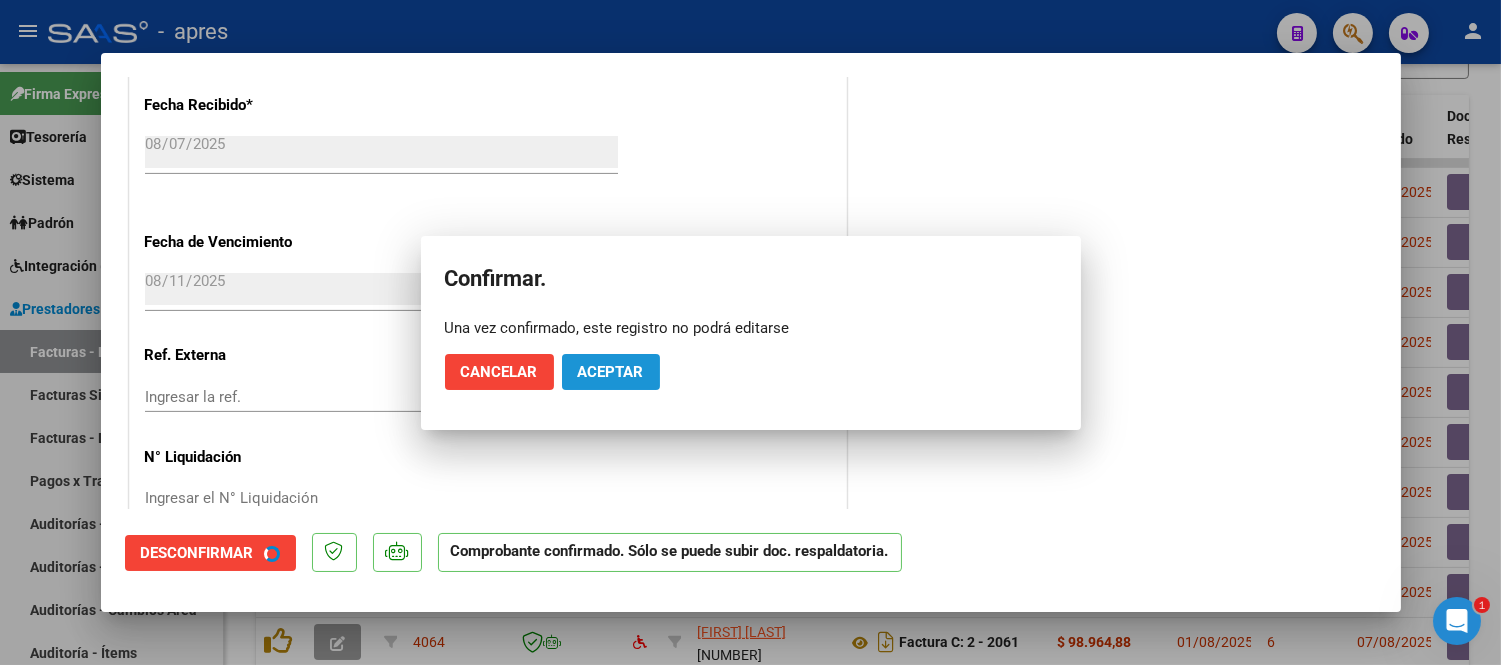 scroll, scrollTop: 1208, scrollLeft: 0, axis: vertical 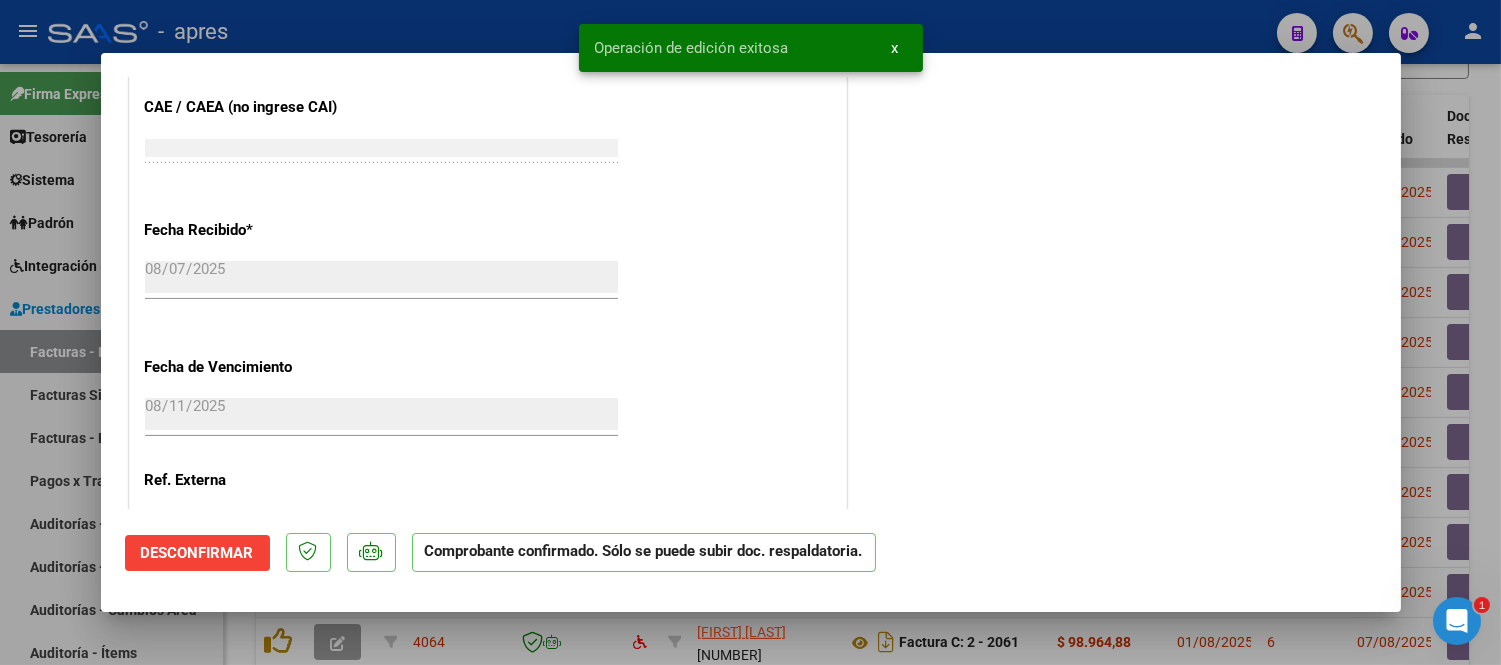 click at bounding box center (750, 332) 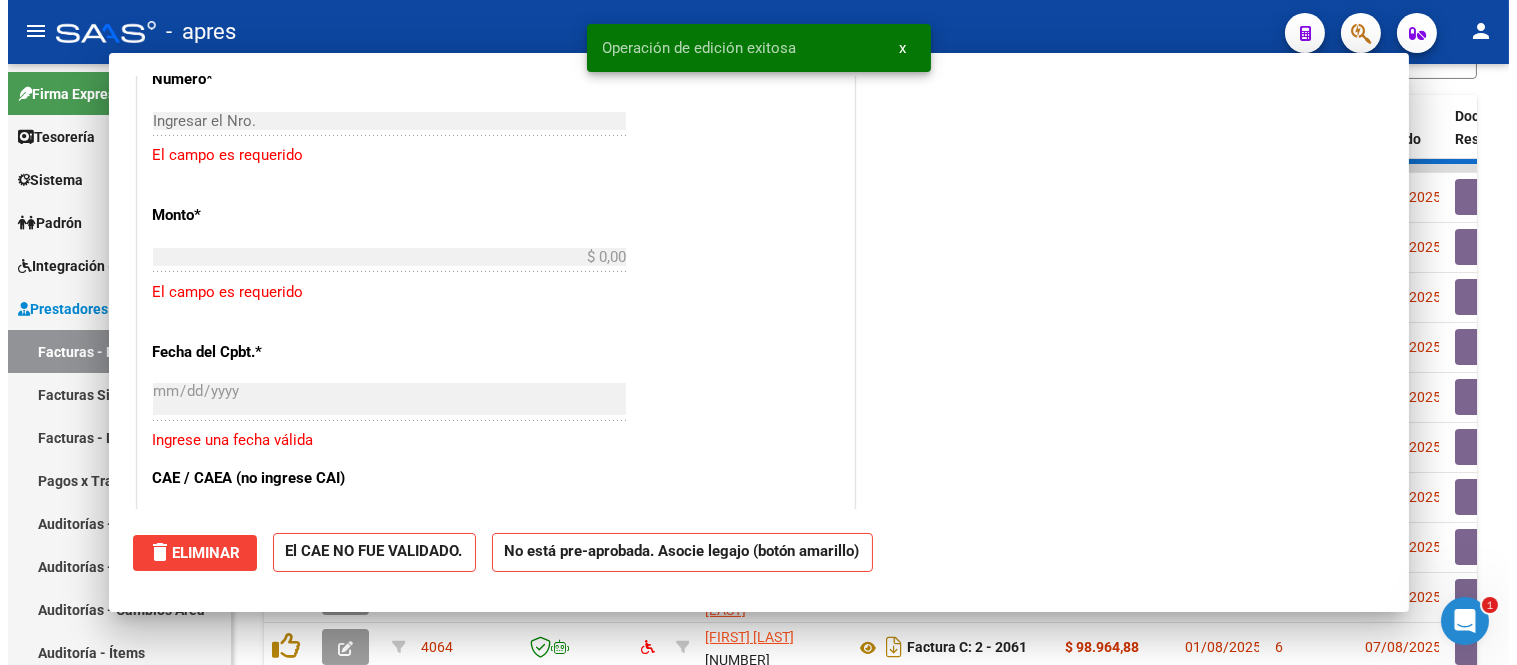 scroll, scrollTop: 1580, scrollLeft: 0, axis: vertical 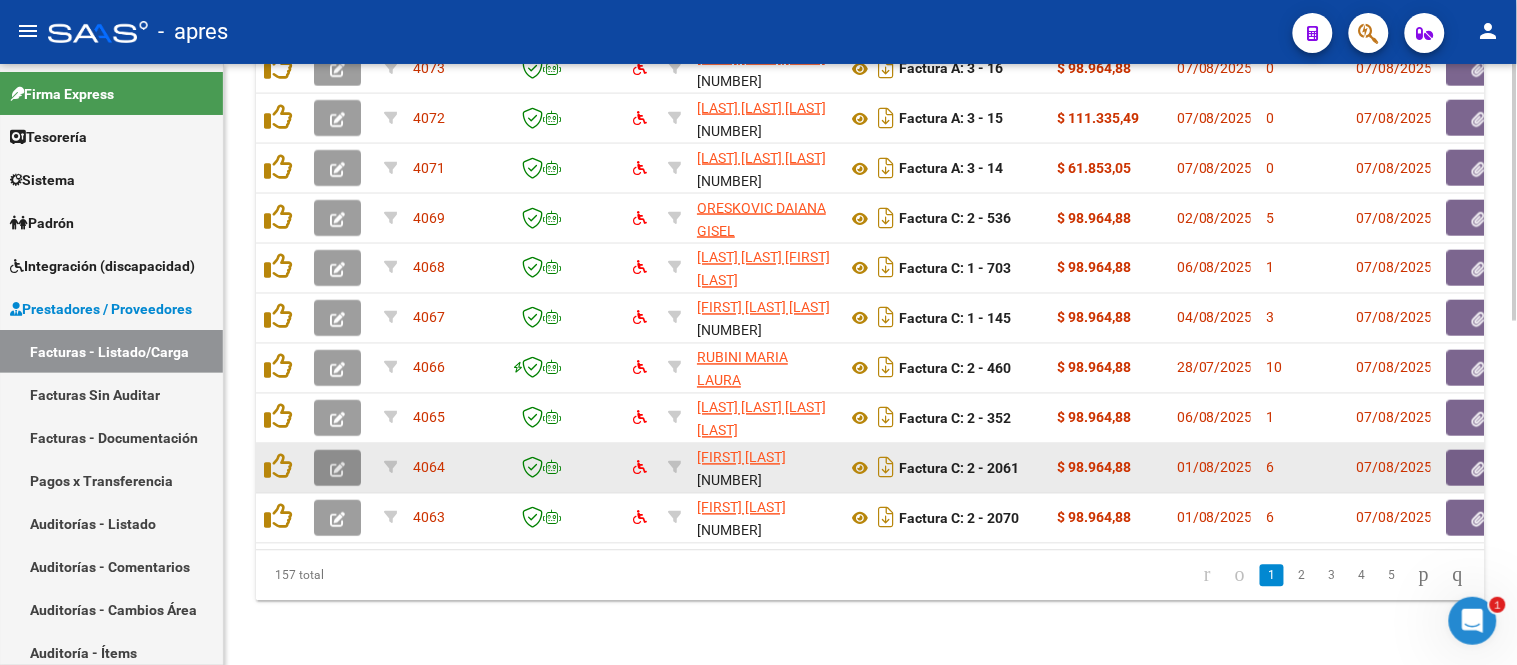 click 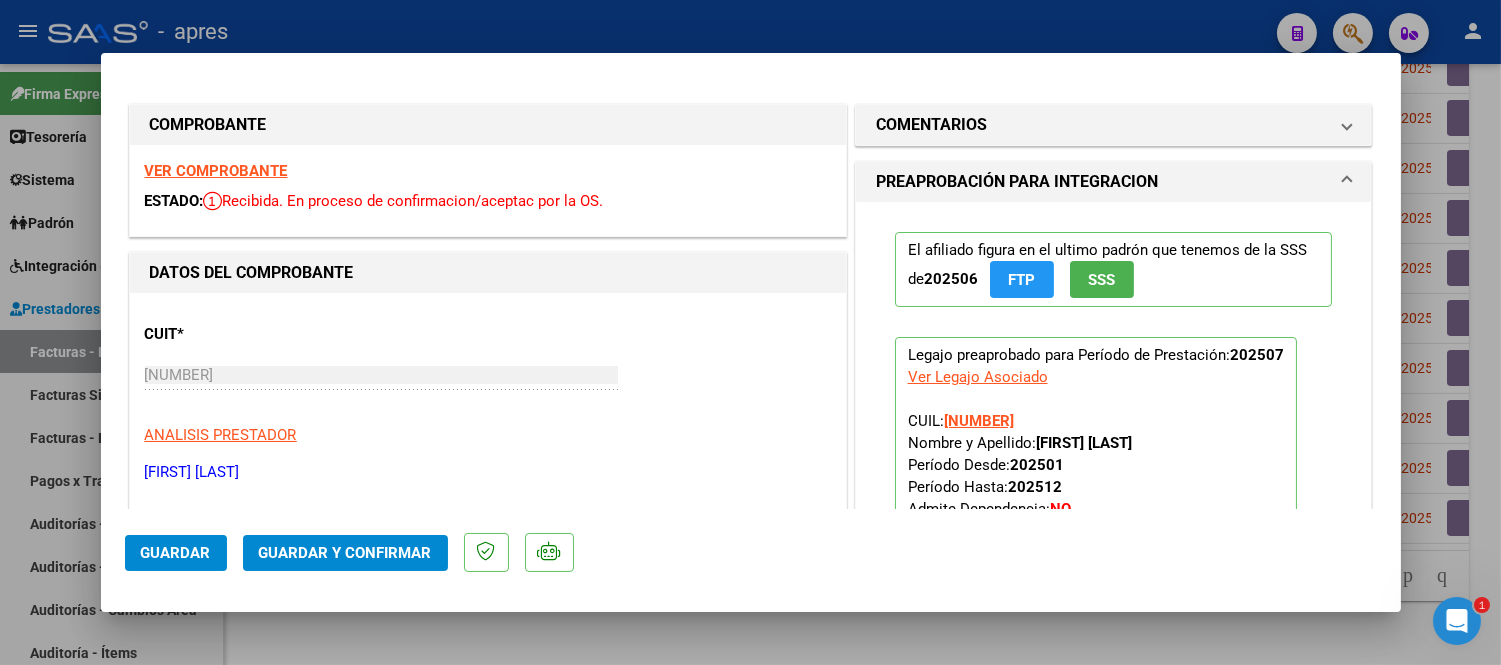click on "VER COMPROBANTE" at bounding box center (216, 171) 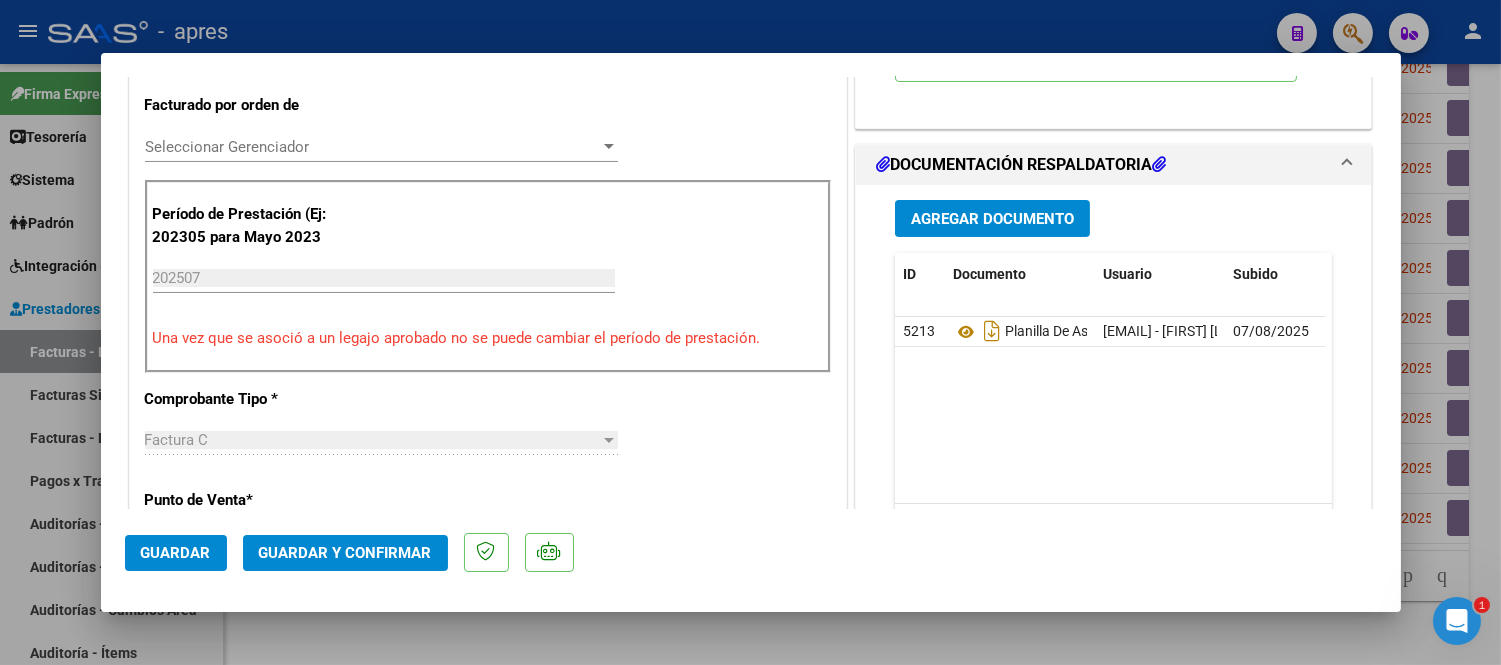 scroll, scrollTop: 555, scrollLeft: 0, axis: vertical 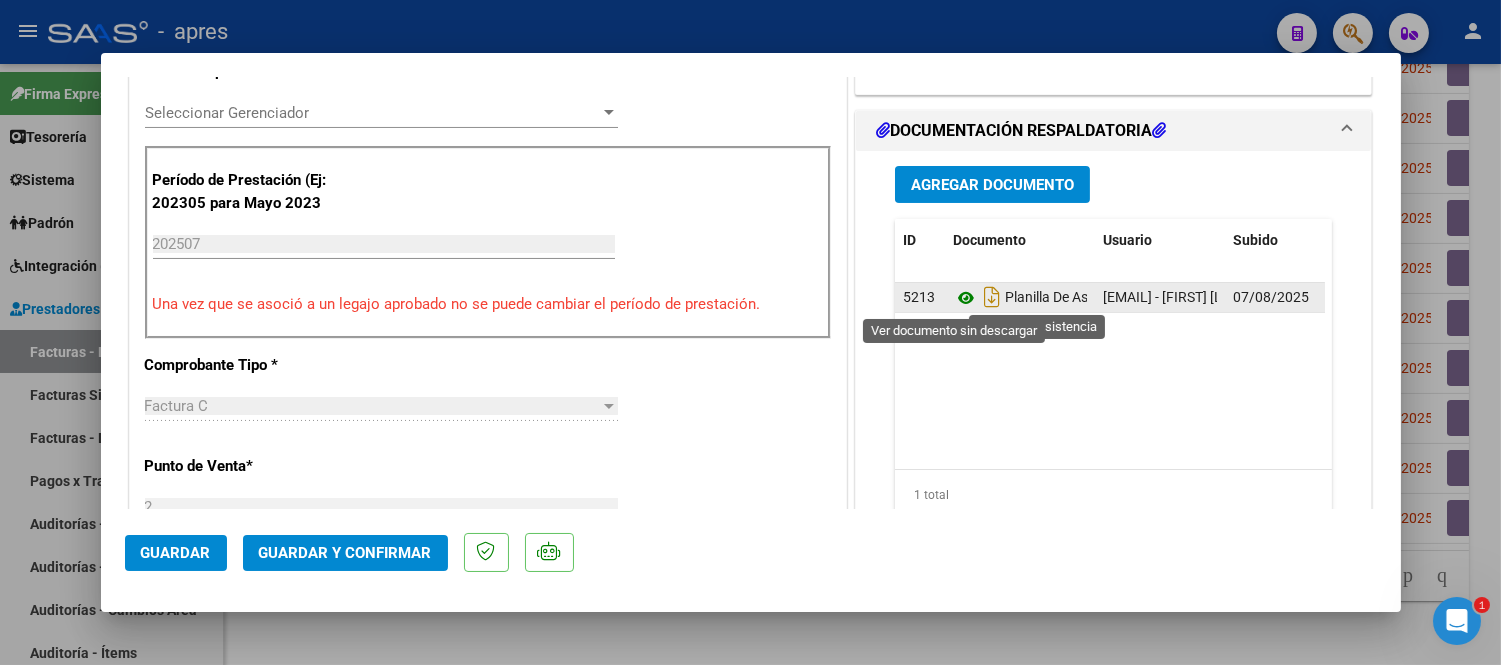 click 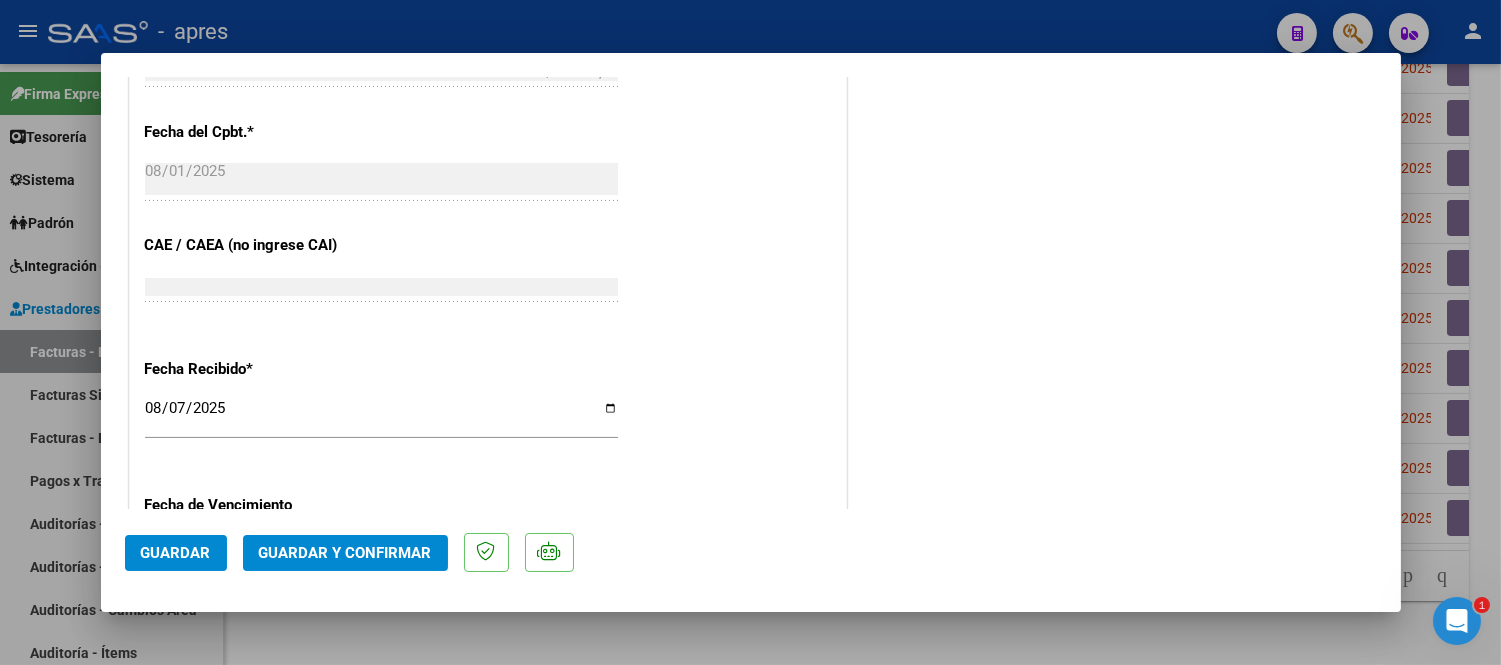 scroll, scrollTop: 1444, scrollLeft: 0, axis: vertical 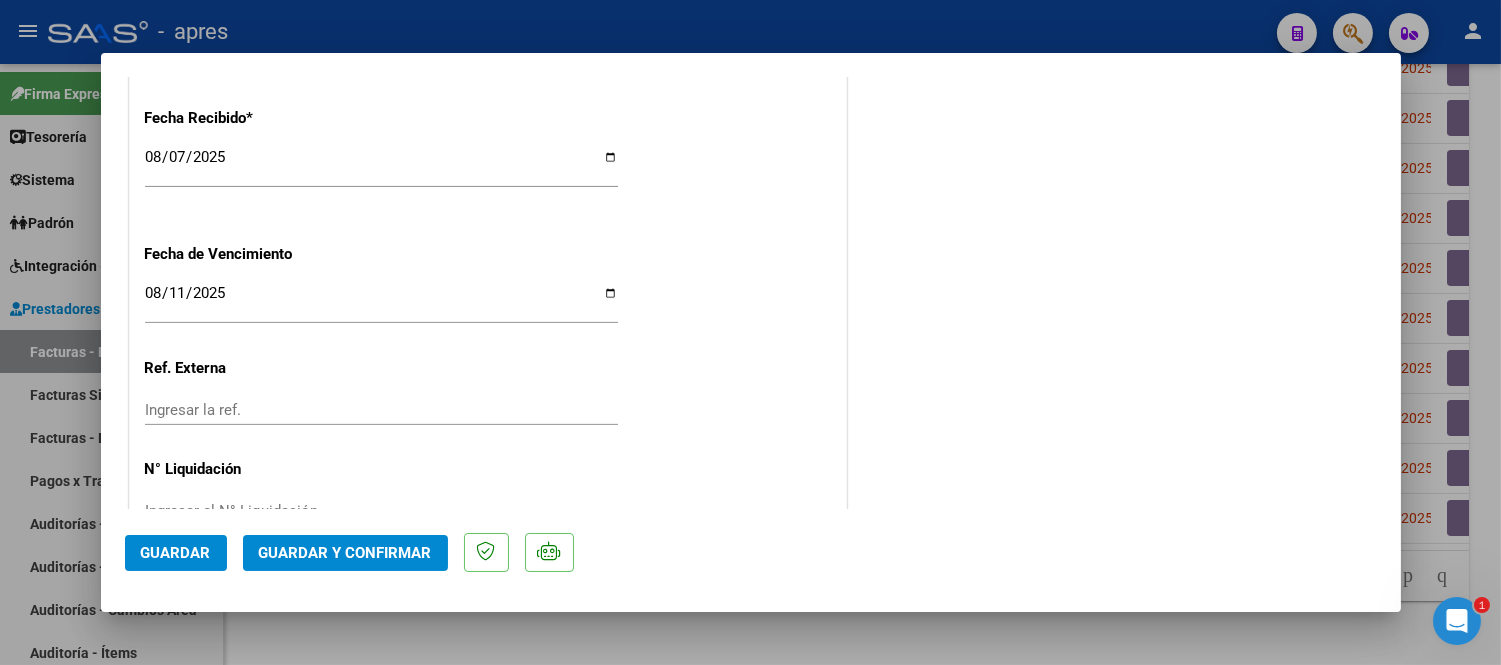 click on "Guardar y Confirmar" 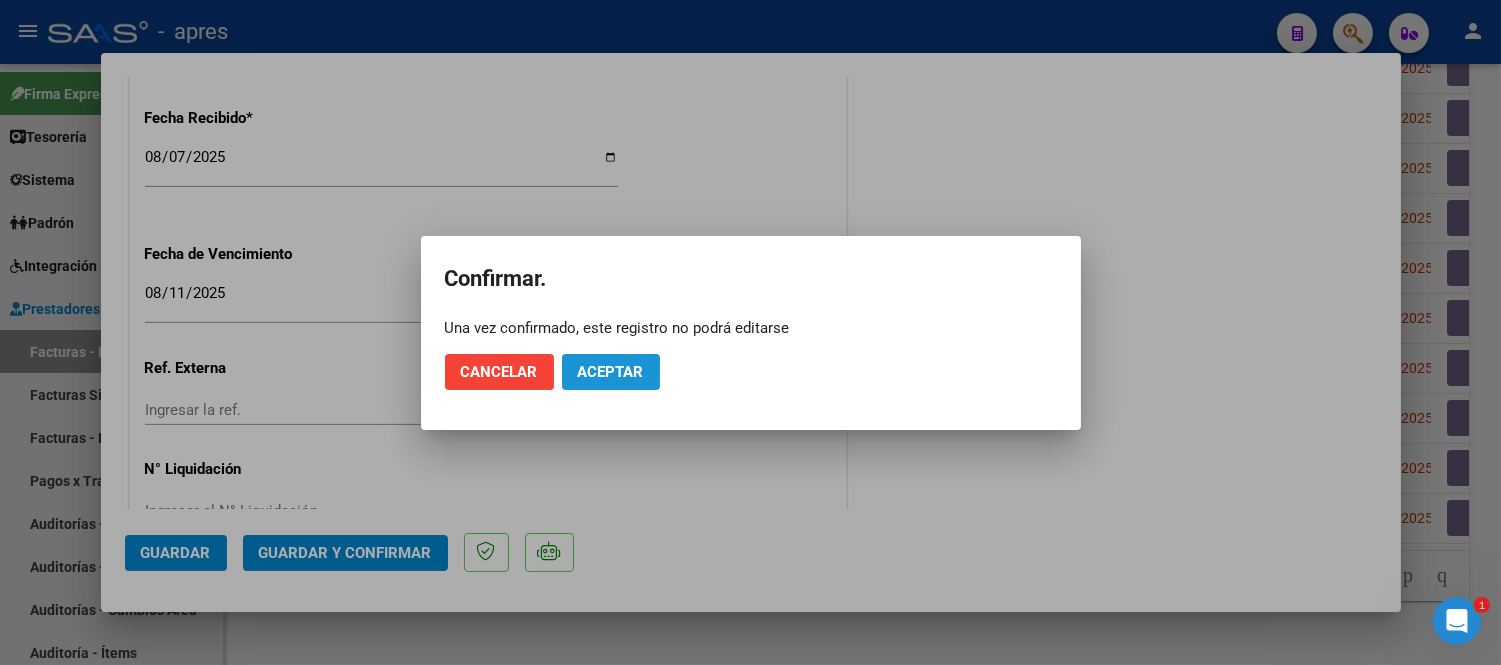 click on "Aceptar" 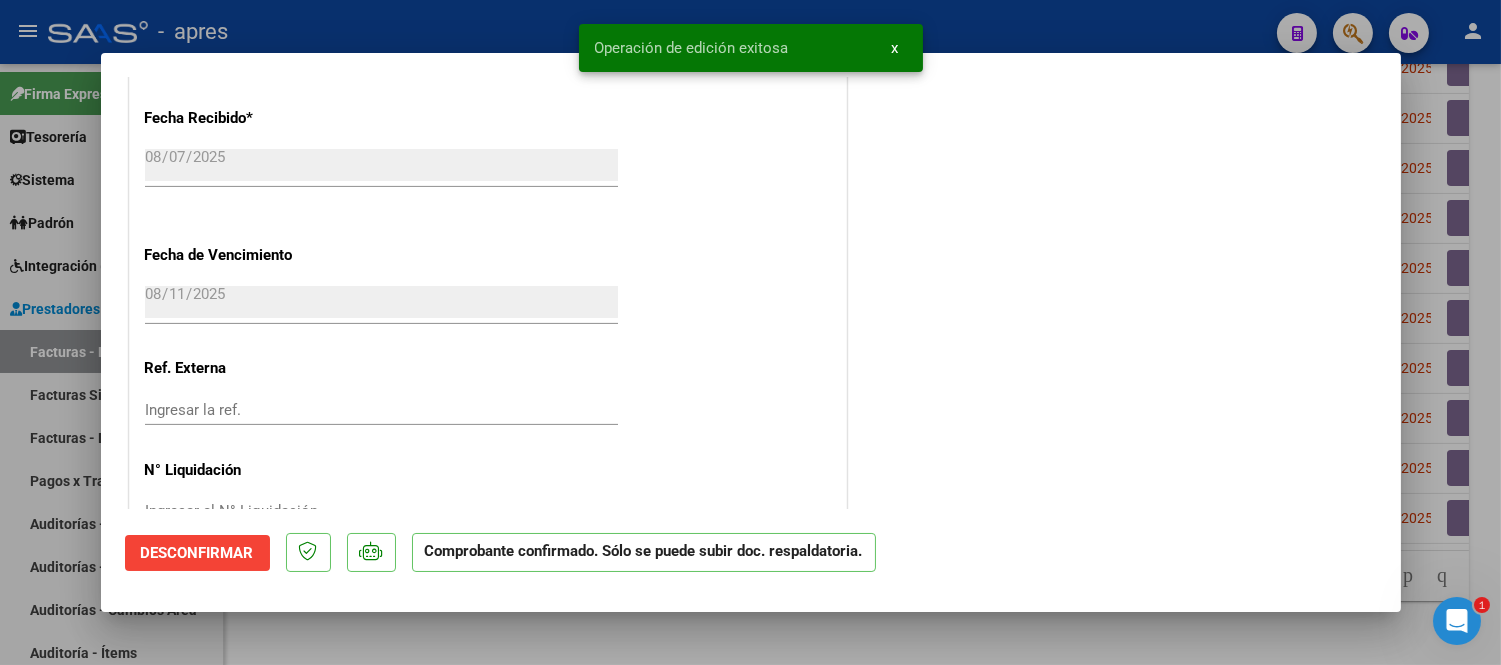 click at bounding box center (750, 332) 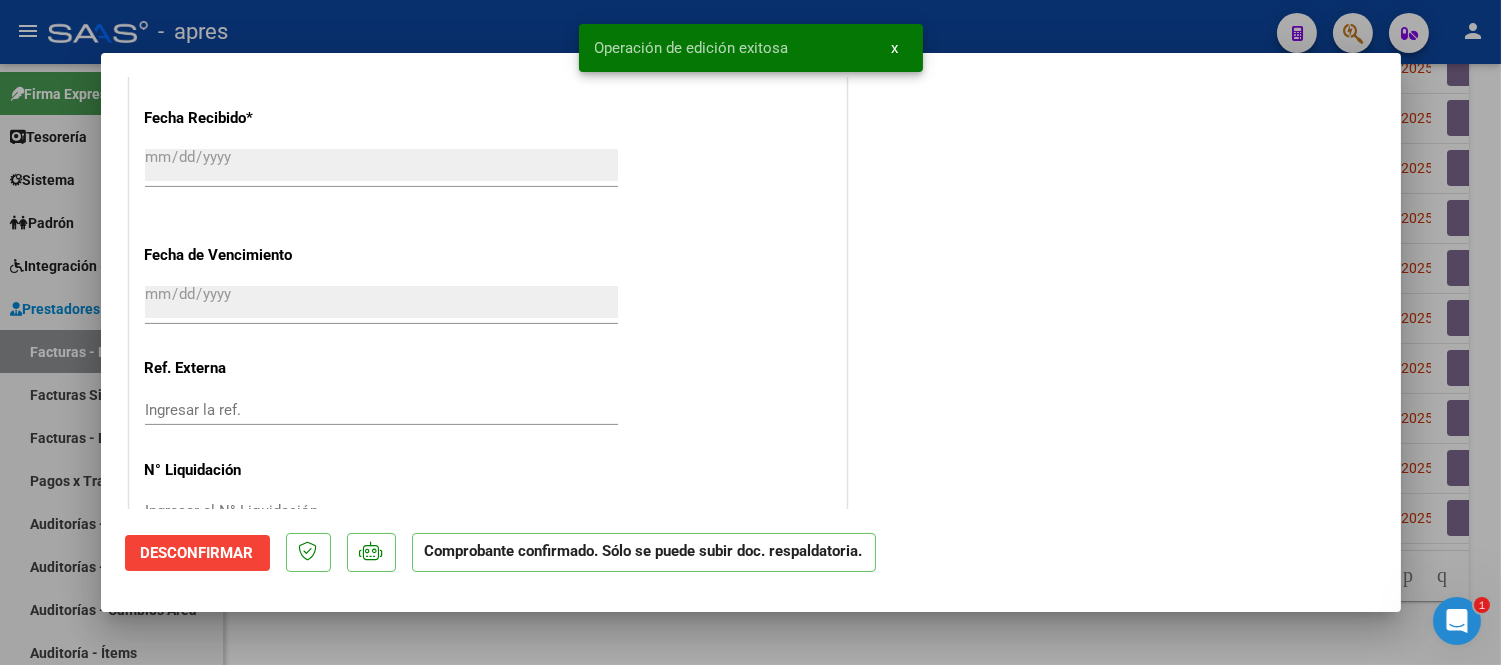 scroll, scrollTop: 808, scrollLeft: 0, axis: vertical 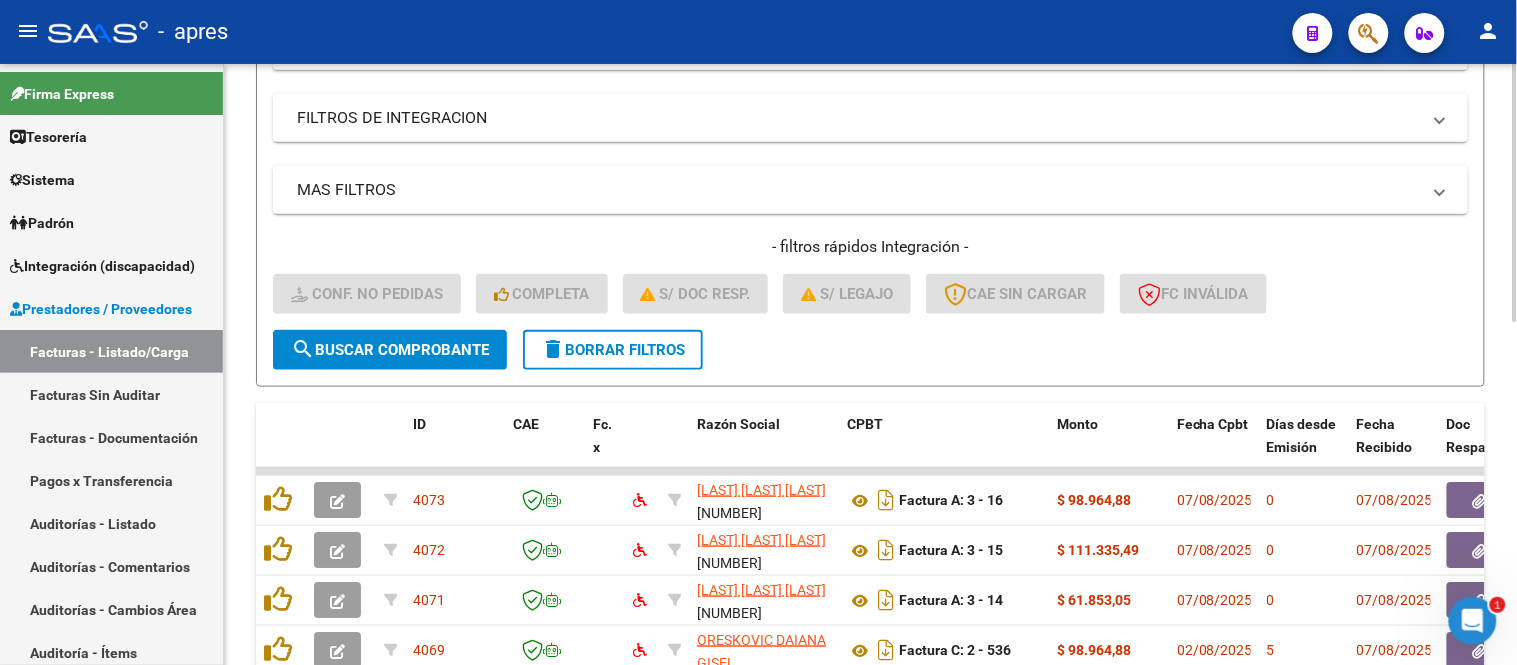 click on "delete  Borrar Filtros" 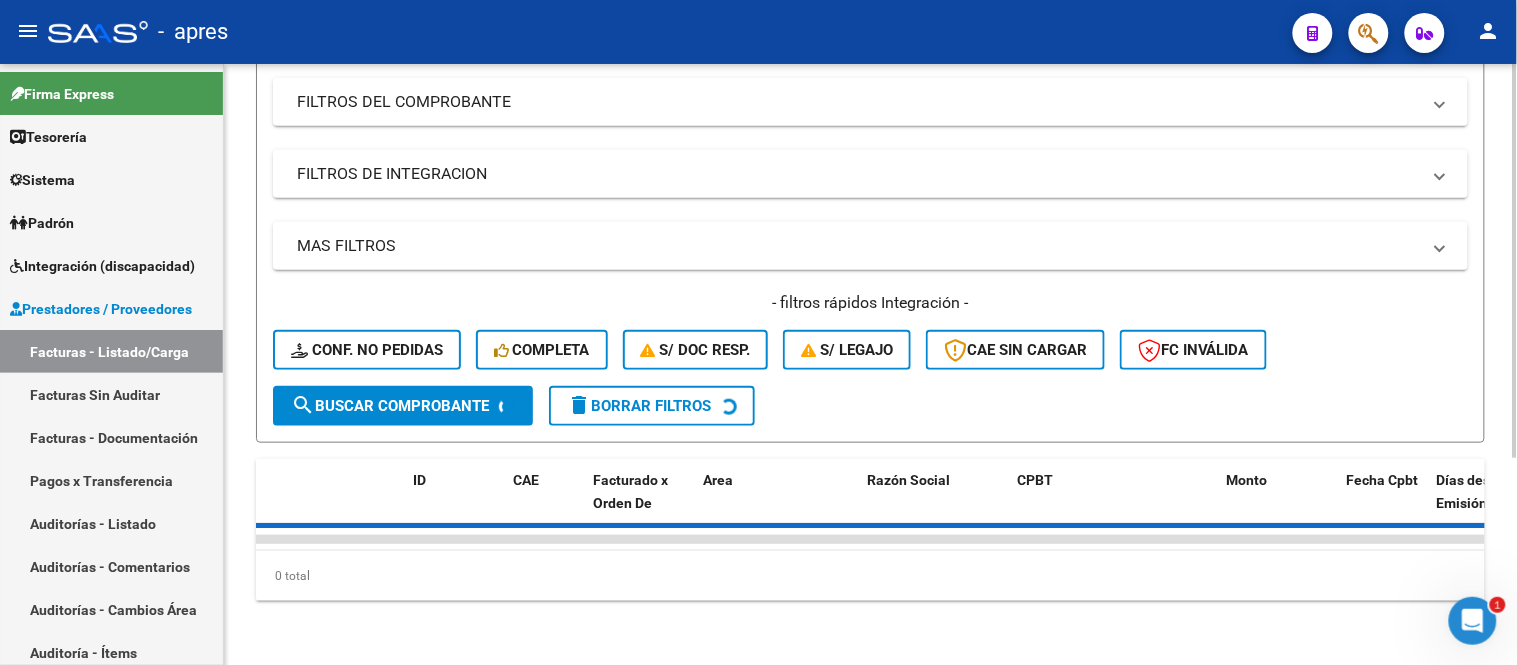 scroll, scrollTop: 0, scrollLeft: 0, axis: both 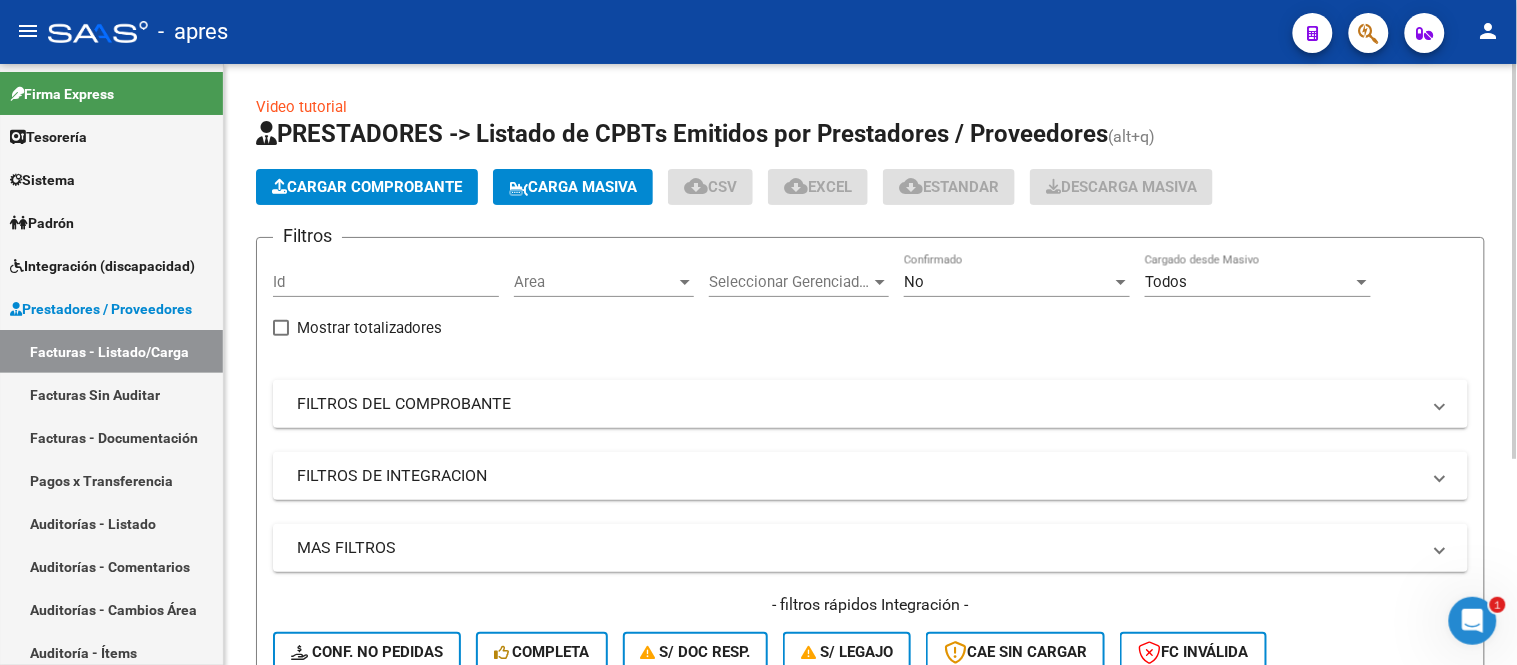 click on "Area" at bounding box center (595, 282) 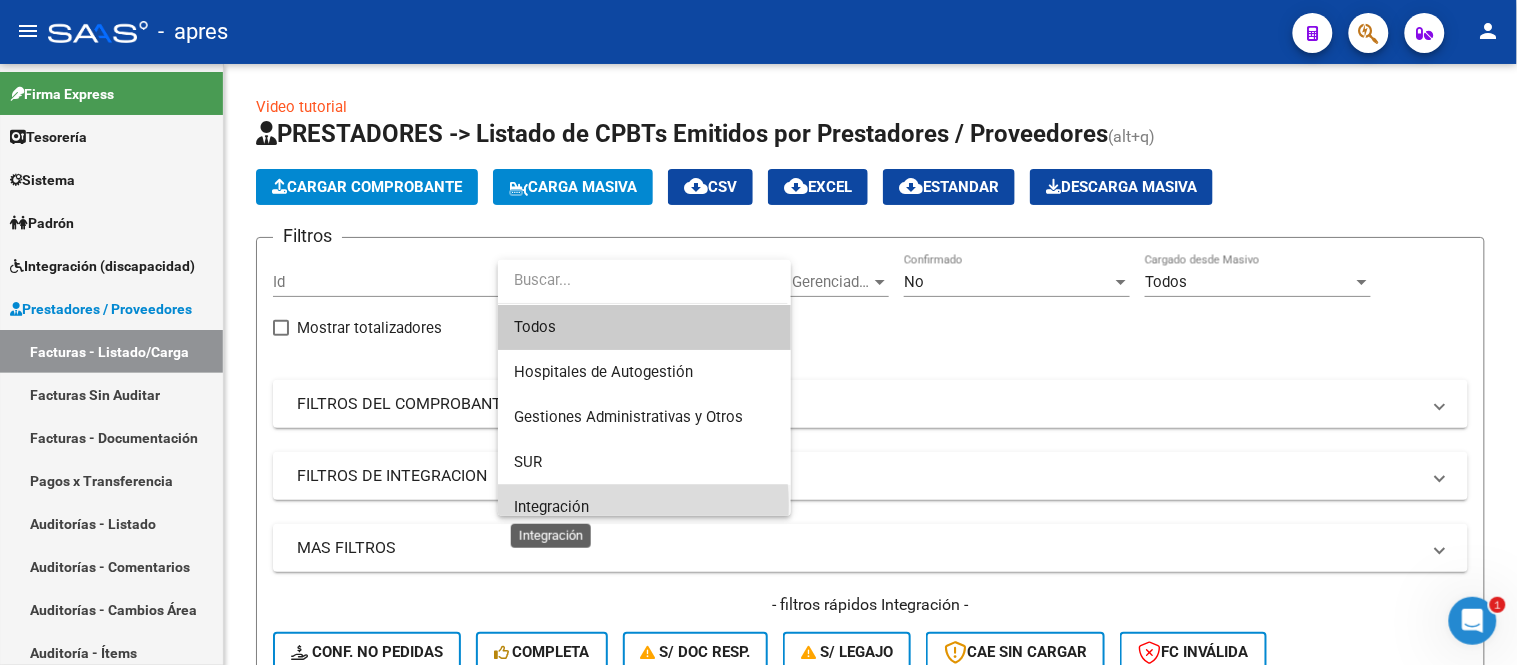 click on "Integración" at bounding box center [551, 507] 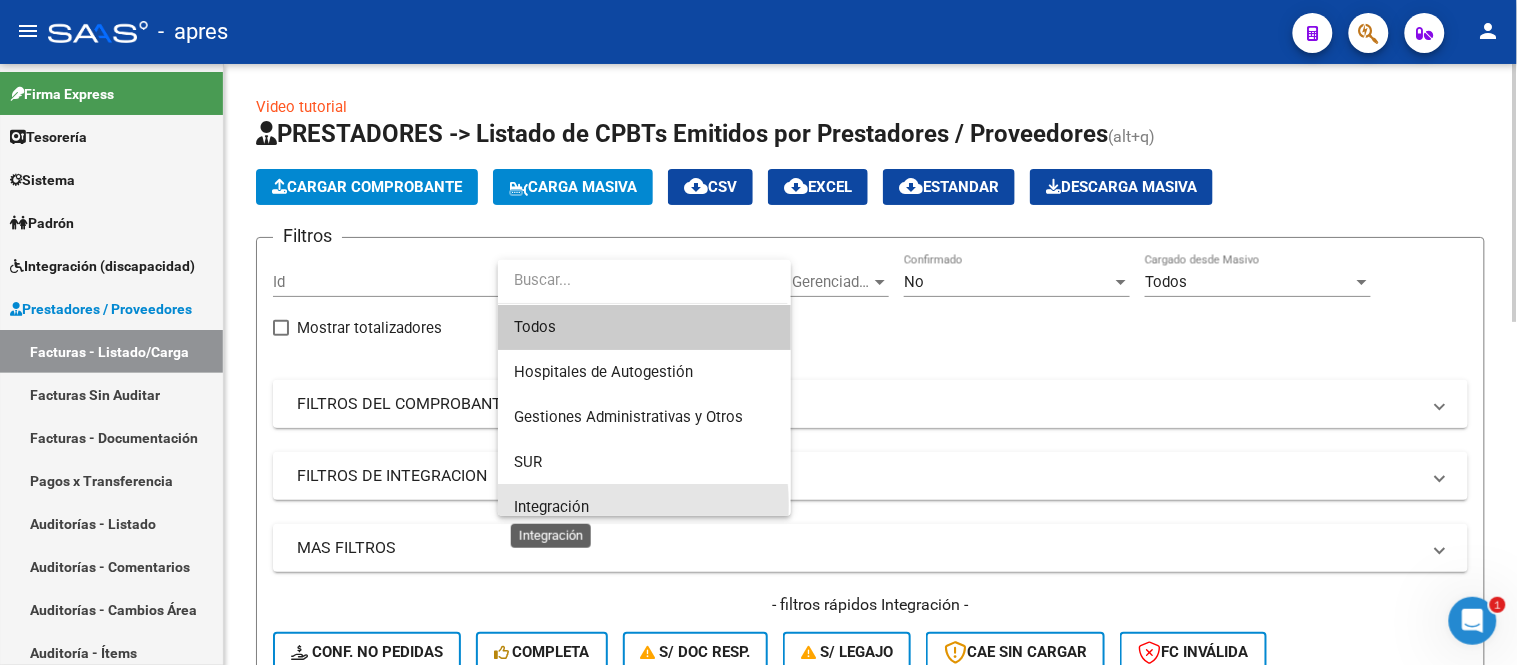 scroll, scrollTop: 14, scrollLeft: 0, axis: vertical 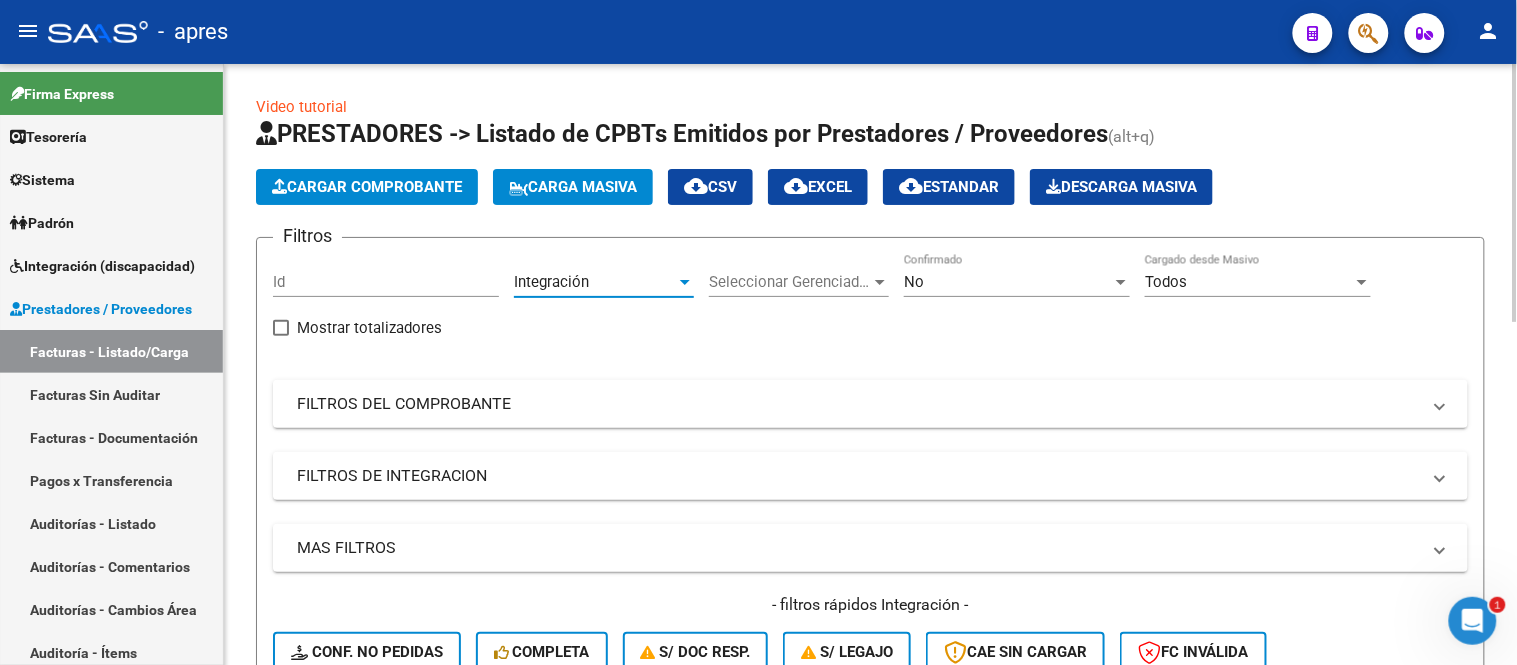 click on "Seleccionar Gerenciador" at bounding box center (790, 282) 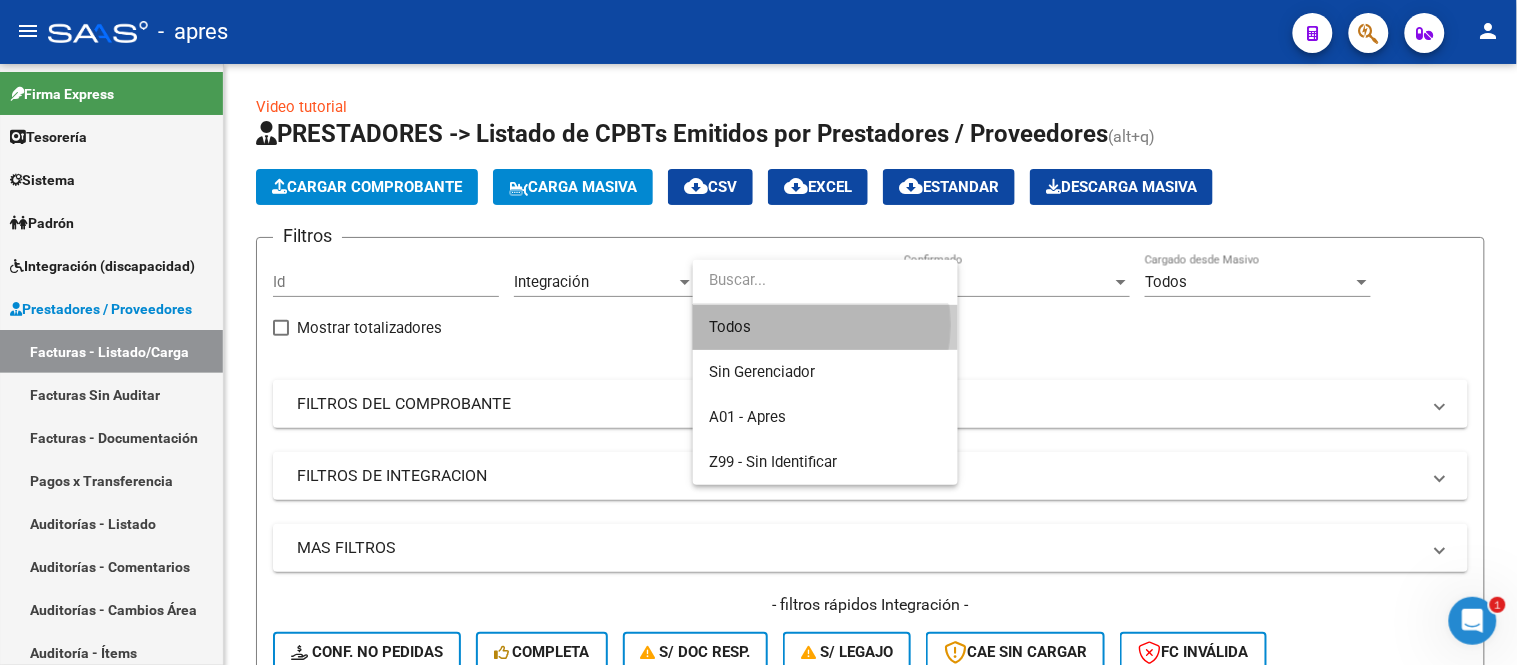 click on "Todos" at bounding box center (825, 327) 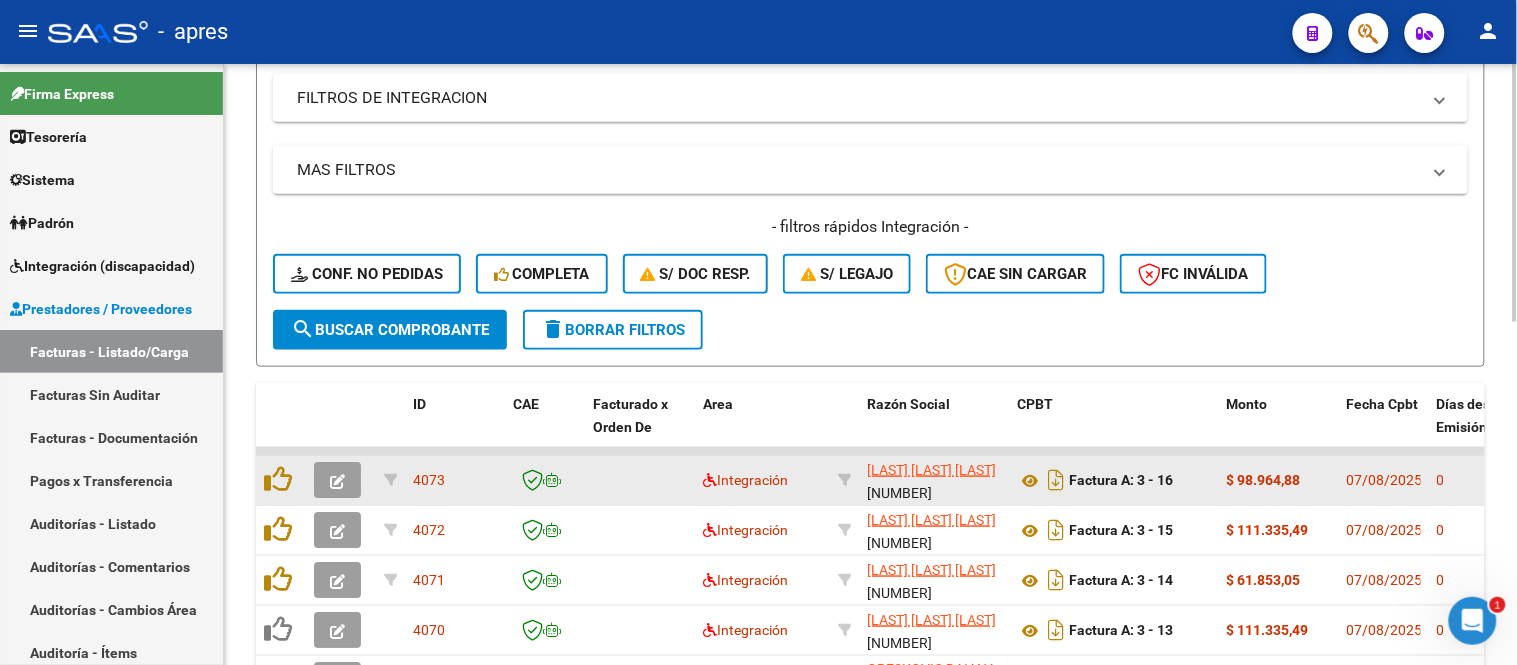 scroll, scrollTop: 444, scrollLeft: 0, axis: vertical 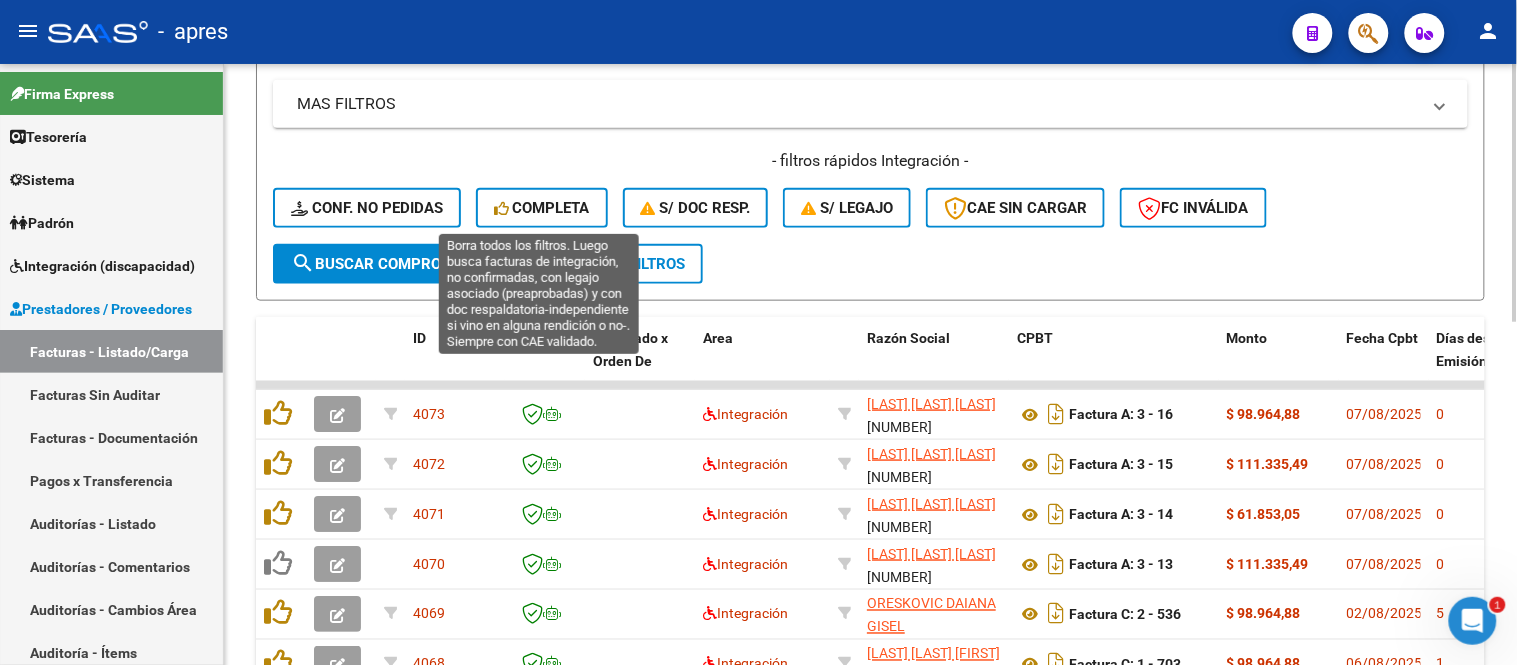 click on "Completa" 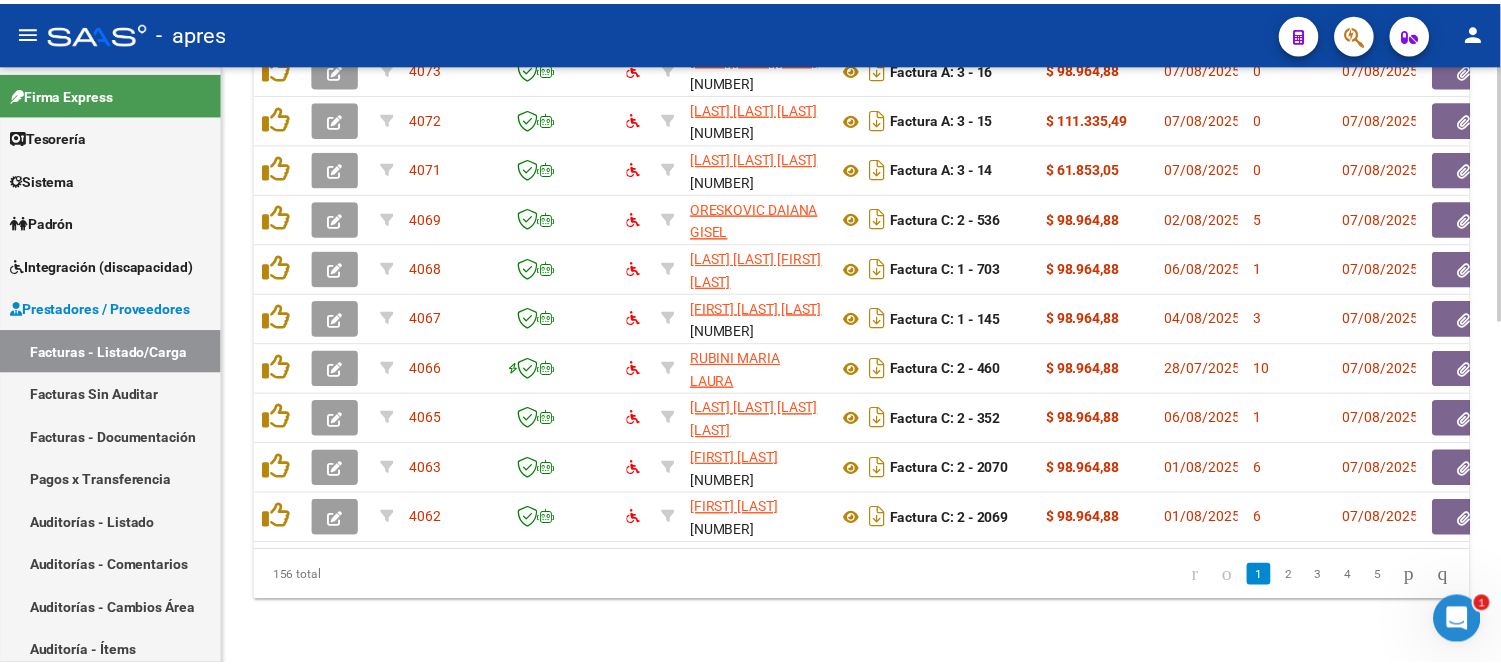 scroll, scrollTop: 803, scrollLeft: 0, axis: vertical 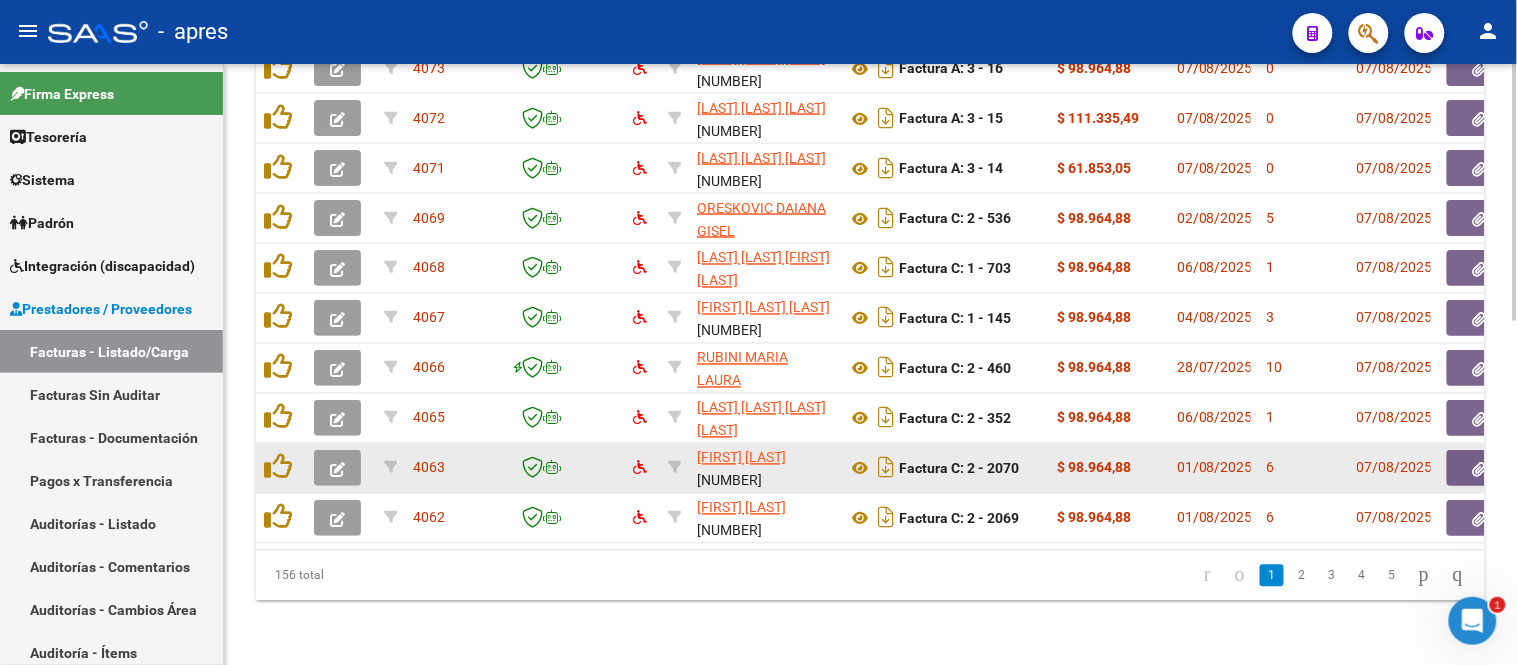 click 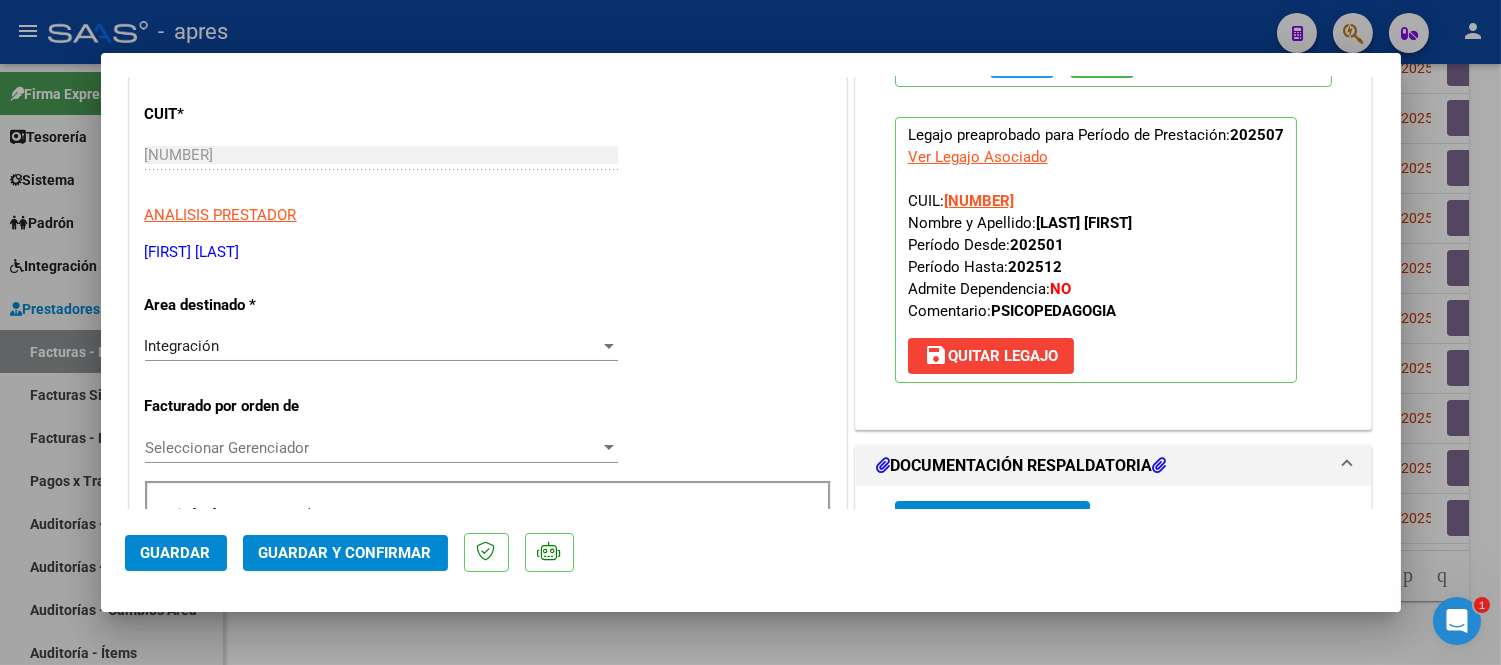 scroll, scrollTop: 0, scrollLeft: 0, axis: both 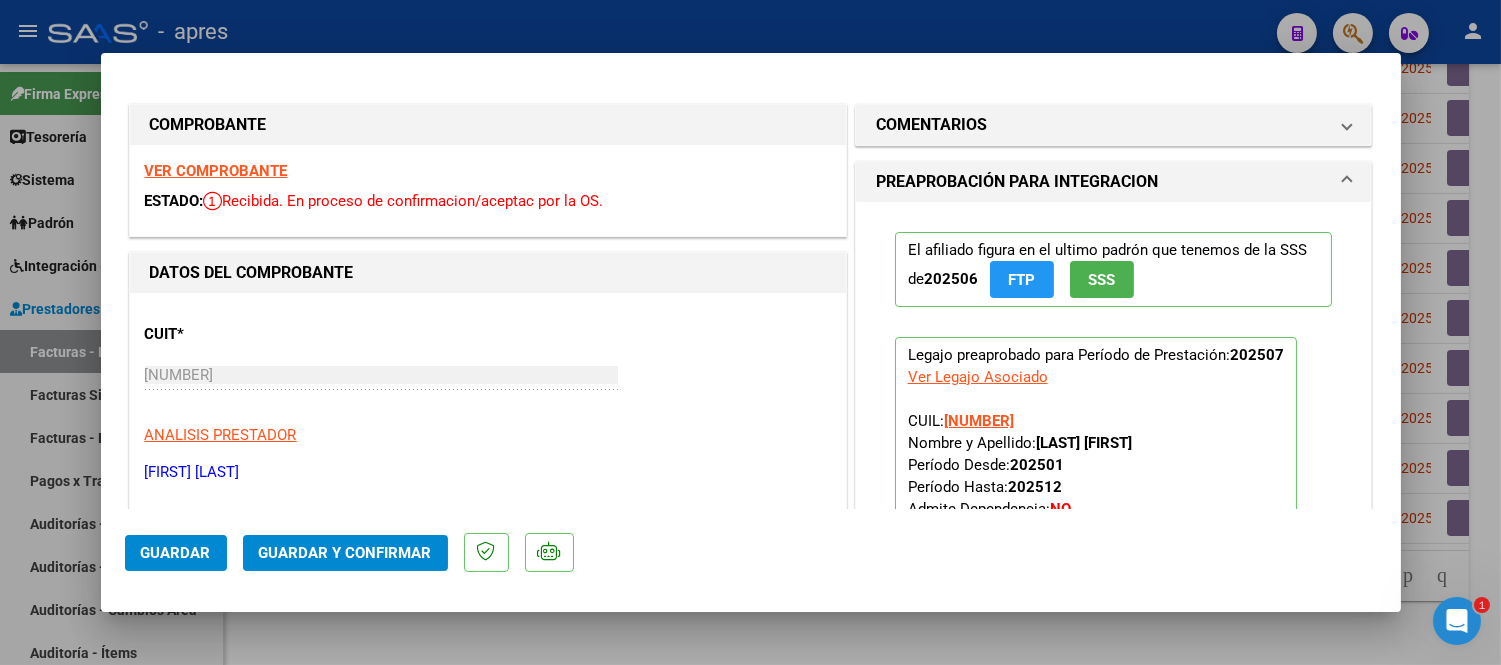 click on "VER COMPROBANTE" at bounding box center [216, 171] 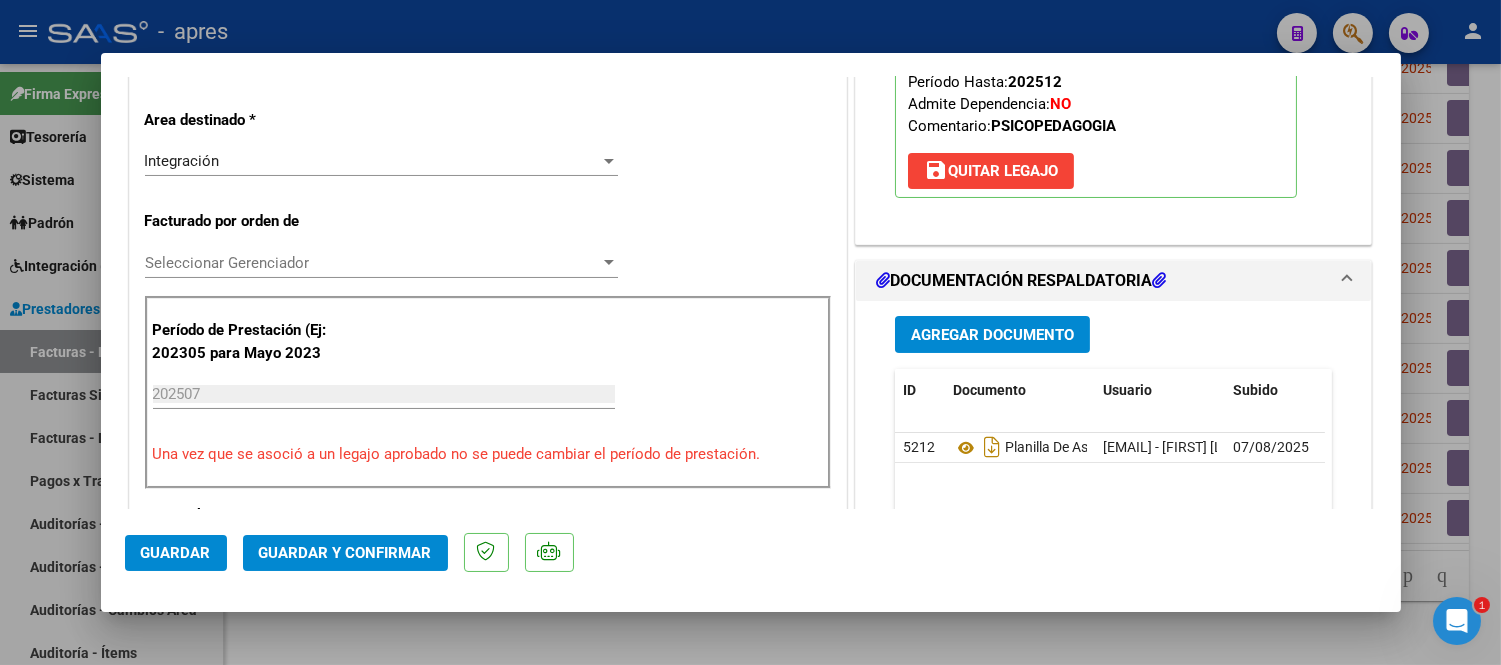 scroll, scrollTop: 444, scrollLeft: 0, axis: vertical 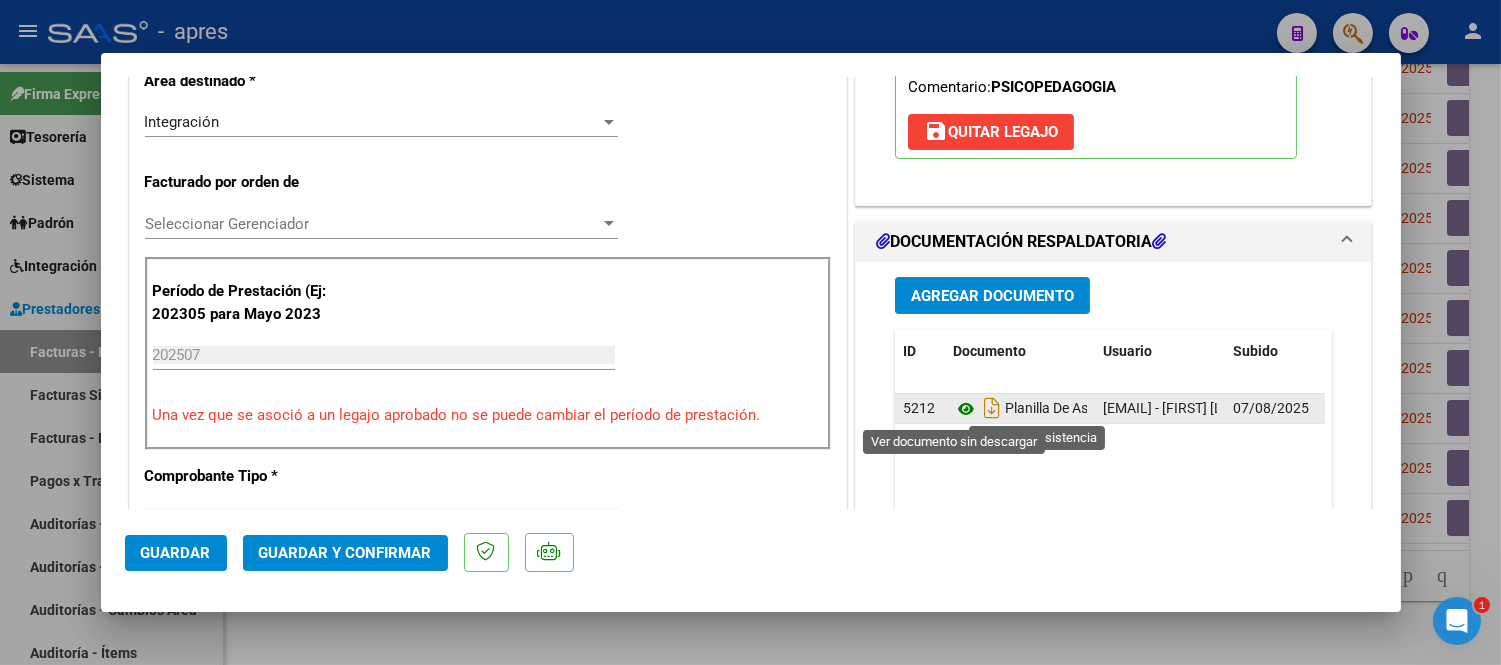 click 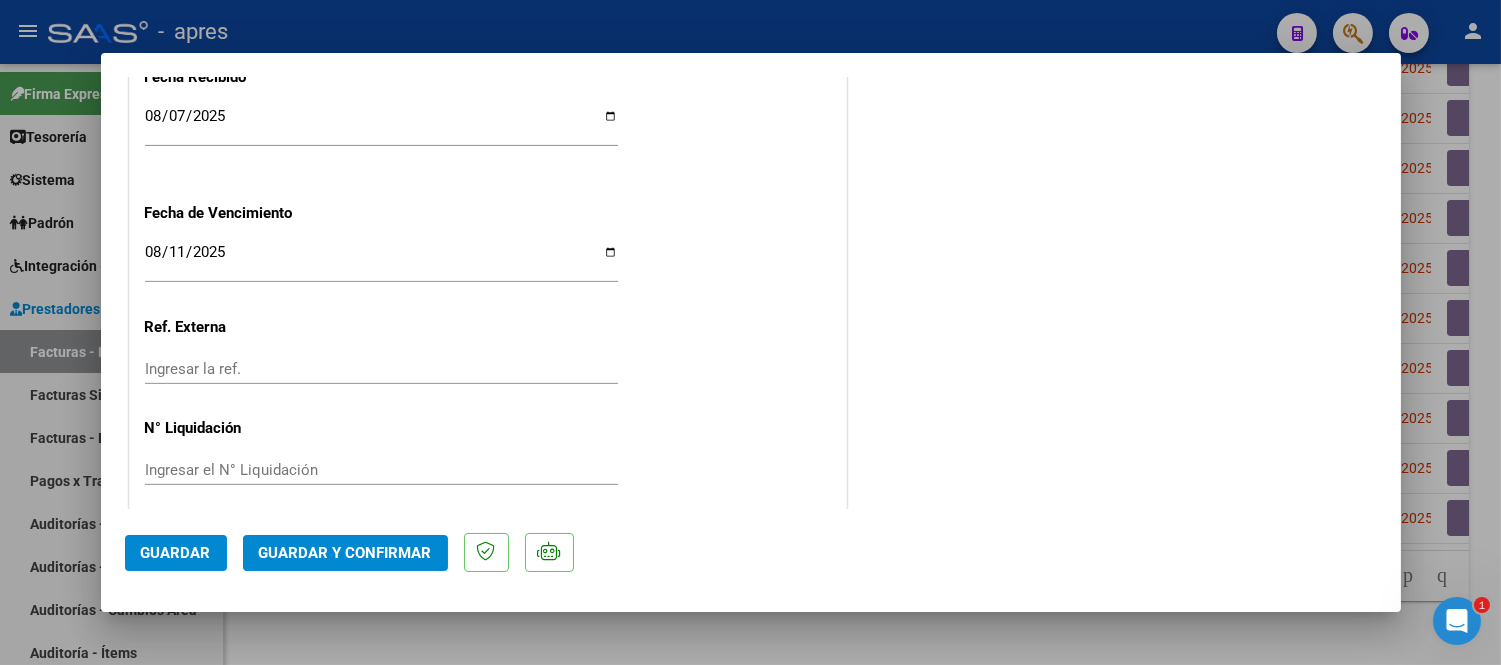 scroll, scrollTop: 1498, scrollLeft: 0, axis: vertical 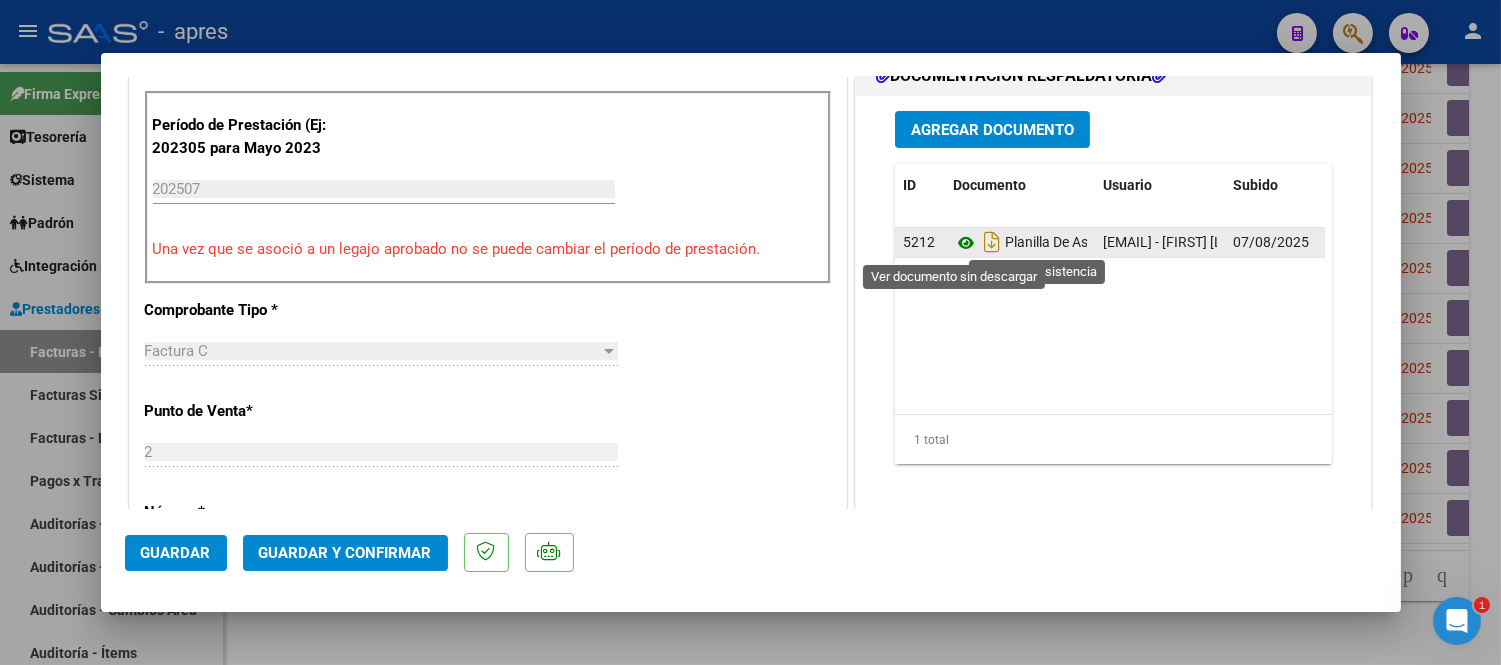 click 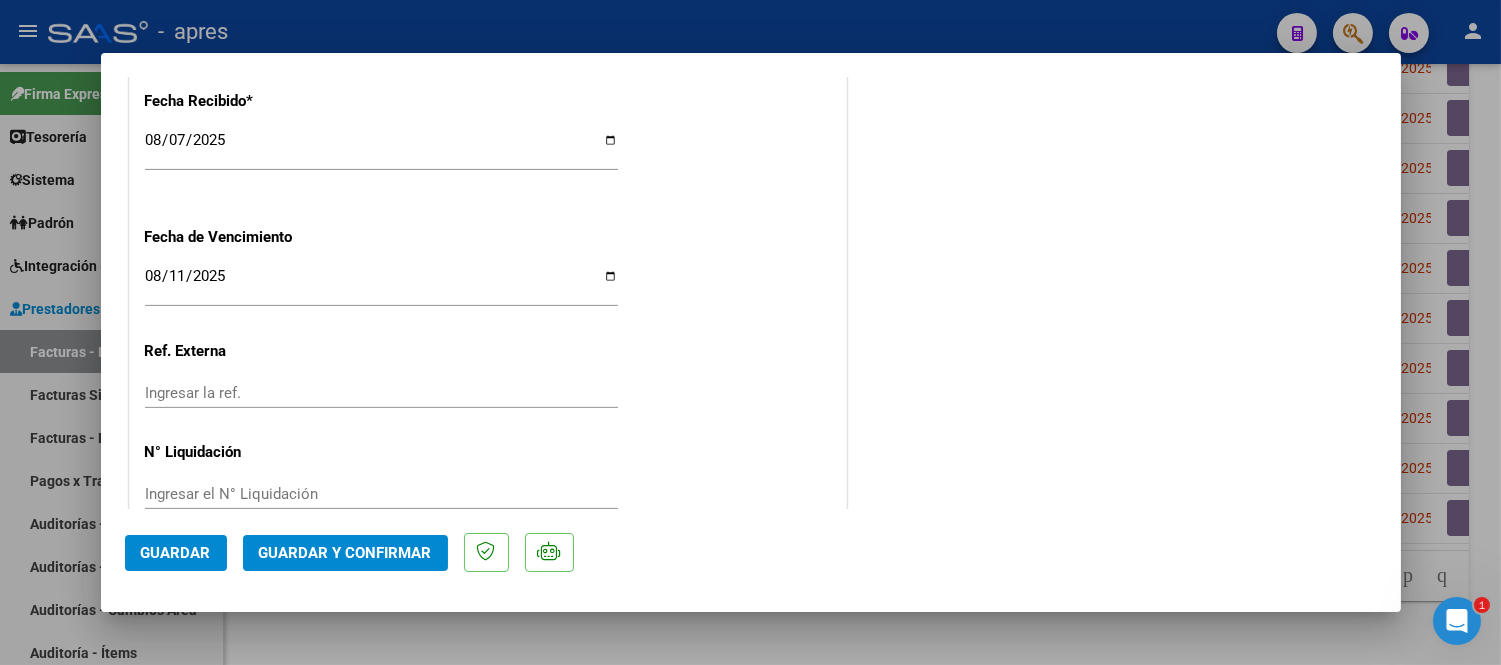 scroll, scrollTop: 1498, scrollLeft: 0, axis: vertical 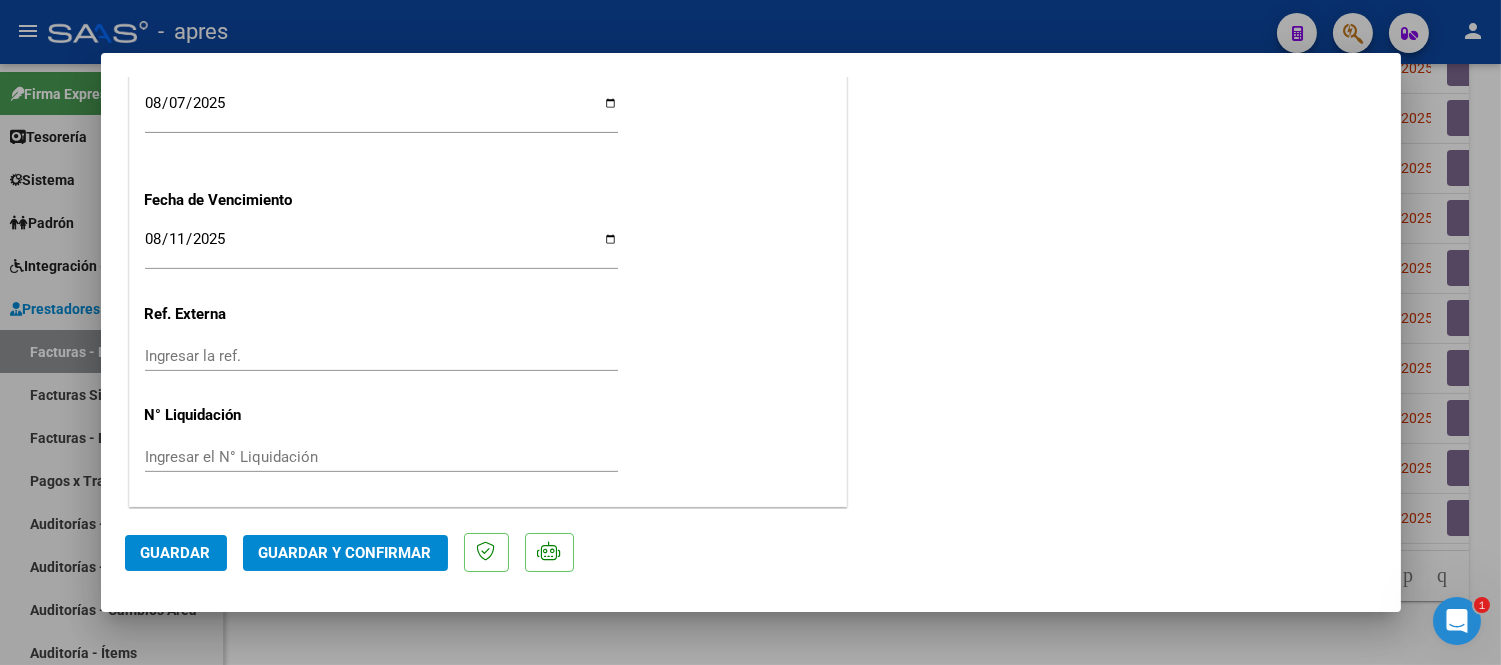 click on "Guardar y Confirmar" 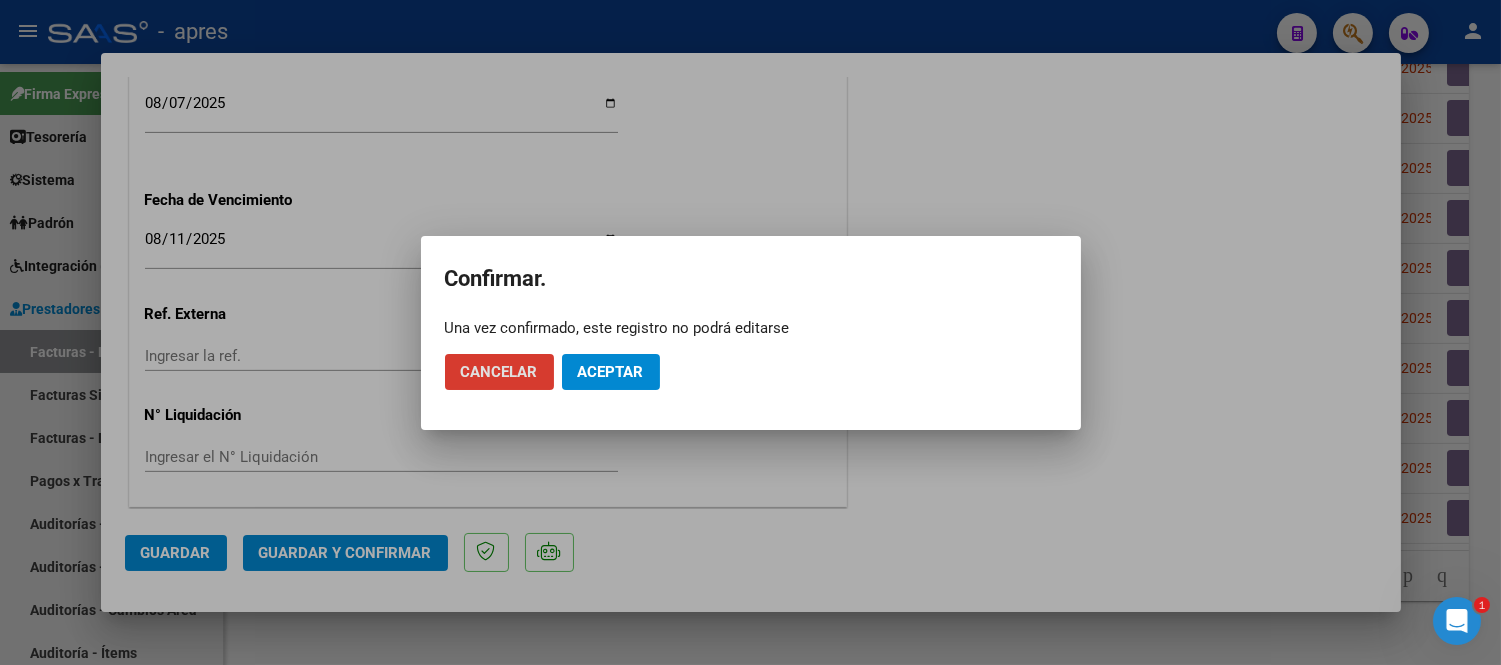 click on "Aceptar" 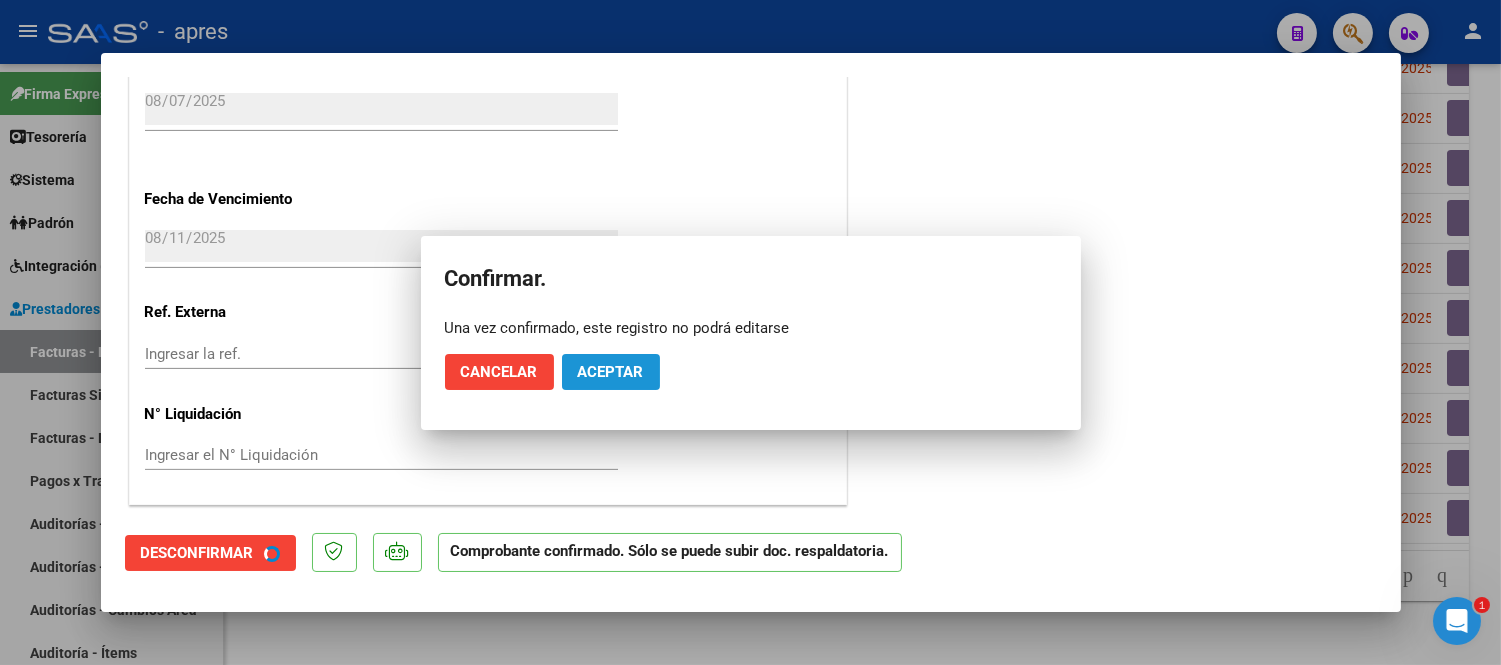 scroll, scrollTop: 1375, scrollLeft: 0, axis: vertical 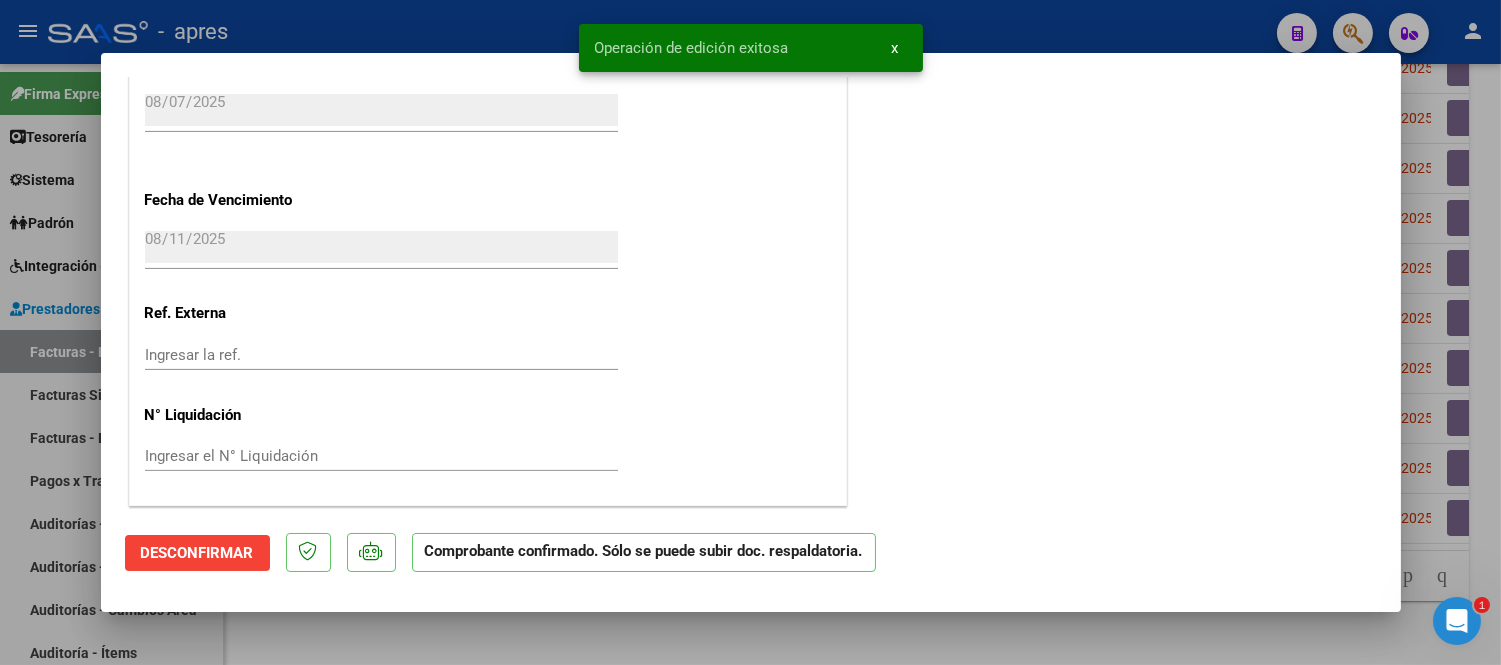 click at bounding box center (750, 332) 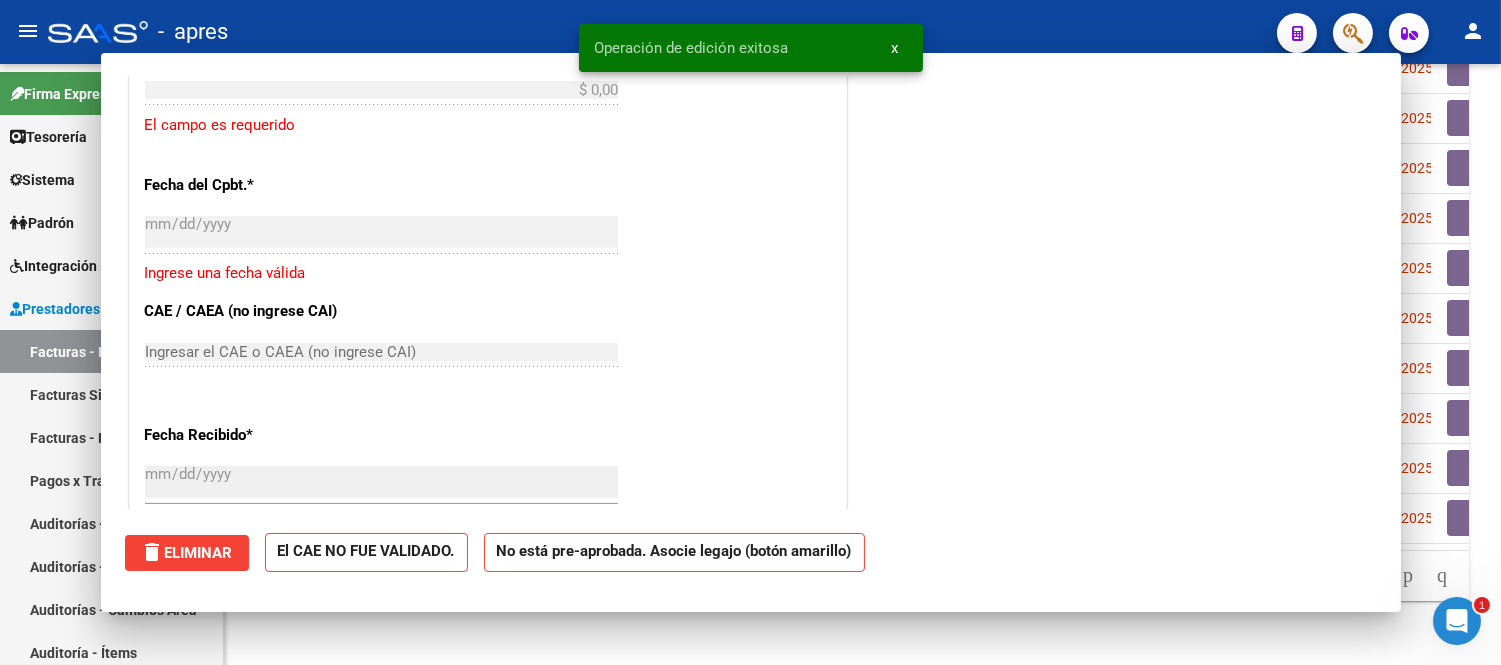 scroll, scrollTop: 808, scrollLeft: 0, axis: vertical 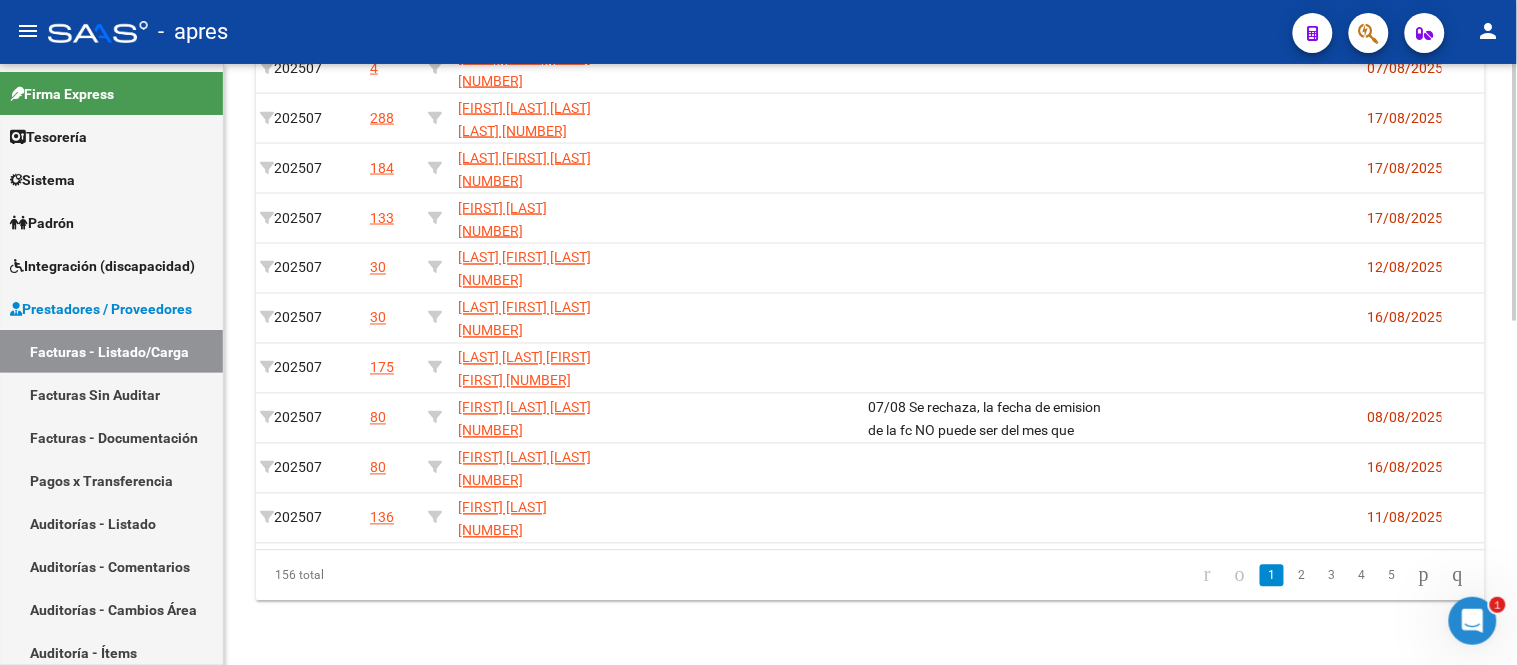drag, startPoint x: 1021, startPoint y: 572, endPoint x: 805, endPoint y: 566, distance: 216.08331 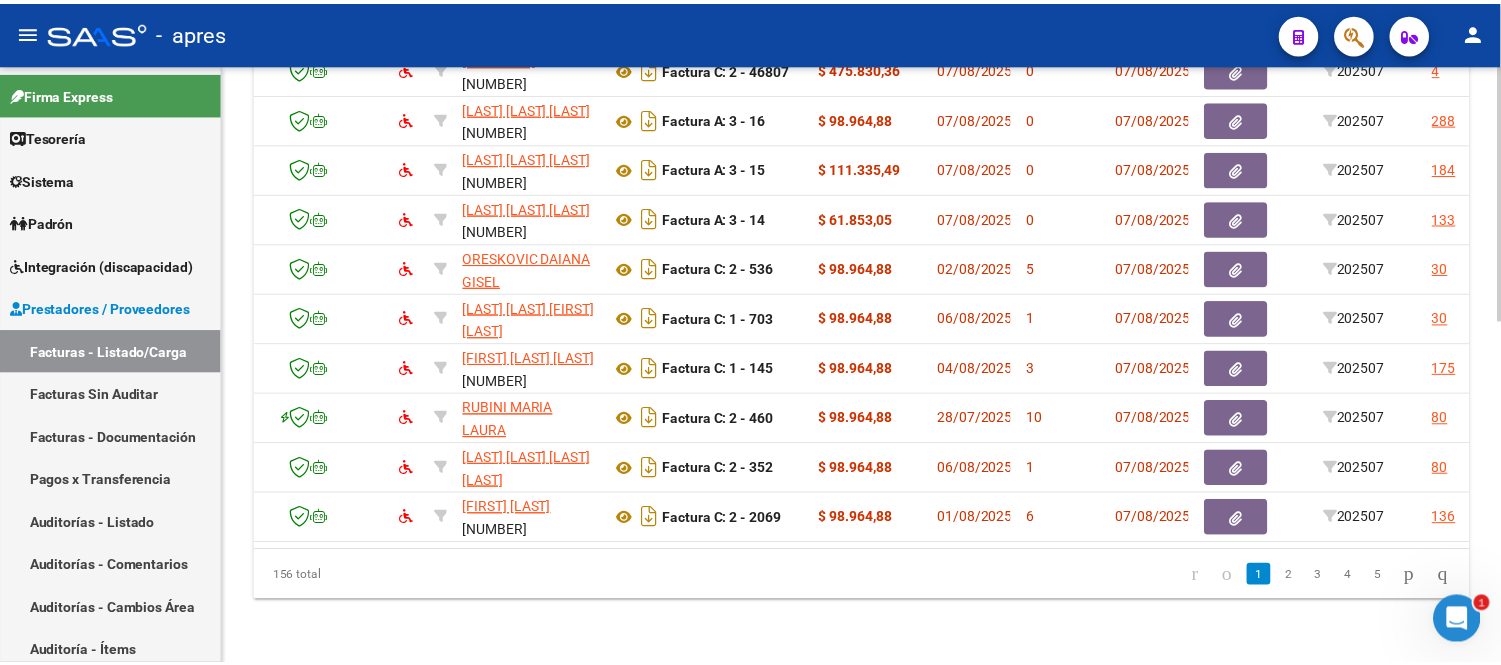 scroll, scrollTop: 0, scrollLeft: 0, axis: both 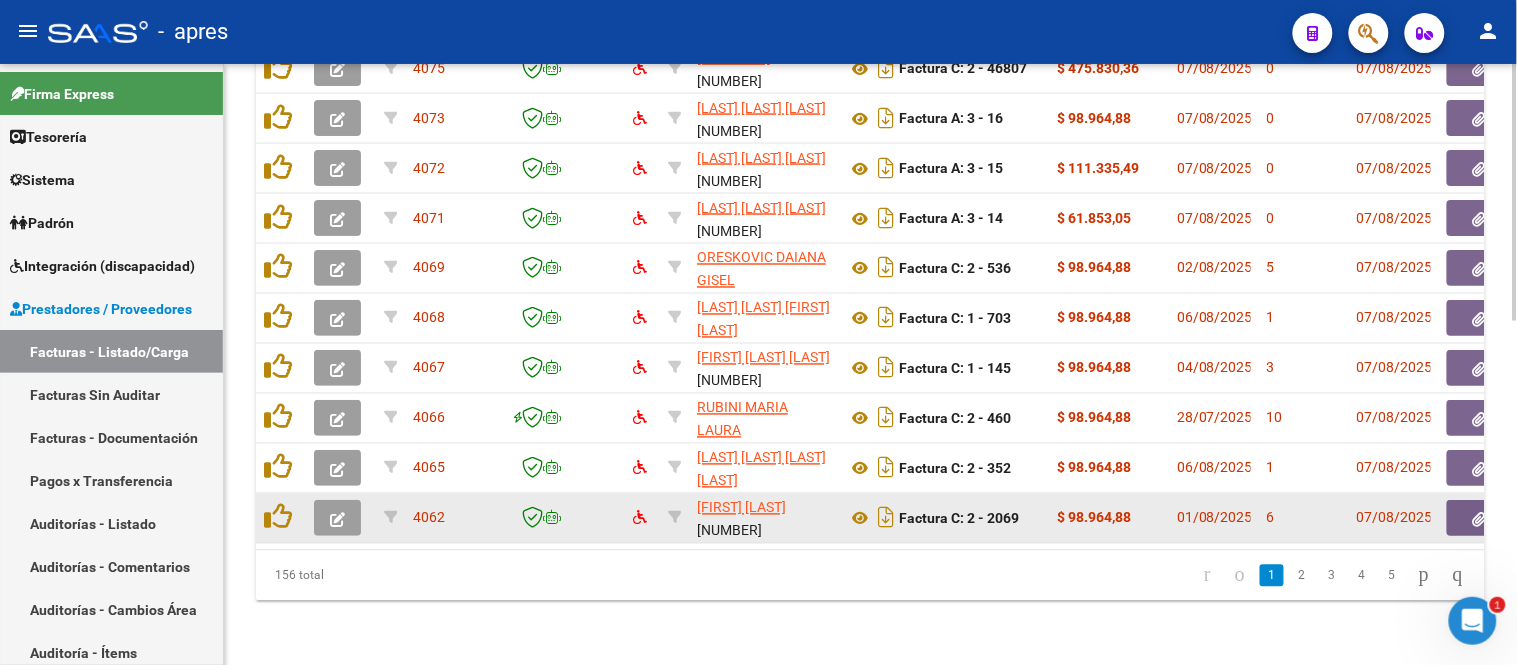 click 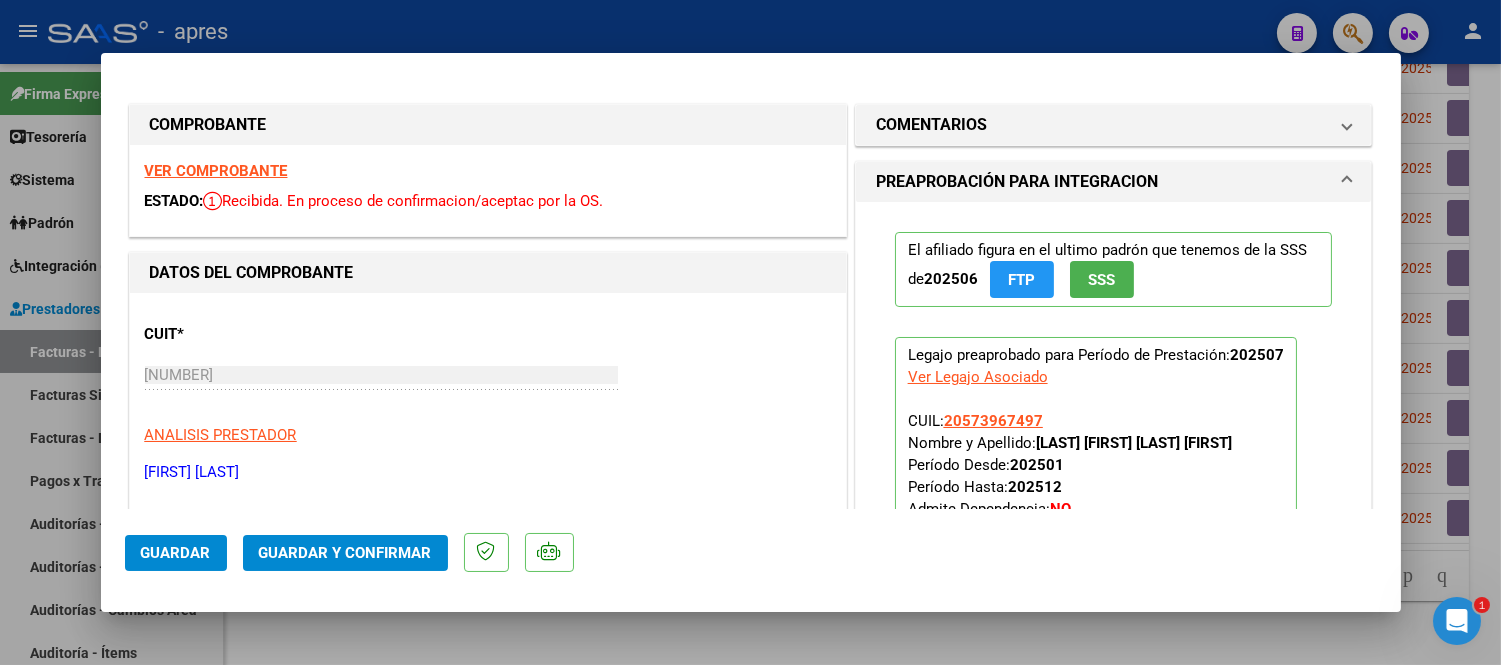 click on "VER COMPROBANTE" at bounding box center (216, 171) 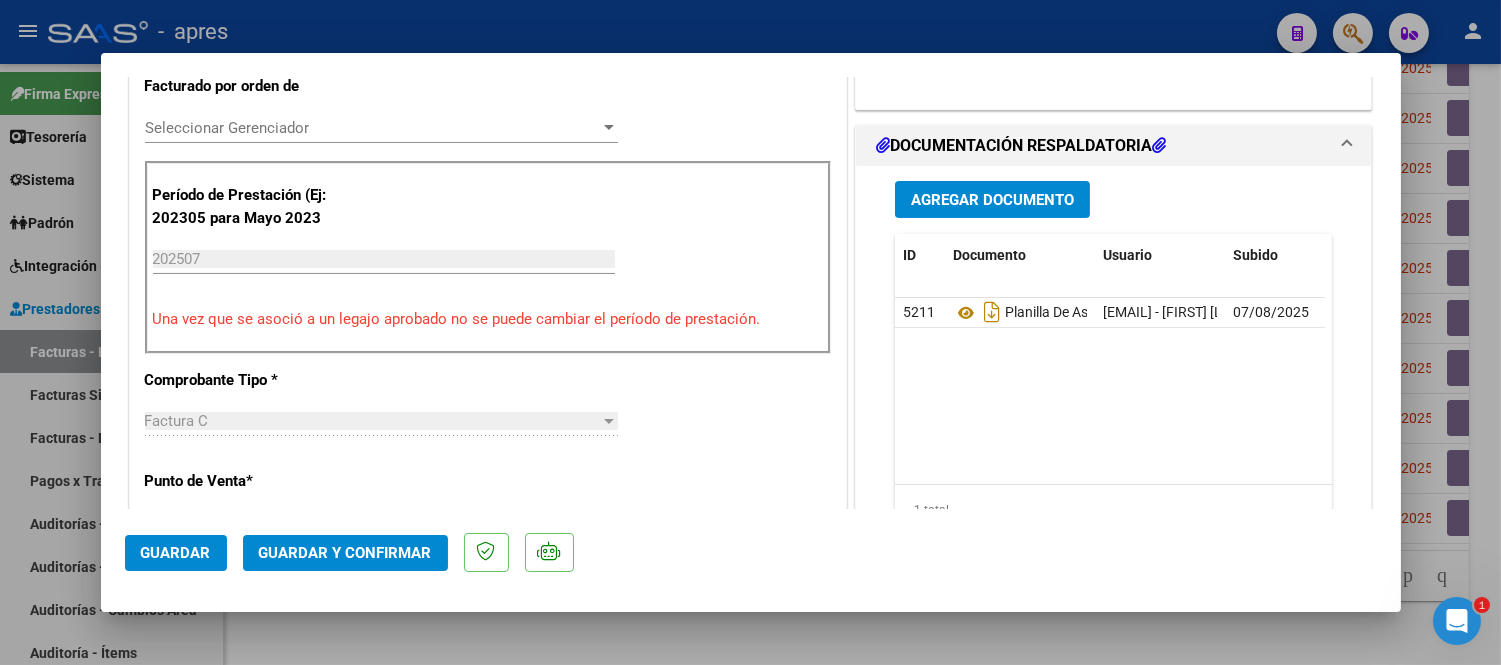 scroll, scrollTop: 555, scrollLeft: 0, axis: vertical 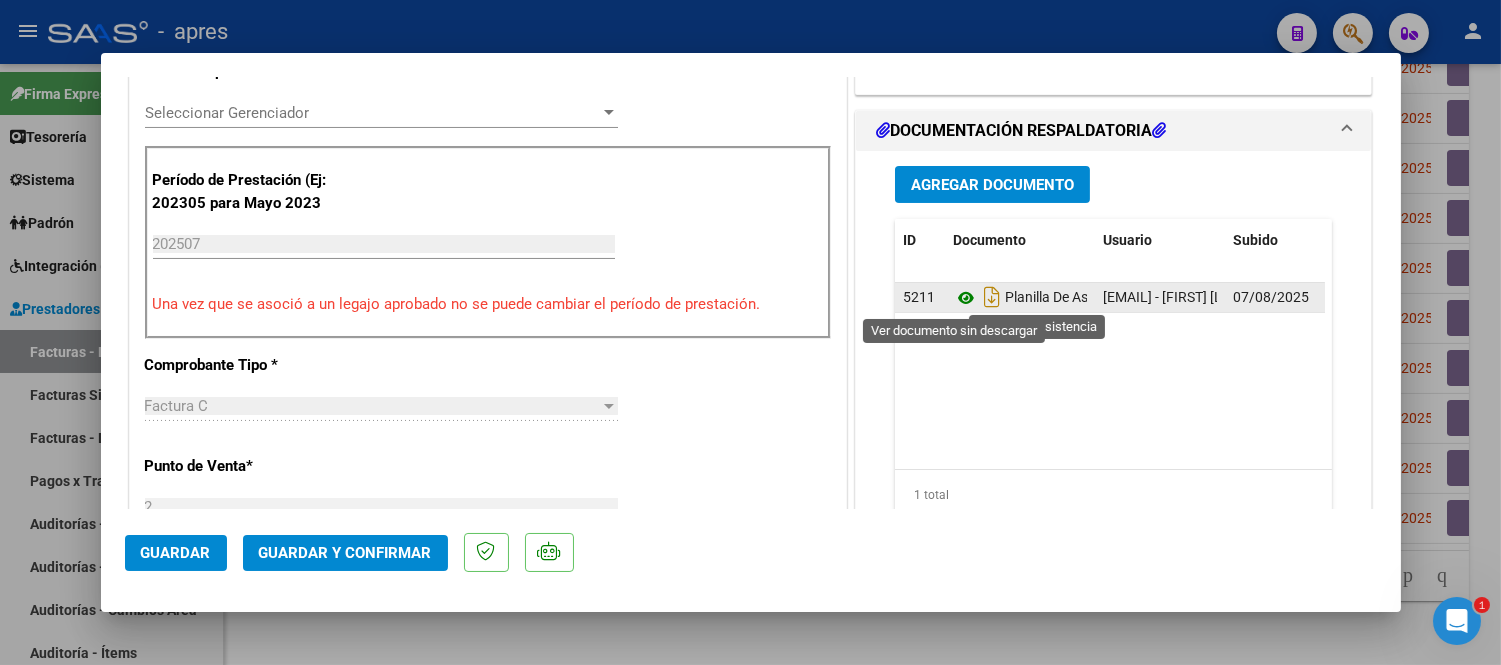 click 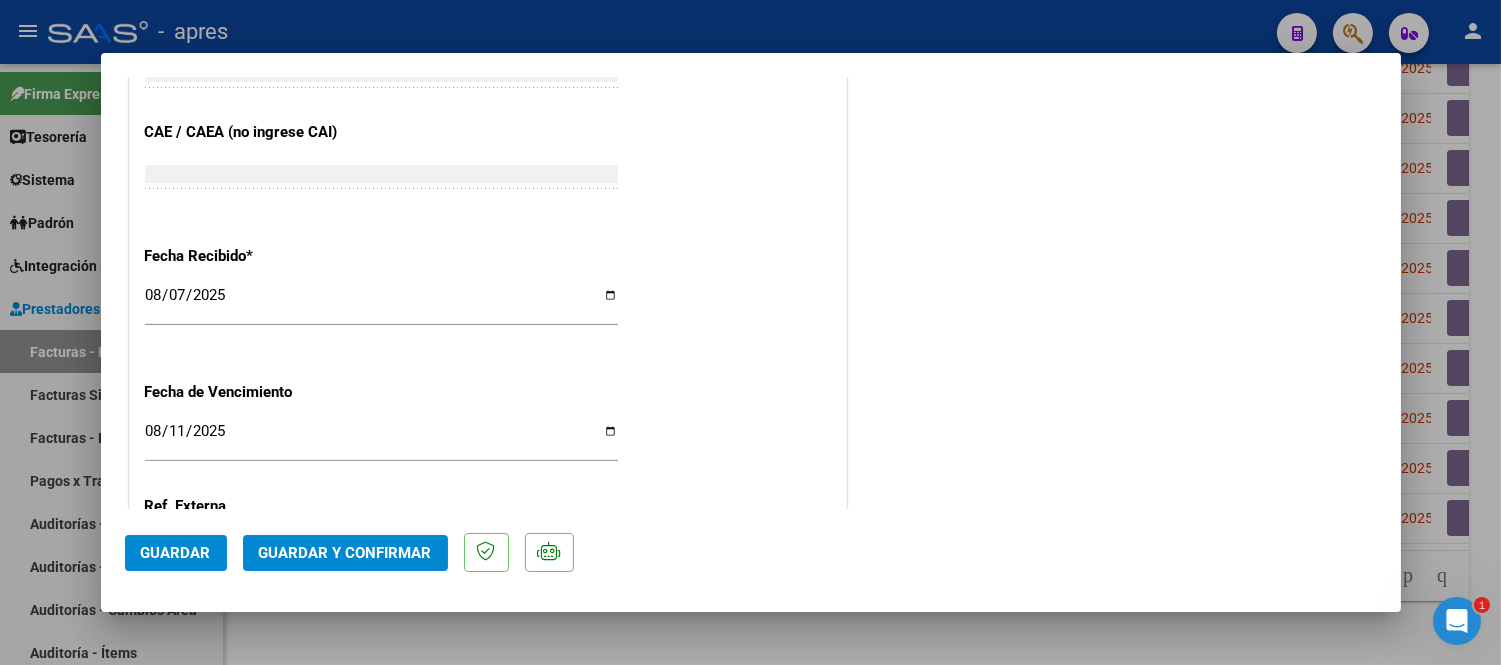 scroll, scrollTop: 1333, scrollLeft: 0, axis: vertical 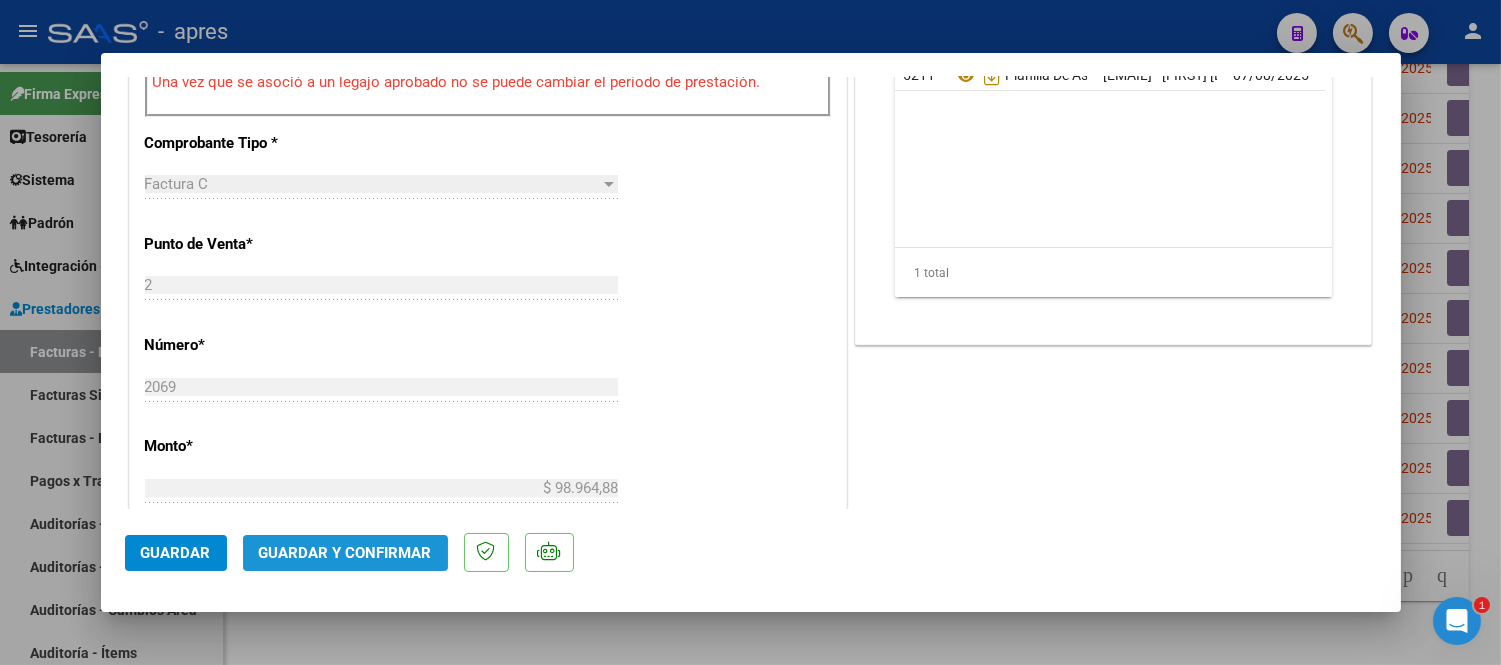 click on "Guardar y Confirmar" 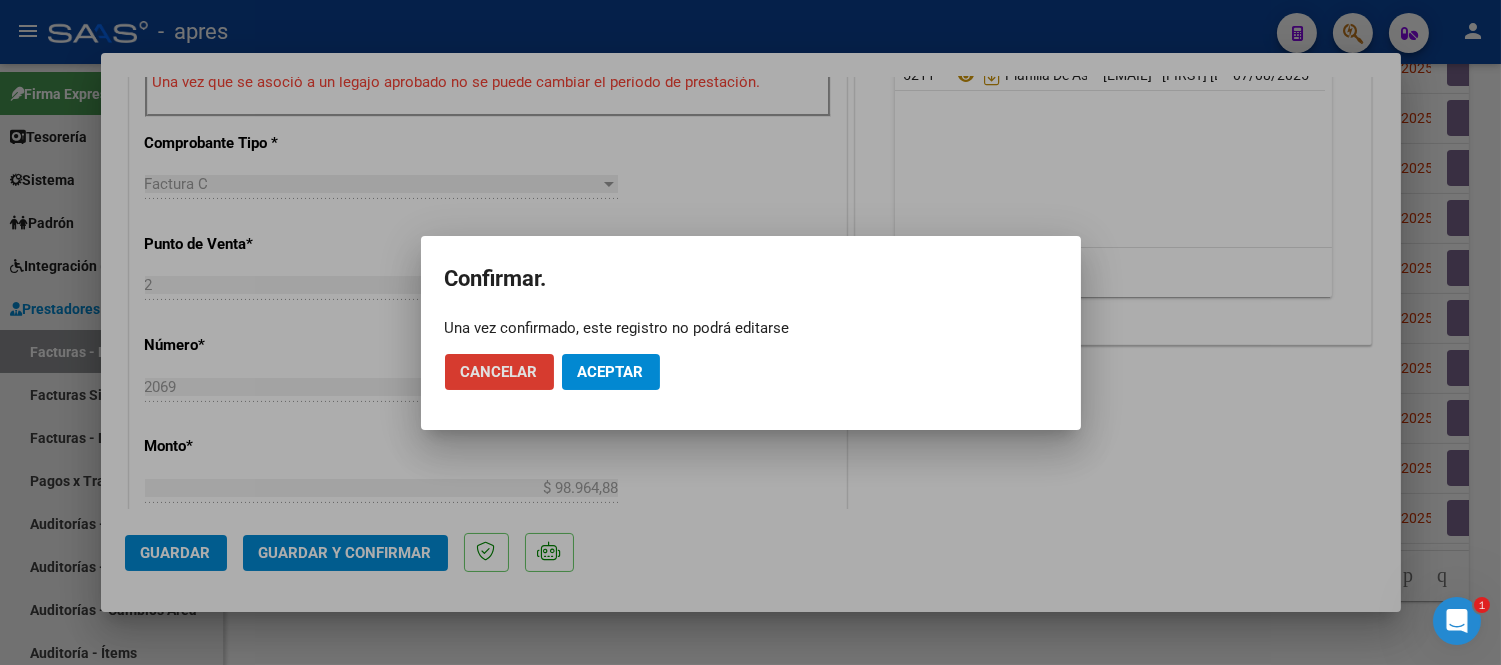 click on "Aceptar" 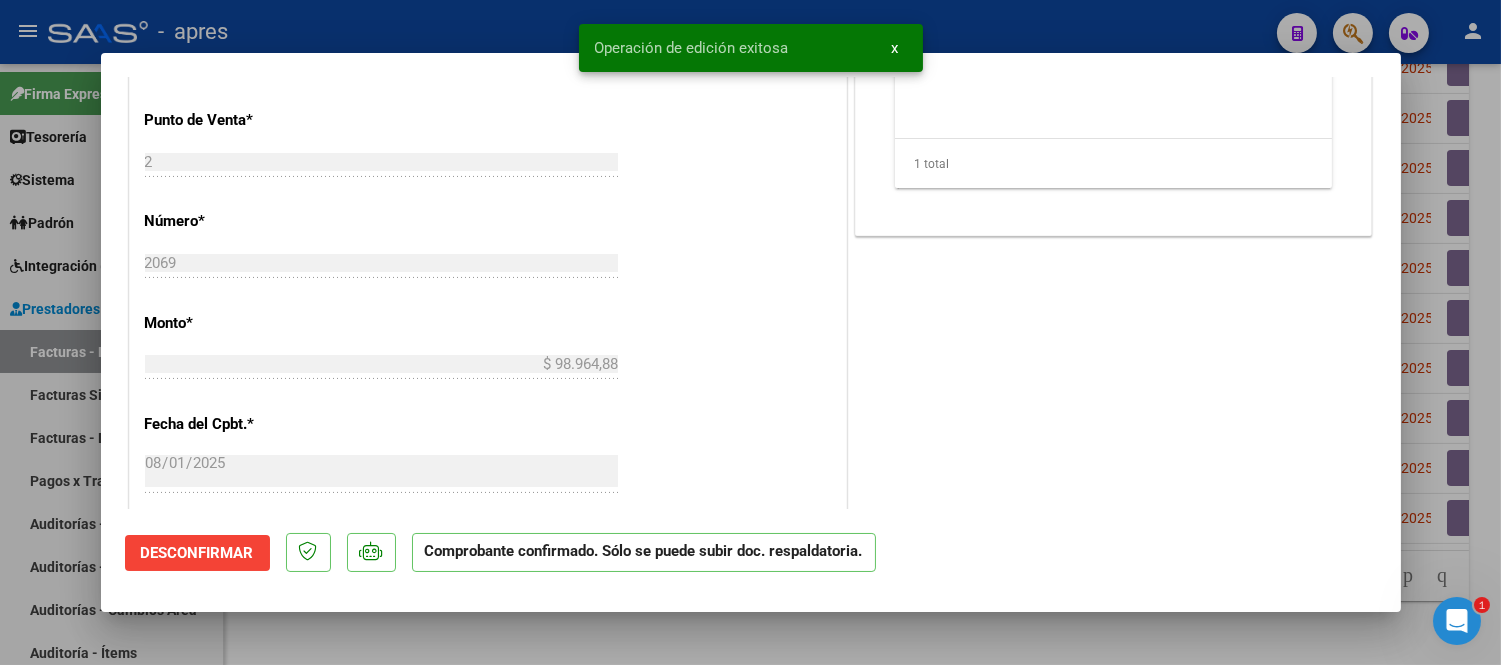 click at bounding box center [750, 332] 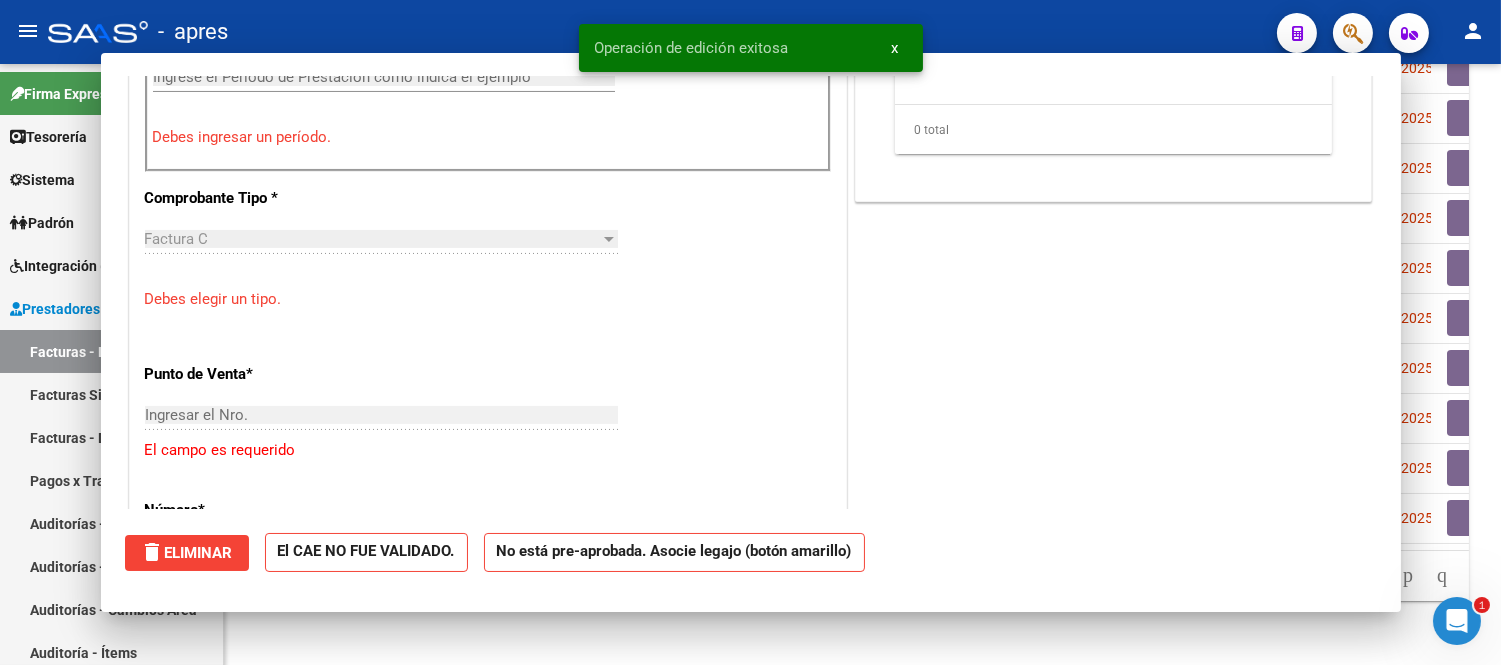 scroll, scrollTop: 808, scrollLeft: 0, axis: vertical 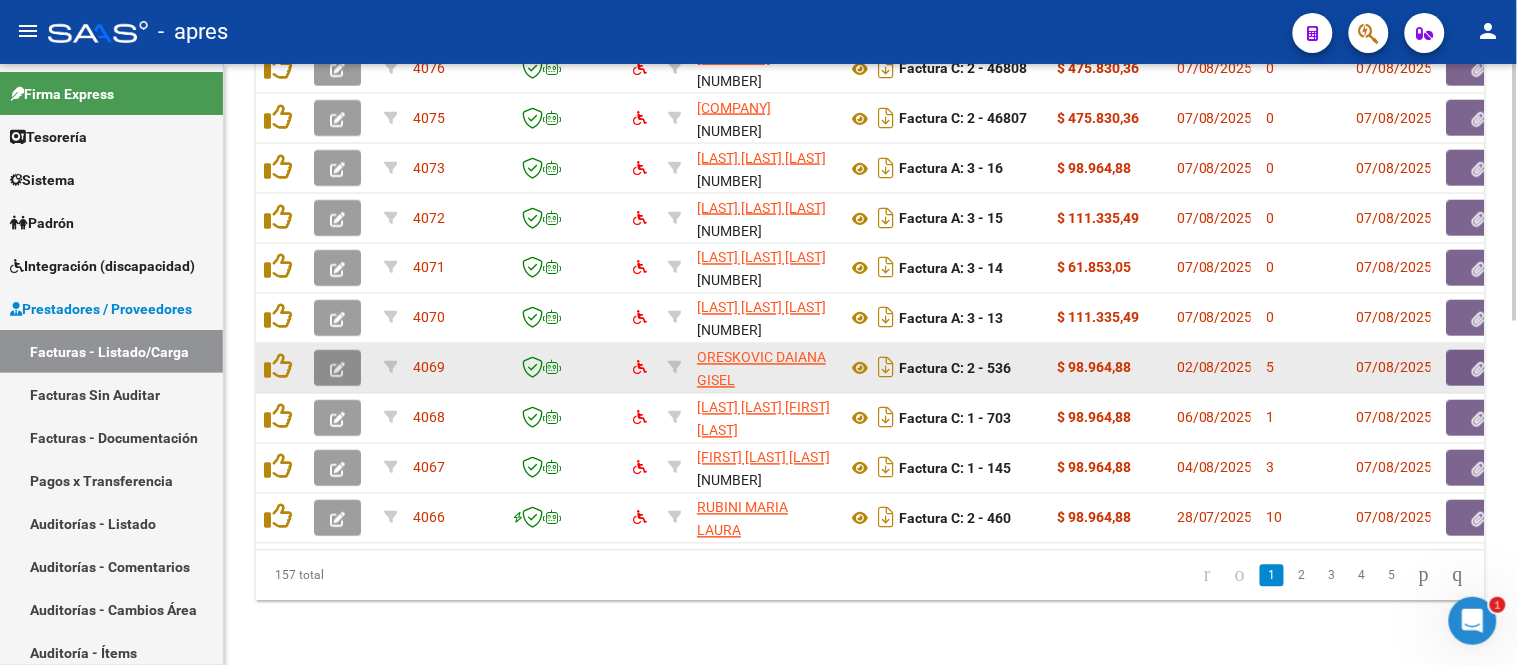 click 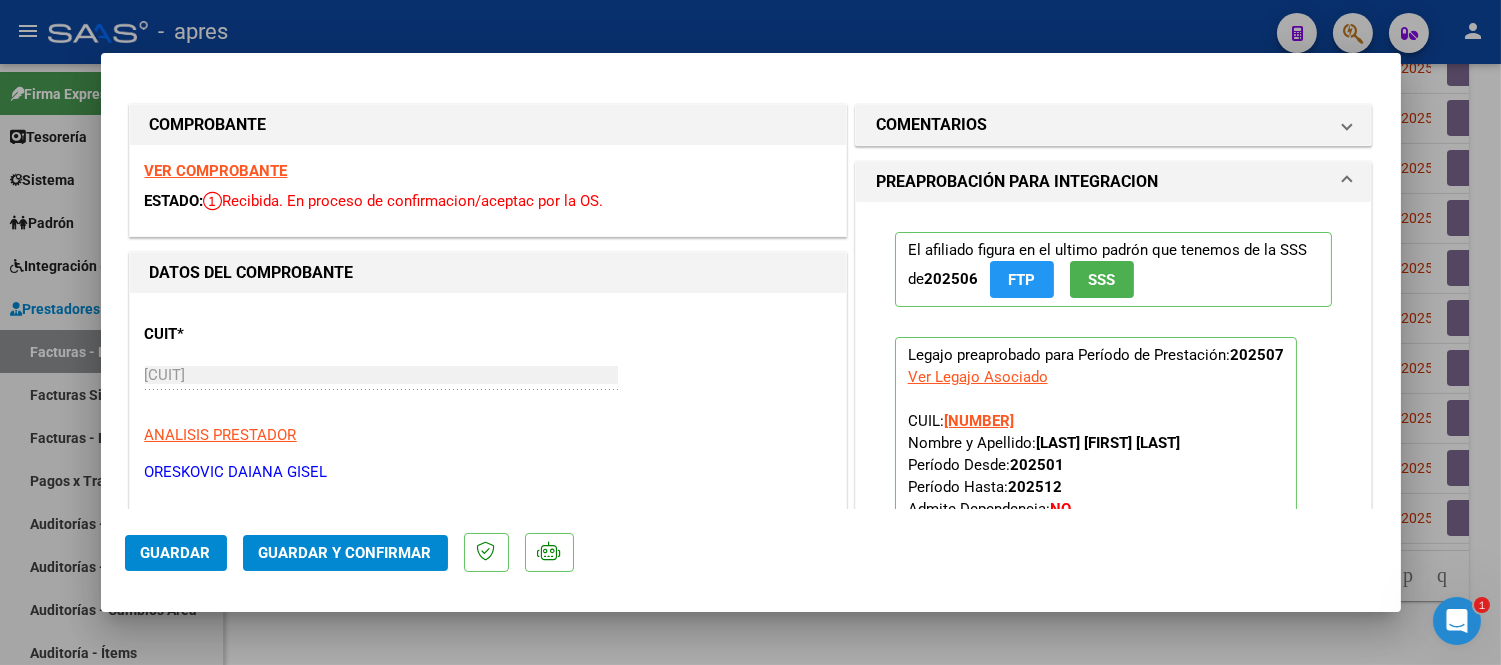 click on "VER COMPROBANTE       ESTADO:   Recibida. En proceso de confirmacion/aceptac por la OS." at bounding box center (488, 190) 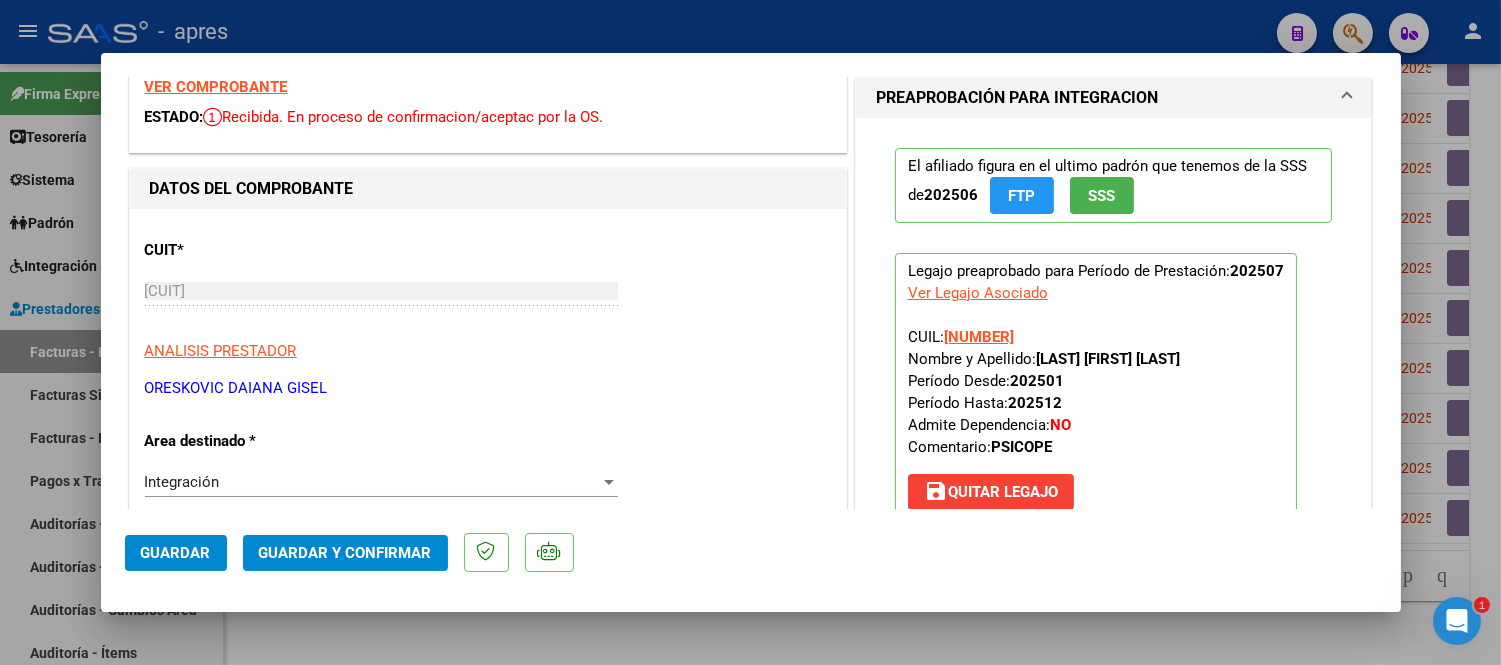 scroll, scrollTop: 333, scrollLeft: 0, axis: vertical 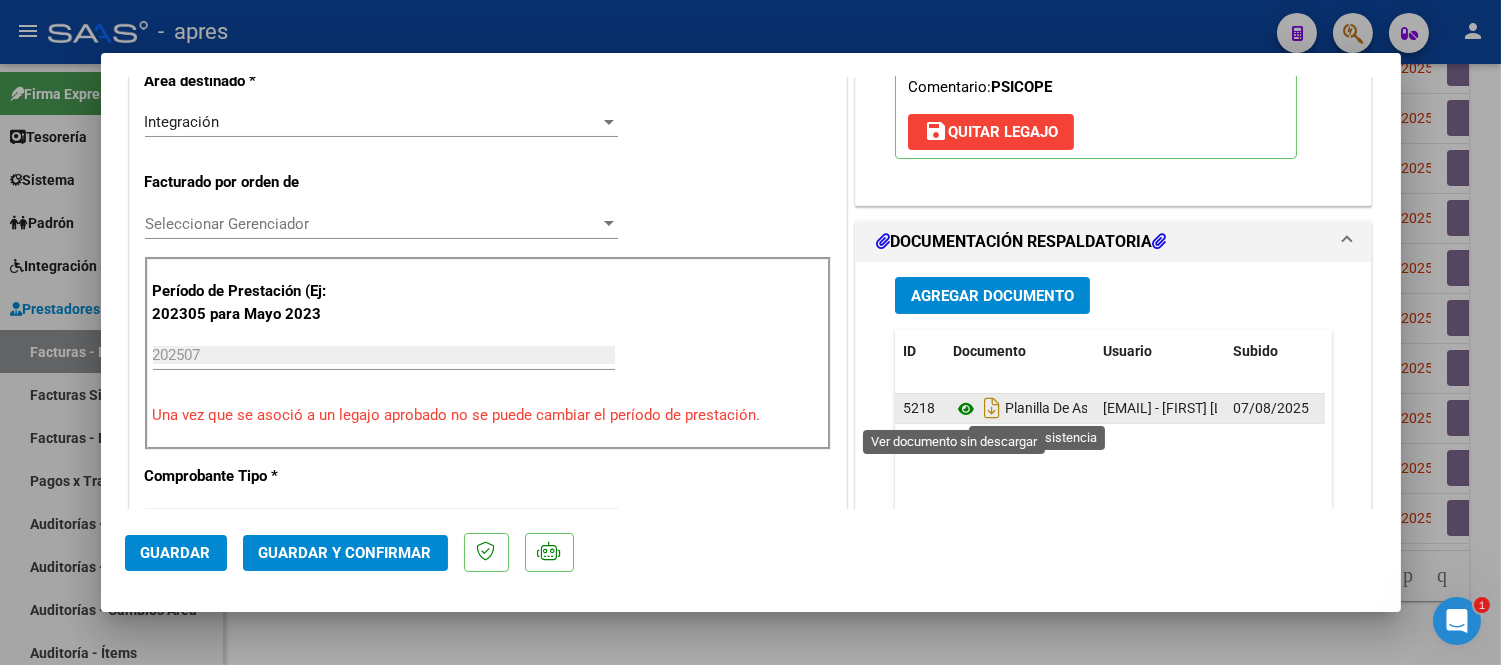 click 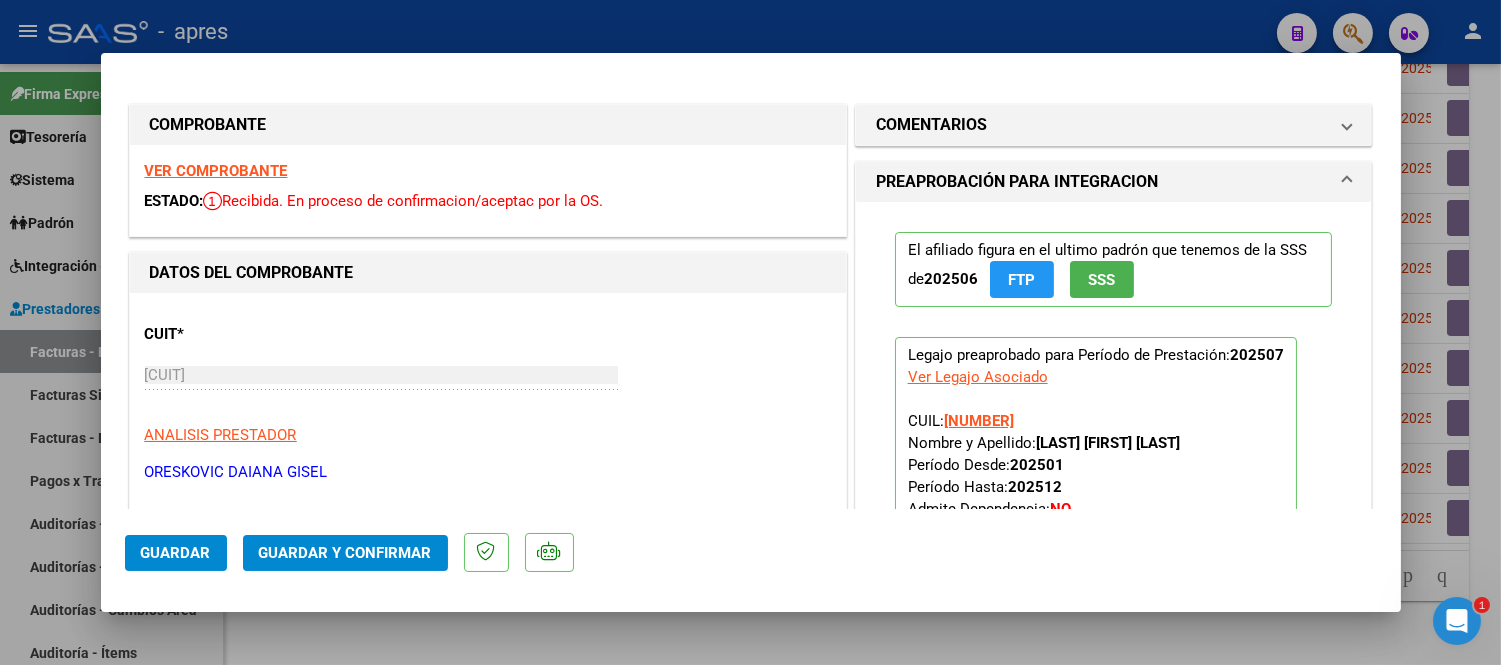 scroll, scrollTop: 111, scrollLeft: 0, axis: vertical 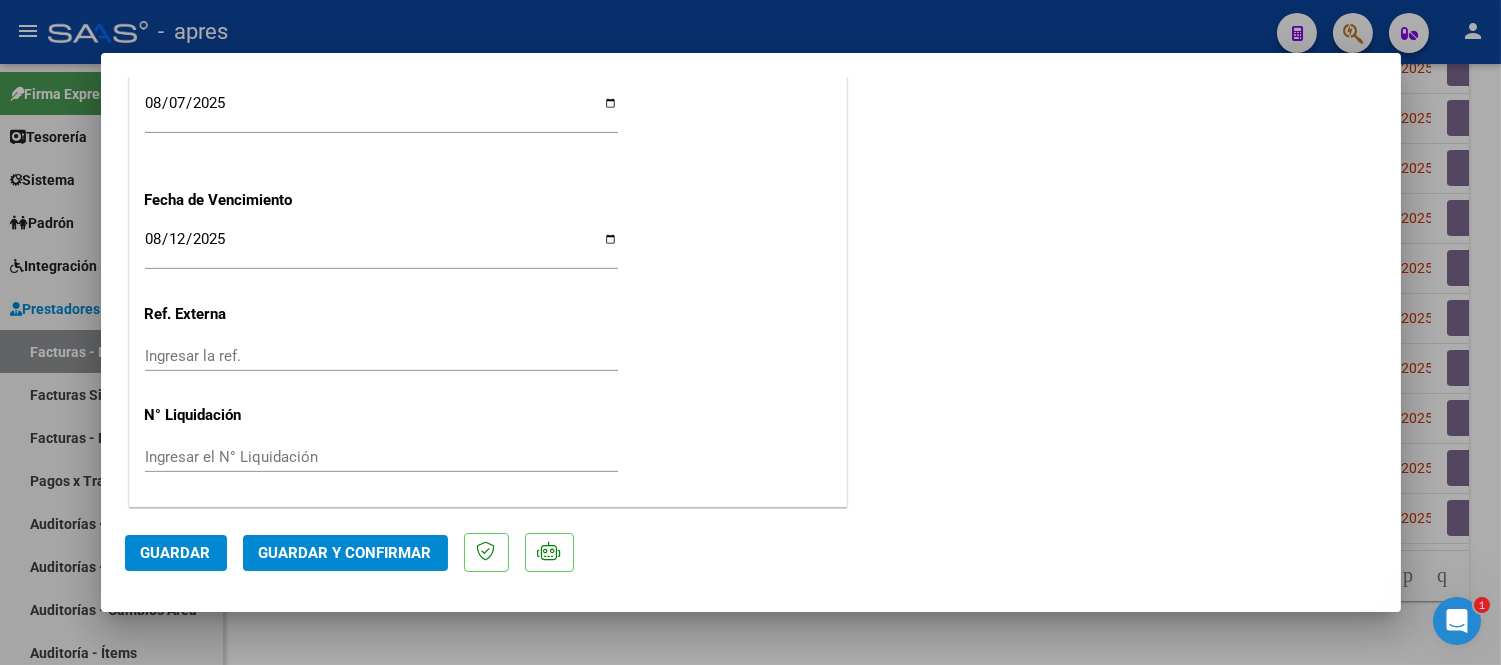 click on "Guardar y Confirmar" 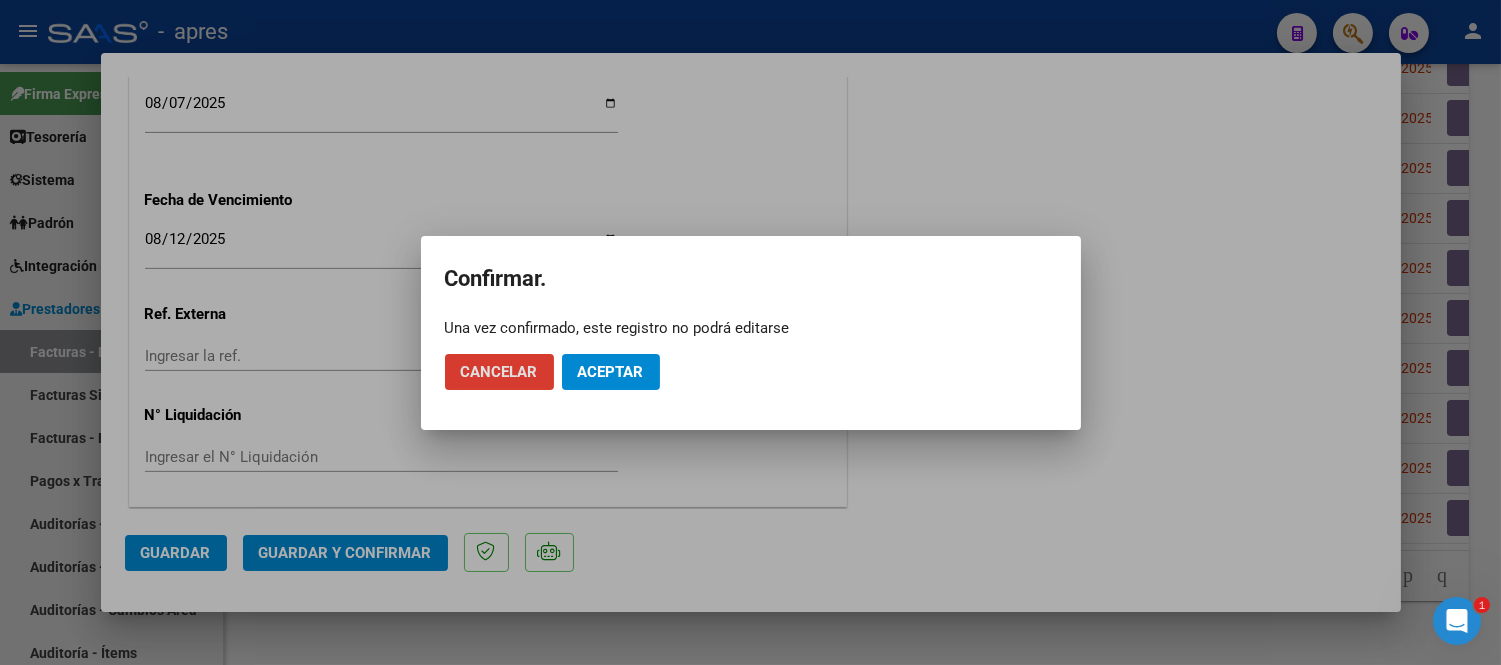 click on "Aceptar" 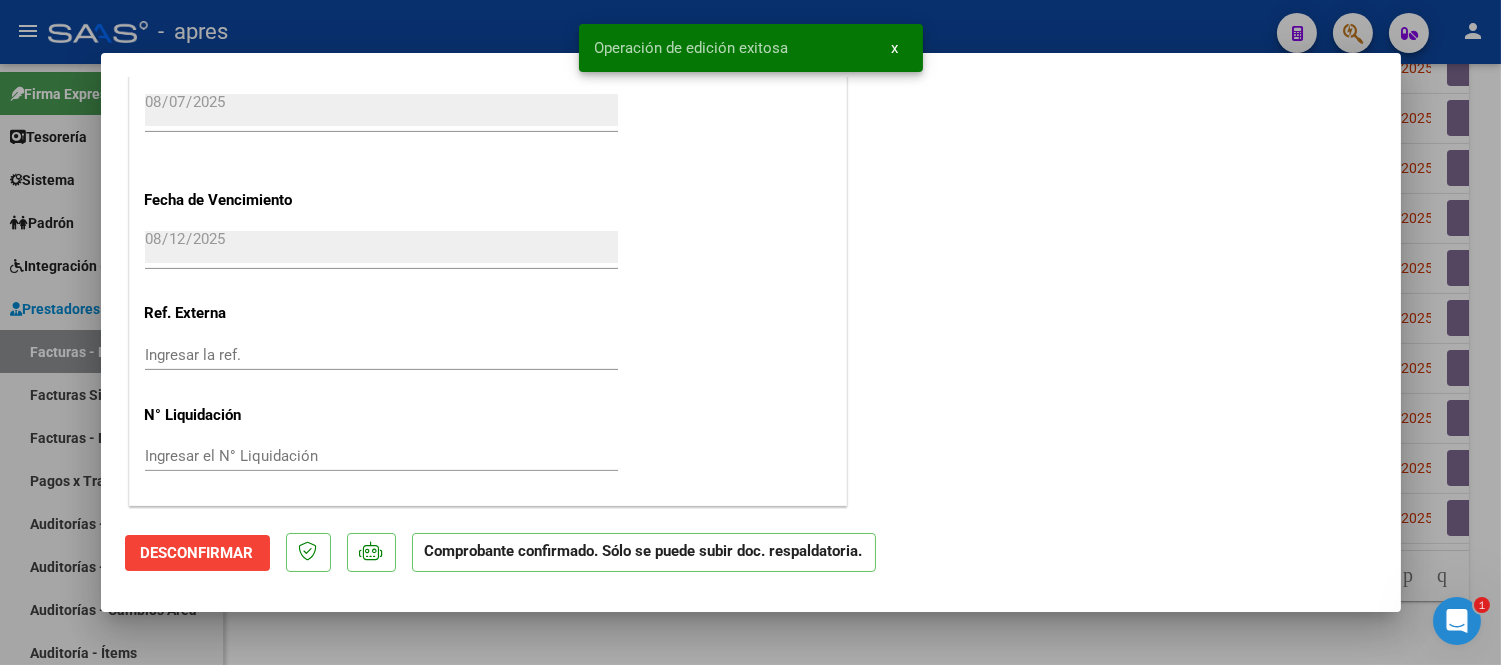 click at bounding box center [750, 332] 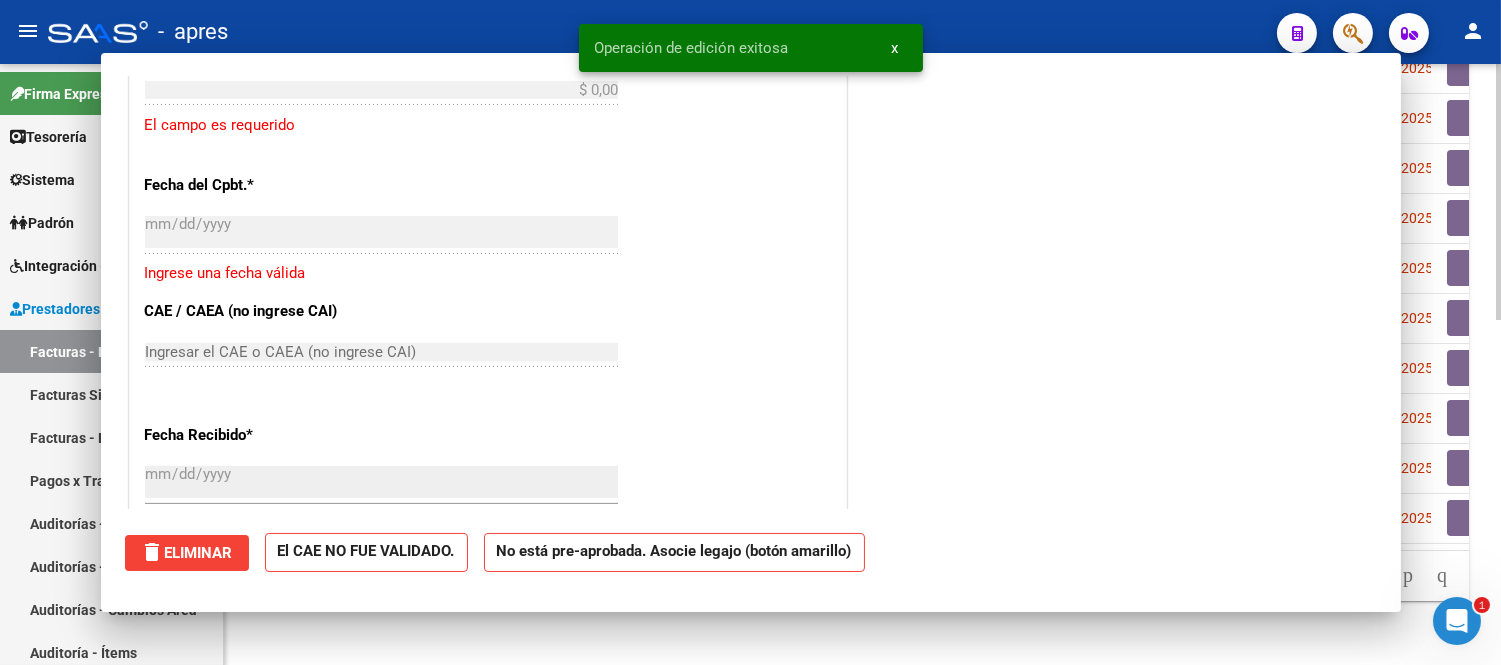 scroll, scrollTop: 808, scrollLeft: 0, axis: vertical 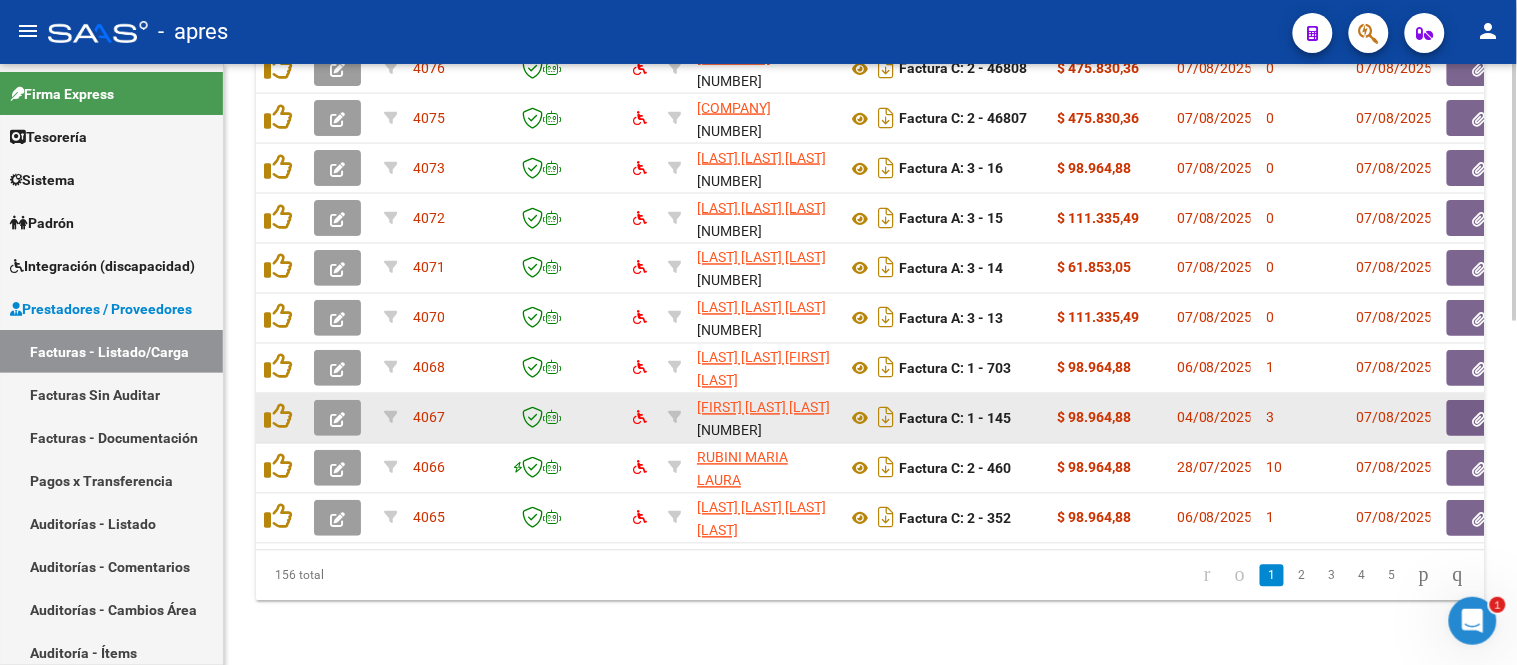 click 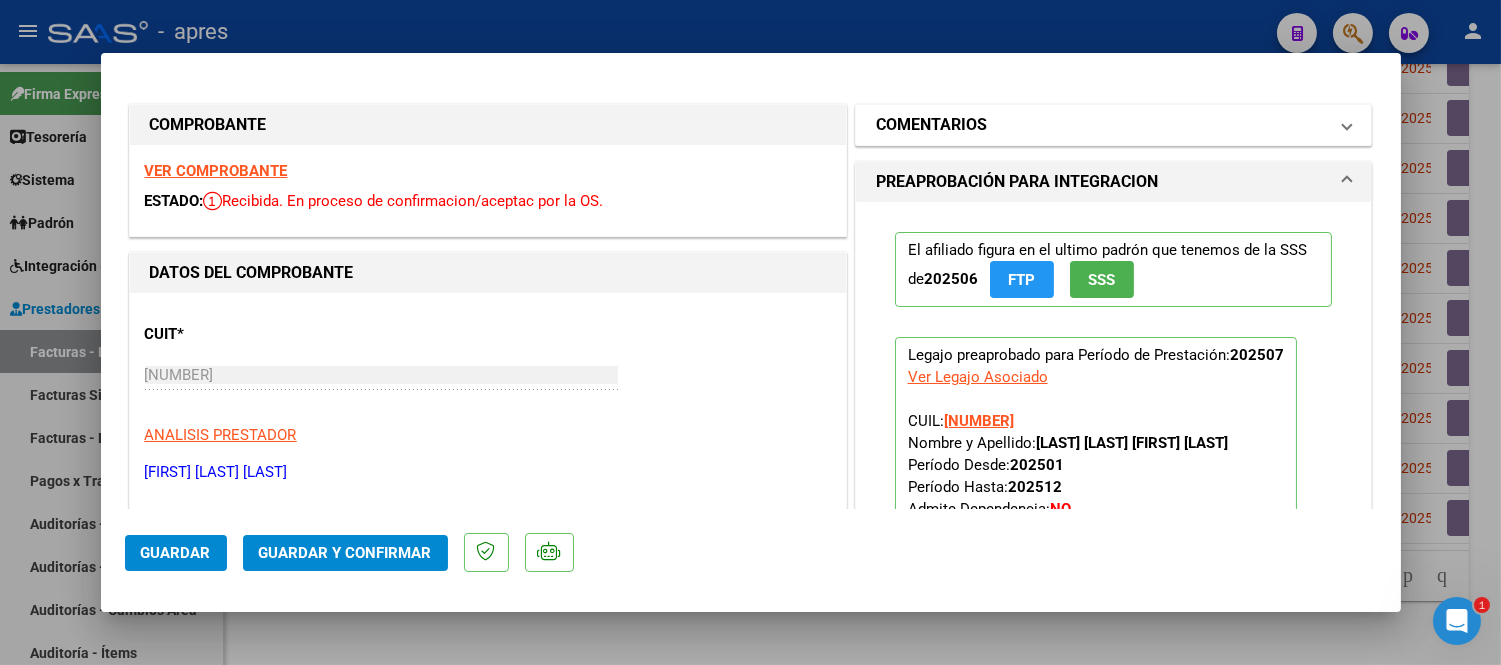 click at bounding box center (1347, 125) 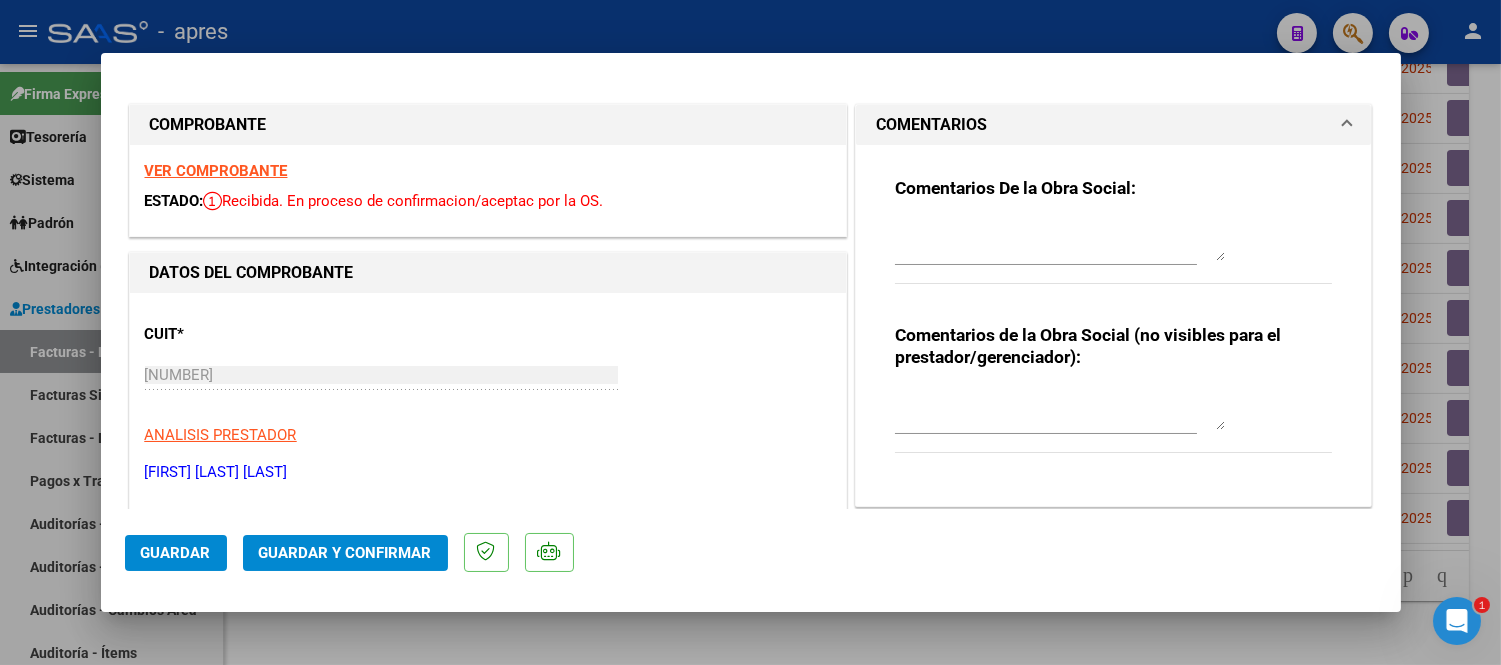 click on "COMENTARIOS" at bounding box center (1110, 125) 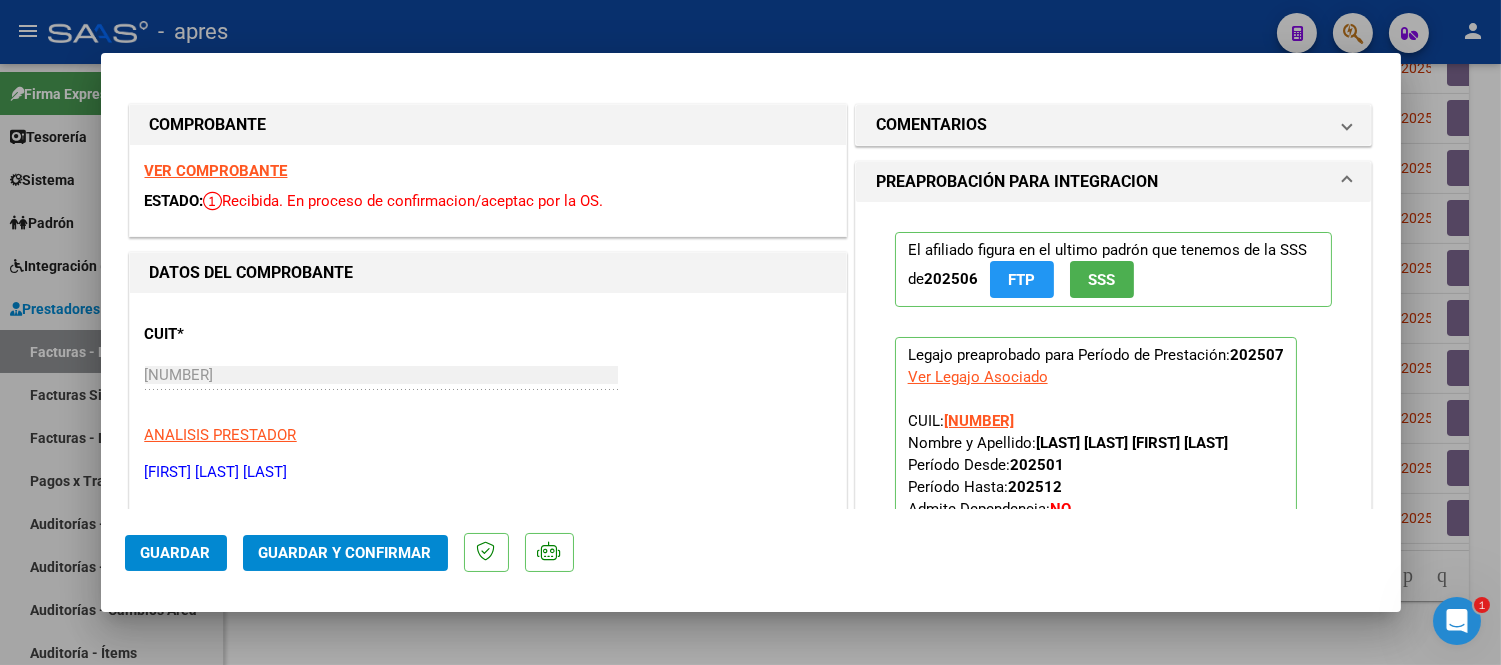 click on "VER COMPROBANTE" at bounding box center [216, 171] 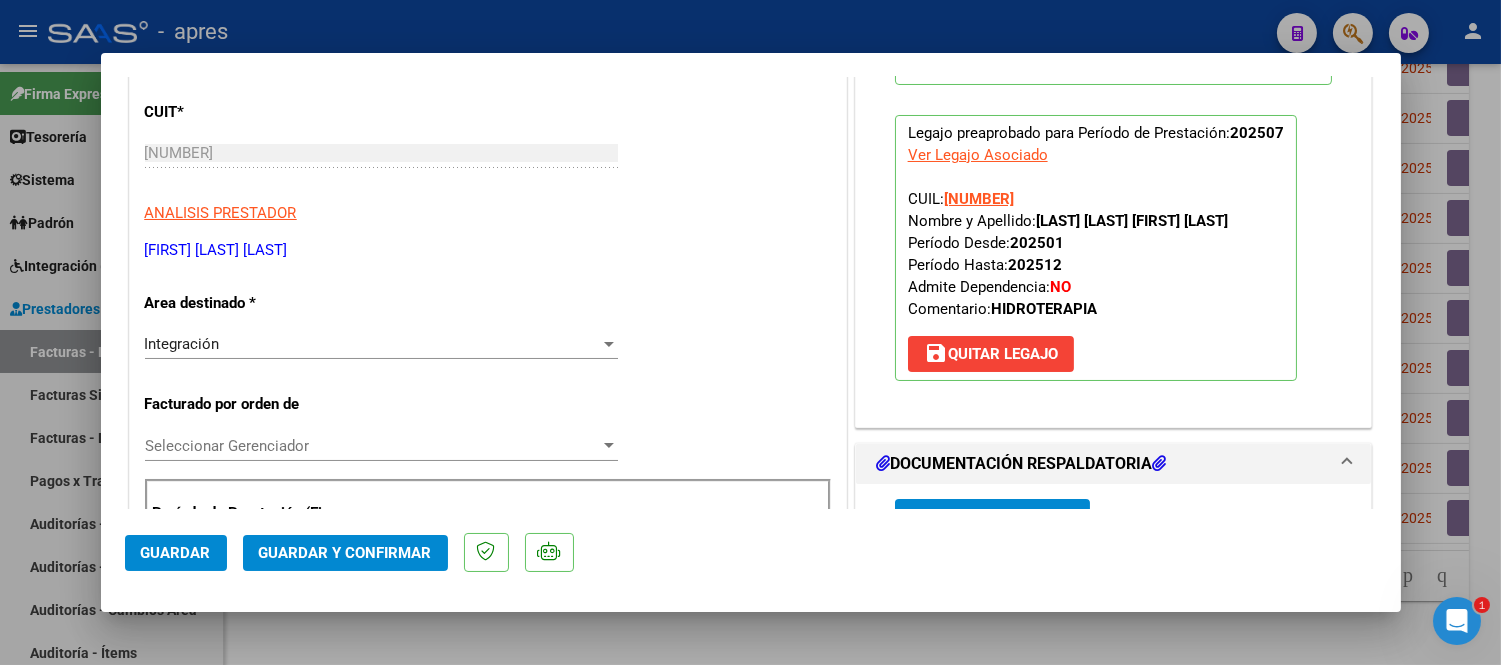 scroll, scrollTop: 0, scrollLeft: 0, axis: both 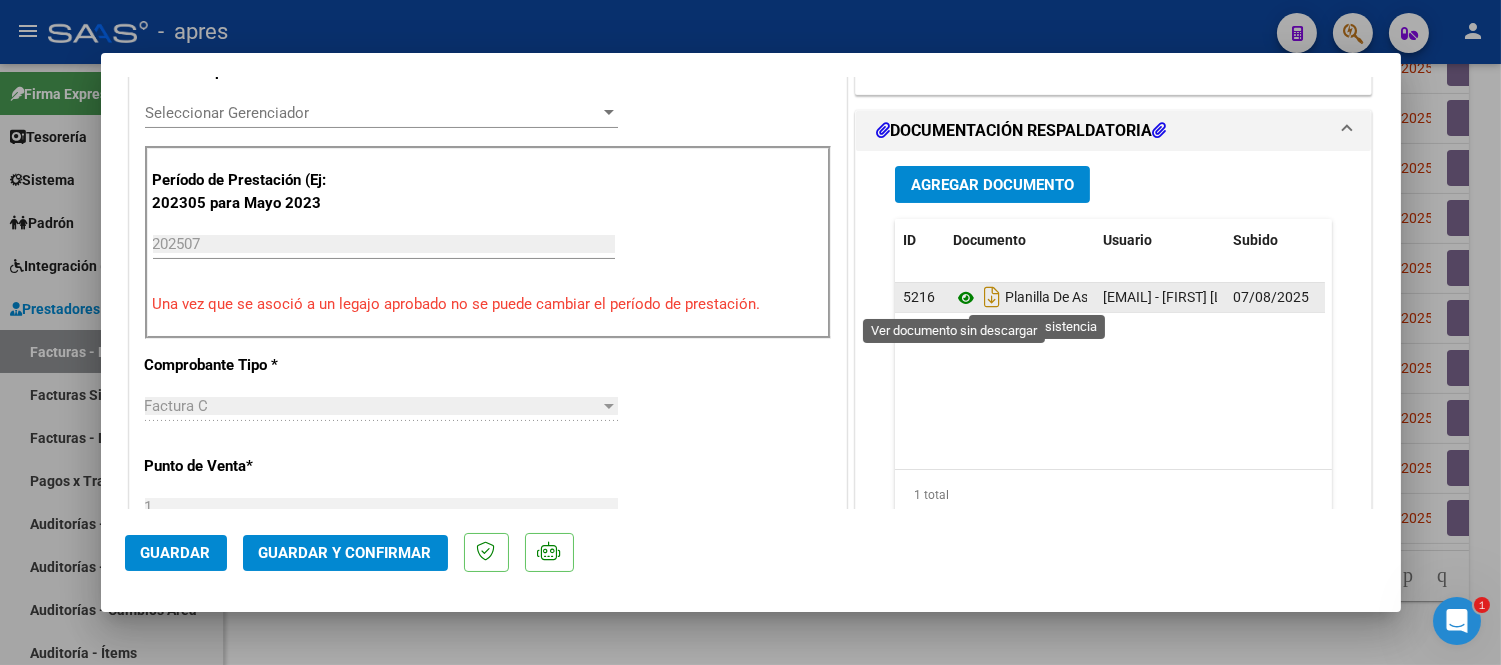 click 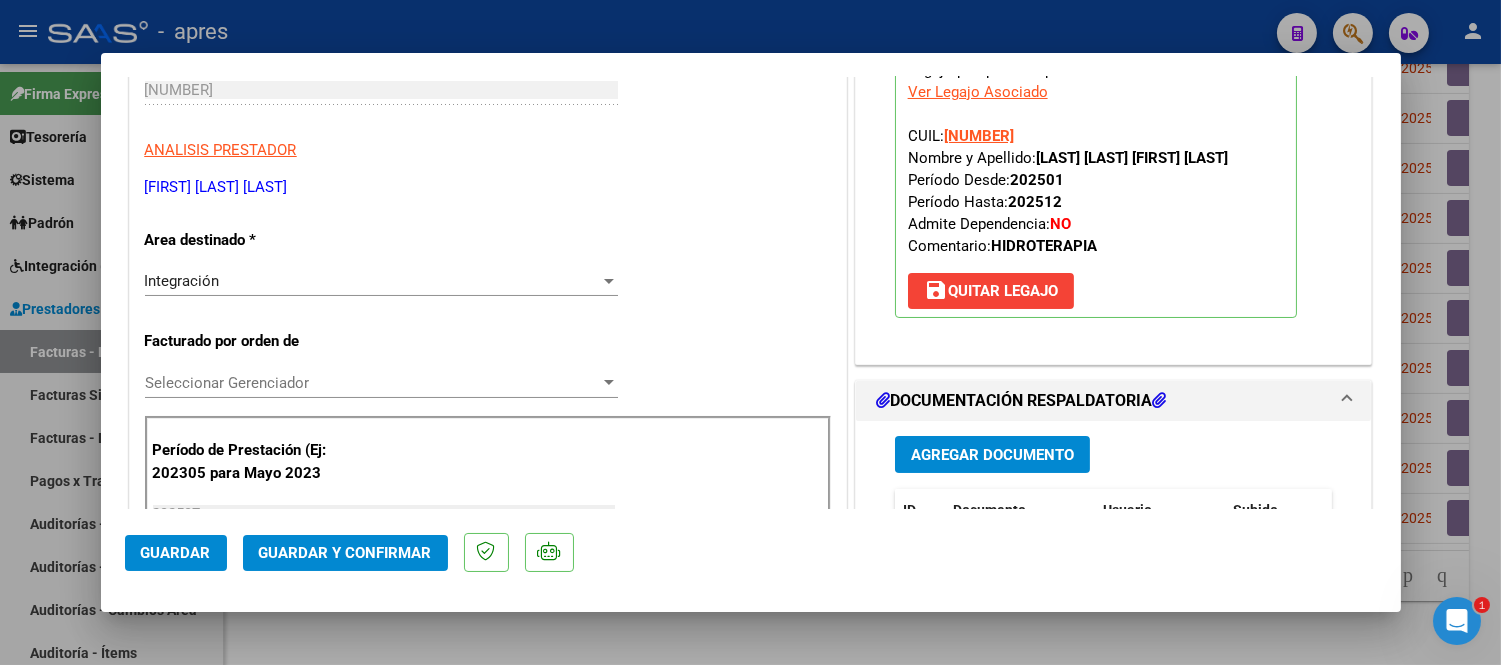scroll, scrollTop: 111, scrollLeft: 0, axis: vertical 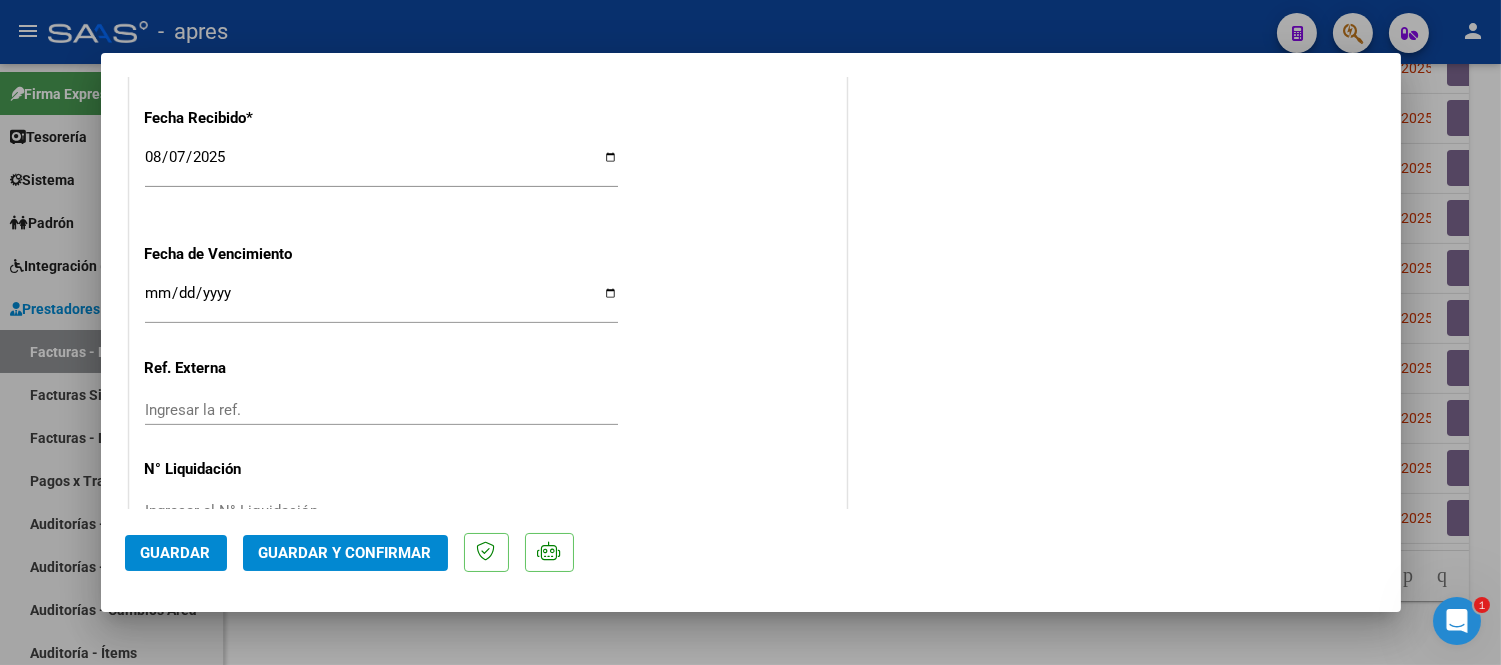 click on "Ingresar la fecha" at bounding box center [381, 301] 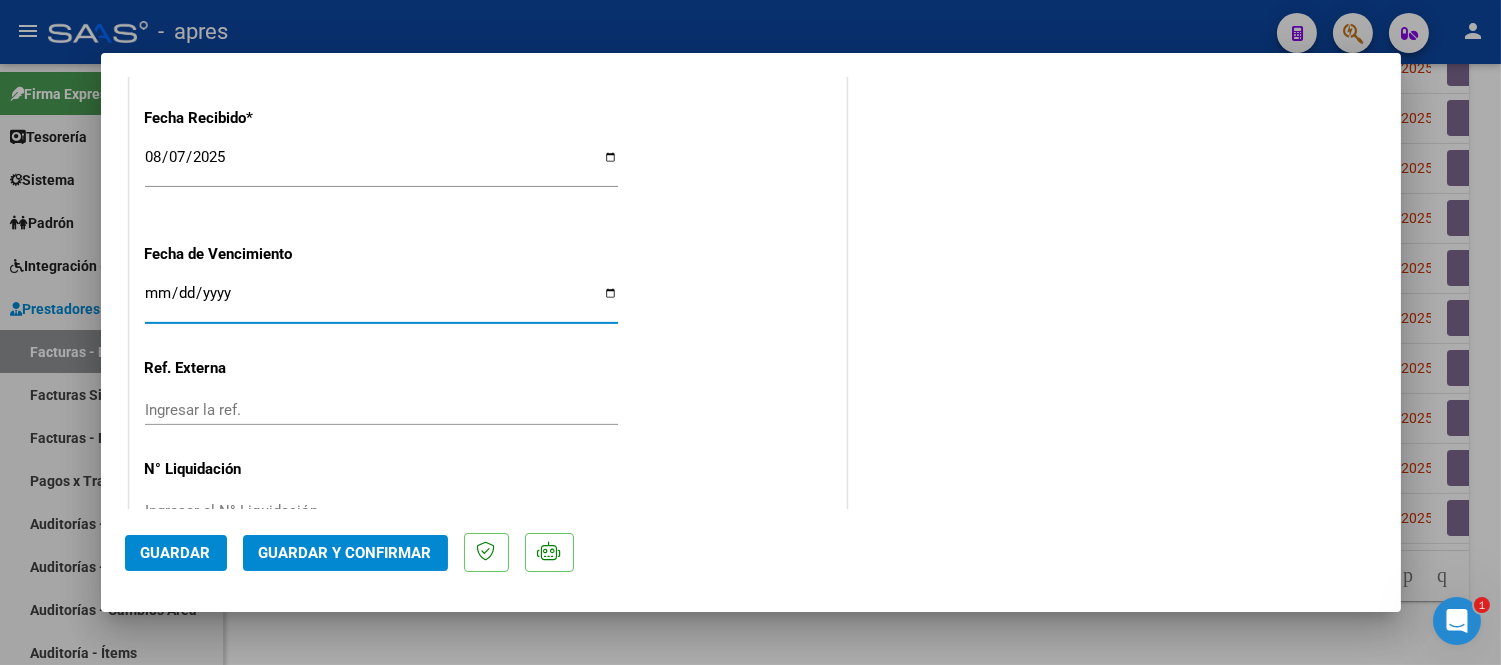 type on "2025-08-14" 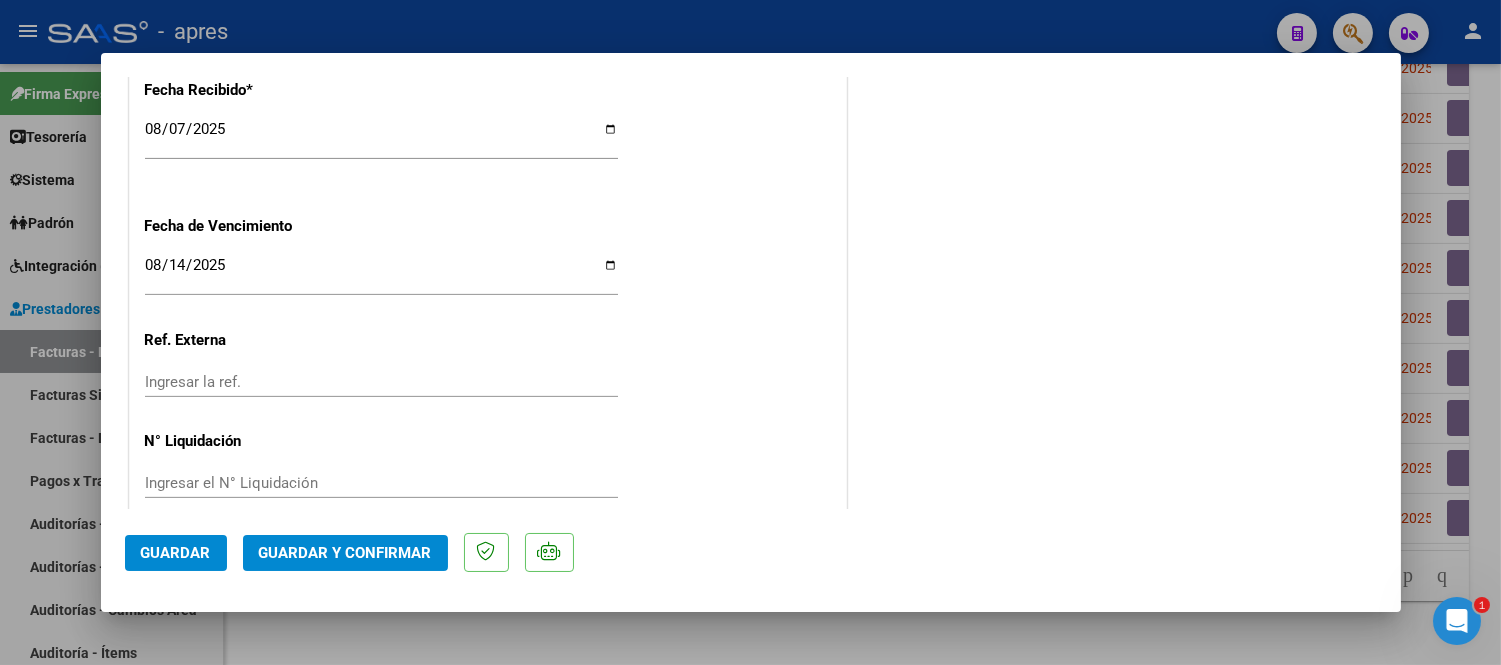 scroll, scrollTop: 1498, scrollLeft: 0, axis: vertical 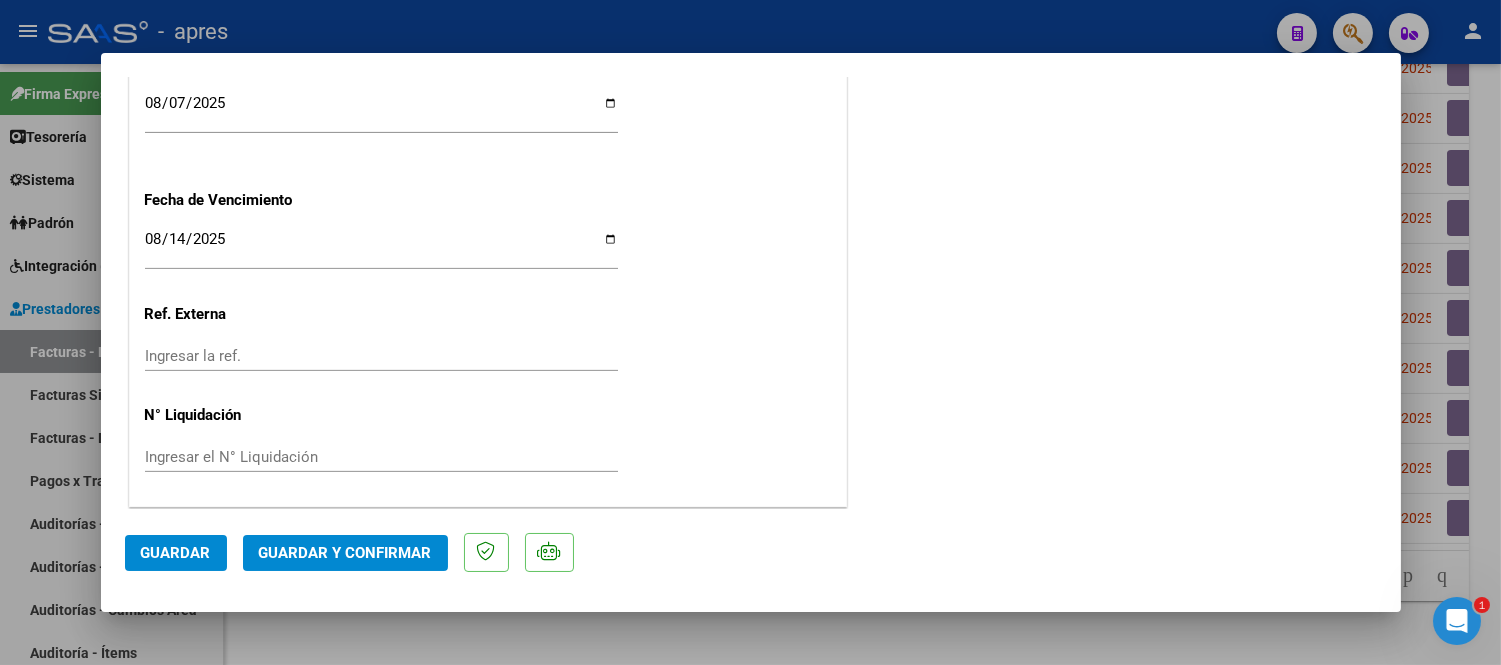 click on "CUIT  *   20-96043869-9 Ingresar CUIT  ANALISIS PRESTADOR  SALINAS OROPEZA KEYBER JOSEPH  ARCA Padrón  Area destinado * Integración Seleccionar Area  Facturado por orden de  Seleccionar Gerenciador Seleccionar Gerenciador Período de Prestación (Ej: 202305 para Mayo 2023    202507 Ingrese el Período de Prestación como indica el ejemplo   Una vez que se asoció a un legajo aprobado no se puede cambiar el período de prestación.   Comprobante Tipo * Factura C Seleccionar Tipo Punto de Venta  *   1 Ingresar el Nro.  Número  *   145 Ingresar el Nro.  Monto  *   $ 98.964,88 Ingresar el monto  Fecha del Cpbt.  *   2025-08-04 Ingresar la fecha  CAE / CAEA (no ingrese CAI)    75329350776476 Ingresar el CAE o CAEA (no ingrese CAI)  Fecha Recibido  *   2025-08-07 Ingresar la fecha  Fecha de Vencimiento    2025-08-14 Ingresar la fecha  Ref. Externa    Ingresar la ref.  N° Liquidación    Ingresar el N° Liquidación" at bounding box center (488, -350) 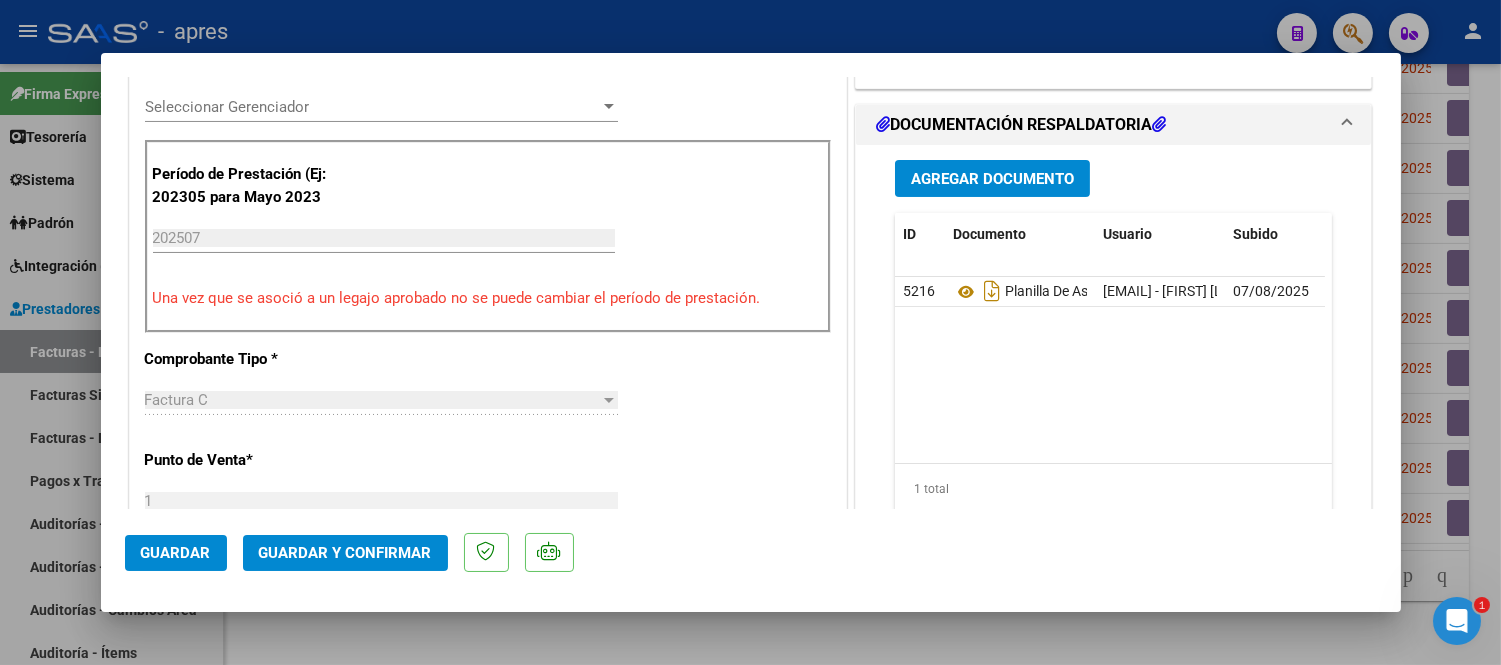 scroll, scrollTop: 610, scrollLeft: 0, axis: vertical 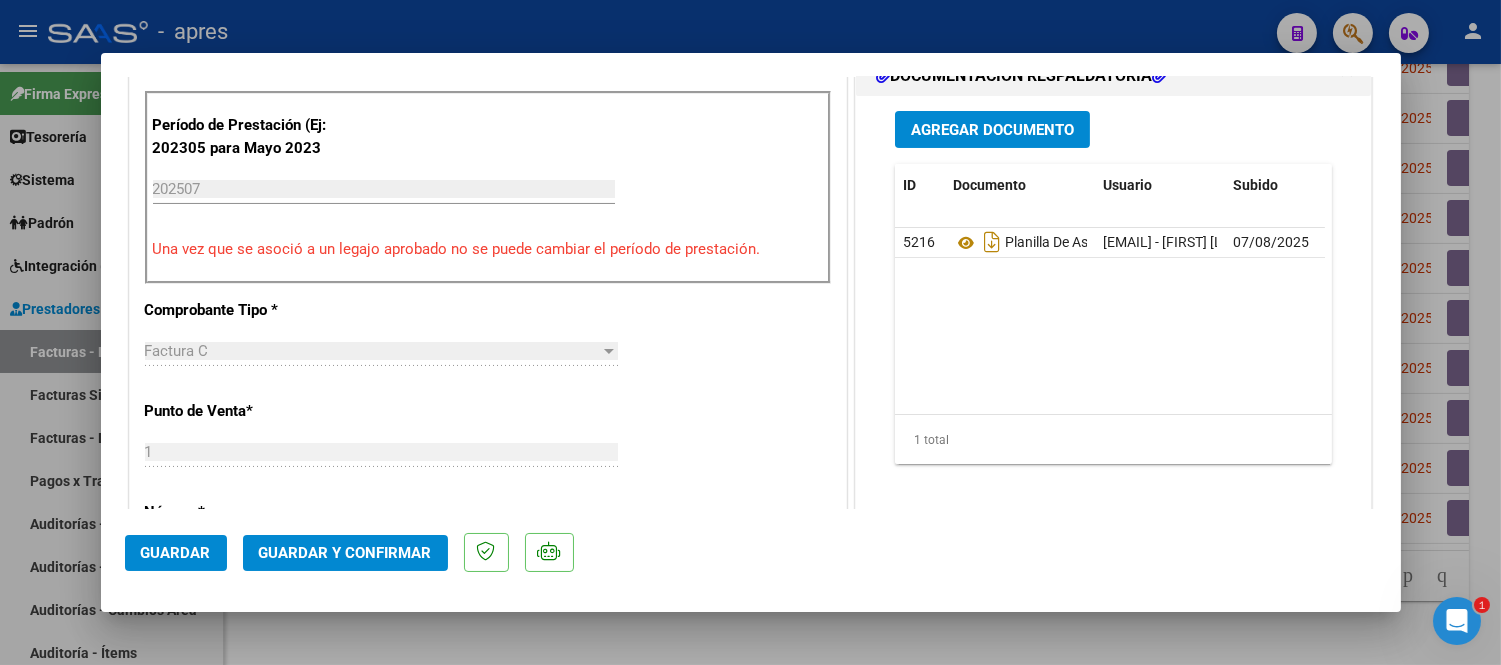 click on "Guardar y Confirmar" 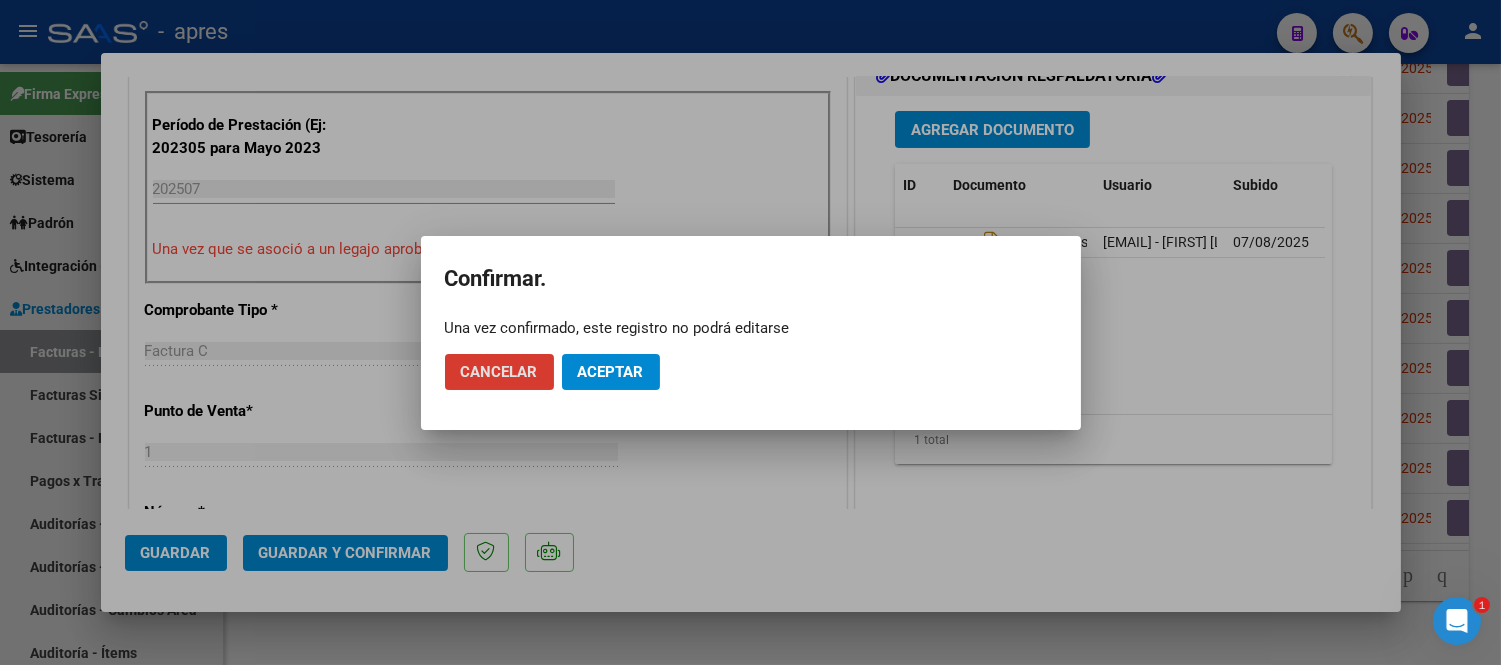 click on "Aceptar" 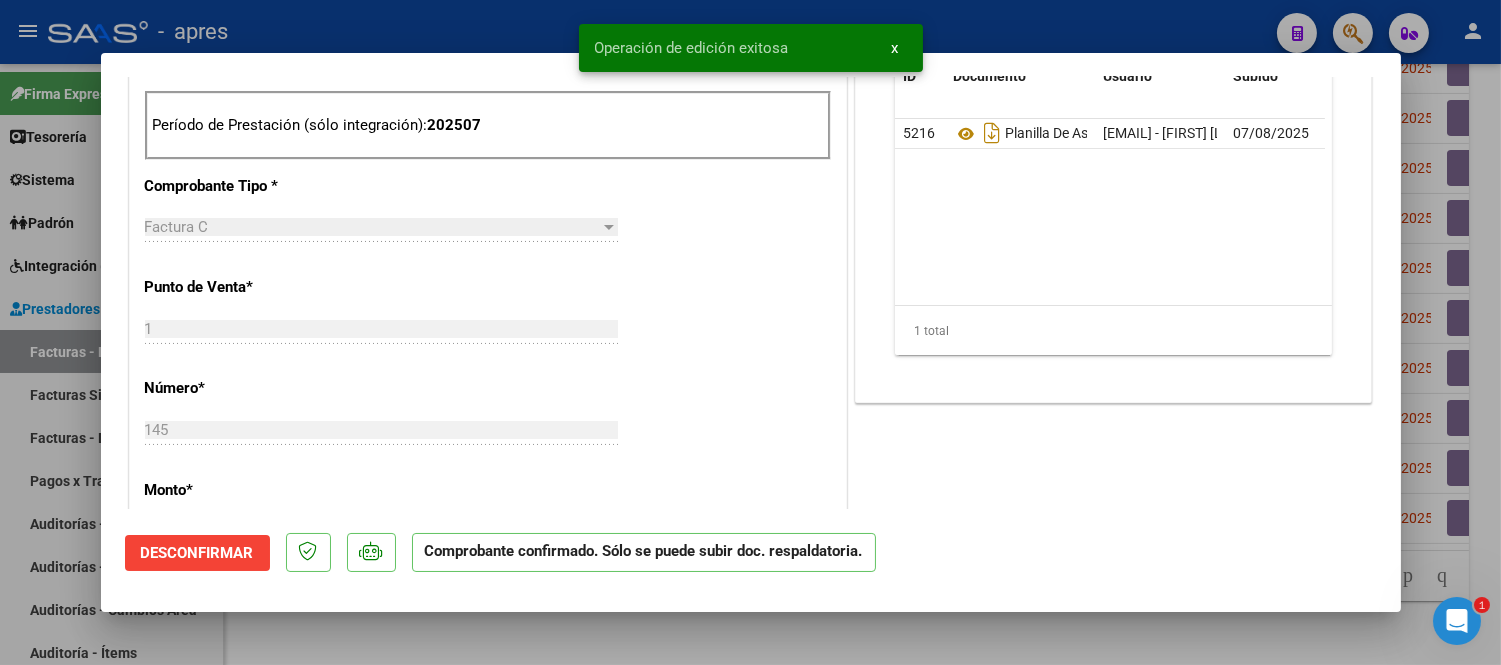 click at bounding box center [750, 332] 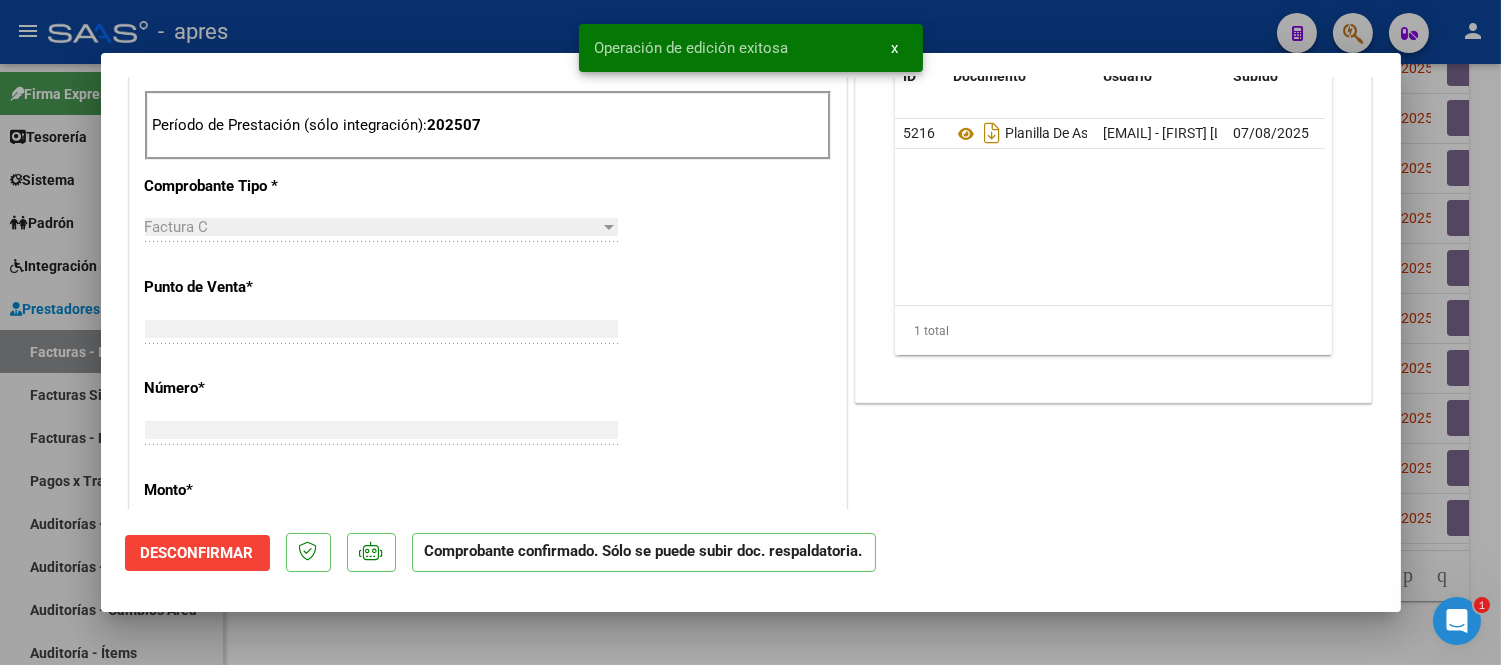 scroll, scrollTop: 808, scrollLeft: 0, axis: vertical 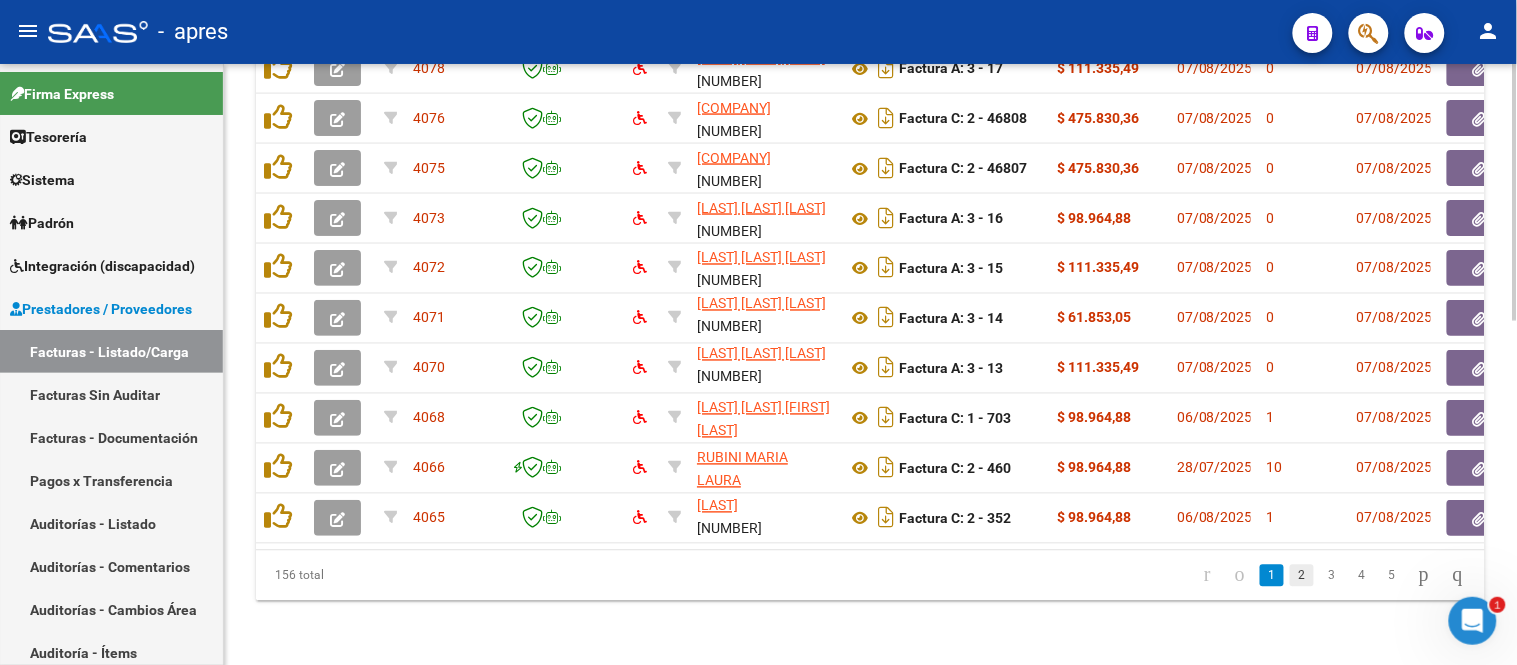 click on "2" 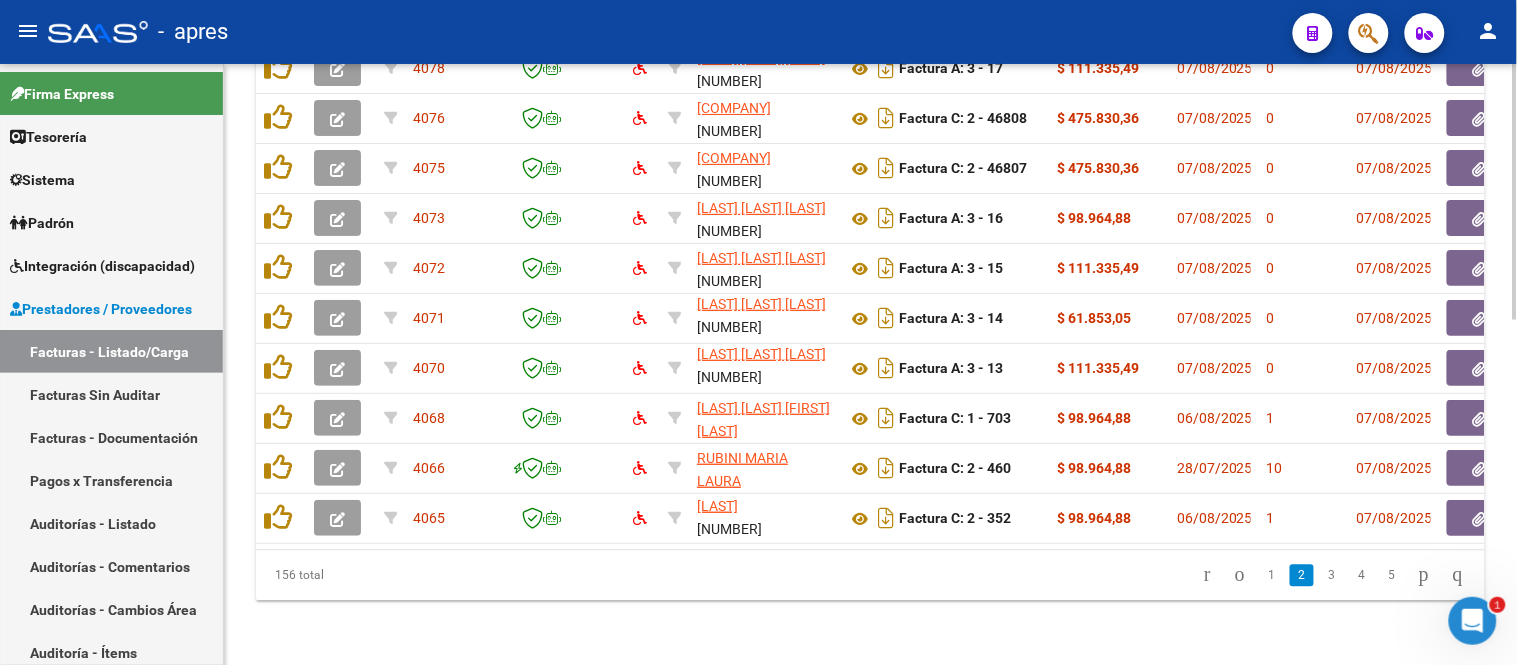 scroll, scrollTop: 3, scrollLeft: 0, axis: vertical 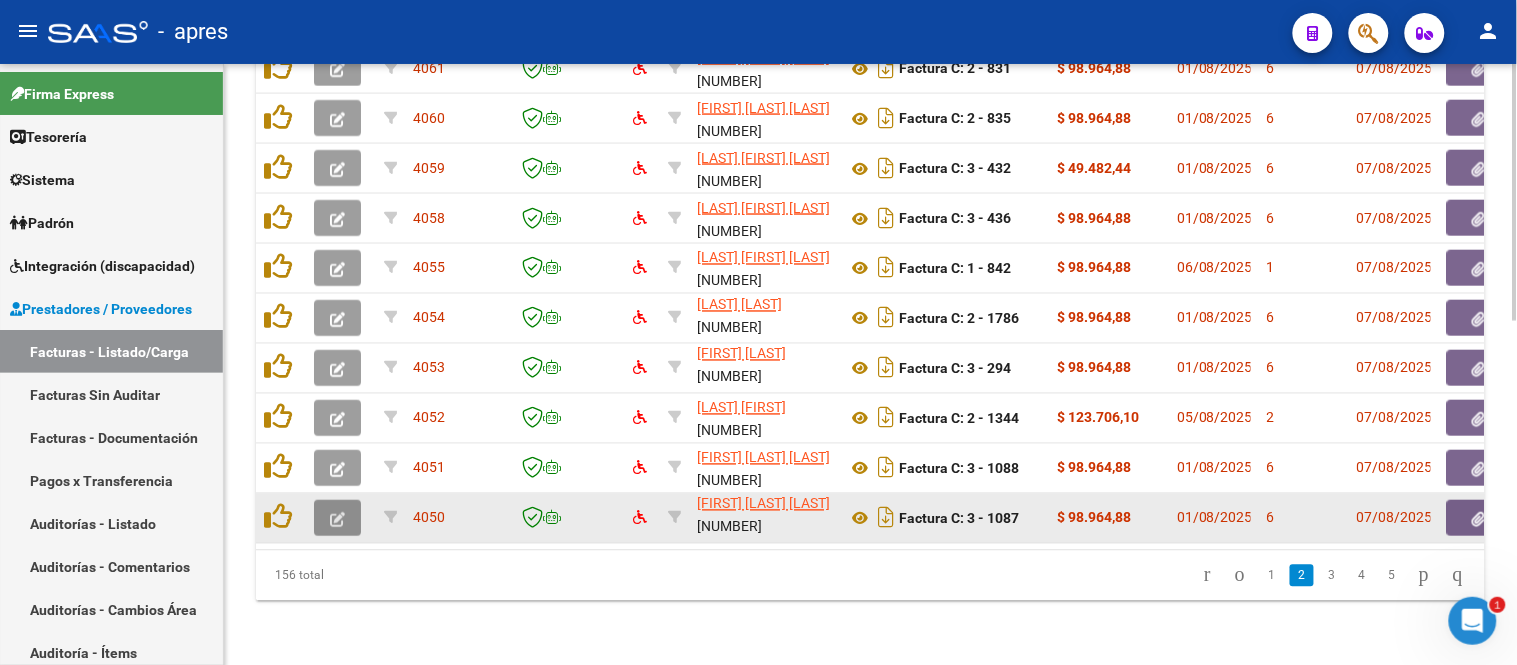 click 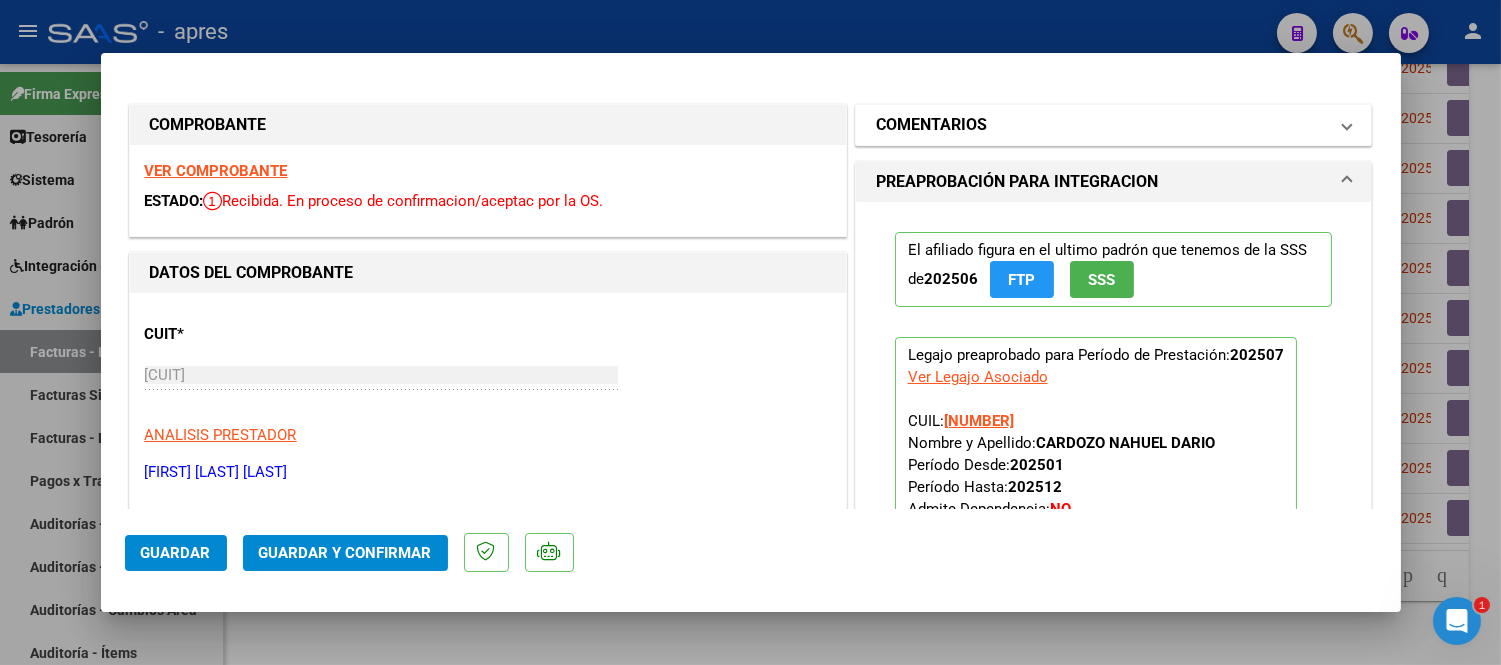 click on "COMENTARIOS" at bounding box center (1110, 125) 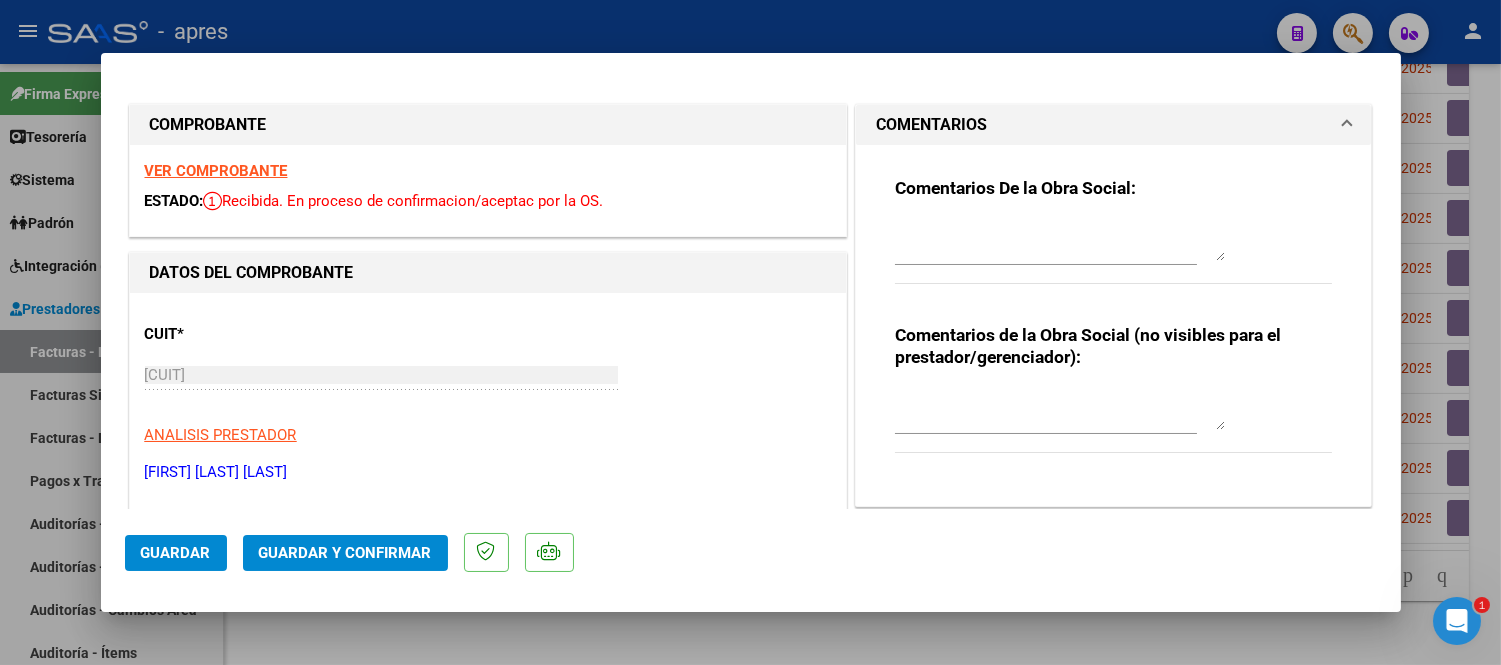 click on "COMENTARIOS" at bounding box center (1110, 125) 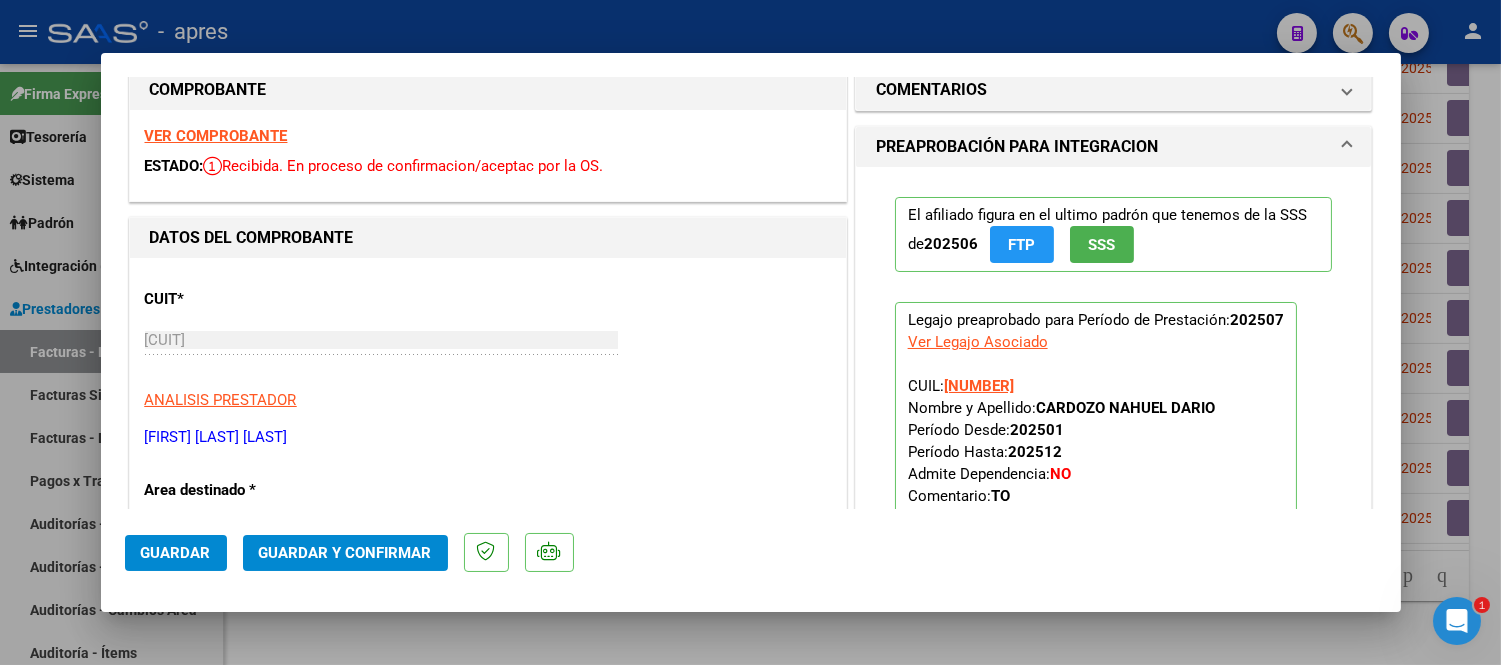scroll, scrollTop: 0, scrollLeft: 0, axis: both 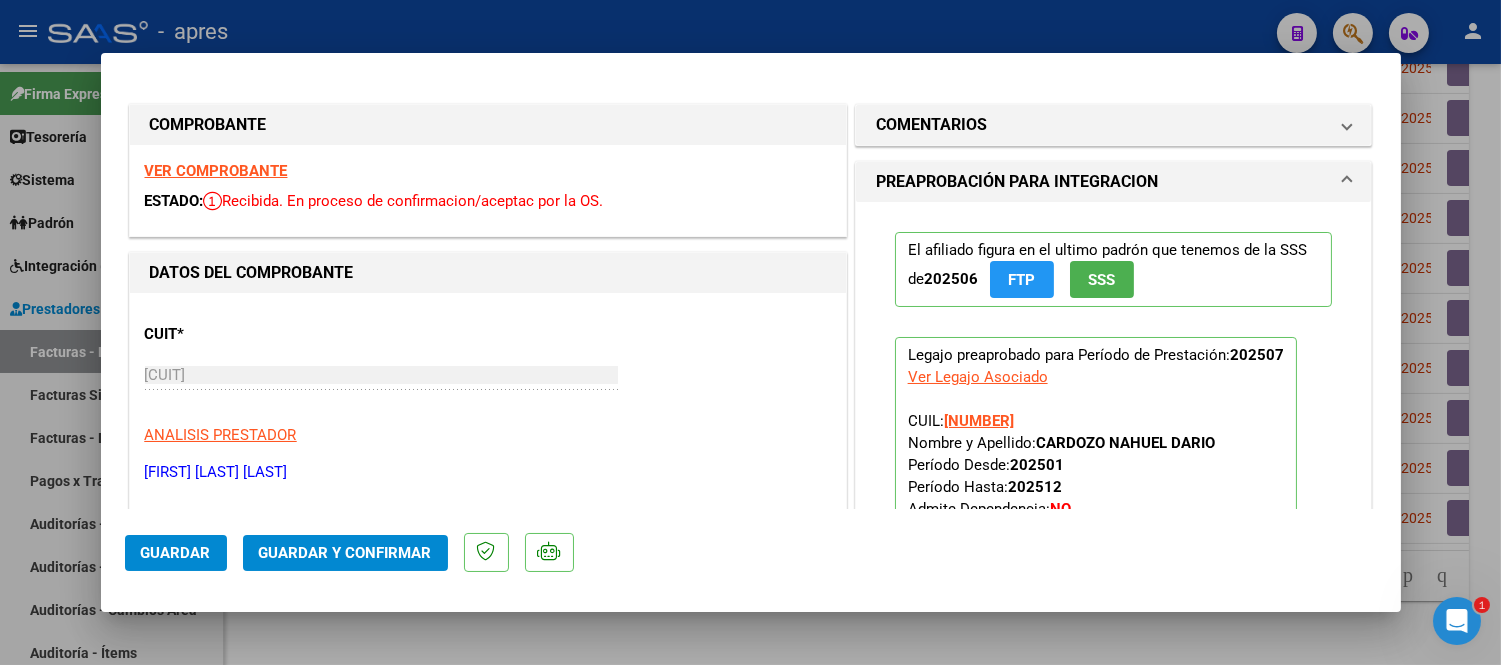 click on "VER COMPROBANTE" at bounding box center [216, 171] 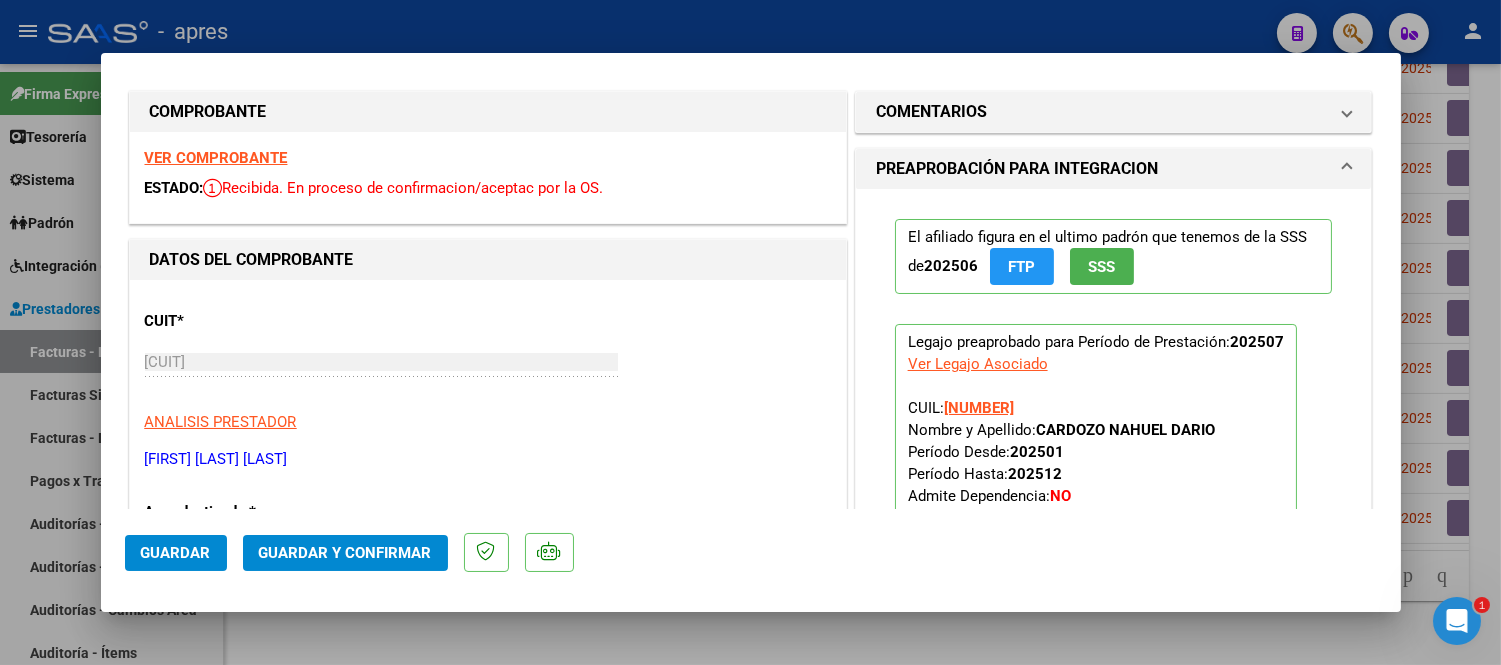 scroll, scrollTop: 0, scrollLeft: 0, axis: both 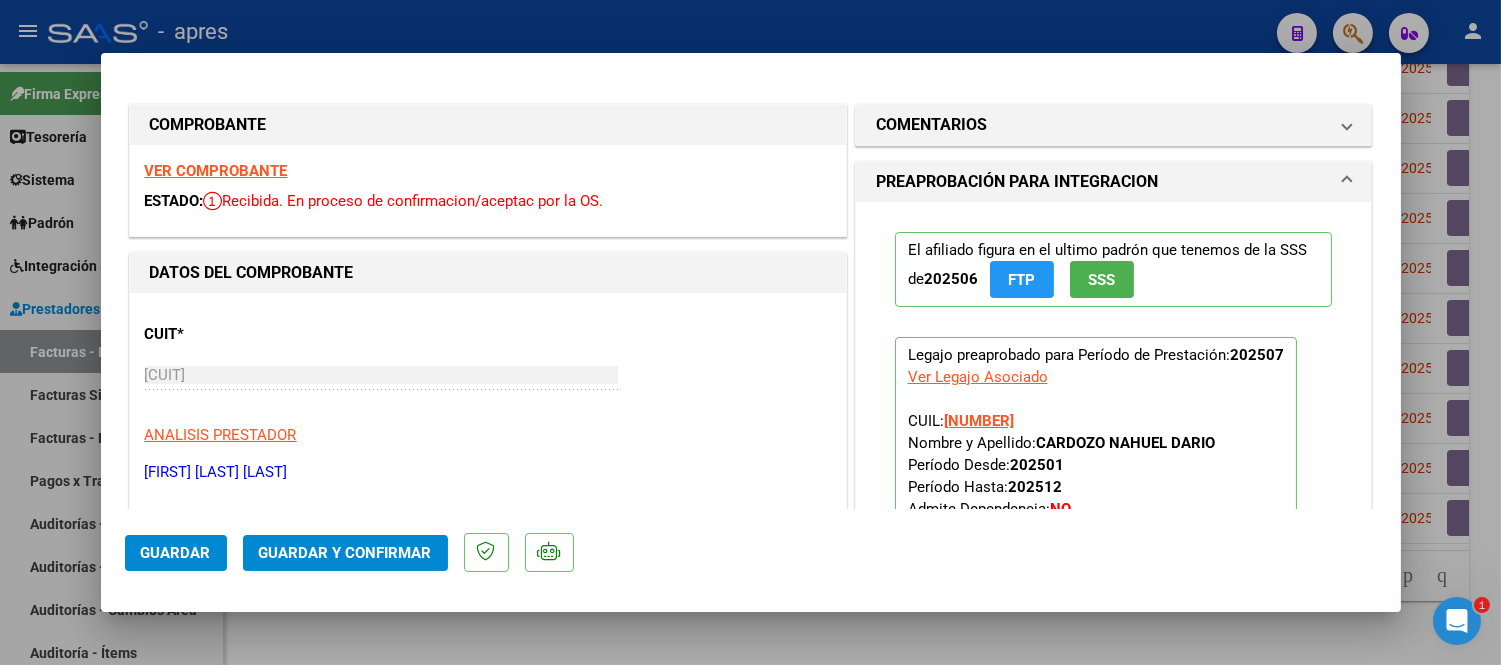 click on "VER COMPROBANTE" at bounding box center [216, 171] 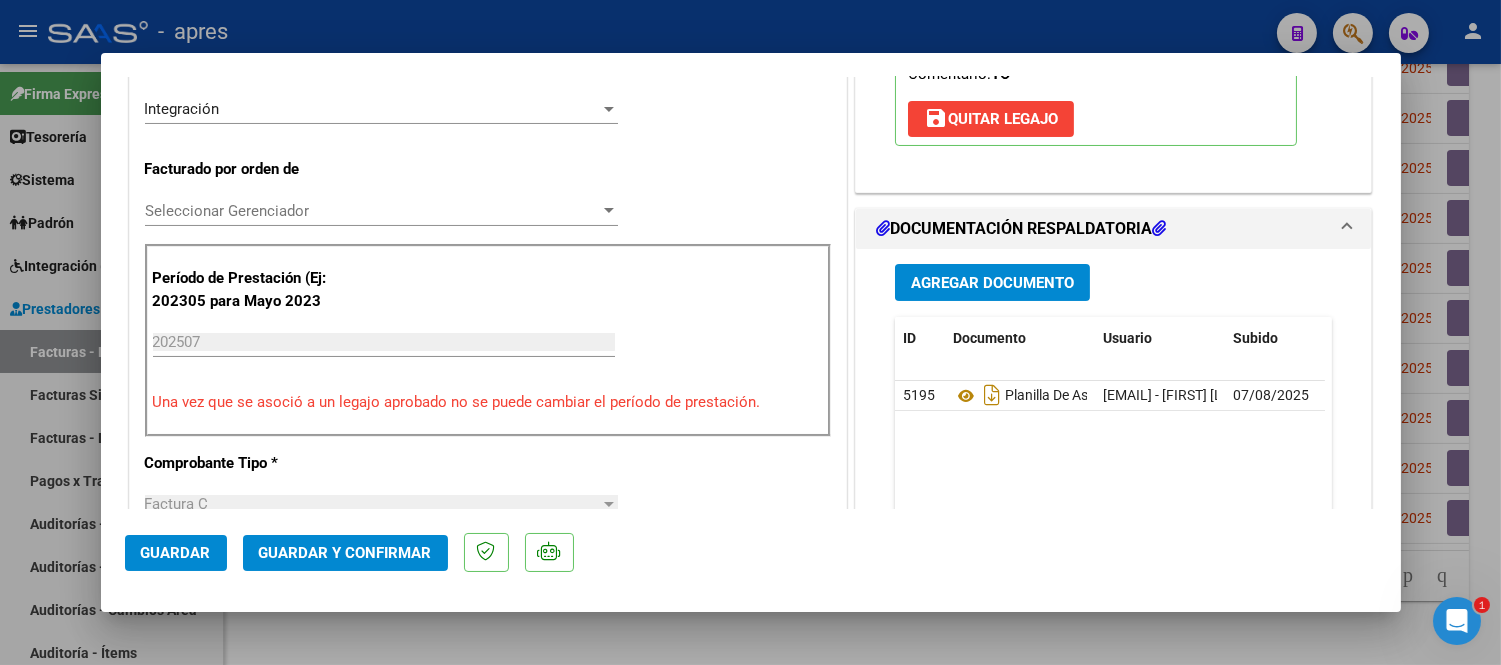 scroll, scrollTop: 666, scrollLeft: 0, axis: vertical 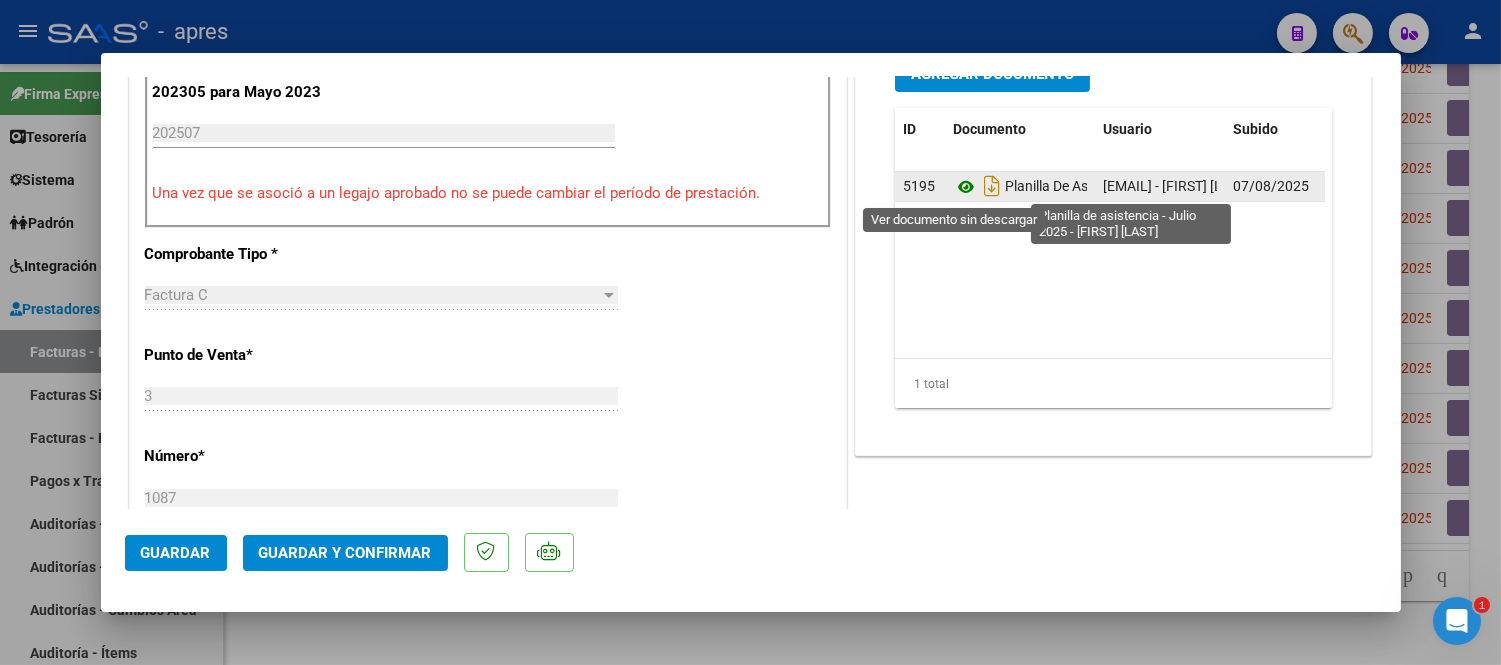 click 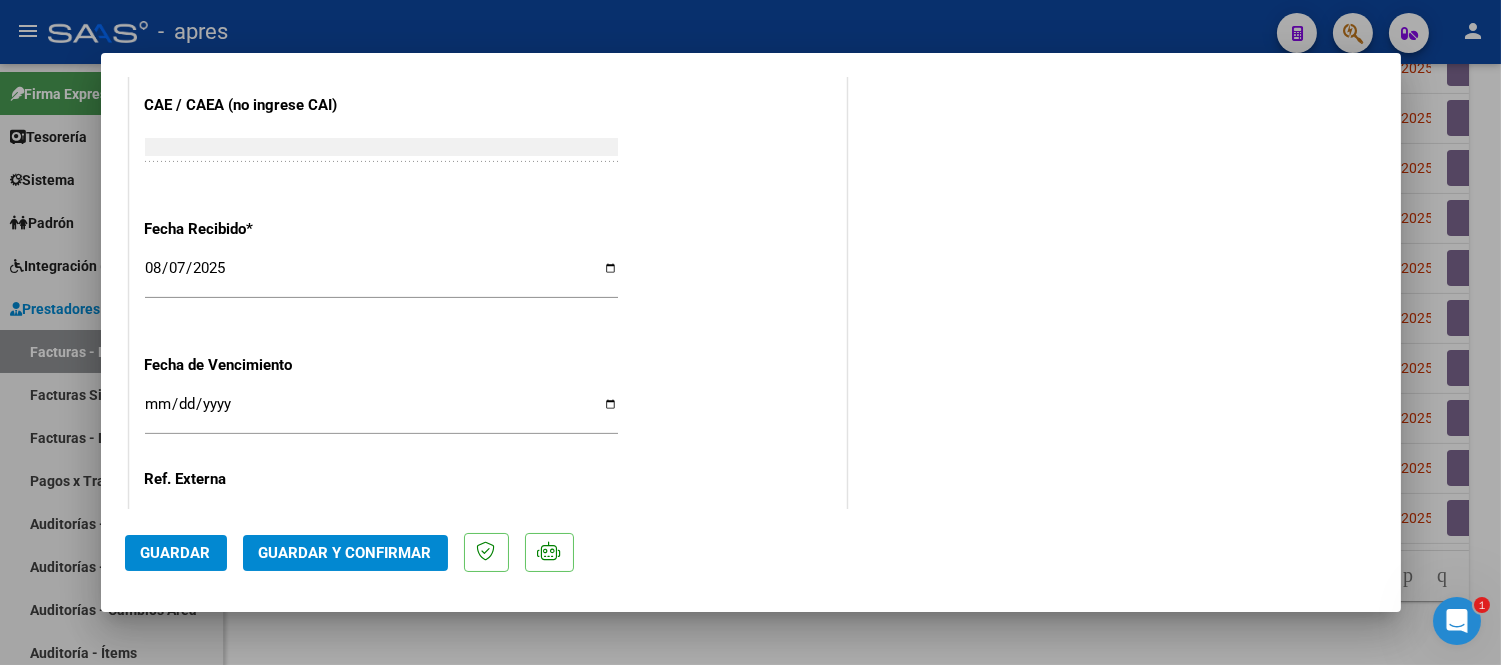 scroll, scrollTop: 1498, scrollLeft: 0, axis: vertical 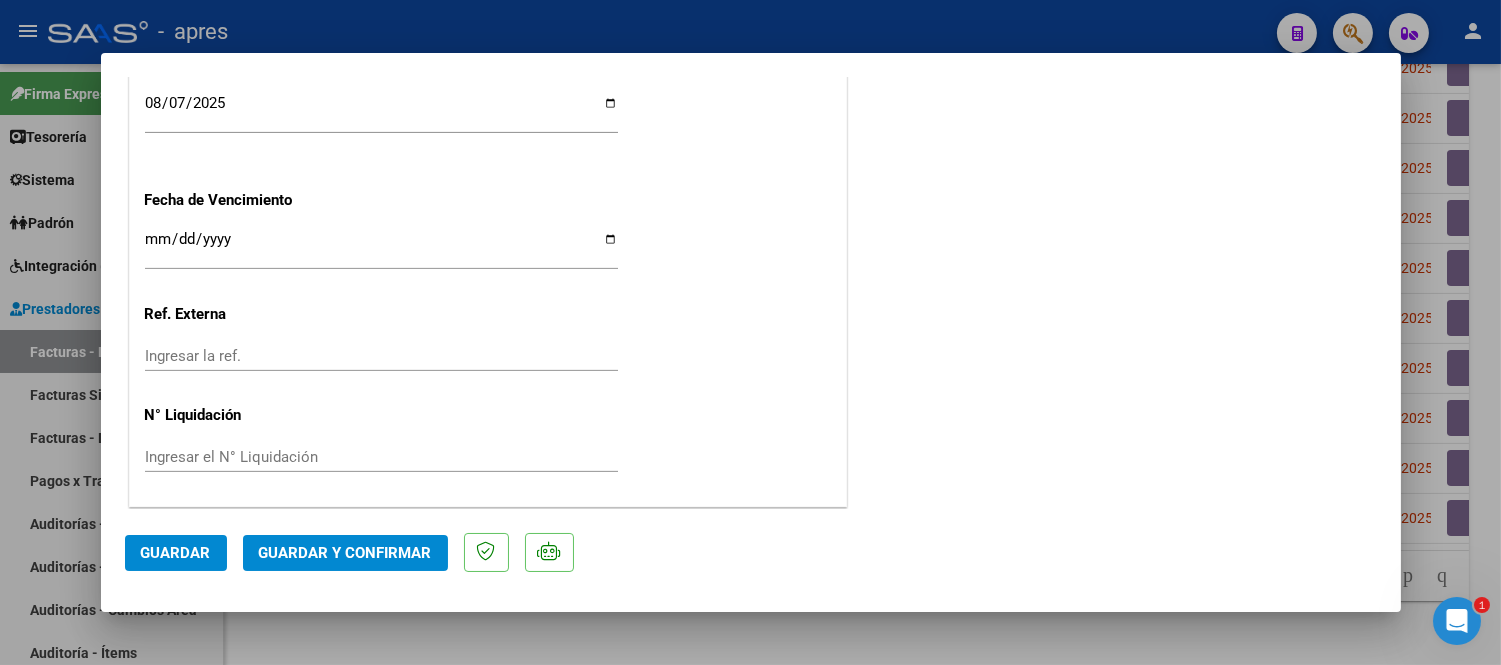 click on "Ingresar la fecha" 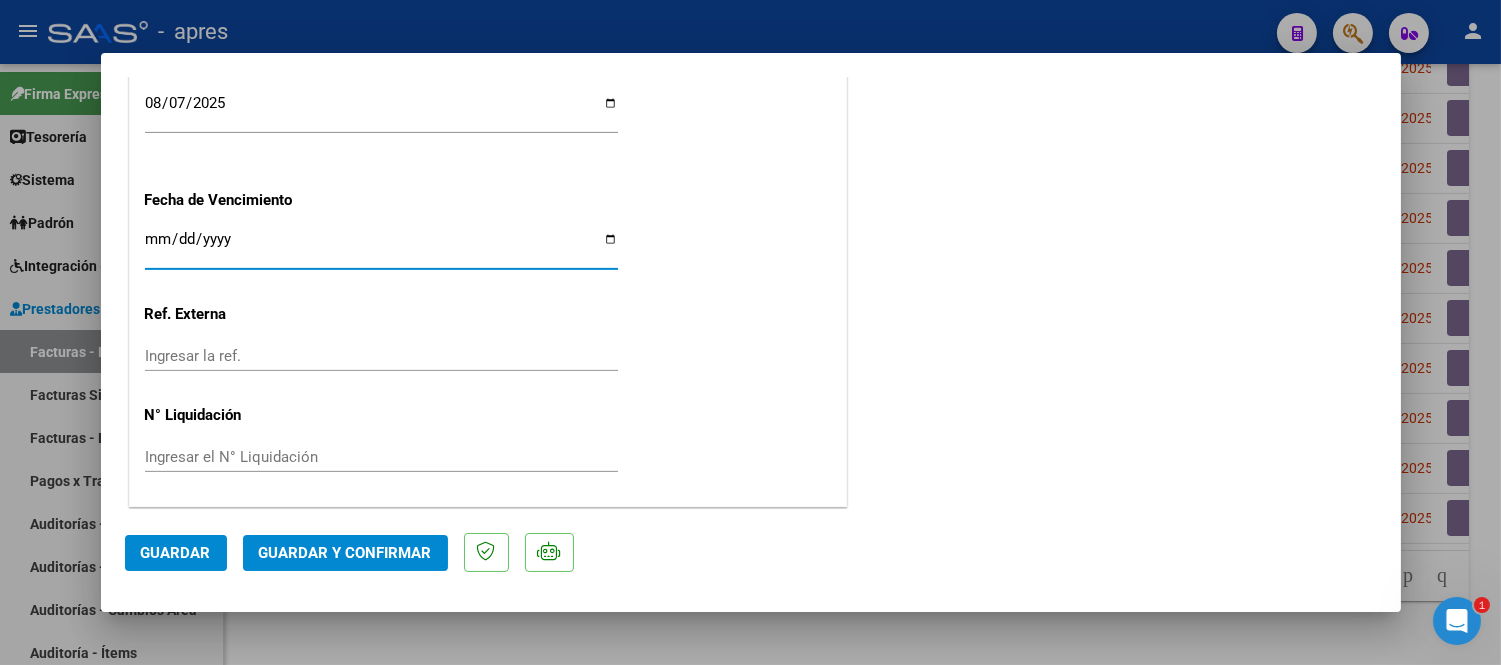 click on "Ingresar la fecha" 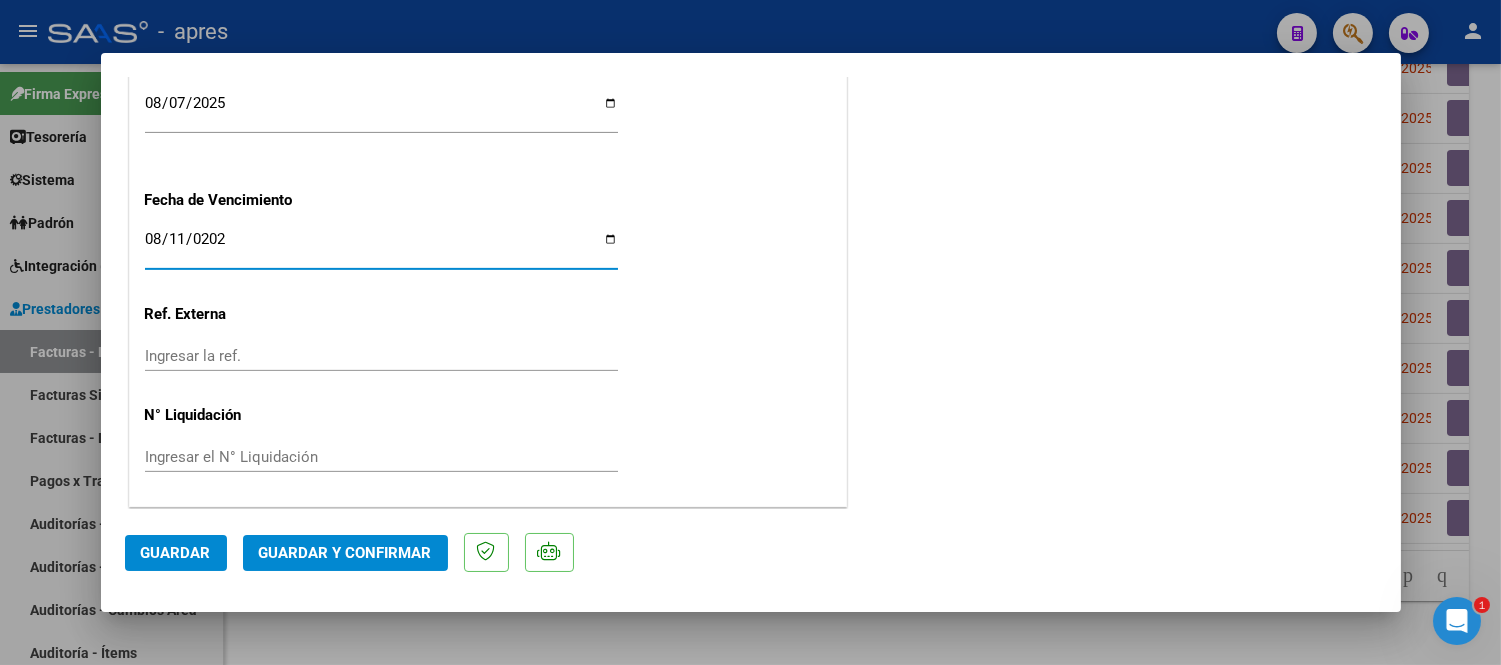 type on "2025-08-11" 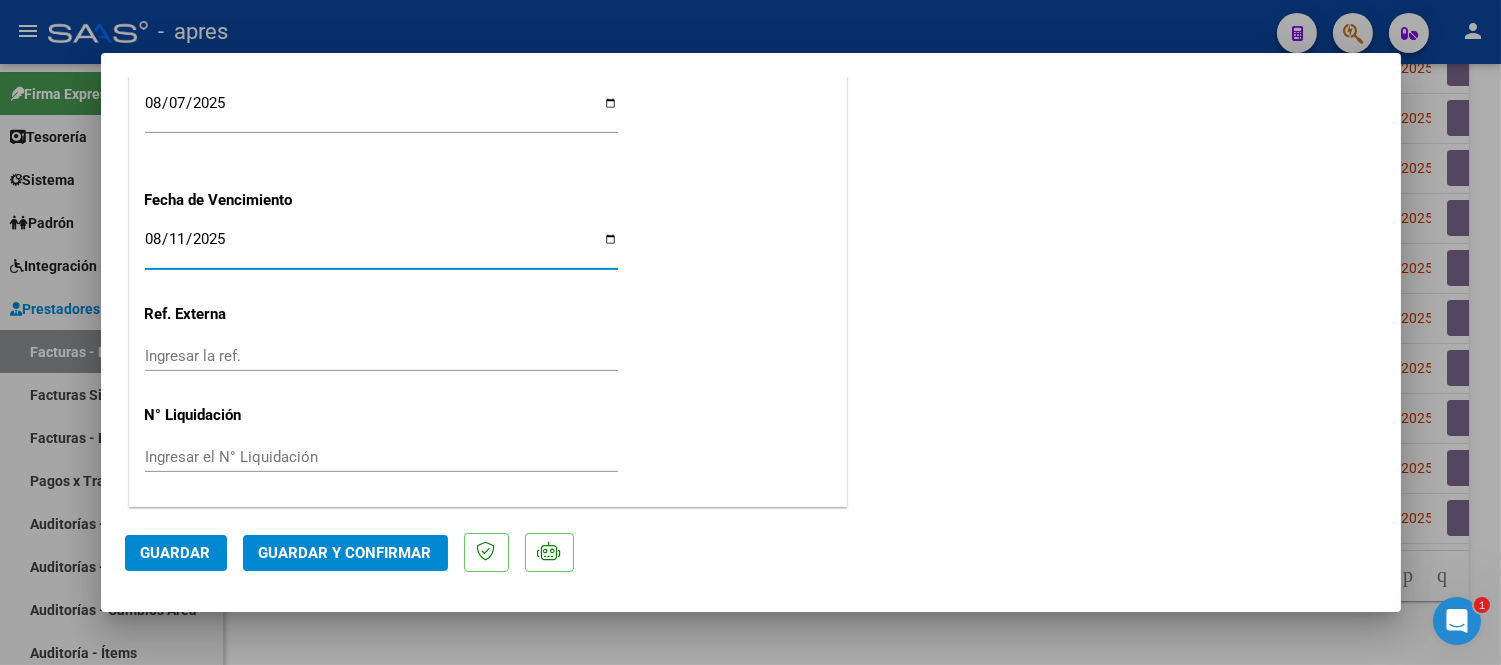 click on "2025-08-11 Ingresar la fecha" 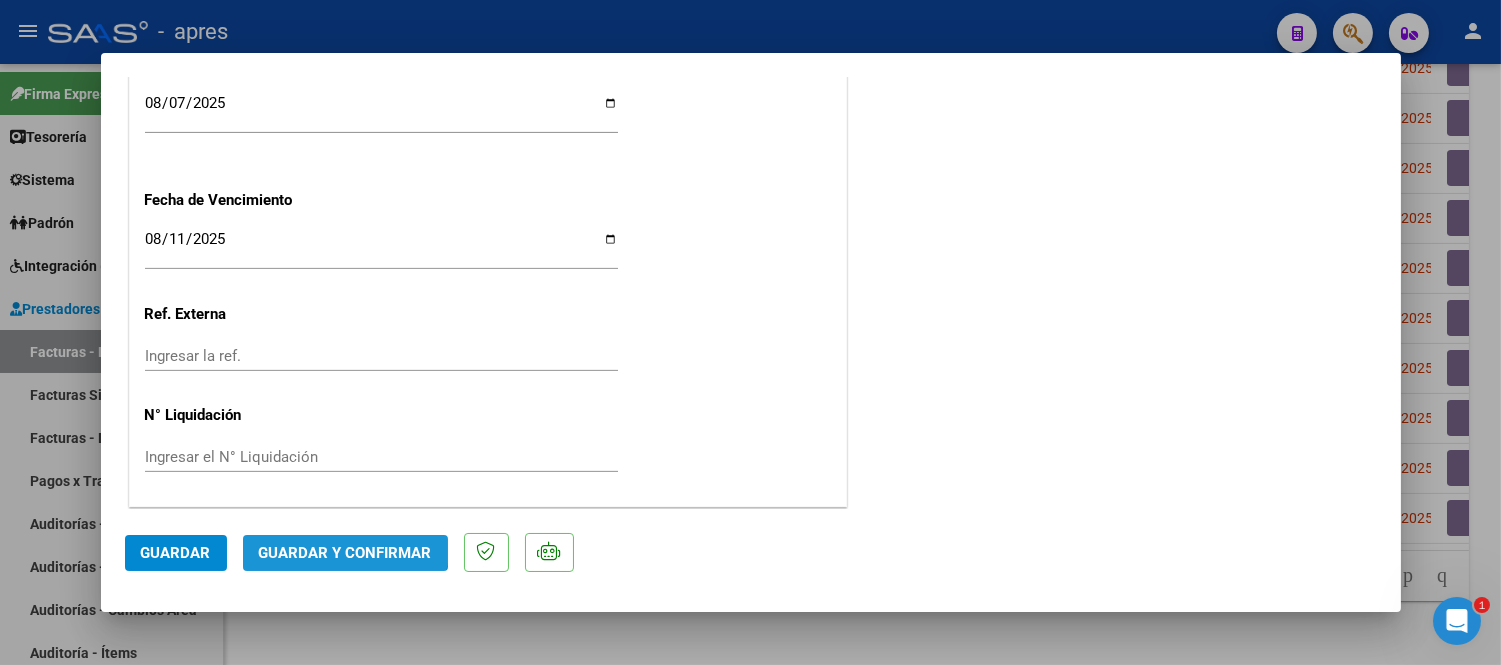 click on "Guardar y Confirmar" 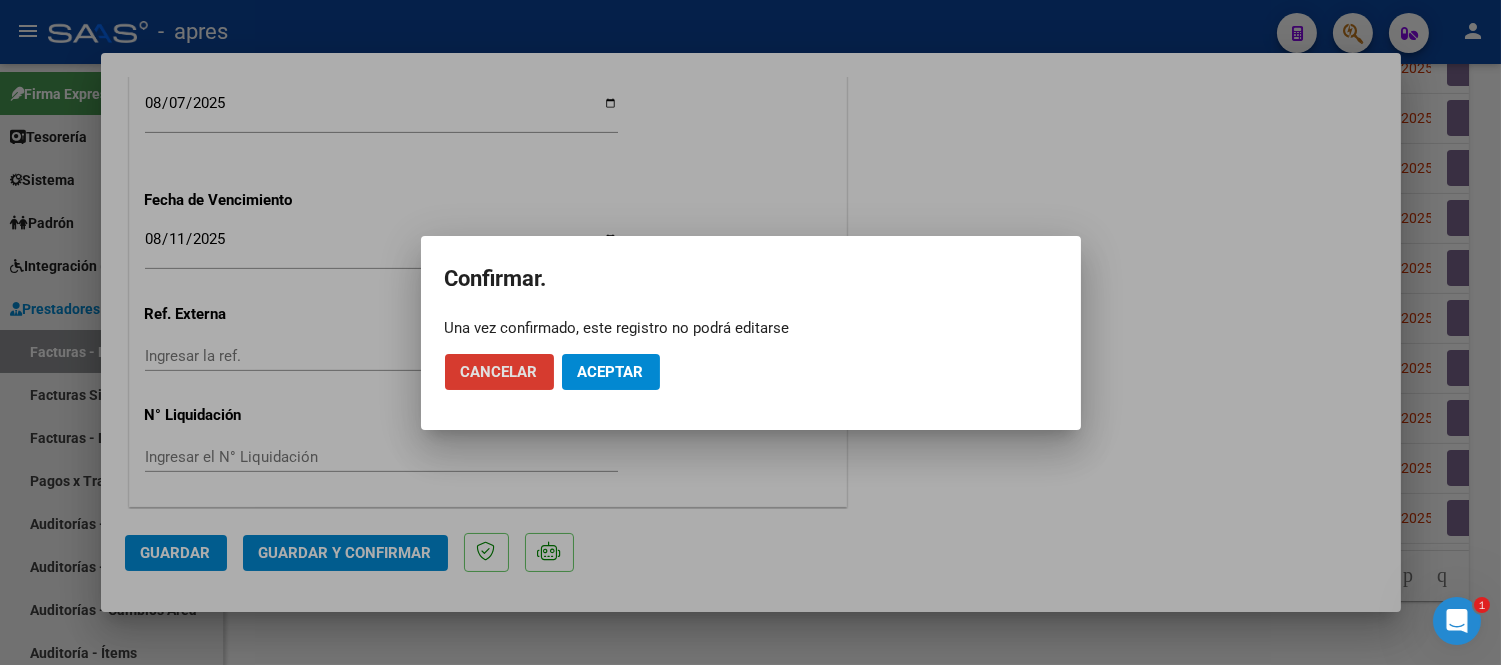 click on "Aceptar" 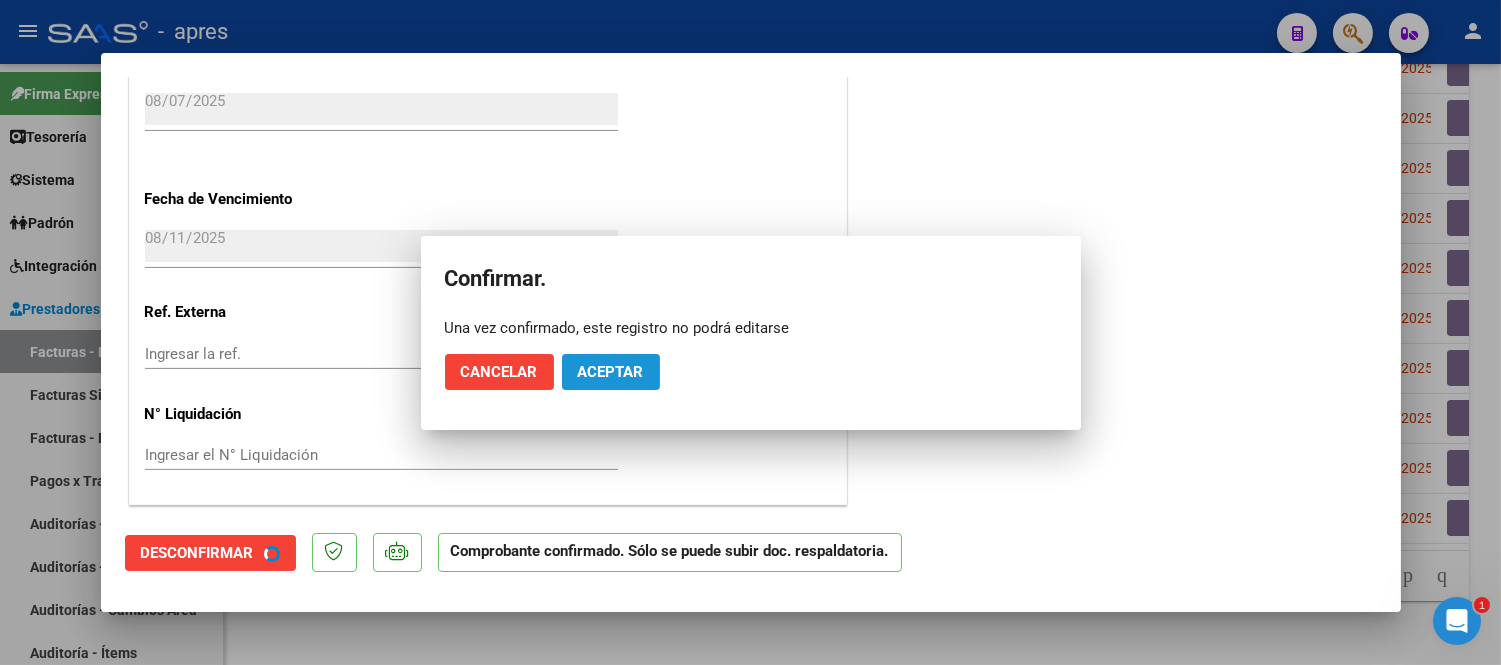 scroll, scrollTop: 1375, scrollLeft: 0, axis: vertical 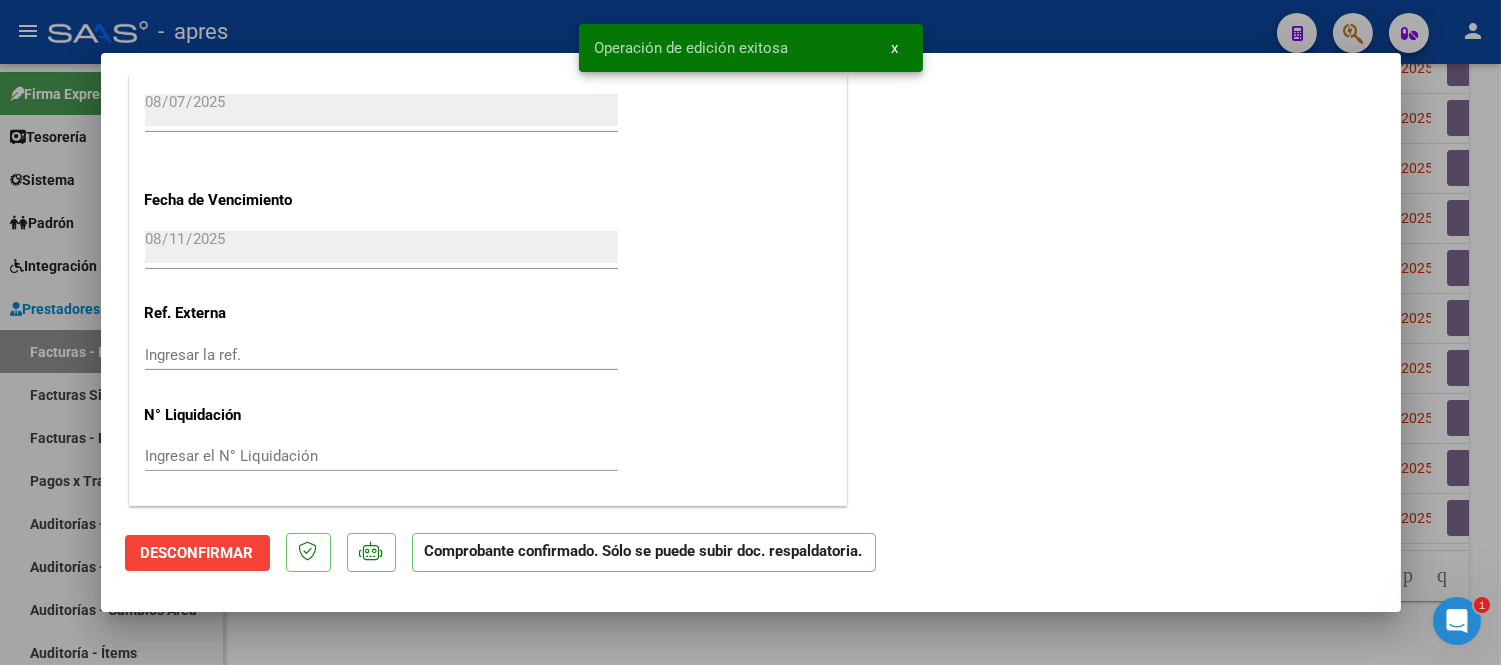 click at bounding box center (750, 332) 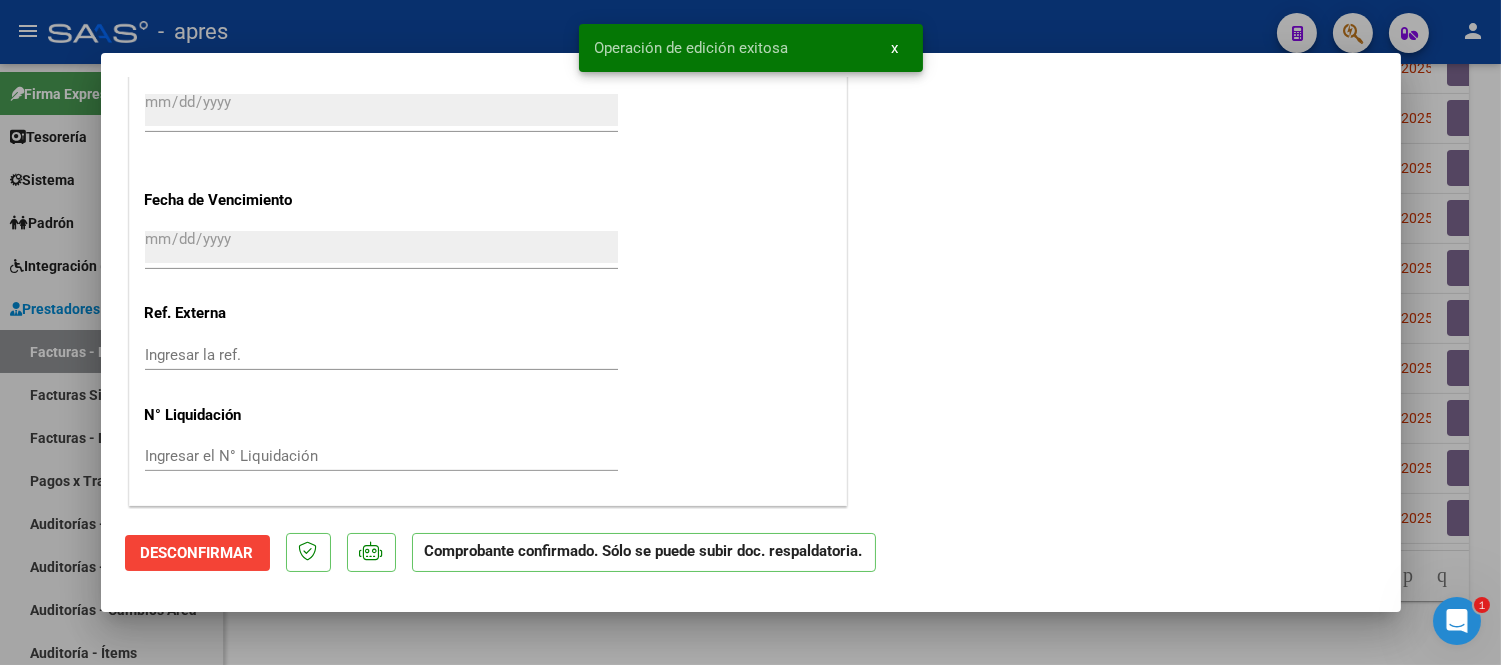 scroll, scrollTop: 808, scrollLeft: 0, axis: vertical 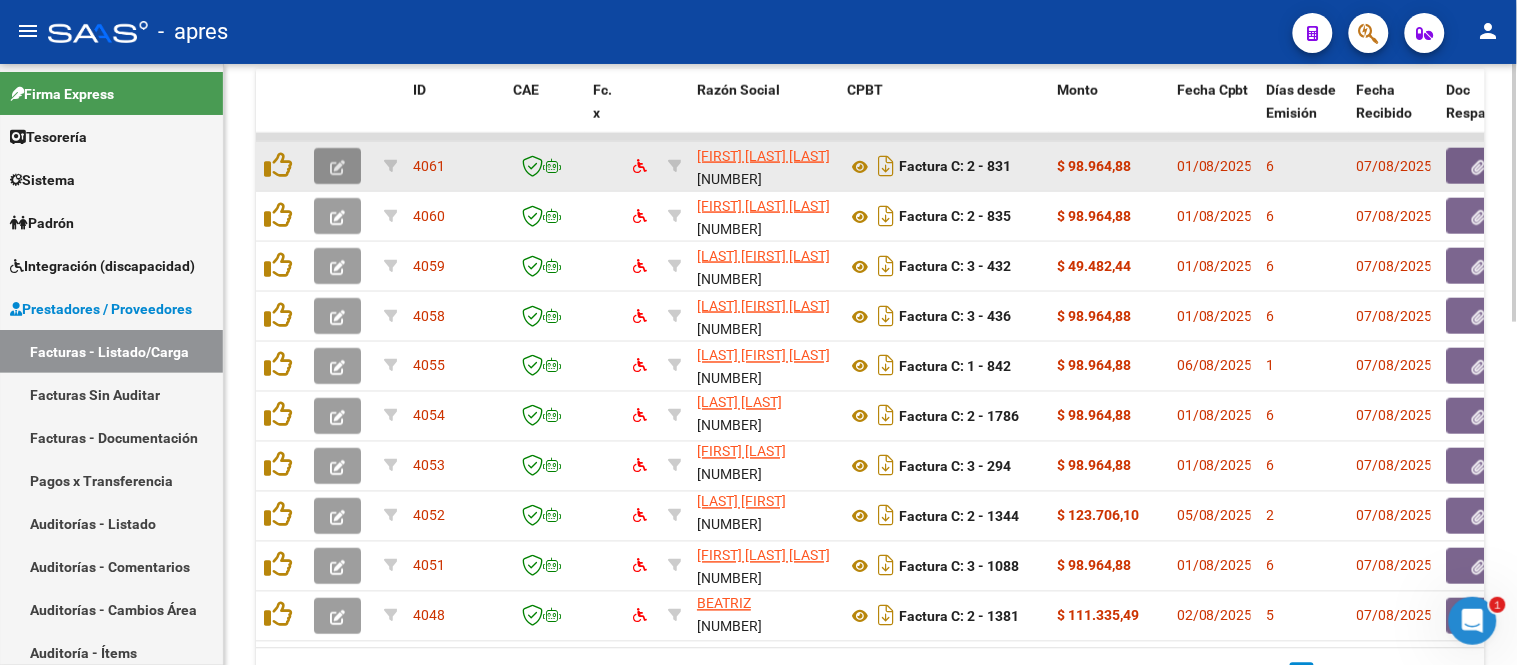 click 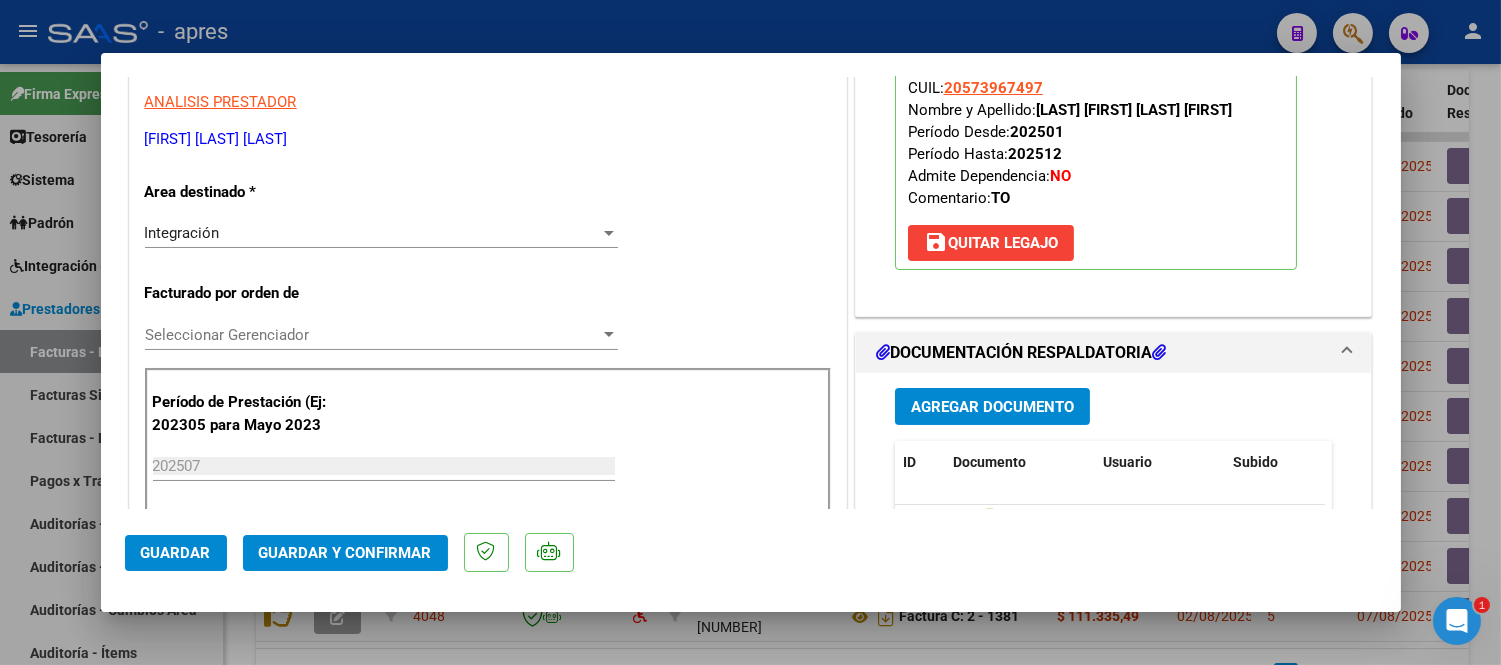 scroll, scrollTop: 0, scrollLeft: 0, axis: both 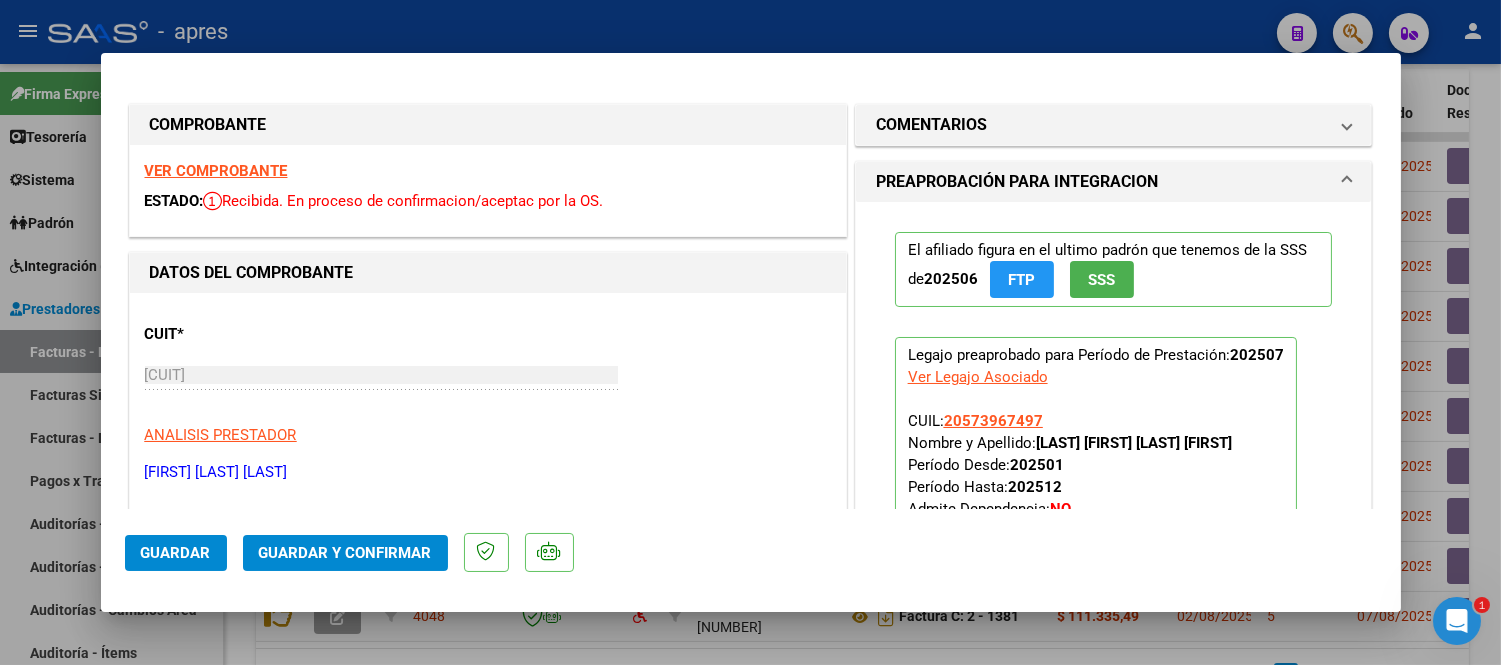 click on "VER COMPROBANTE" at bounding box center (216, 171) 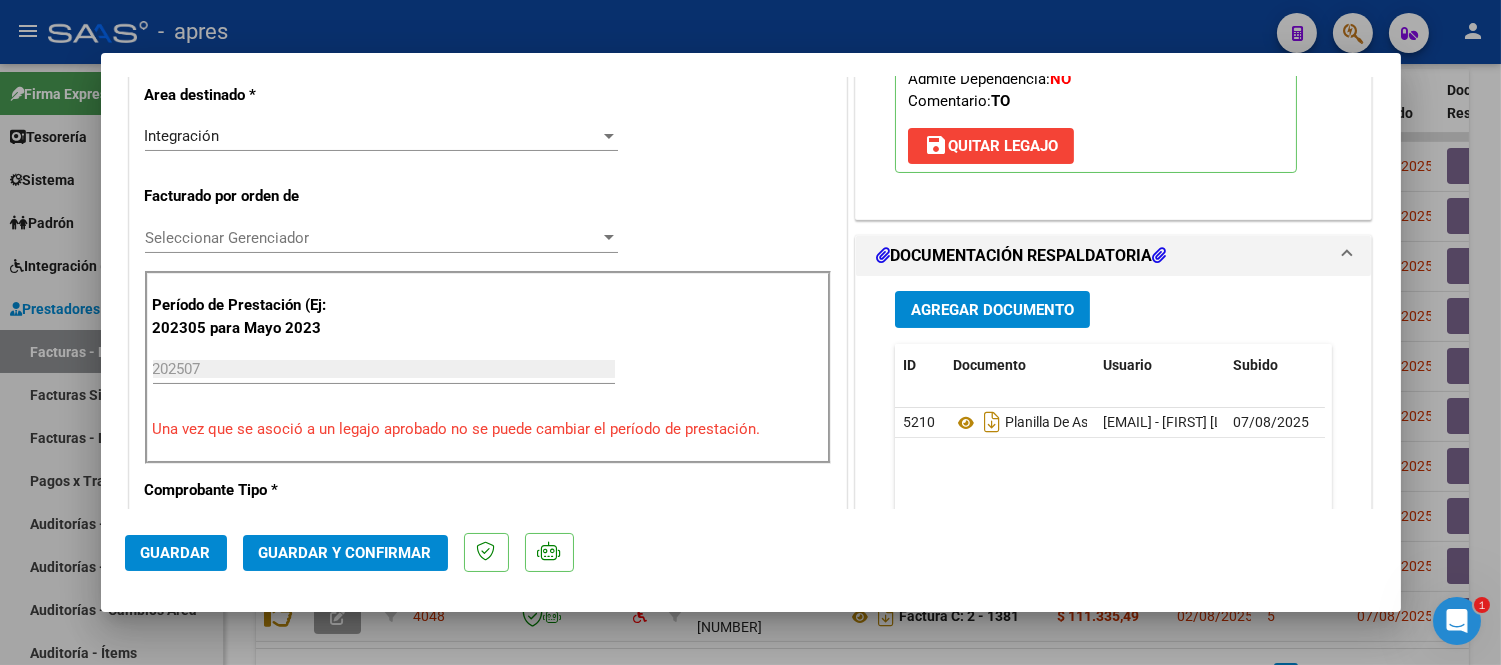scroll, scrollTop: 444, scrollLeft: 0, axis: vertical 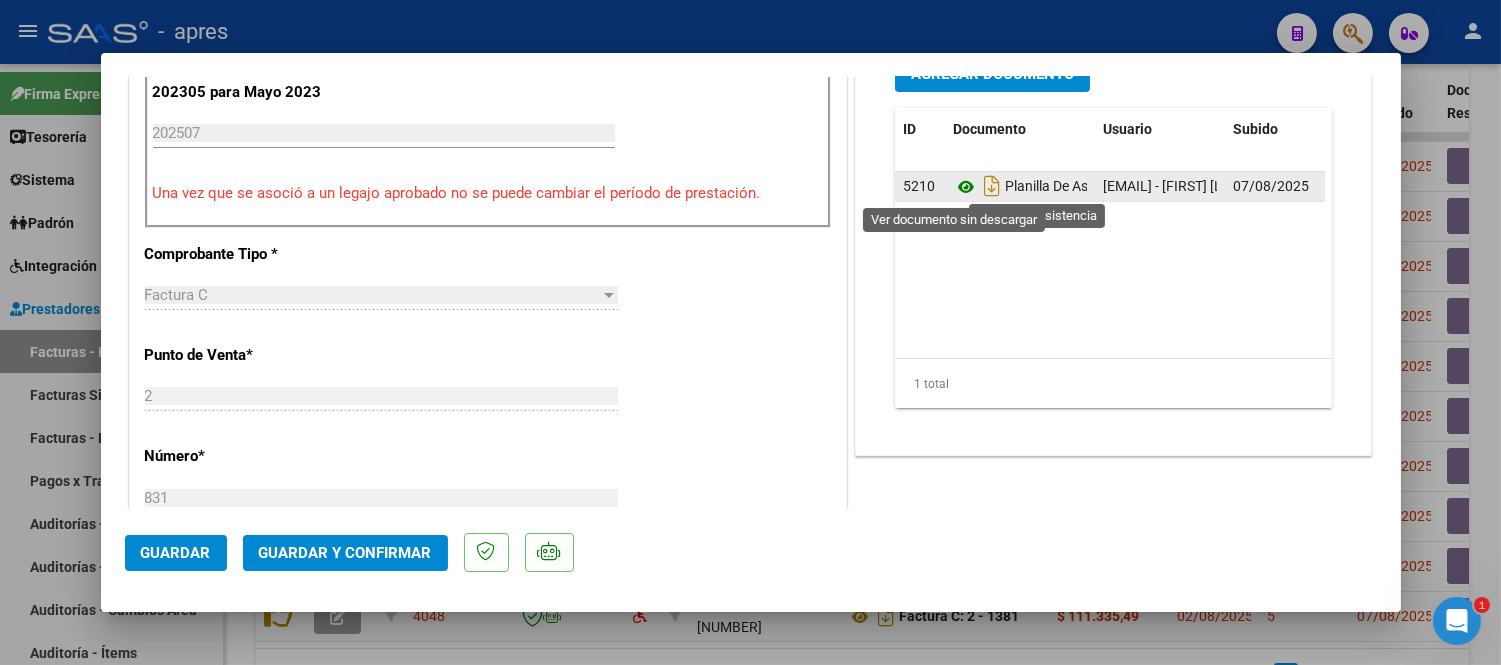 click 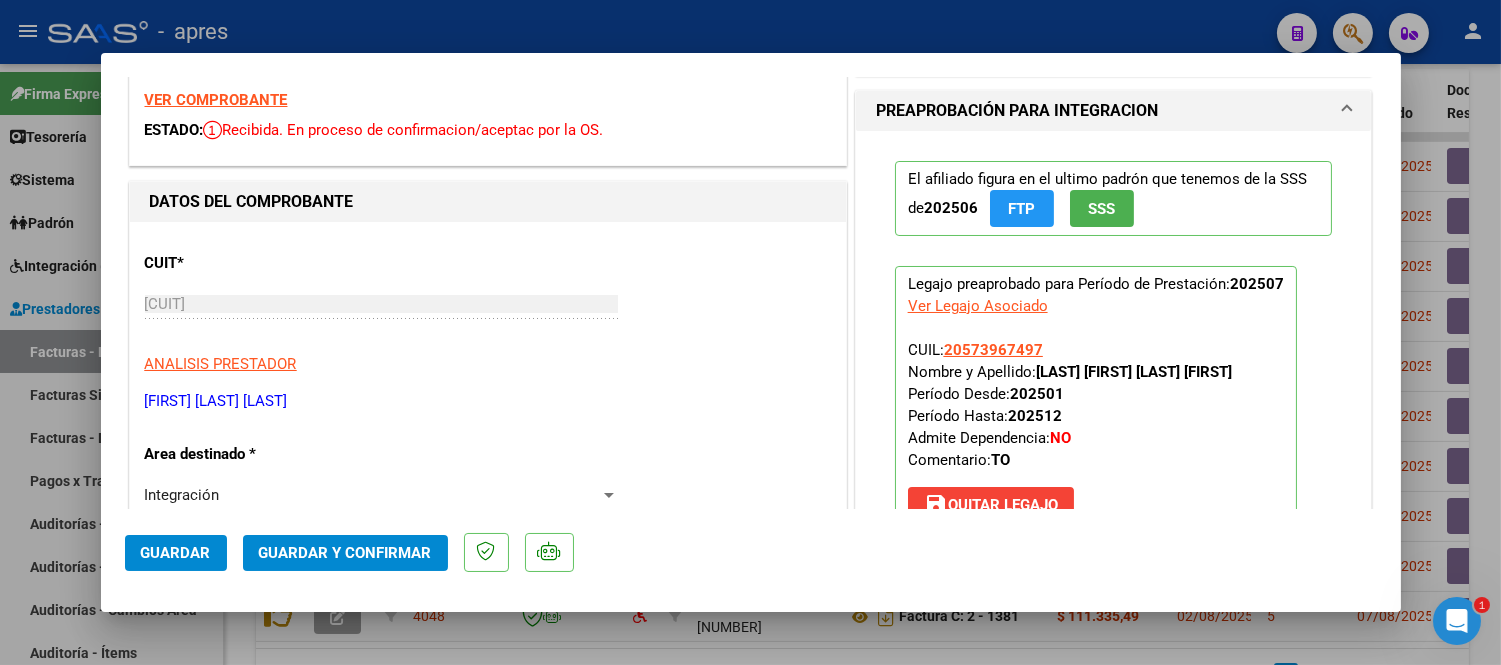 scroll, scrollTop: 0, scrollLeft: 0, axis: both 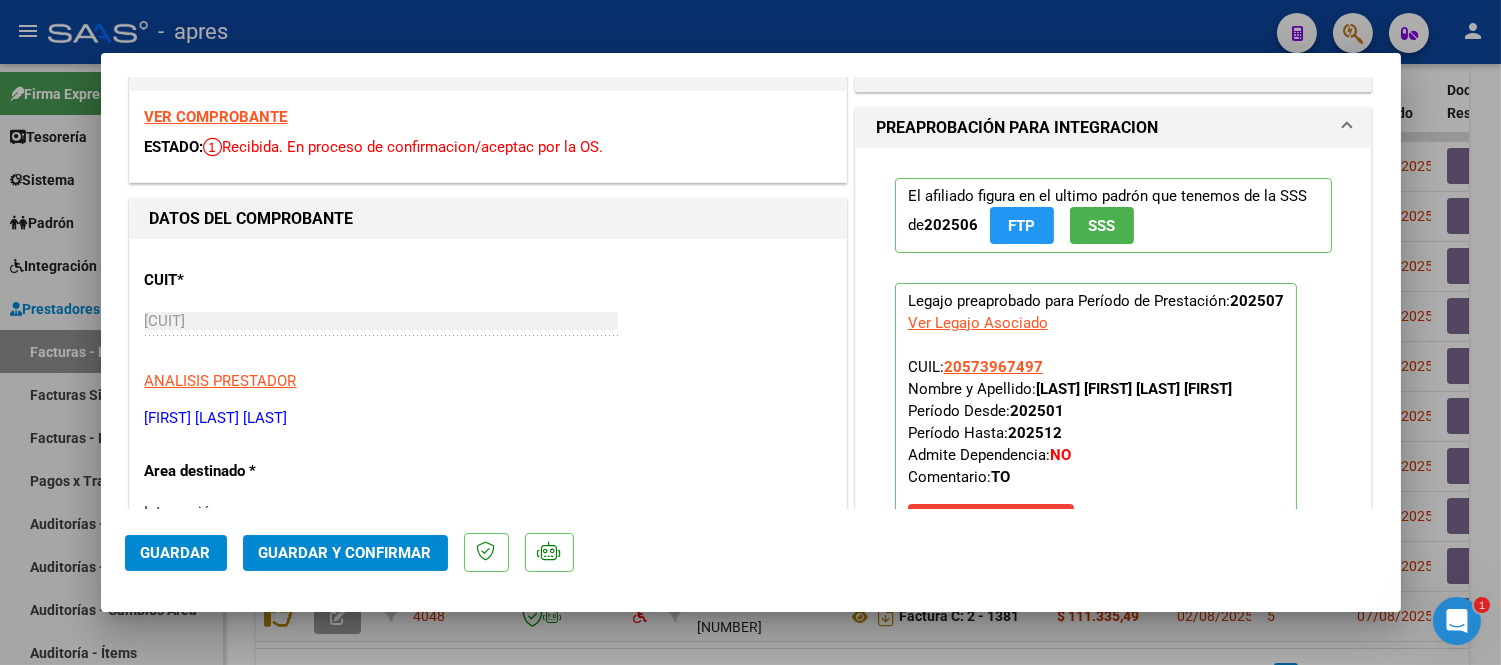 click on "Guardar y Confirmar" 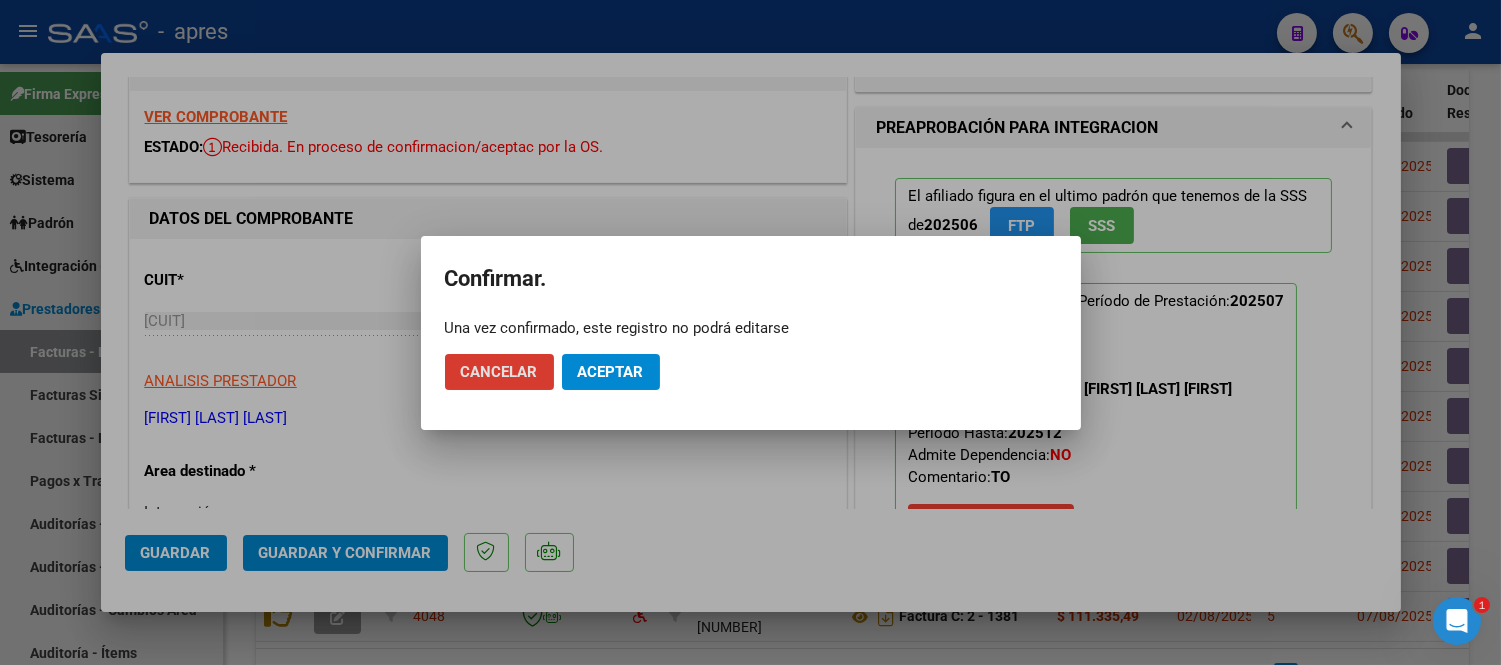 click on "Aceptar" 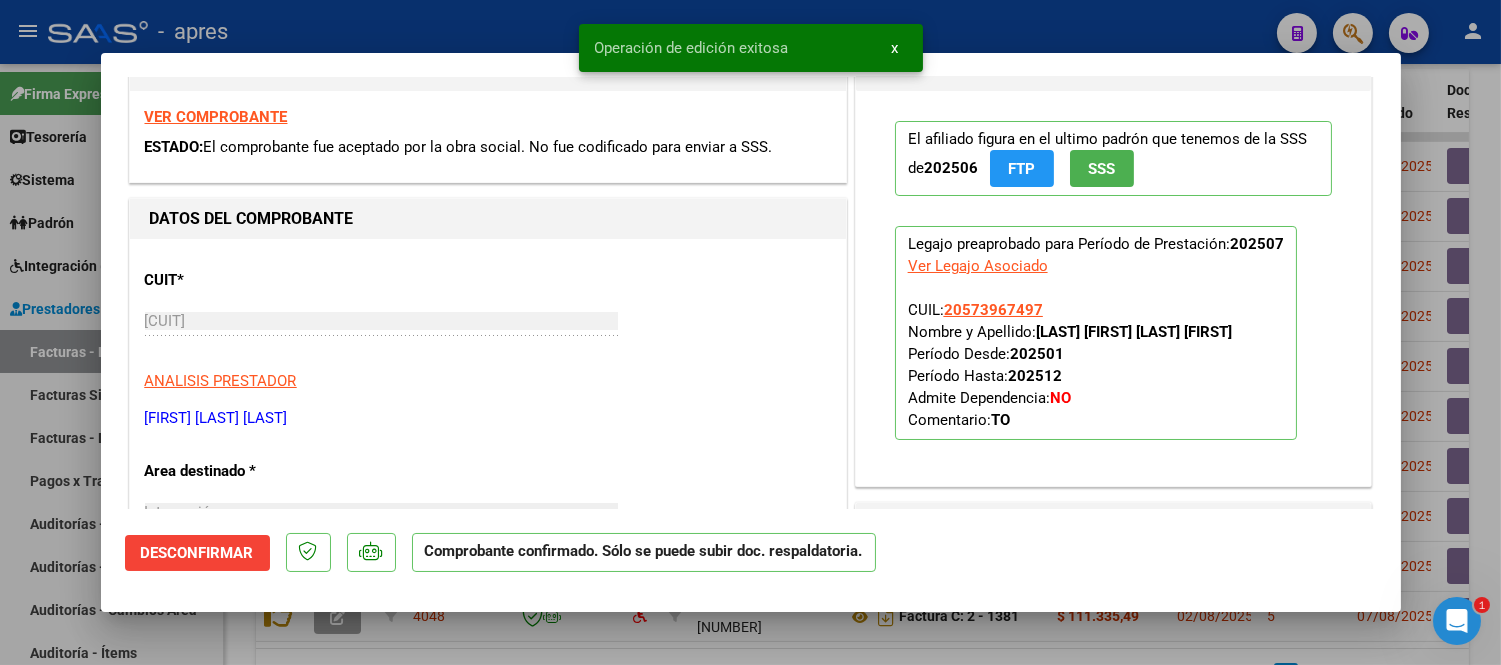 click at bounding box center (750, 332) 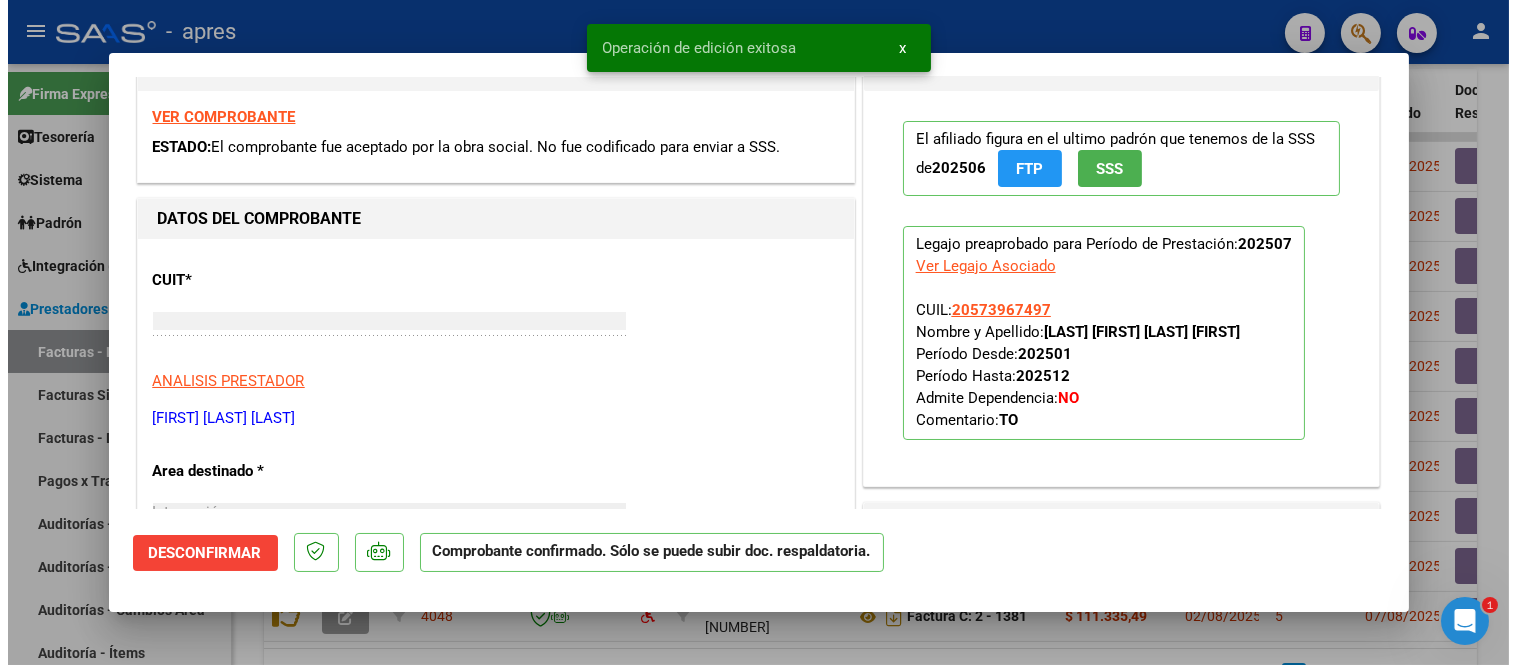 scroll, scrollTop: 30, scrollLeft: 0, axis: vertical 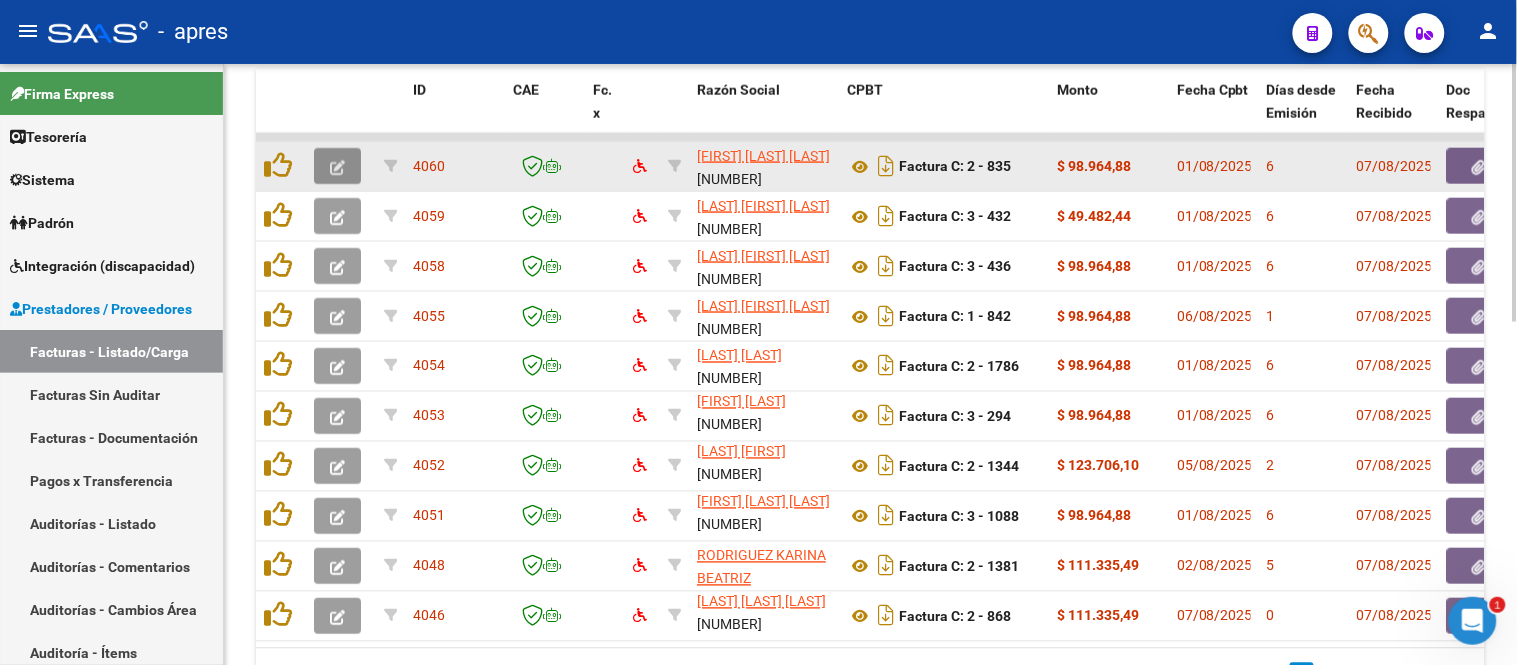 click 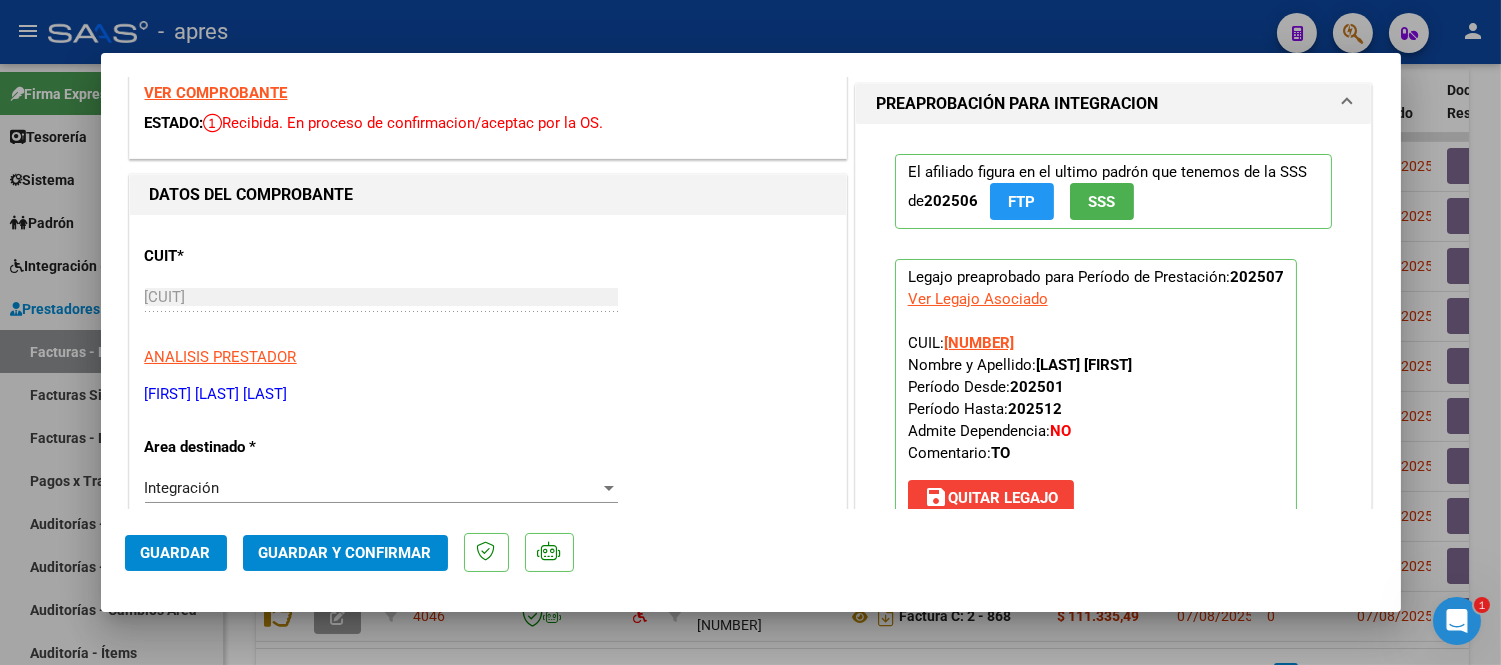 scroll, scrollTop: 0, scrollLeft: 0, axis: both 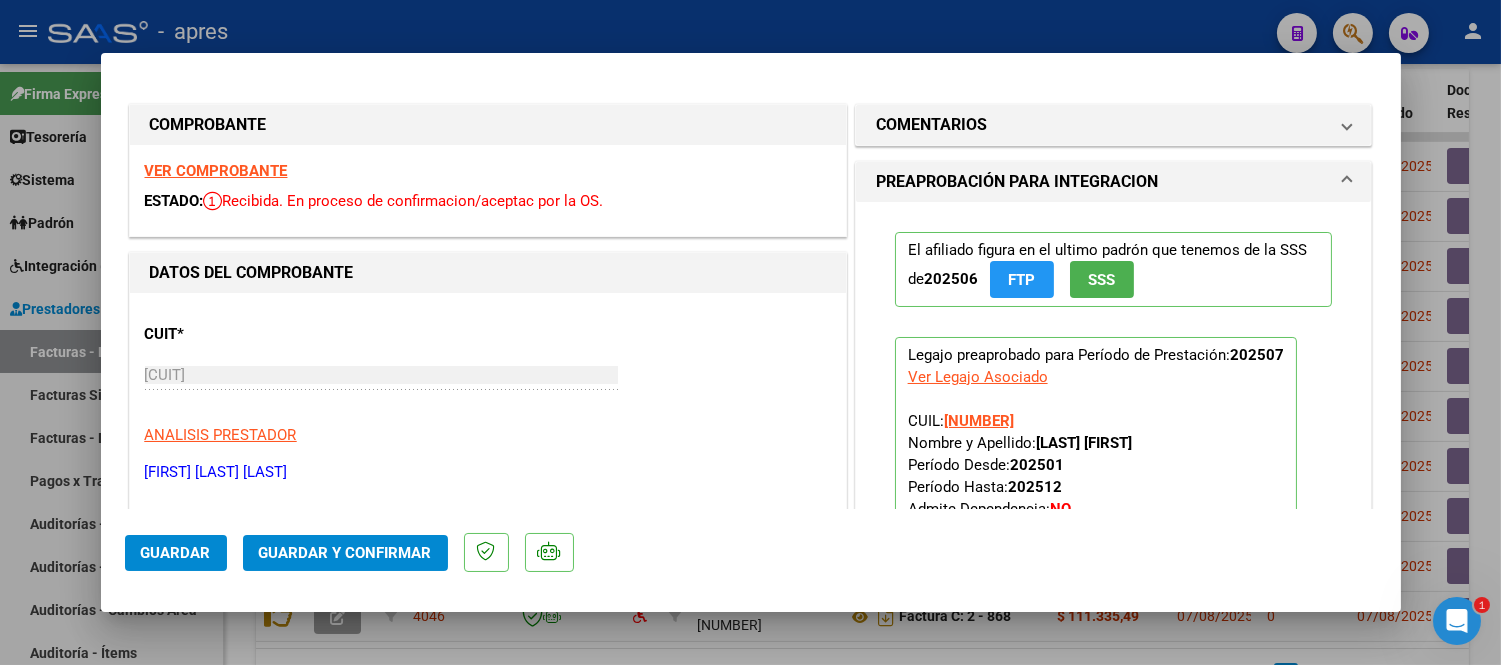 click on "VER COMPROBANTE" at bounding box center (216, 171) 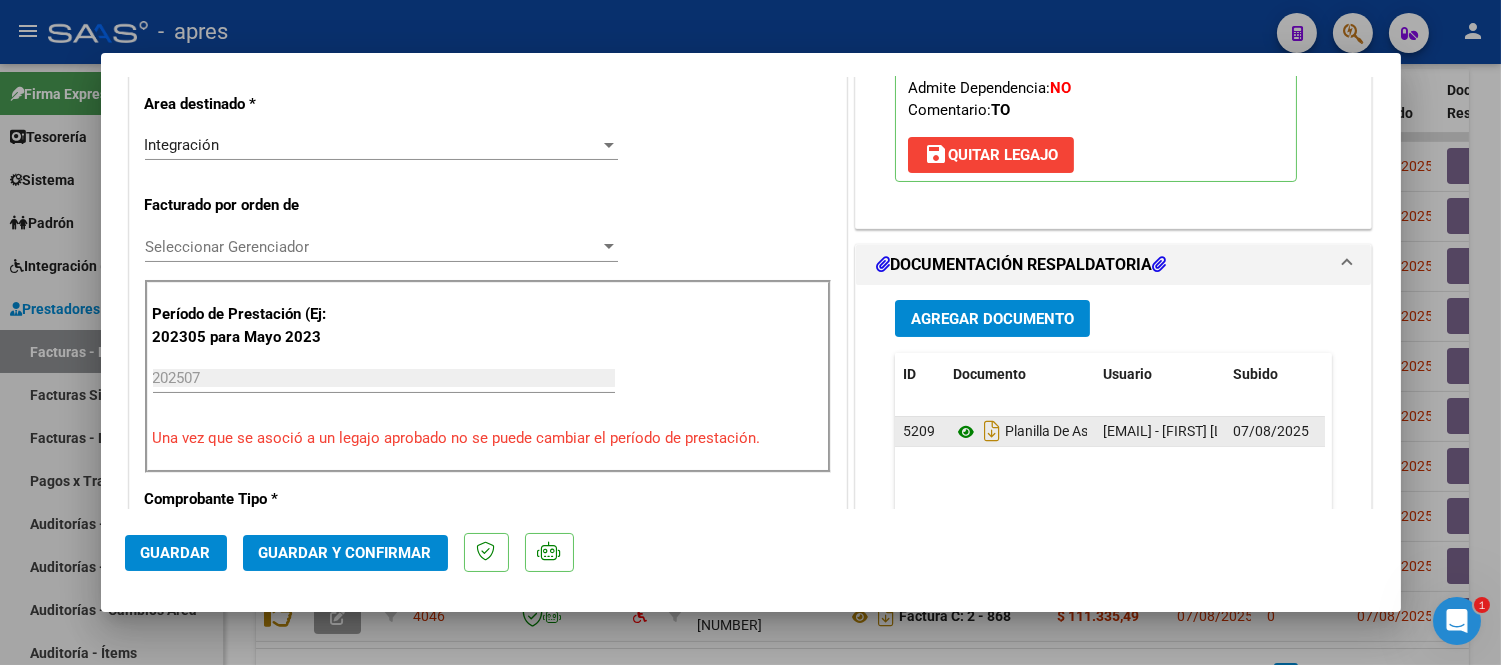 scroll, scrollTop: 444, scrollLeft: 0, axis: vertical 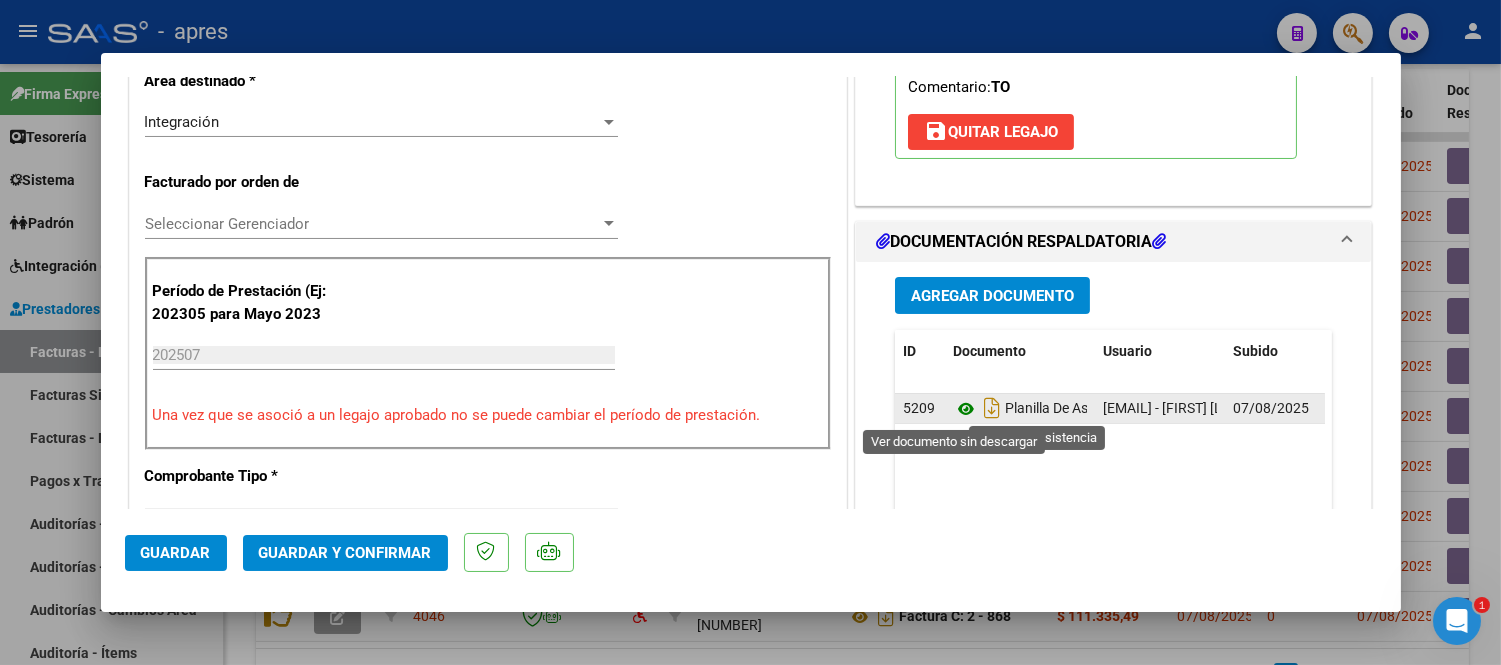 click 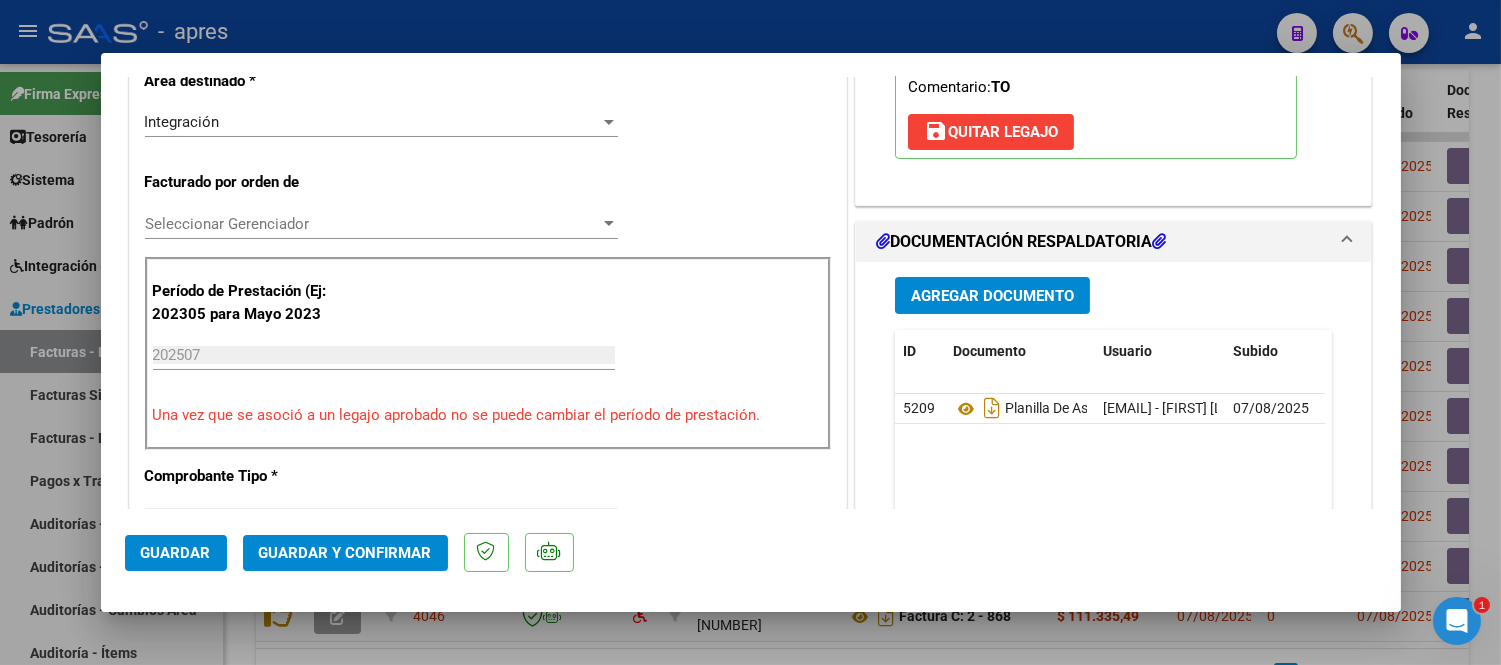 scroll, scrollTop: 0, scrollLeft: 0, axis: both 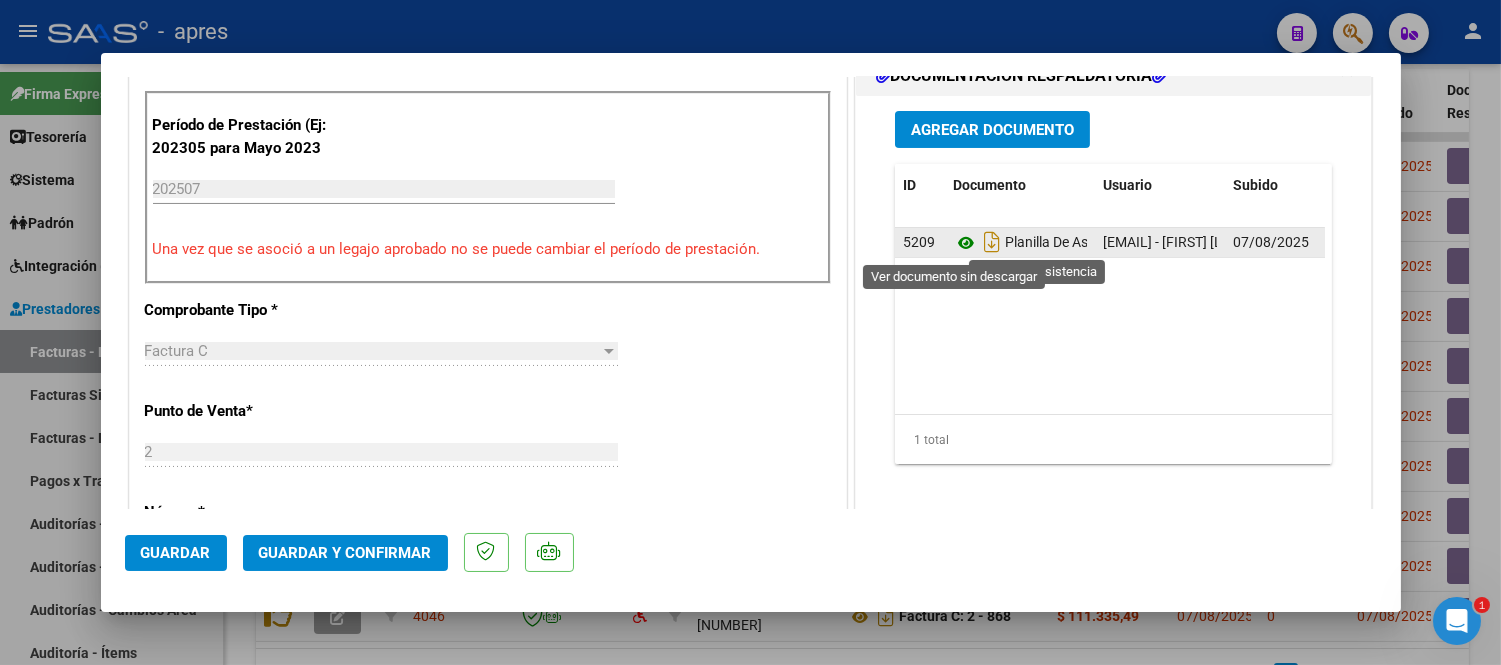 click 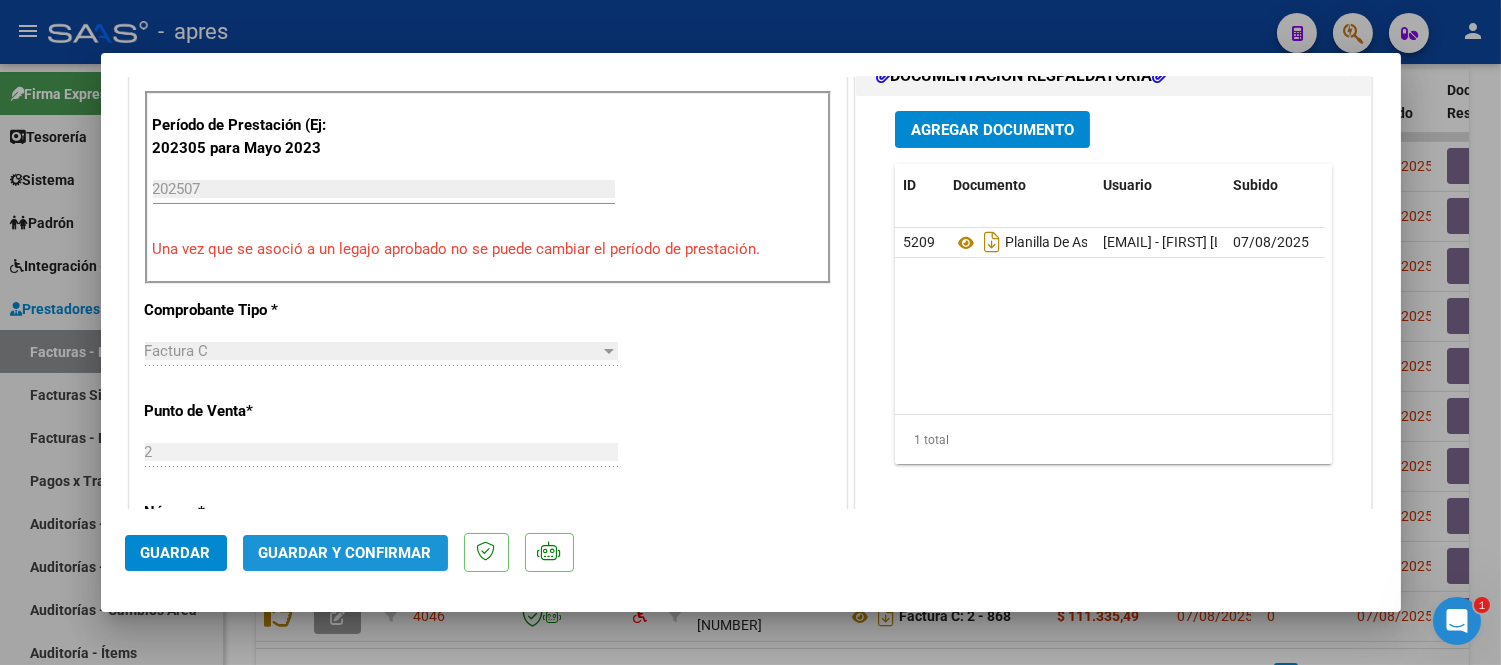click on "Guardar y Confirmar" 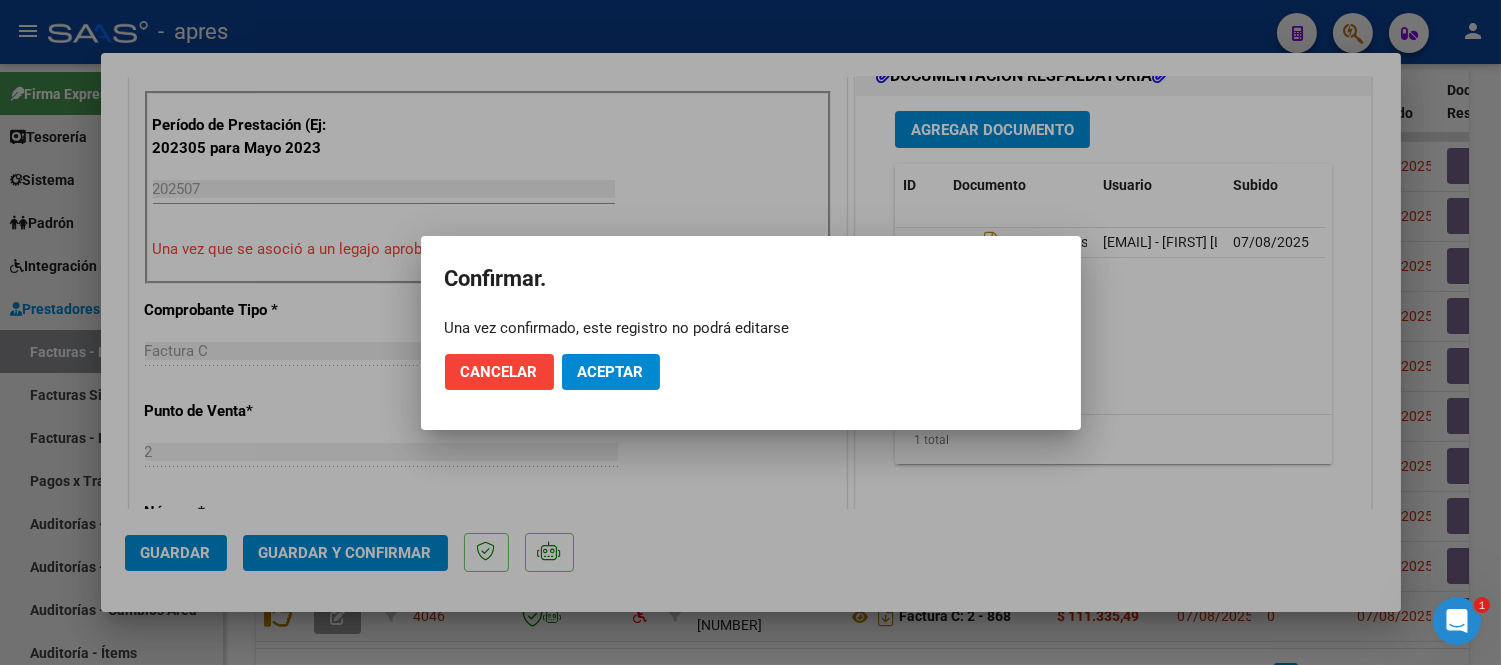 click on "Cancelar Aceptar" 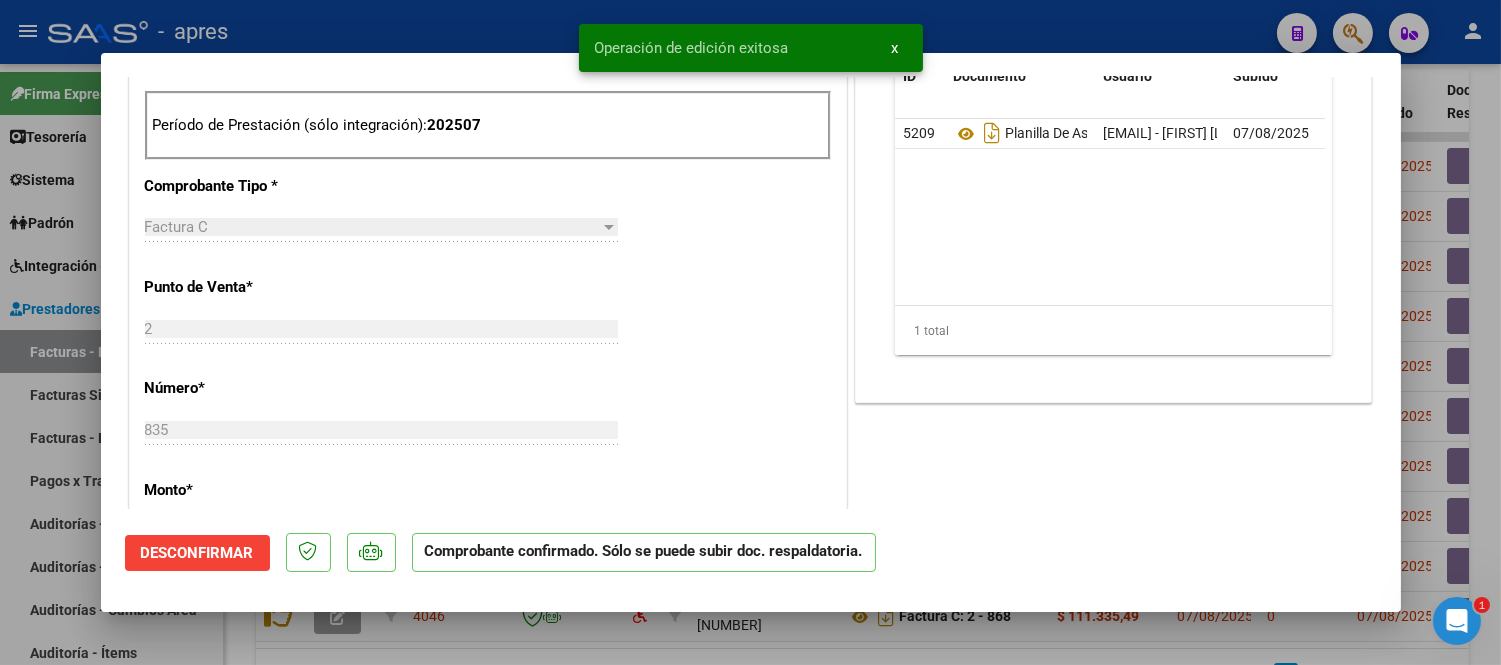 click at bounding box center (750, 332) 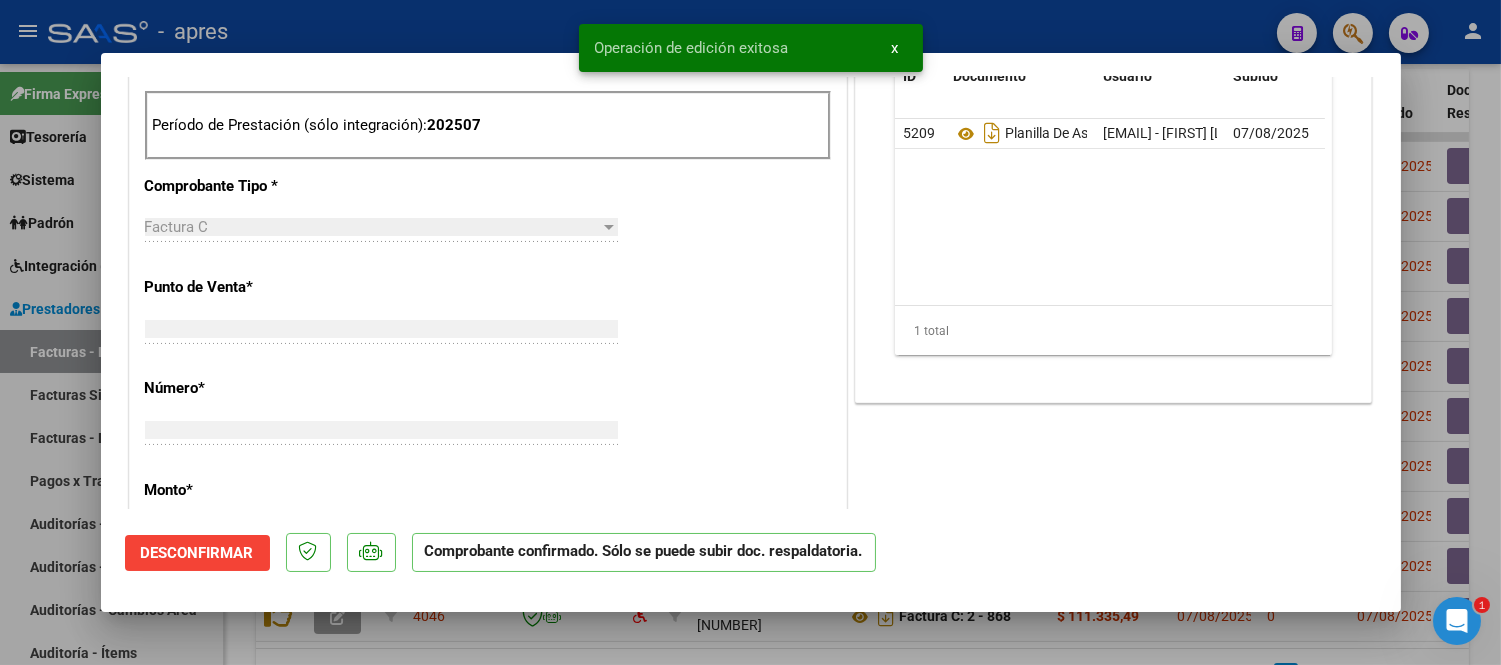 scroll, scrollTop: 645, scrollLeft: 0, axis: vertical 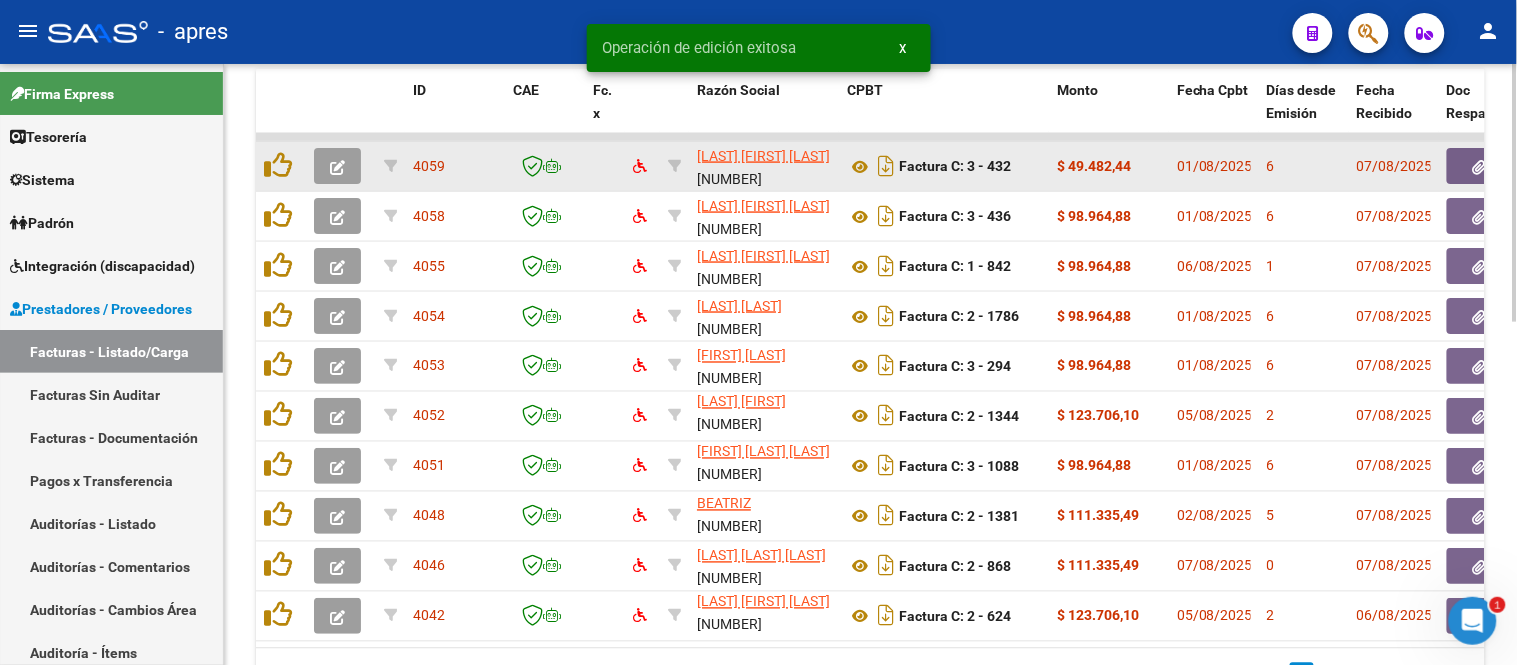 click 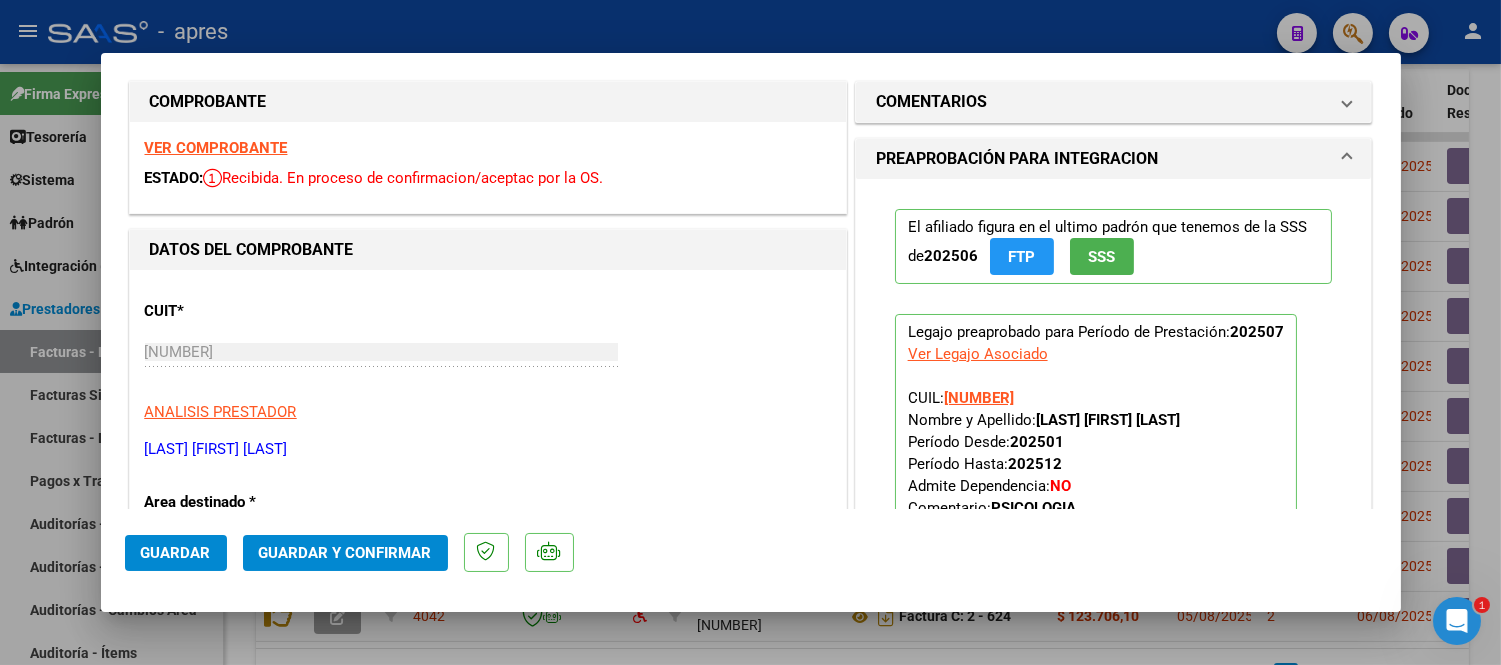 scroll, scrollTop: 0, scrollLeft: 0, axis: both 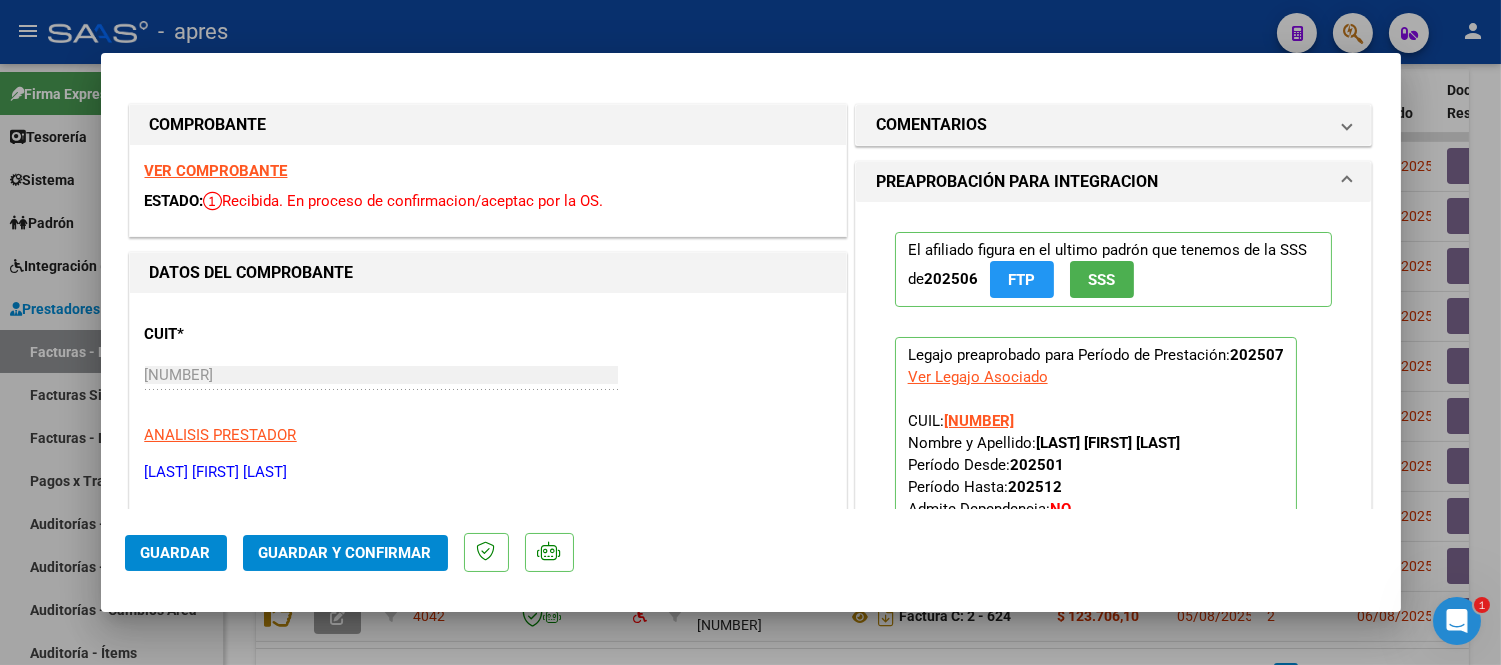 click on "VER COMPROBANTE" at bounding box center [216, 171] 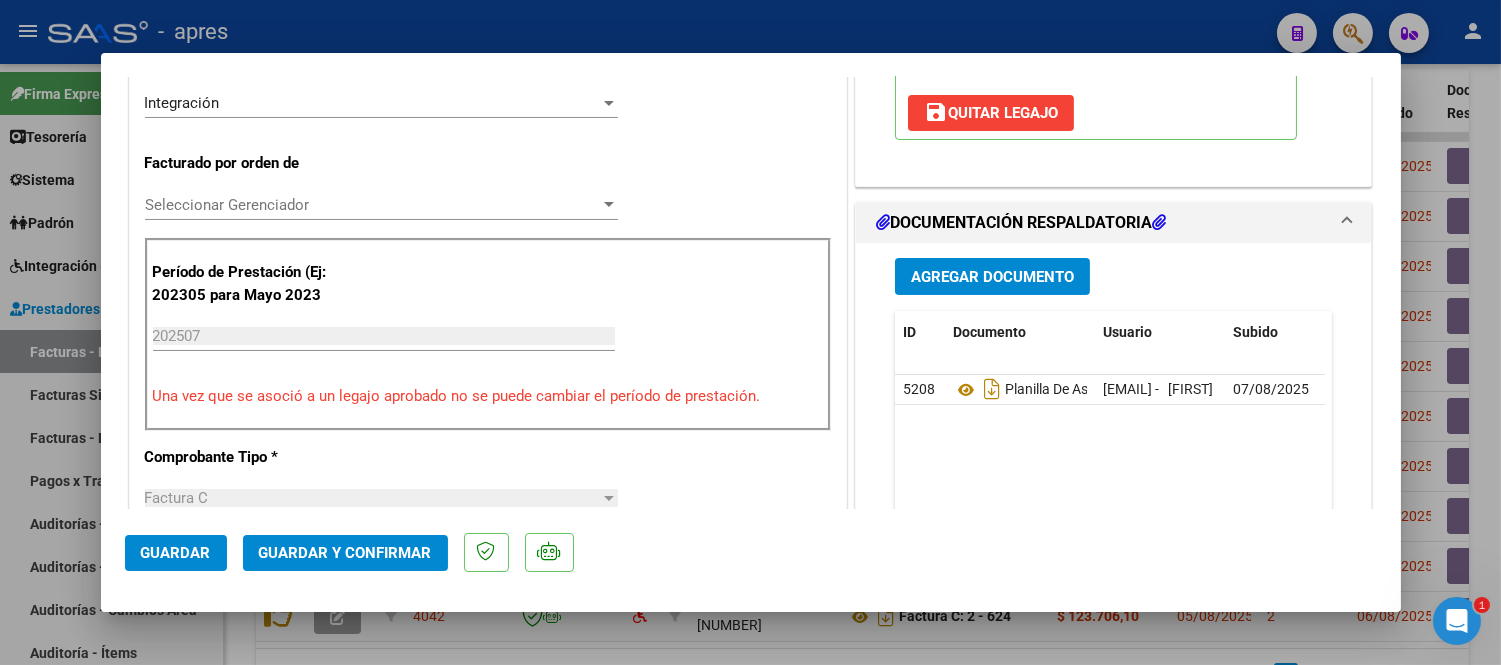 scroll, scrollTop: 555, scrollLeft: 0, axis: vertical 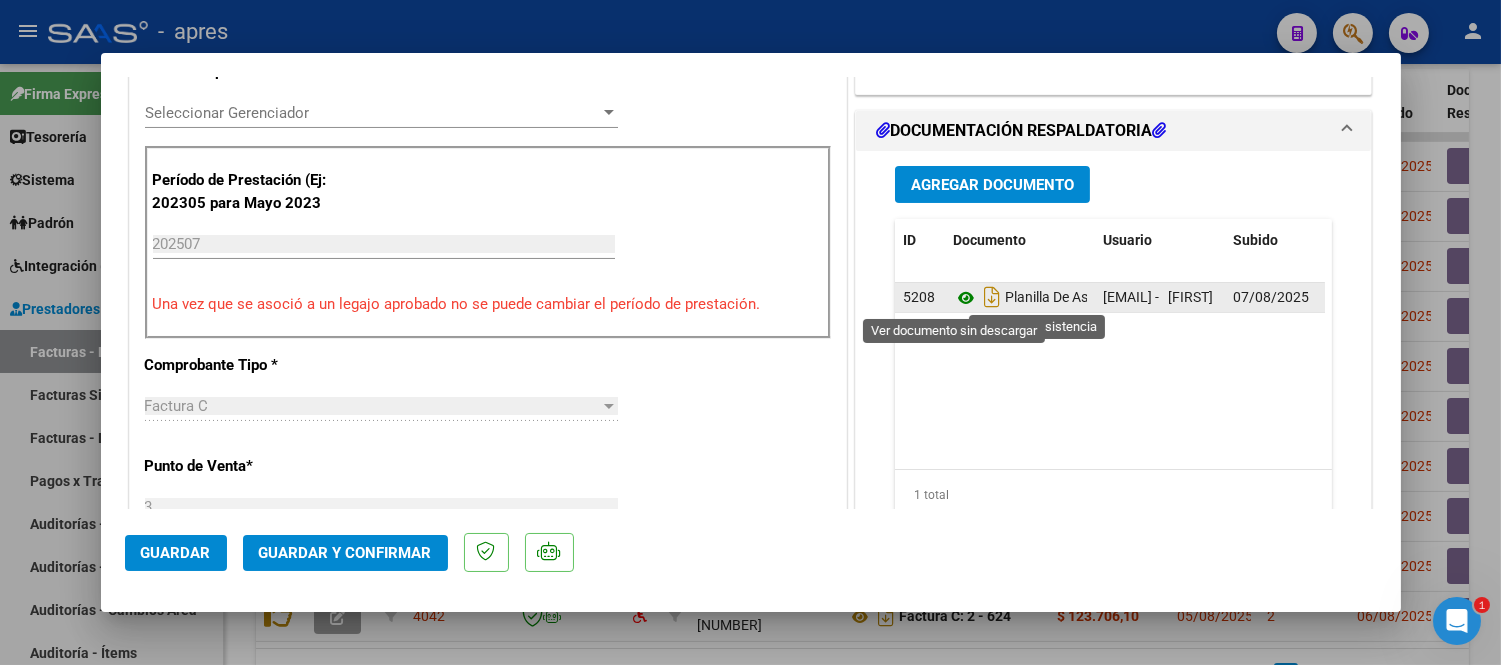 click 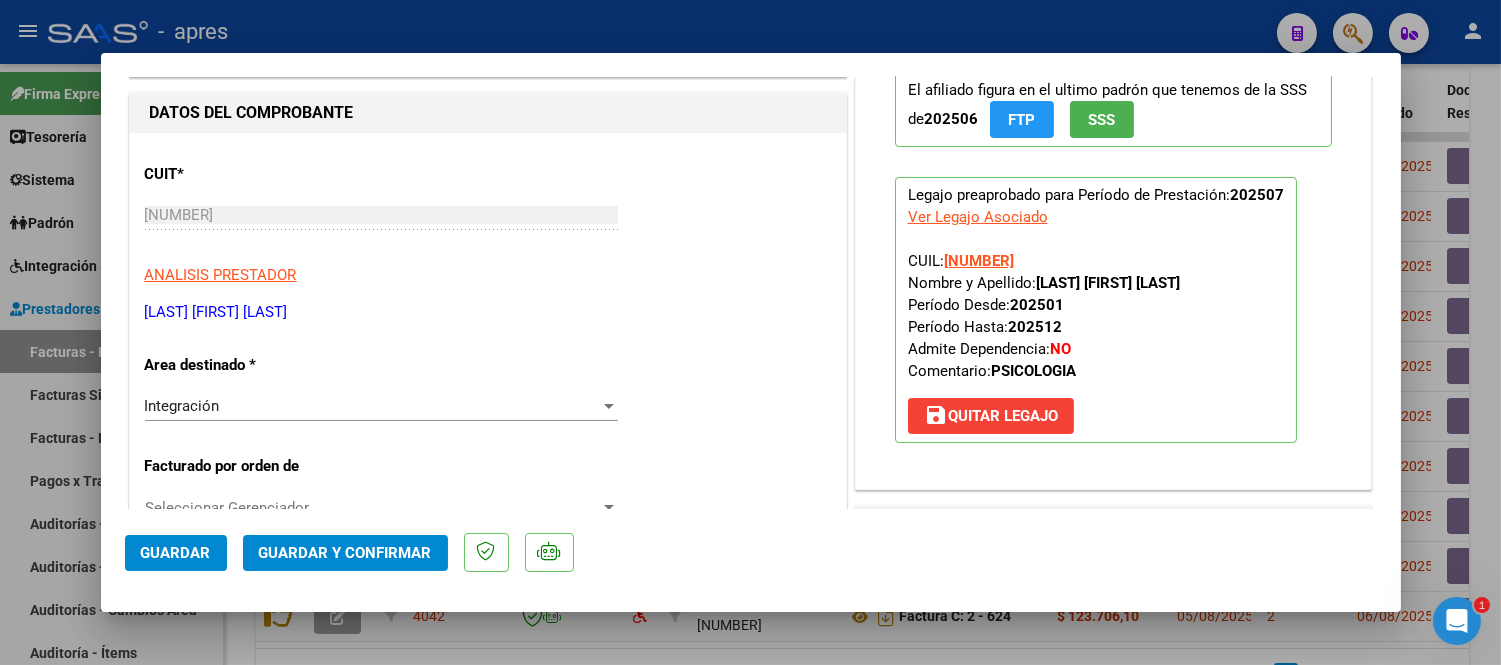 scroll, scrollTop: 111, scrollLeft: 0, axis: vertical 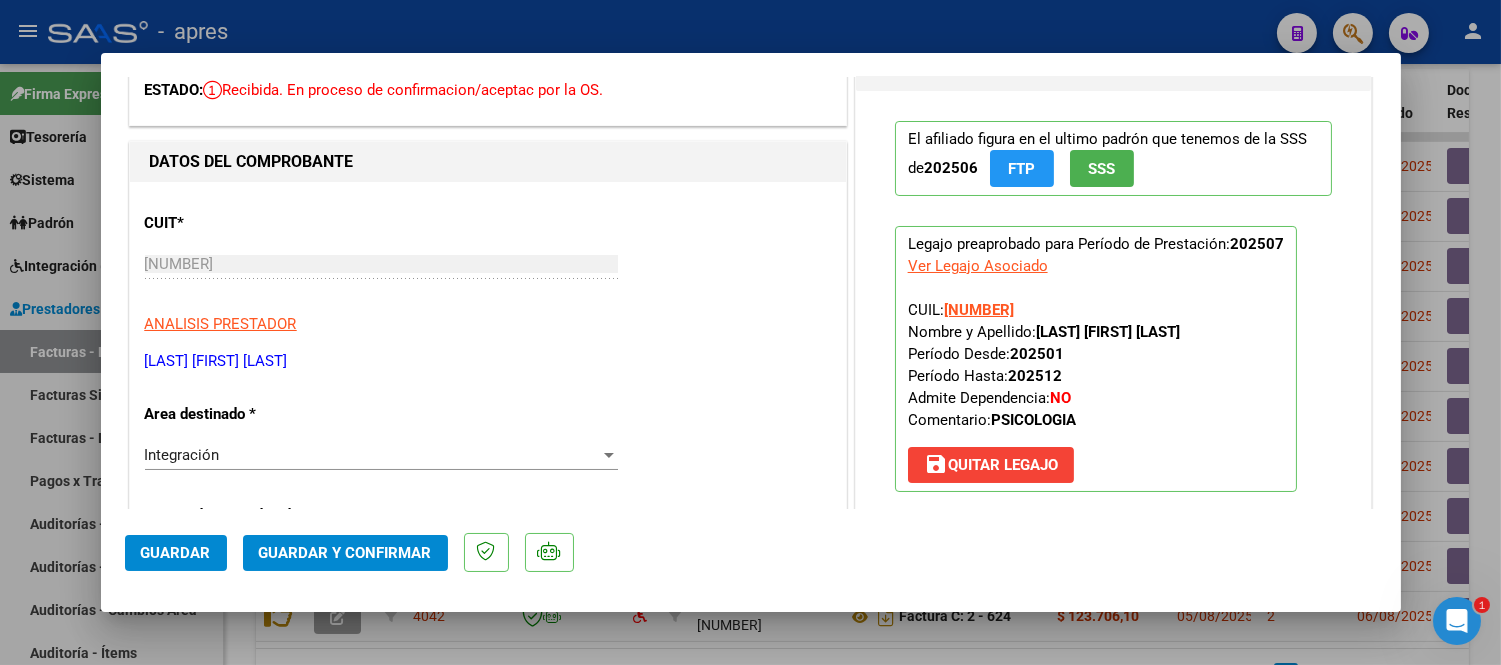 click on "CUIT  *   27-40141442-3 Ingresar CUIT  ANALISIS PRESTADOR  SIRIO FIORELLA SOL  ARCA Padrón" at bounding box center (488, 285) 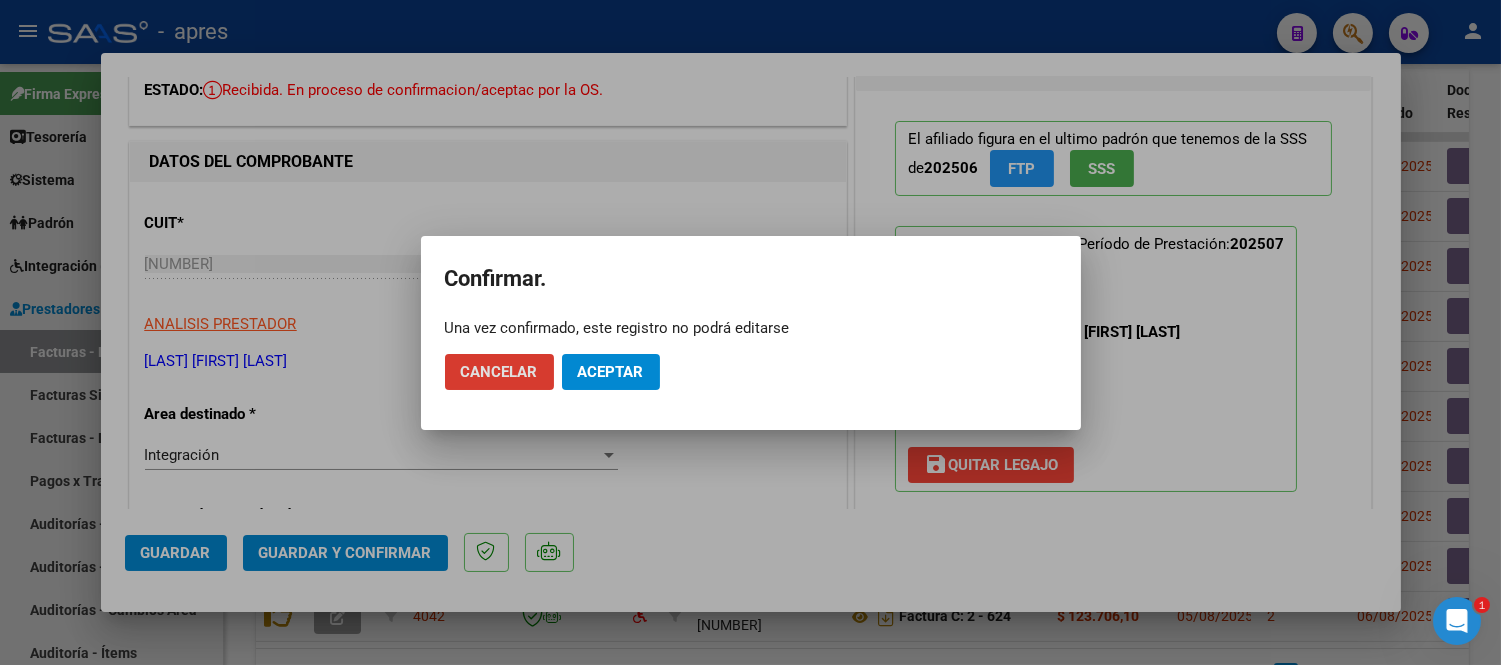 click on "Aceptar" 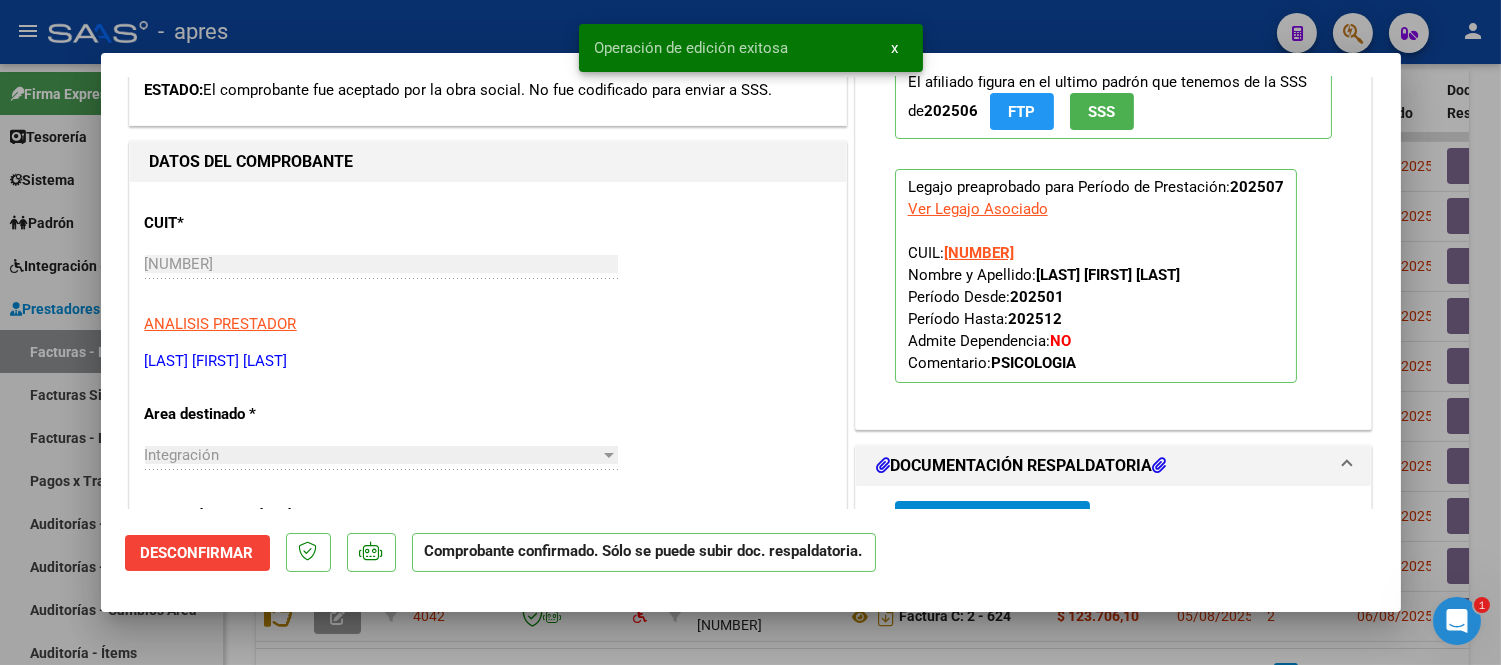 click at bounding box center (750, 332) 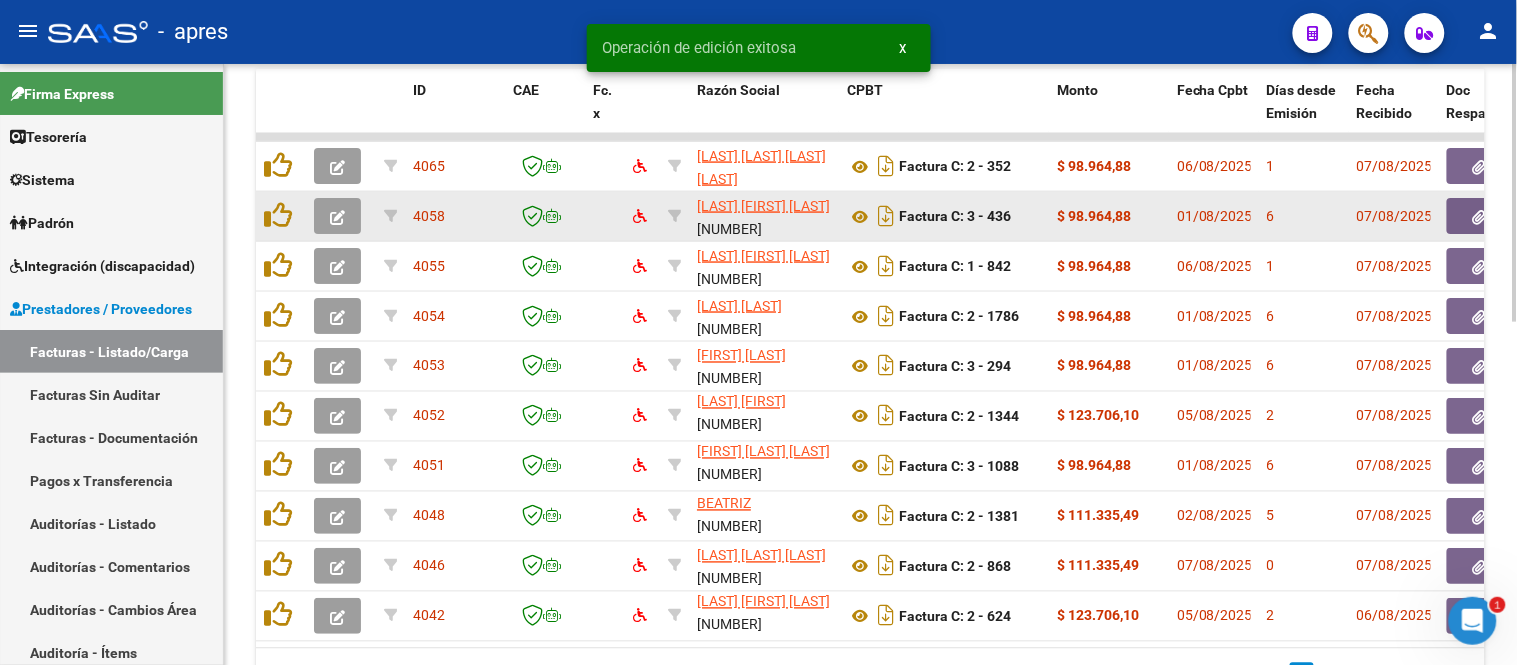 click 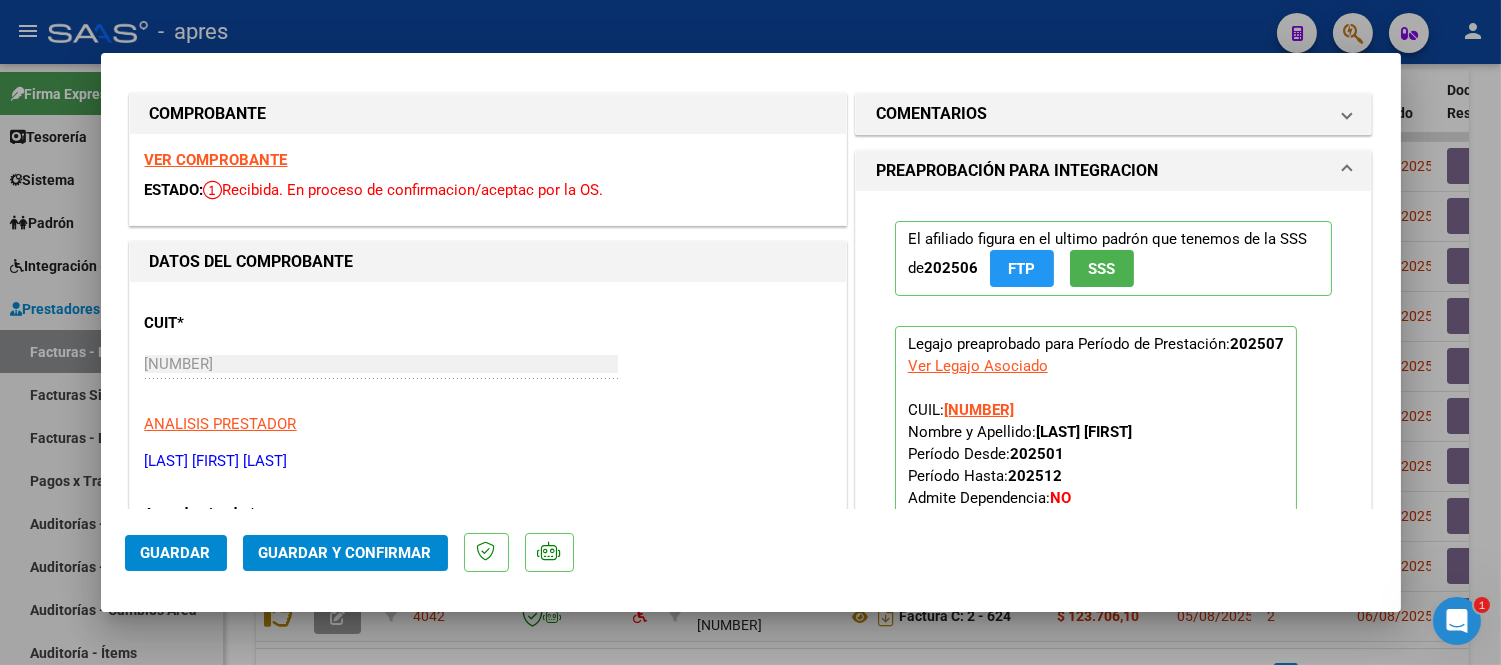 scroll, scrollTop: 0, scrollLeft: 0, axis: both 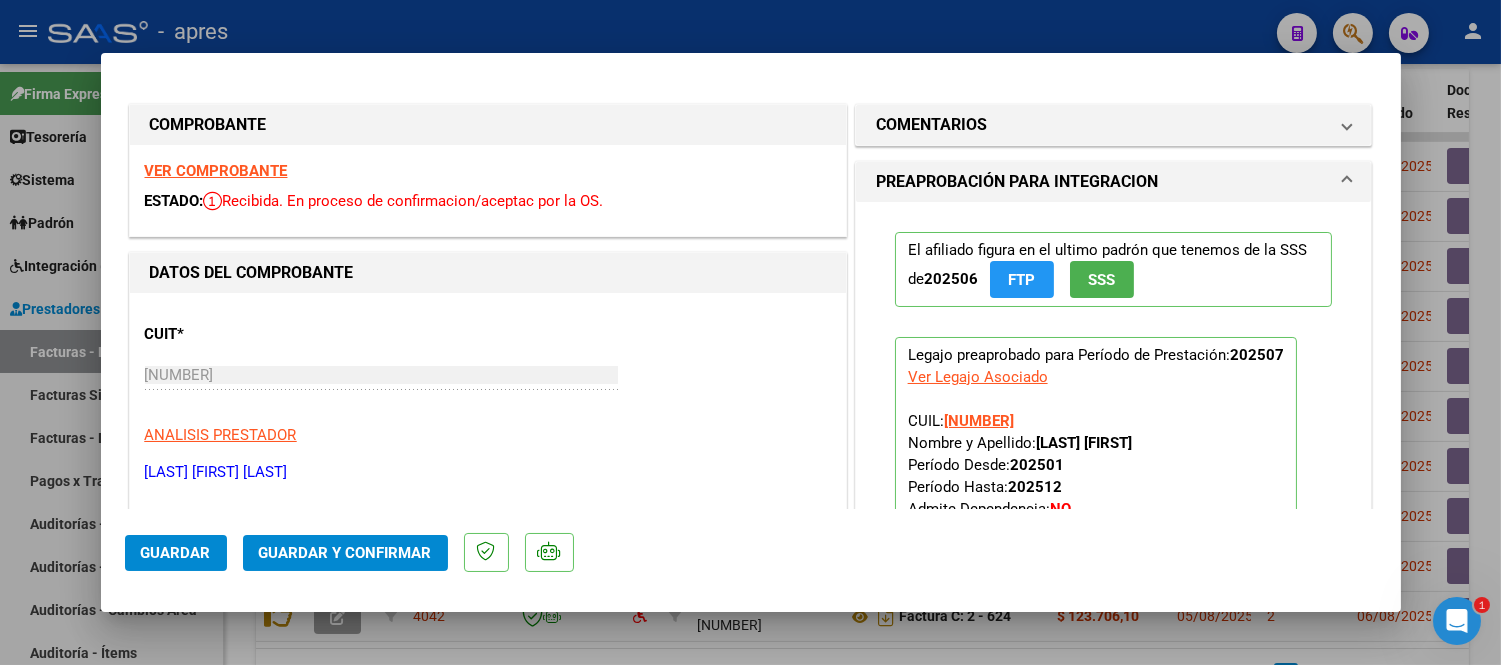 click on "VER COMPROBANTE" at bounding box center [216, 171] 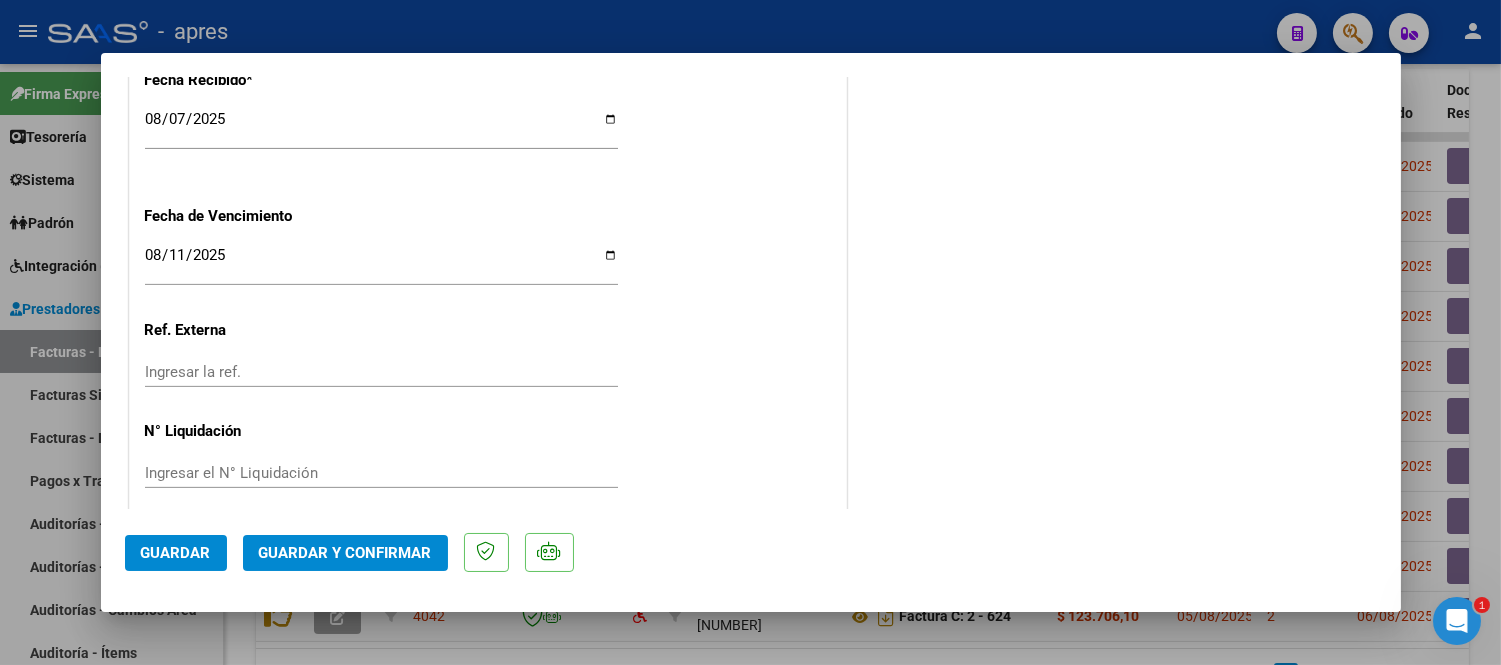 scroll, scrollTop: 1498, scrollLeft: 0, axis: vertical 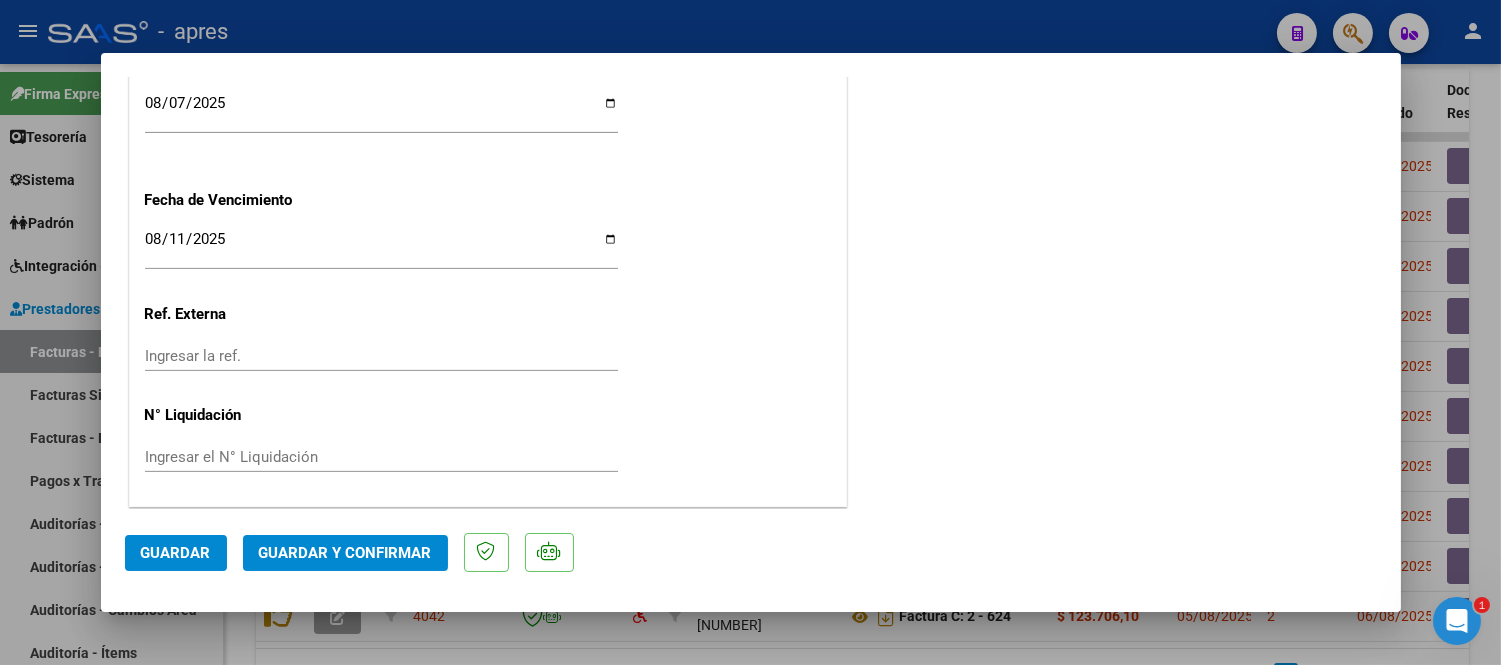click at bounding box center (750, 332) 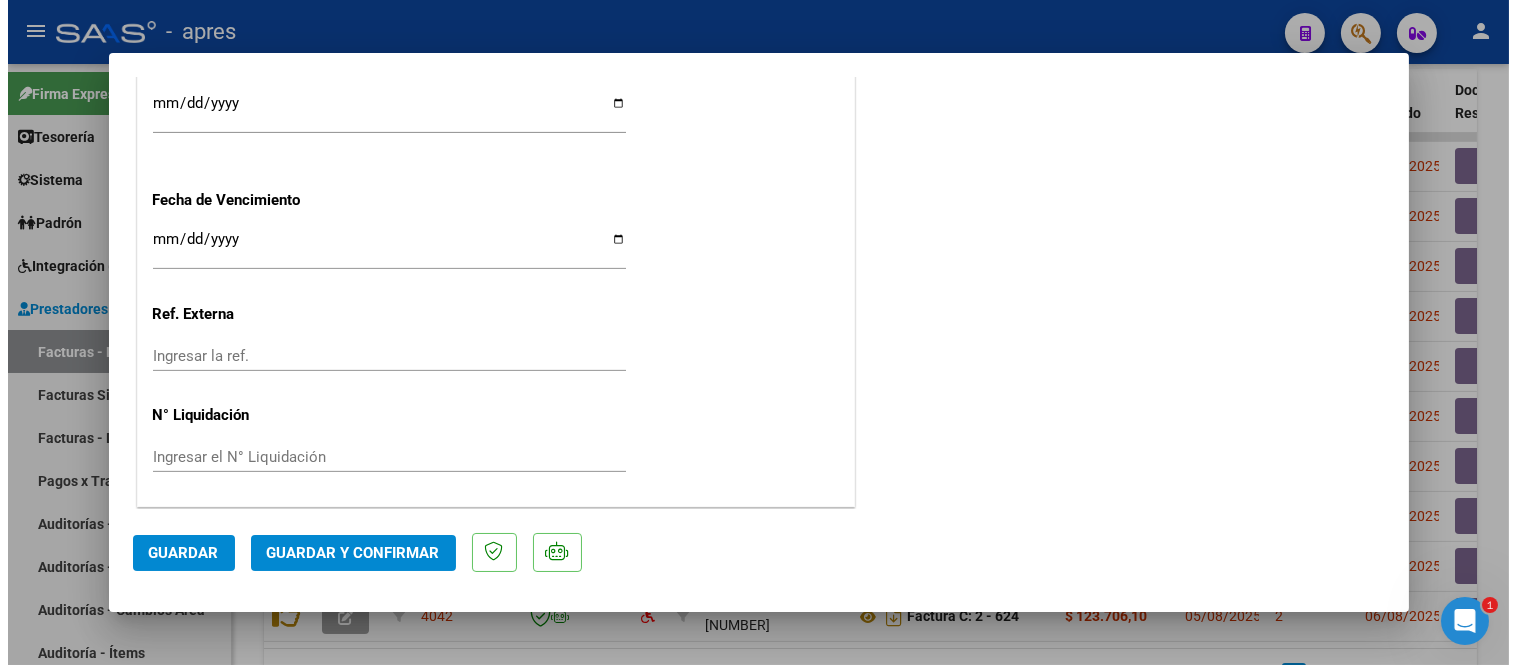 scroll, scrollTop: 0, scrollLeft: 0, axis: both 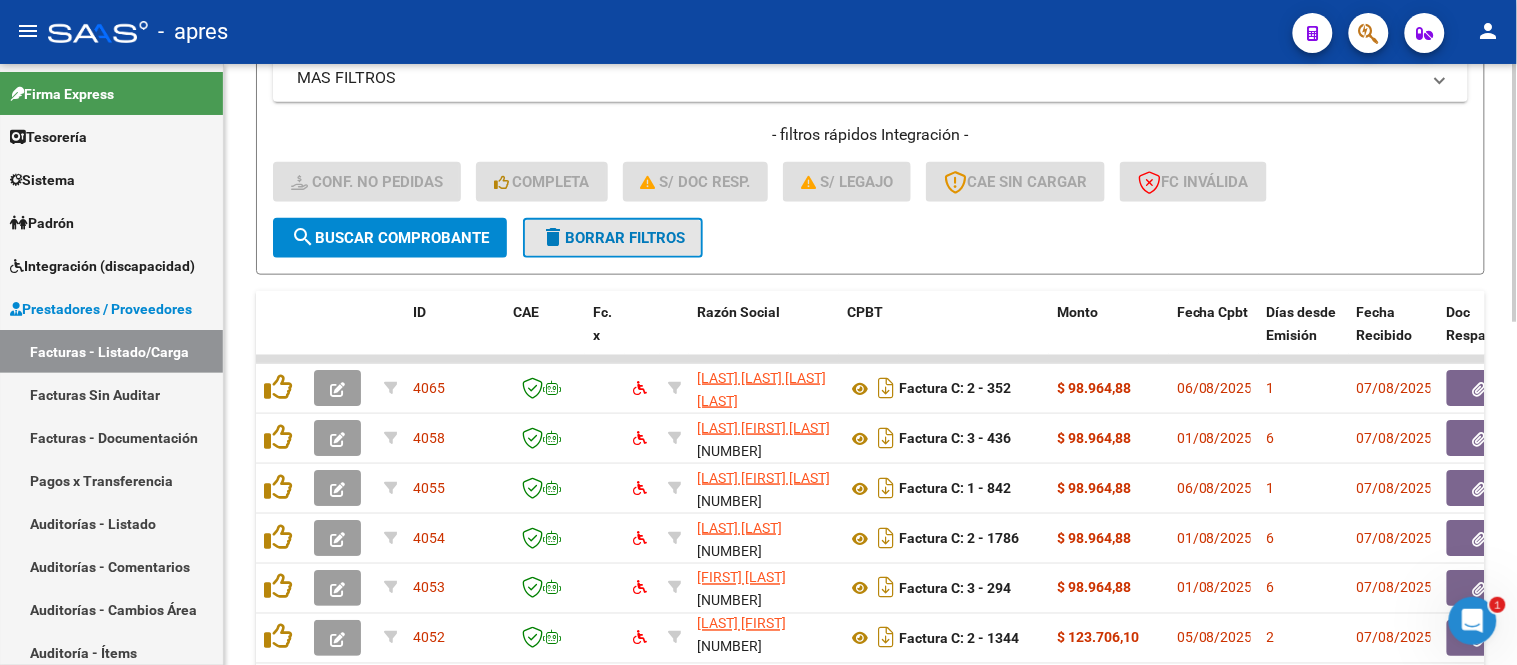 click on "delete  Borrar Filtros" 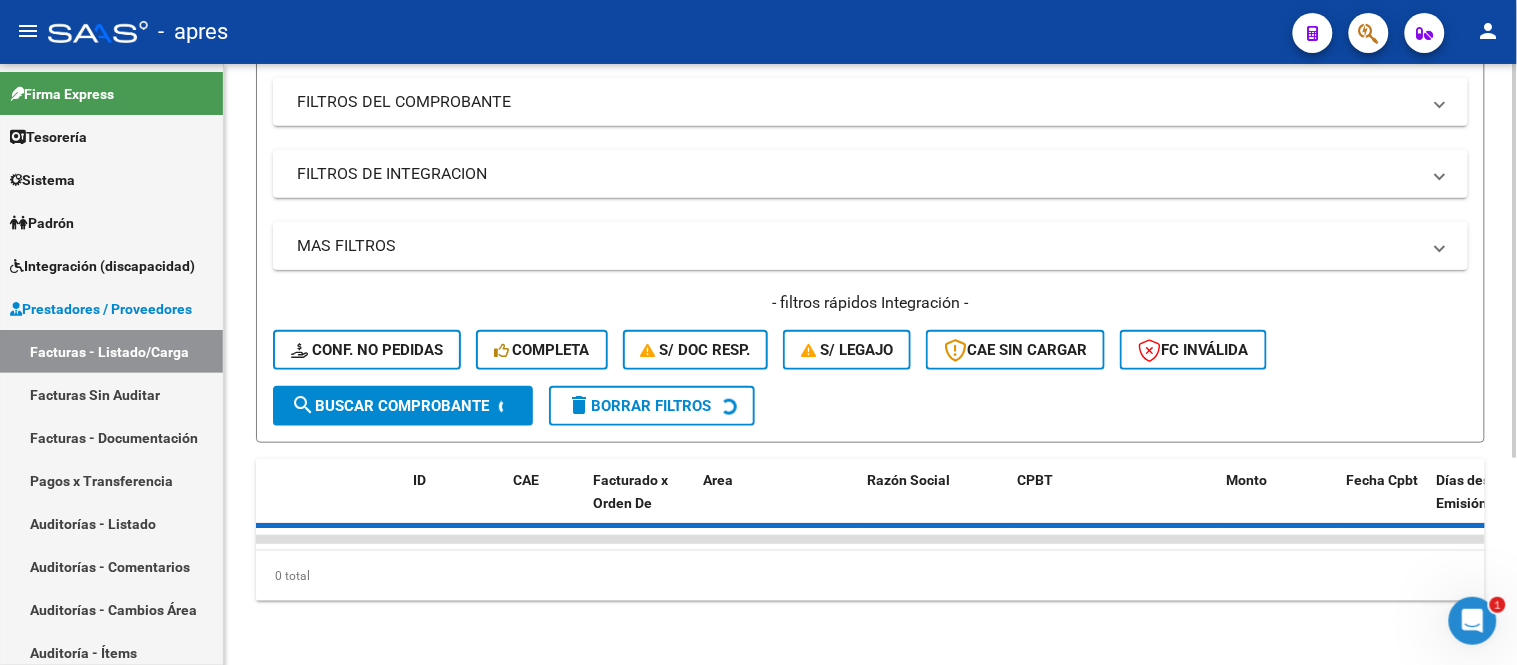 scroll, scrollTop: 0, scrollLeft: 0, axis: both 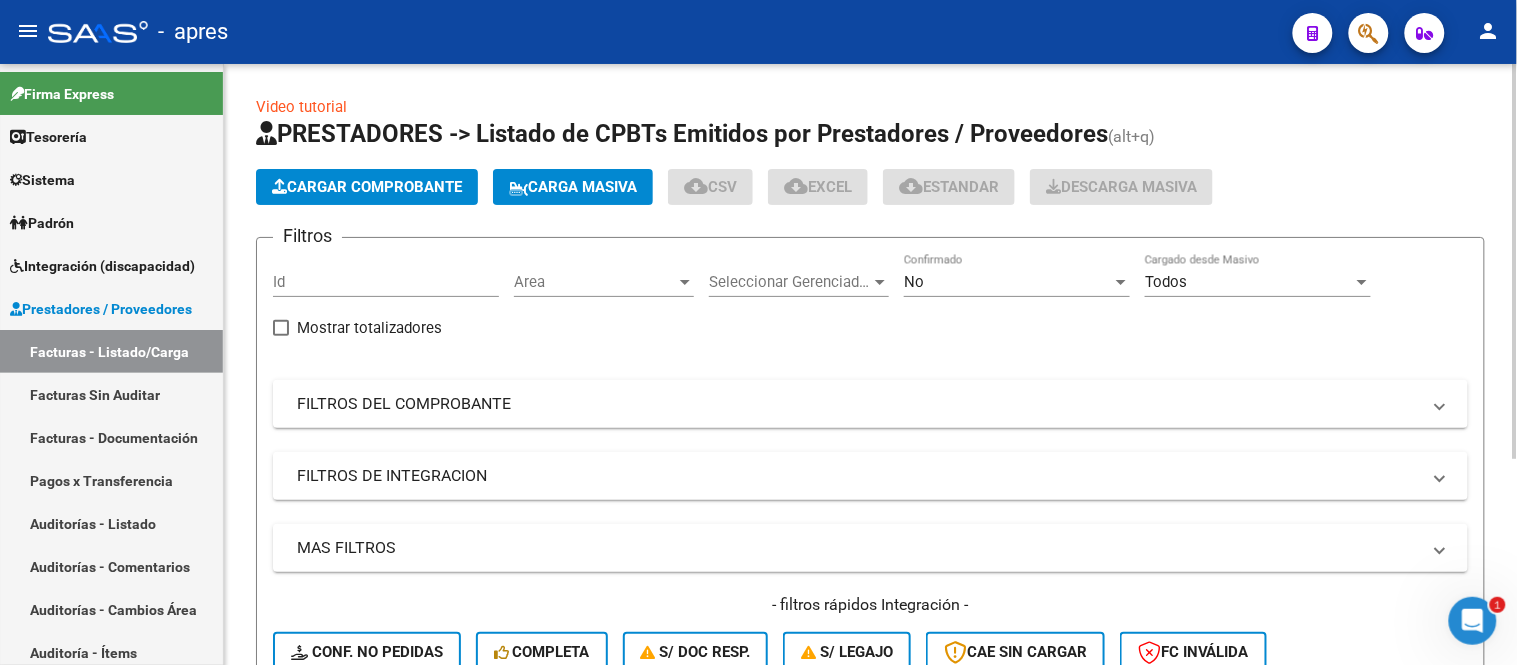 click on "Area" at bounding box center (595, 282) 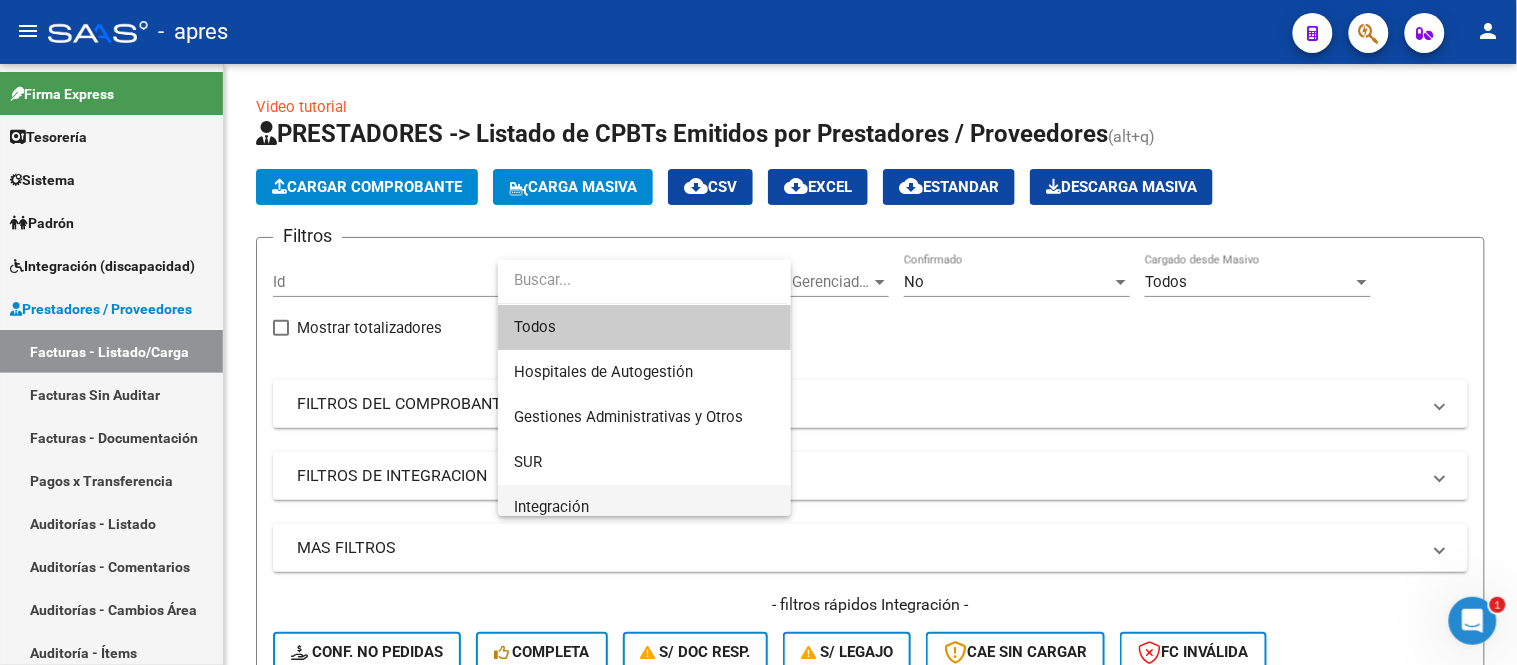 click on "Integración" at bounding box center [644, 507] 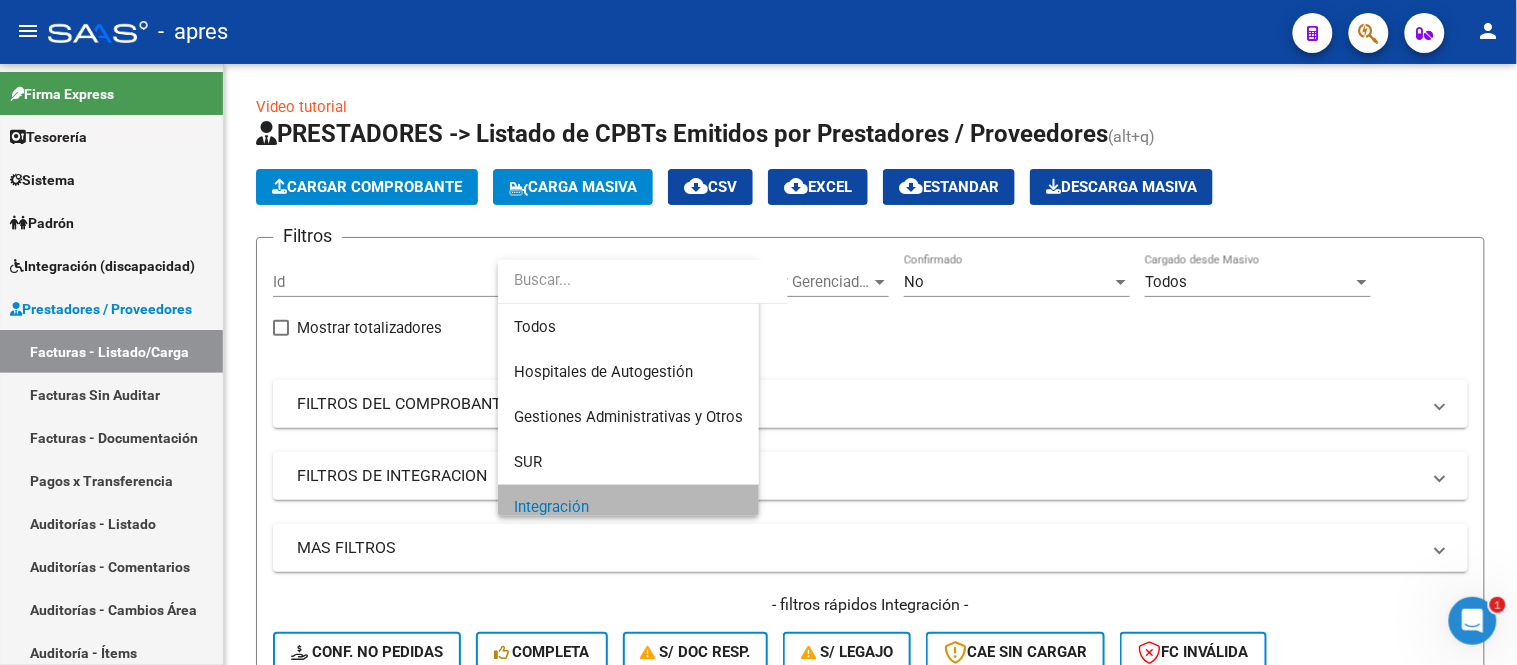 scroll, scrollTop: 14, scrollLeft: 0, axis: vertical 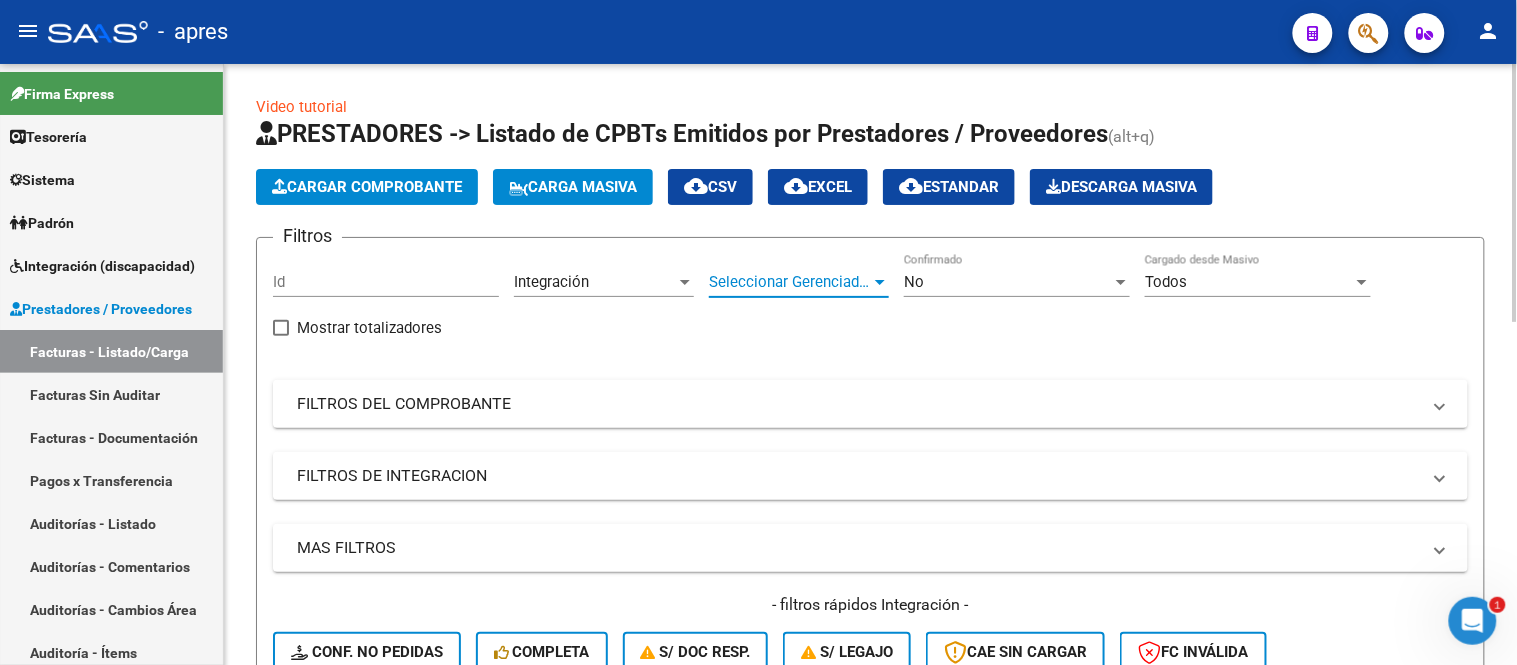 click on "Seleccionar Gerenciador" at bounding box center (790, 282) 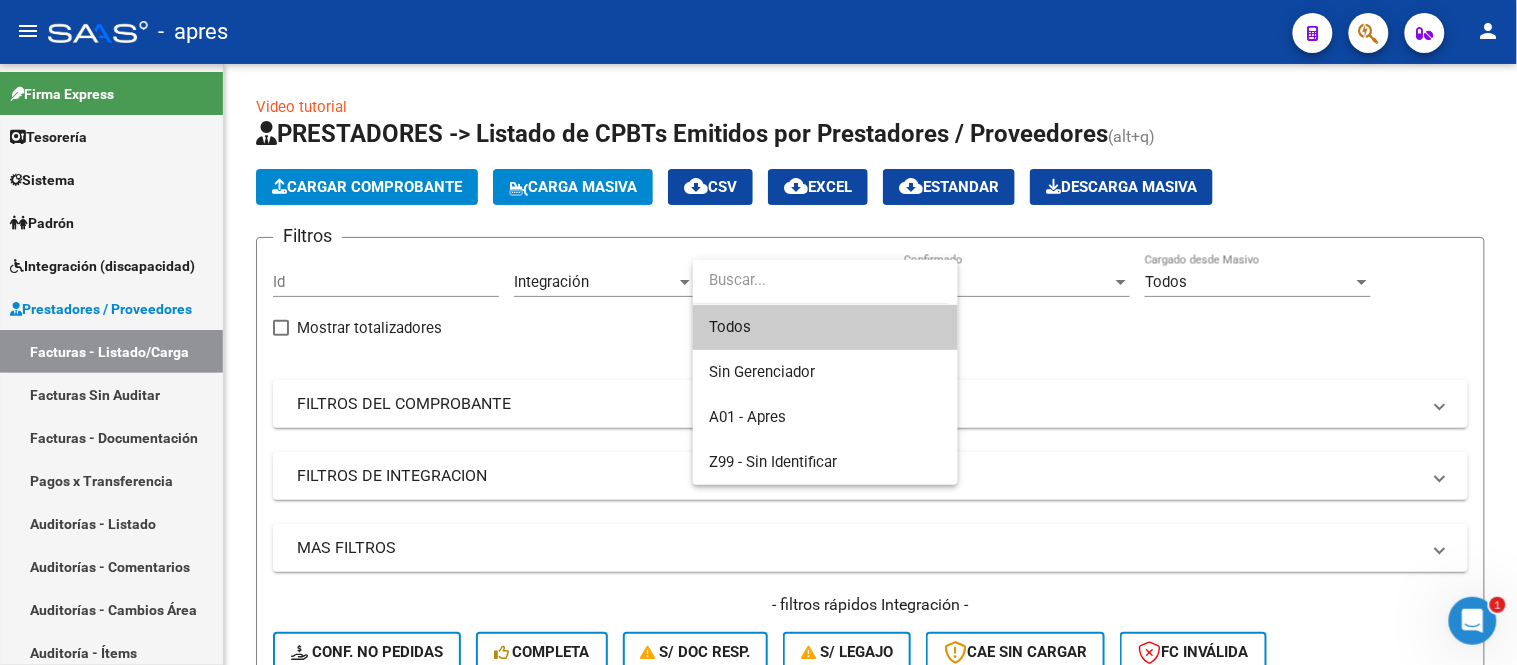 click on "Todos" at bounding box center [825, 327] 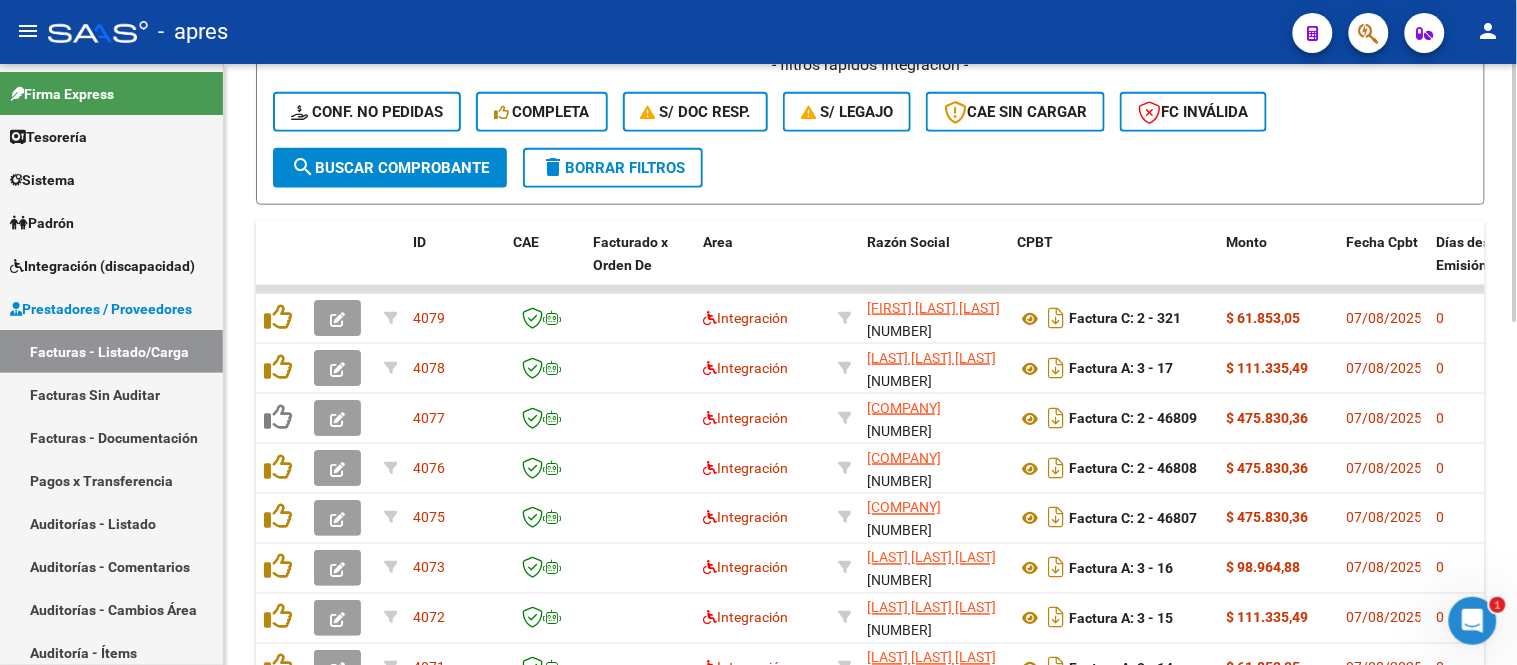 scroll, scrollTop: 333, scrollLeft: 0, axis: vertical 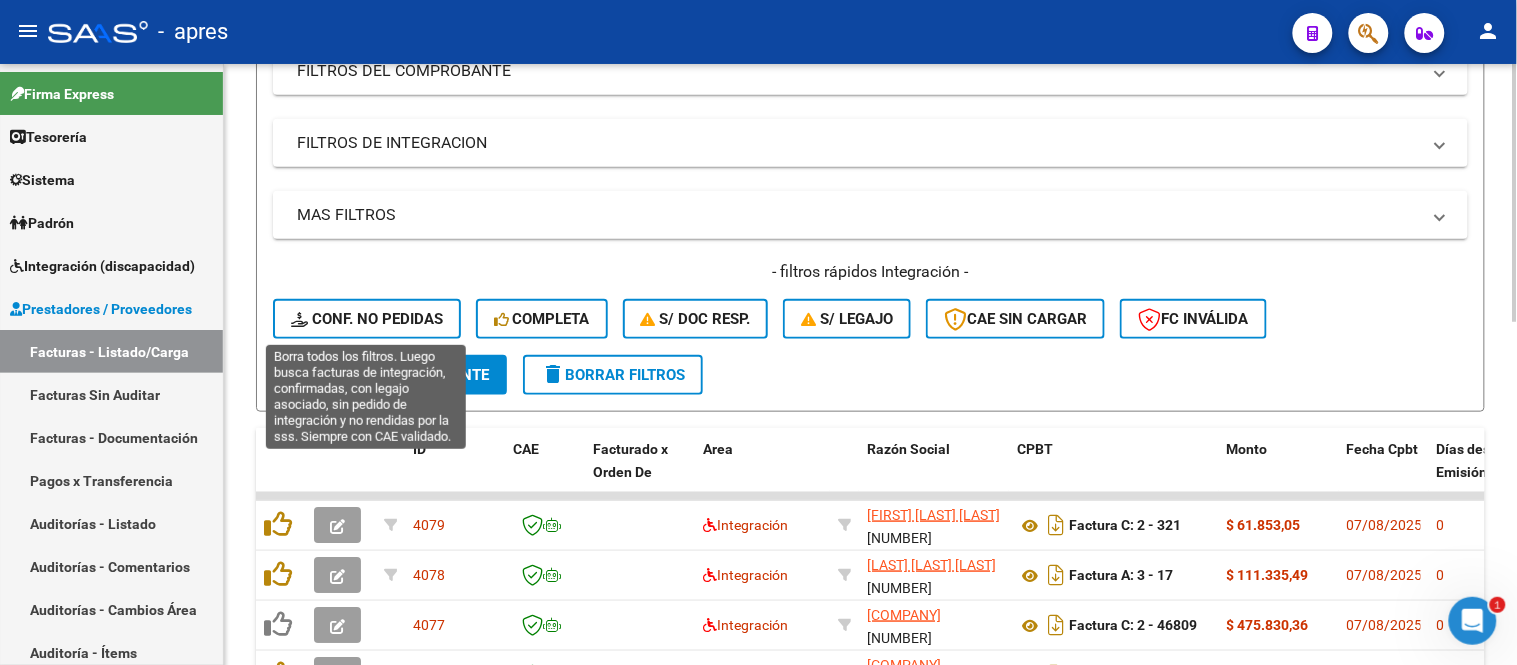 click on "Conf. no pedidas" 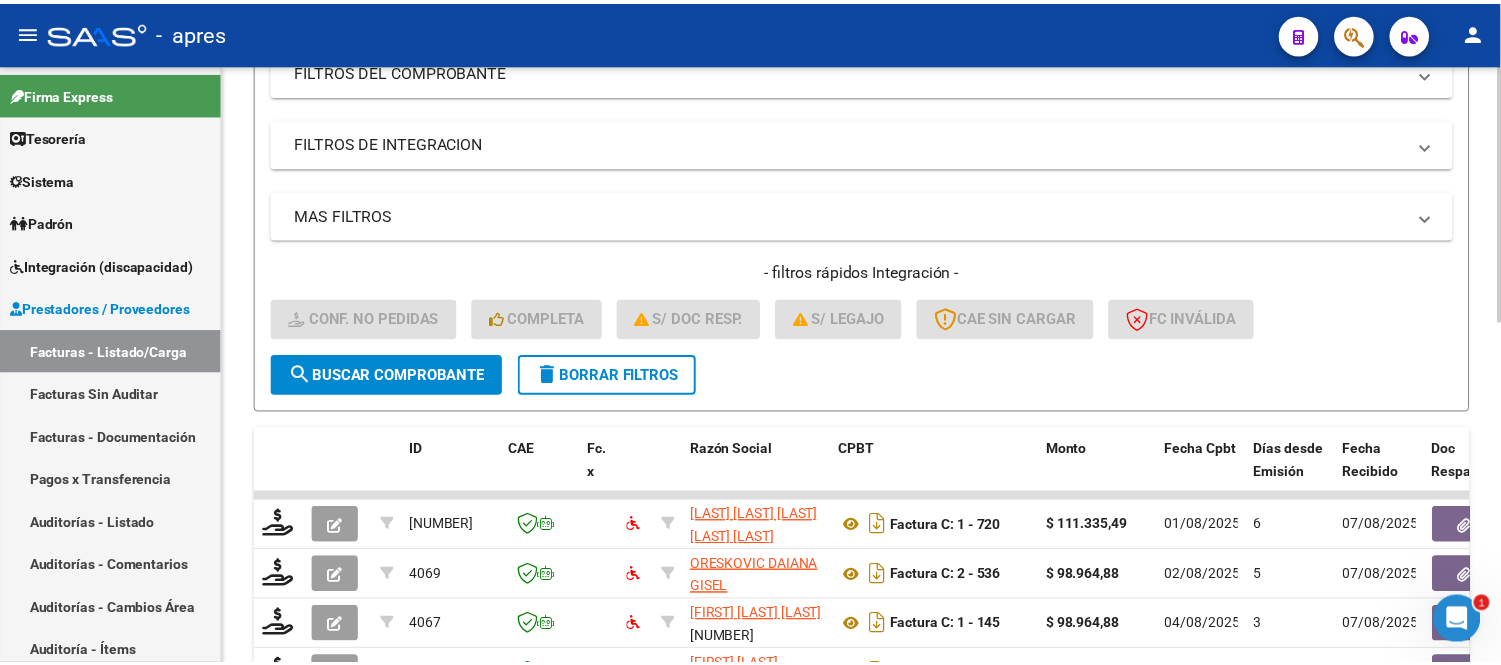 scroll, scrollTop: 444, scrollLeft: 0, axis: vertical 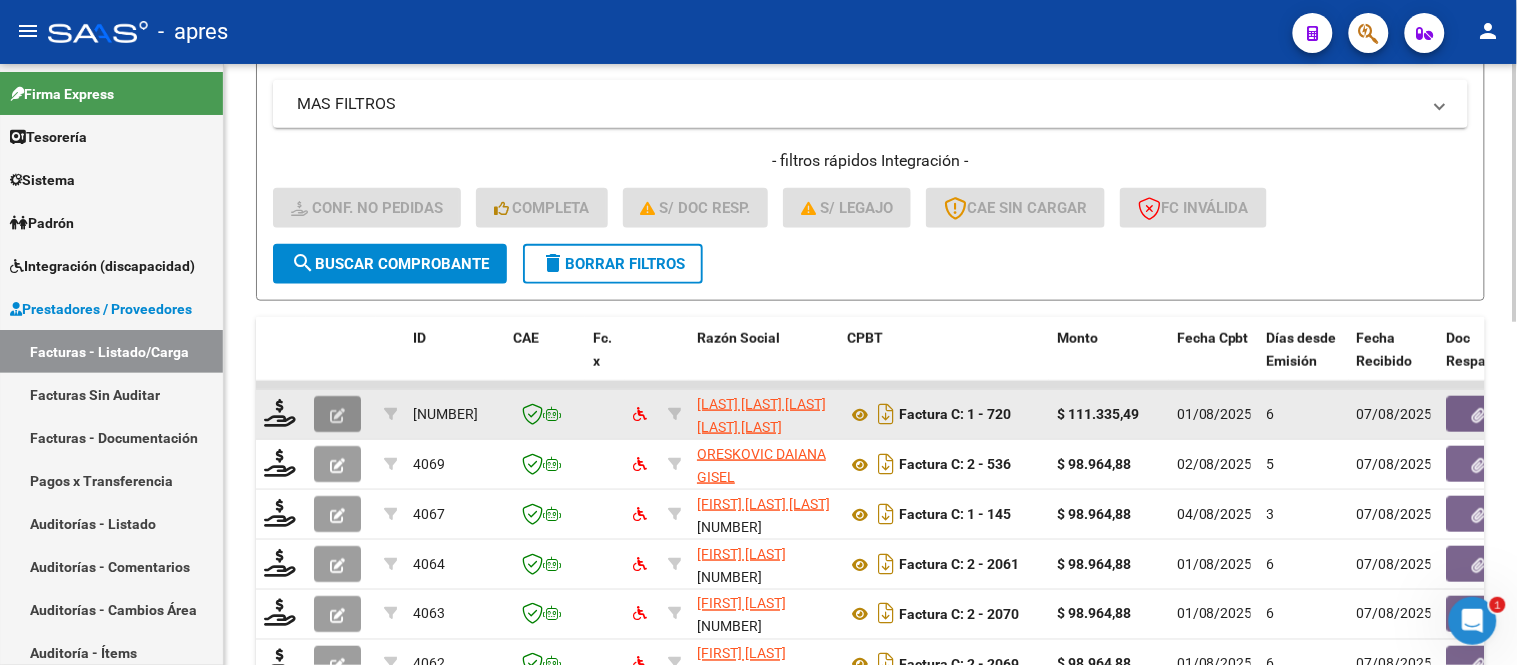 click 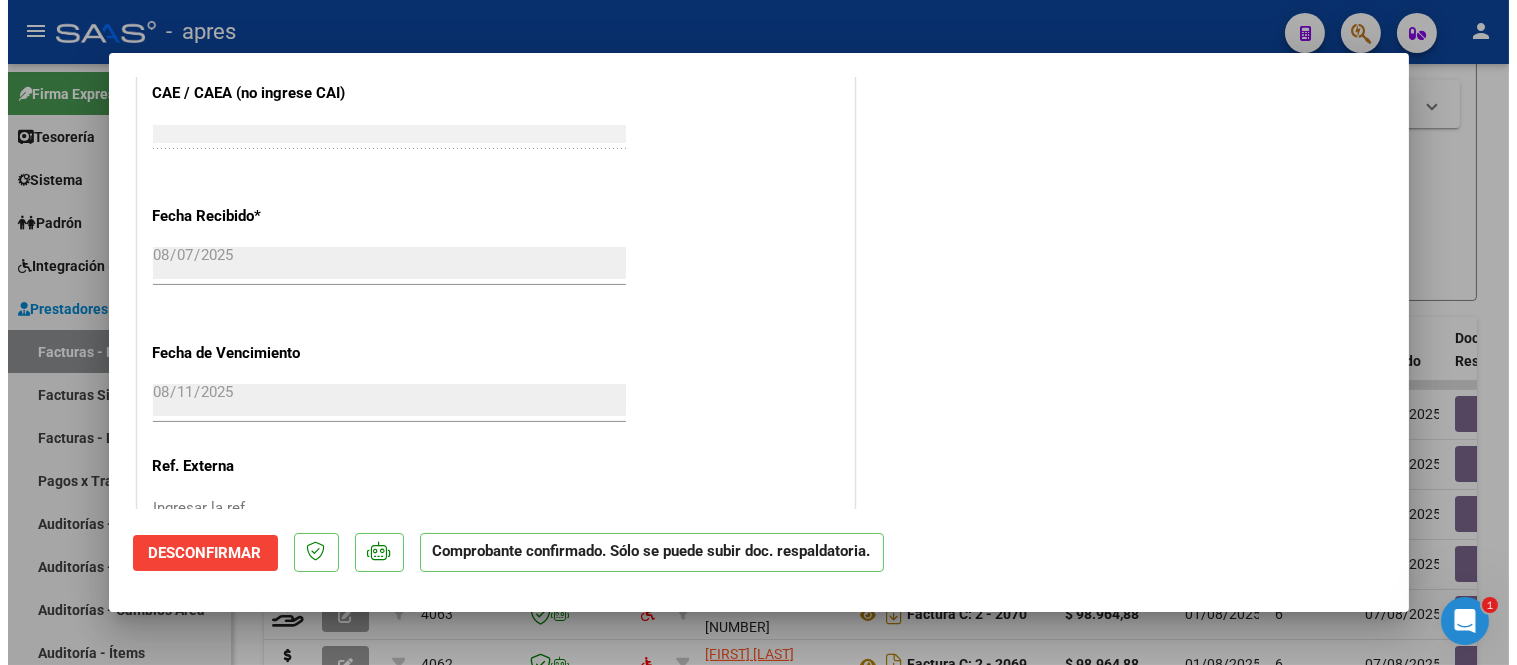 scroll, scrollTop: 1333, scrollLeft: 0, axis: vertical 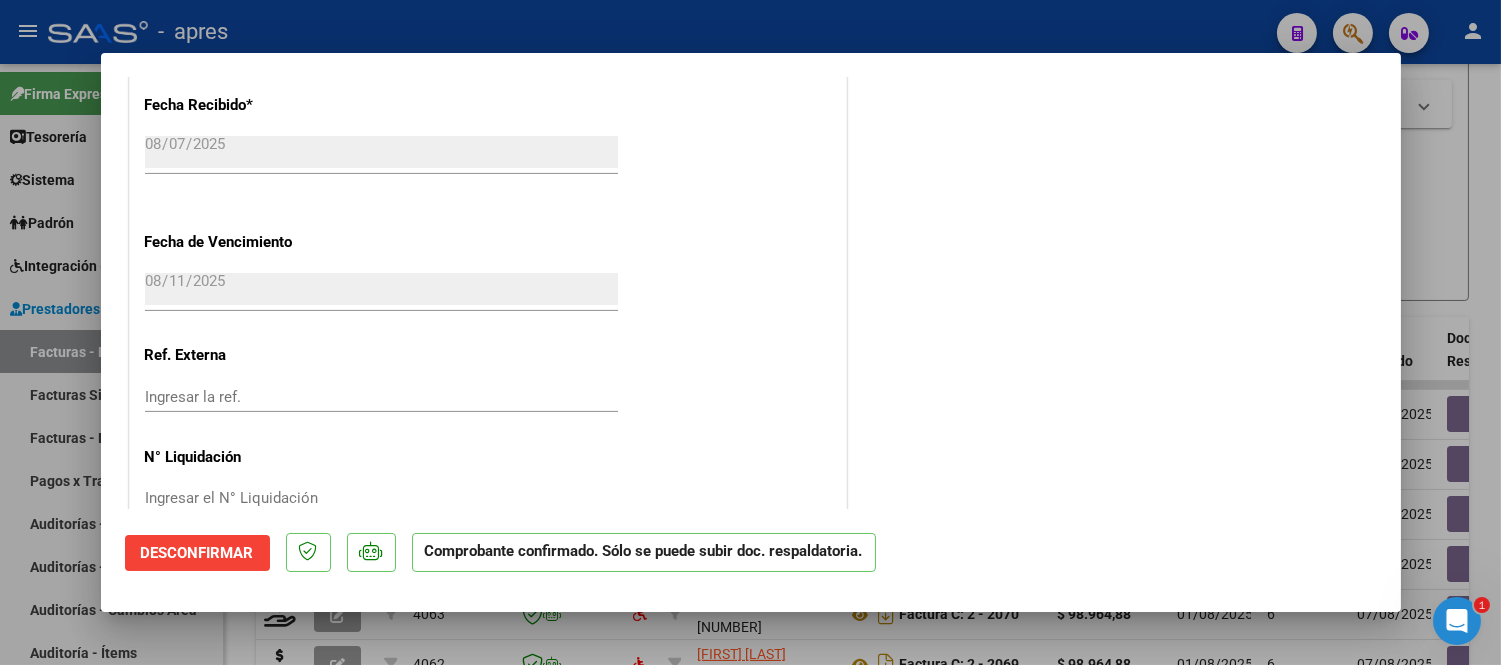 click at bounding box center (750, 332) 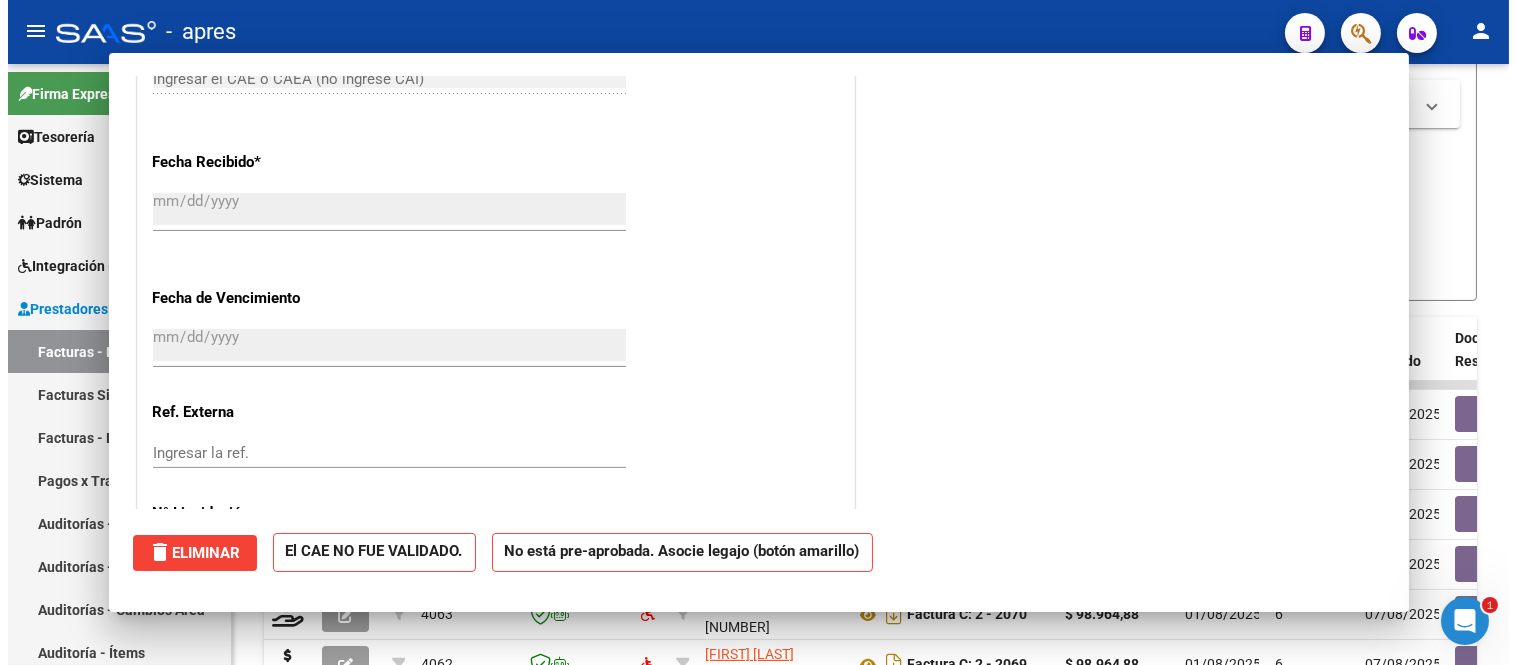 scroll, scrollTop: 0, scrollLeft: 0, axis: both 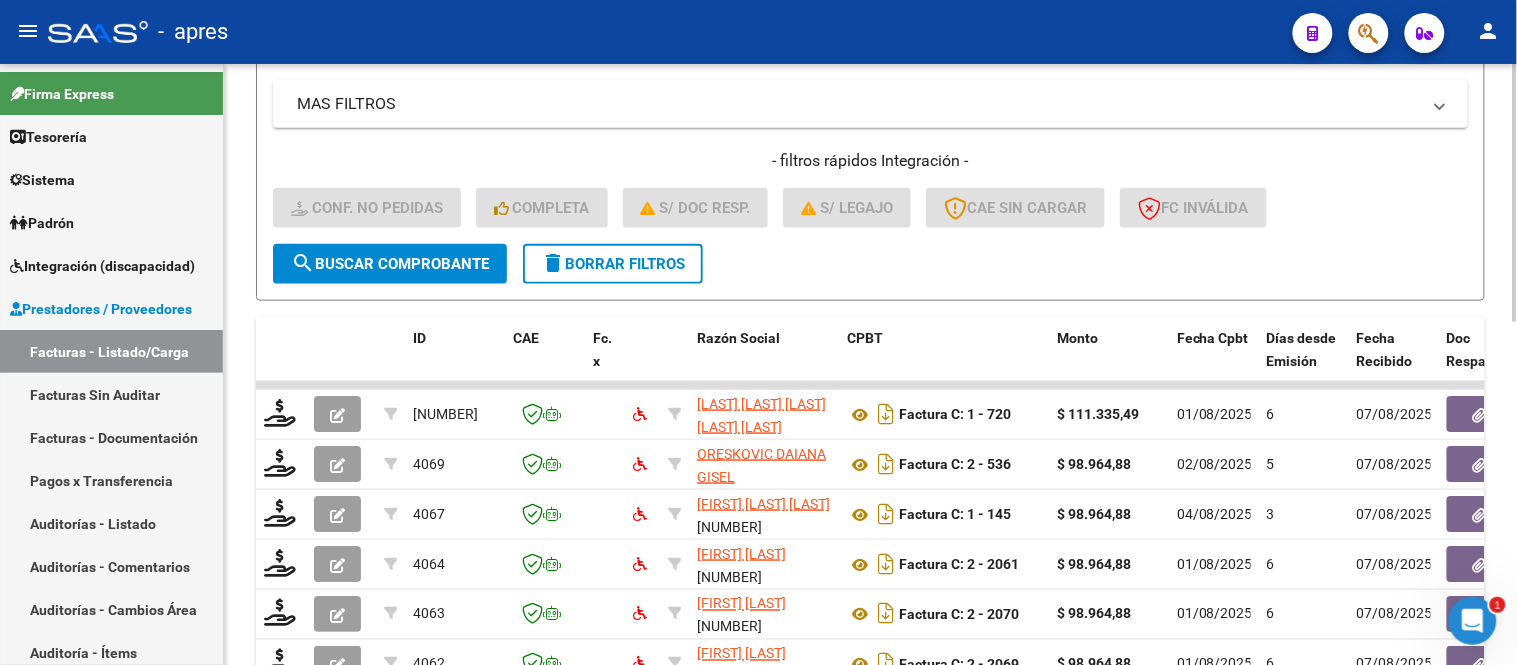 click on "delete  Borrar Filtros" 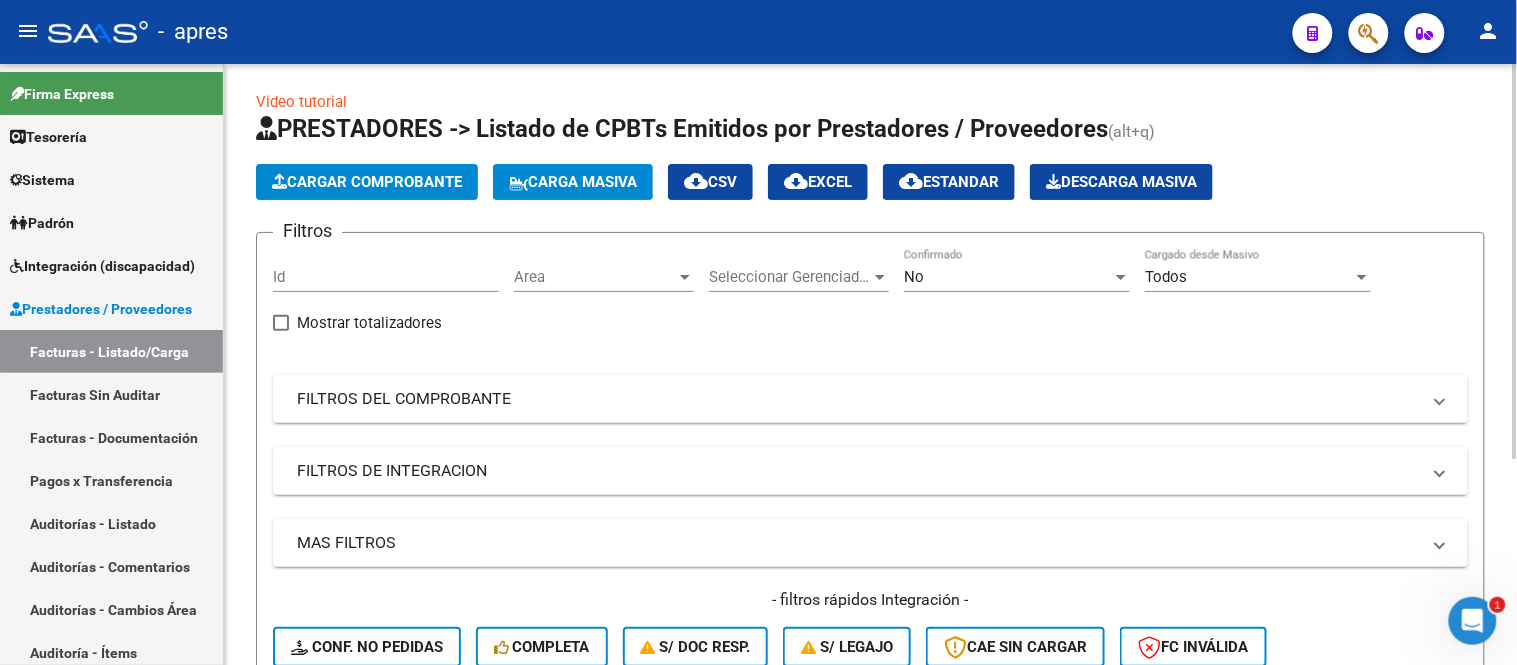 scroll, scrollTop: 0, scrollLeft: 0, axis: both 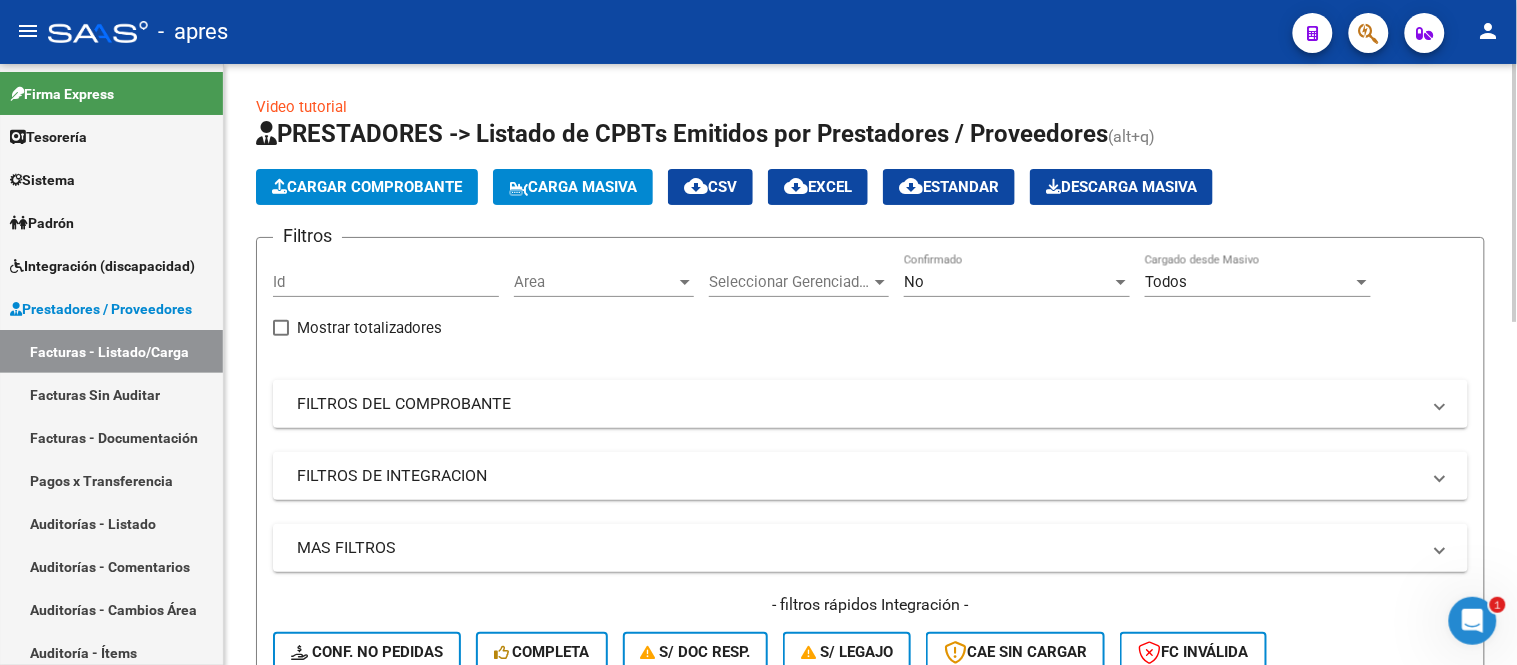 click on "Area" at bounding box center (595, 282) 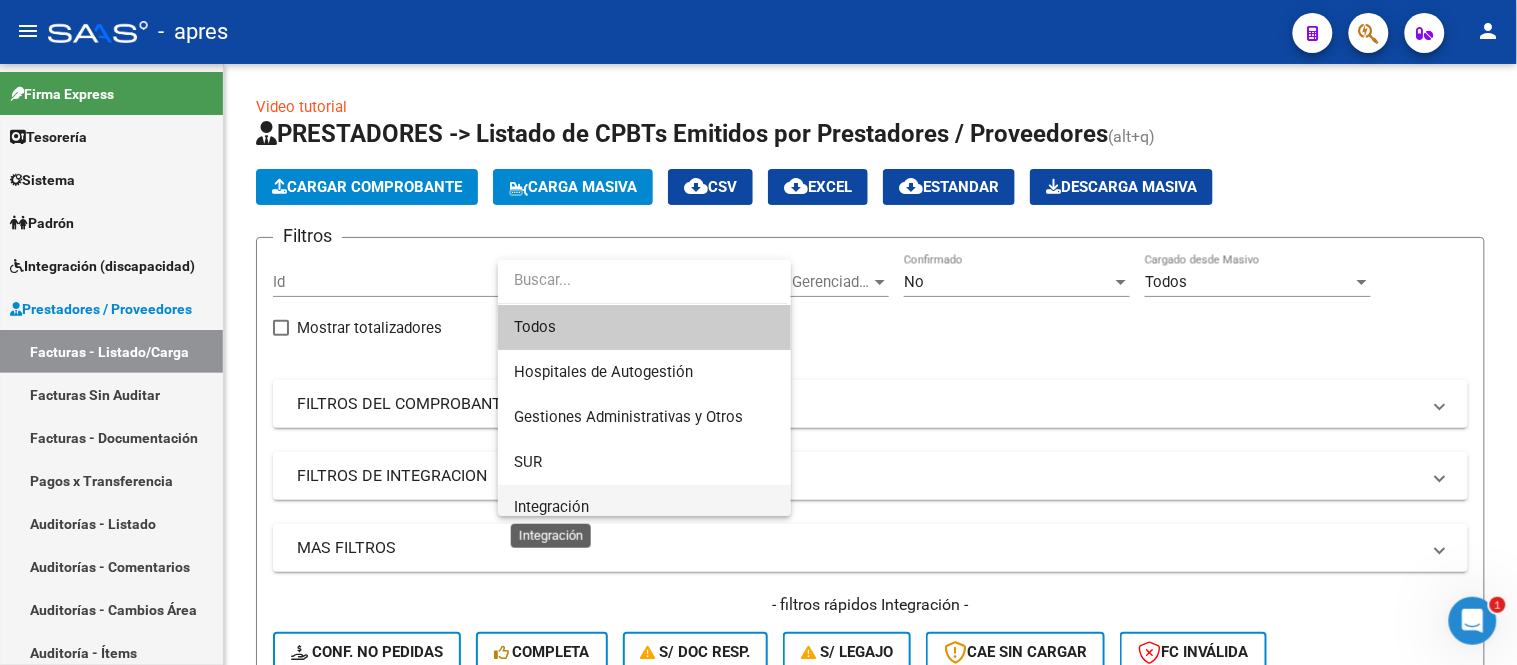 click on "Integración" at bounding box center (551, 507) 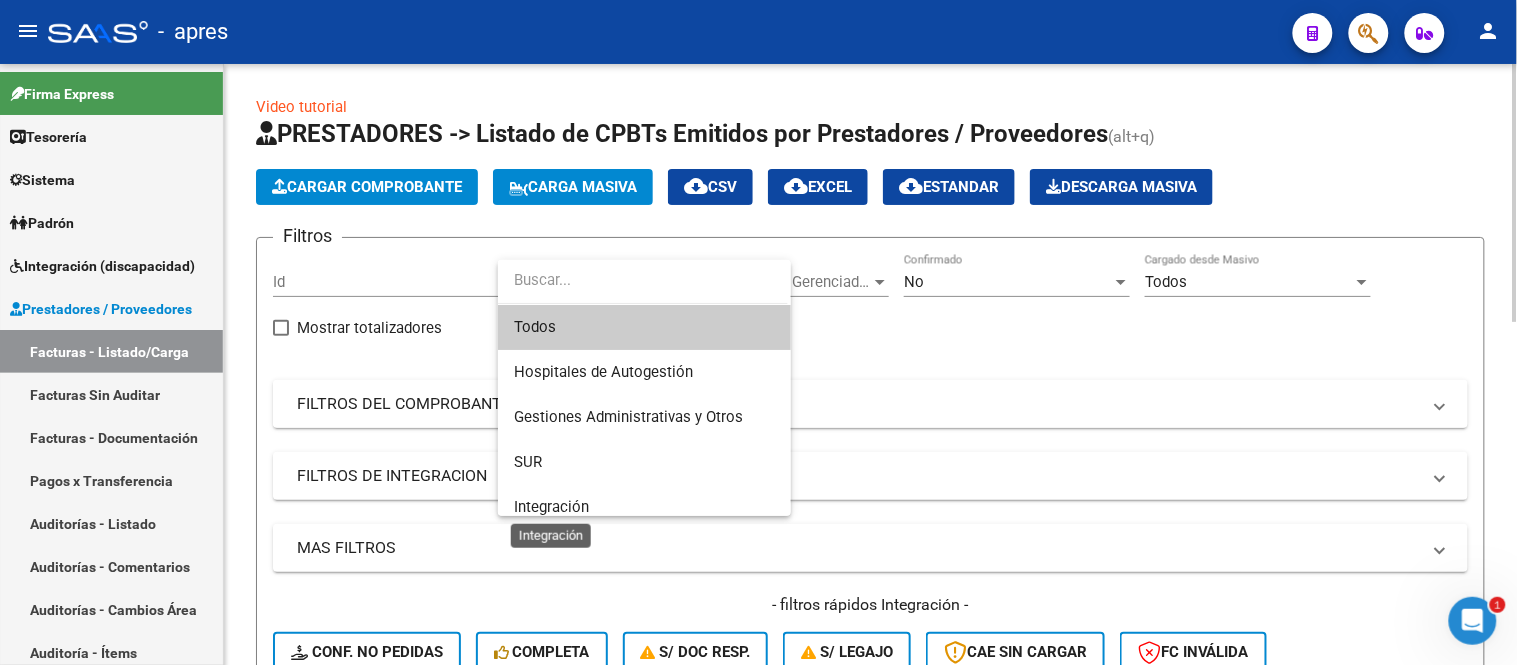 scroll, scrollTop: 14, scrollLeft: 0, axis: vertical 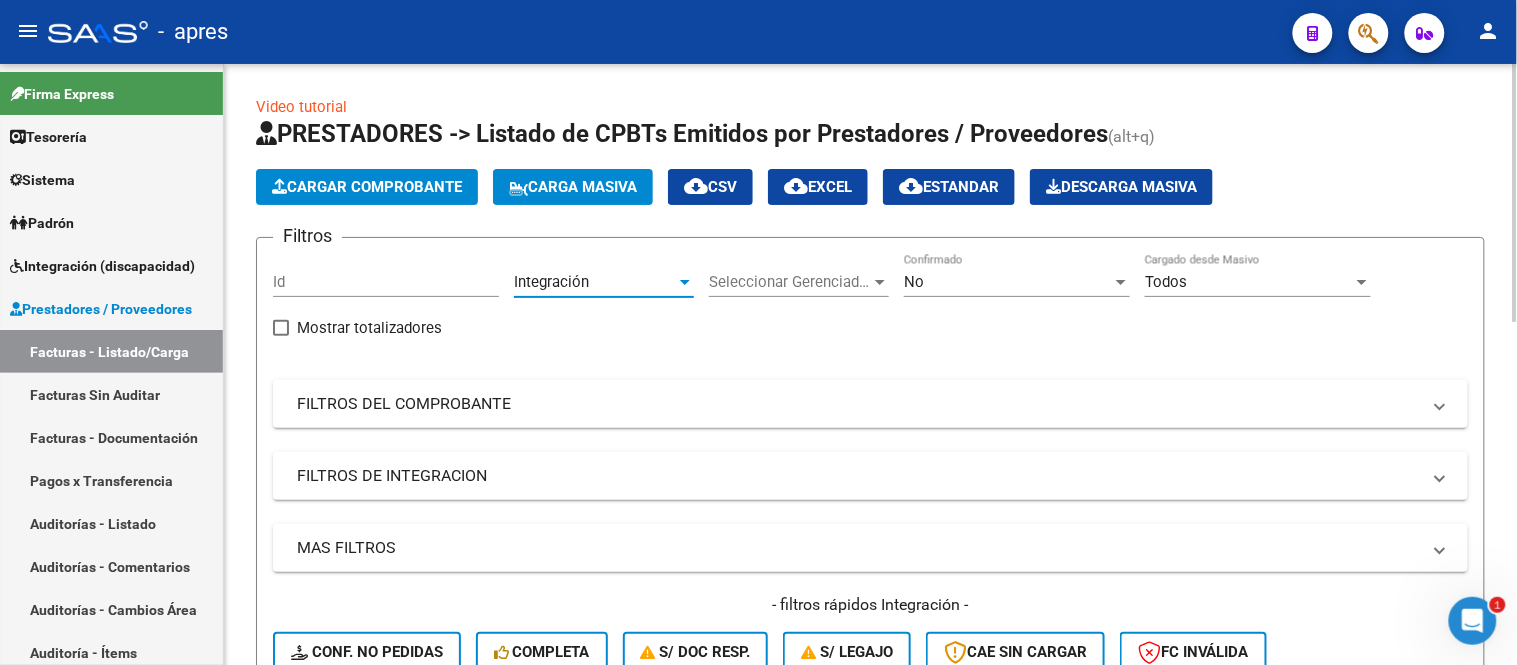 click on "Seleccionar Gerenciador Seleccionar Gerenciador" 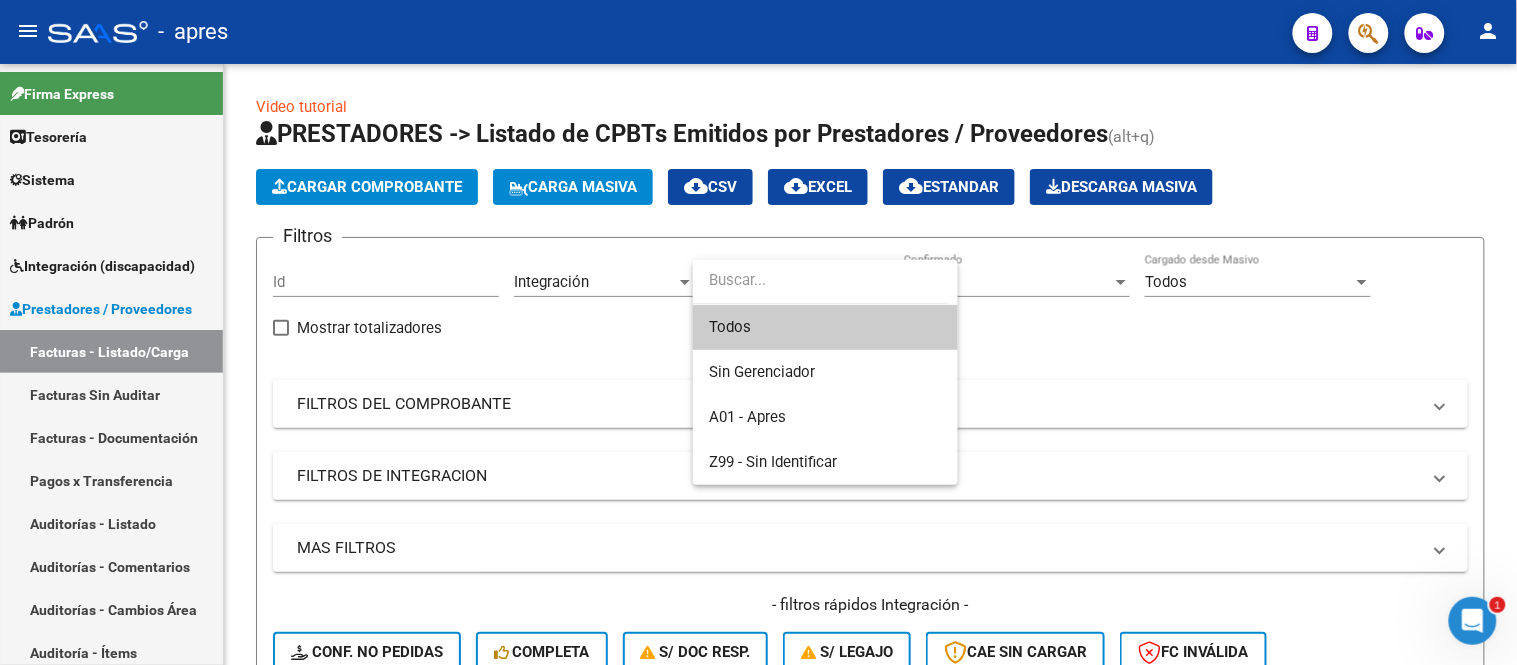 click on "Todos" at bounding box center [825, 327] 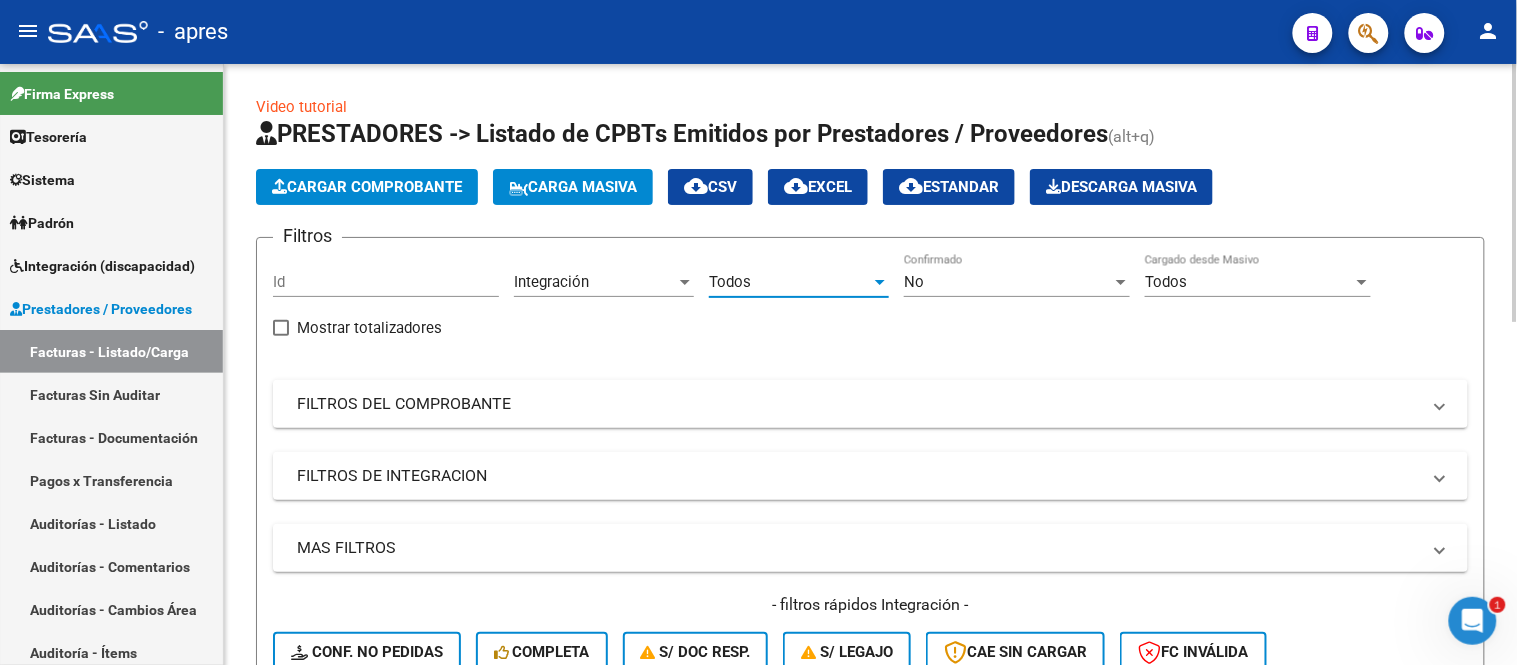 scroll, scrollTop: 222, scrollLeft: 0, axis: vertical 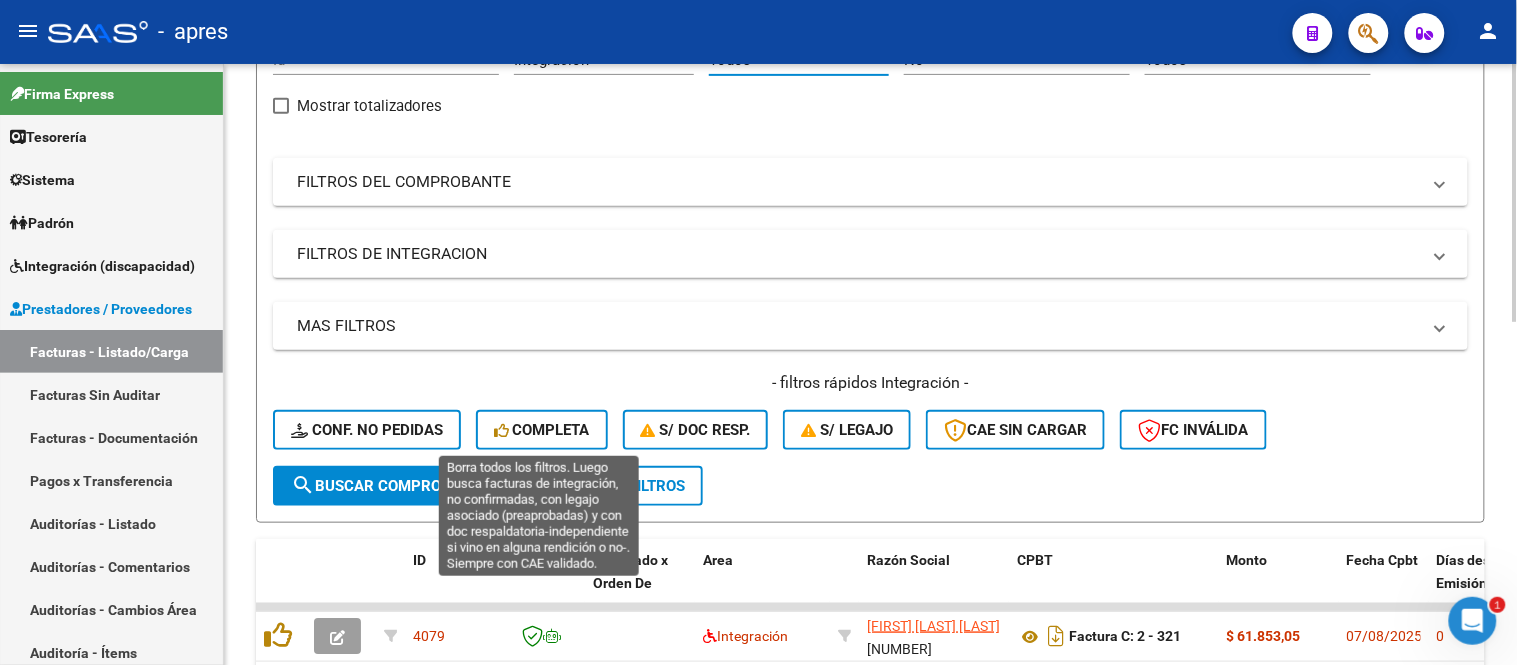 click on "Completa" 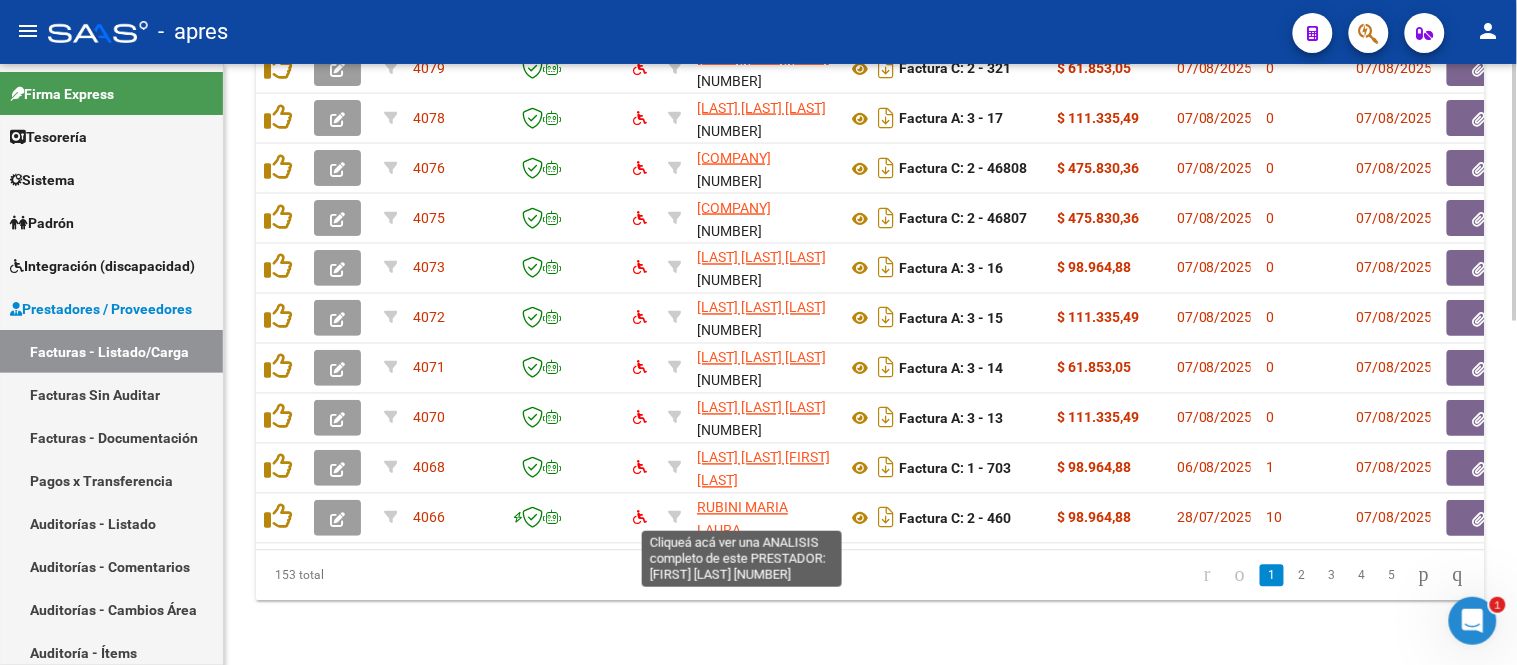 scroll, scrollTop: 803, scrollLeft: 0, axis: vertical 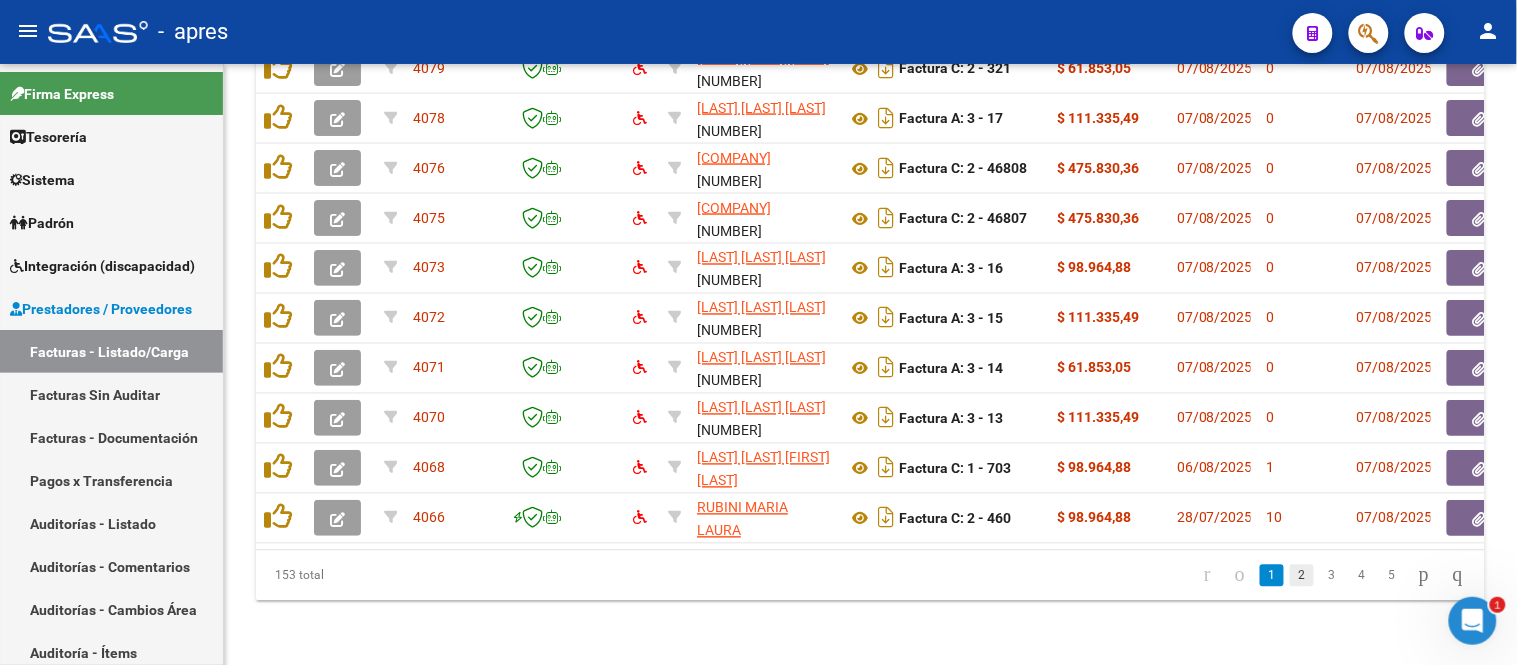 click on "2" 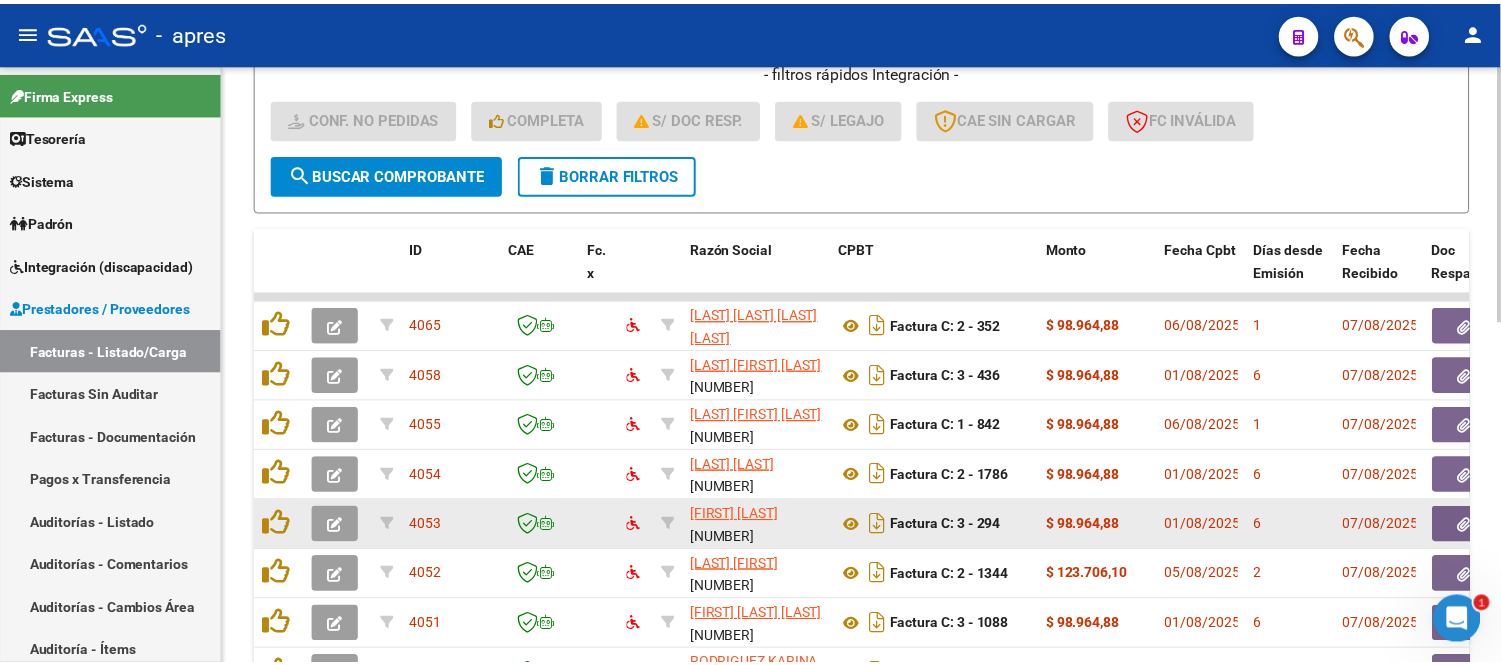 scroll, scrollTop: 470, scrollLeft: 0, axis: vertical 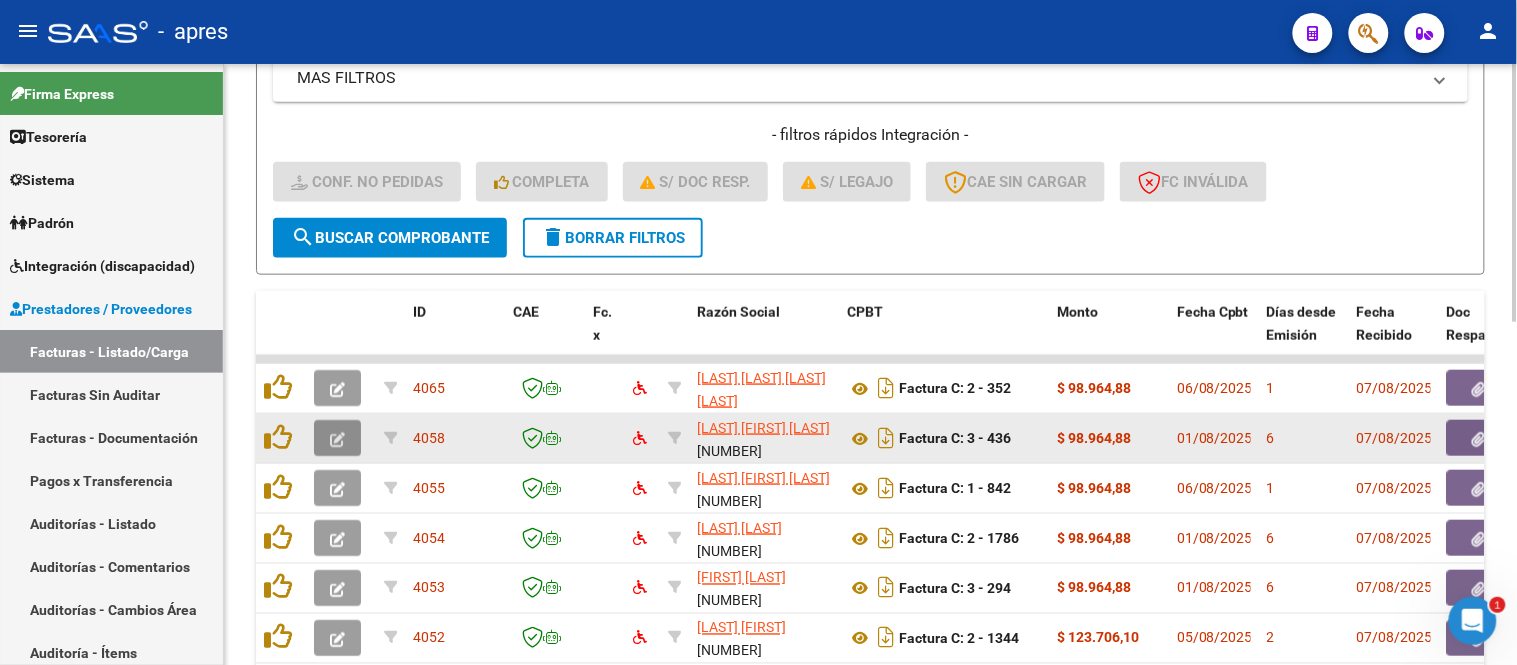 click 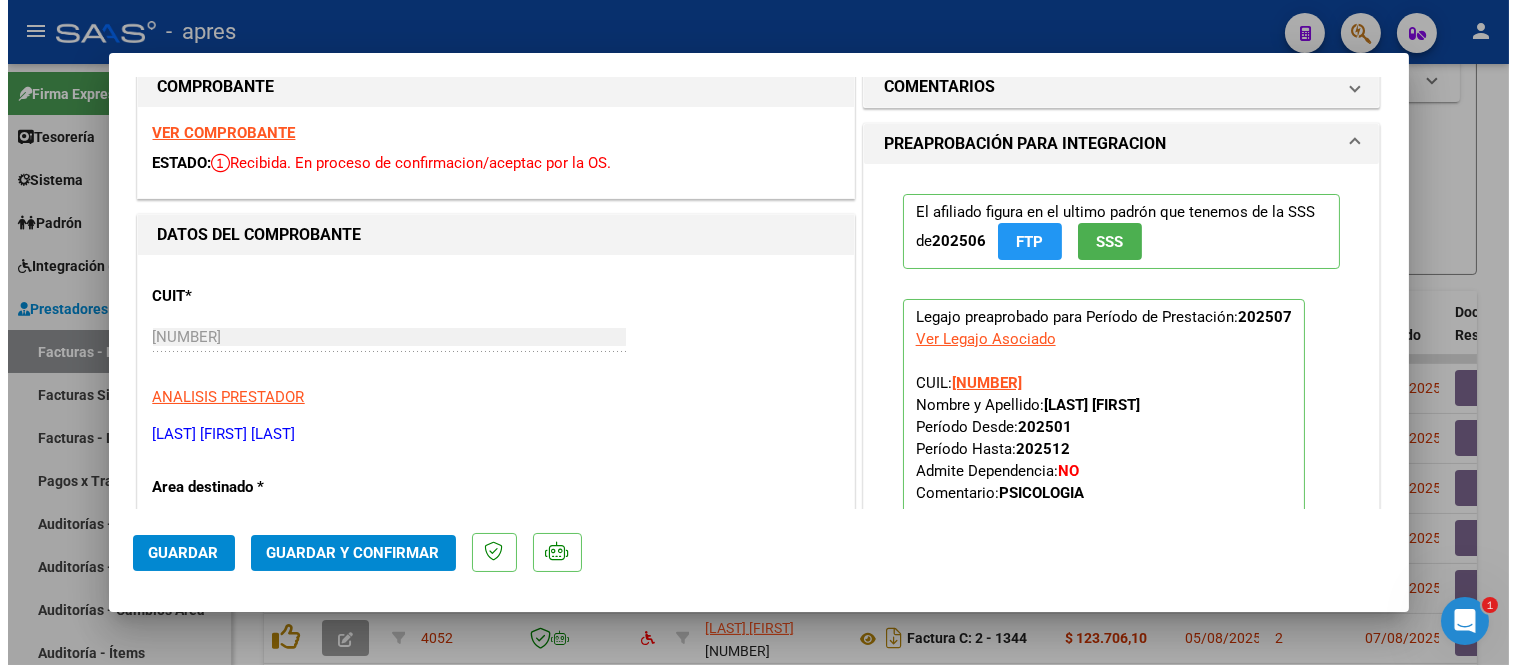 scroll, scrollTop: 0, scrollLeft: 0, axis: both 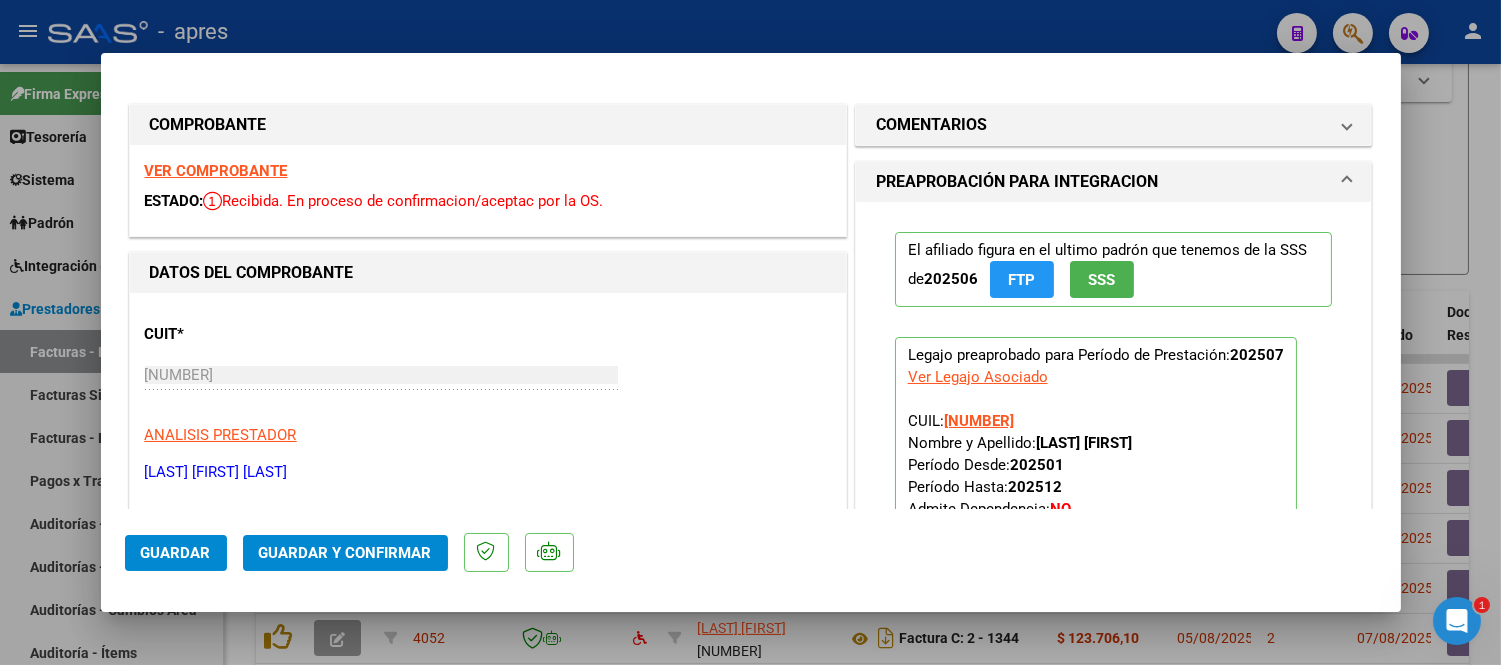click at bounding box center [750, 332] 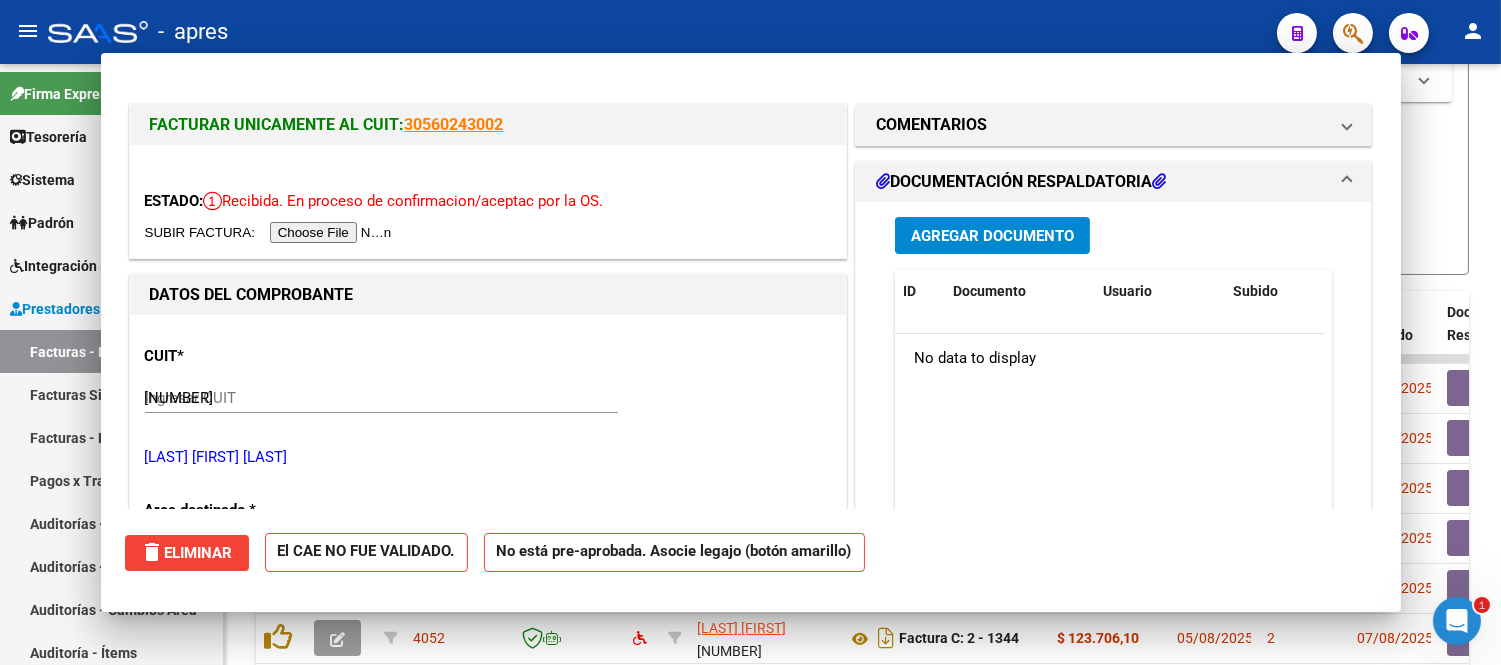 type 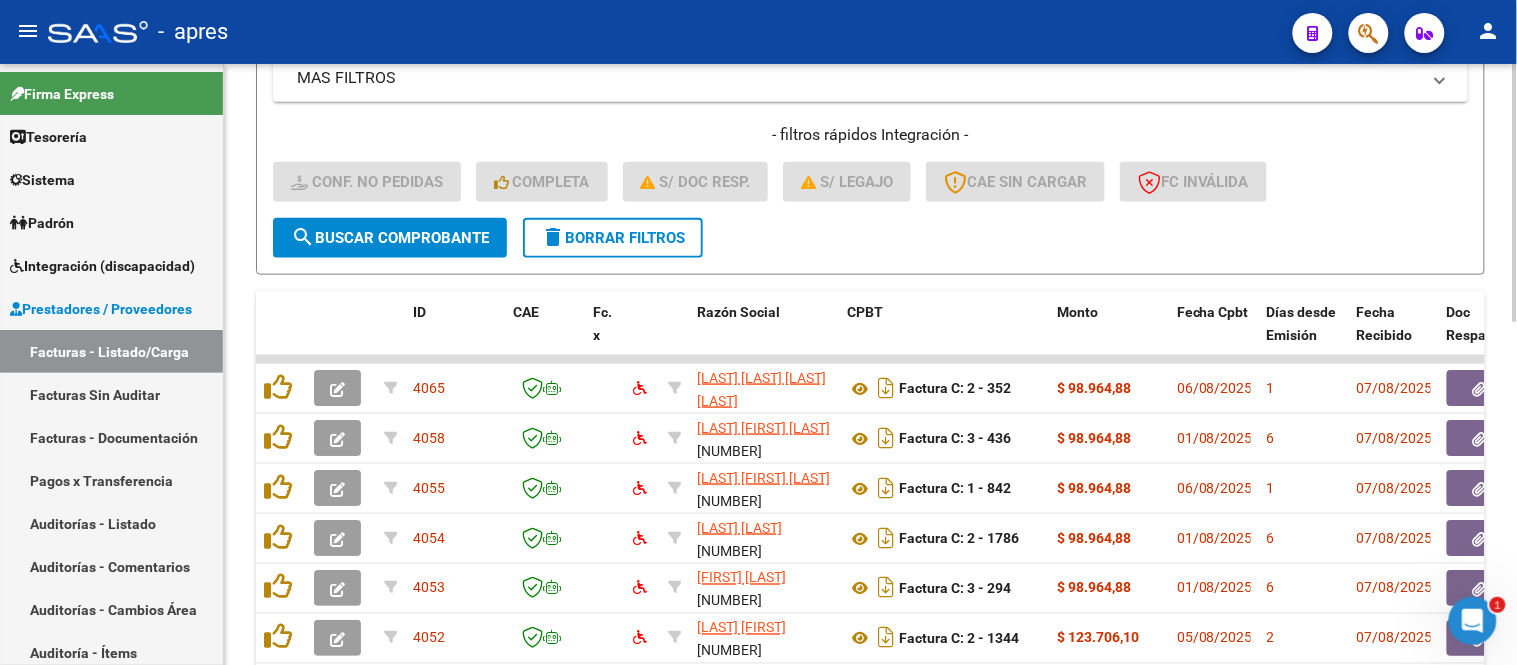 click on "delete  Borrar Filtros" 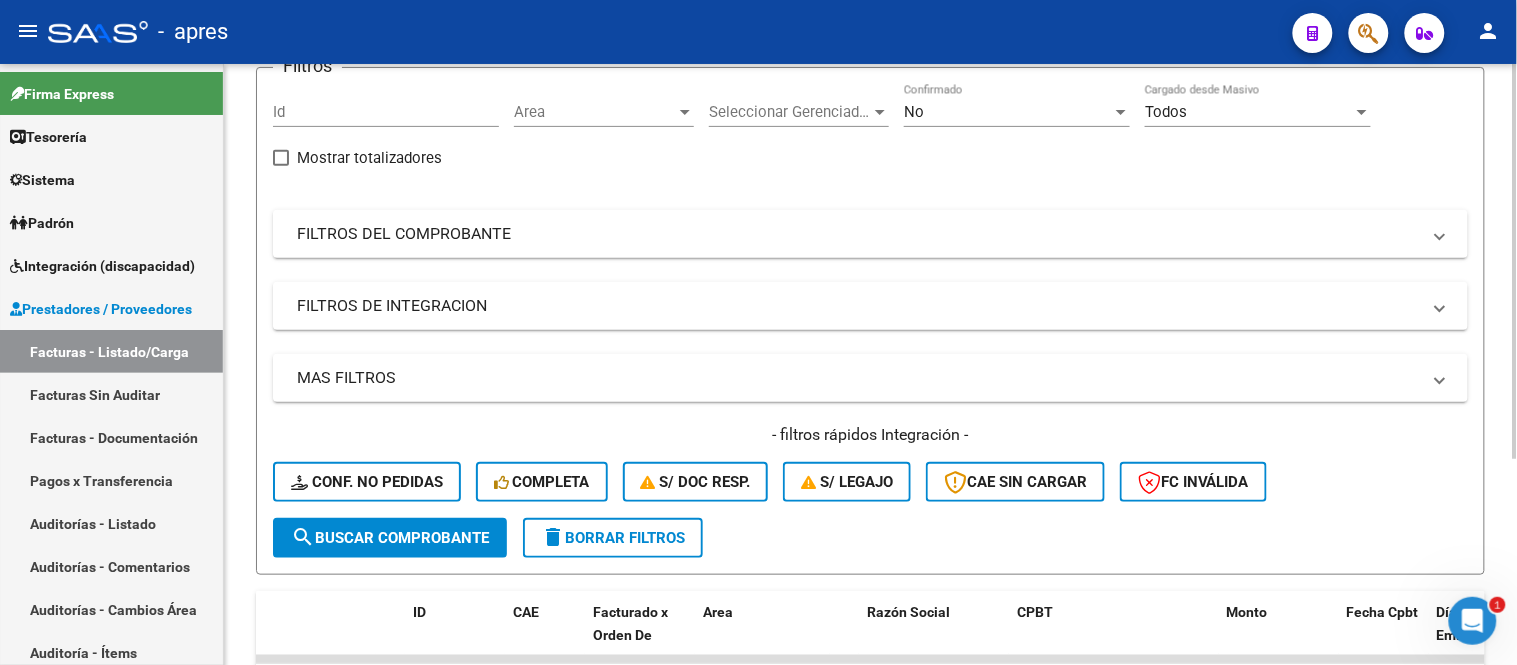 scroll, scrollTop: 0, scrollLeft: 0, axis: both 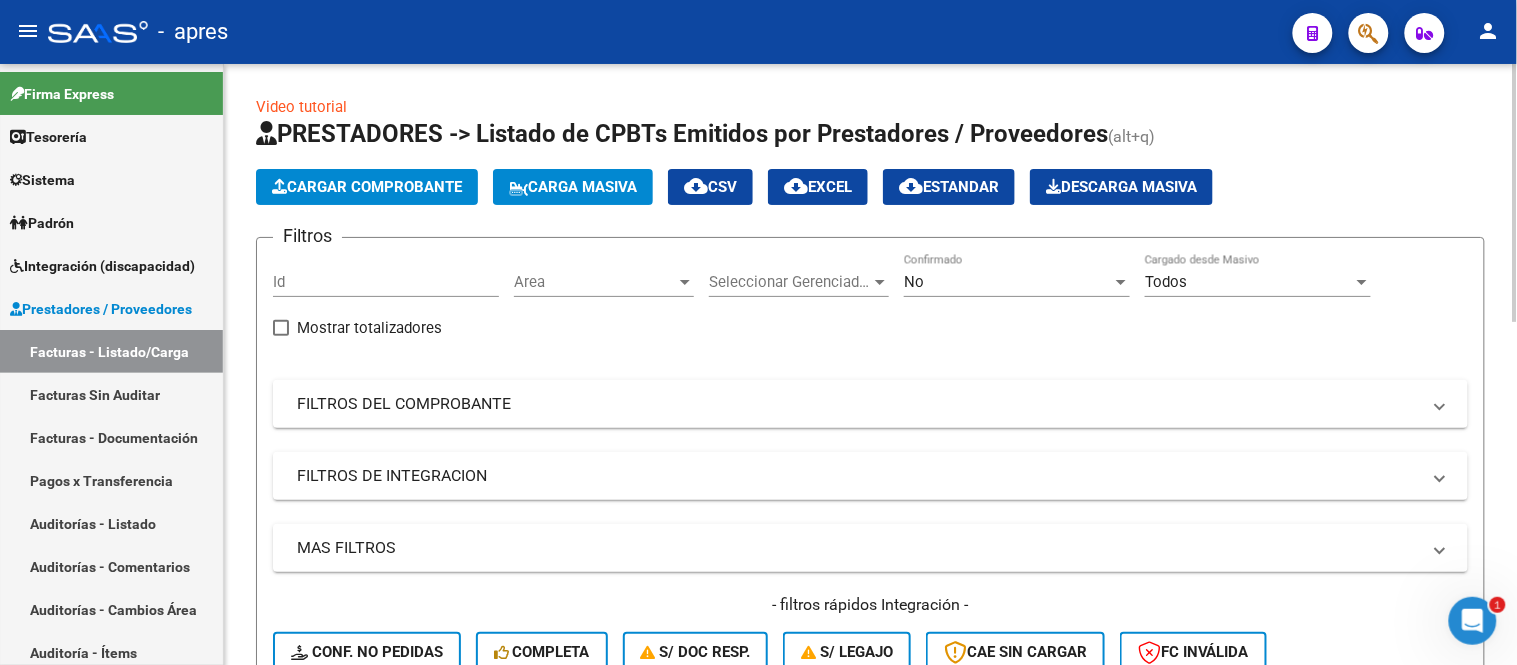 click on "Area" at bounding box center [595, 282] 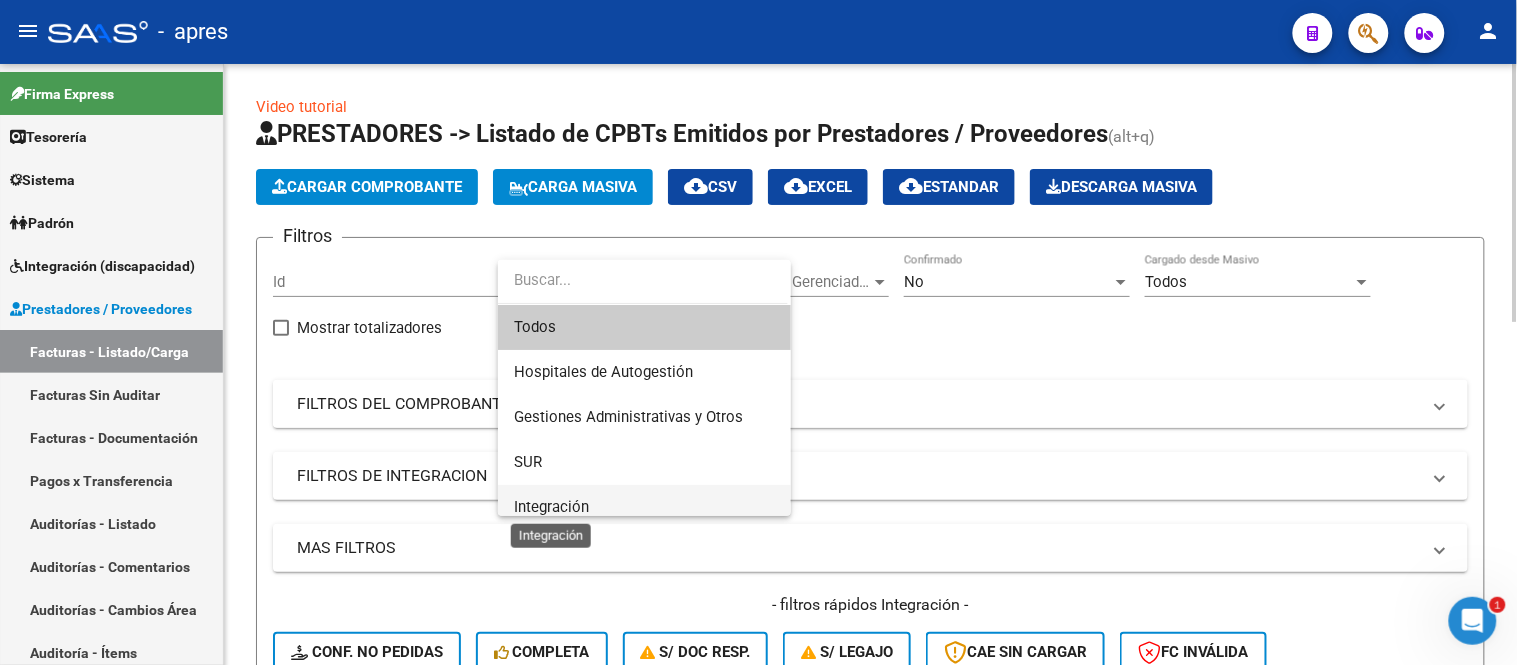 drag, startPoint x: 565, startPoint y: 503, endPoint x: 712, endPoint y: 388, distance: 186.63869 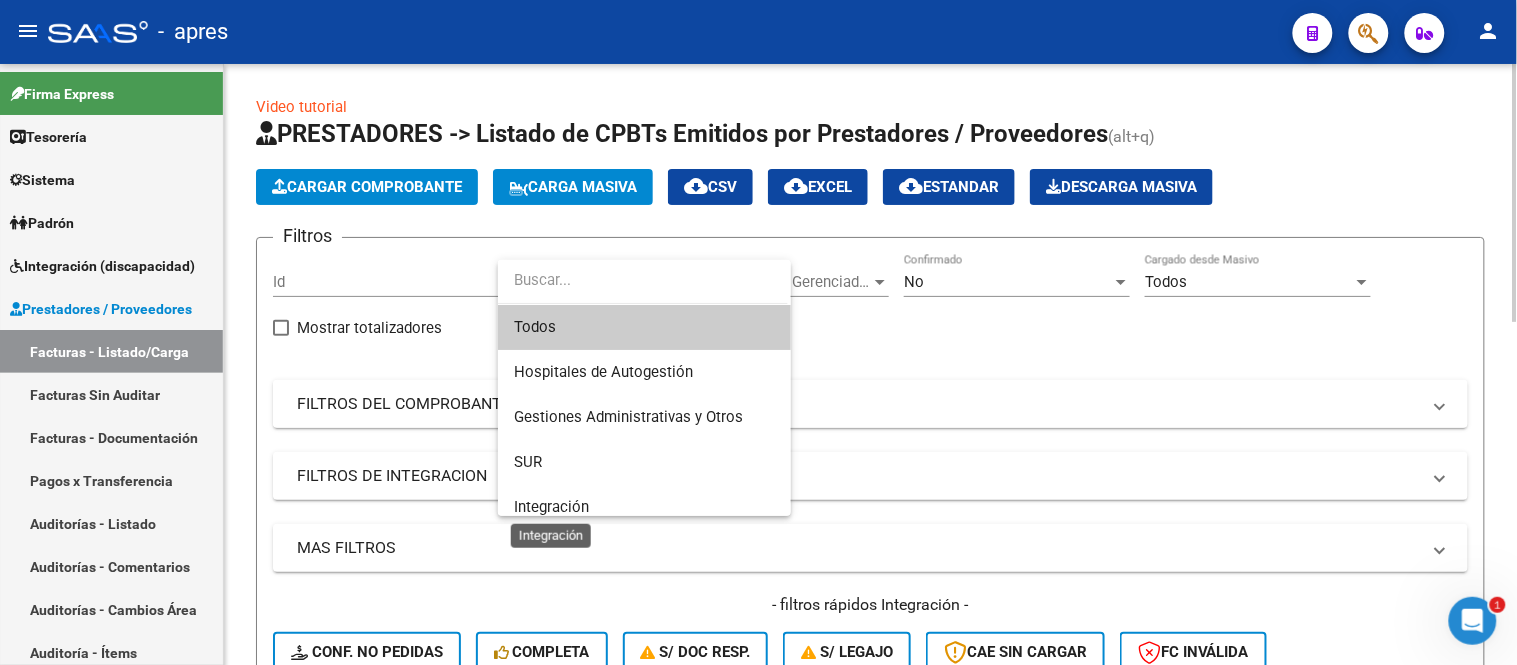 scroll, scrollTop: 14, scrollLeft: 0, axis: vertical 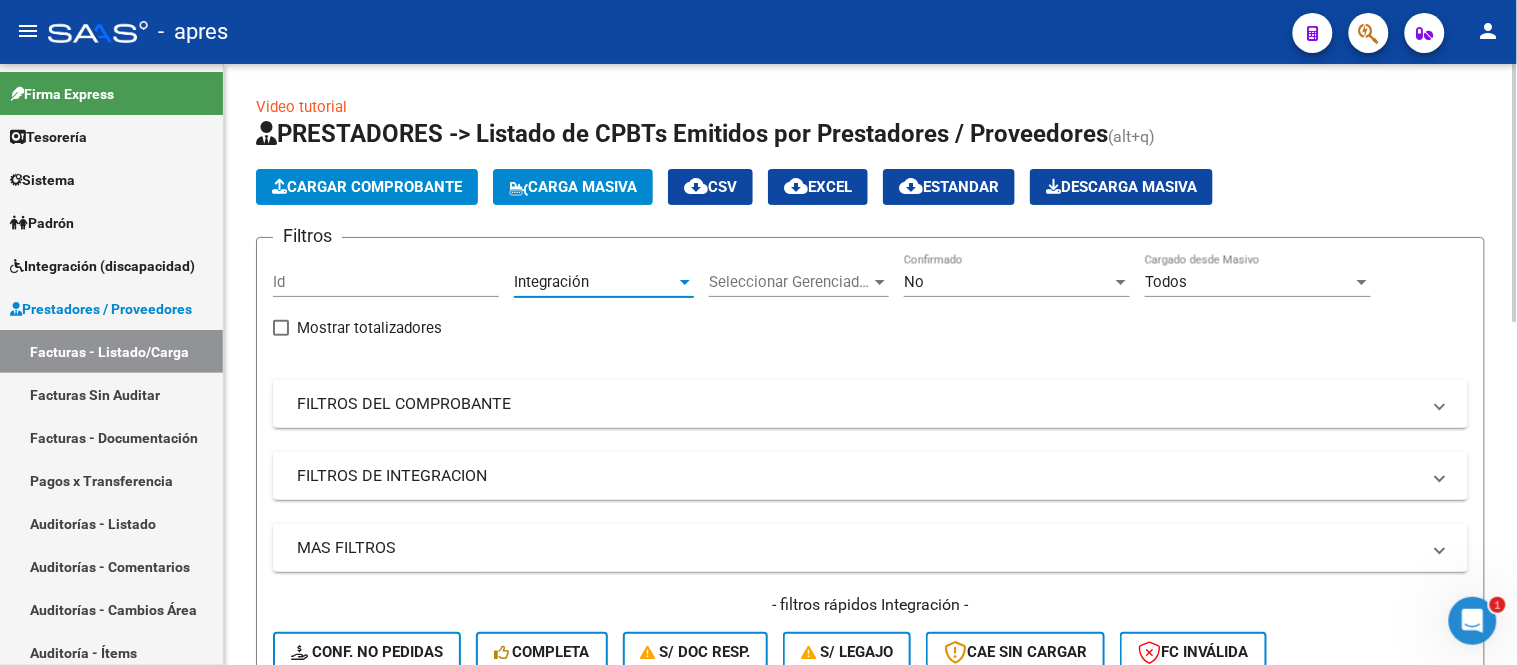 click on "Seleccionar Gerenciador" at bounding box center [790, 282] 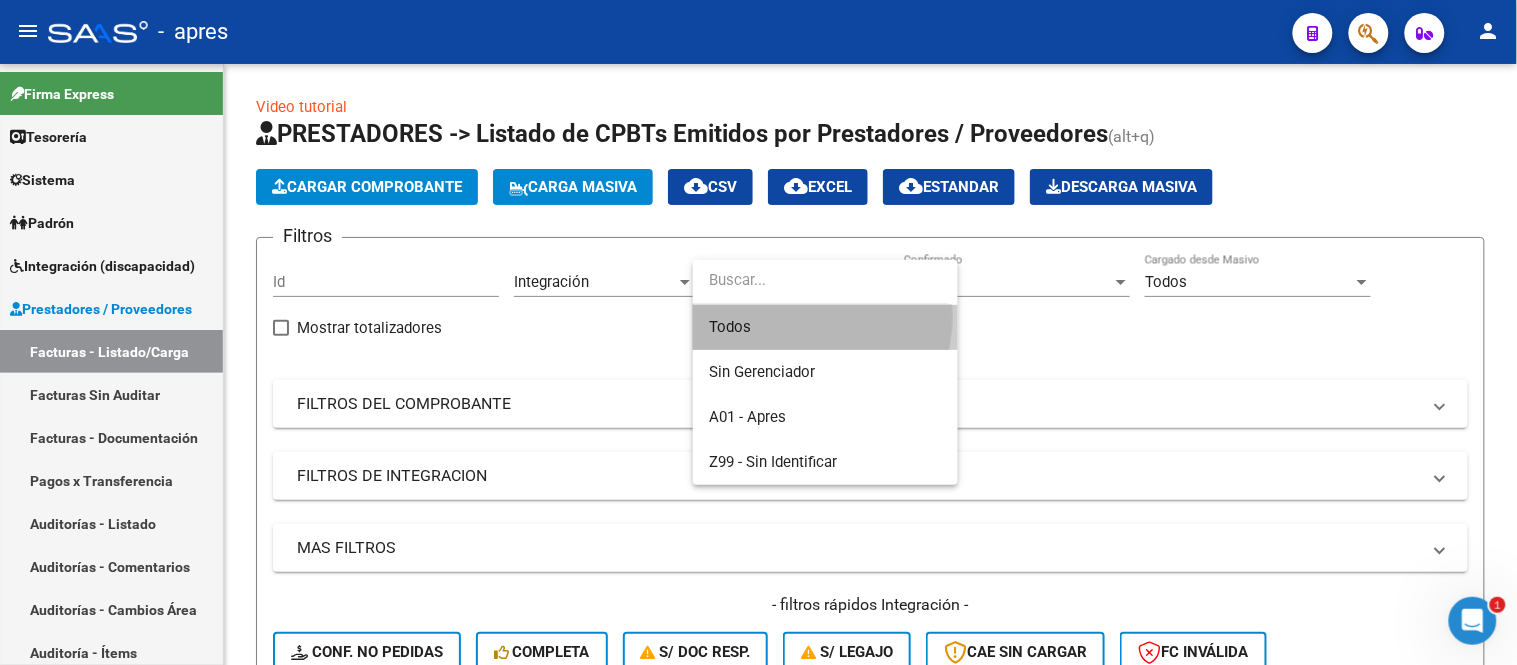 click on "Todos" at bounding box center [825, 327] 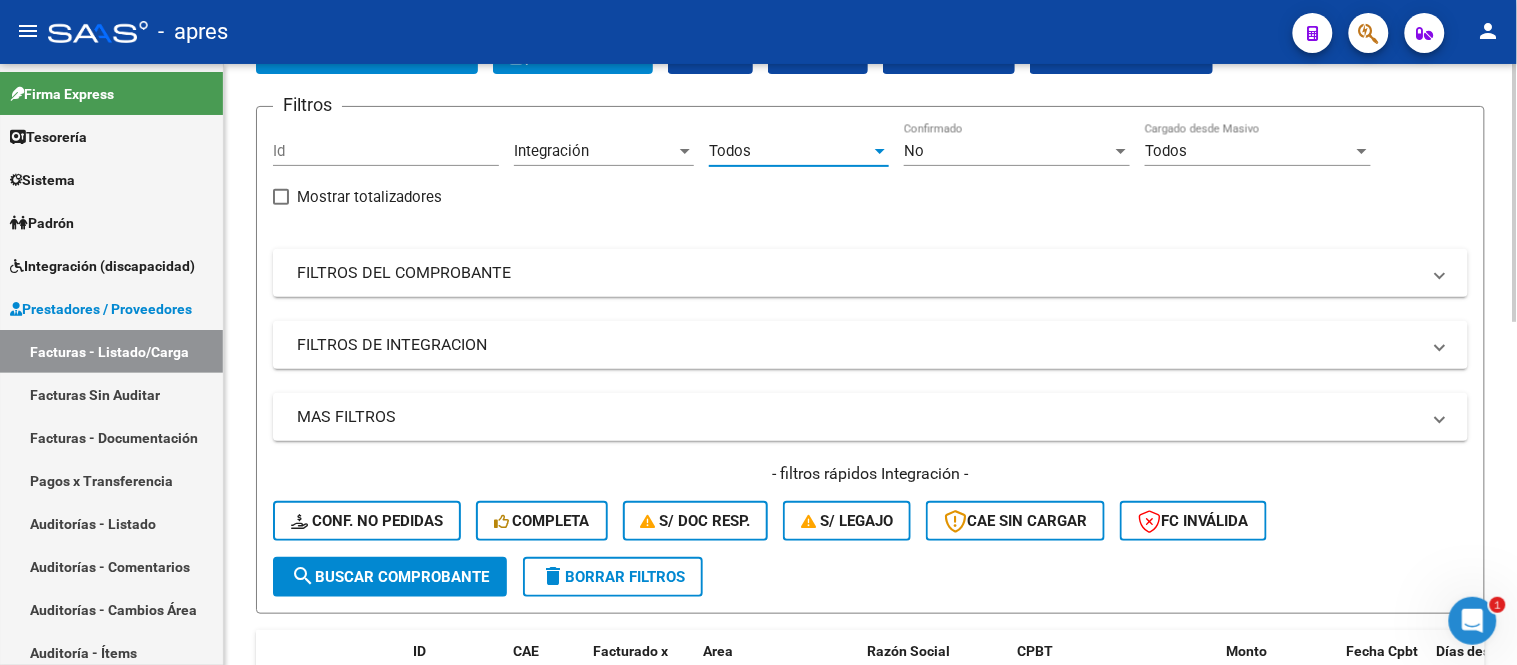 scroll, scrollTop: 444, scrollLeft: 0, axis: vertical 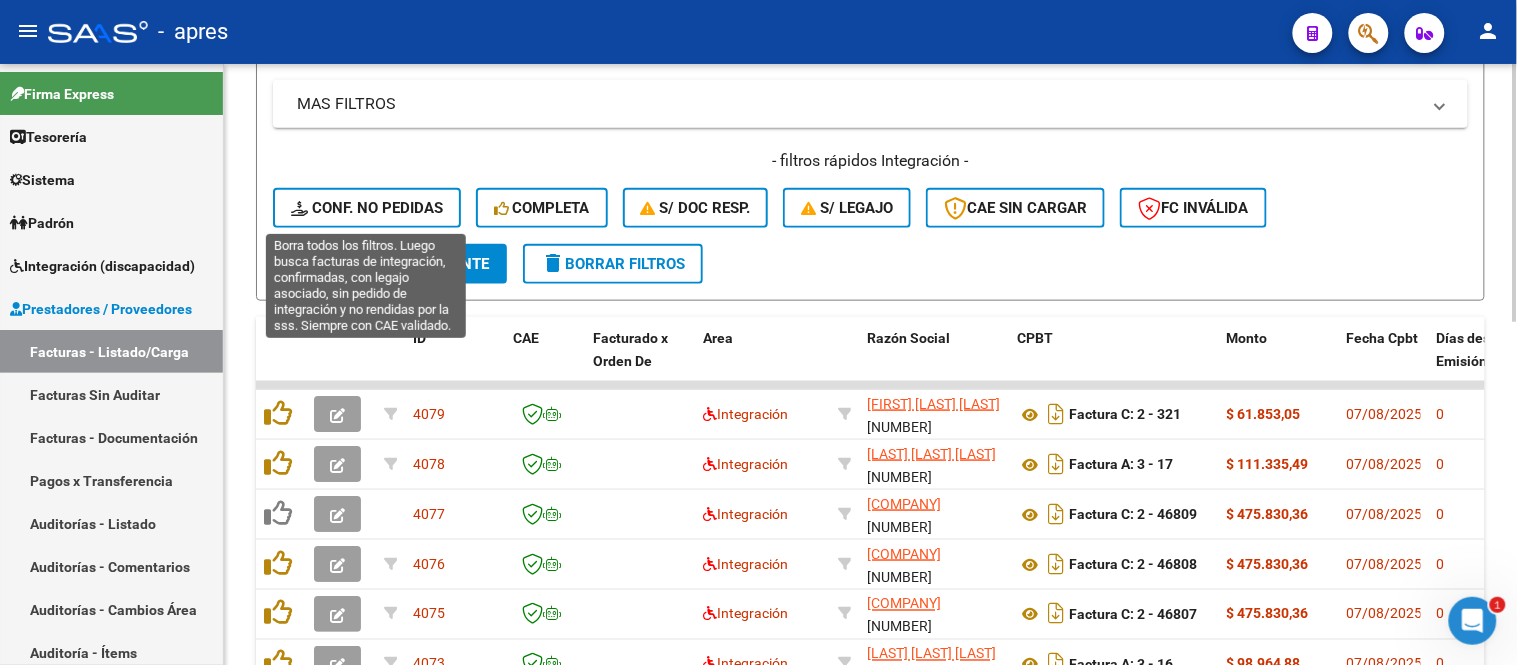 click on "Conf. no pedidas" 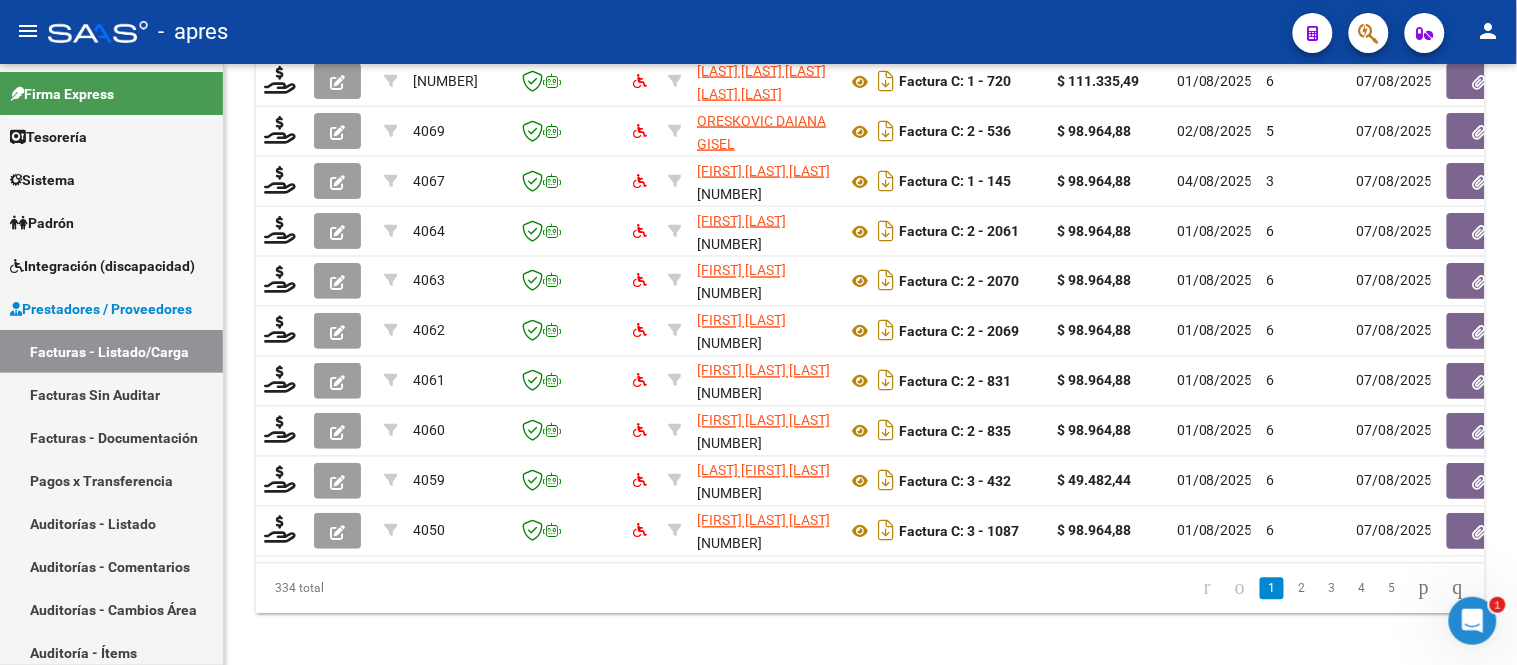 scroll, scrollTop: 803, scrollLeft: 0, axis: vertical 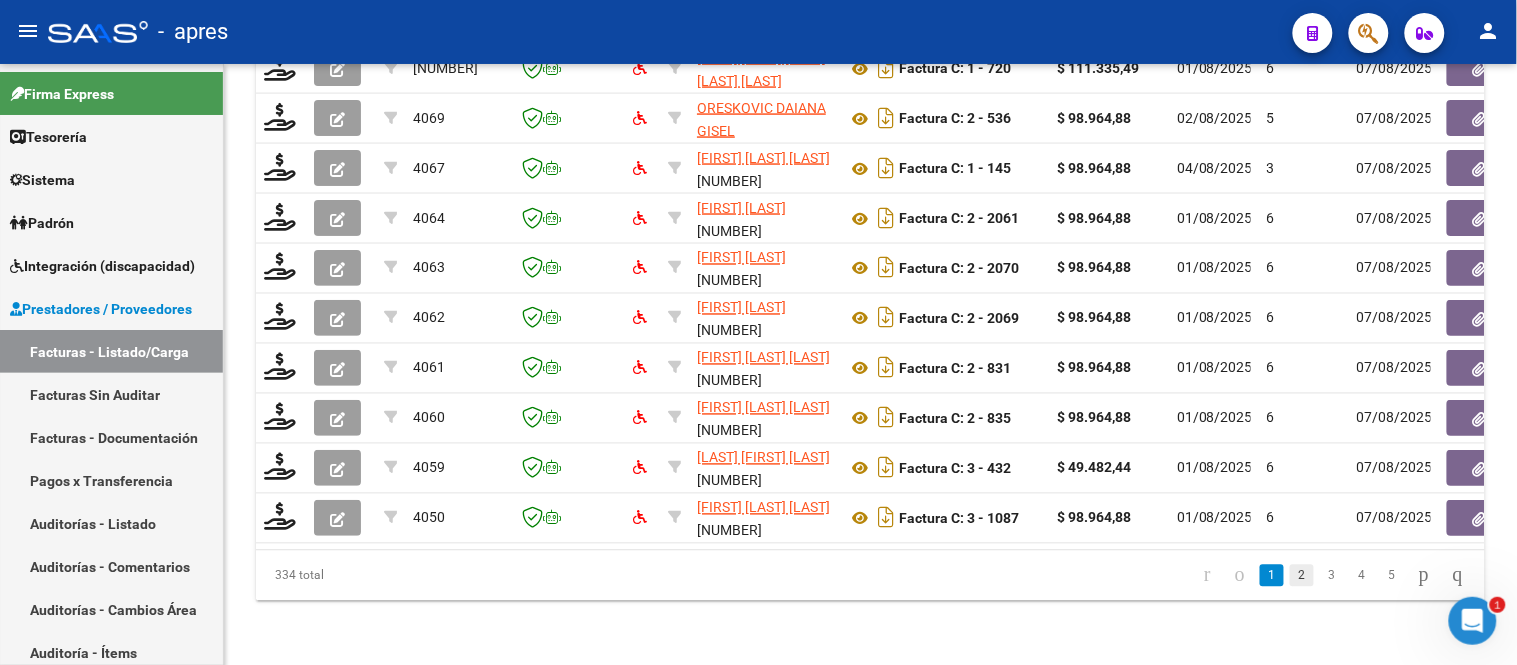click on "2" 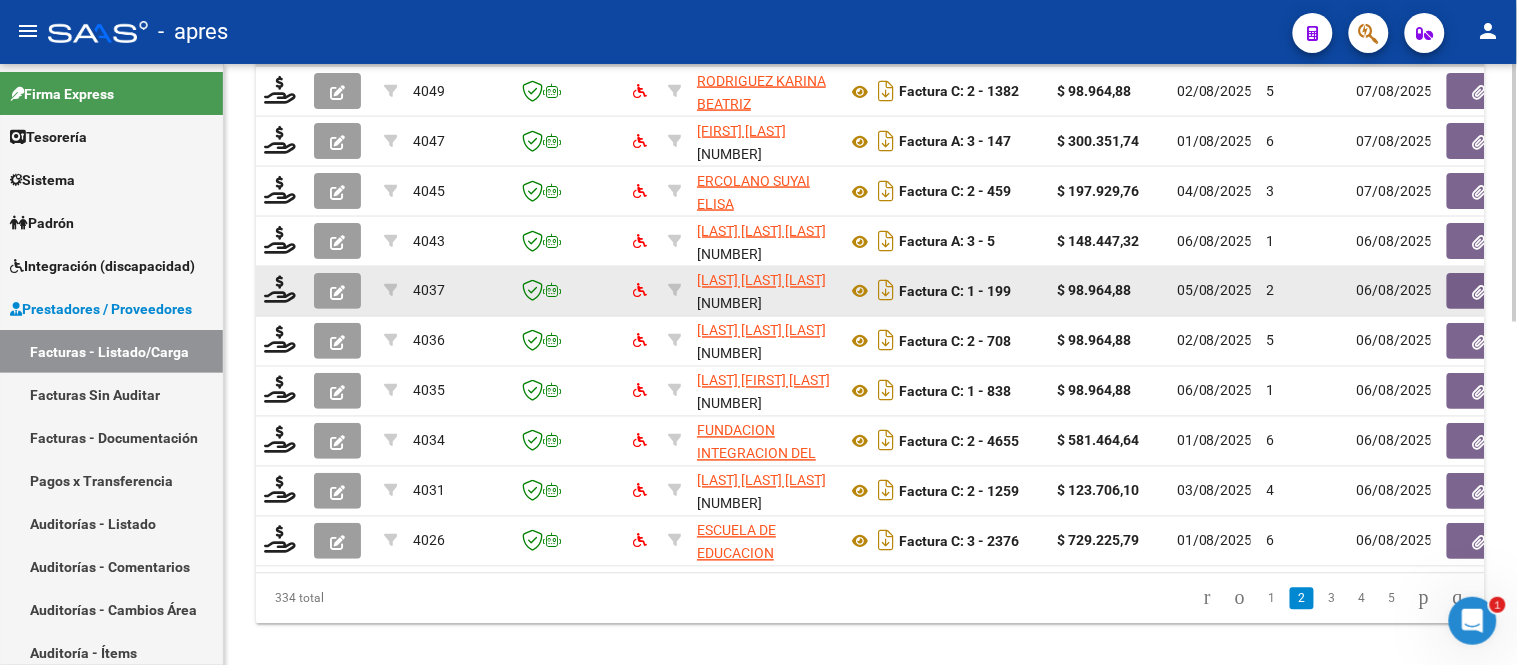 scroll, scrollTop: 803, scrollLeft: 0, axis: vertical 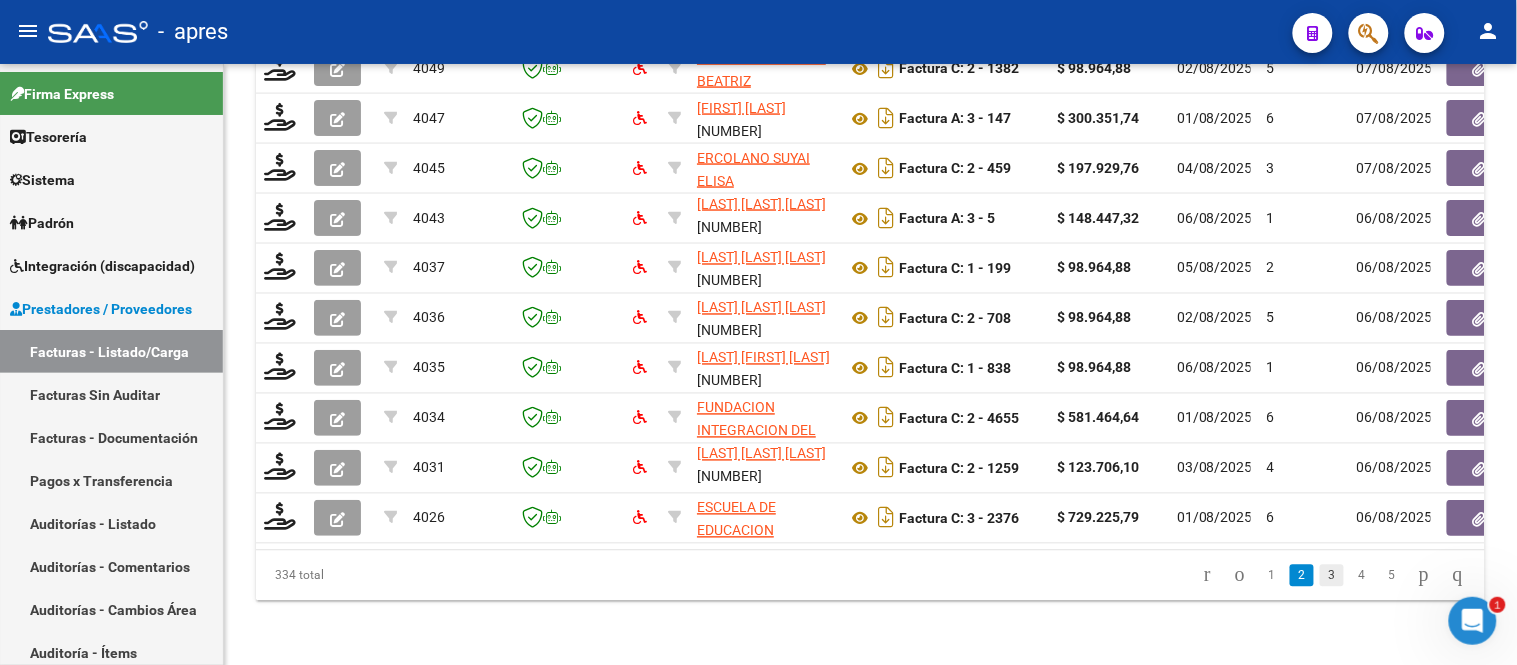 click on "3" 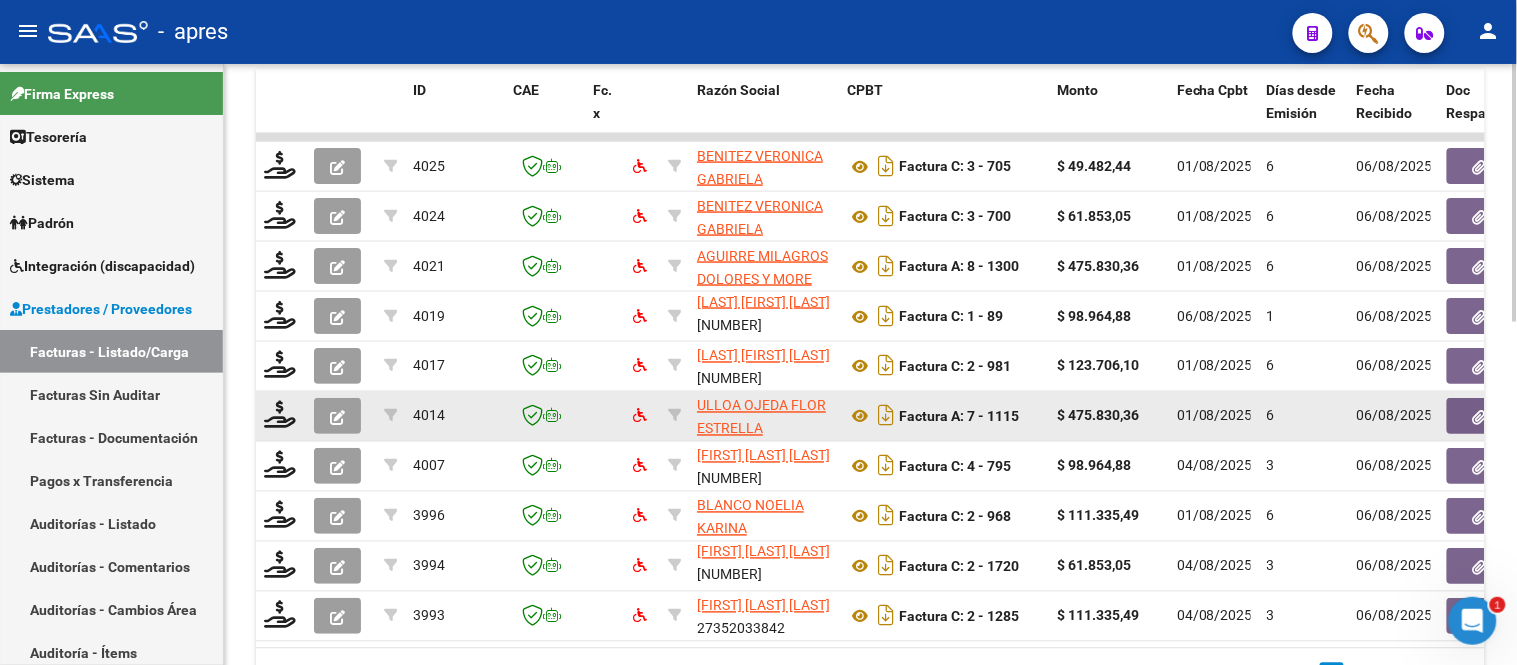 scroll, scrollTop: 803, scrollLeft: 0, axis: vertical 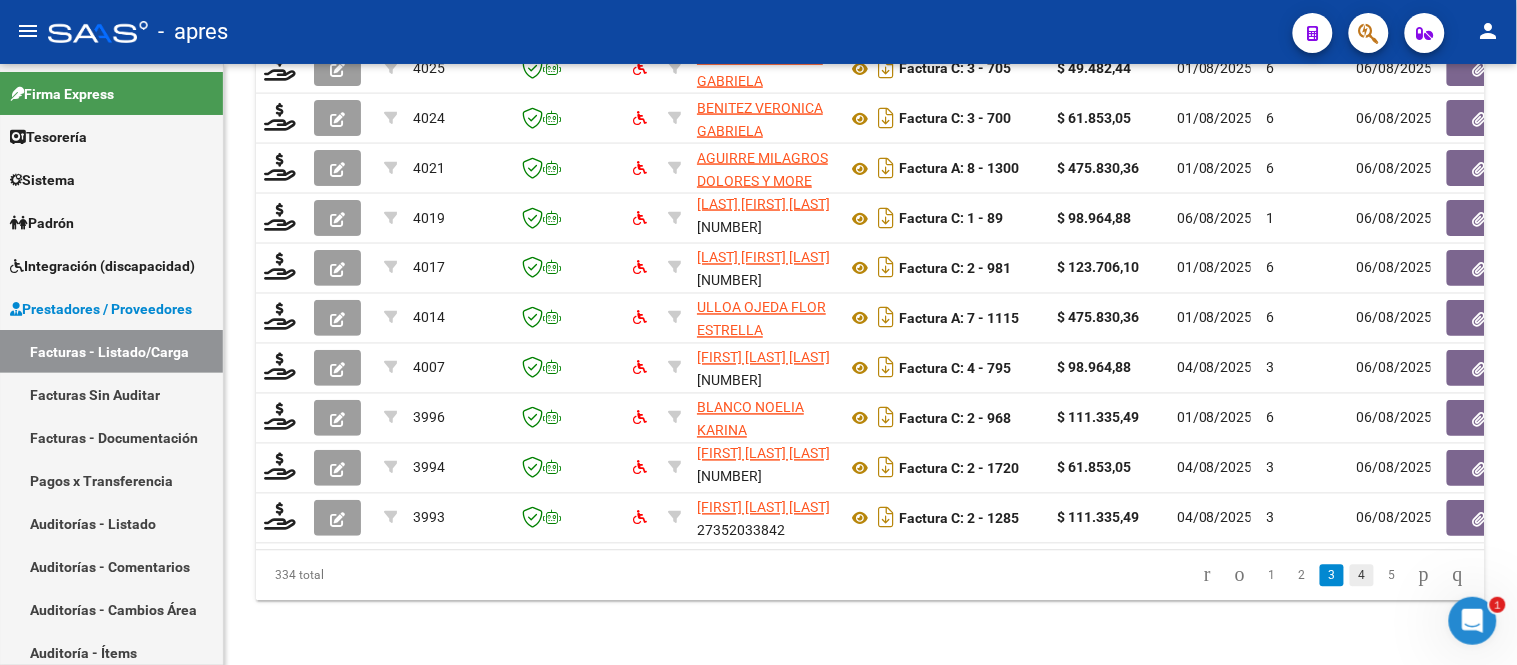 click on "4" 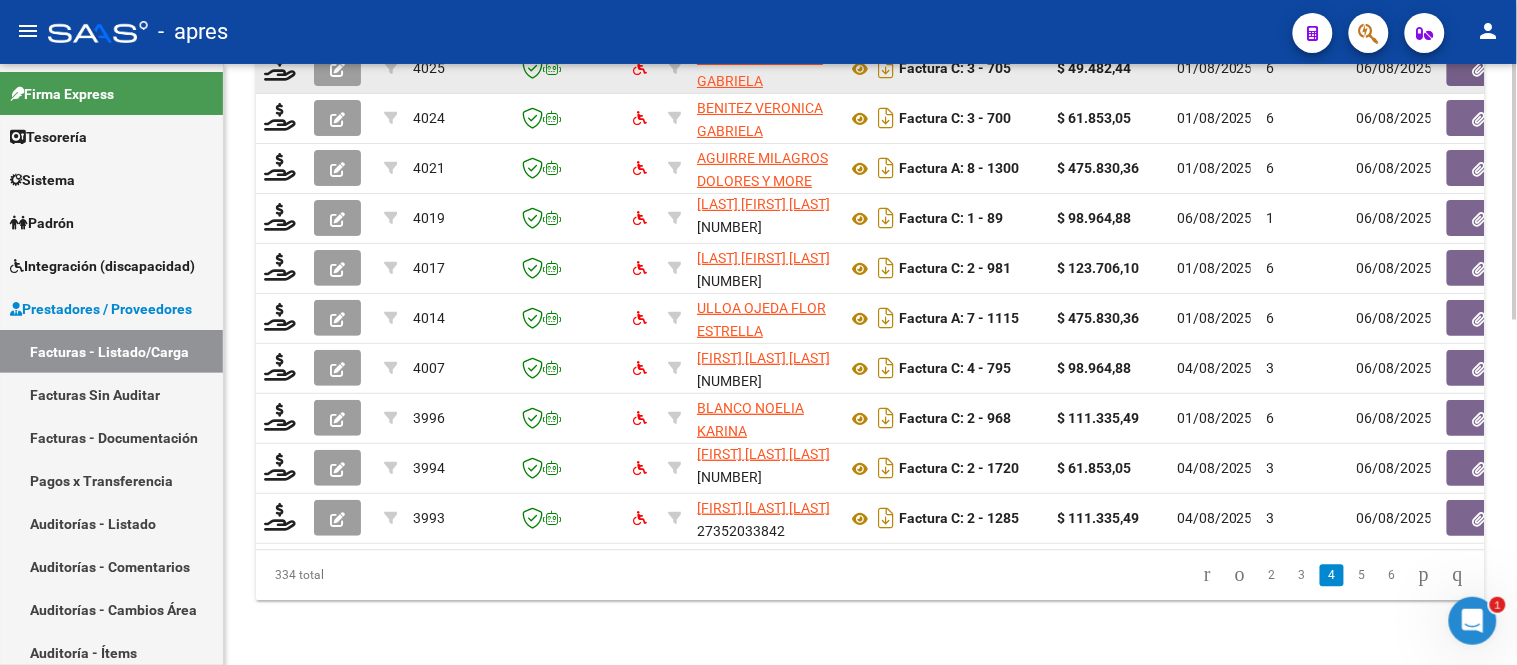 scroll, scrollTop: 808, scrollLeft: 0, axis: vertical 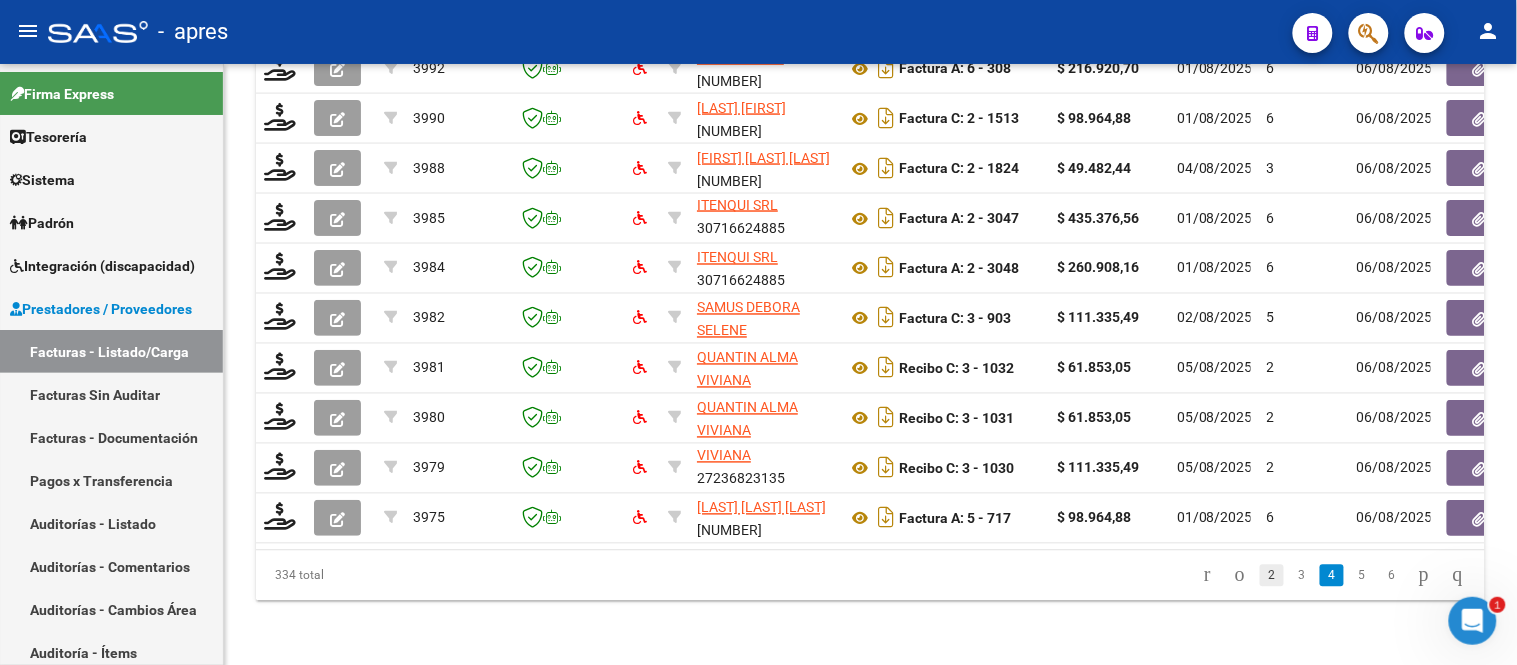 click on "2" 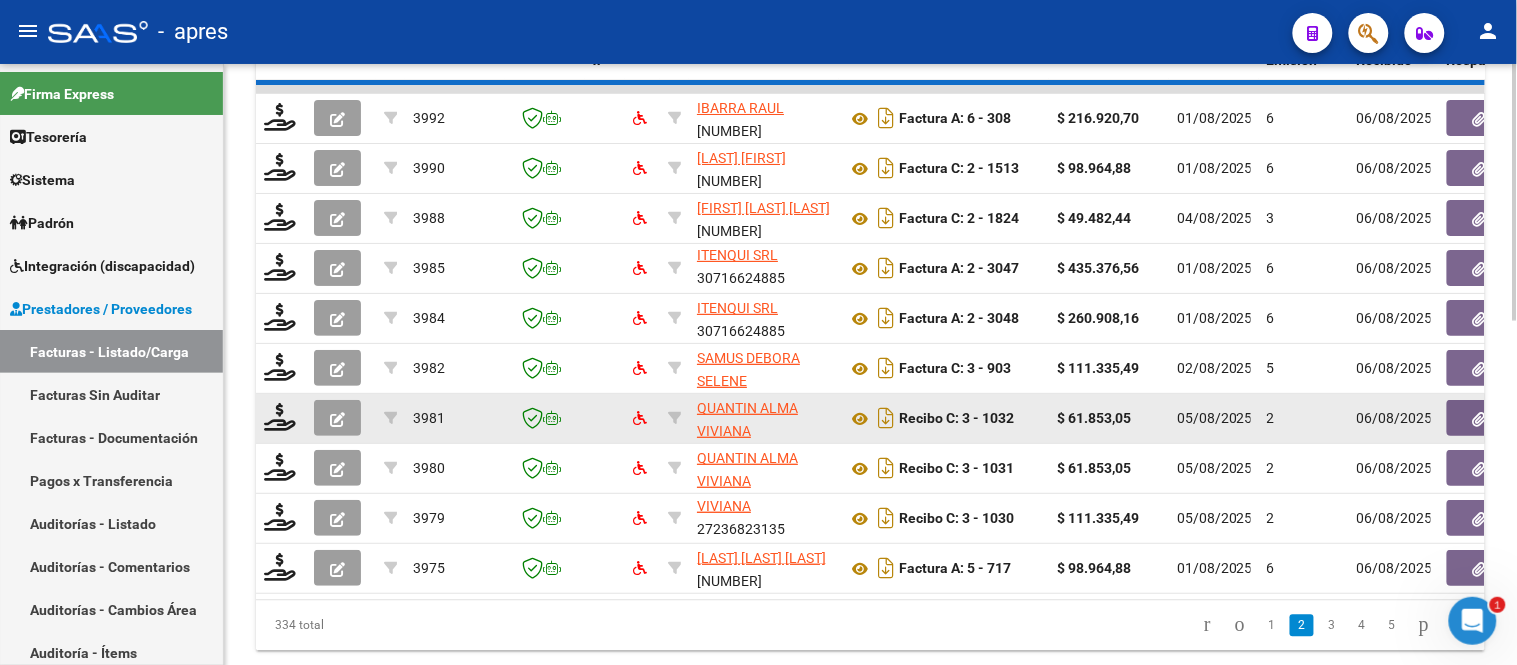 scroll, scrollTop: 697, scrollLeft: 0, axis: vertical 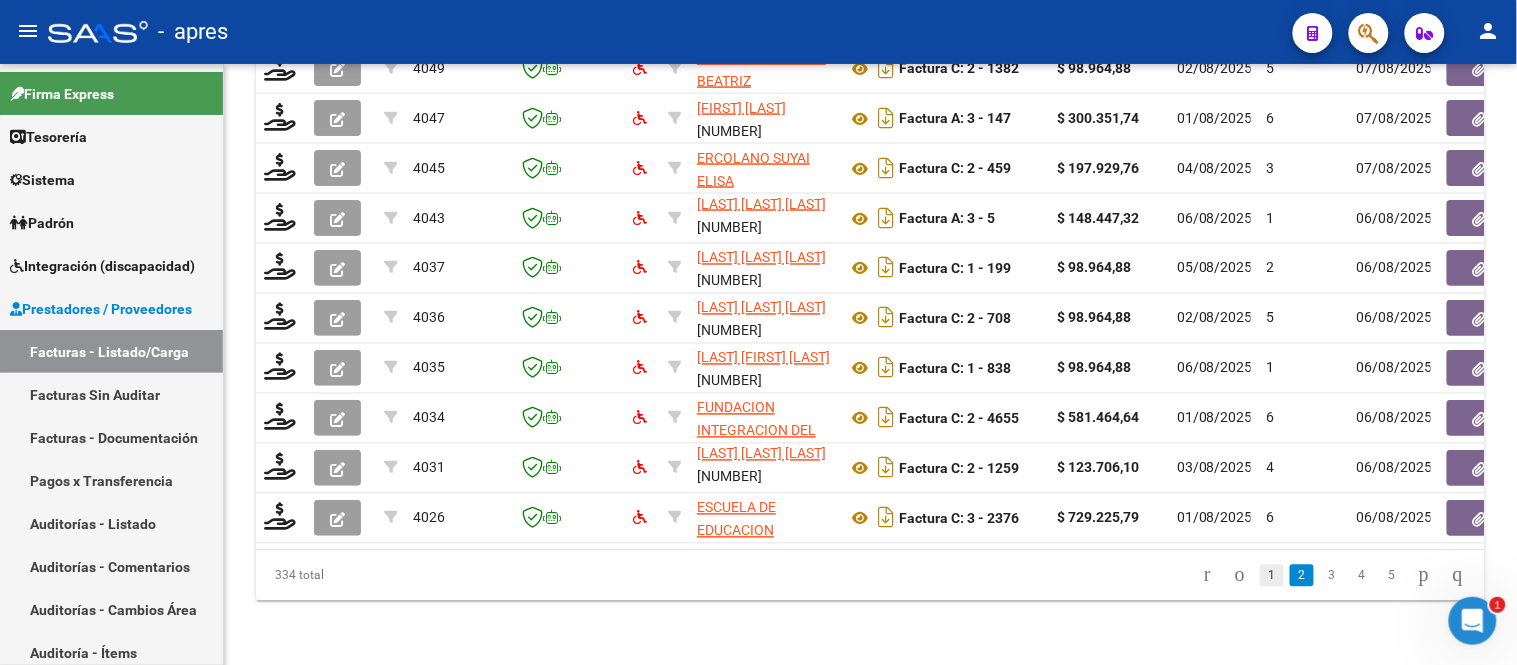 click on "1" 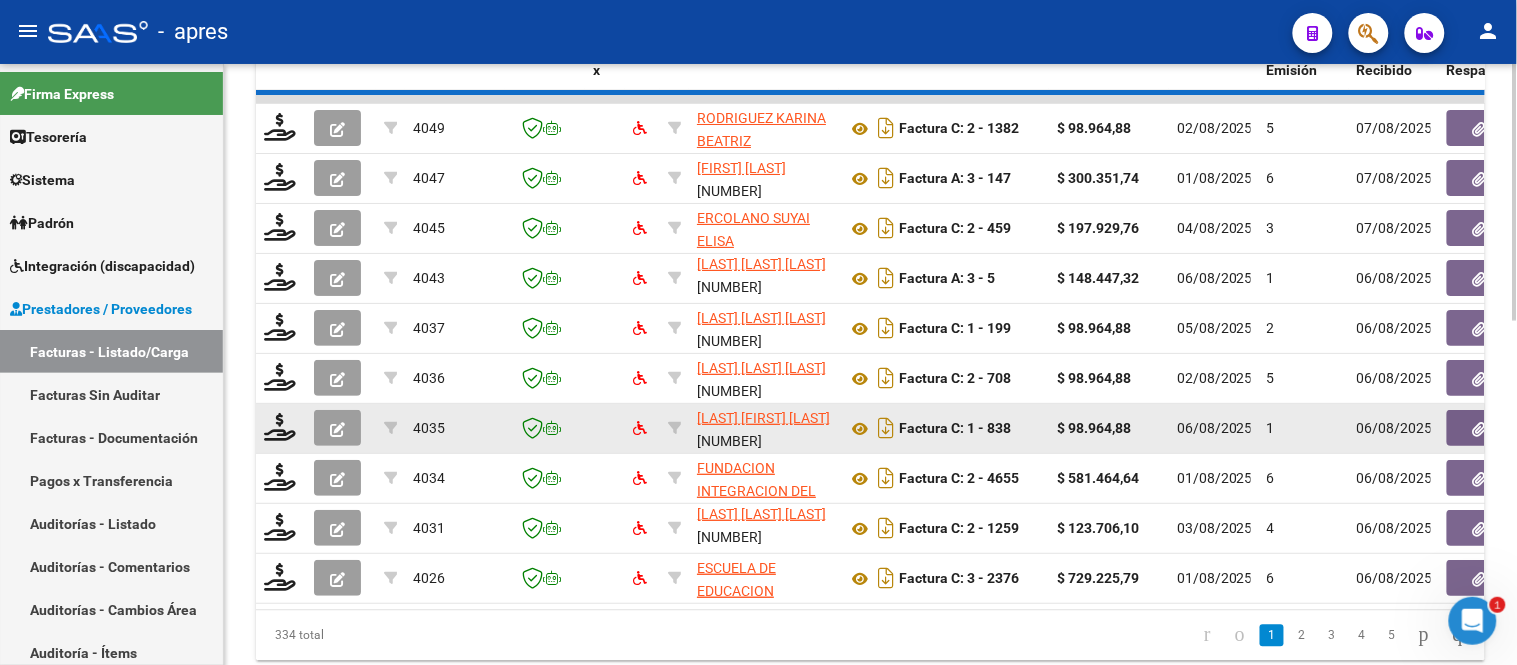 scroll, scrollTop: 697, scrollLeft: 0, axis: vertical 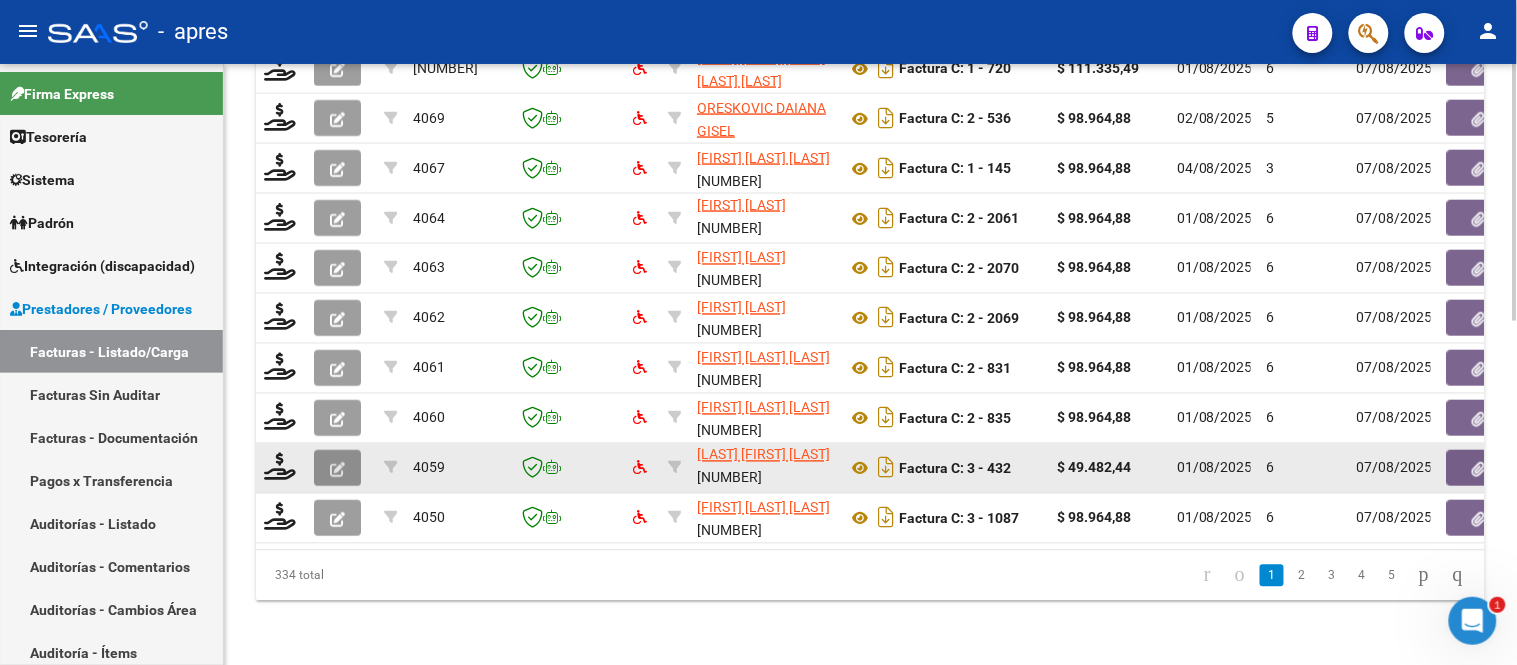 click 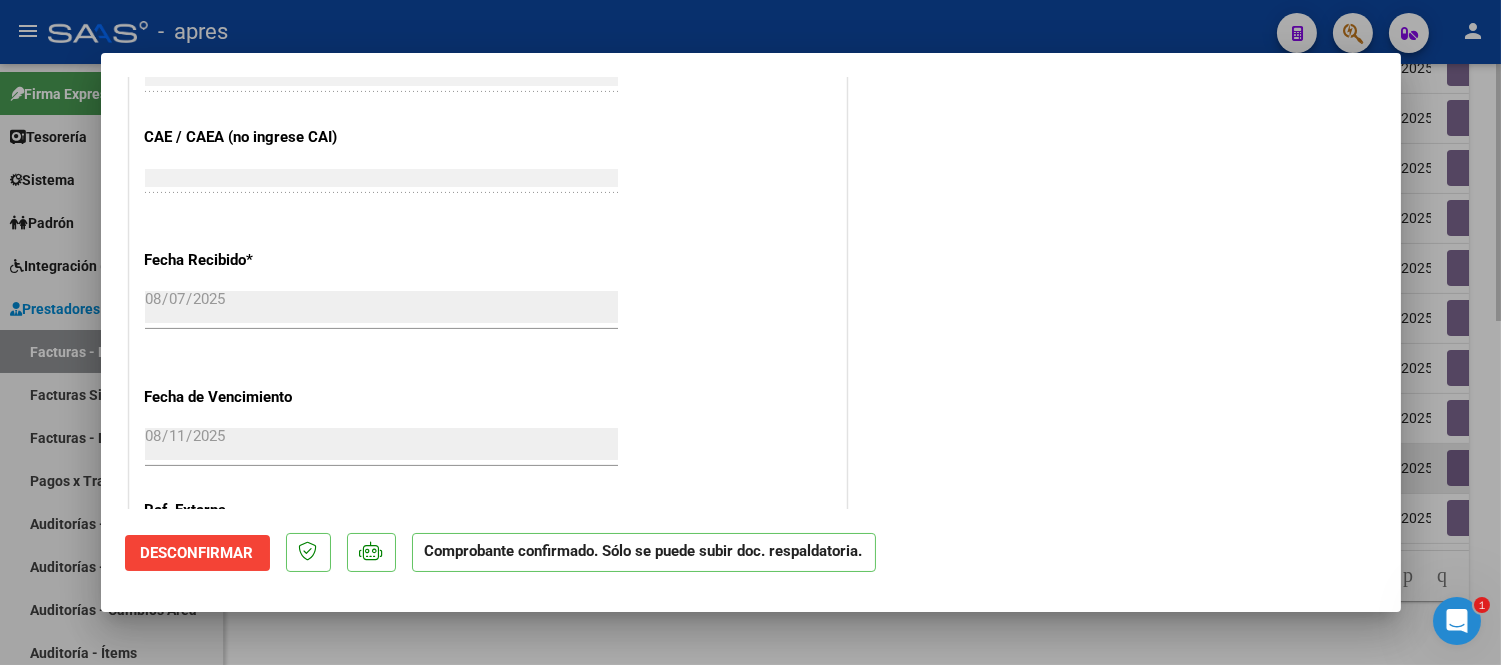 scroll, scrollTop: 1258, scrollLeft: 0, axis: vertical 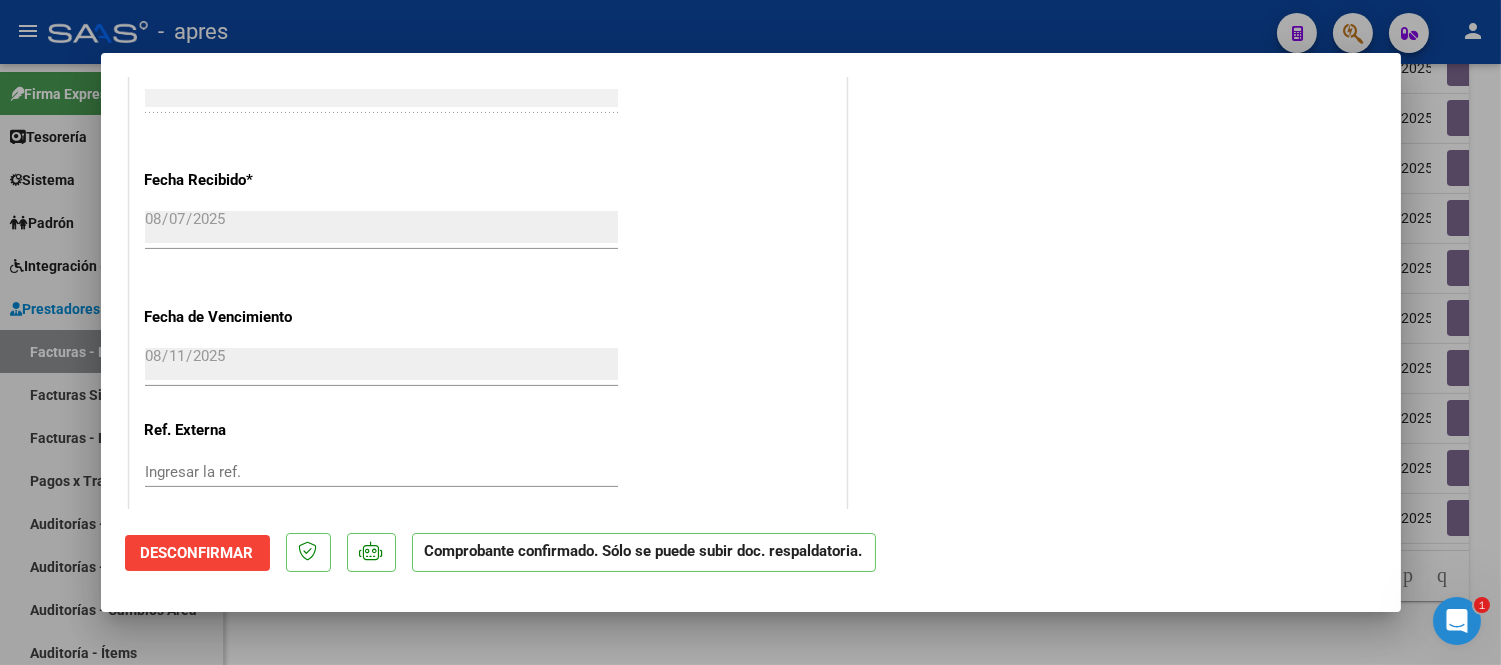 click at bounding box center [750, 332] 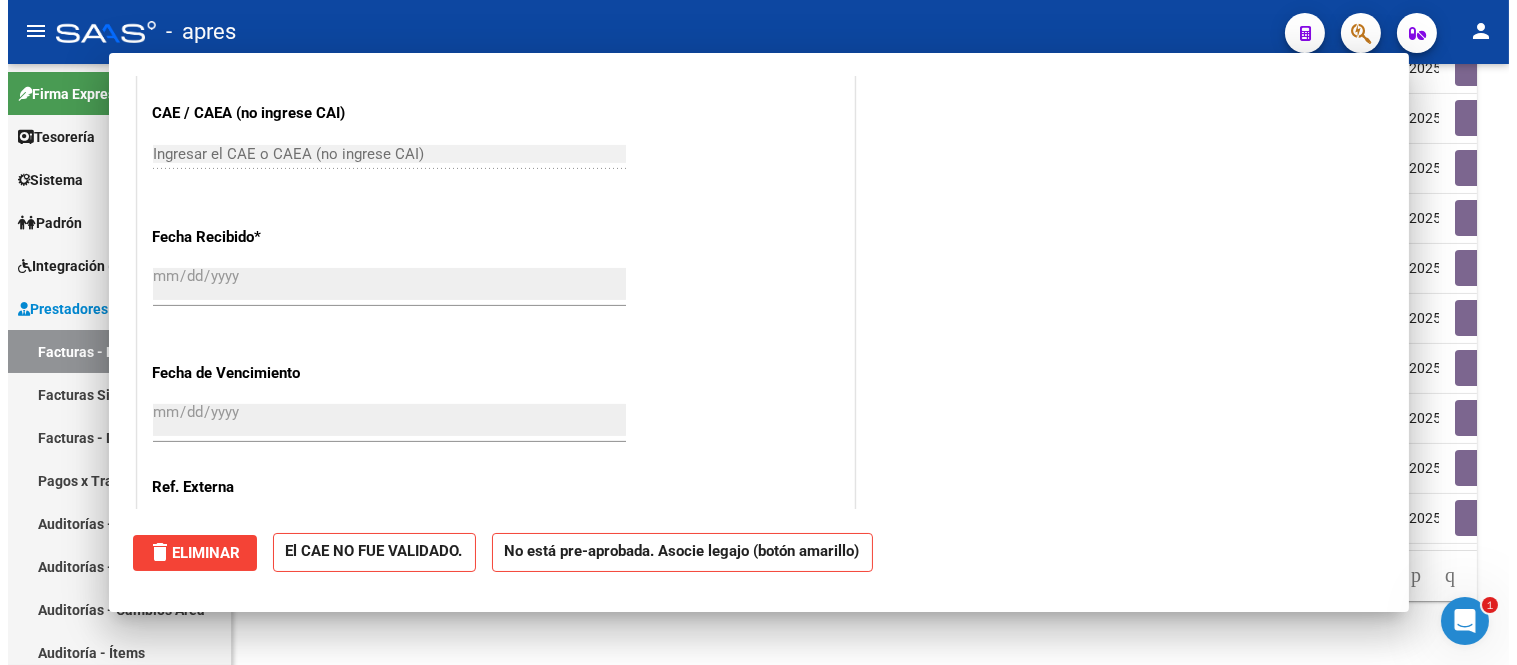 scroll, scrollTop: 0, scrollLeft: 0, axis: both 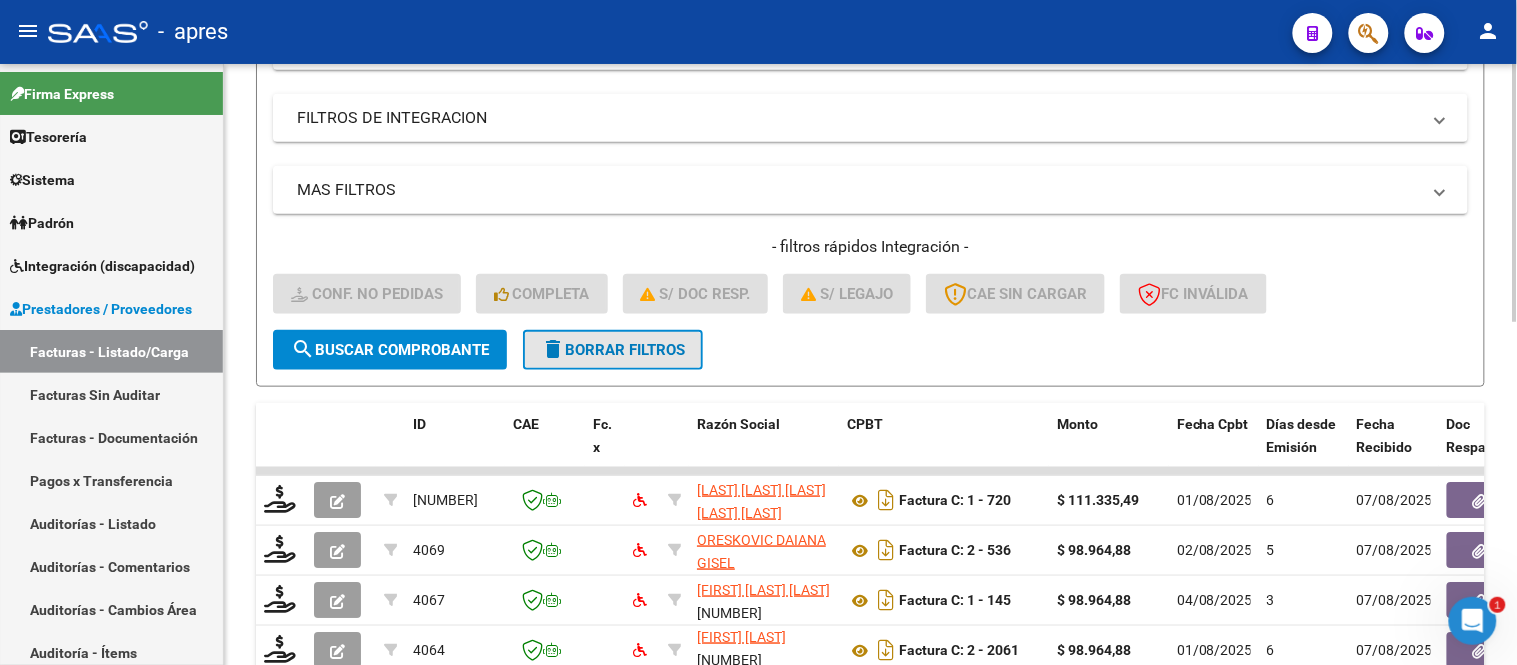 click on "delete  Borrar Filtros" 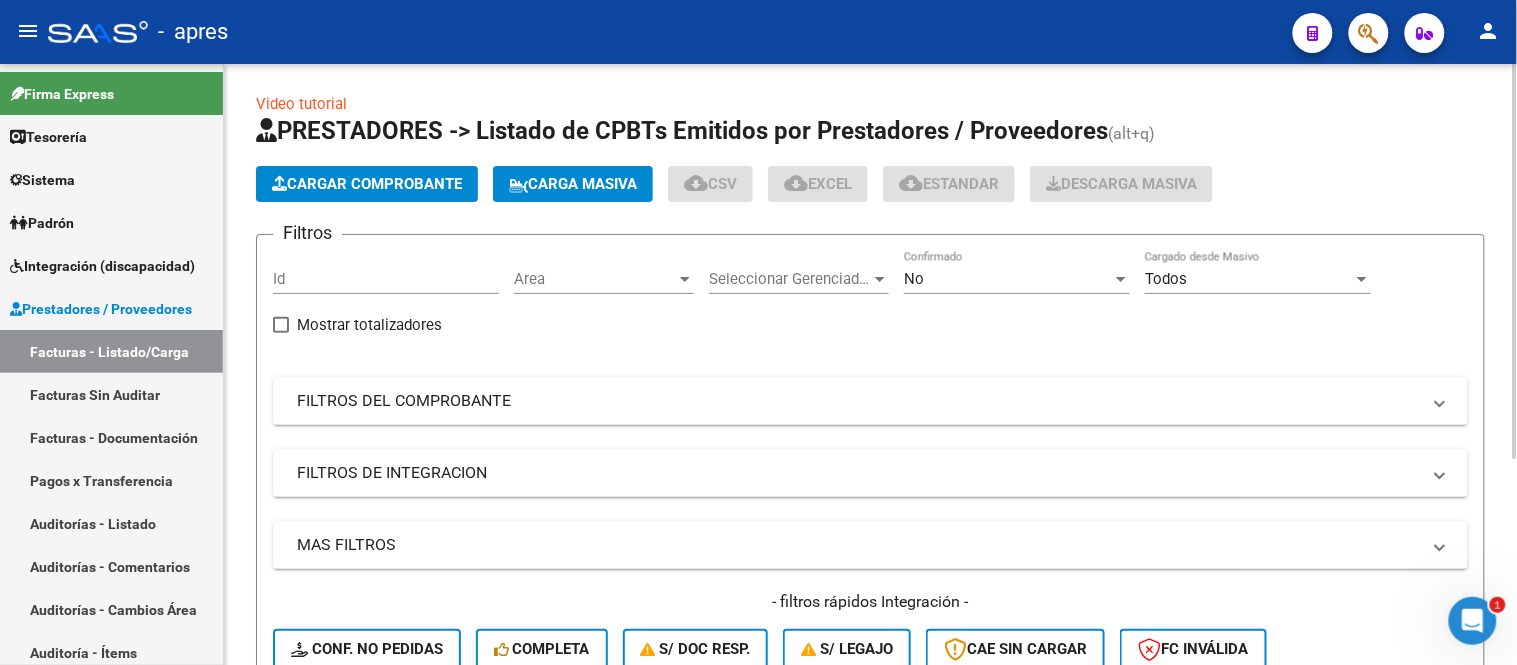 scroll, scrollTop: 0, scrollLeft: 0, axis: both 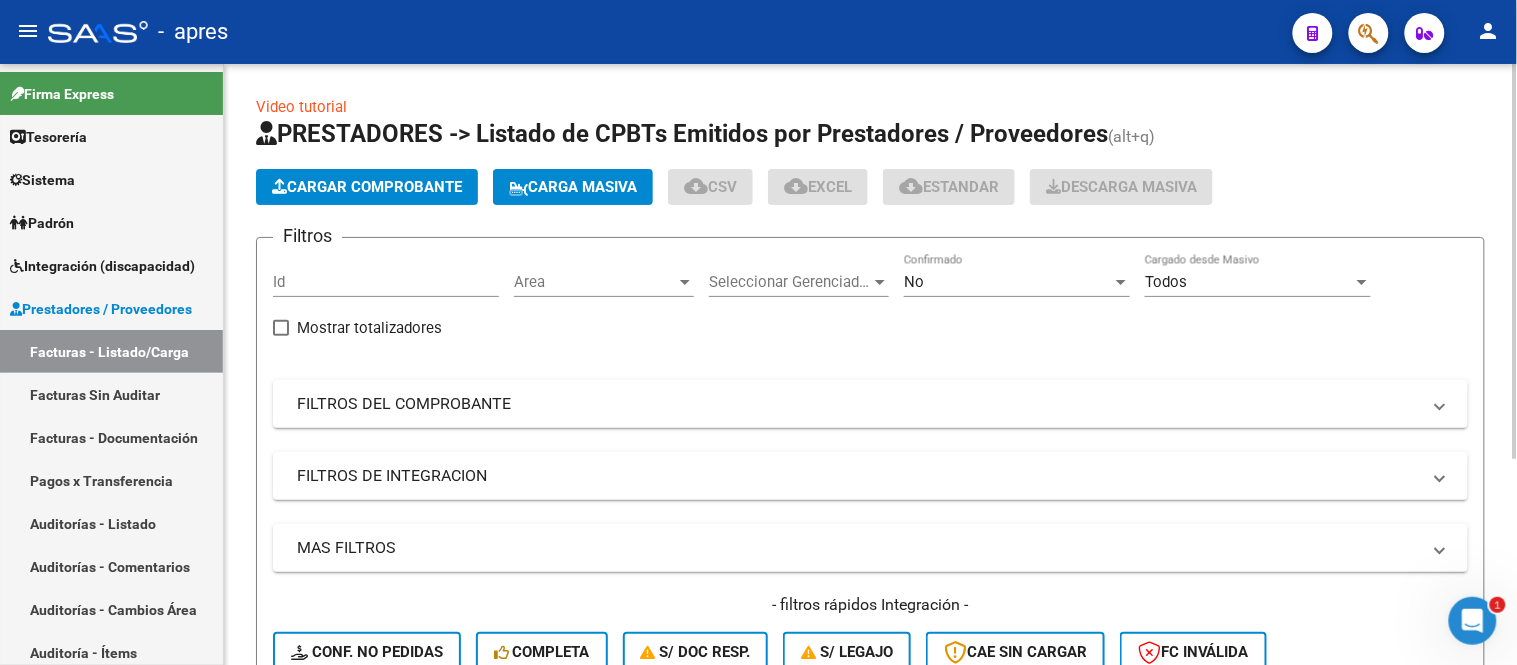 click on "Area" at bounding box center (595, 282) 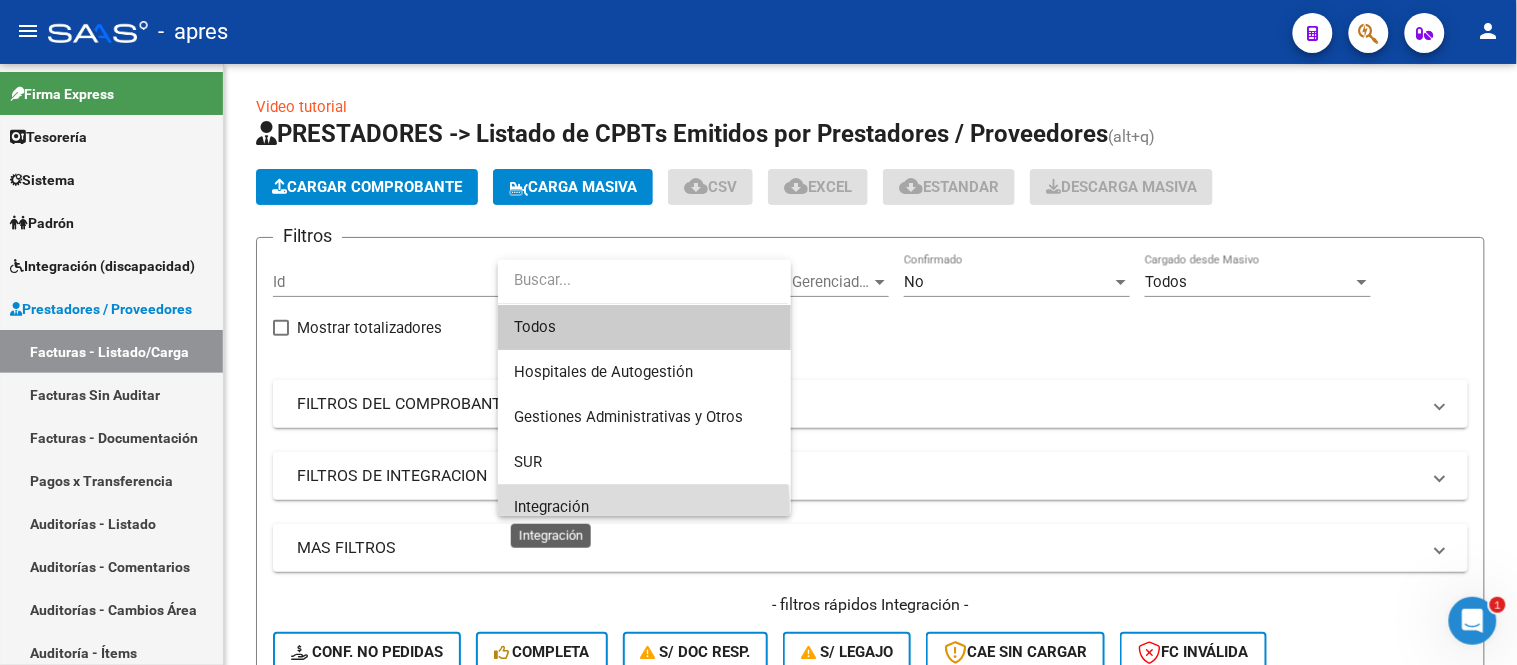 click on "Integración" at bounding box center (551, 507) 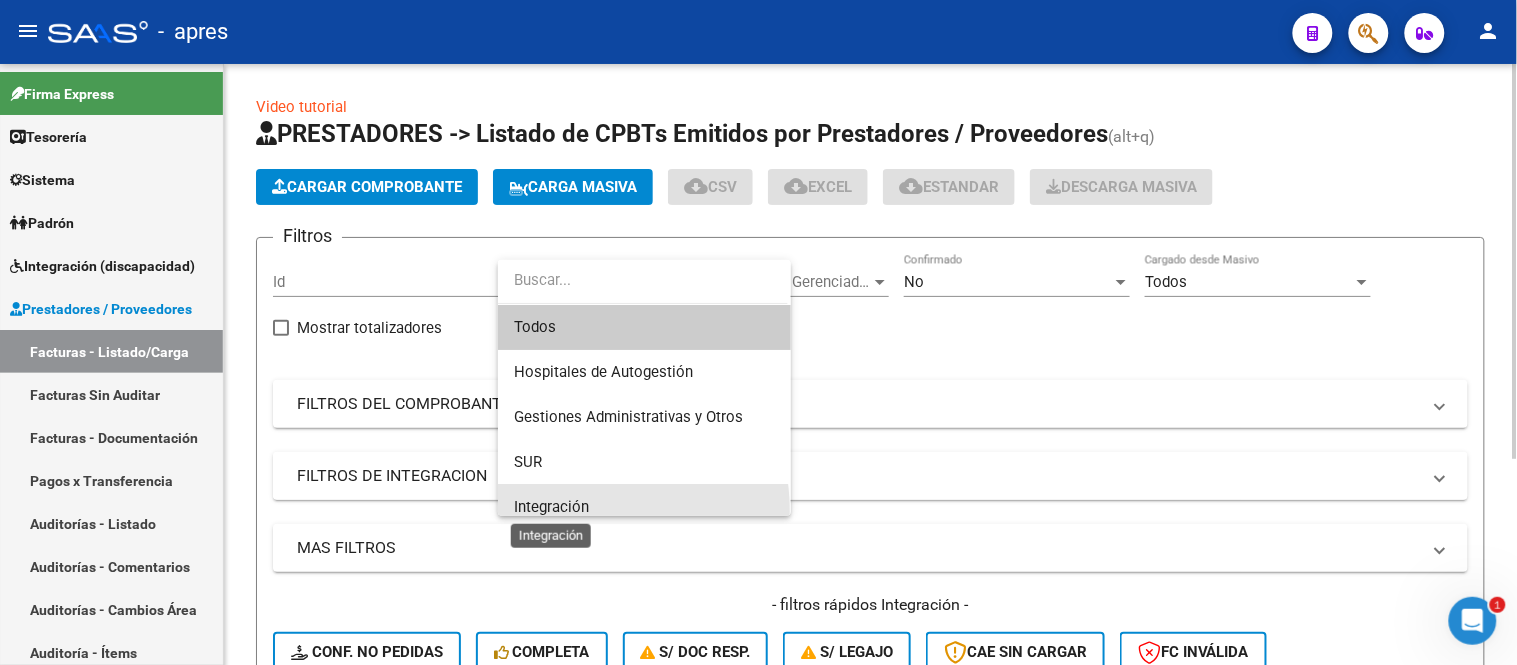 scroll, scrollTop: 14, scrollLeft: 0, axis: vertical 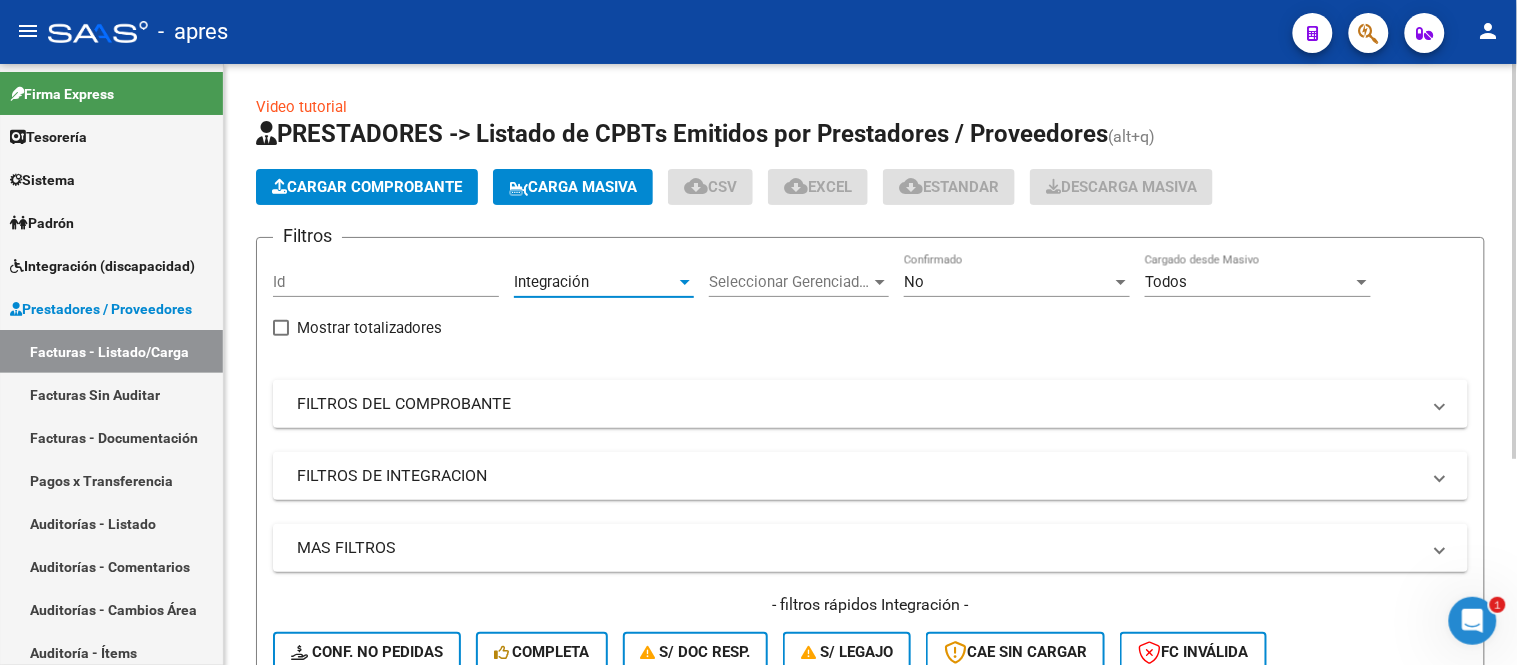 click on "Seleccionar Gerenciador Seleccionar Gerenciador" 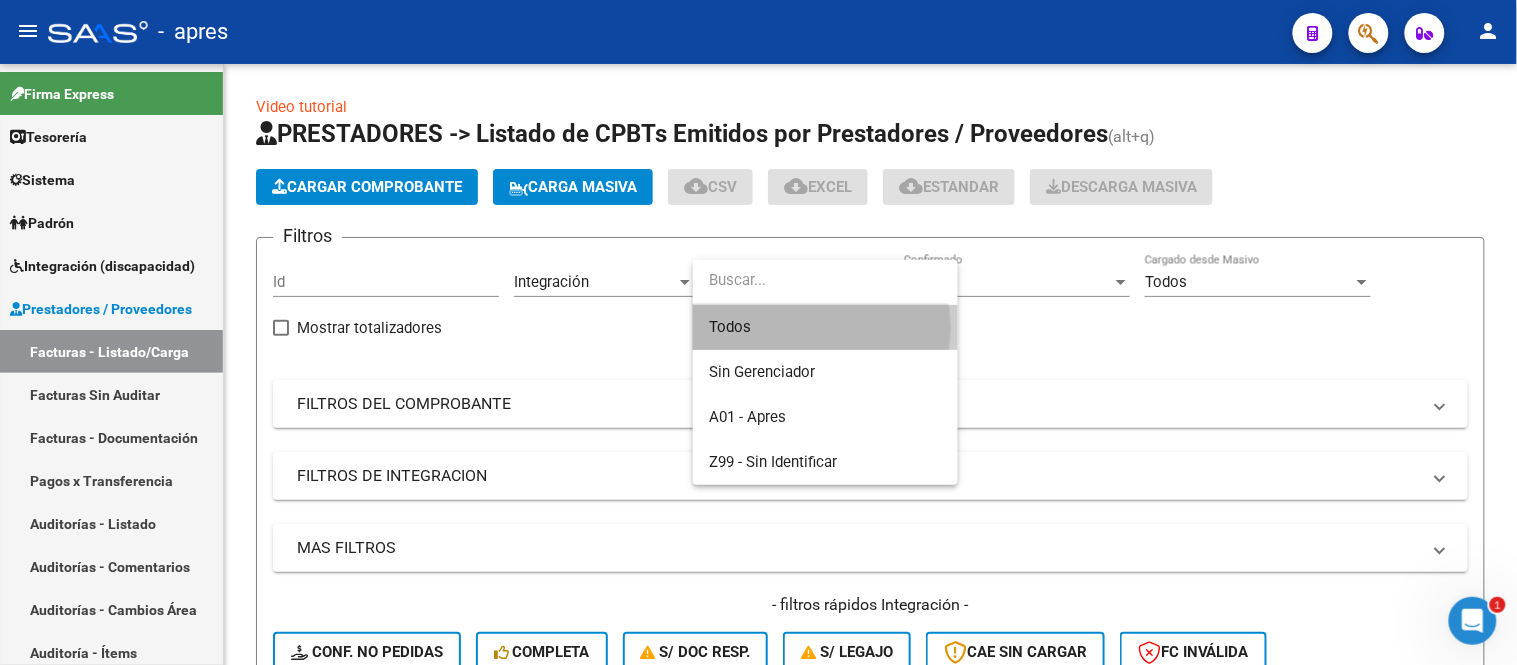 click on "Todos" at bounding box center (825, 327) 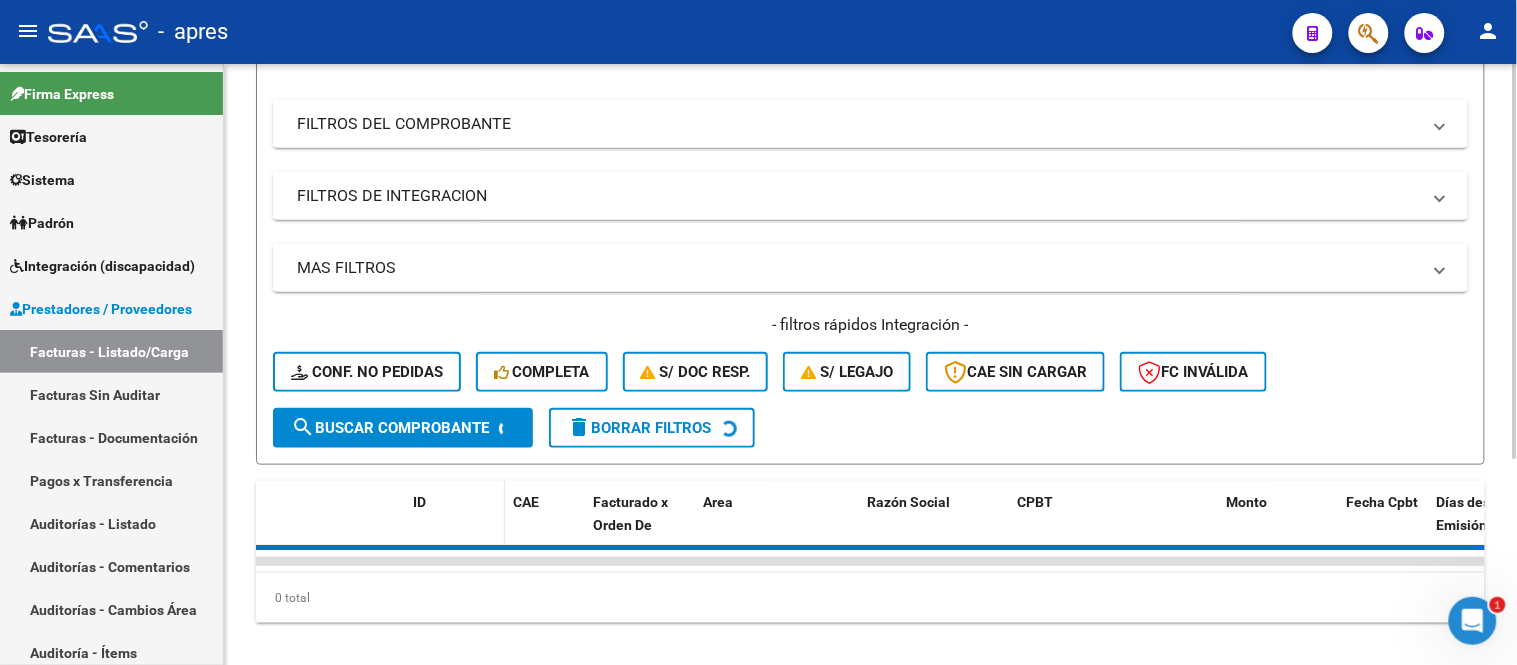 scroll, scrollTop: 315, scrollLeft: 0, axis: vertical 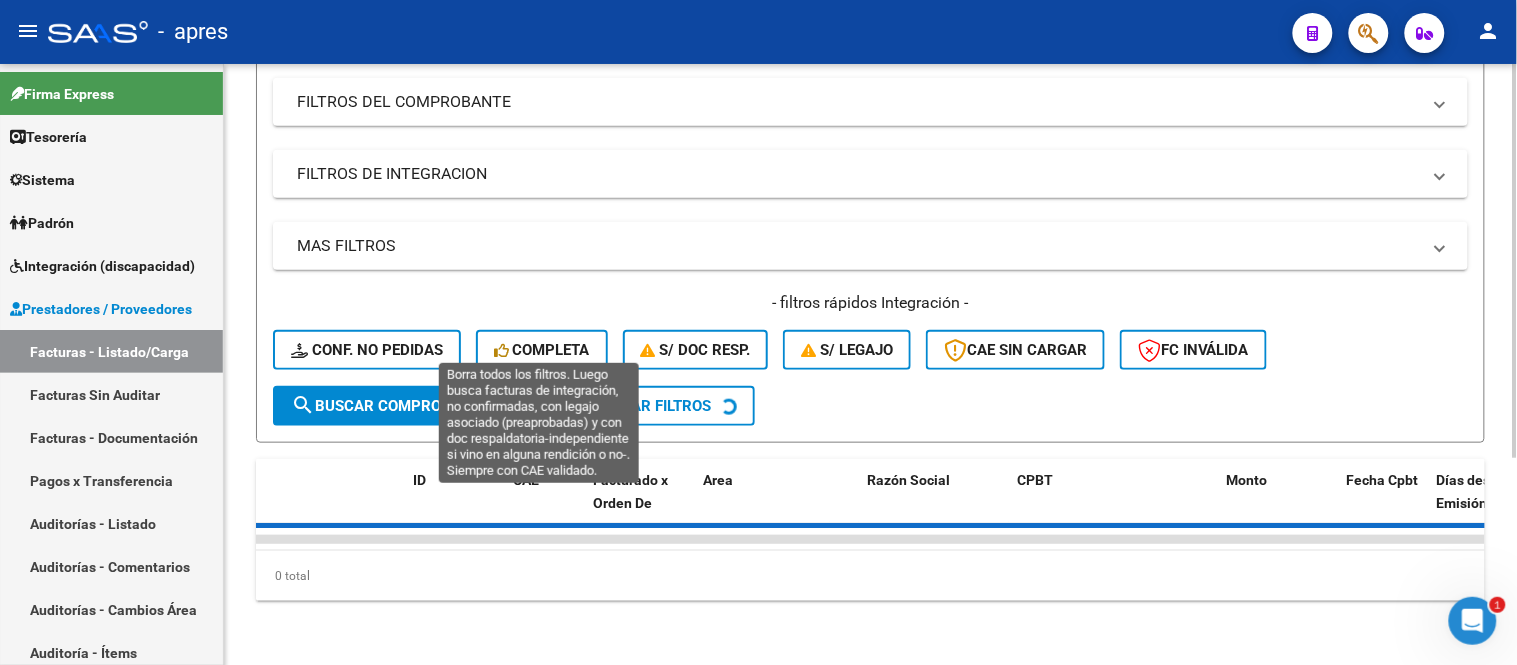 click on "Completa" 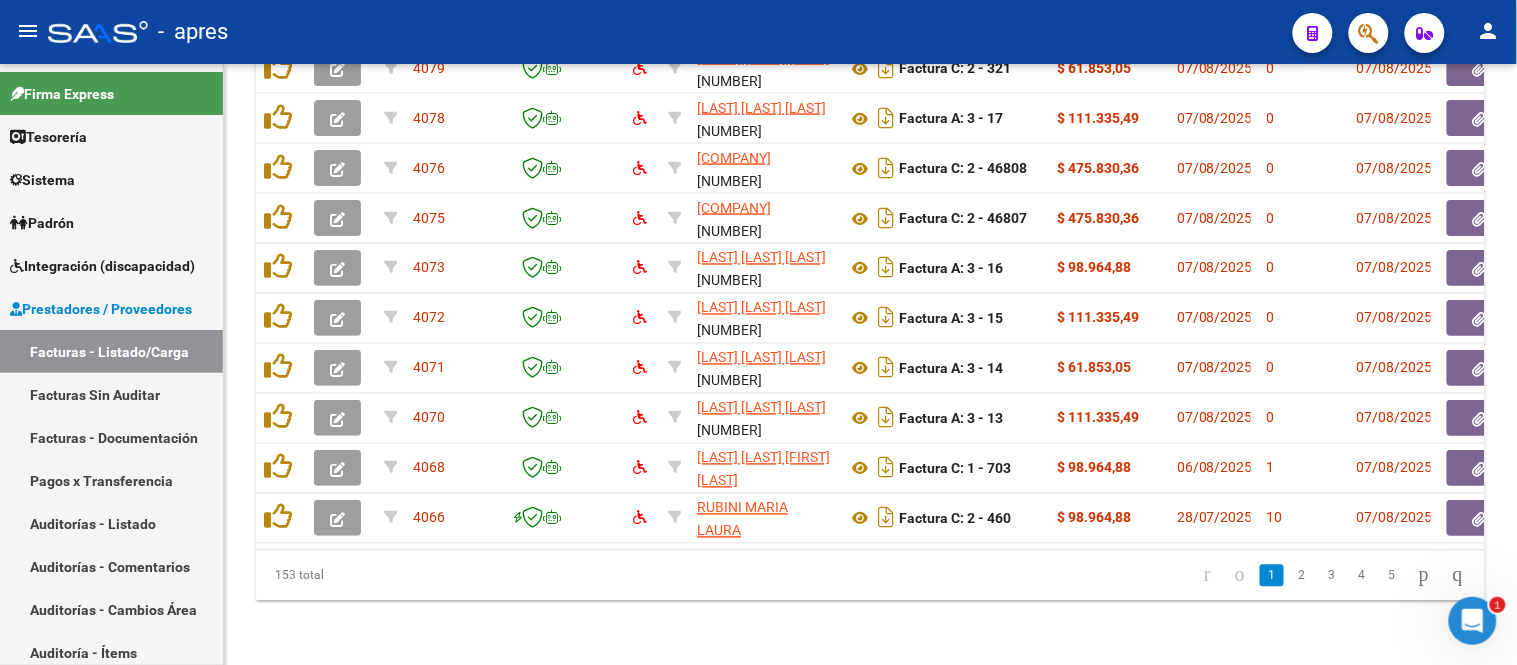 click on "2" 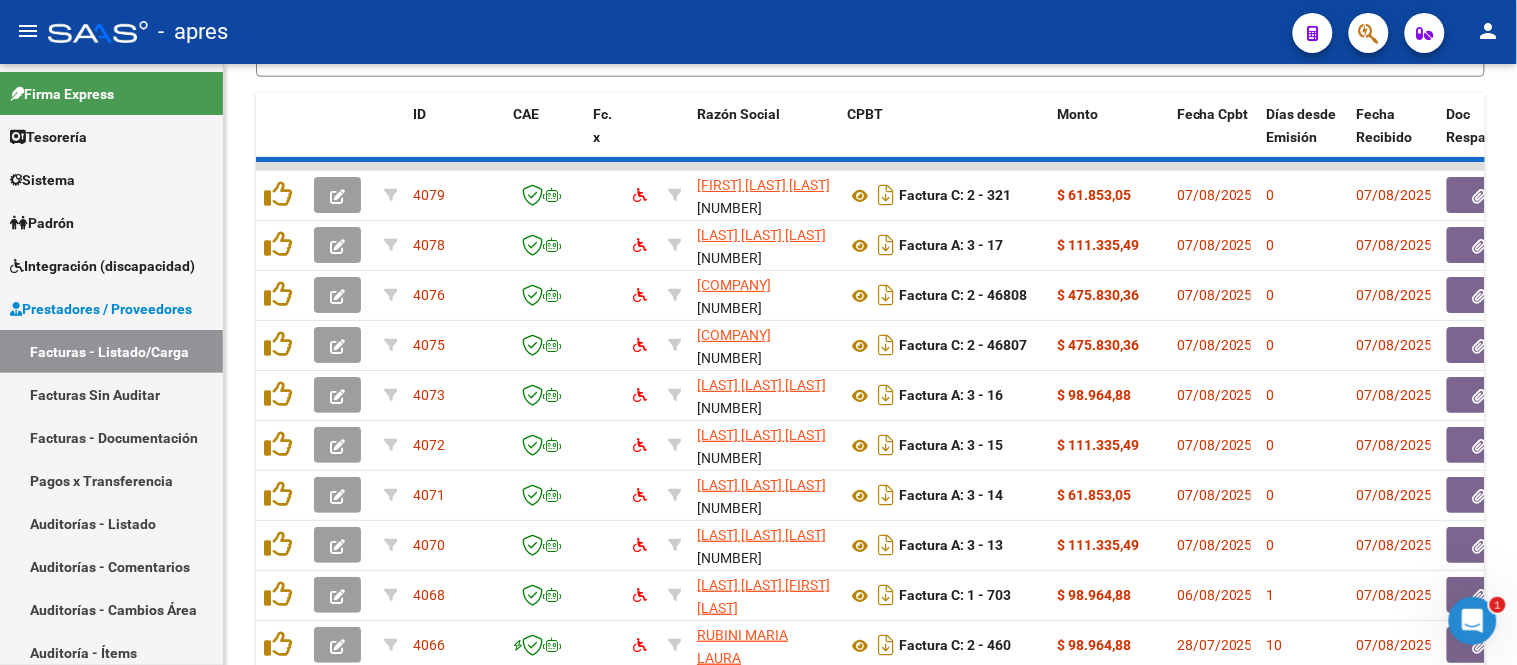 scroll, scrollTop: 808, scrollLeft: 0, axis: vertical 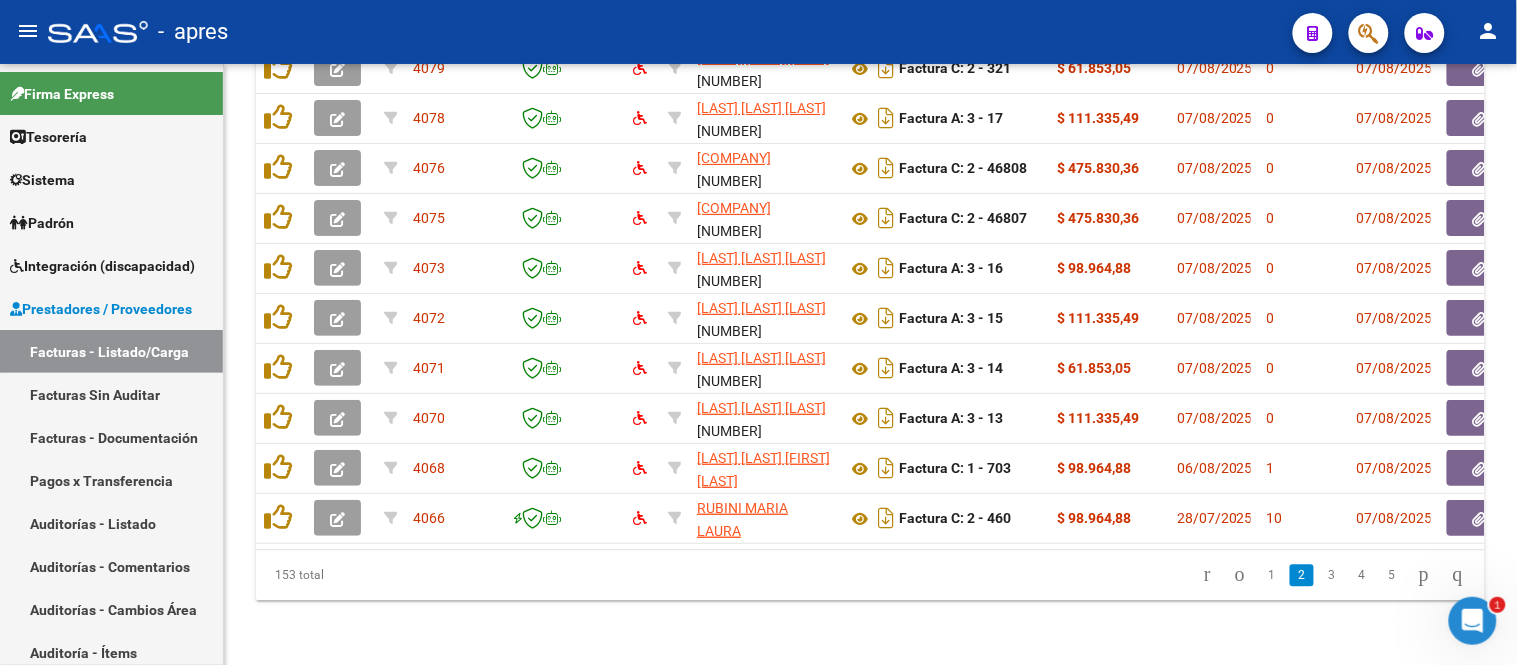 click on "153 total   1   2   3   4   5" 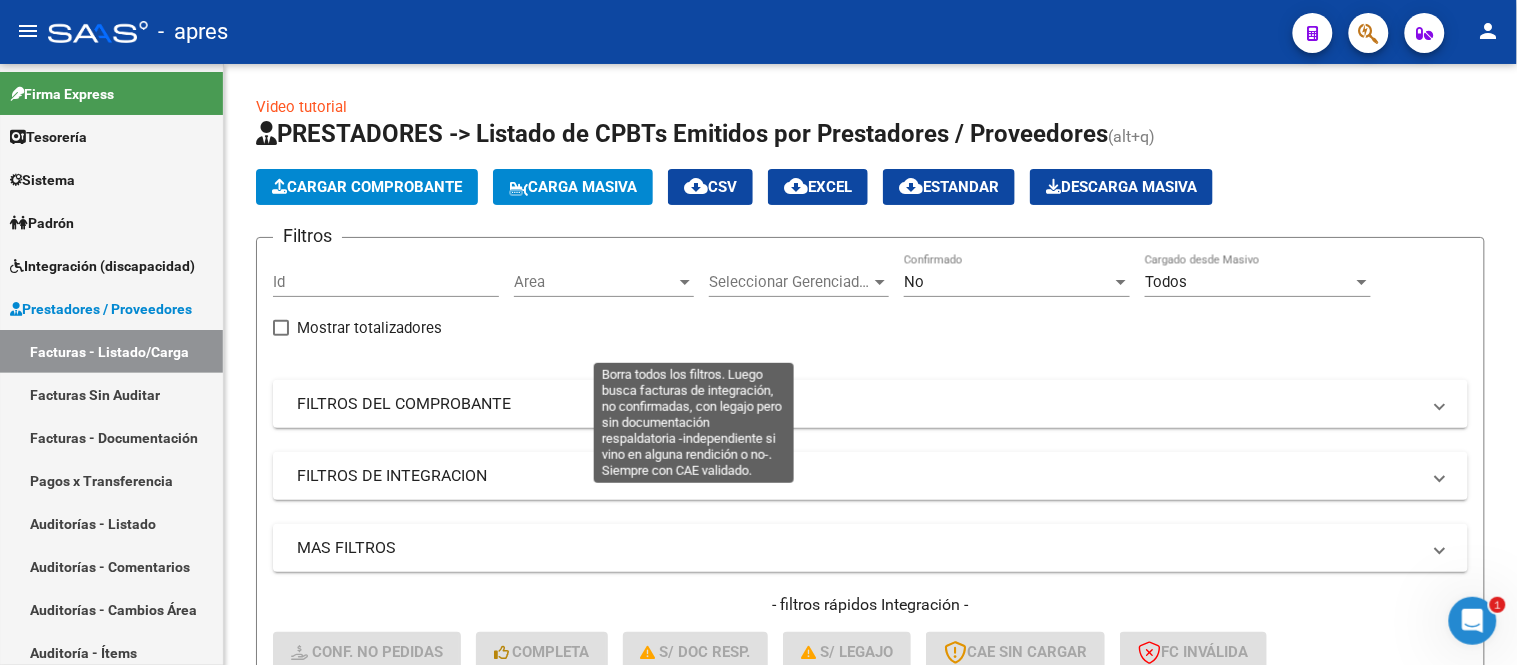 scroll, scrollTop: 666, scrollLeft: 0, axis: vertical 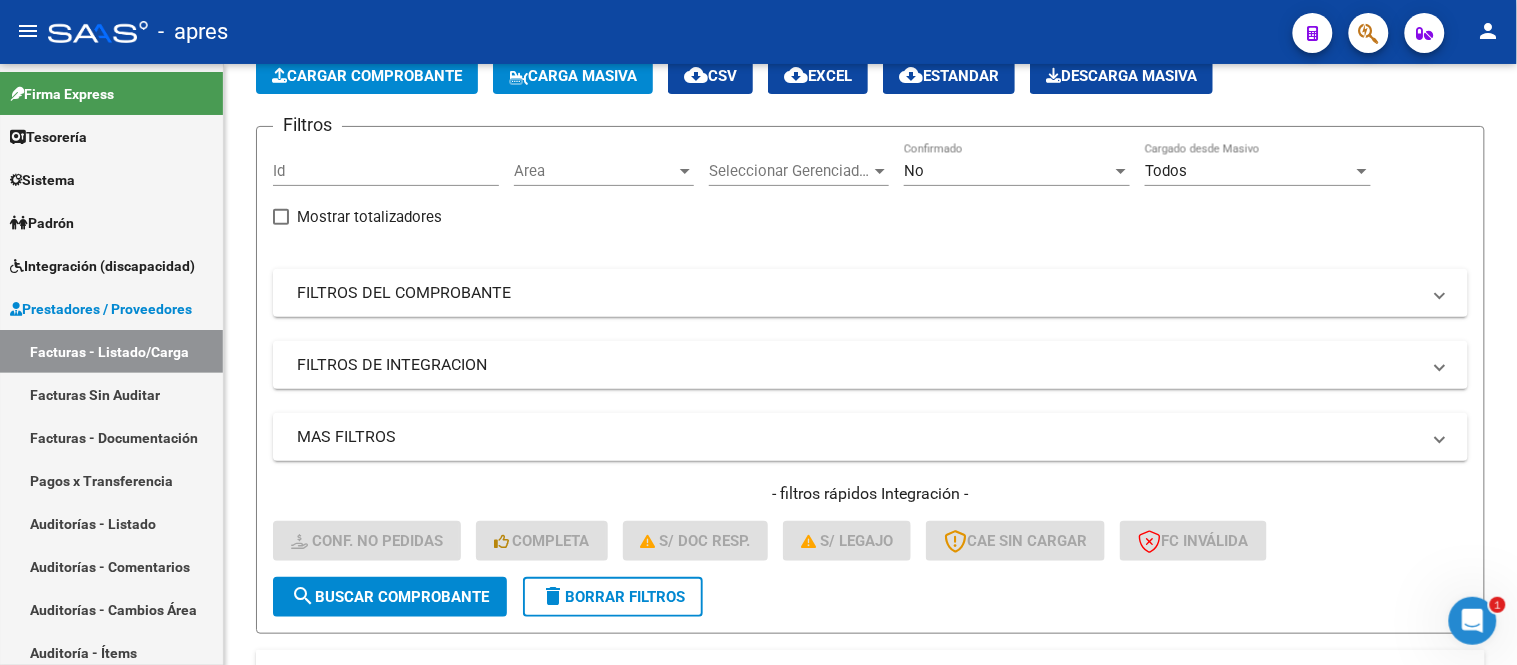 click on "search  Buscar Comprobante" 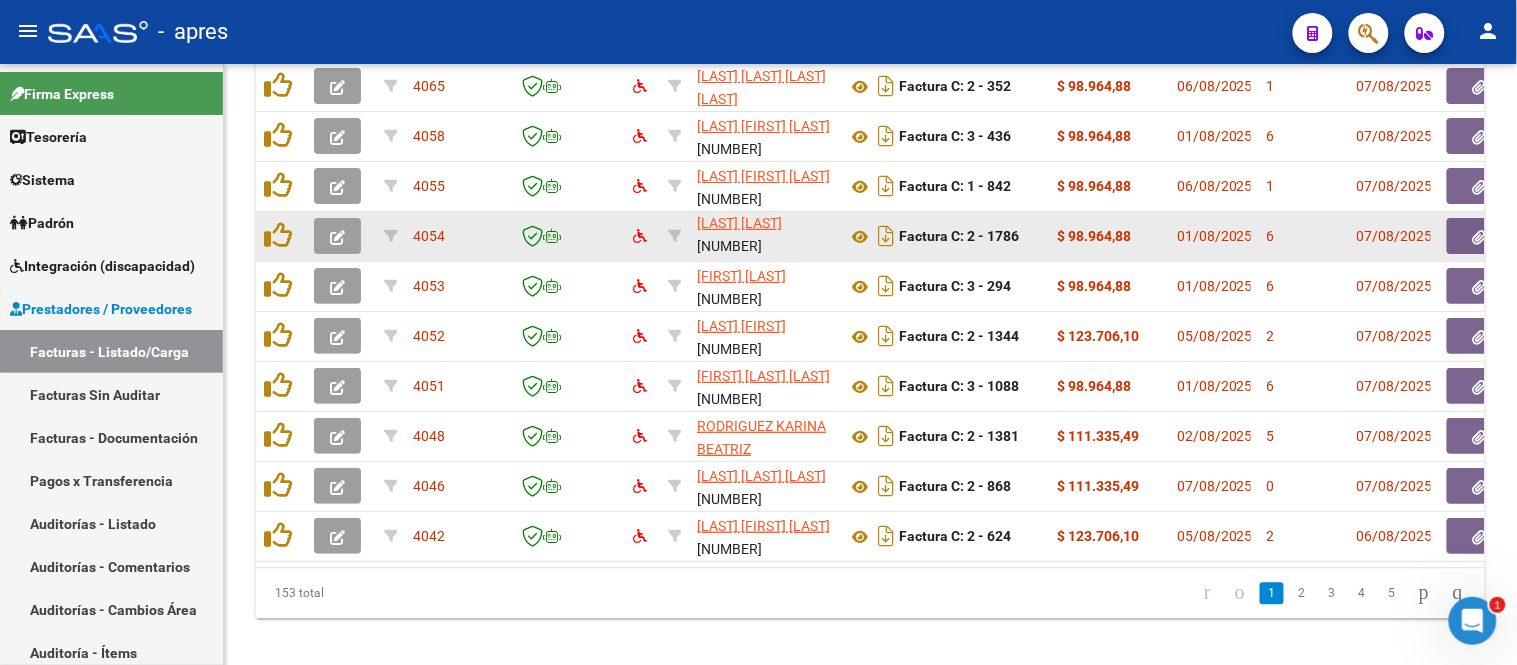 scroll, scrollTop: 772, scrollLeft: 0, axis: vertical 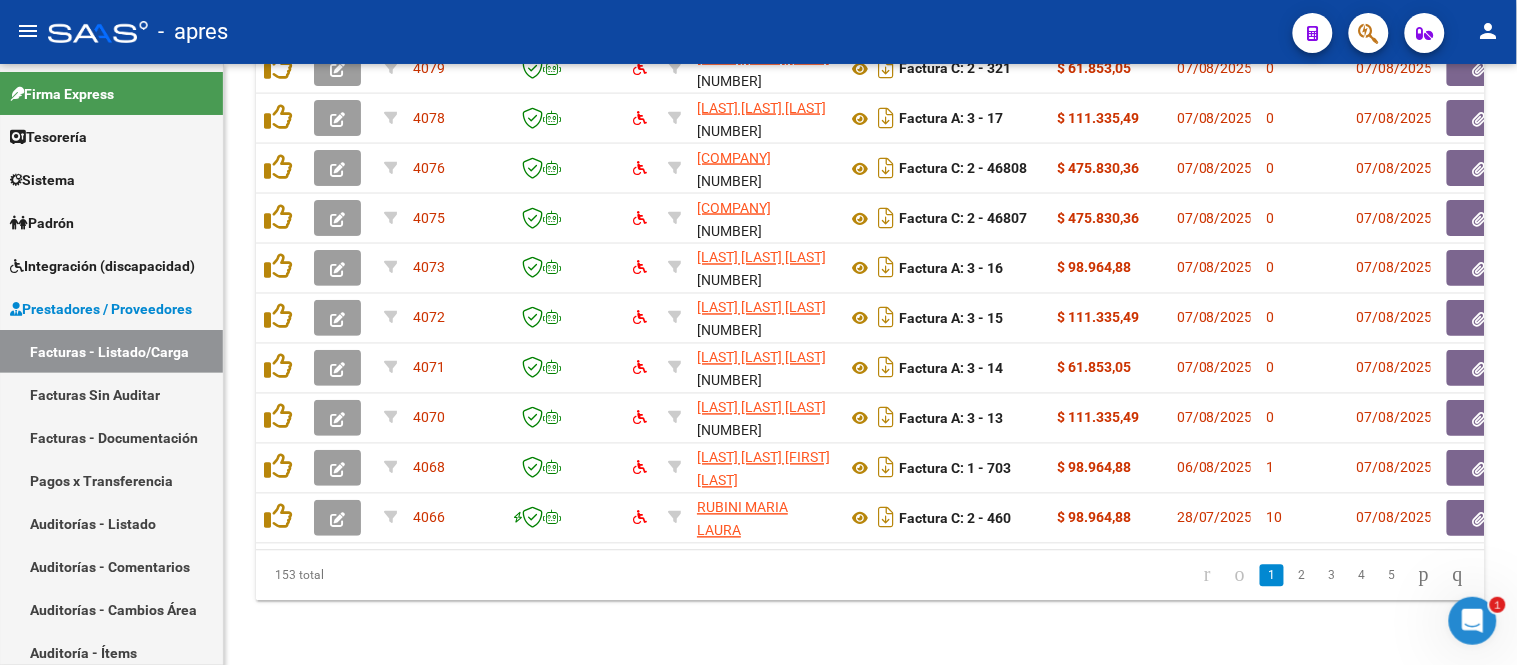 click on "2" 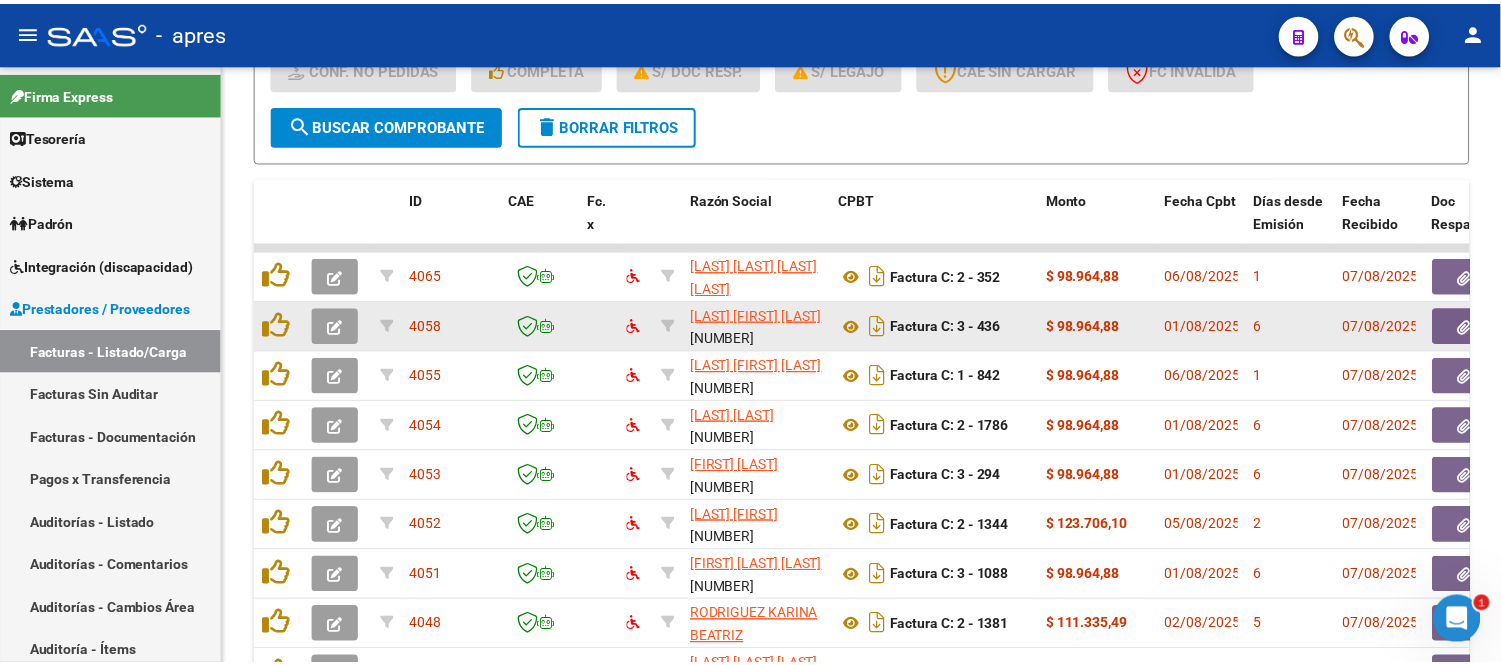scroll, scrollTop: 581, scrollLeft: 0, axis: vertical 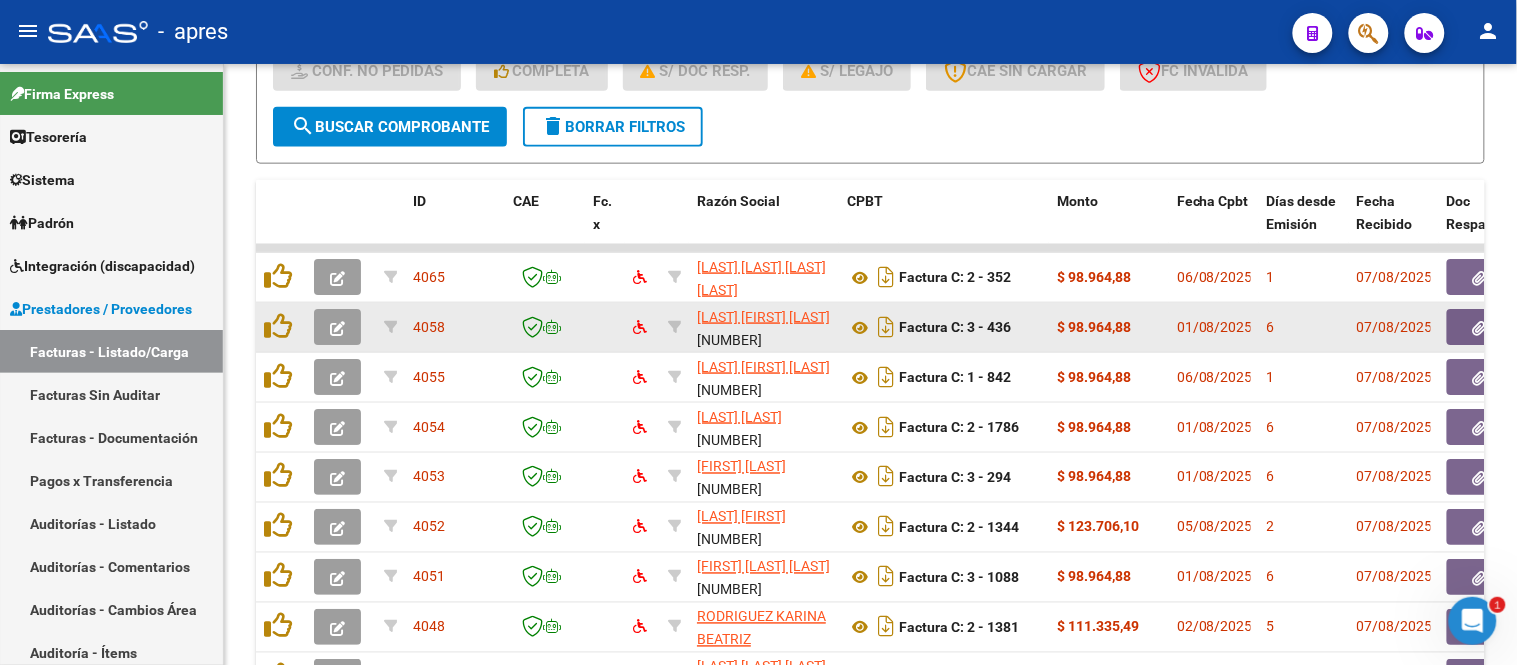 click 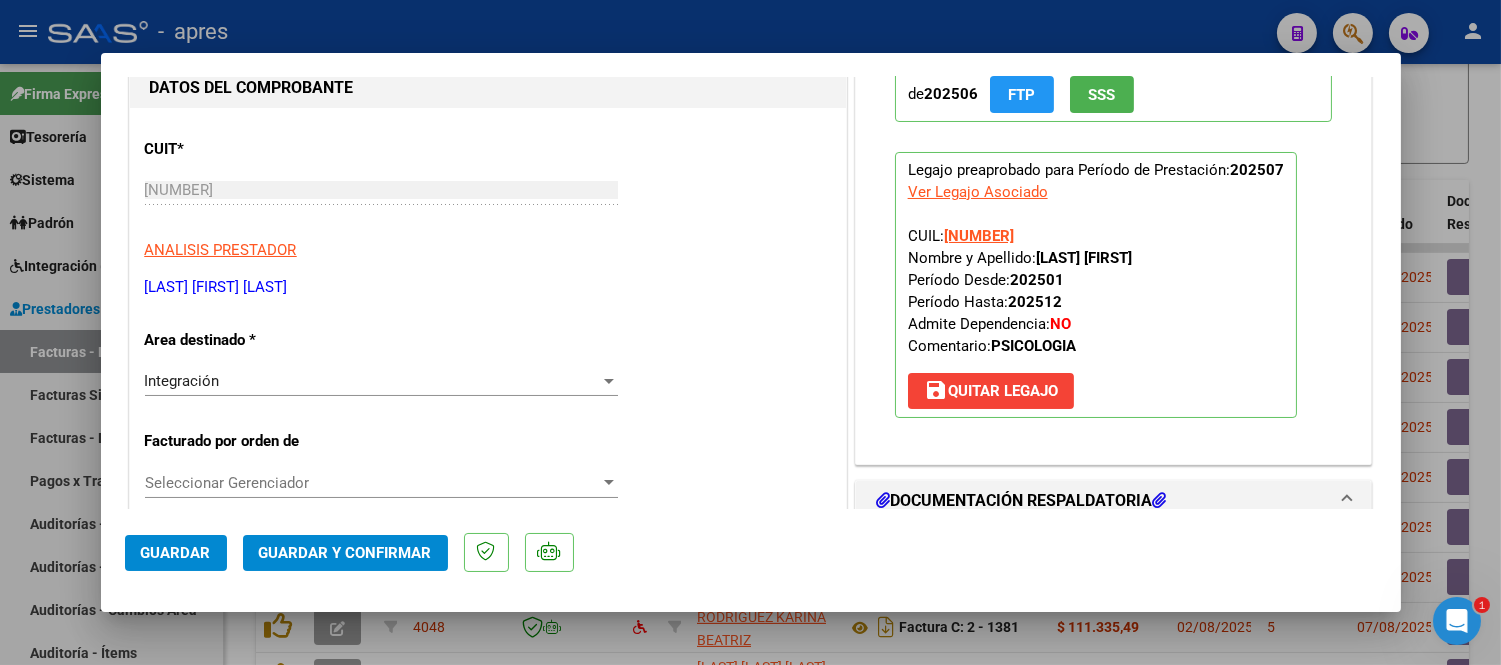 scroll, scrollTop: 0, scrollLeft: 0, axis: both 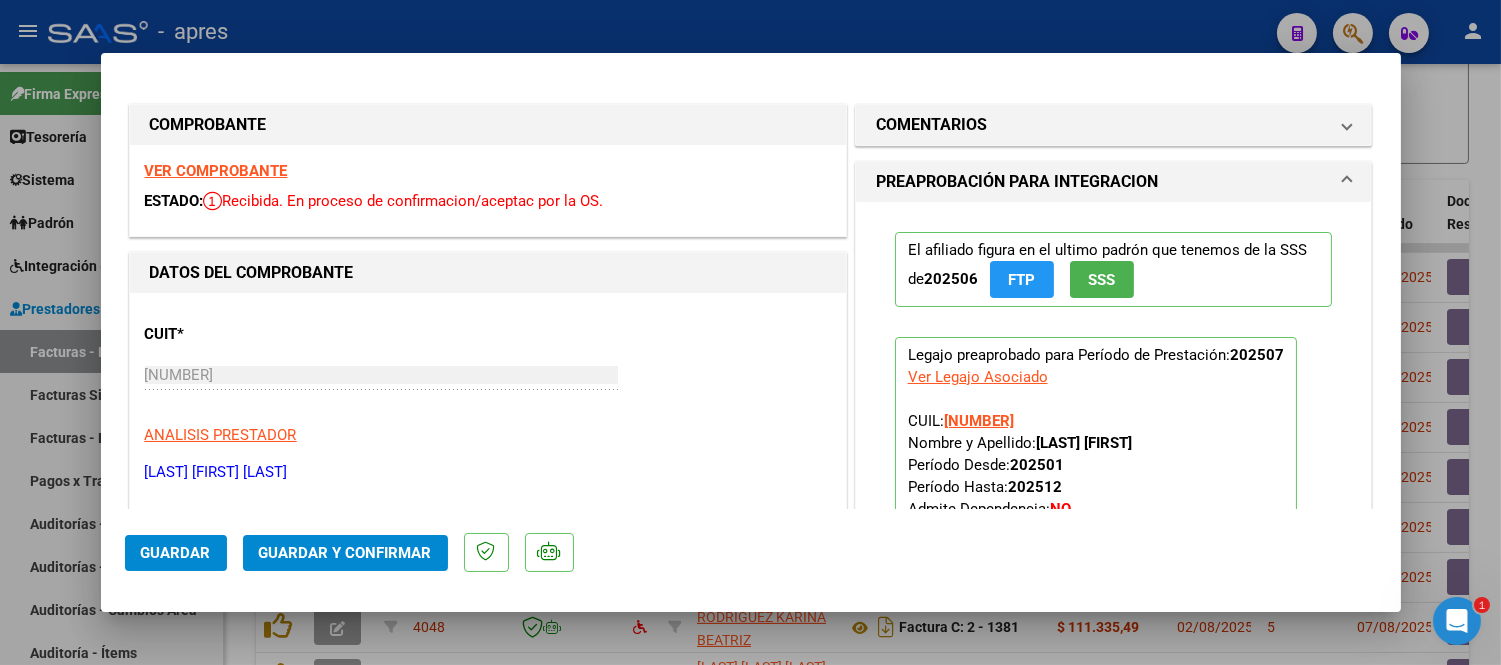 click on "VER COMPROBANTE" at bounding box center [216, 171] 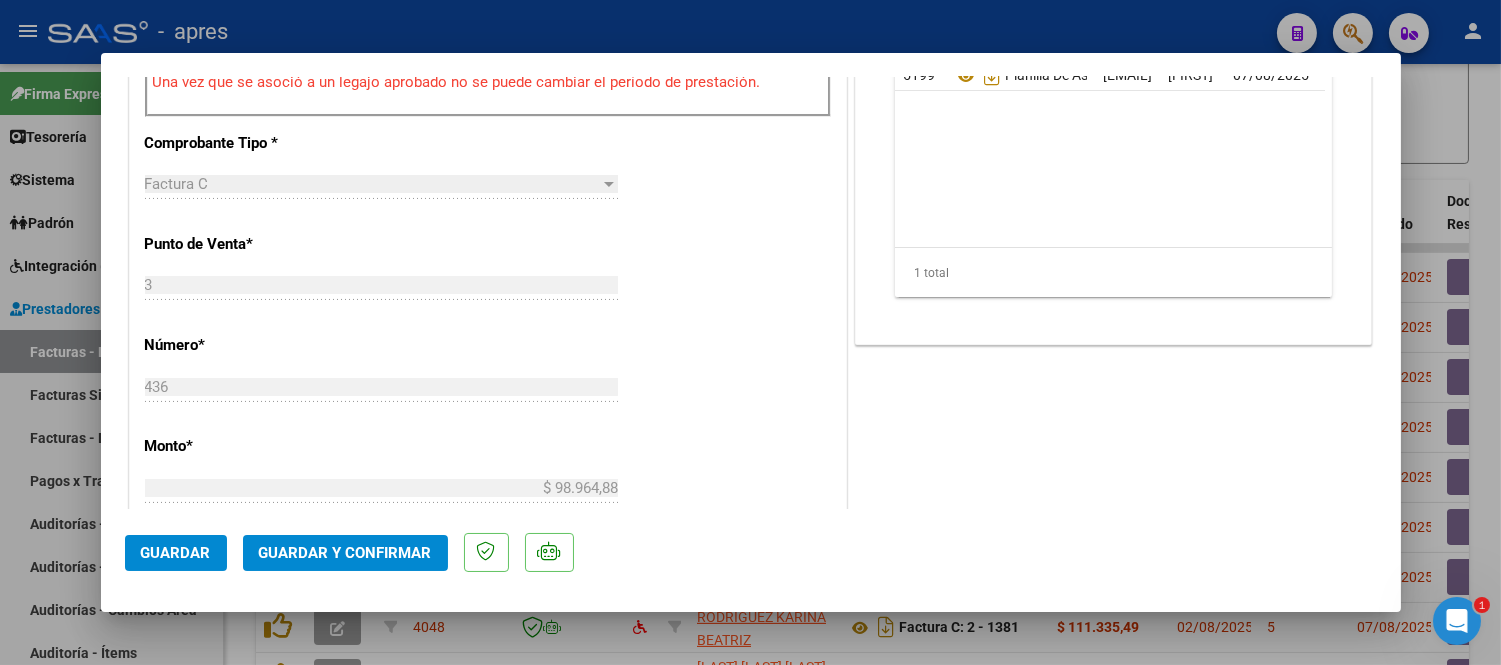 scroll, scrollTop: 444, scrollLeft: 0, axis: vertical 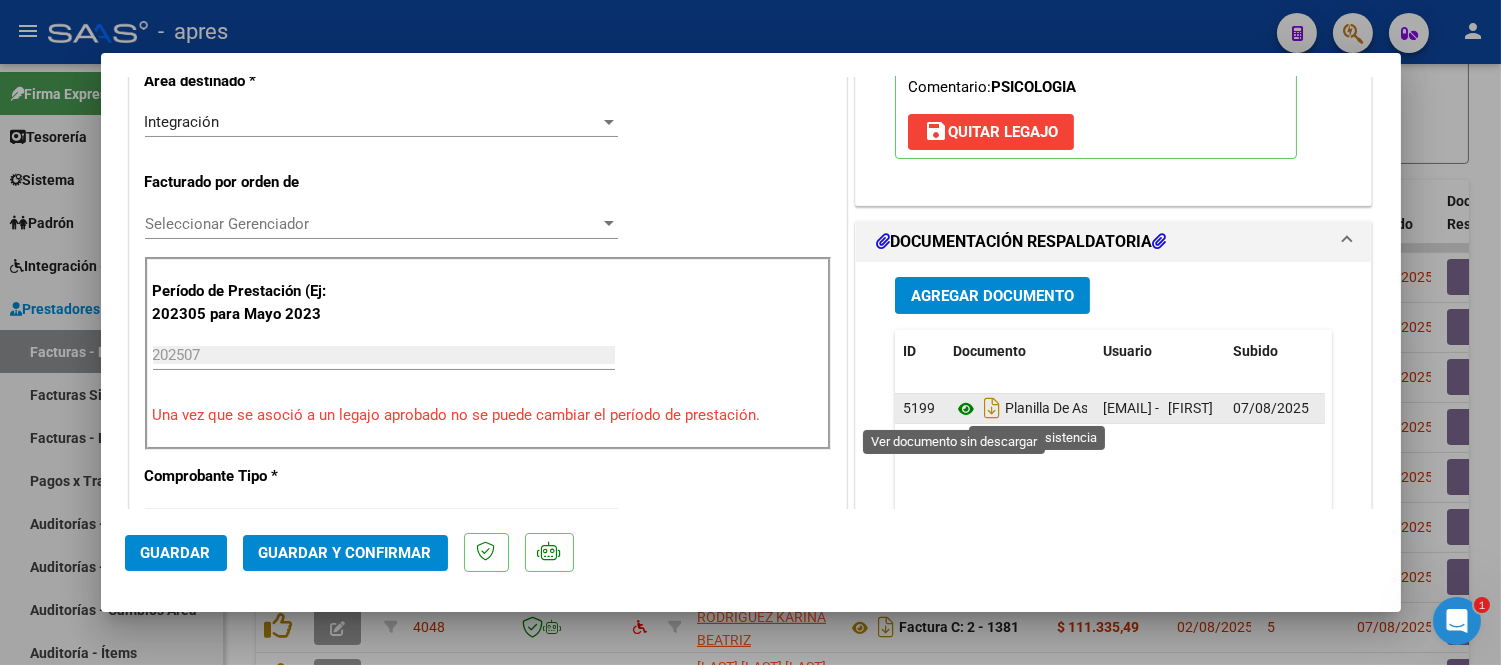 click 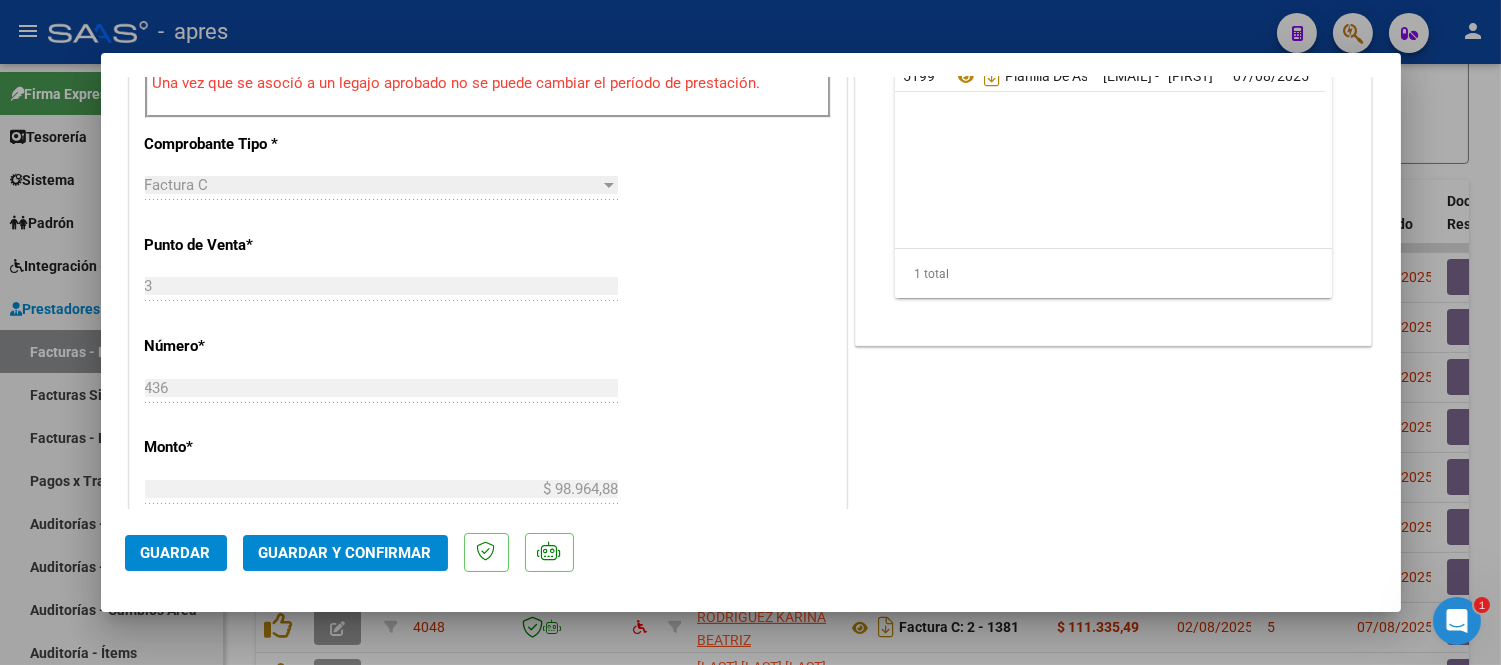 scroll, scrollTop: 777, scrollLeft: 0, axis: vertical 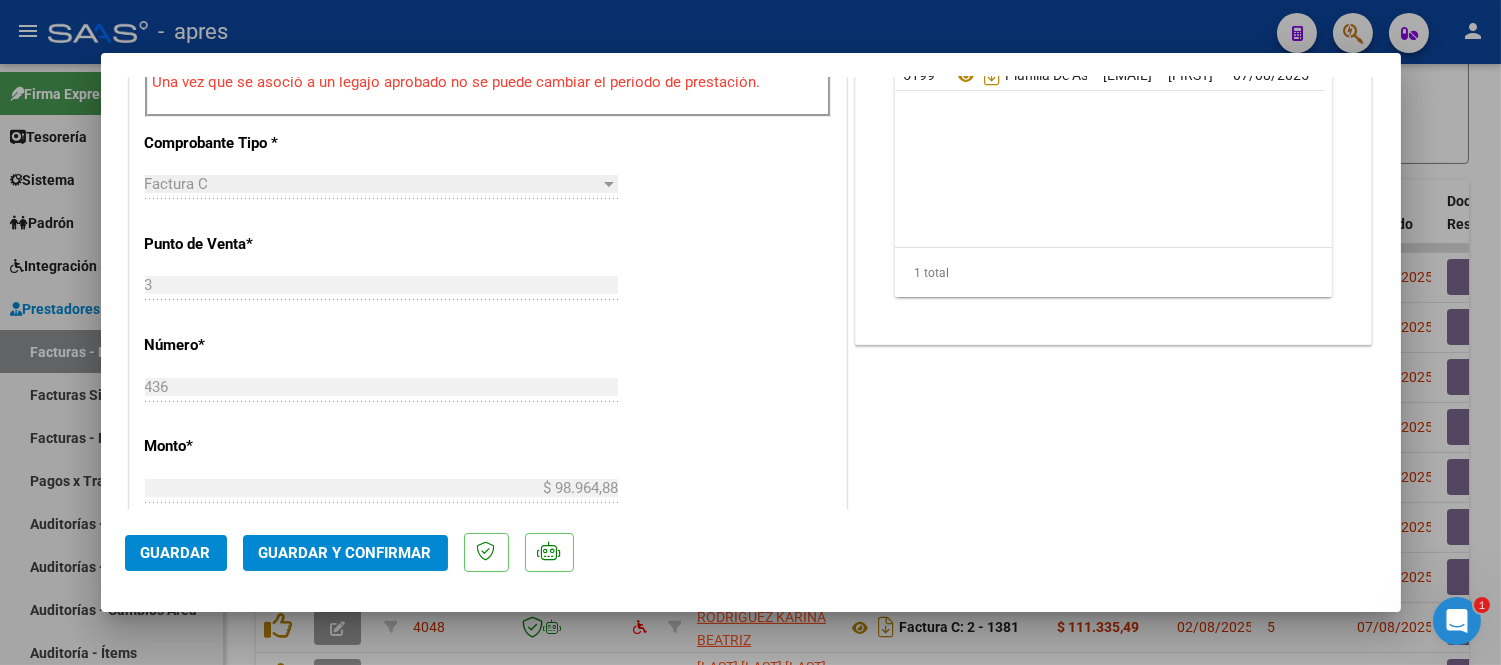 click on "Guardar y Confirmar" 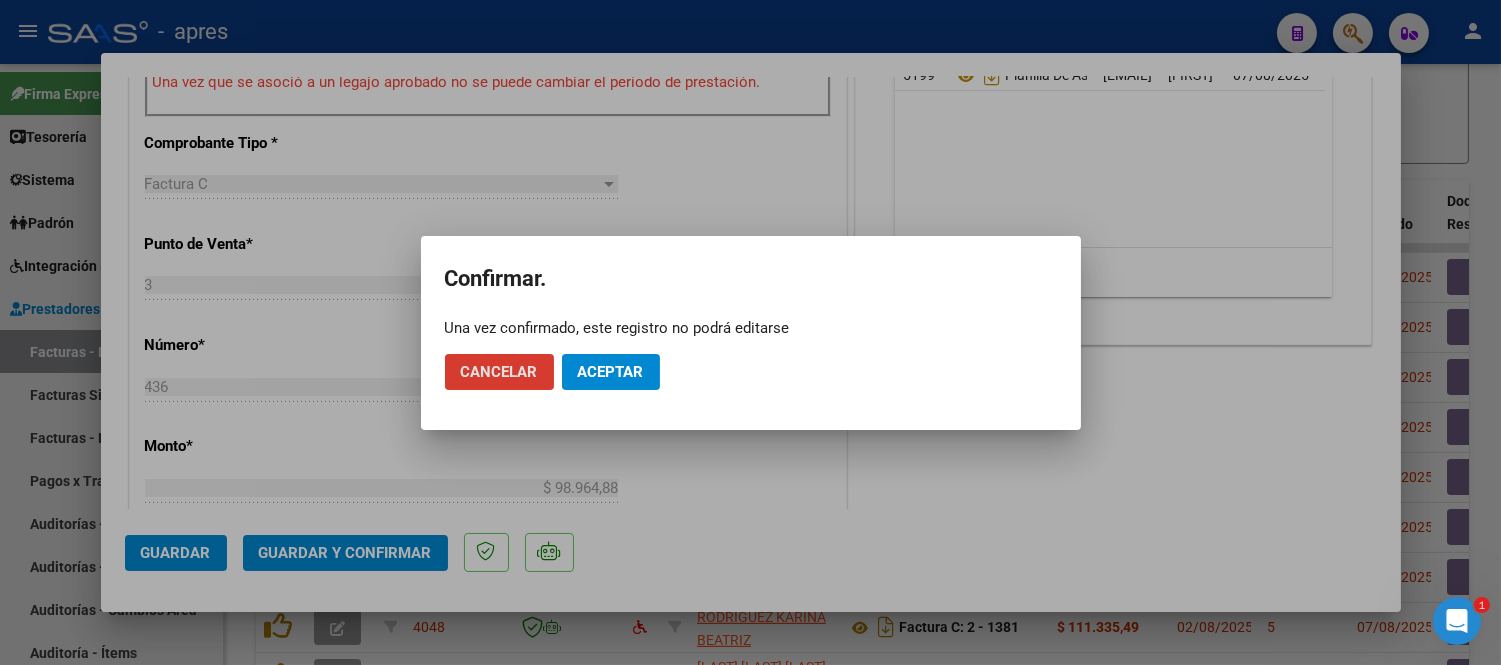 click on "Aceptar" 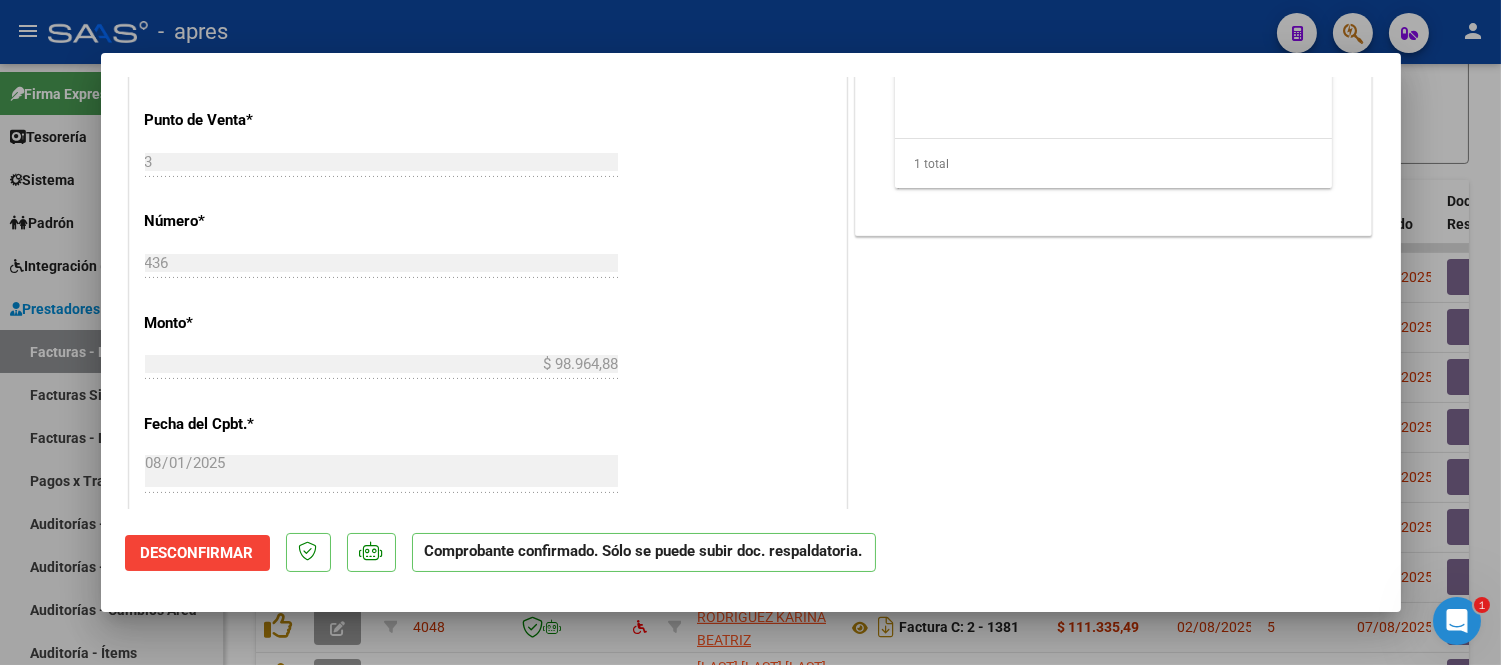 click at bounding box center [750, 332] 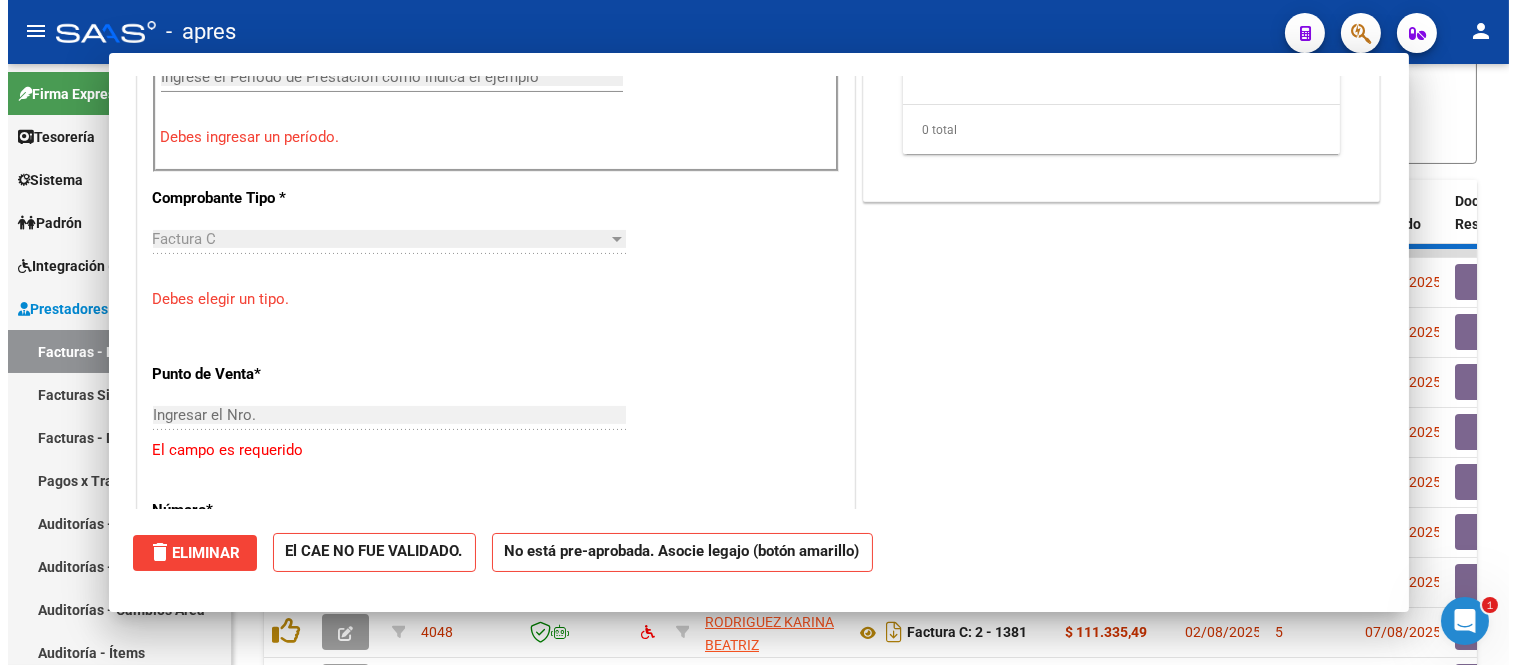 scroll, scrollTop: 813, scrollLeft: 0, axis: vertical 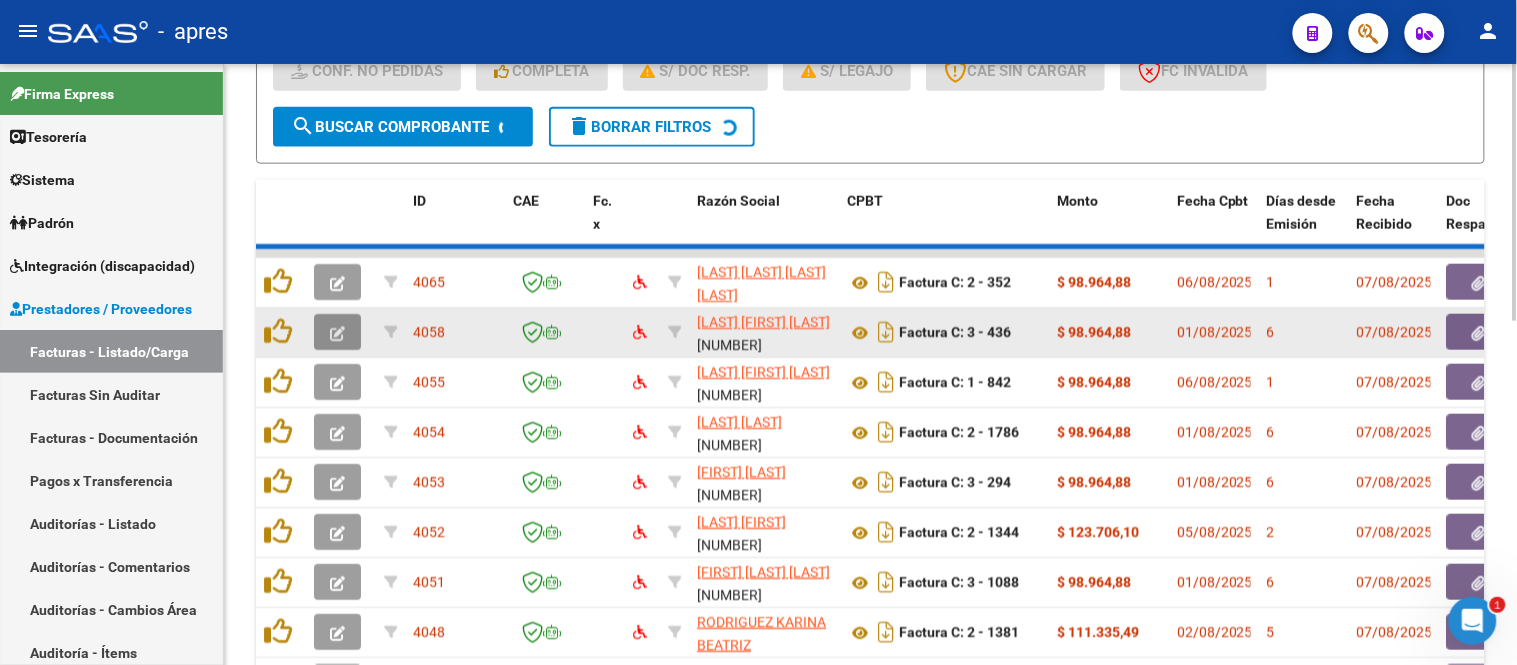 click 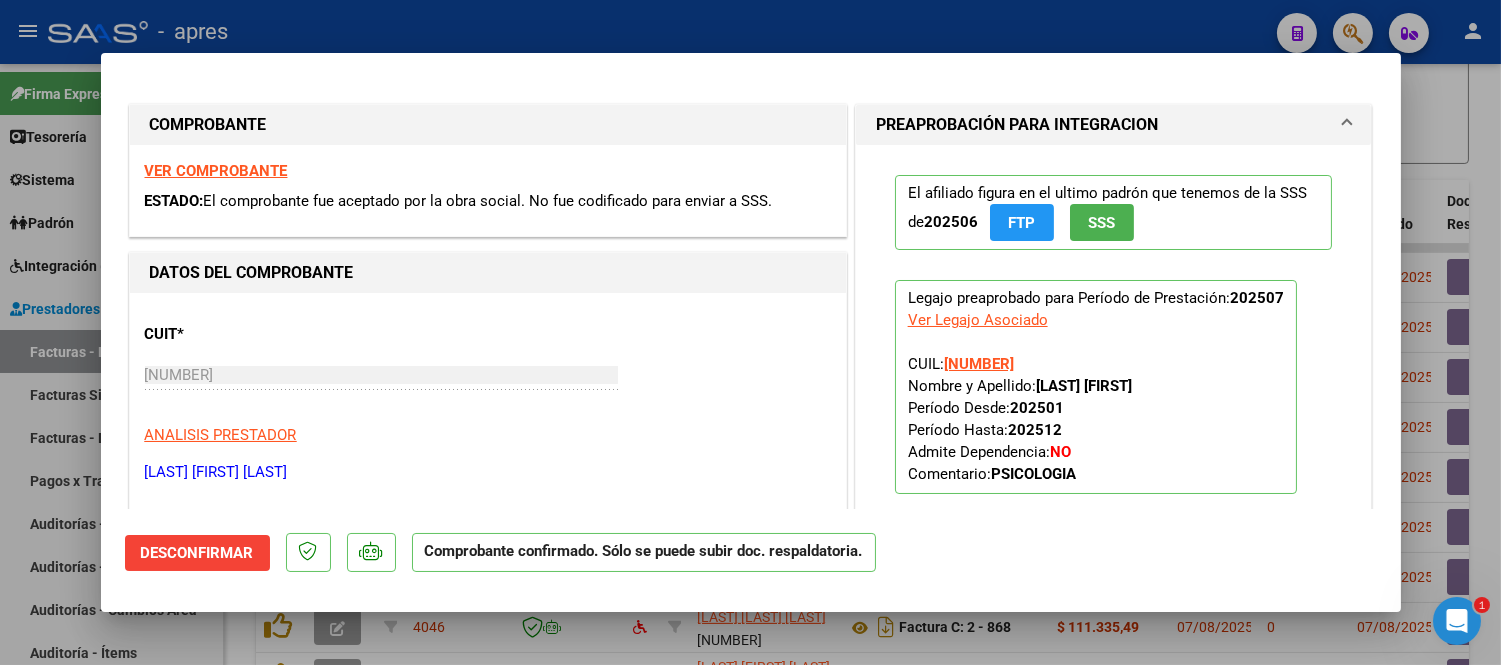 click at bounding box center (750, 332) 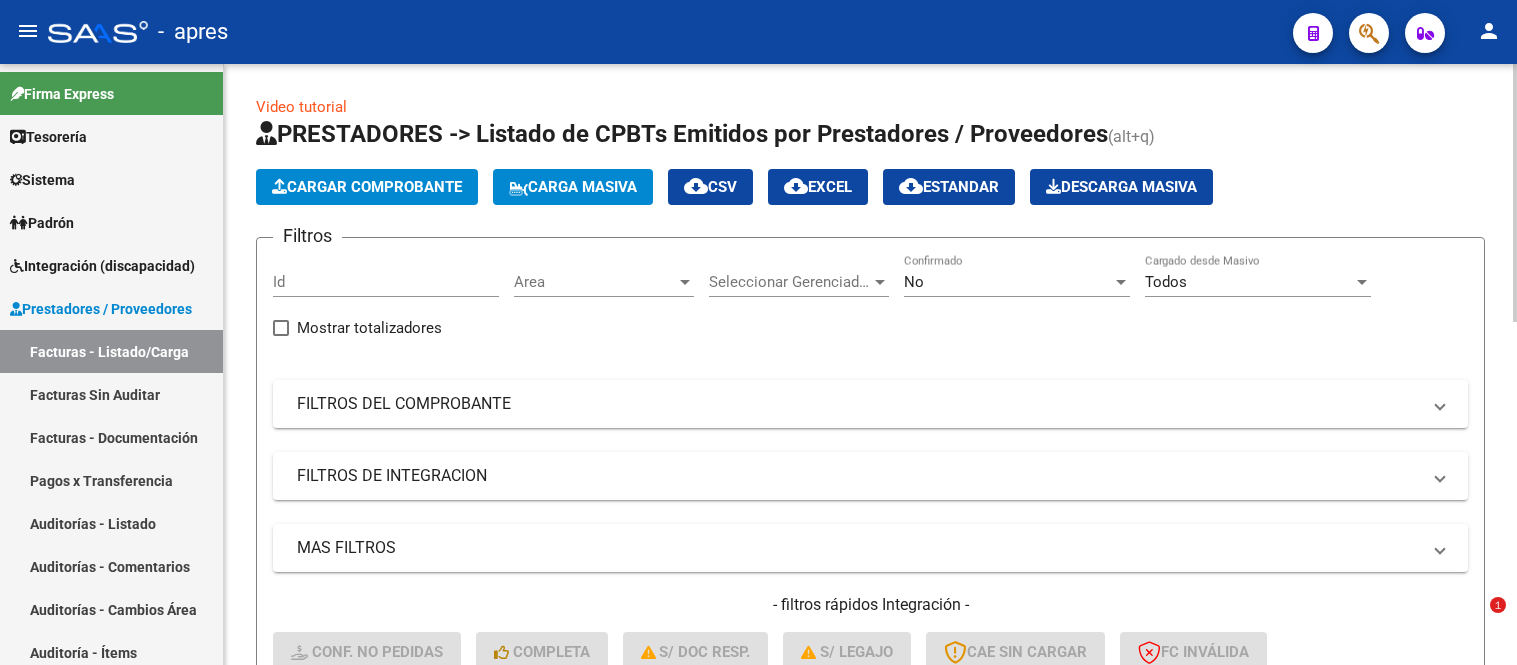 scroll, scrollTop: 0, scrollLeft: 0, axis: both 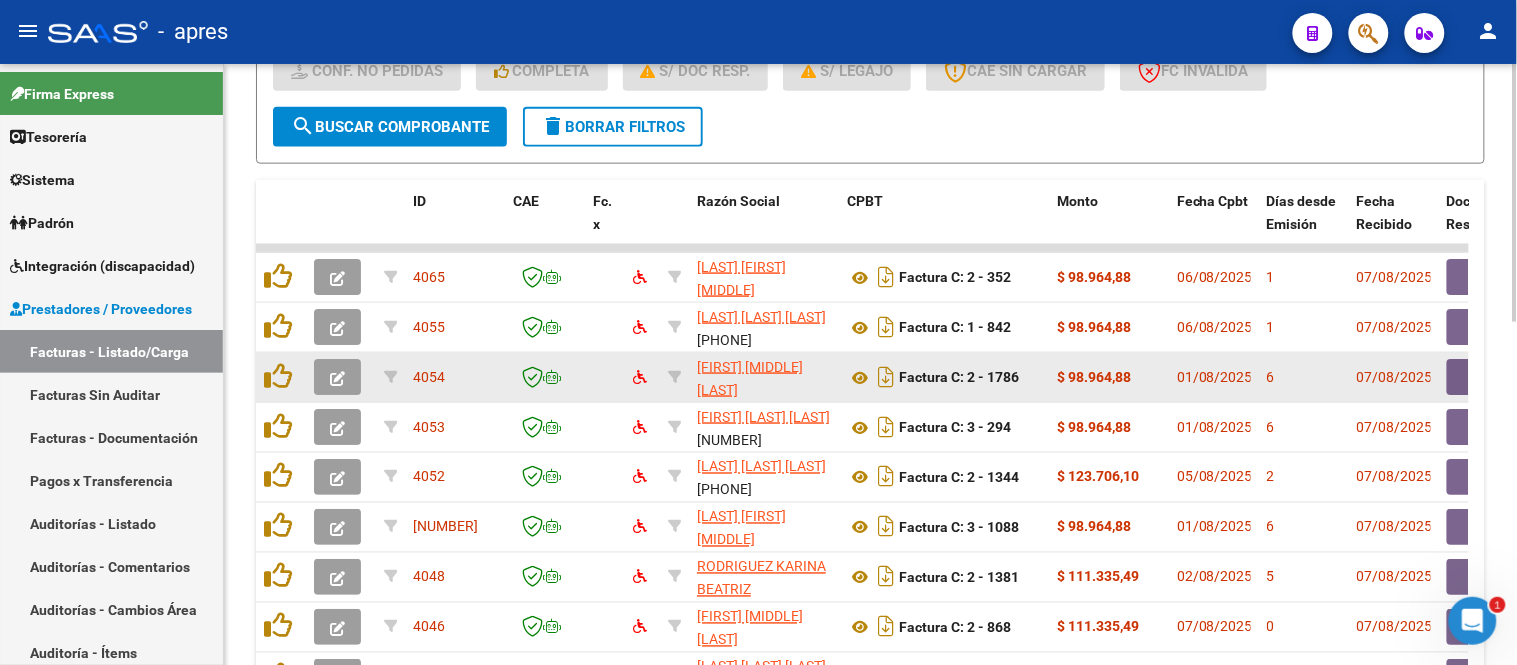 click 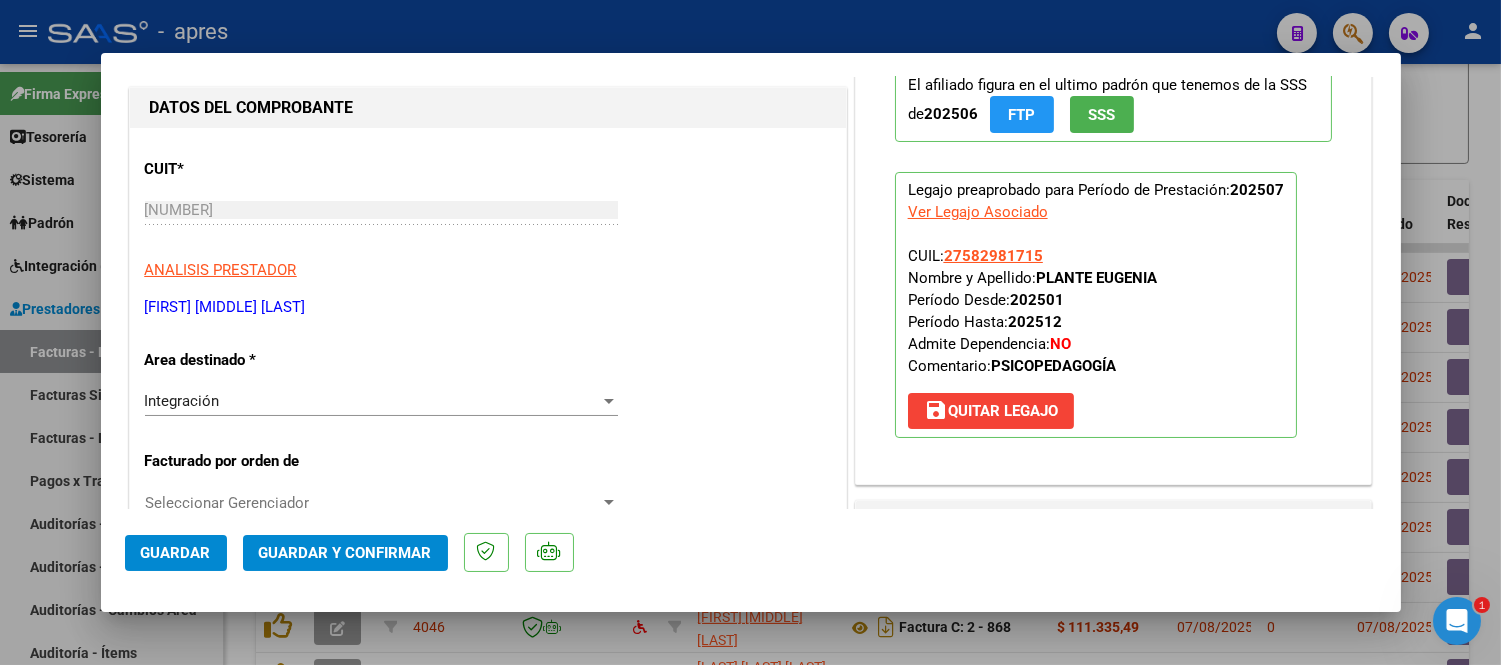 scroll, scrollTop: 0, scrollLeft: 0, axis: both 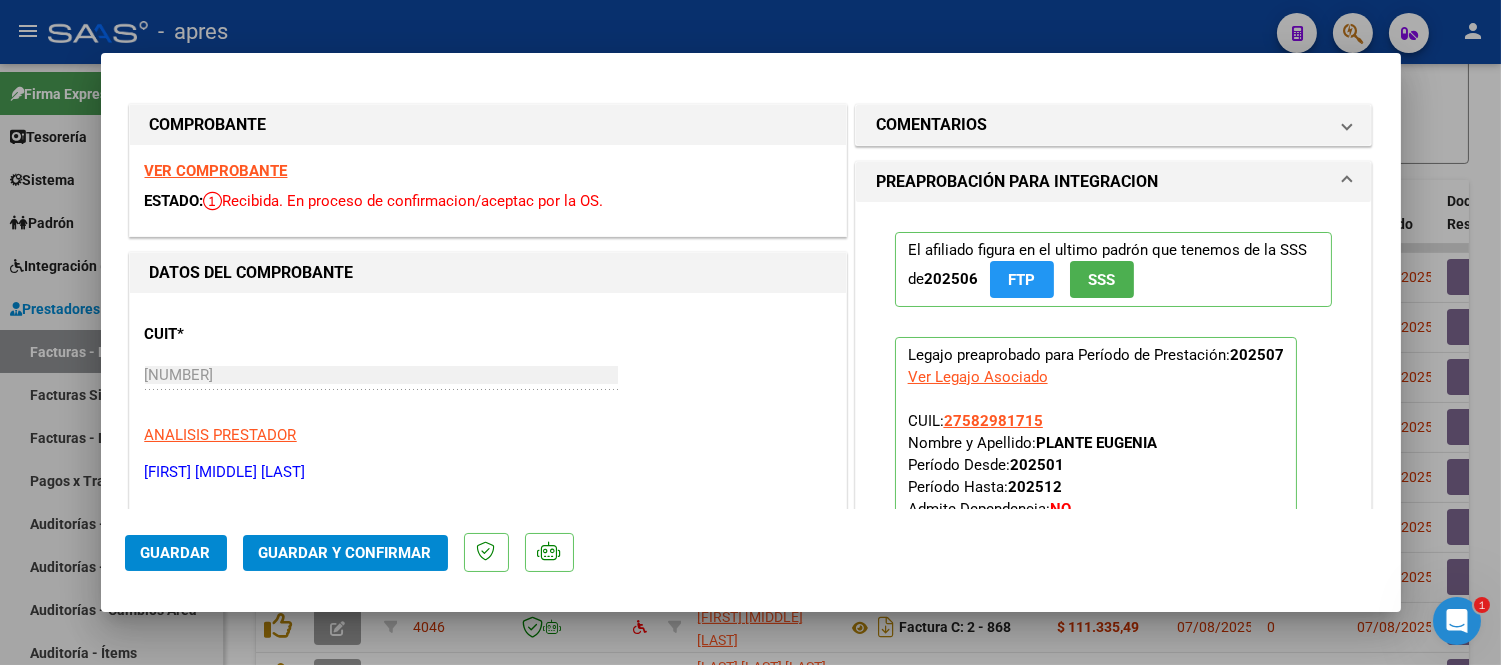 click on "VER COMPROBANTE" at bounding box center (216, 171) 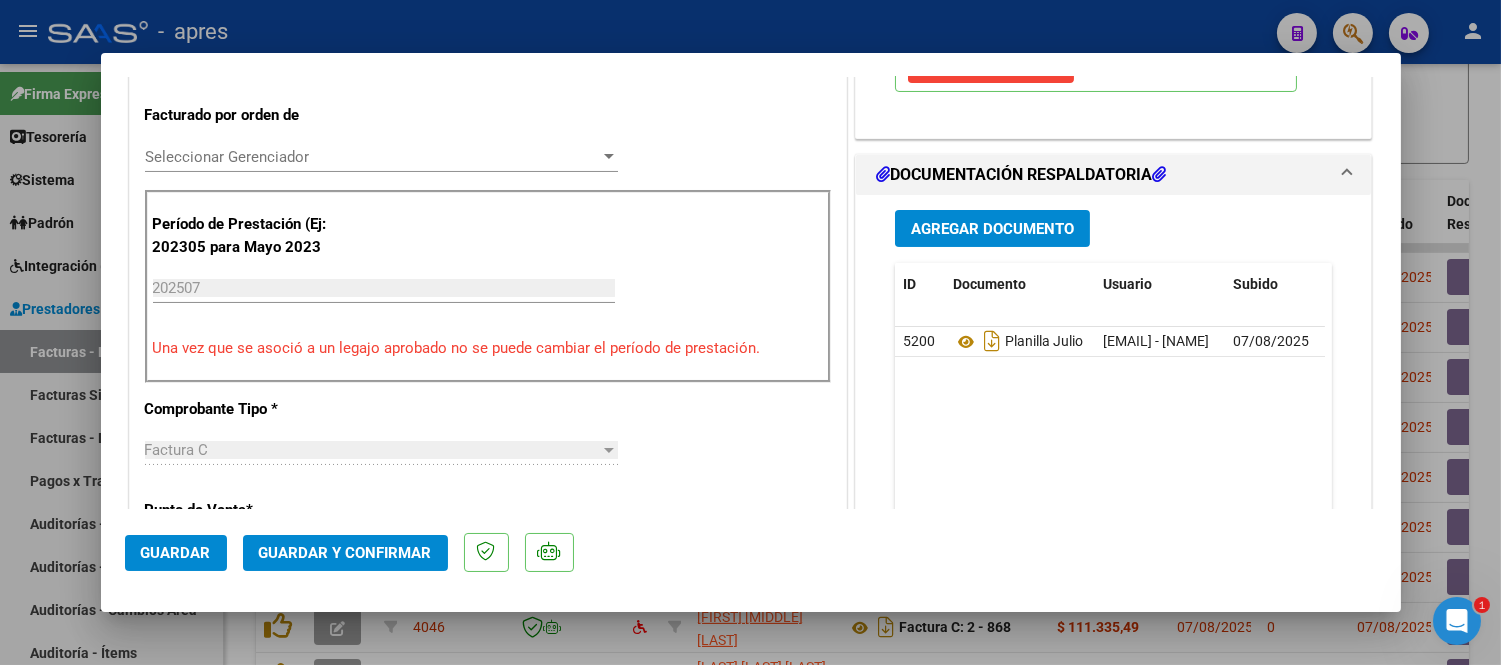 scroll, scrollTop: 555, scrollLeft: 0, axis: vertical 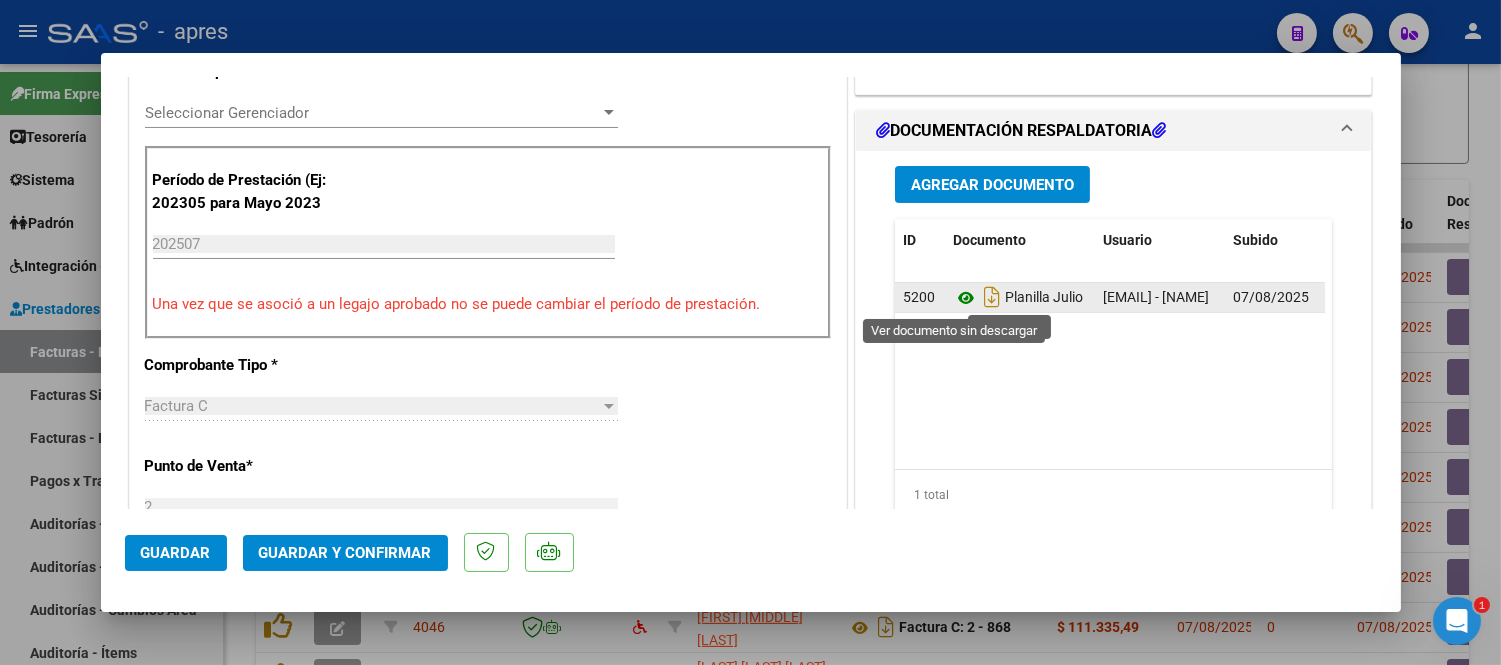 click 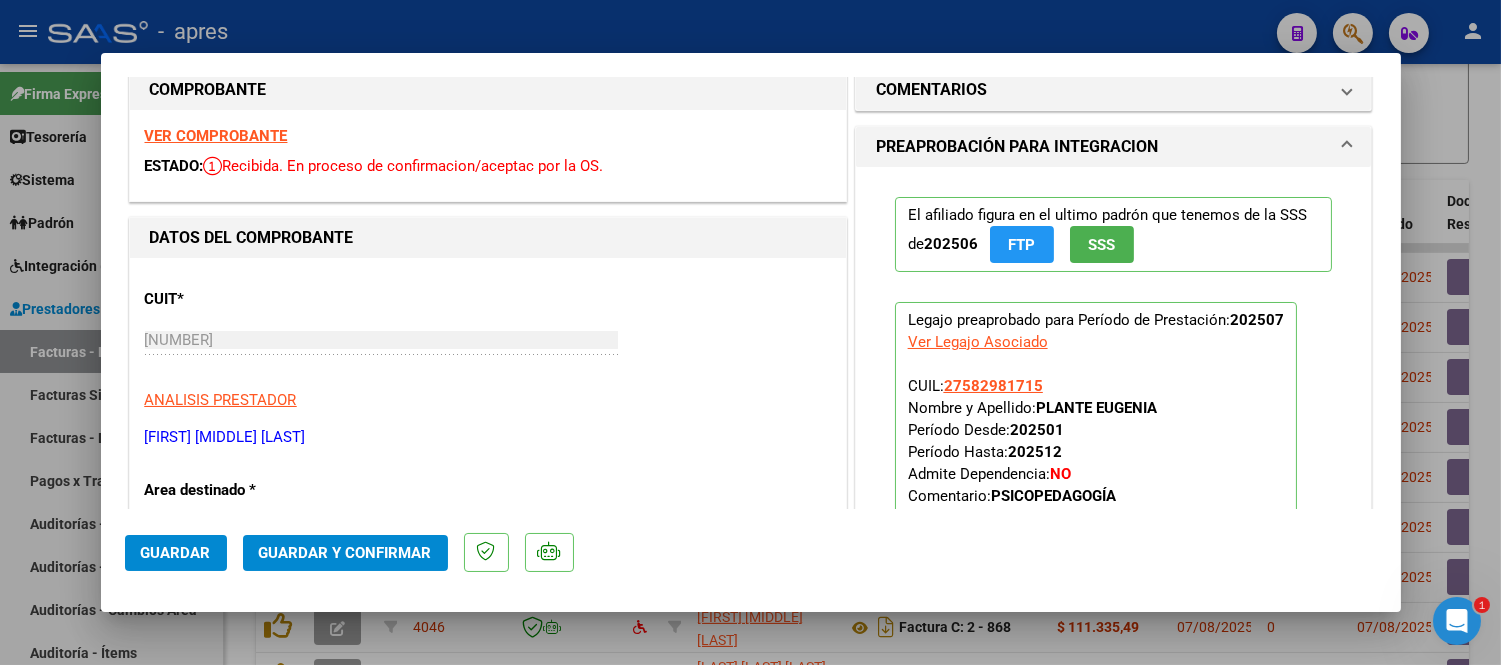 scroll, scrollTop: 0, scrollLeft: 0, axis: both 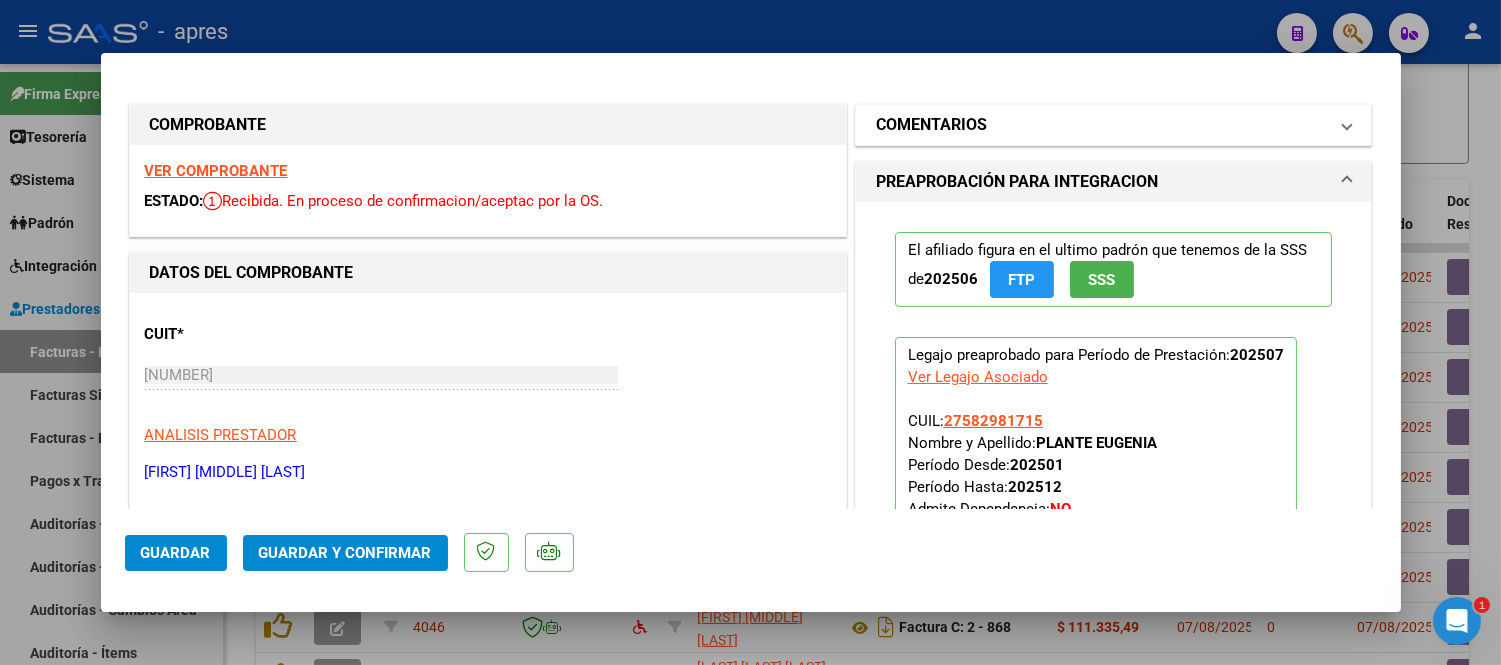 click on "COMENTARIOS" at bounding box center [1102, 125] 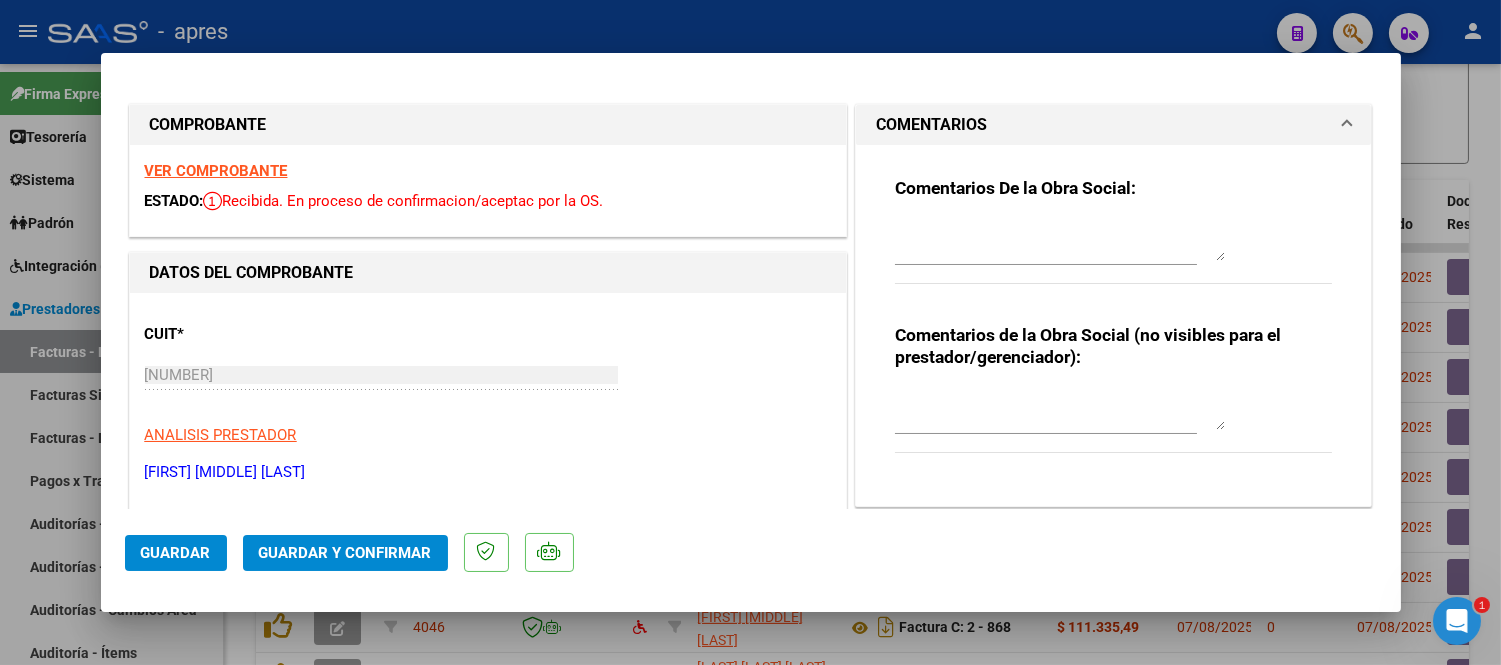 click at bounding box center (1060, 241) 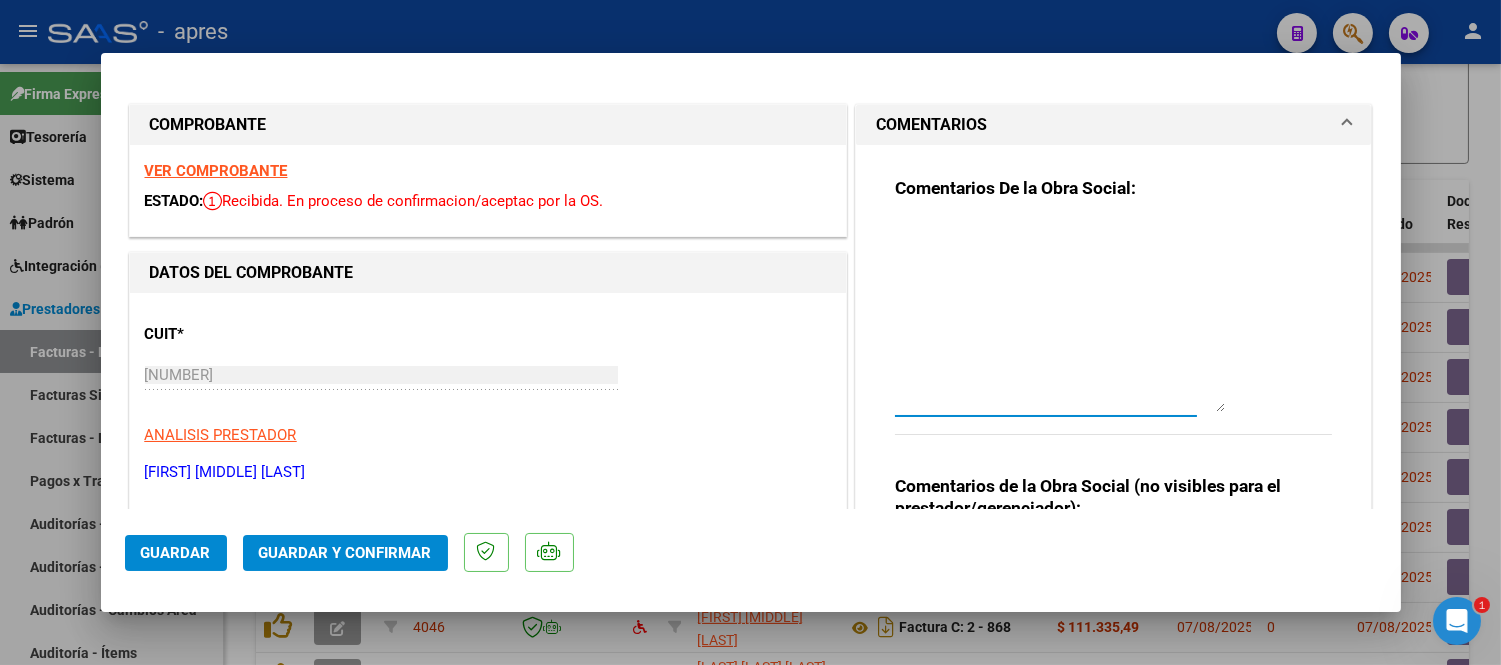 drag, startPoint x: 1210, startPoint y: 255, endPoint x: 1231, endPoint y: 416, distance: 162.36378 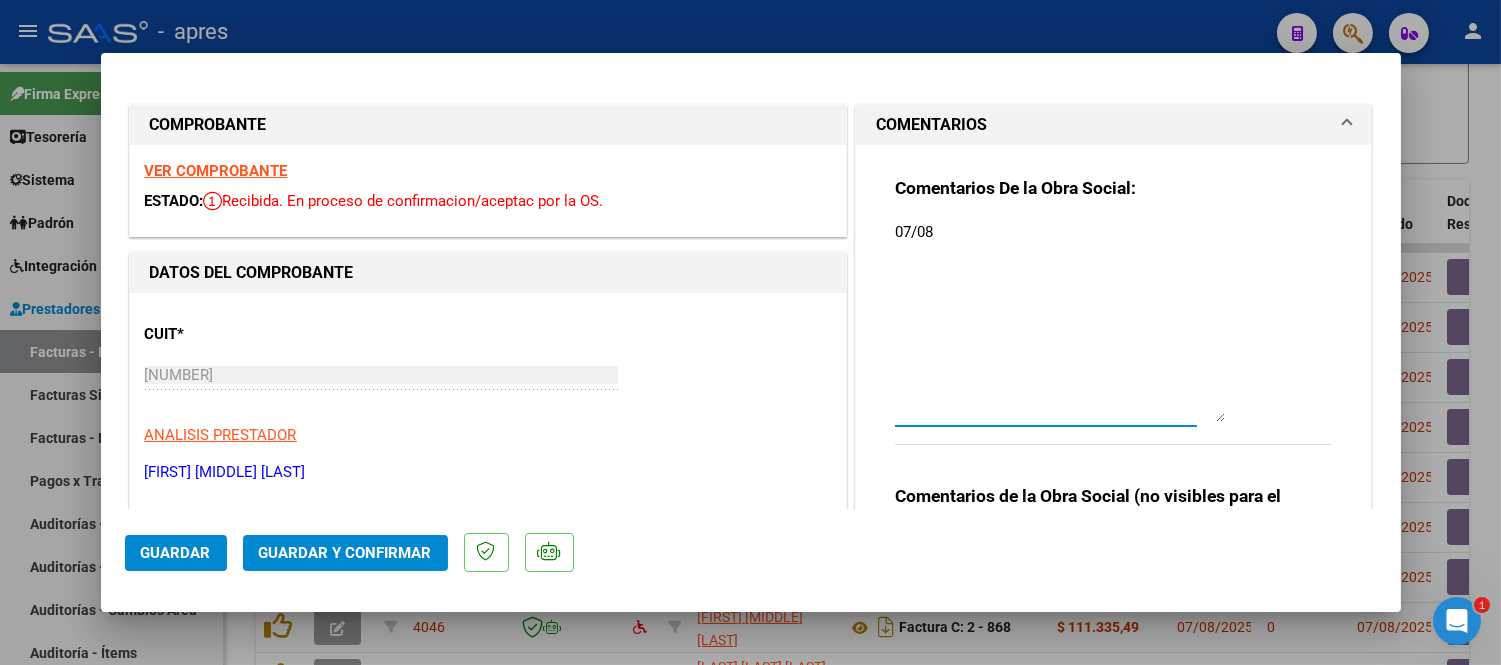 paste on "Se rechaza, no coinciden las firmas de la planilla de asistencia con las sesiones facturadas.
Tienen dos opciones
Cambiar la planilla de asistencia: Deberian cargar un nuevo archivo en documentacion respaldatoria.
Cambiar la factura: Deben hacer dos registros nuevos. Uno con la nueva factura y planilla de asistencia y otro con  la nota de credito." 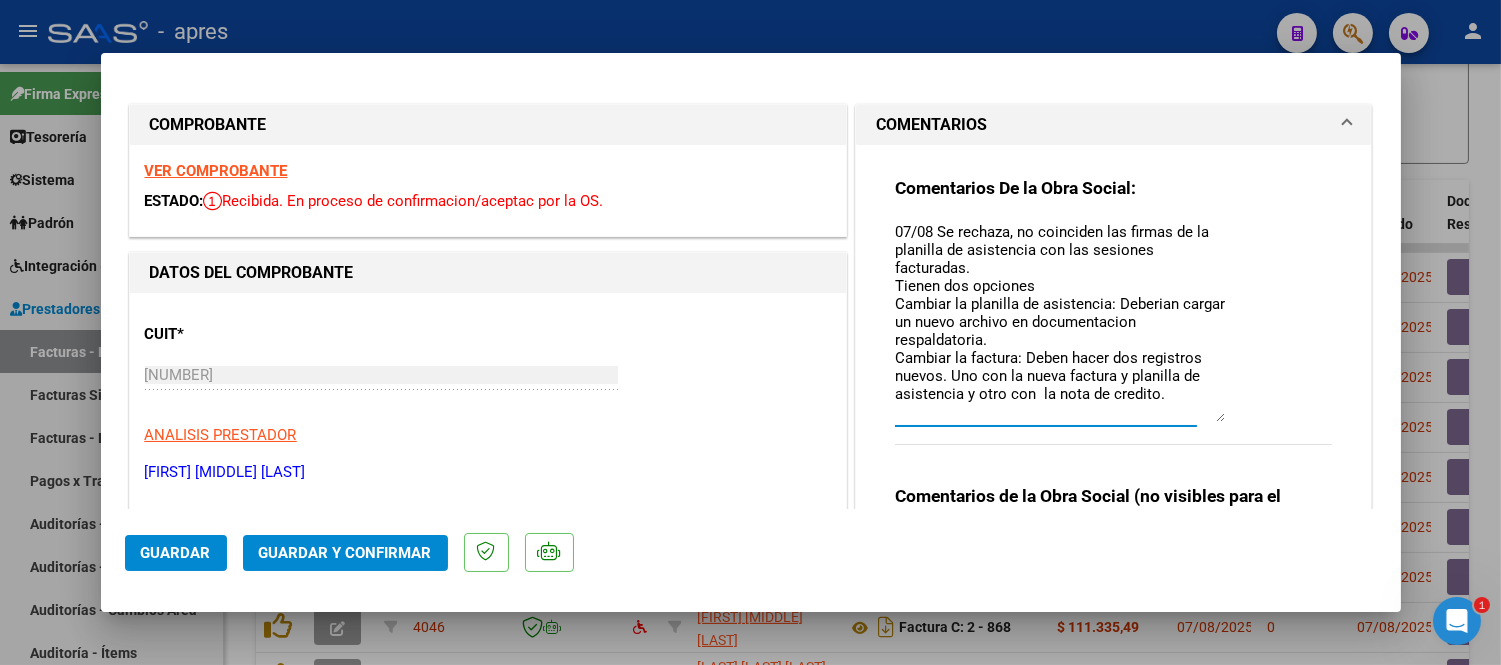 scroll, scrollTop: 16, scrollLeft: 0, axis: vertical 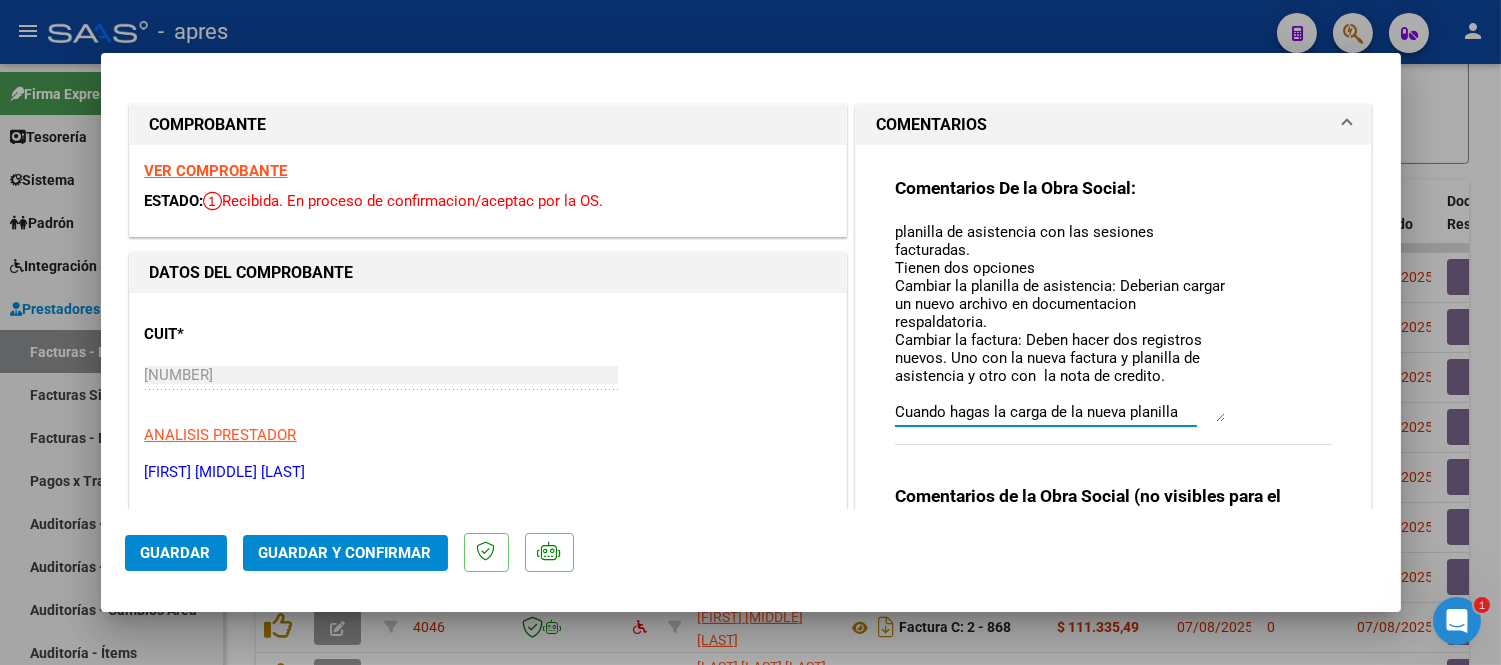 drag, startPoint x: 1112, startPoint y: 411, endPoint x: 944, endPoint y: 403, distance: 168.19037 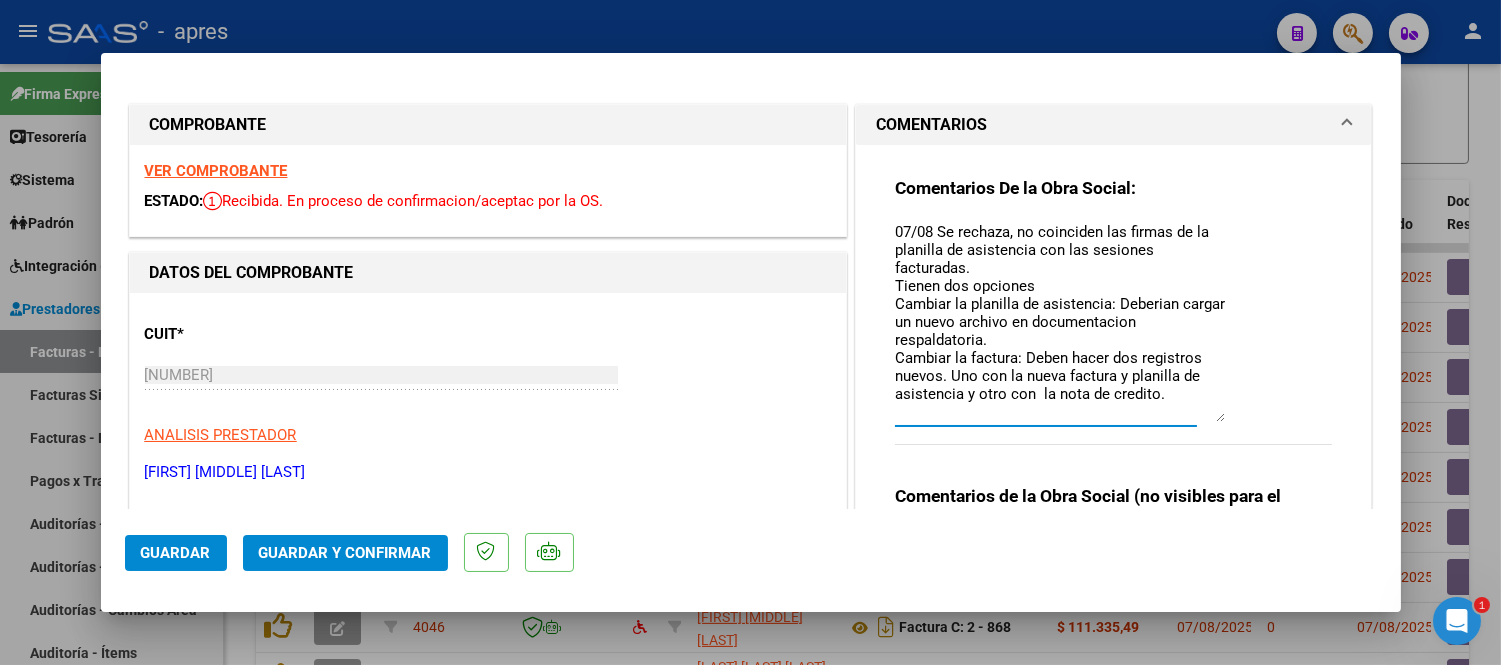 paste on "UNA VEZ CORREGIDA ADJUNTARLA EN “DOCUMENTACION RESPALDATORIA”" 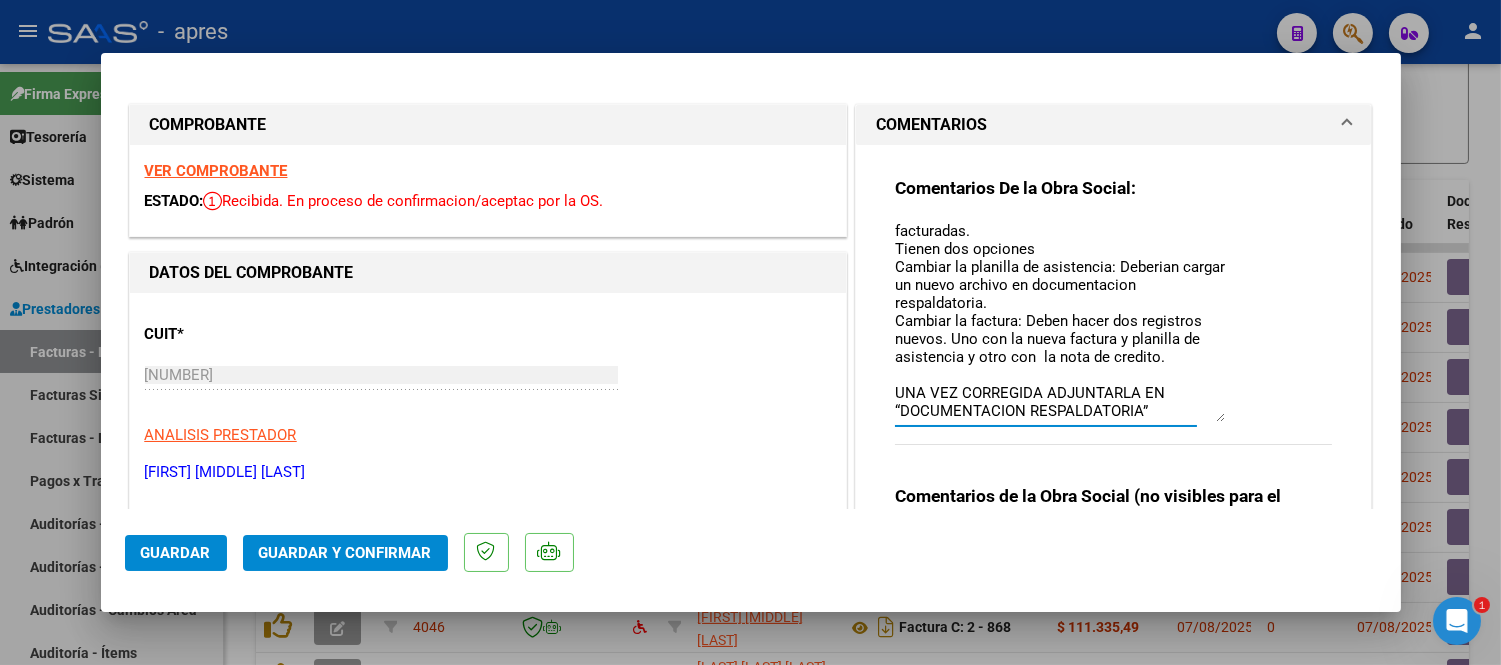 scroll, scrollTop: 71, scrollLeft: 0, axis: vertical 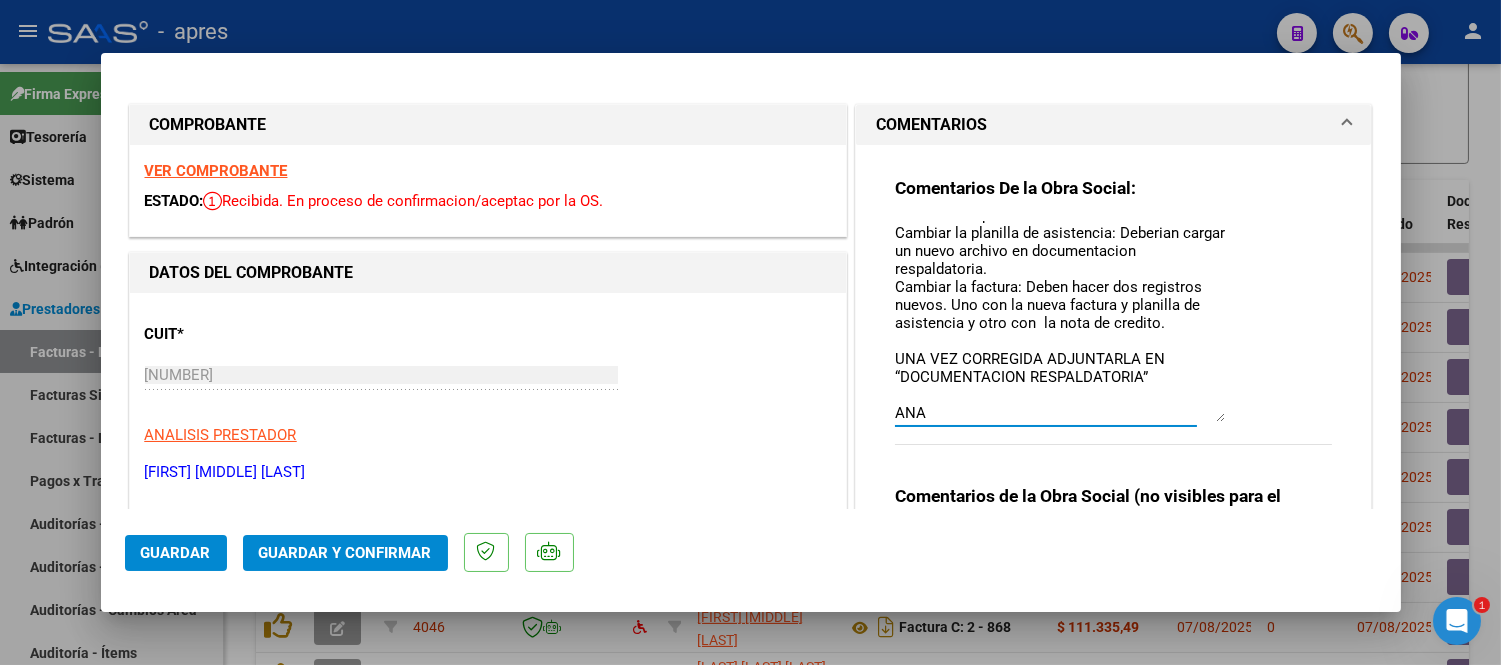 drag, startPoint x: 1145, startPoint y: 380, endPoint x: 886, endPoint y: 353, distance: 260.40353 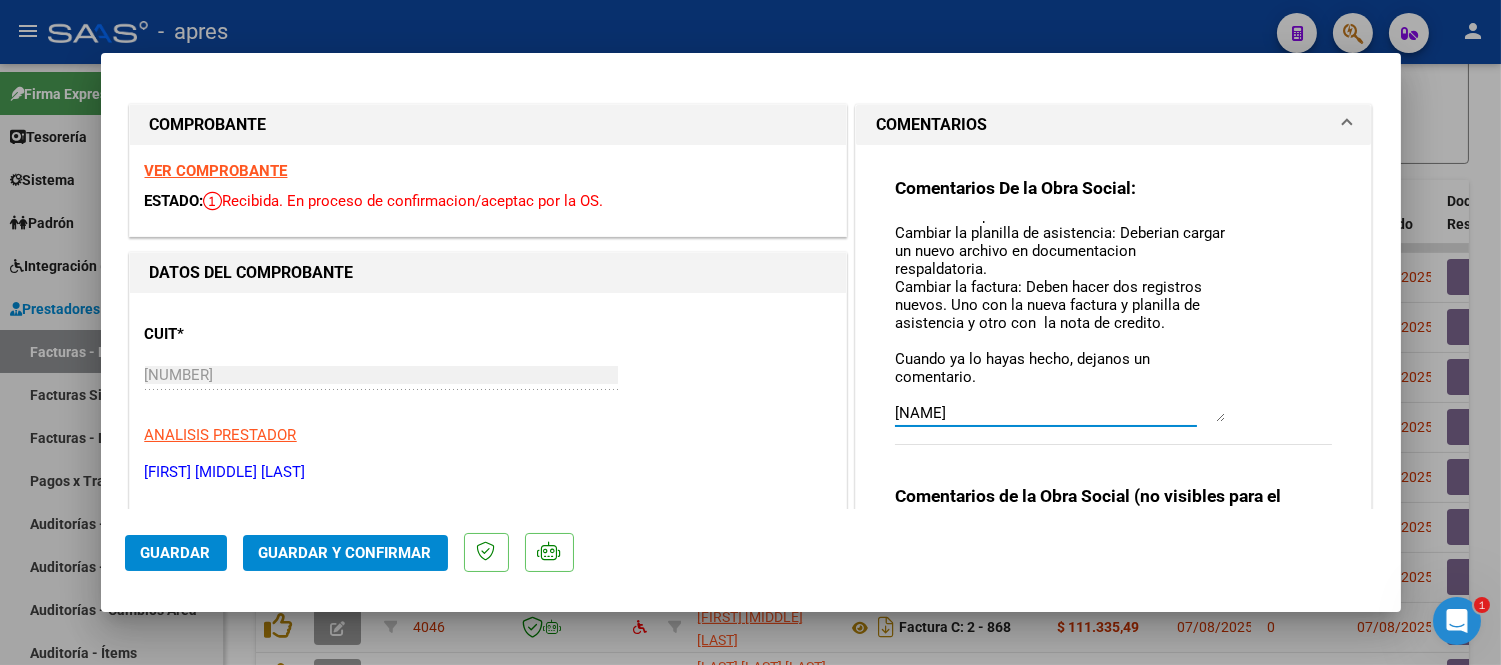 scroll, scrollTop: 72, scrollLeft: 0, axis: vertical 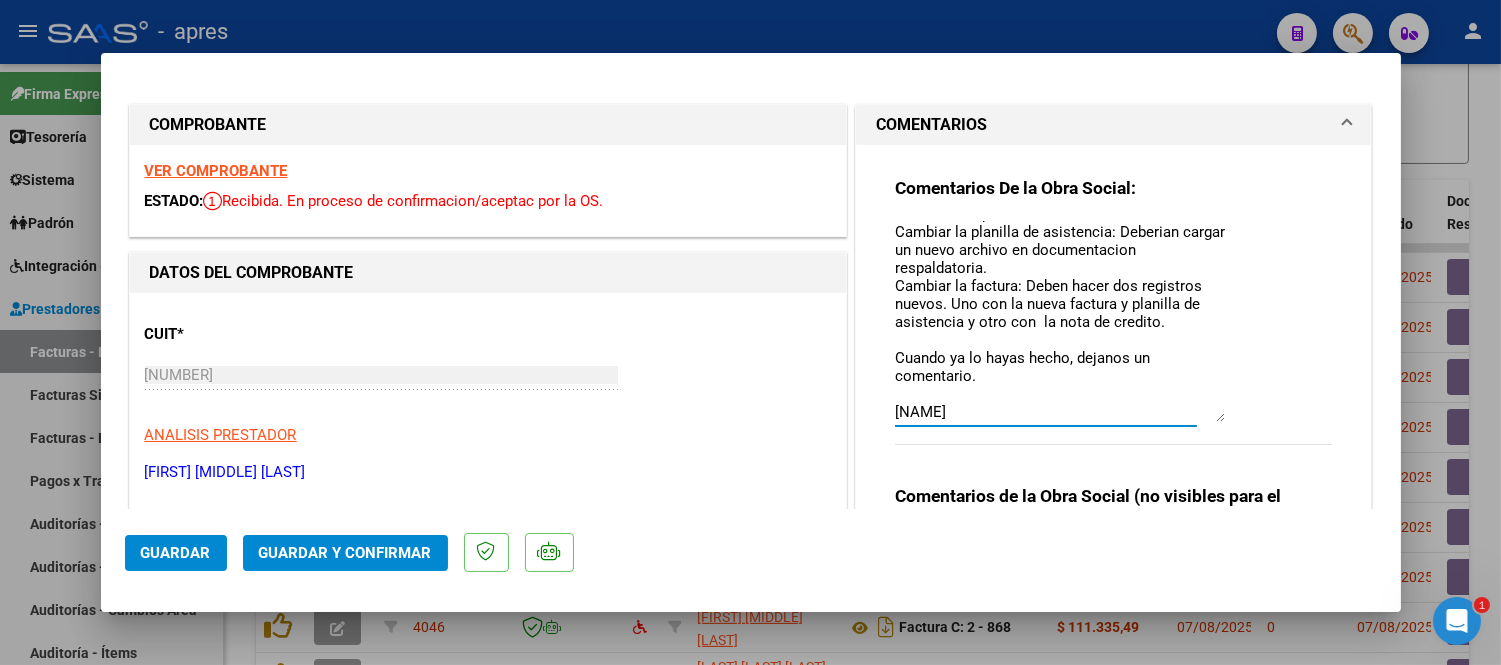 type on "07/08 Se rechaza, no coinciden las firmas de la planilla de asistencia con las sesiones facturadas.
Tienen dos opciones
Cambiar la planilla de asistencia: Deberian cargar un nuevo archivo en documentacion respaldatoria.
Cambiar la factura: Deben hacer dos registros nuevos. Uno con la nueva factura y planilla de asistencia y otro con  la nota de credito.
Cuando ya lo hayas hecho, dejanos un comentario.
[NAME]" 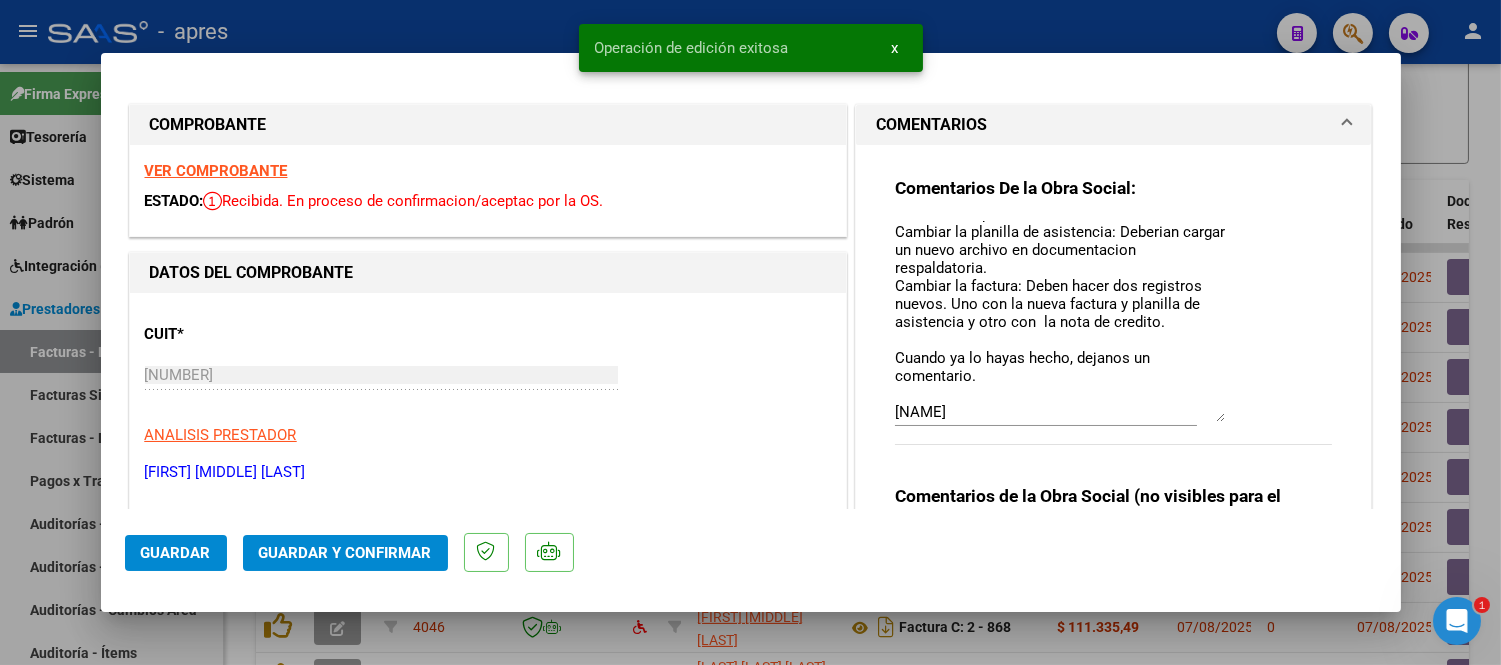 click at bounding box center (750, 332) 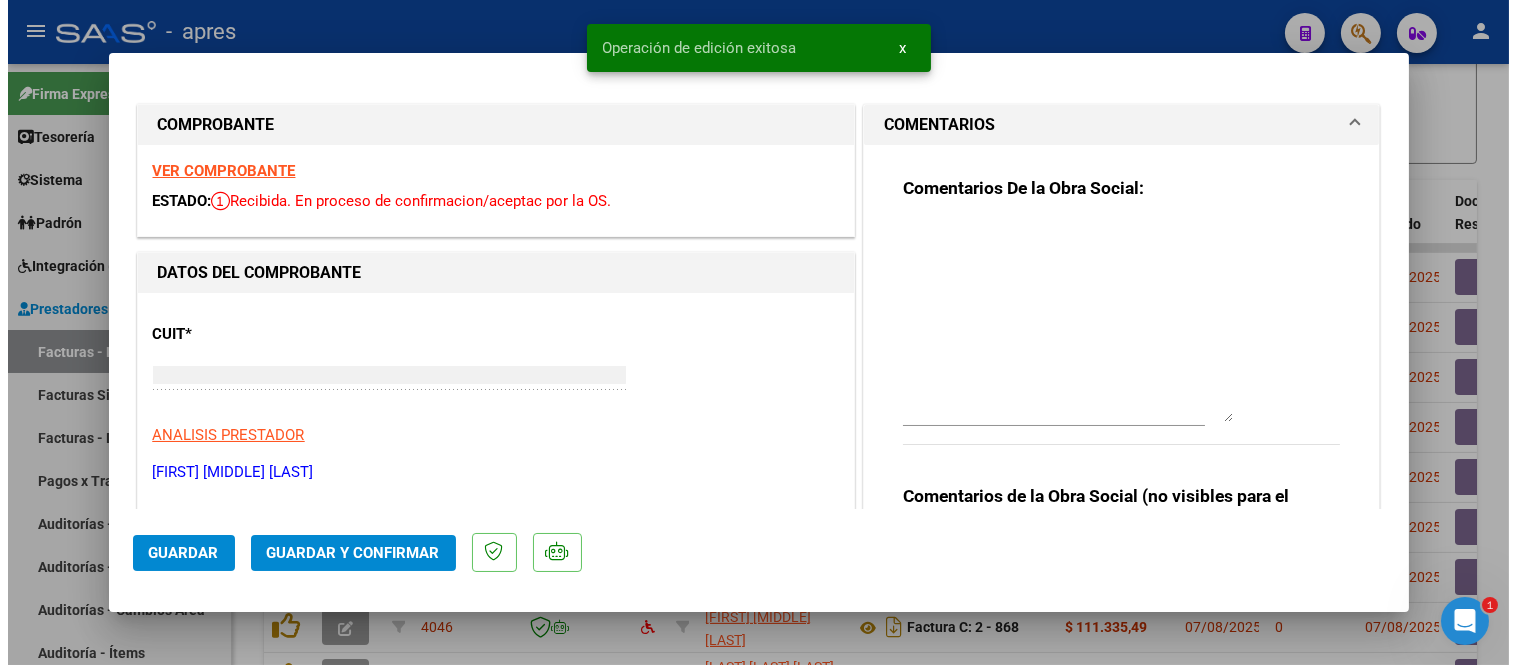 scroll, scrollTop: 0, scrollLeft: 0, axis: both 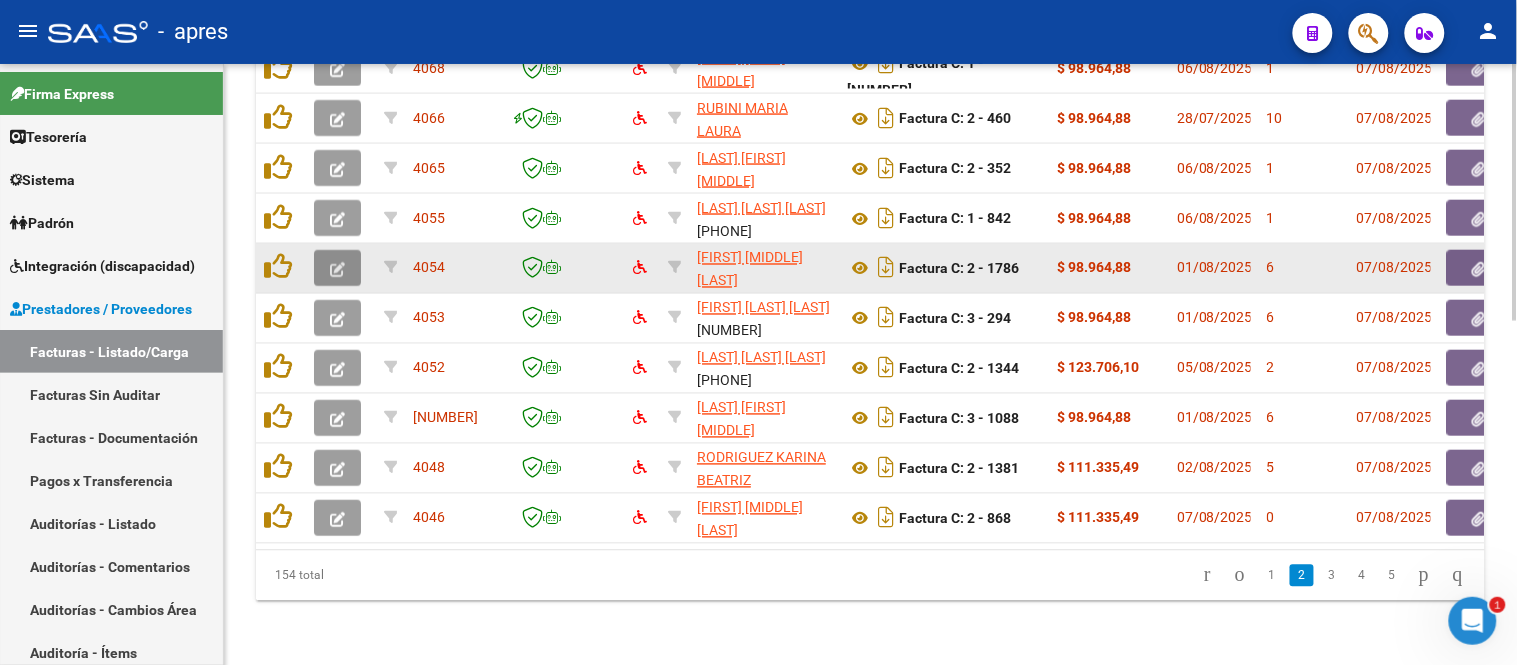click 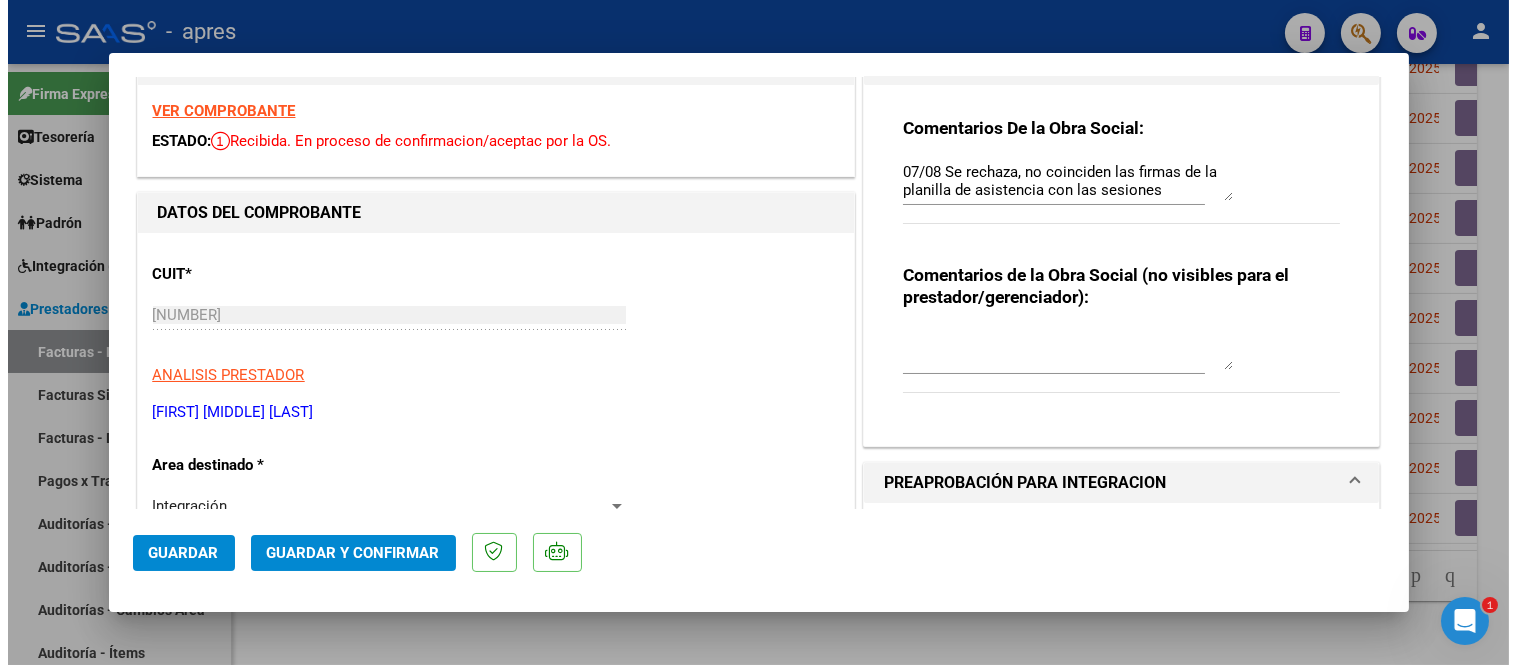 scroll, scrollTop: 111, scrollLeft: 0, axis: vertical 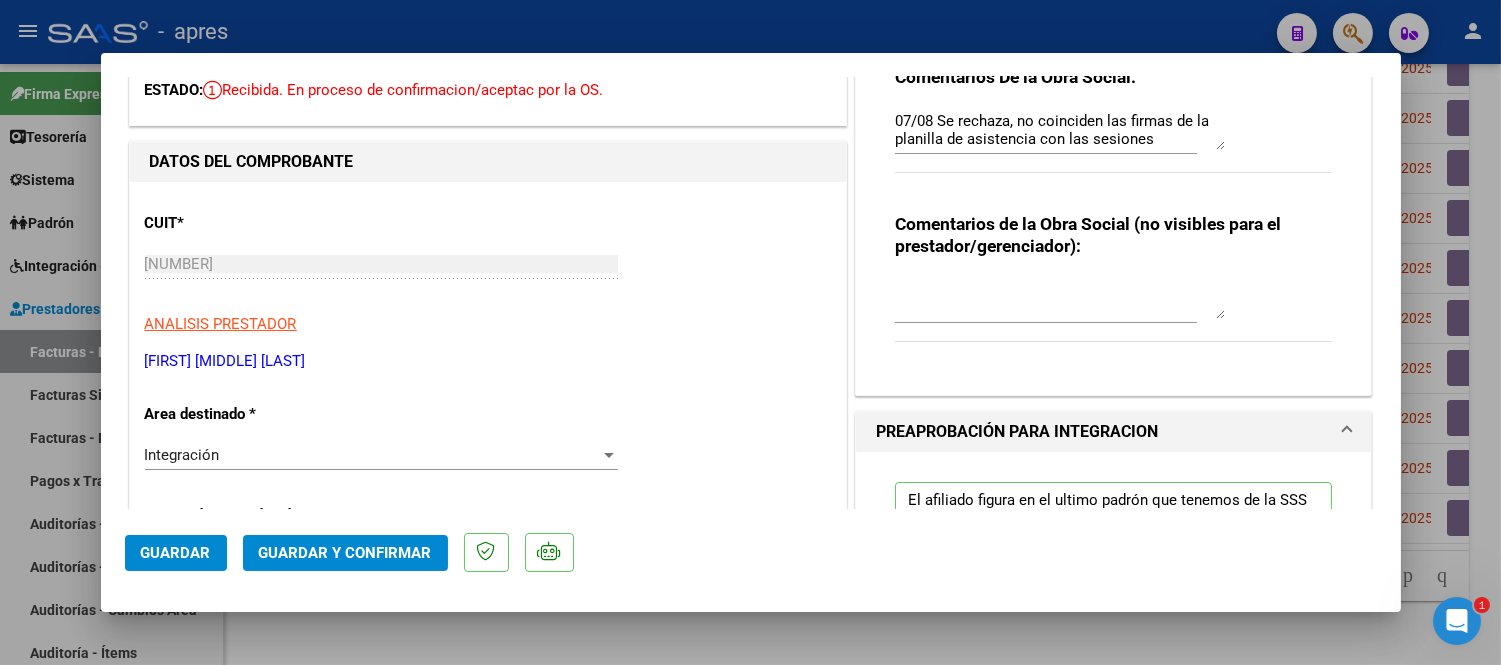 click at bounding box center [750, 332] 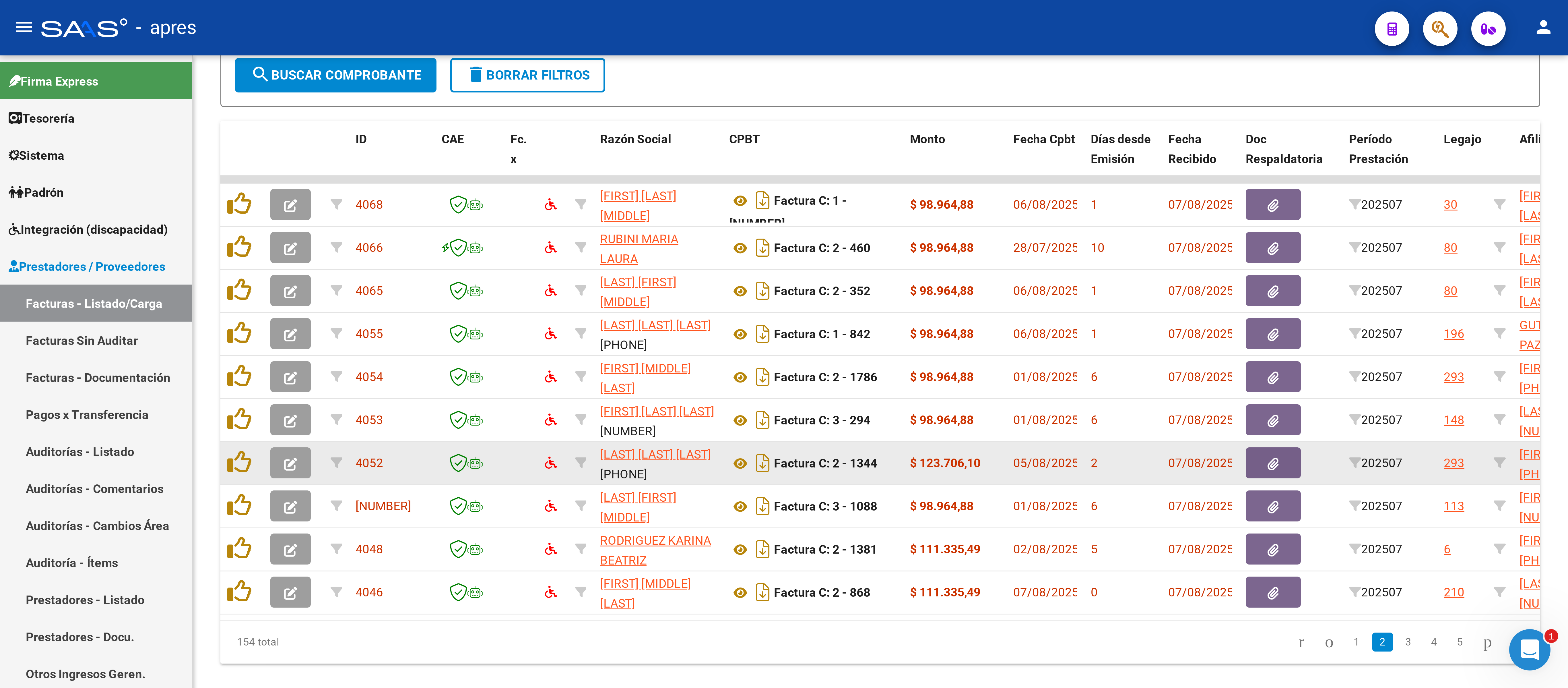 scroll, scrollTop: 71, scrollLeft: 0, axis: vertical 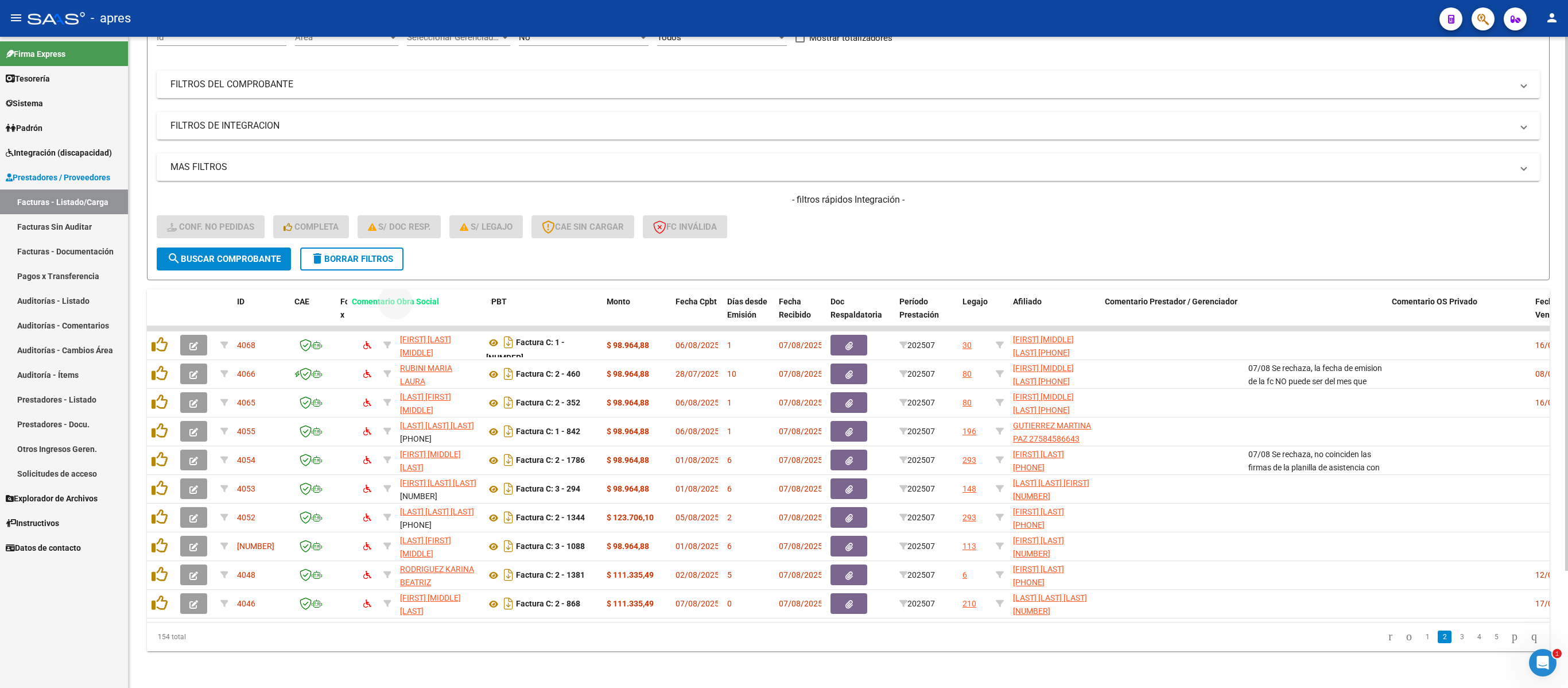 drag, startPoint x: 1286, startPoint y: 285, endPoint x: 388, endPoint y: 283, distance: 898.0022 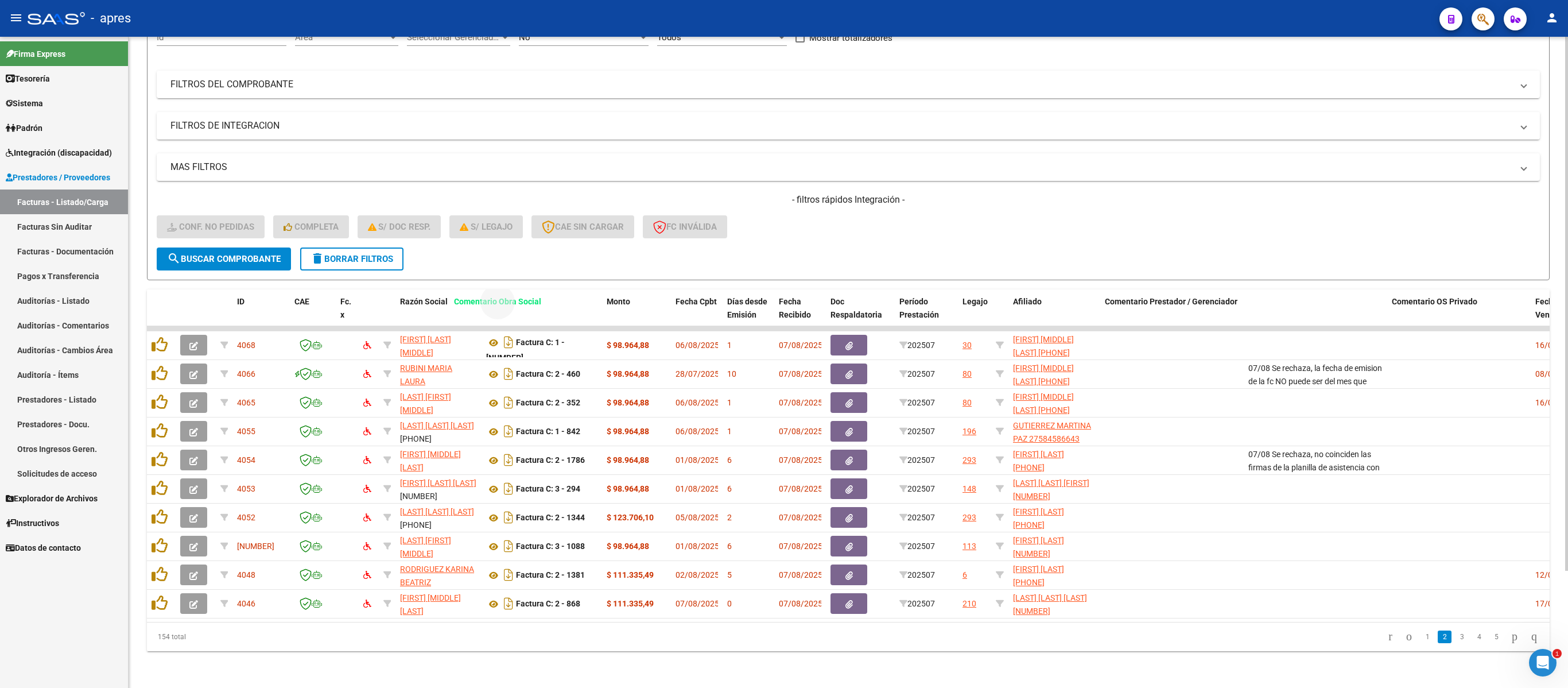 drag, startPoint x: 1313, startPoint y: 286, endPoint x: 519, endPoint y: 293, distance: 794.031 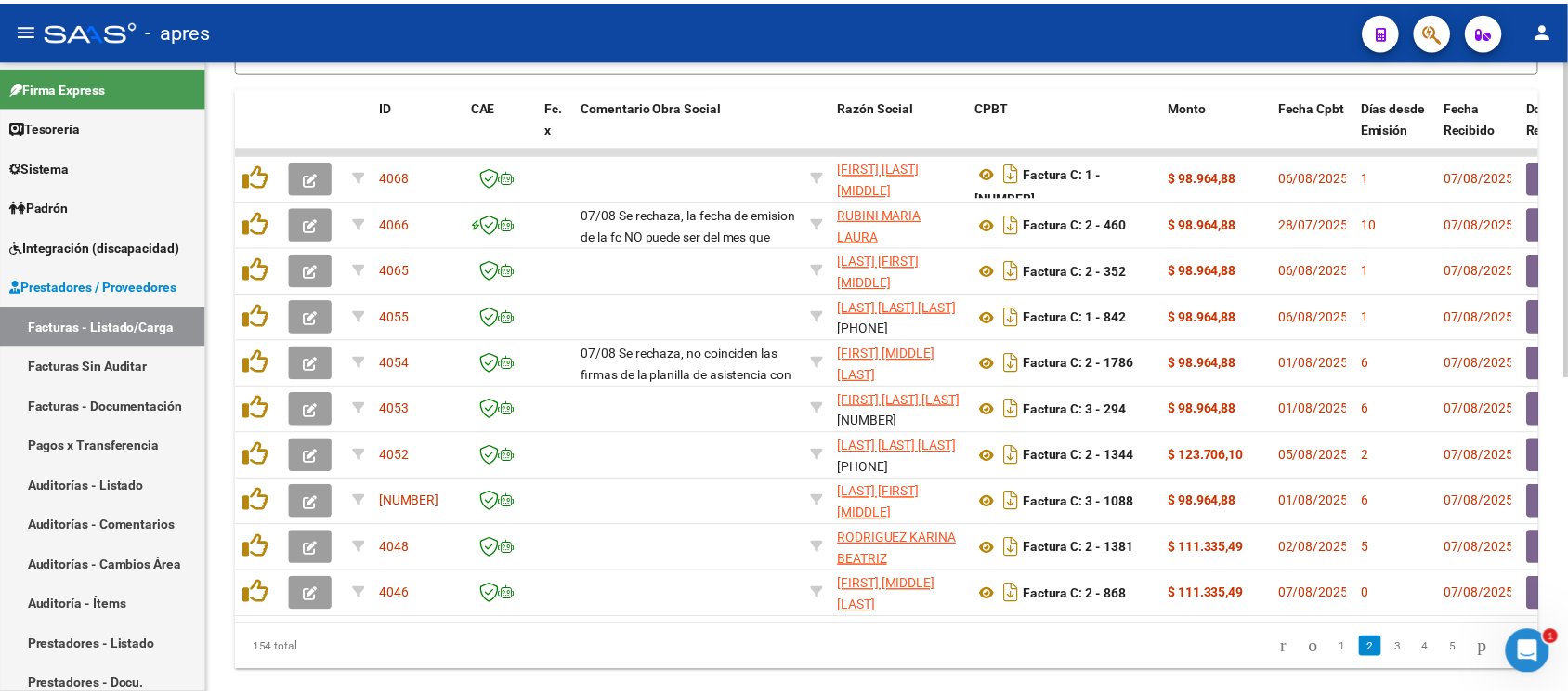 scroll, scrollTop: 634, scrollLeft: 0, axis: vertical 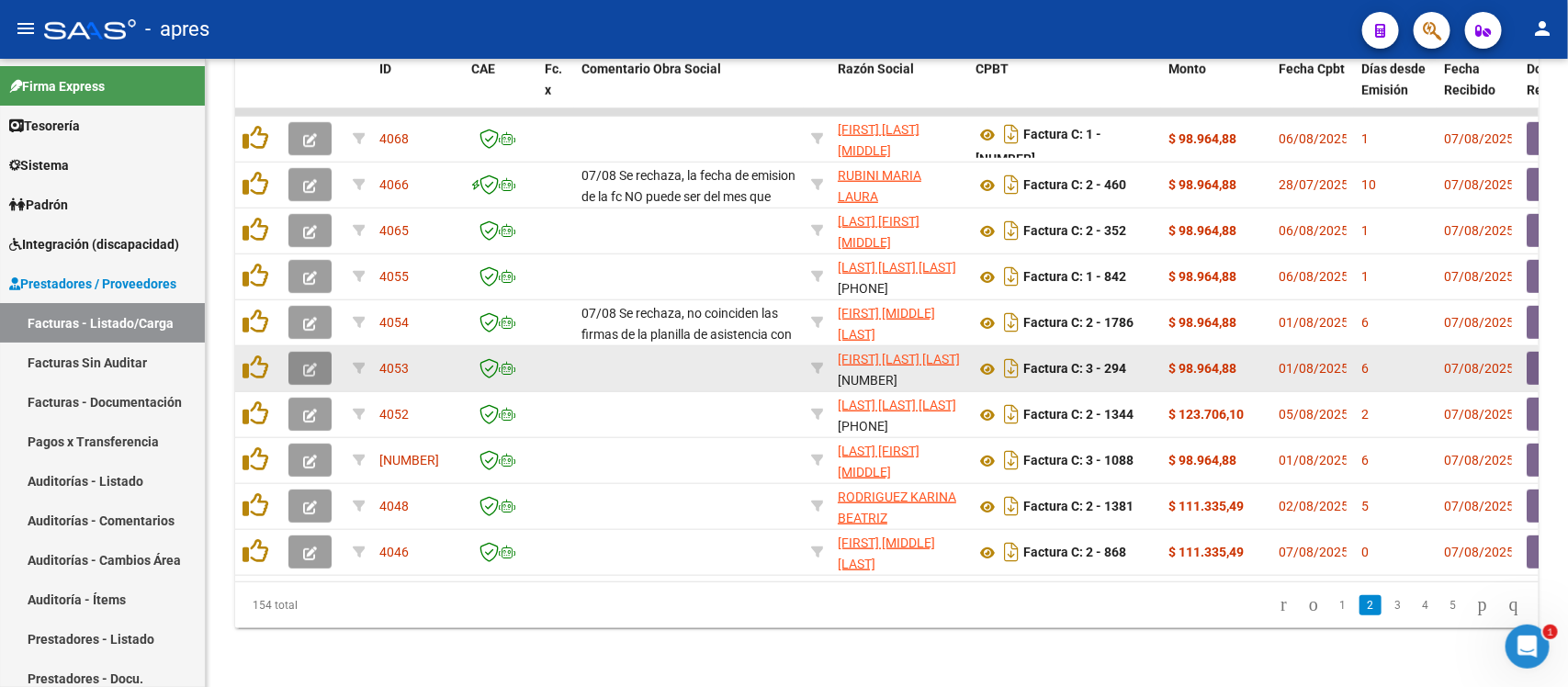 click 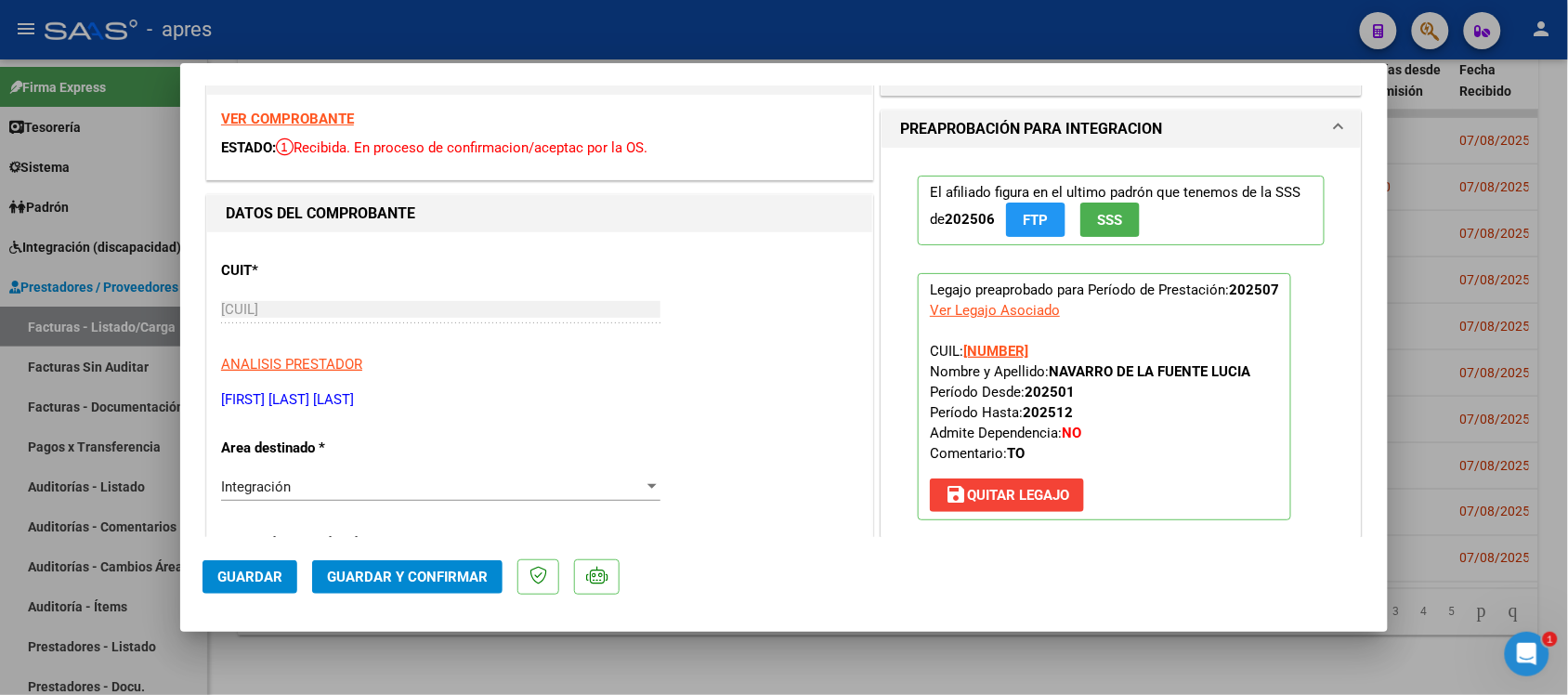 scroll, scrollTop: 0, scrollLeft: 0, axis: both 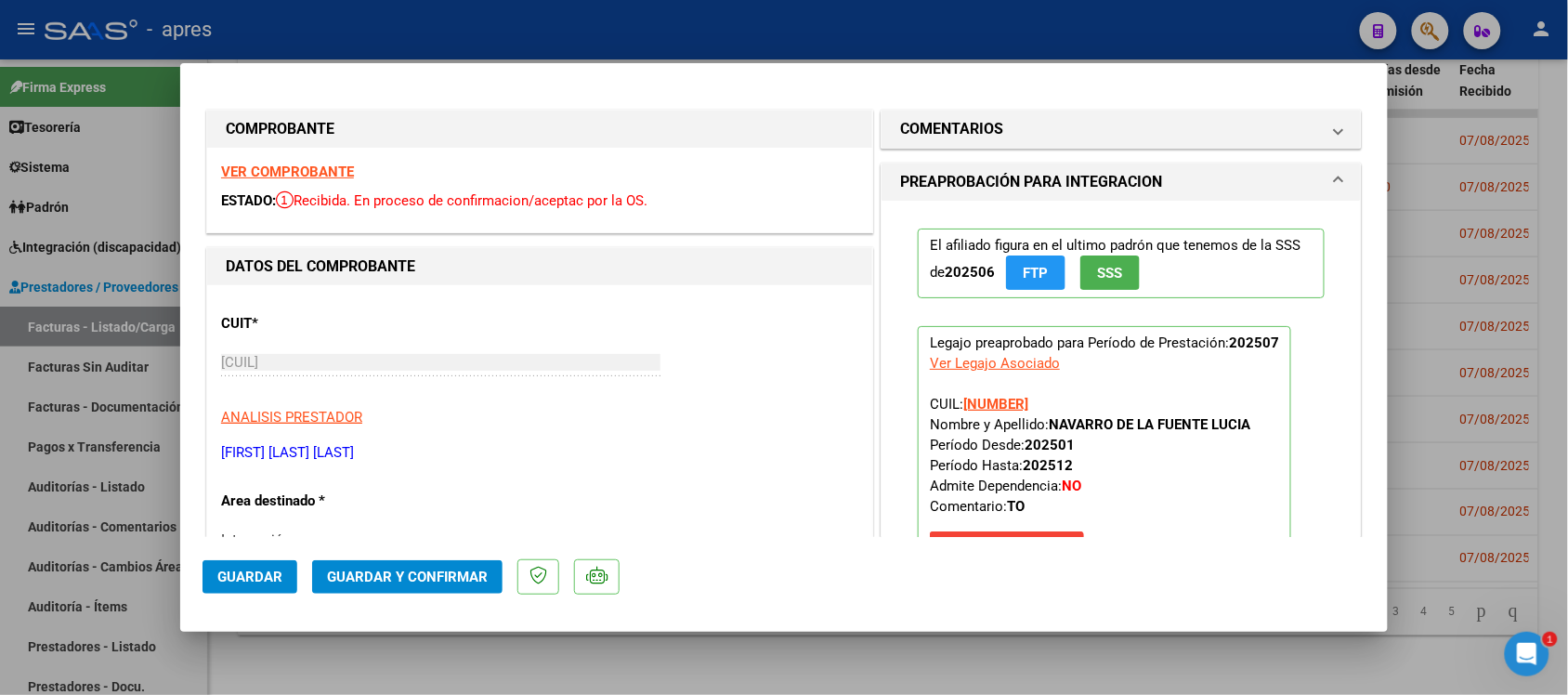 click on "VER COMPROBANTE" at bounding box center [287, 172] 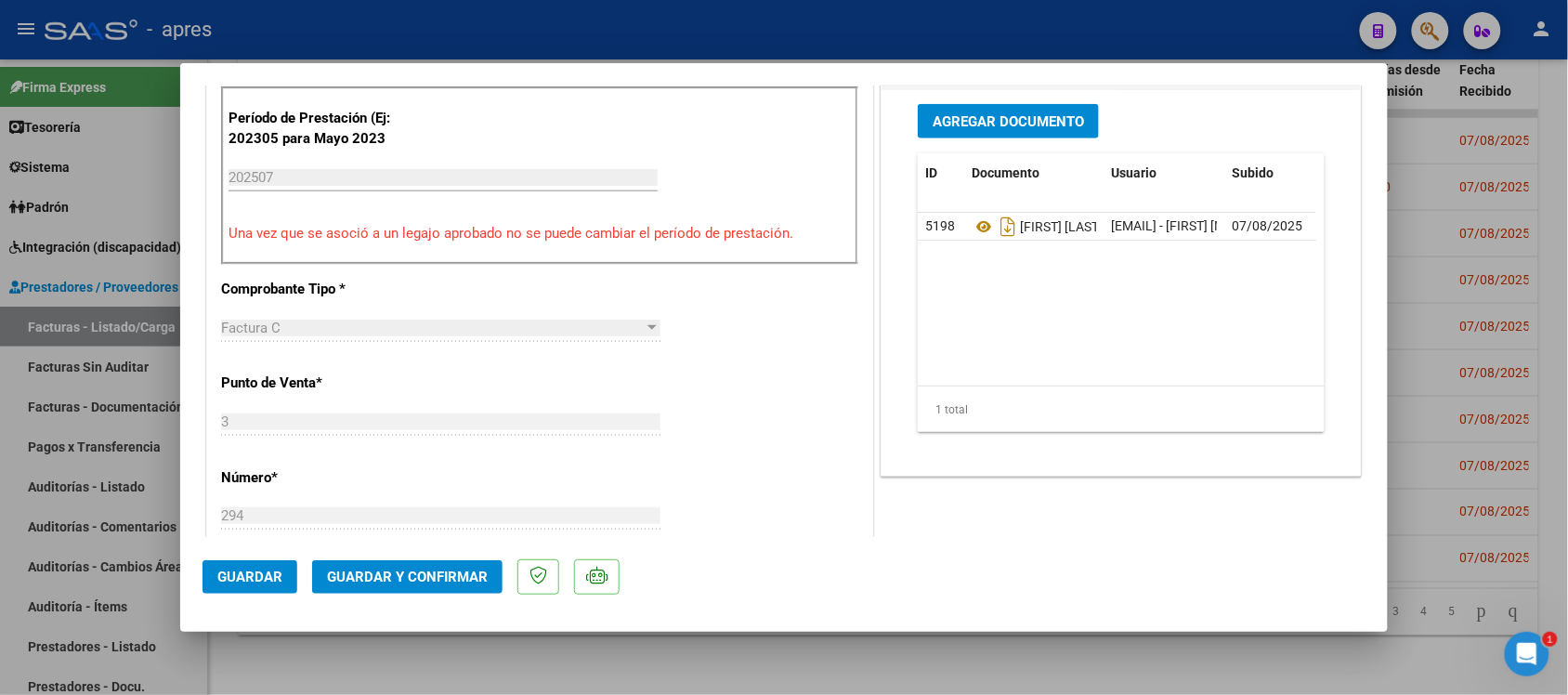 scroll, scrollTop: 581, scrollLeft: 0, axis: vertical 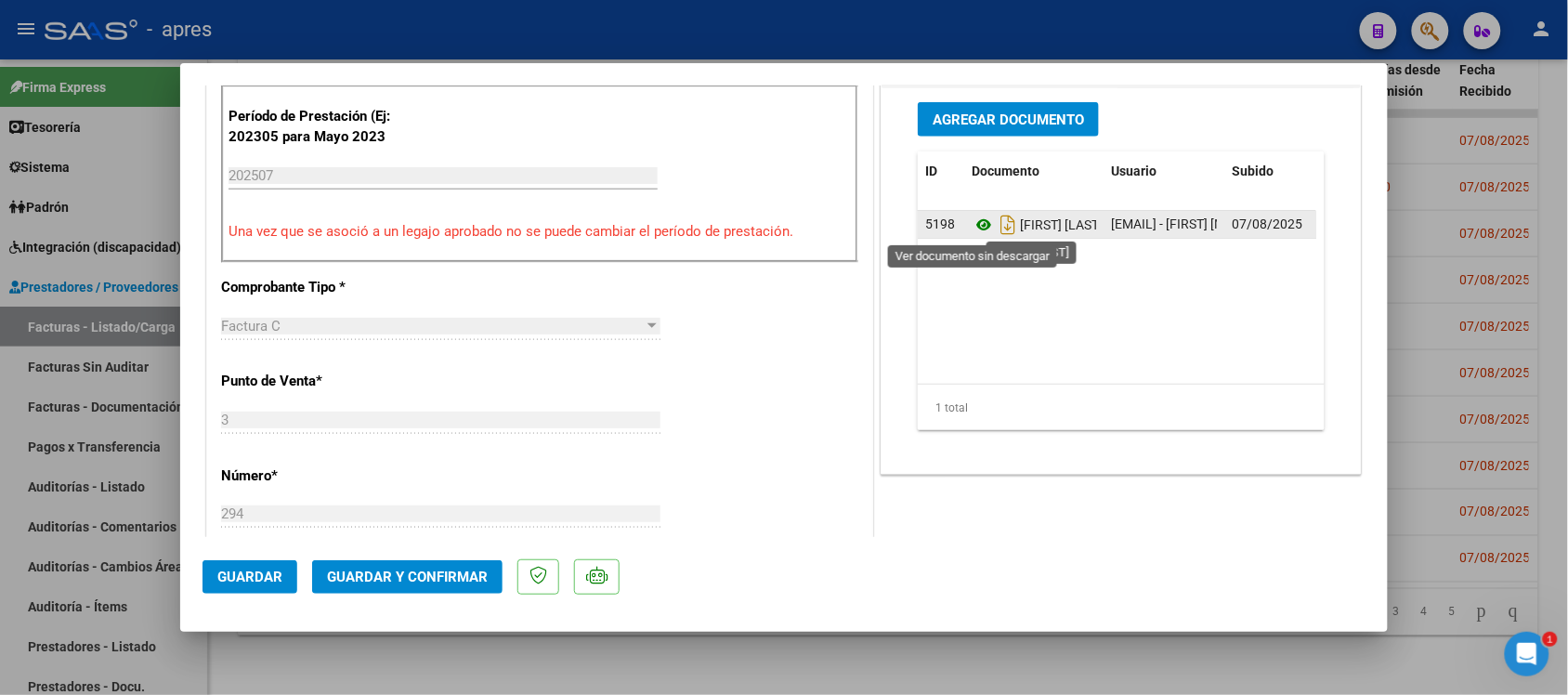 click 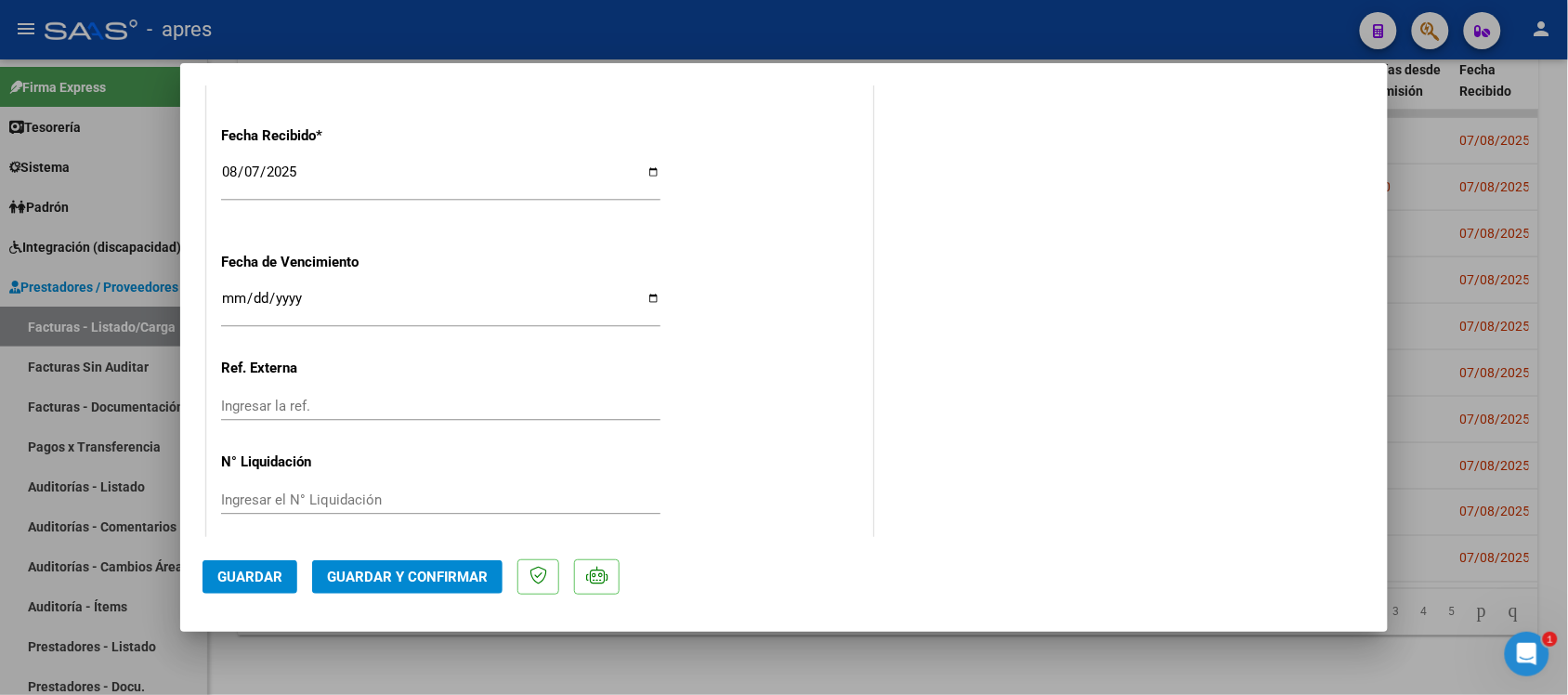 scroll, scrollTop: 1344, scrollLeft: 0, axis: vertical 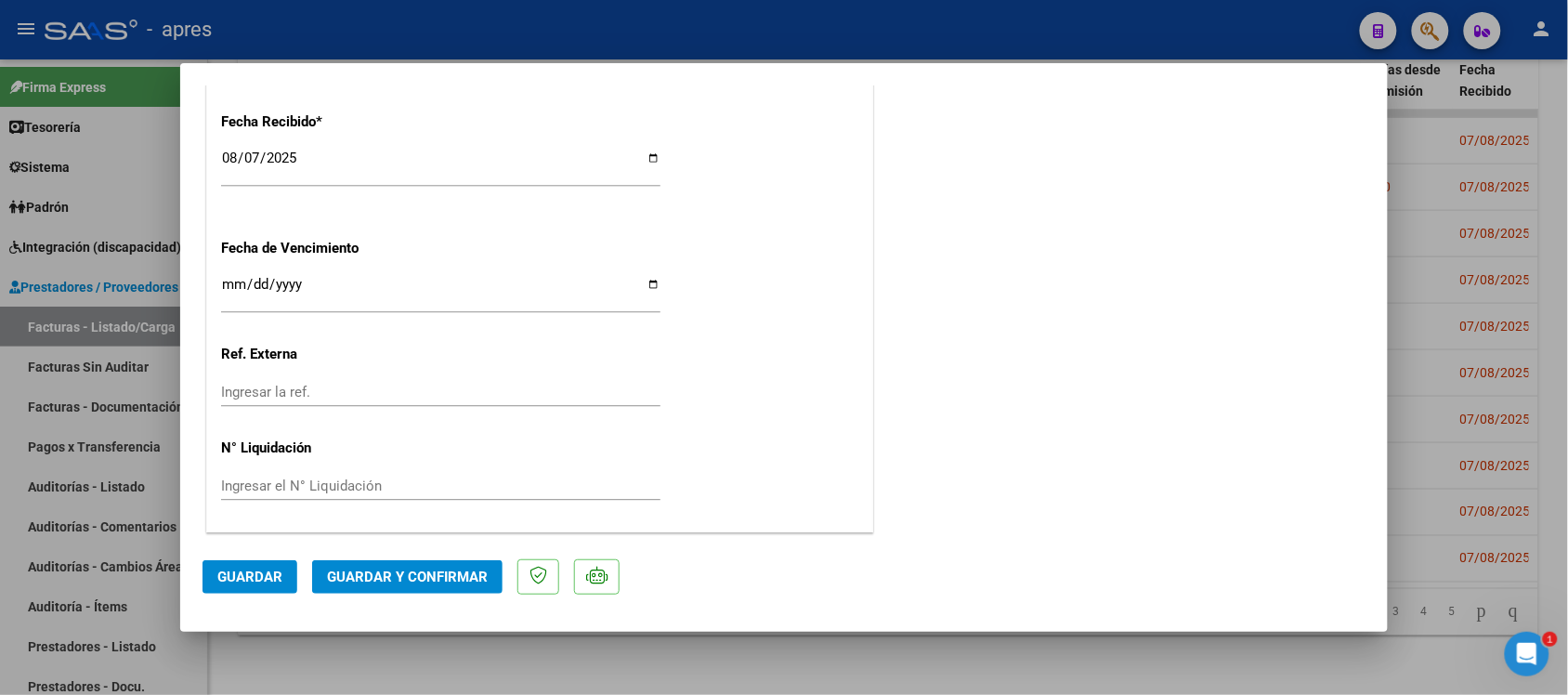 click on "Ingresar la fecha" at bounding box center [440, 292] 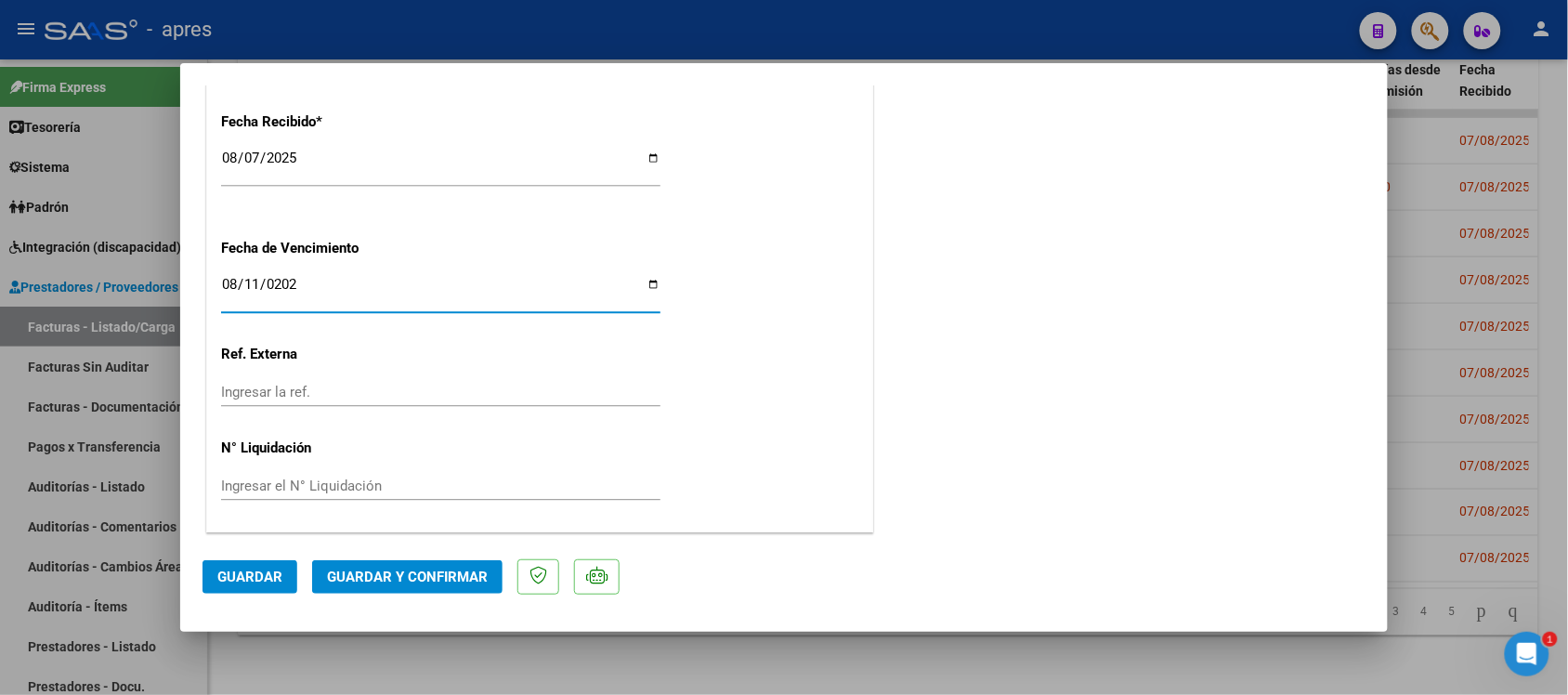 type on "2025-08-11" 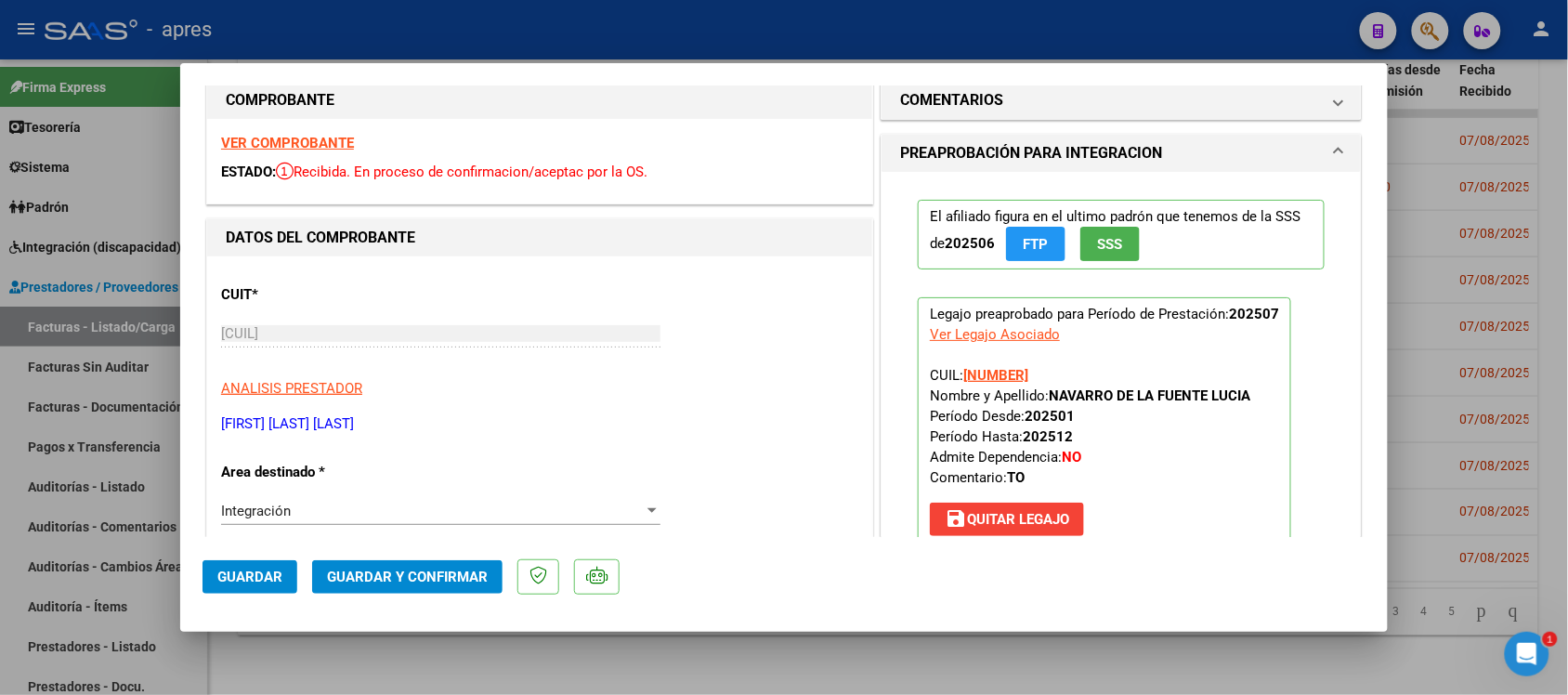 scroll, scrollTop: 0, scrollLeft: 0, axis: both 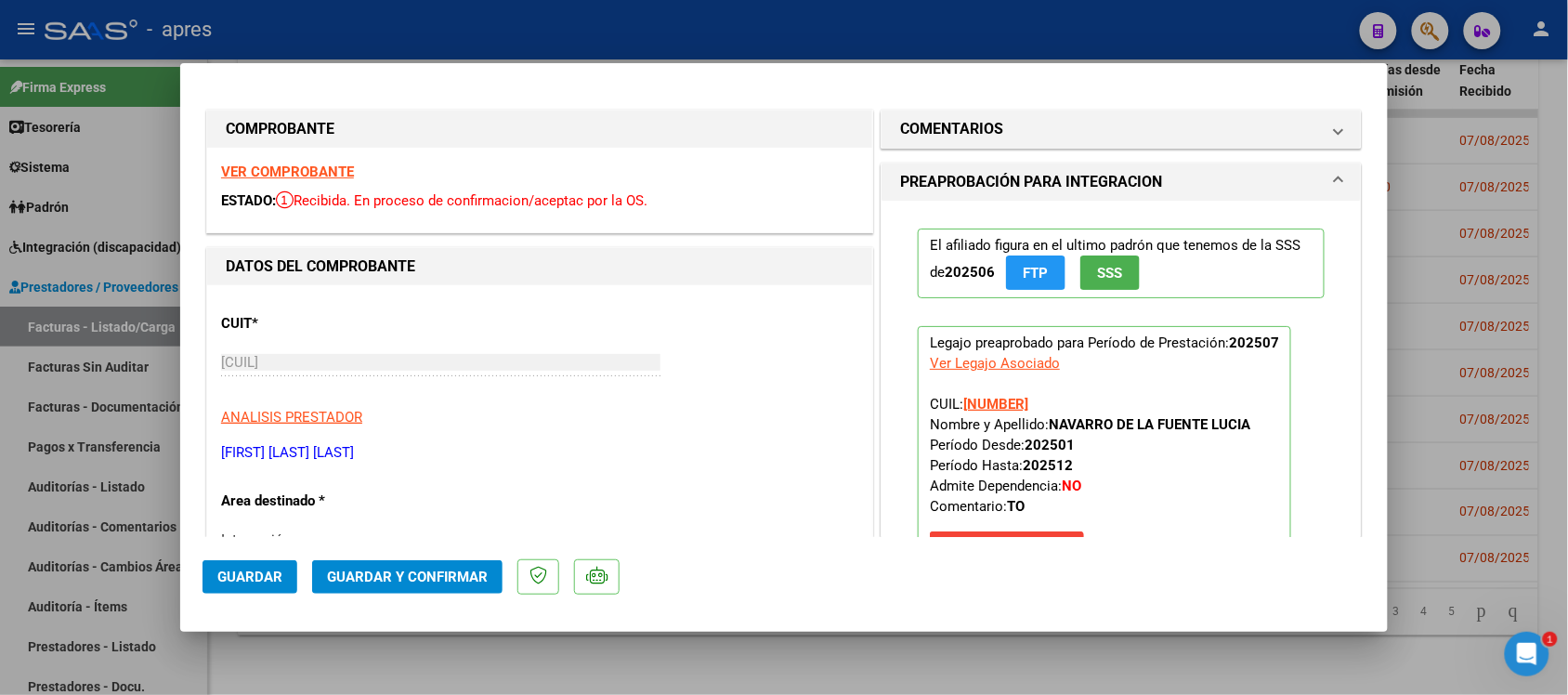click on "Guardar y Confirmar" 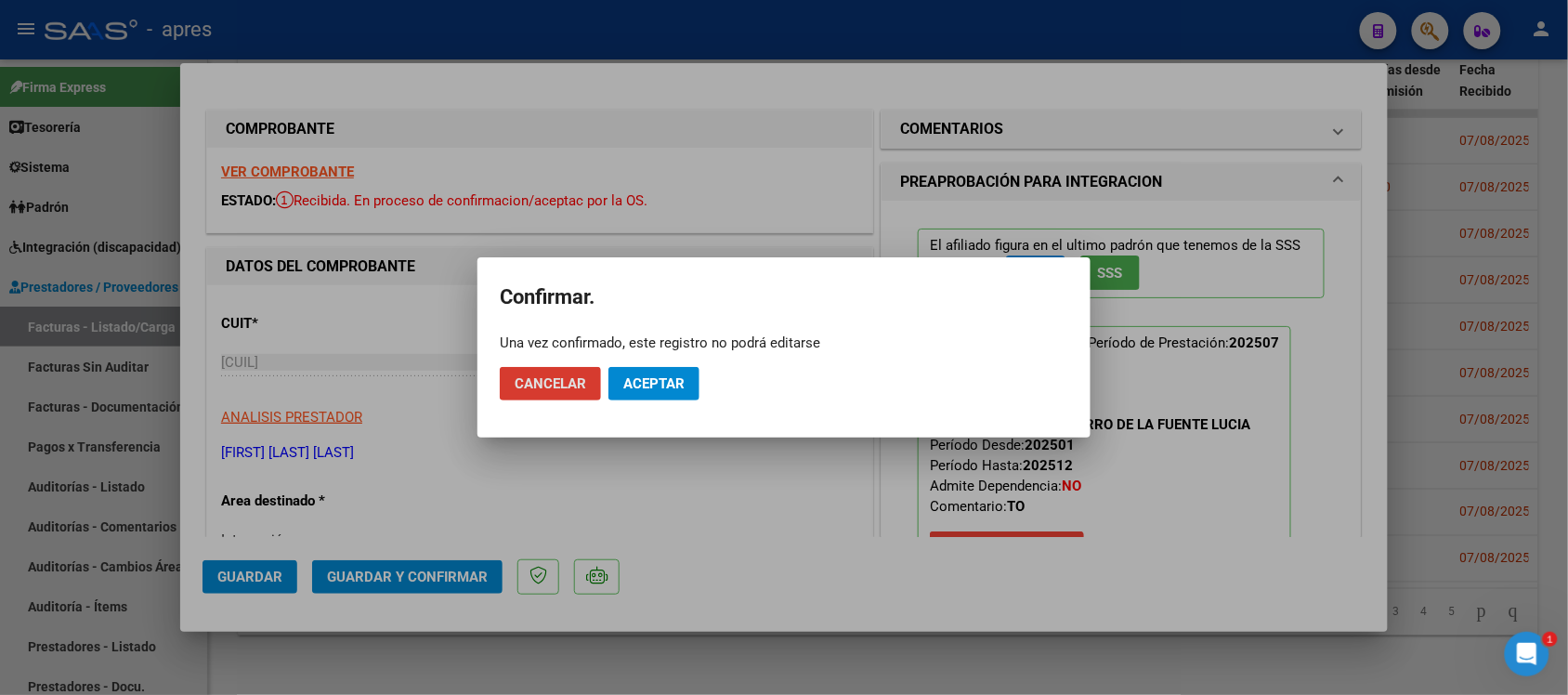 click on "Aceptar" 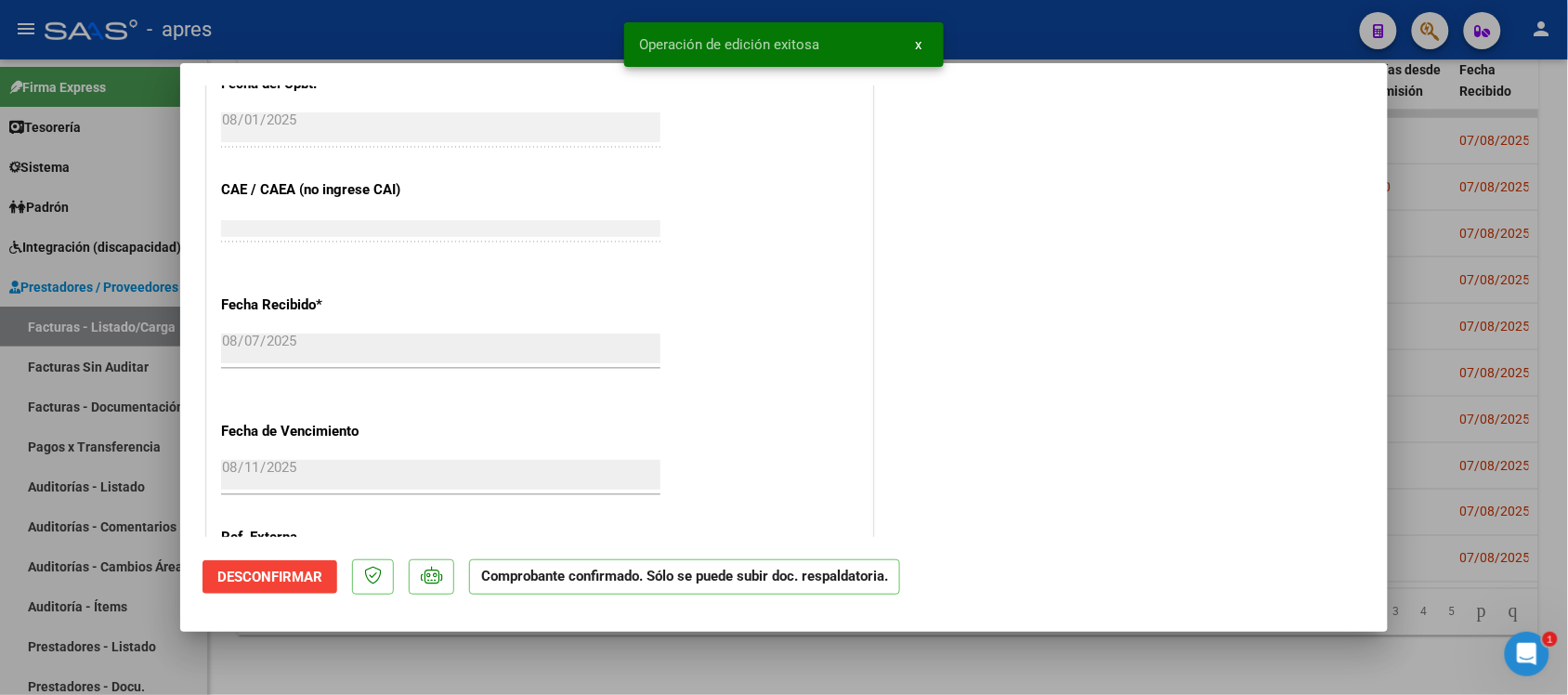 scroll, scrollTop: 1228, scrollLeft: 0, axis: vertical 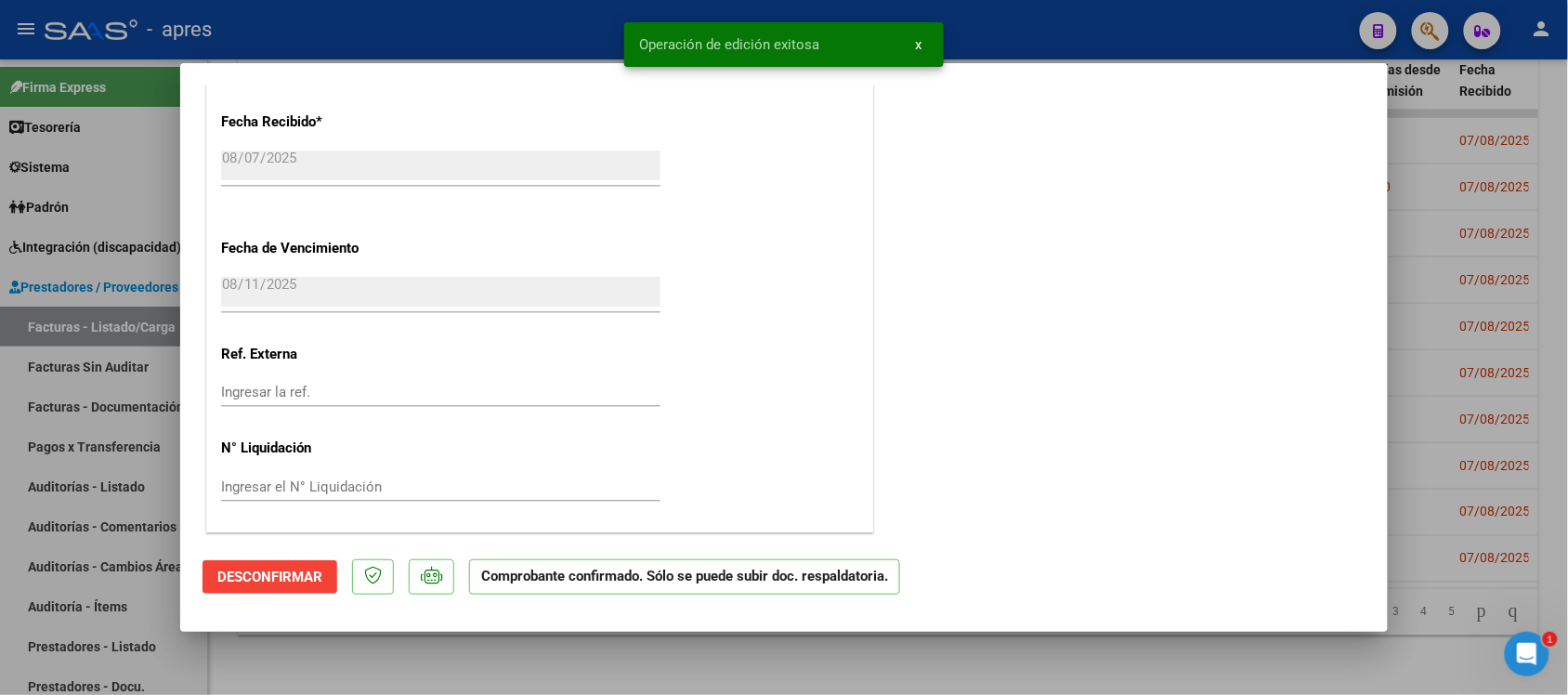 click at bounding box center (784, 348) 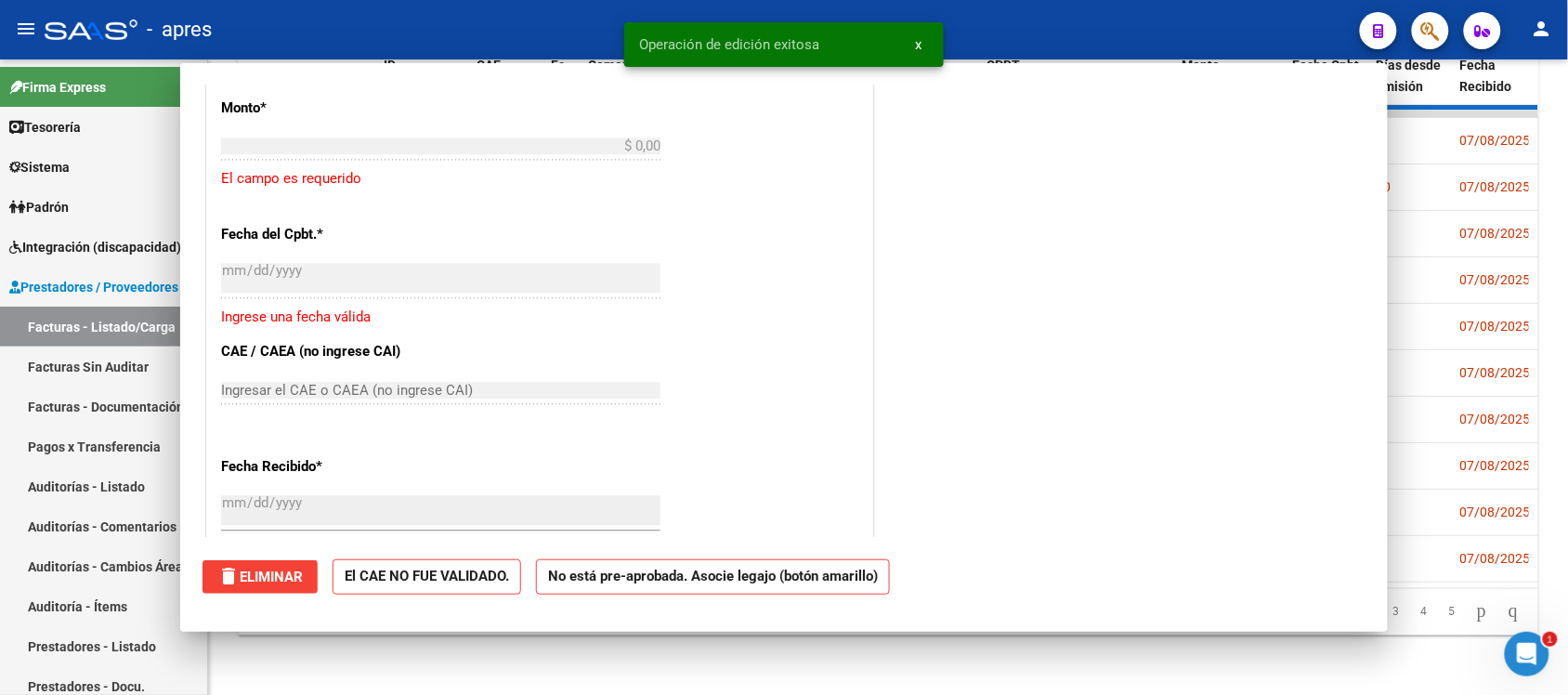 scroll, scrollTop: 1573, scrollLeft: 0, axis: vertical 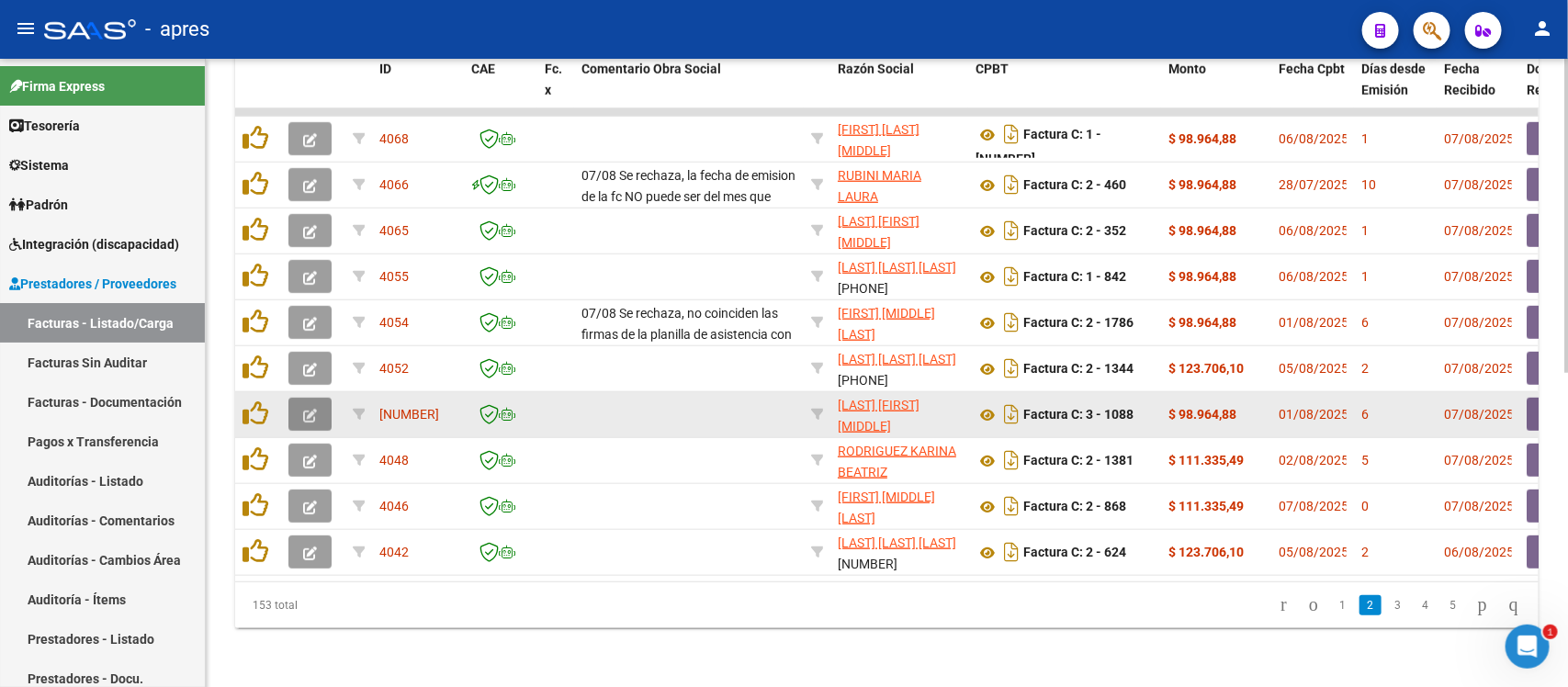 click 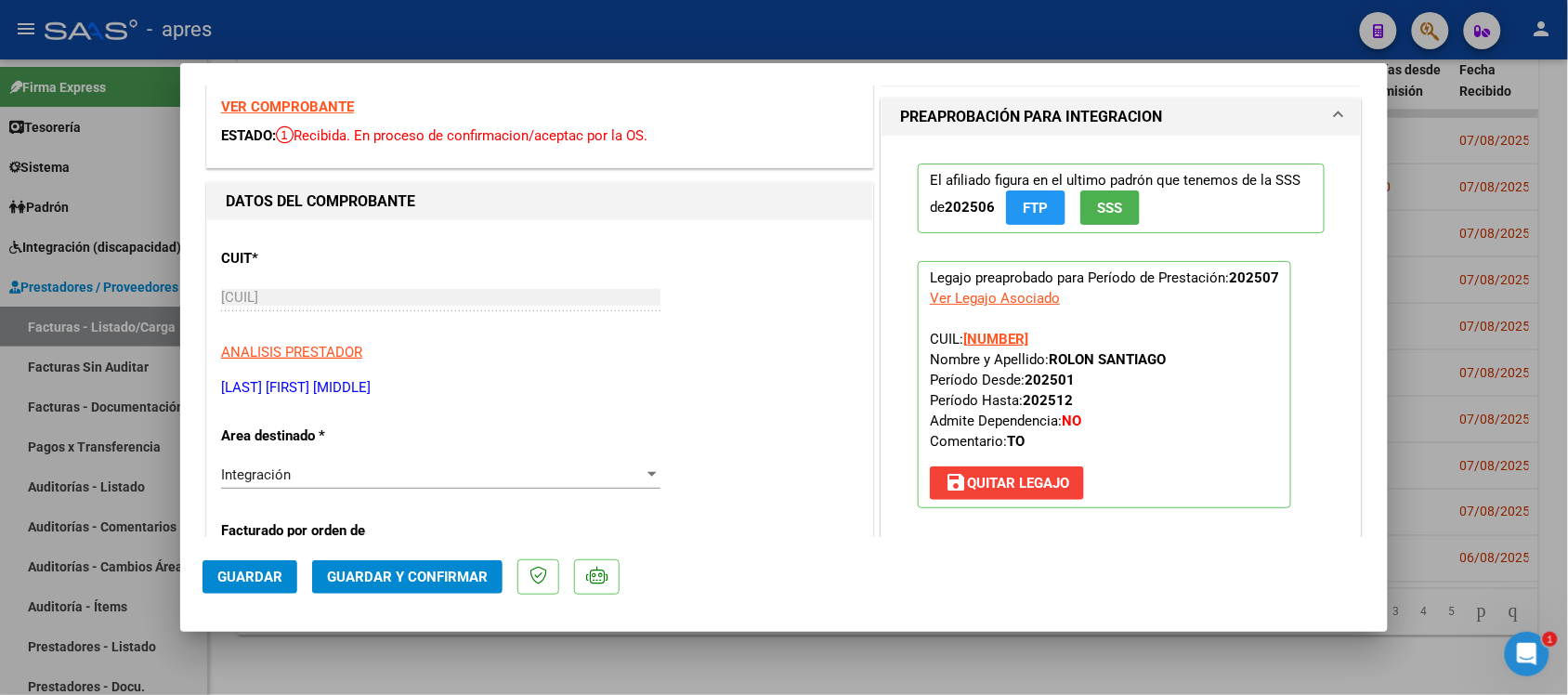 scroll, scrollTop: 0, scrollLeft: 0, axis: both 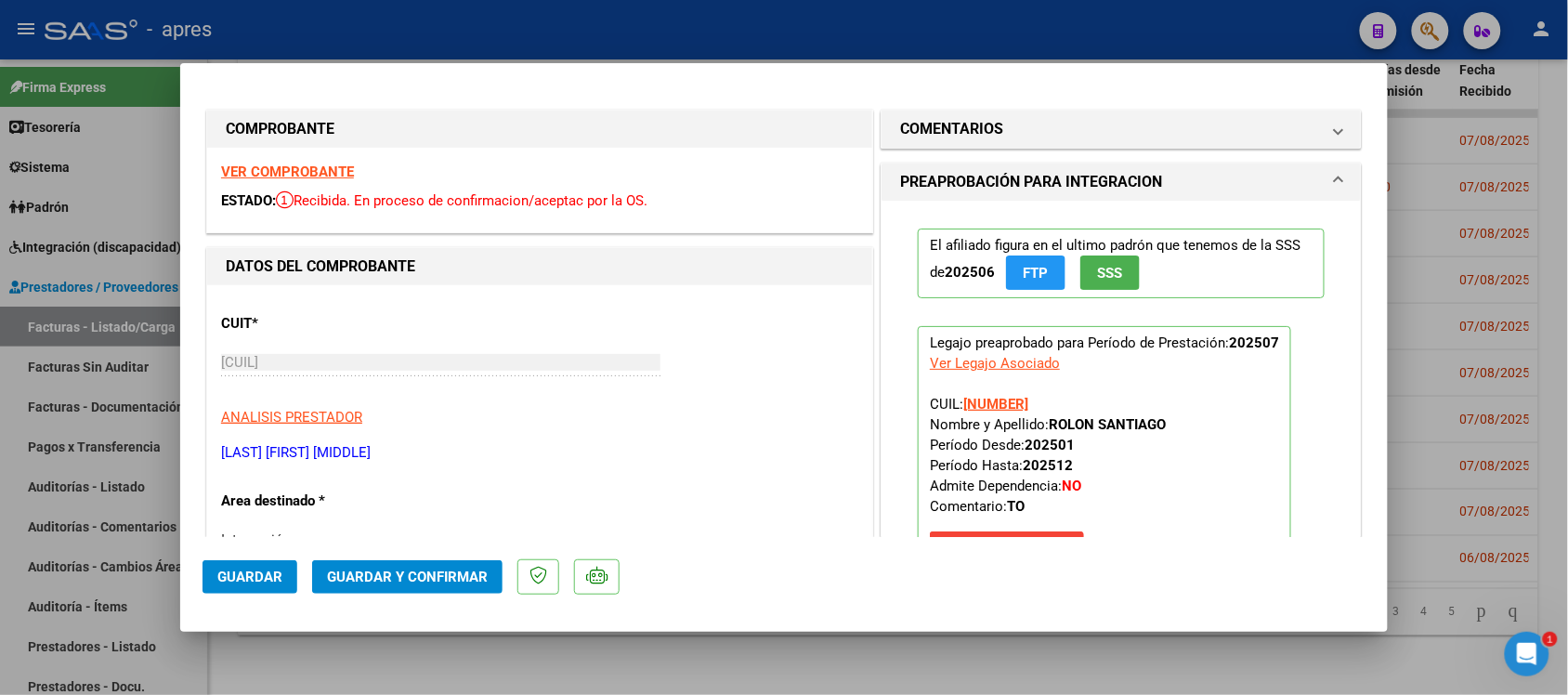click on "VER COMPROBANTE" at bounding box center [287, 172] 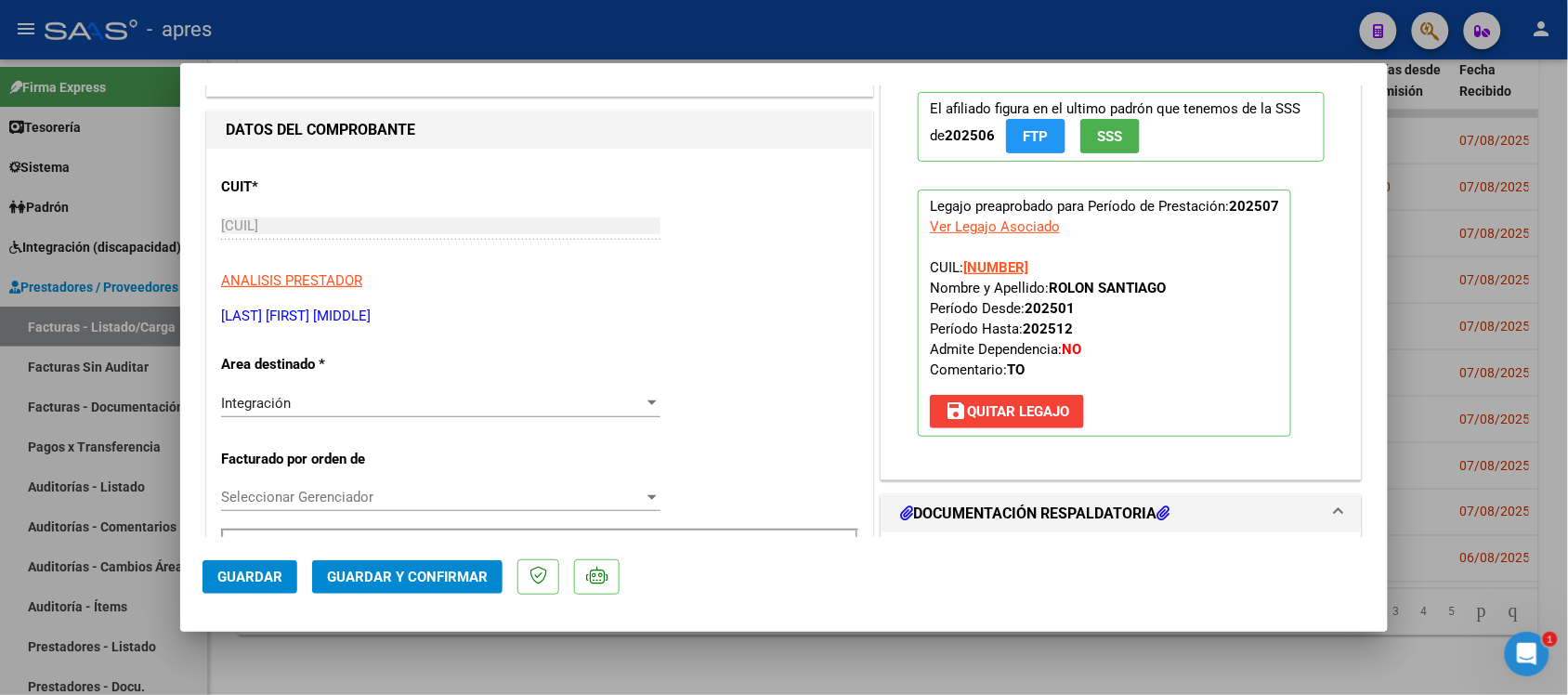 scroll, scrollTop: 348, scrollLeft: 0, axis: vertical 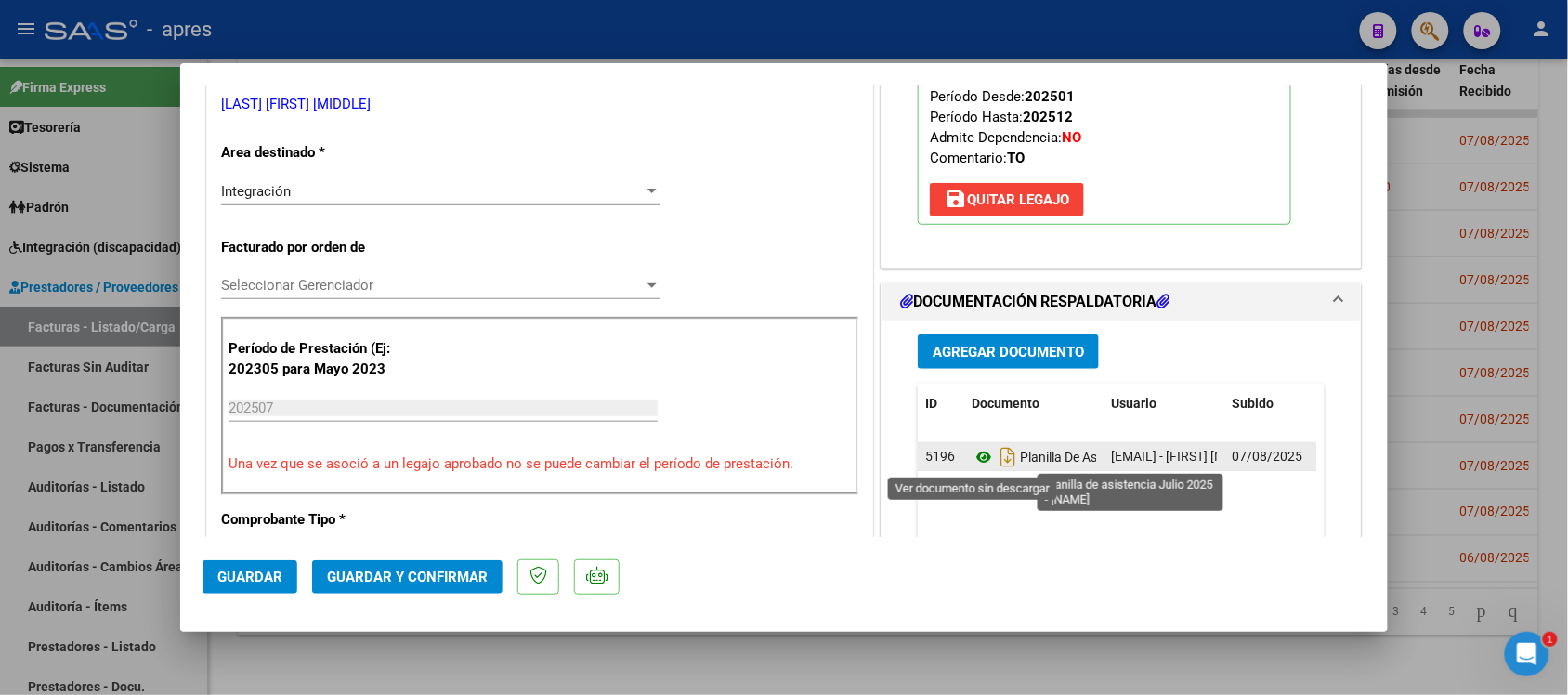 click 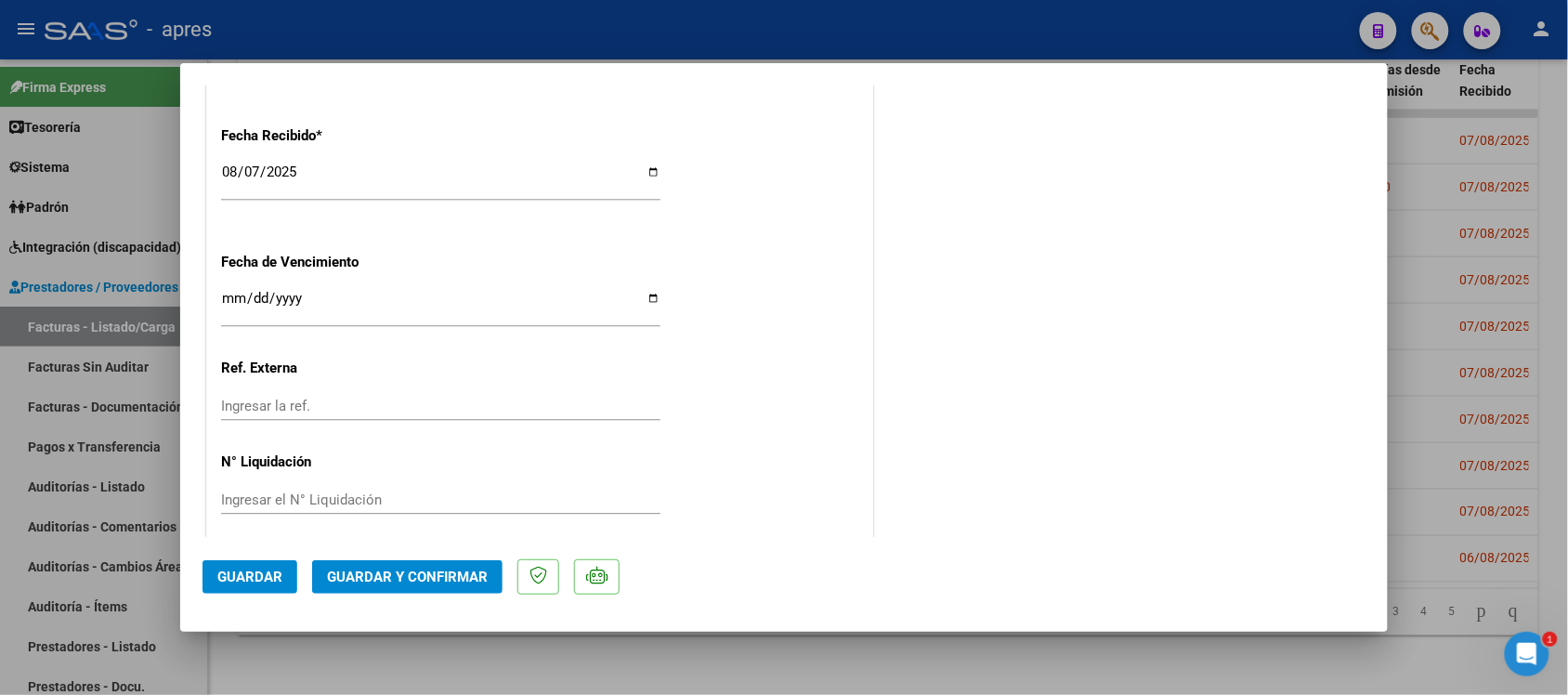 scroll, scrollTop: 1344, scrollLeft: 0, axis: vertical 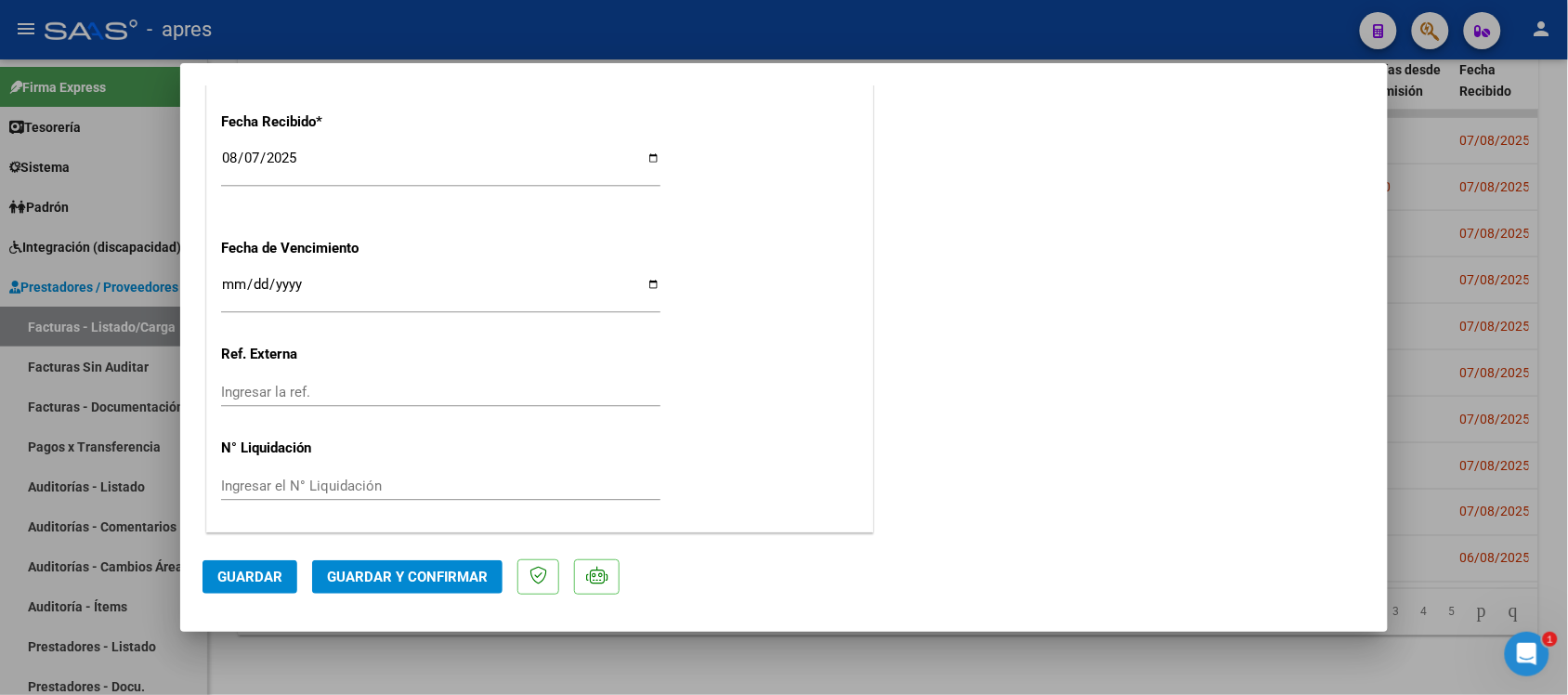 click on "Ingresar la fecha" at bounding box center [440, 292] 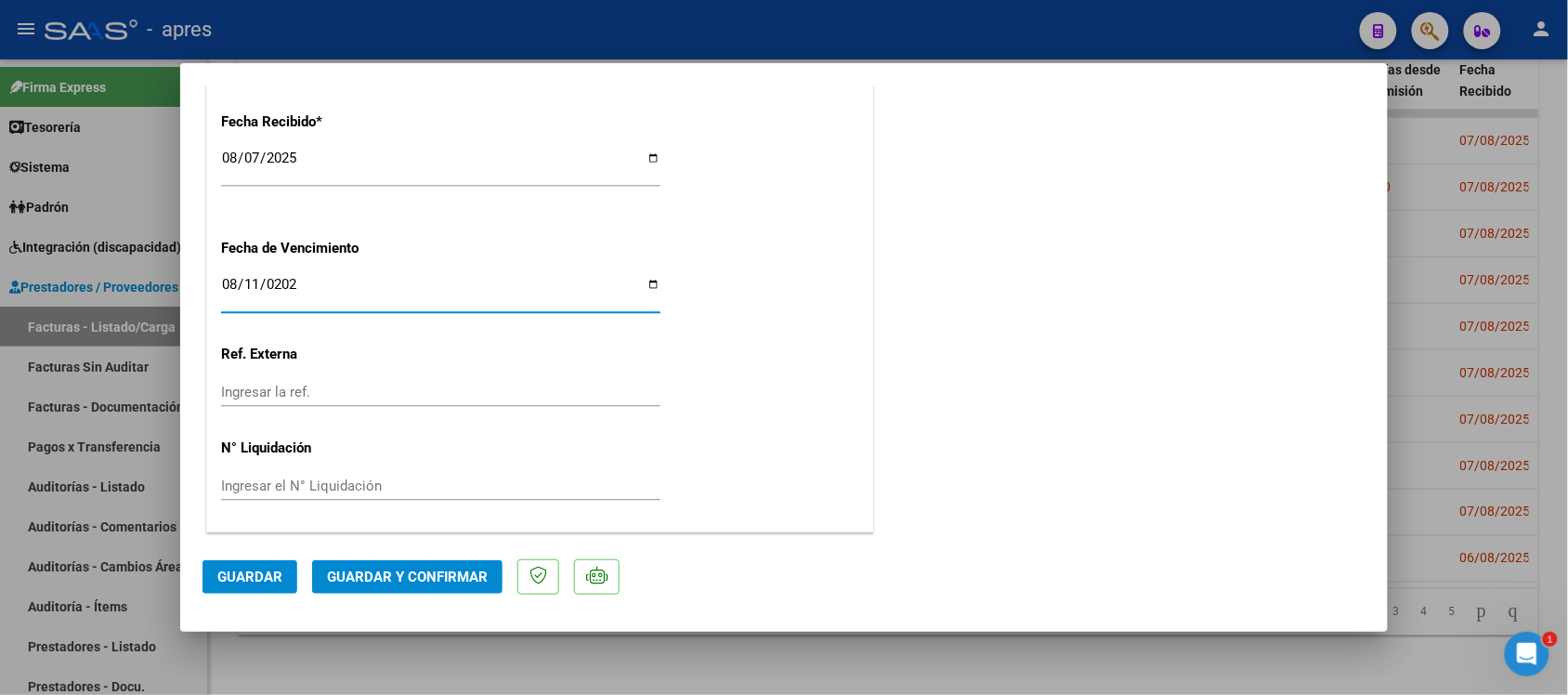 type on "2025-08-11" 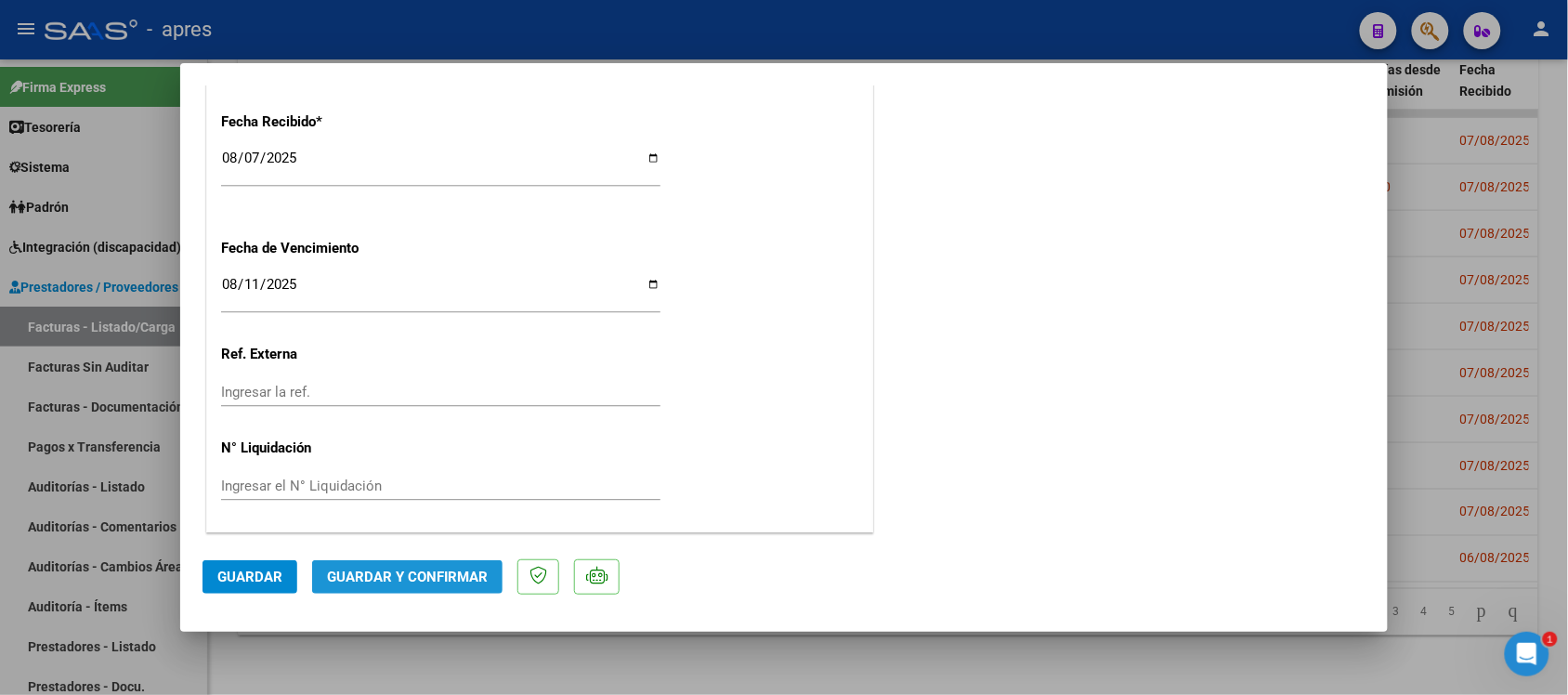 click on "Guardar y Confirmar" 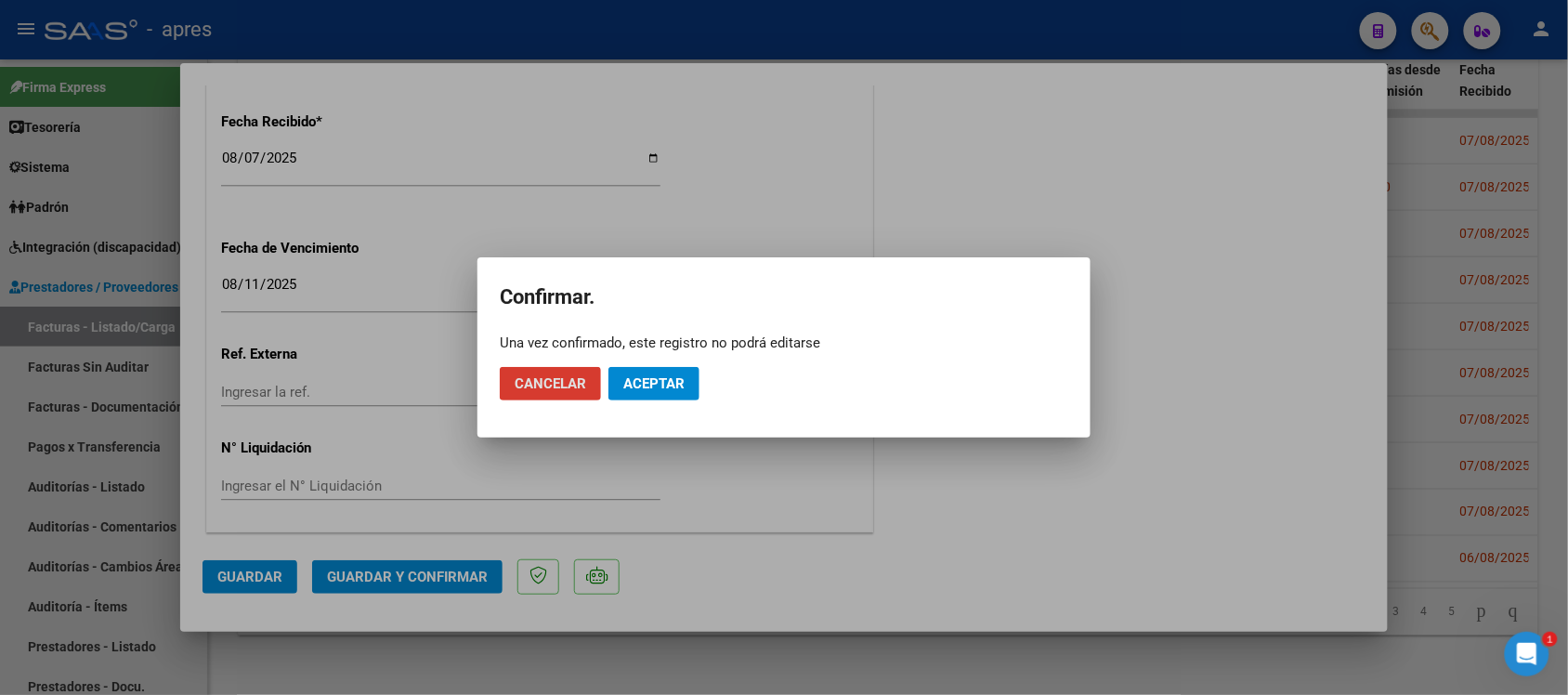 click on "Aceptar" 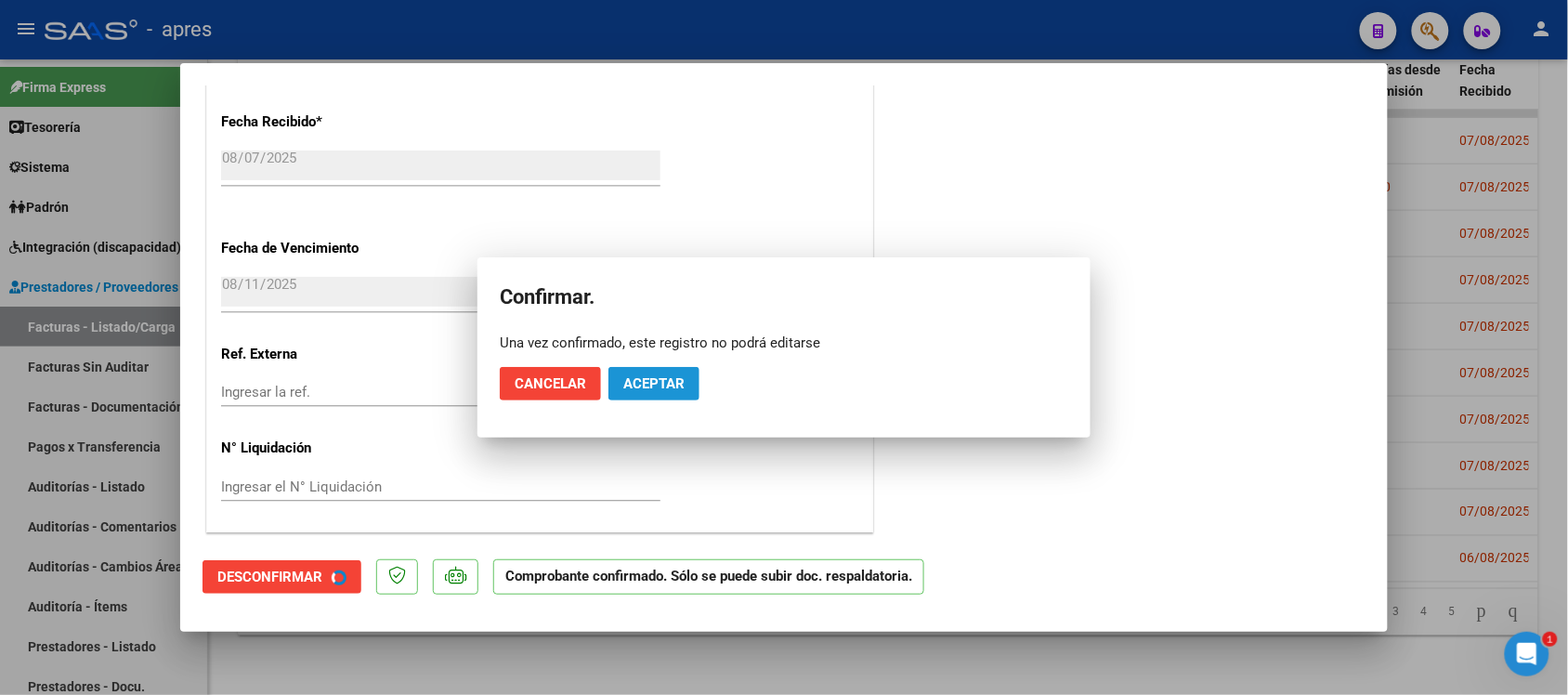 scroll, scrollTop: 1228, scrollLeft: 0, axis: vertical 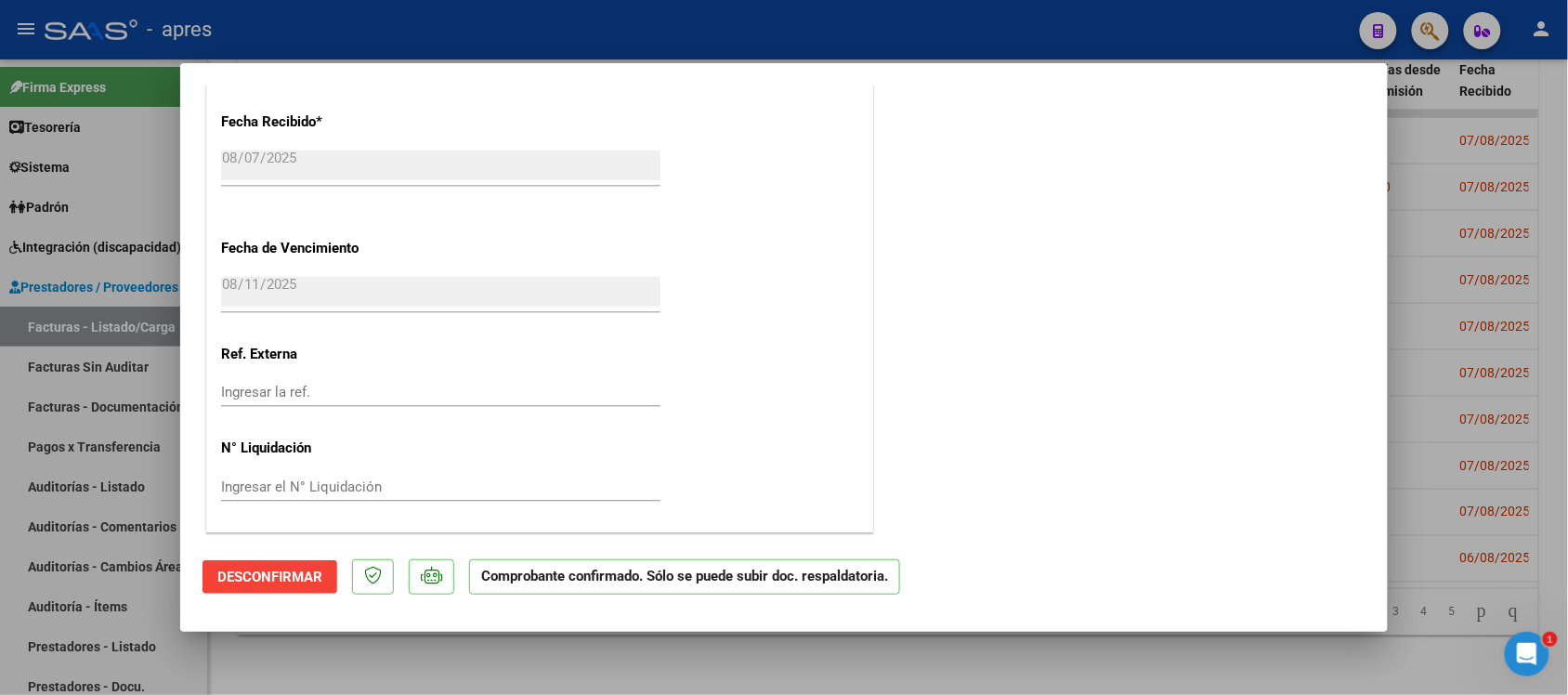 click at bounding box center (784, 348) 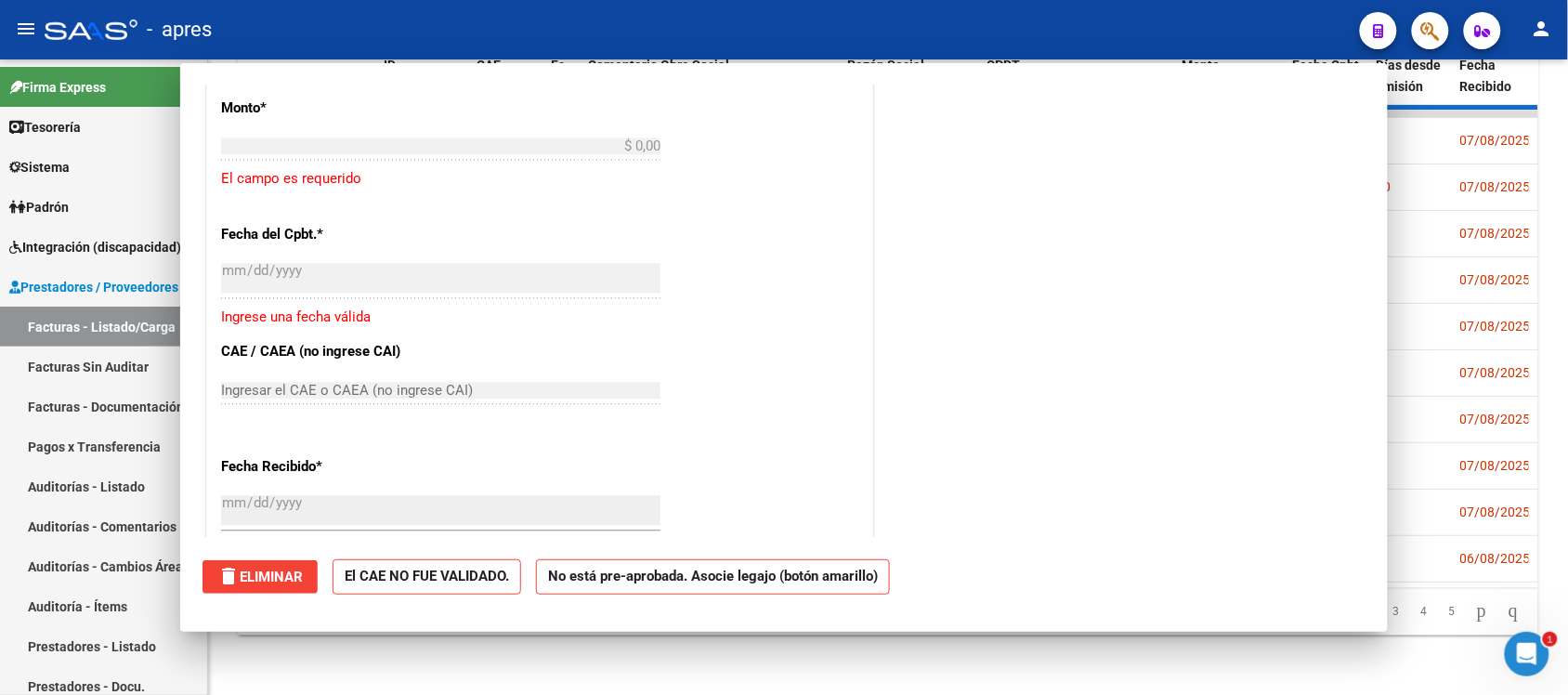 scroll, scrollTop: 1573, scrollLeft: 0, axis: vertical 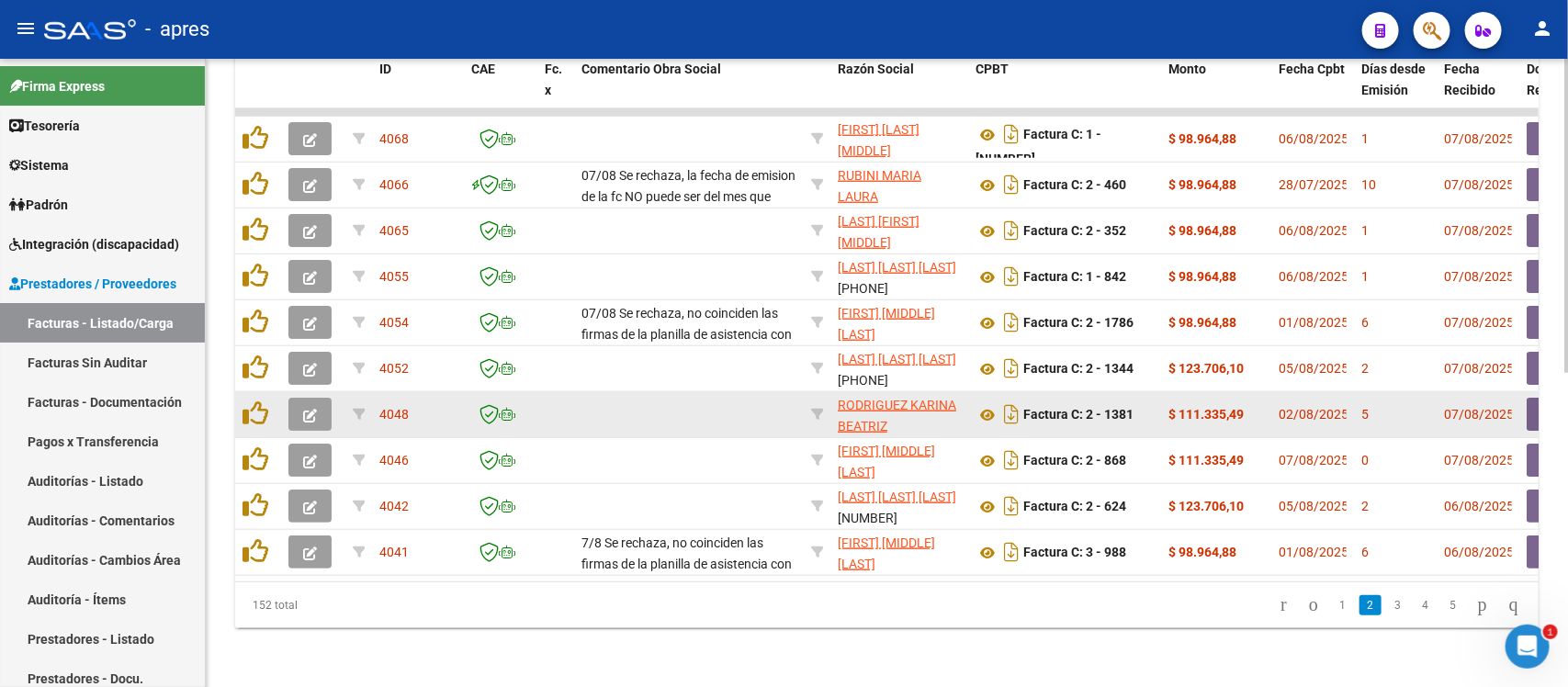 click 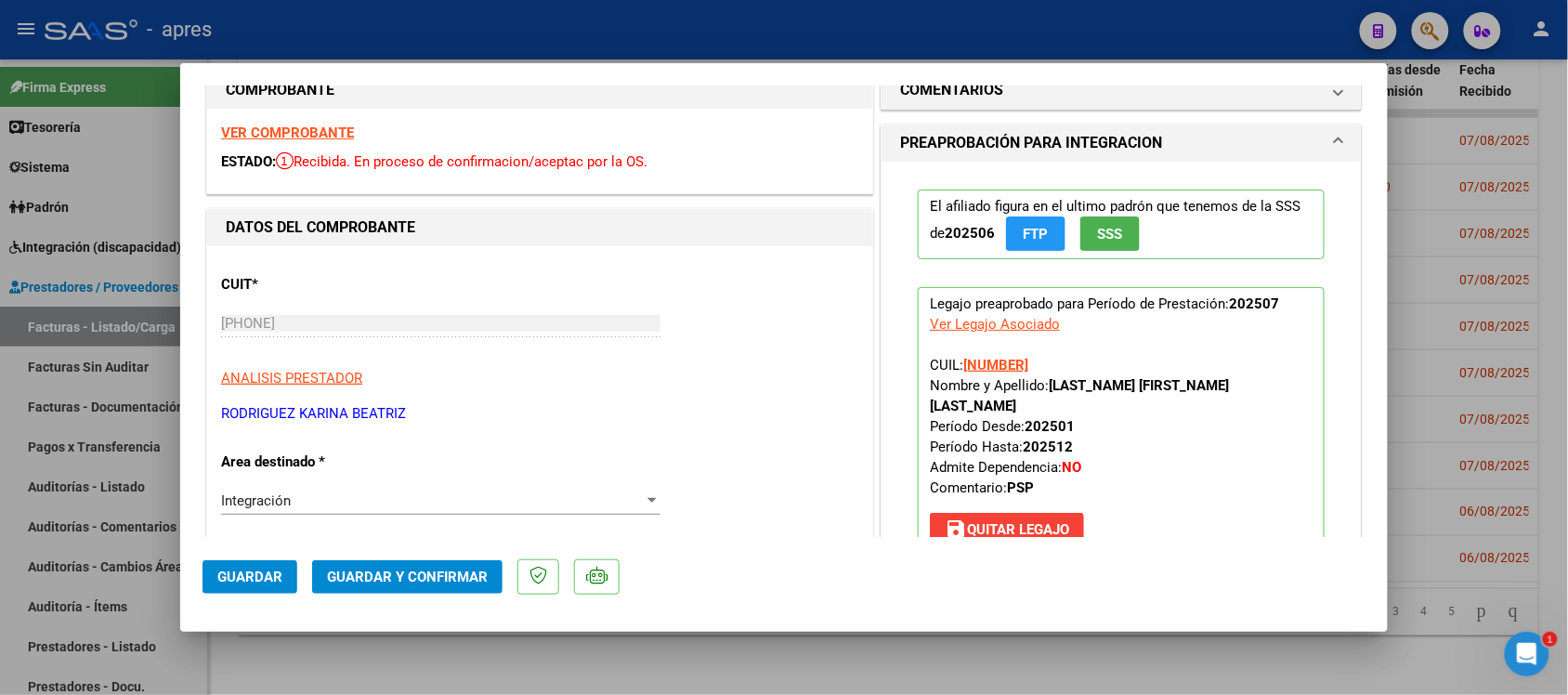 scroll, scrollTop: 0, scrollLeft: 0, axis: both 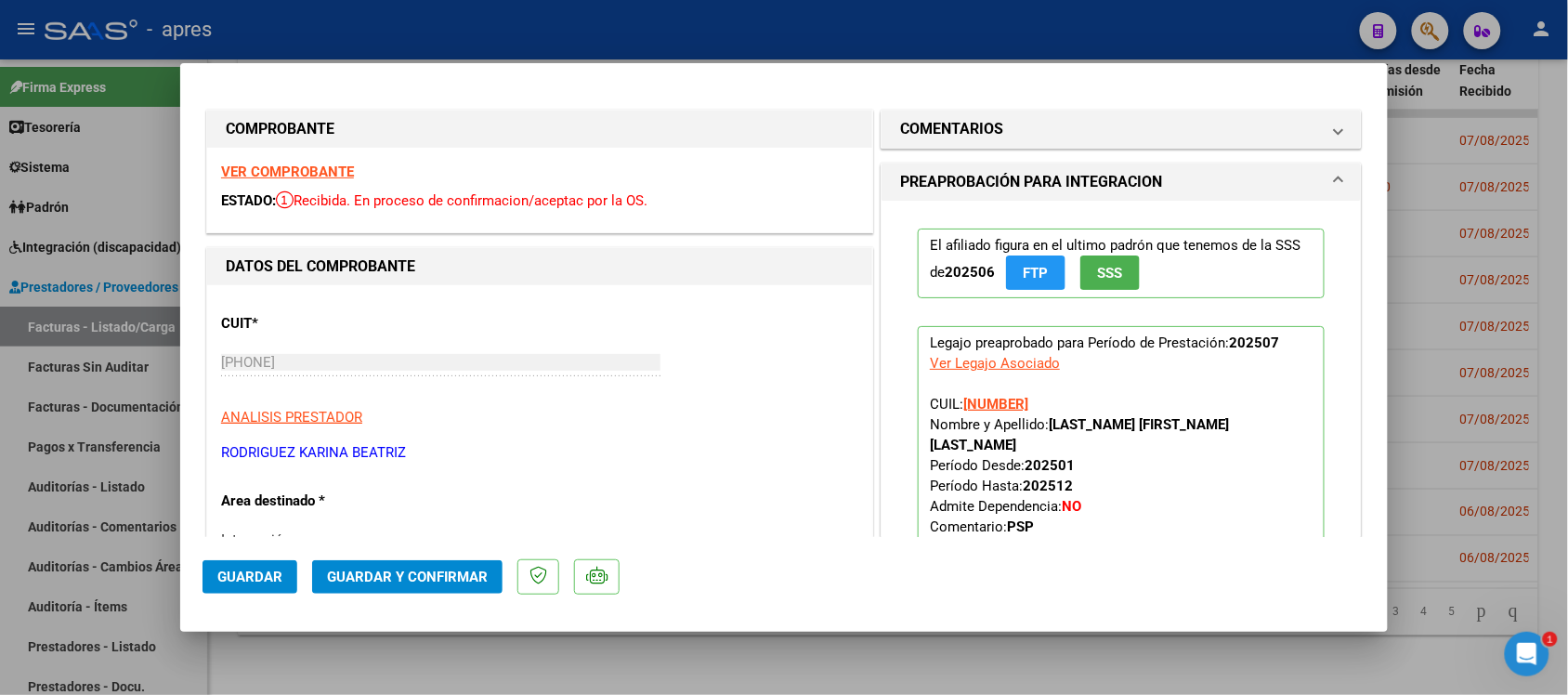 click on "VER COMPROBANTE" at bounding box center [287, 172] 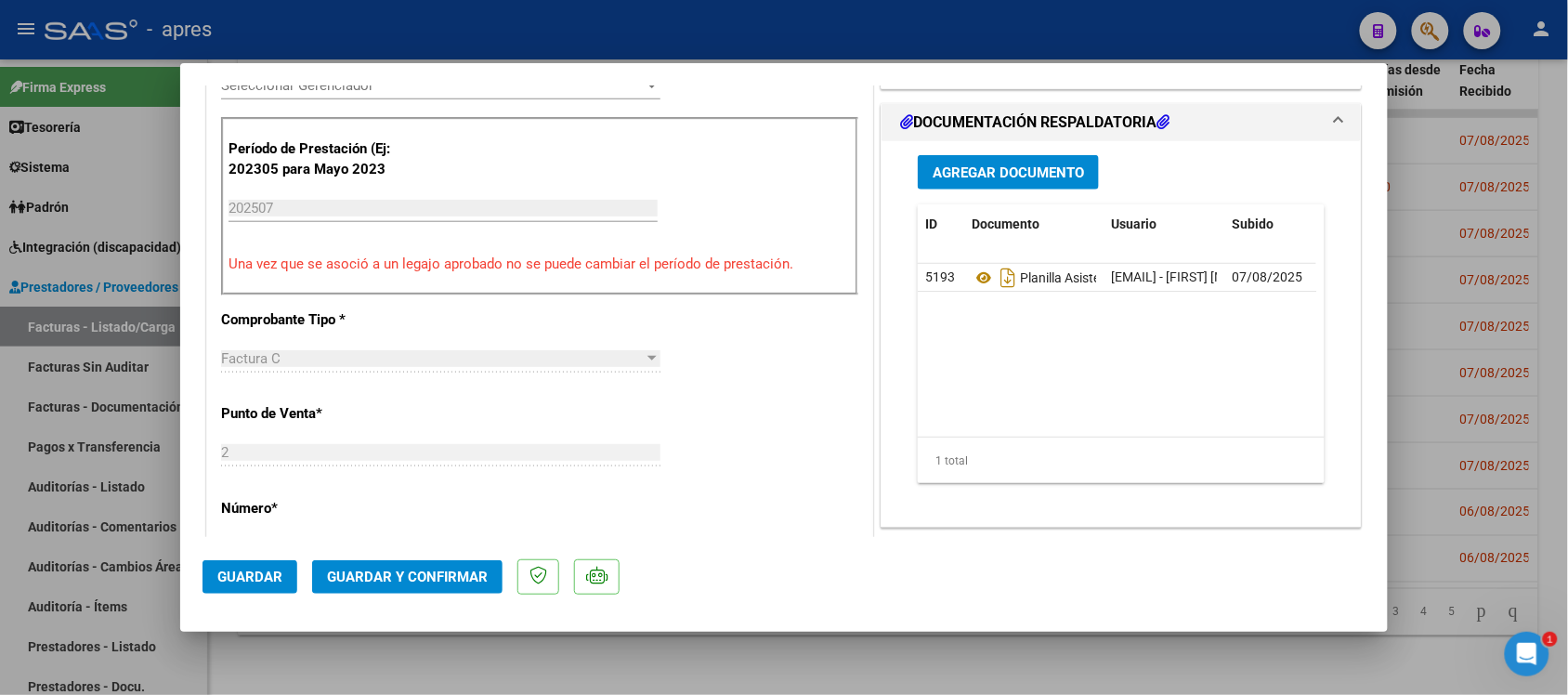 scroll, scrollTop: 581, scrollLeft: 0, axis: vertical 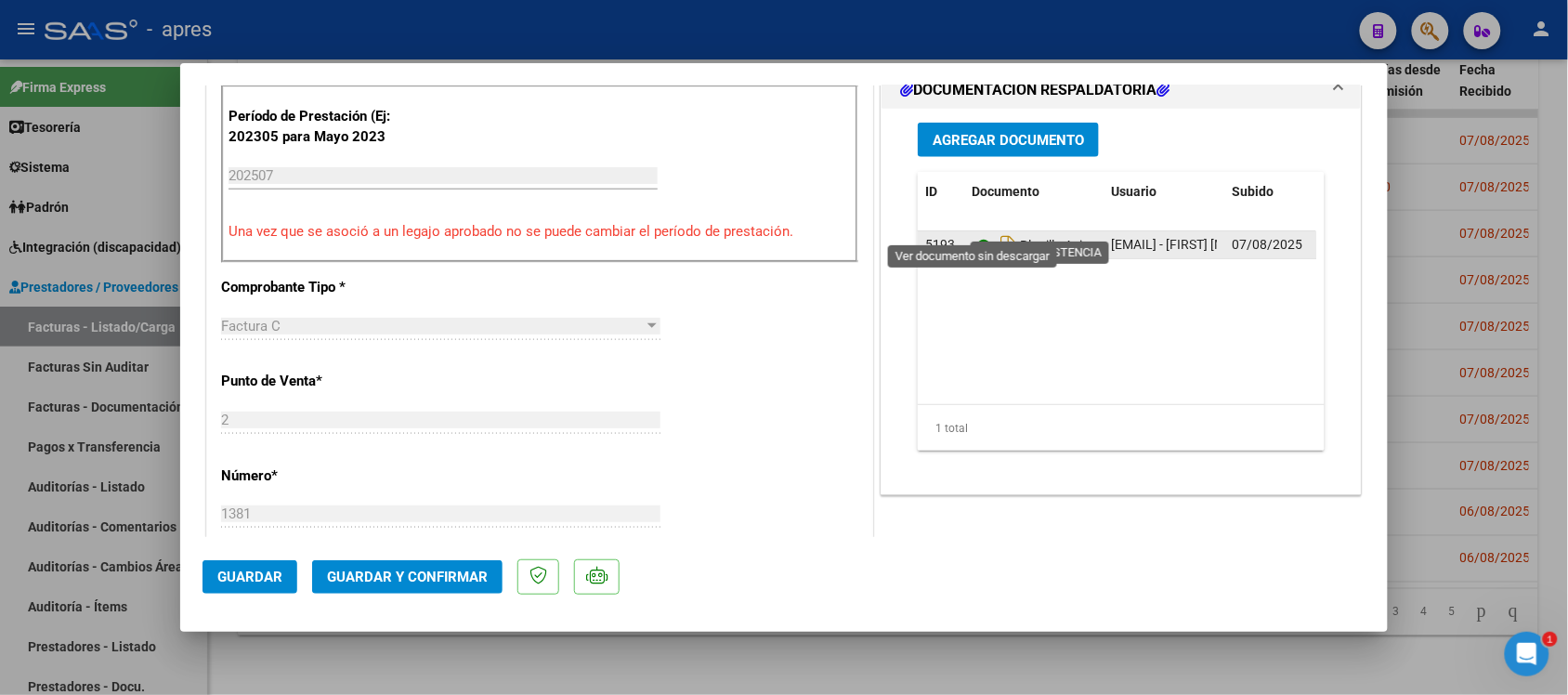 click 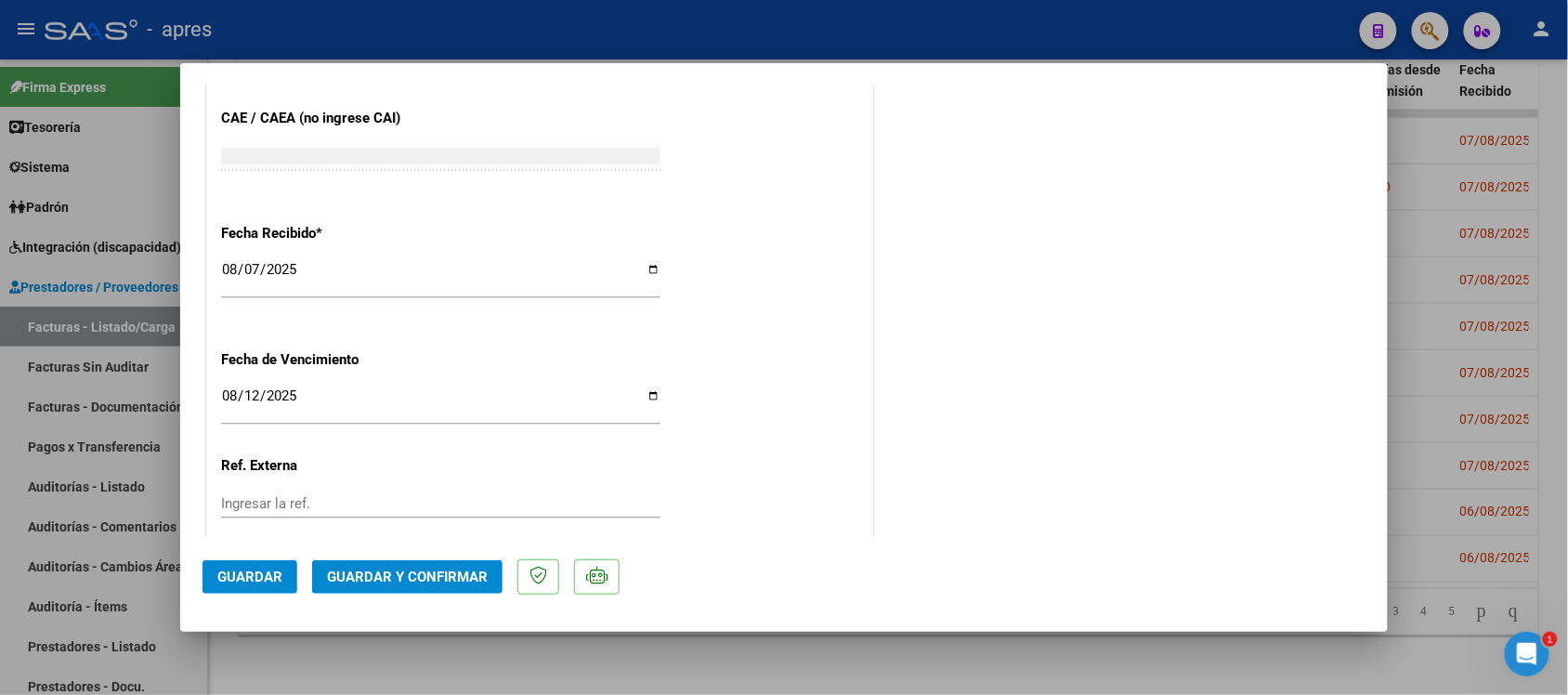 scroll, scrollTop: 1344, scrollLeft: 0, axis: vertical 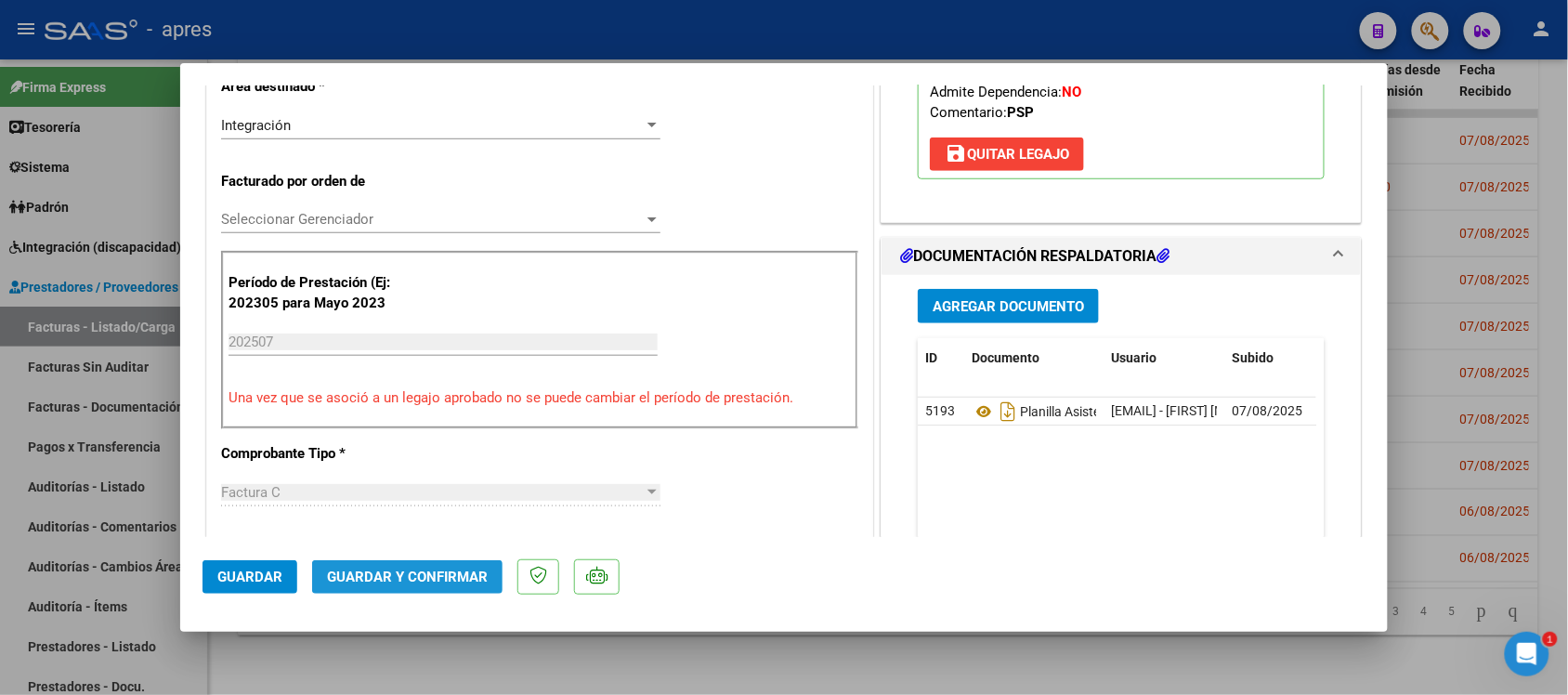 click on "Guardar y Confirmar" 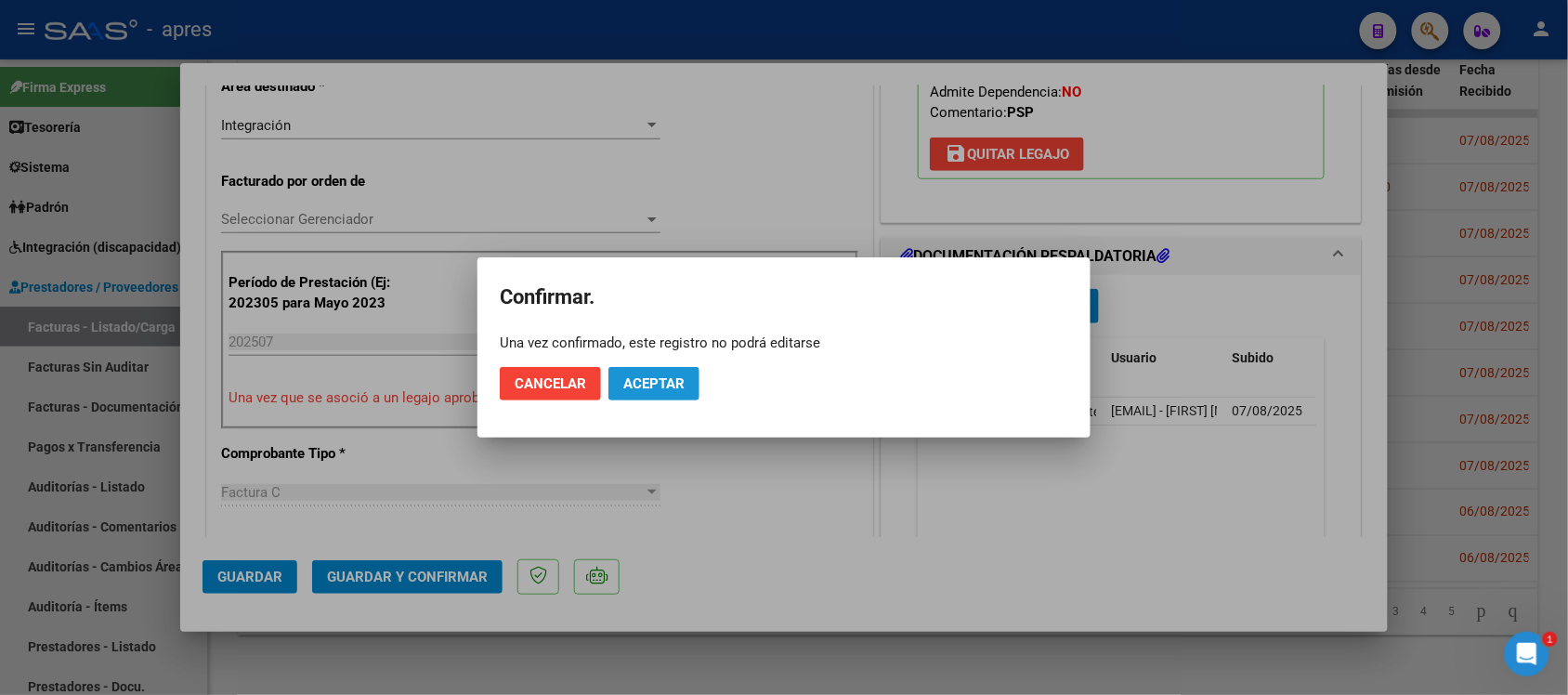 click on "Aceptar" 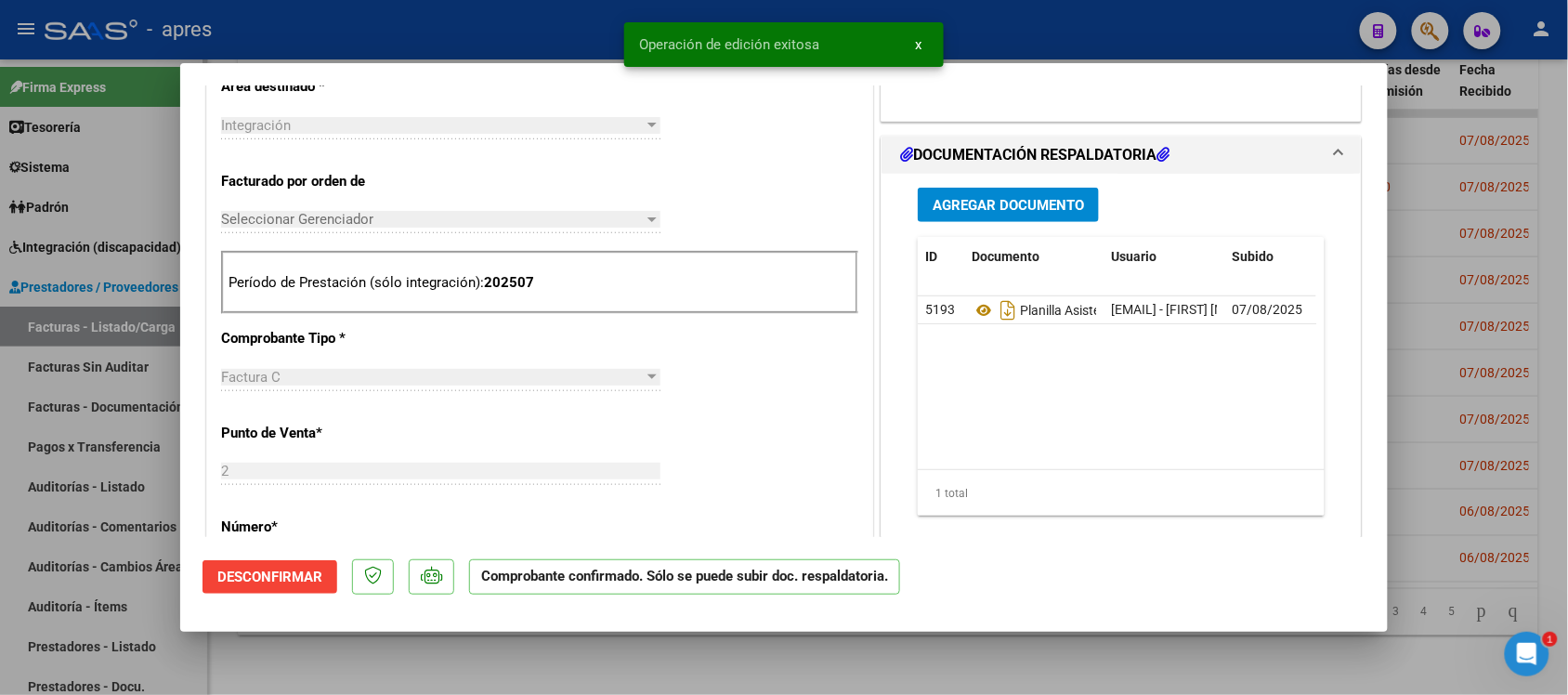 click at bounding box center (784, 348) 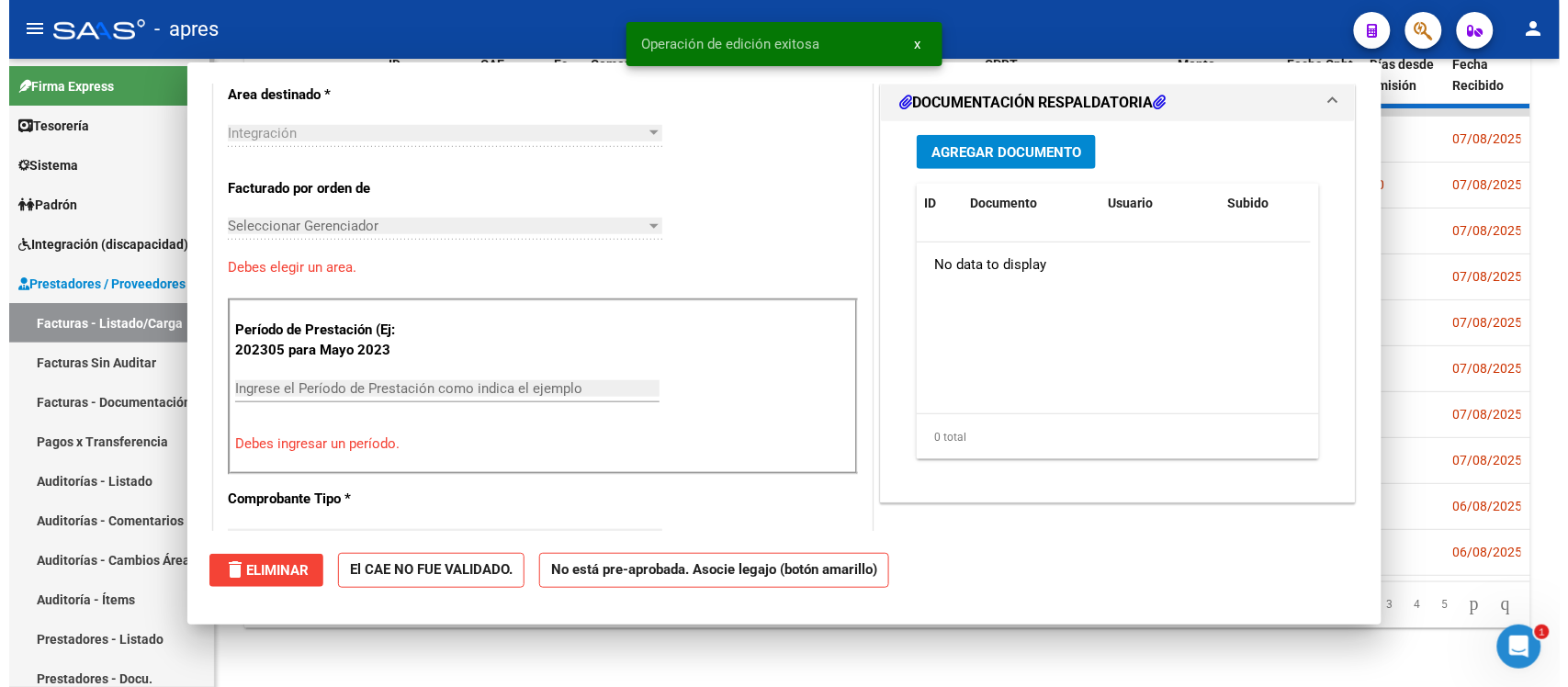 scroll, scrollTop: 442, scrollLeft: 0, axis: vertical 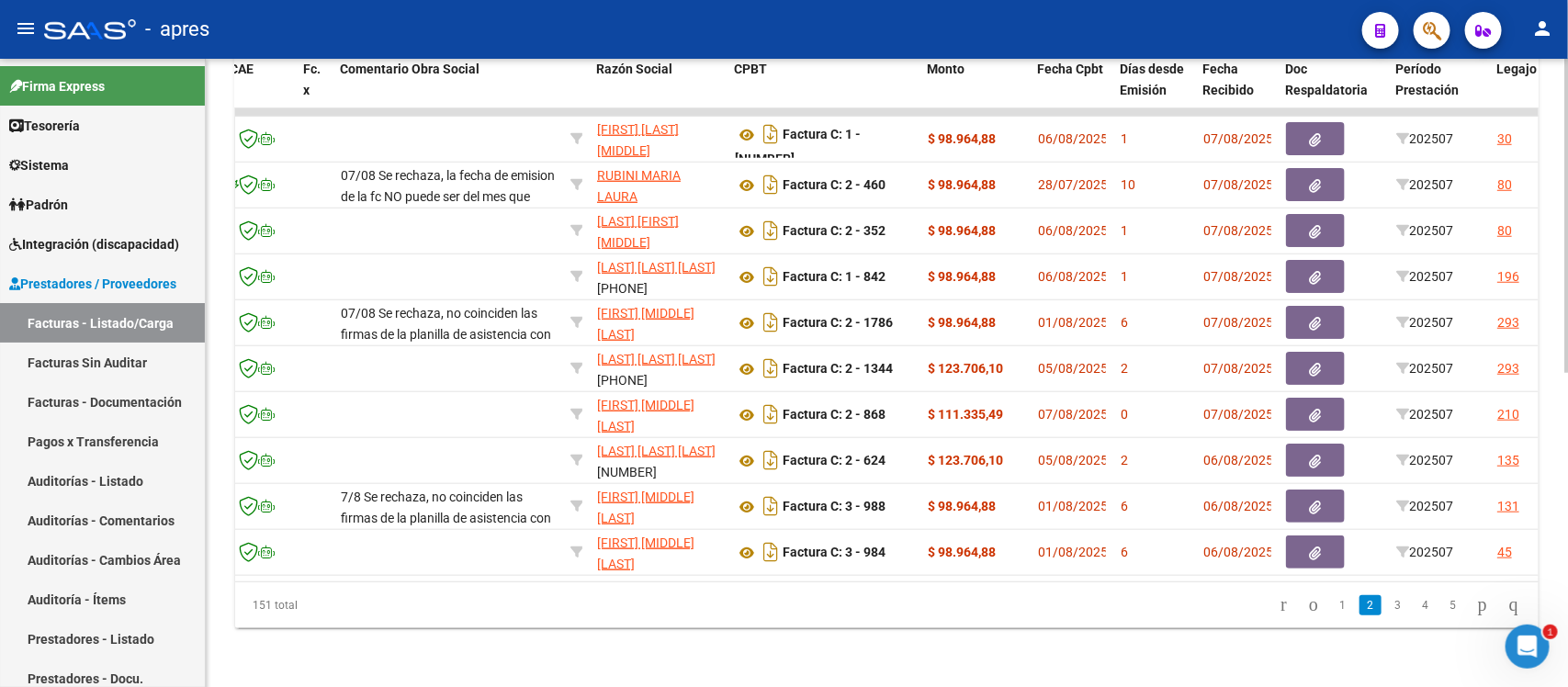 click on "Video tutorial   PRESTADORES -> Listado de CPBTs Emitidos por Prestadores / Proveedores (alt+q)   Cargar Comprobante
Carga Masiva  cloud_download  CSV  cloud_download  EXCEL  cloud_download  Estandar   Descarga Masiva
Filtros Id Area Area Seleccionar Gerenciador Seleccionar Gerenciador No Confirmado Todos Cargado desde Masivo   Mostrar totalizadores   FILTROS DEL COMPROBANTE  Comprobante Tipo Comprobante Tipo Start date – End date Fec. Comprobante Desde / Hasta Días Emisión Desde(cant. días) Días Emisión Hasta(cant. días) CUIT / Razón Social Pto. Venta Nro. Comprobante Código SSS CAE Válido CAE Válido Todos Cargado Módulo Hosp. Todos Tiene facturacion Apócrifa Hospital Refes  FILTROS DE INTEGRACION  Todos Cargado en Para Enviar SSS Período De Prestación Campos del Archivo de Rendición Devuelto x SSS (dr_envio) No Rendido x SSS (dr_envio) Tipo de Registro Tipo de Registro Período Presentación Período Presentación Campos del Legajo Asociado (preaprobación) Si  MAS FILTROS  Si Todos" 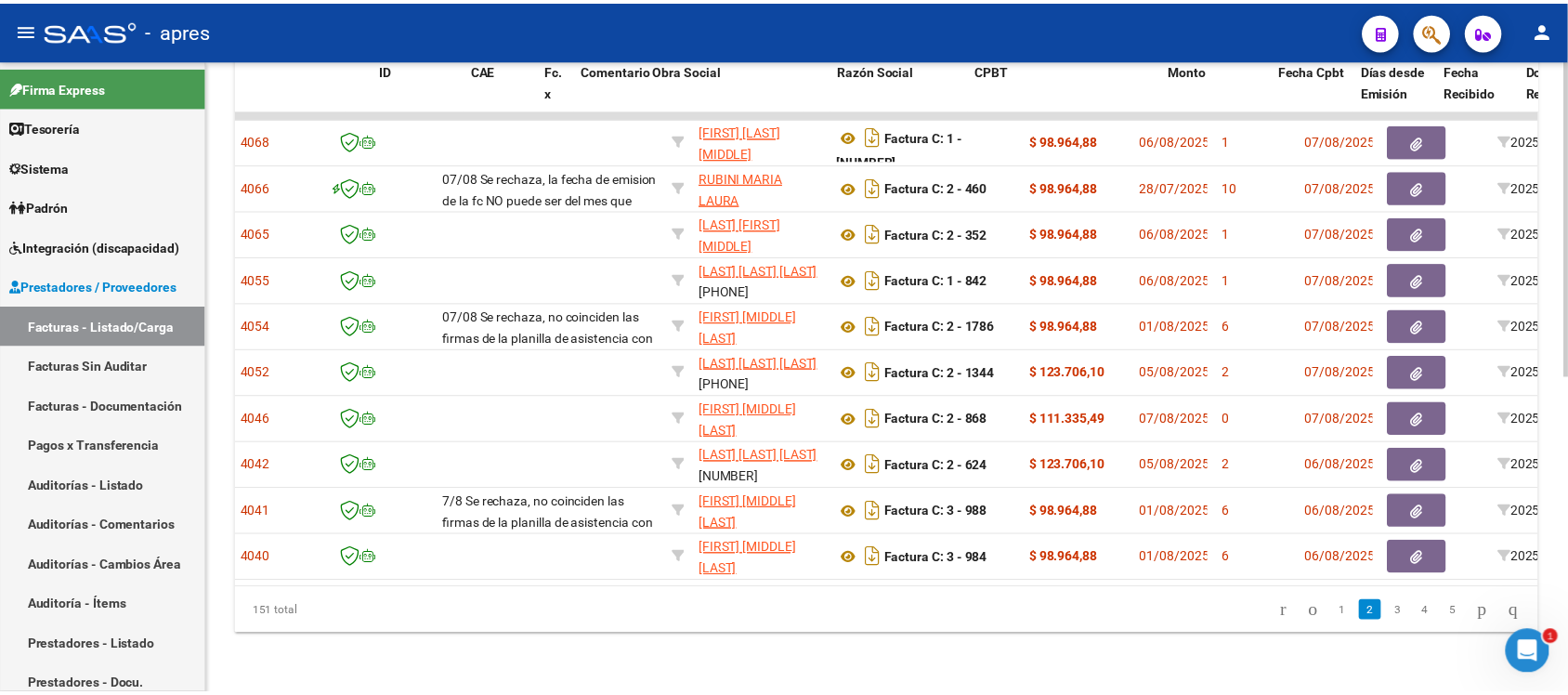scroll, scrollTop: 0, scrollLeft: 0, axis: both 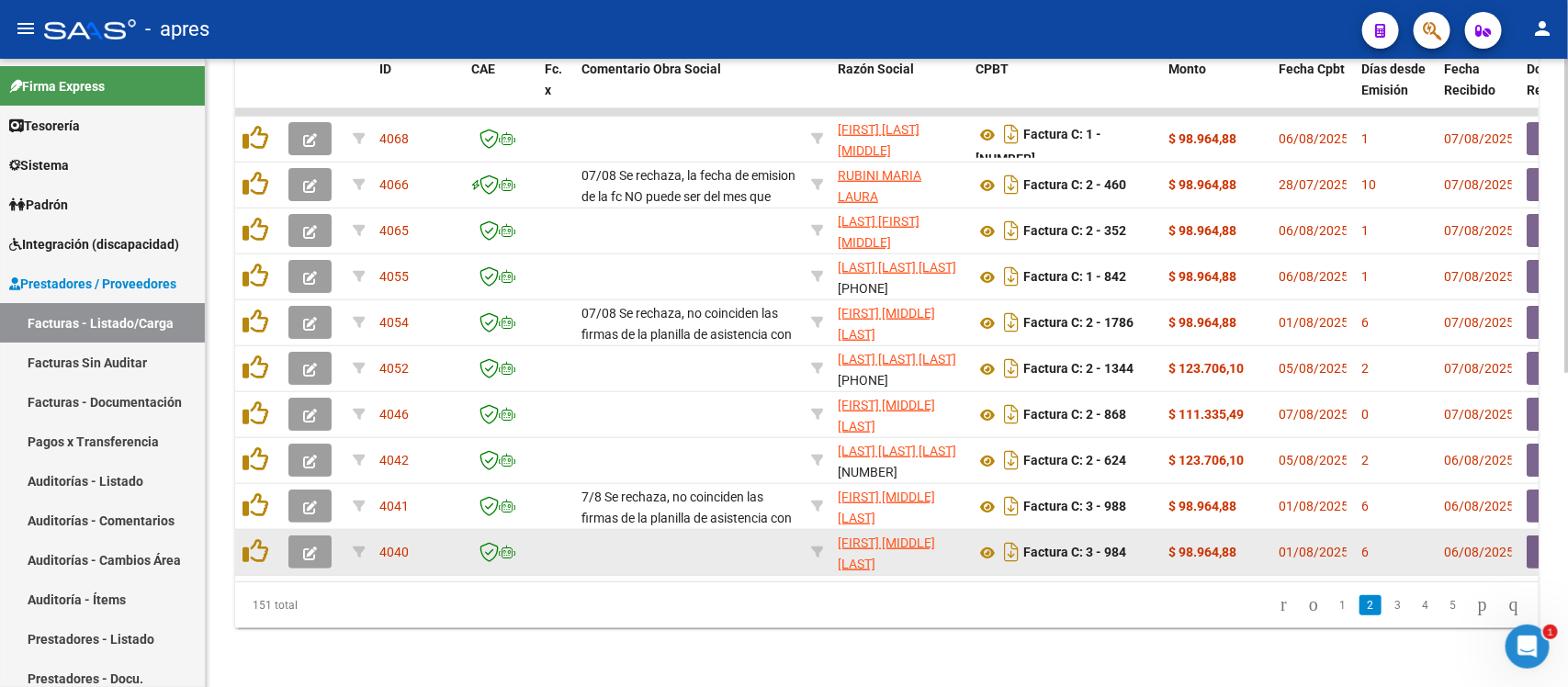 click 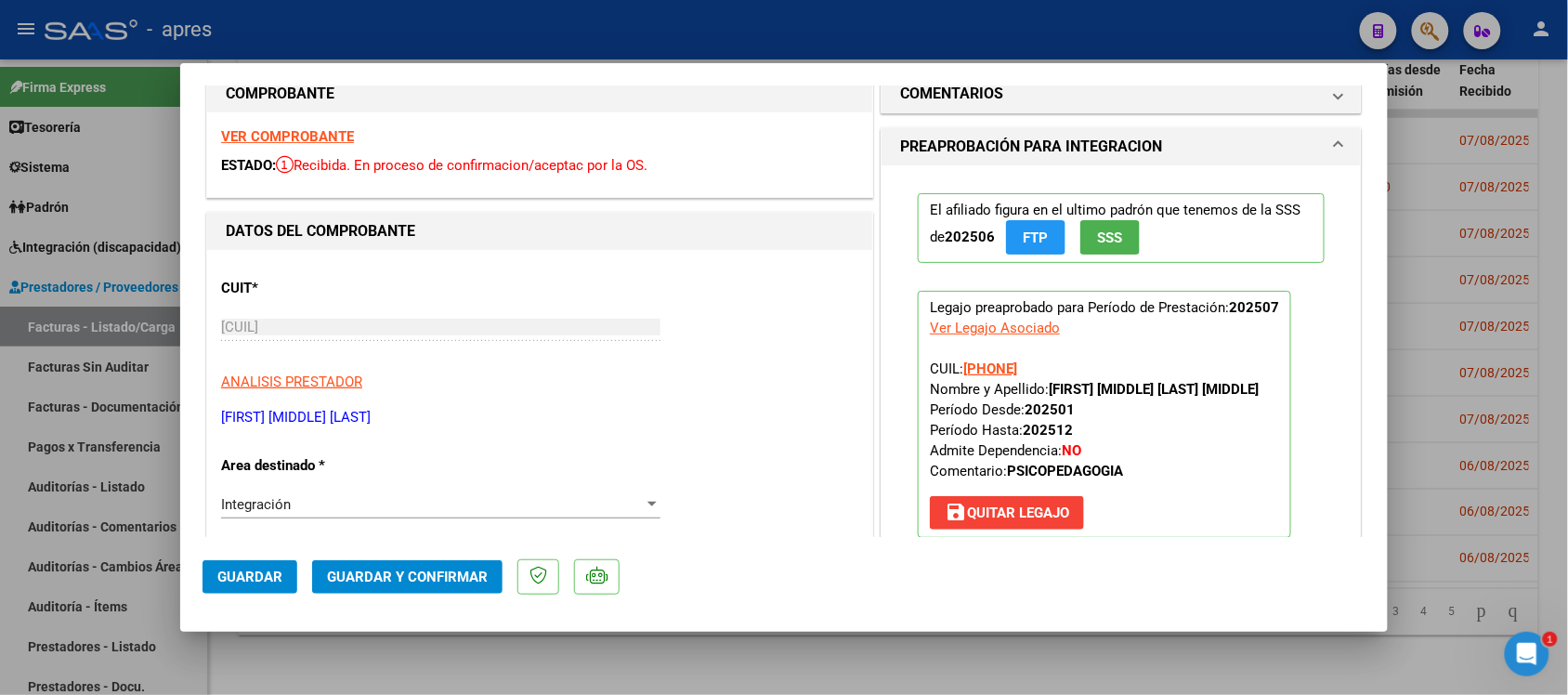scroll, scrollTop: 0, scrollLeft: 0, axis: both 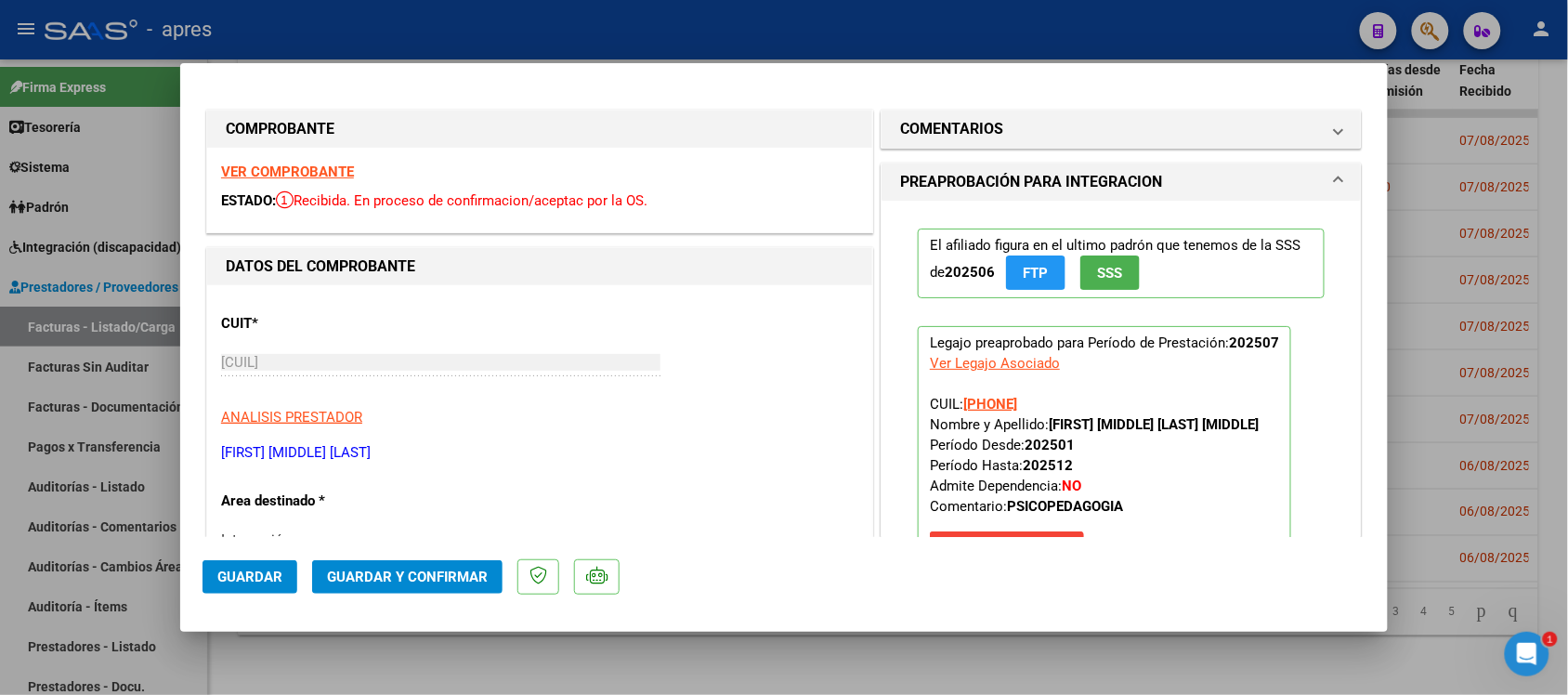 click on "VER COMPROBANTE" at bounding box center (287, 172) 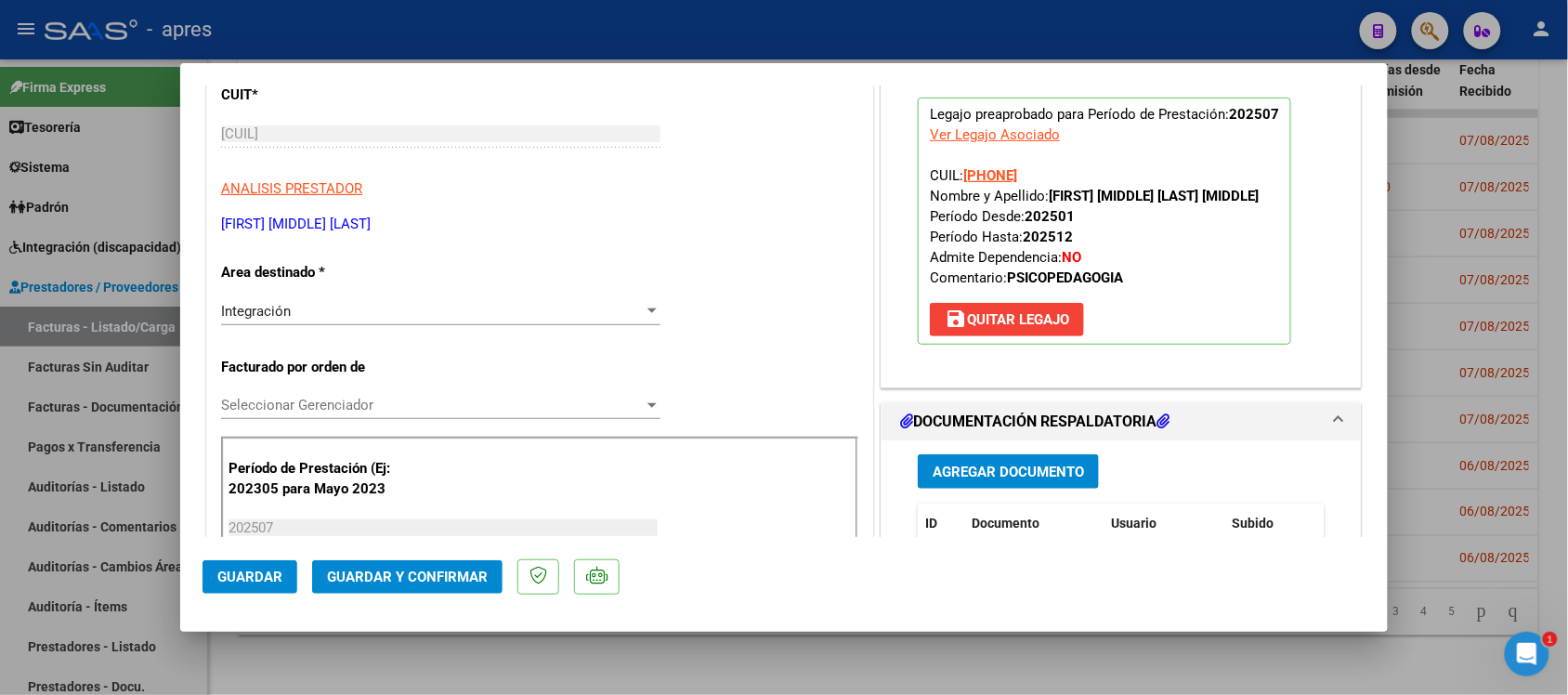 scroll, scrollTop: 465, scrollLeft: 0, axis: vertical 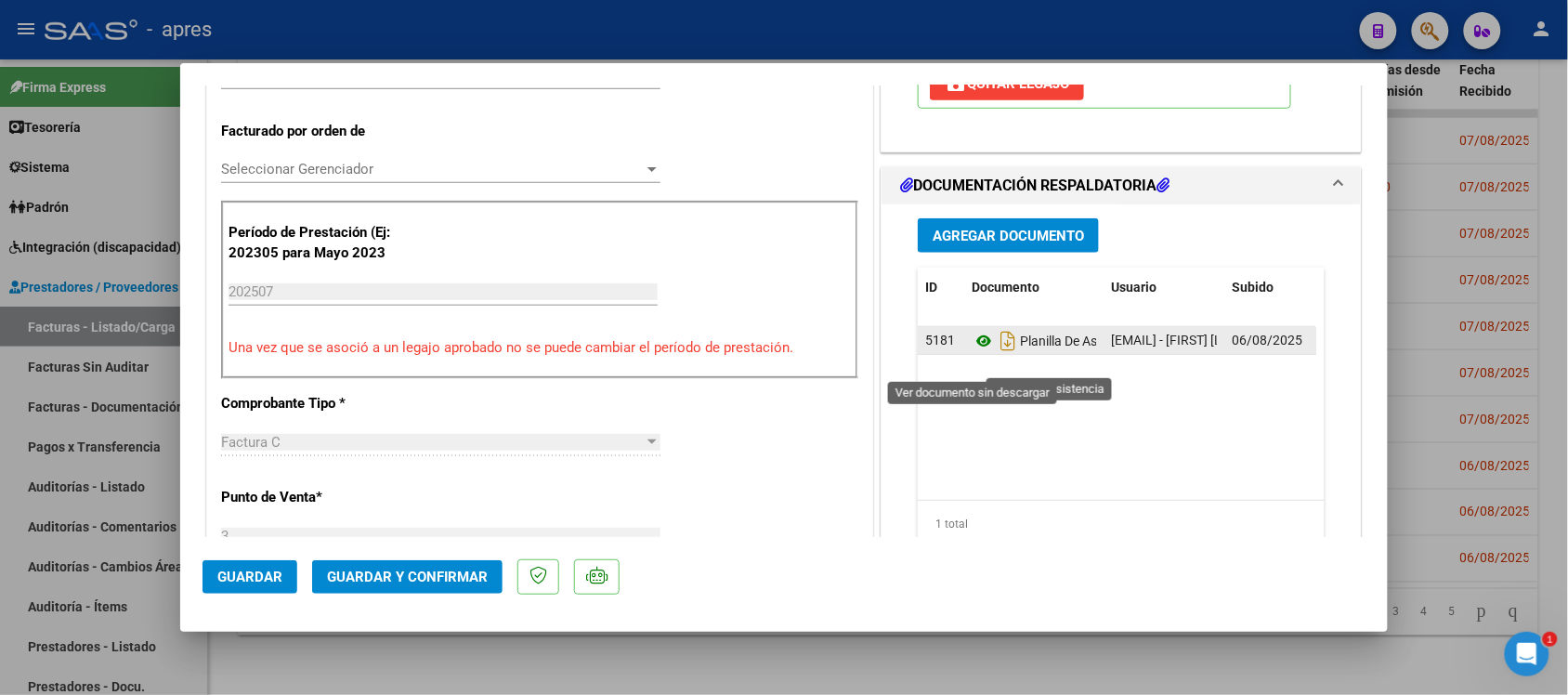 click 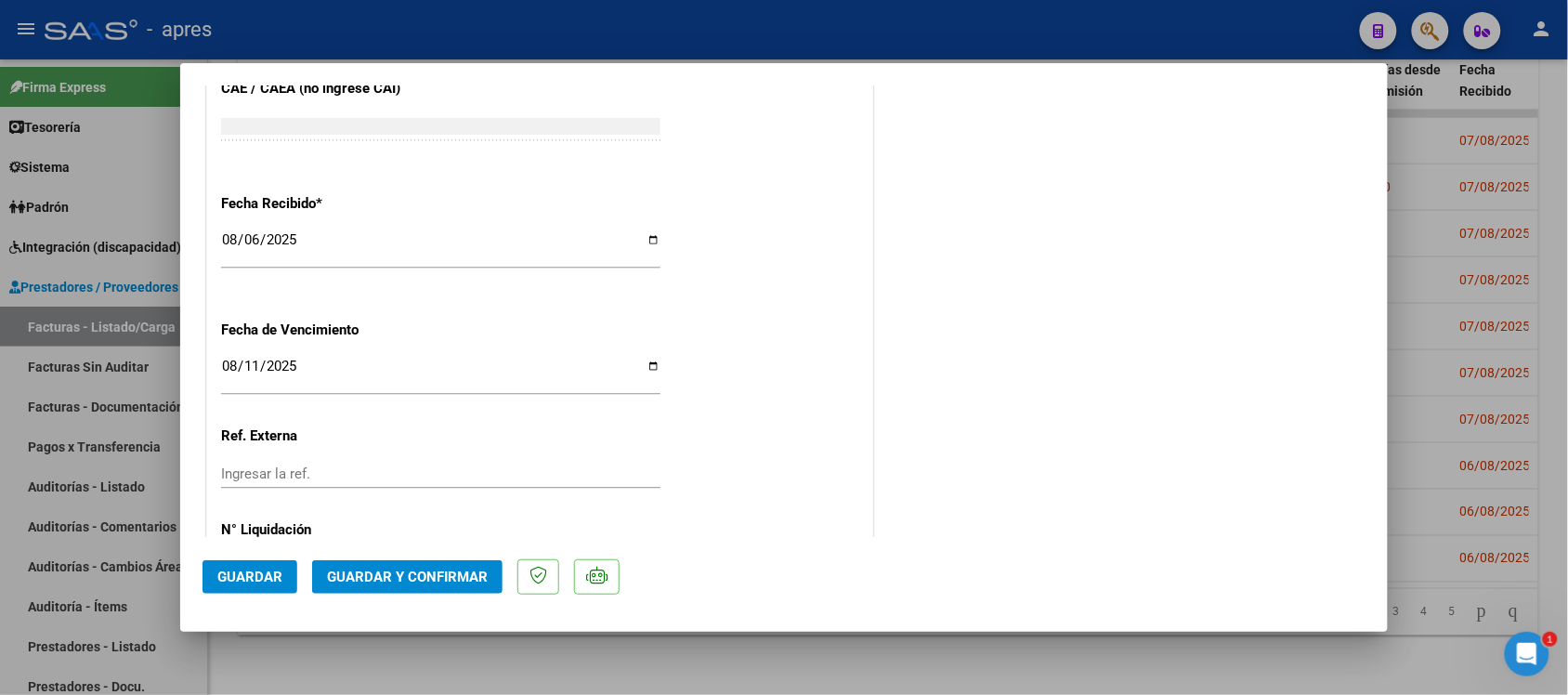 scroll, scrollTop: 1278, scrollLeft: 0, axis: vertical 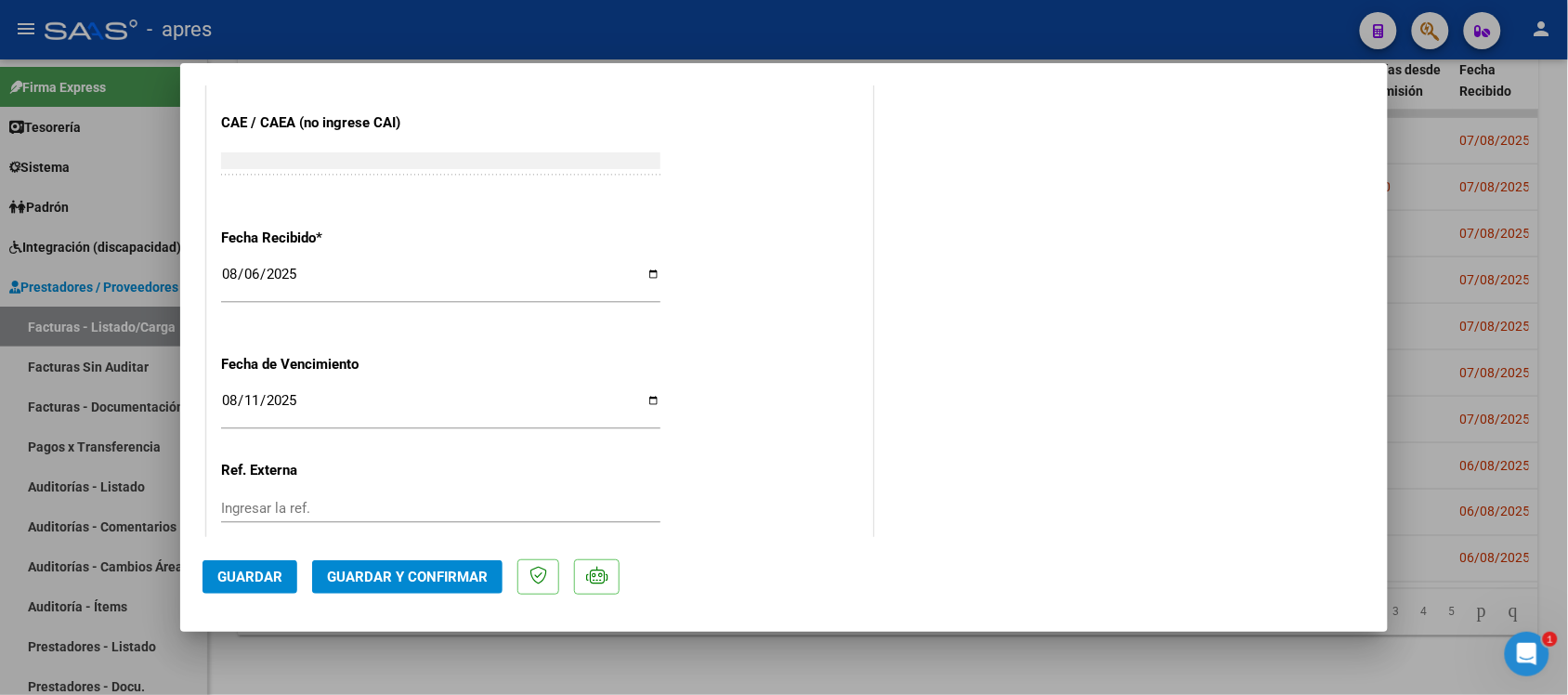 click on "Guardar y Confirmar" 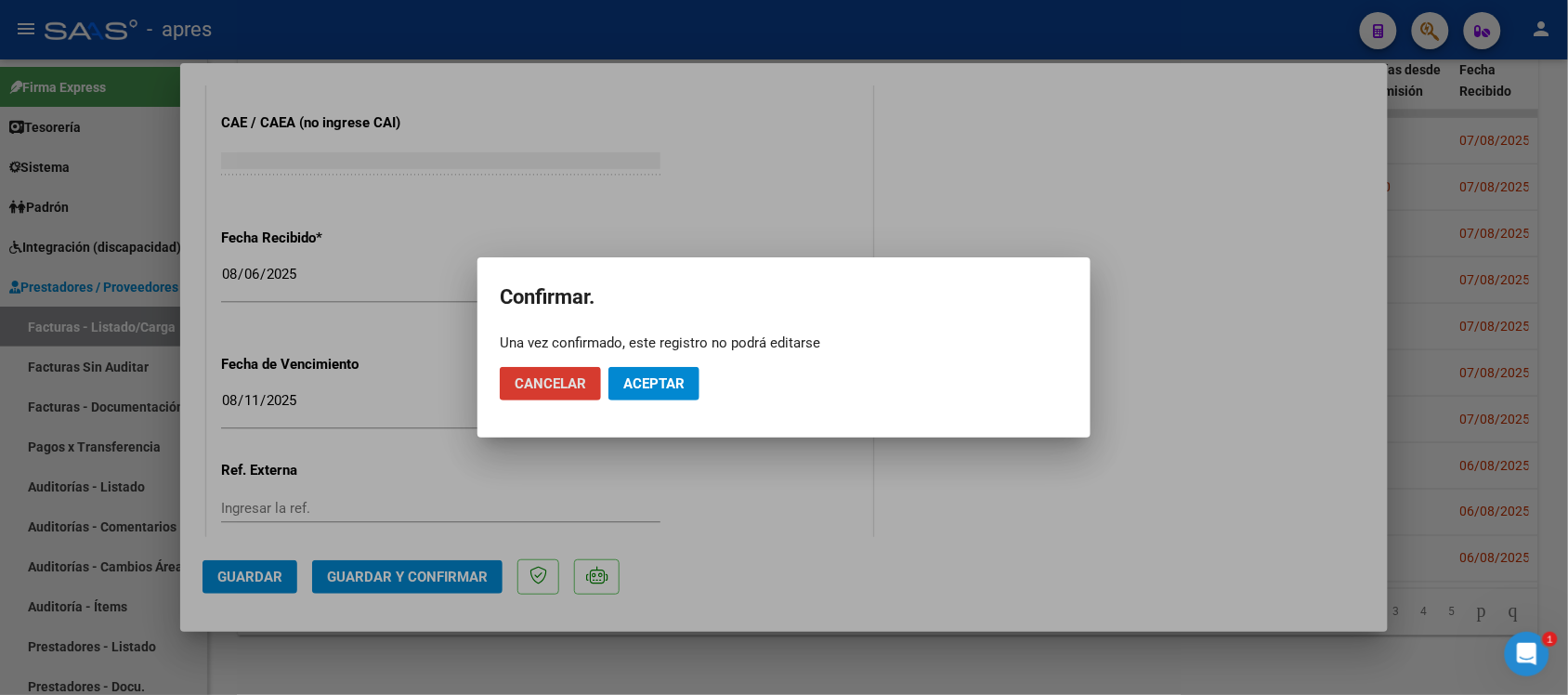 click on "Aceptar" 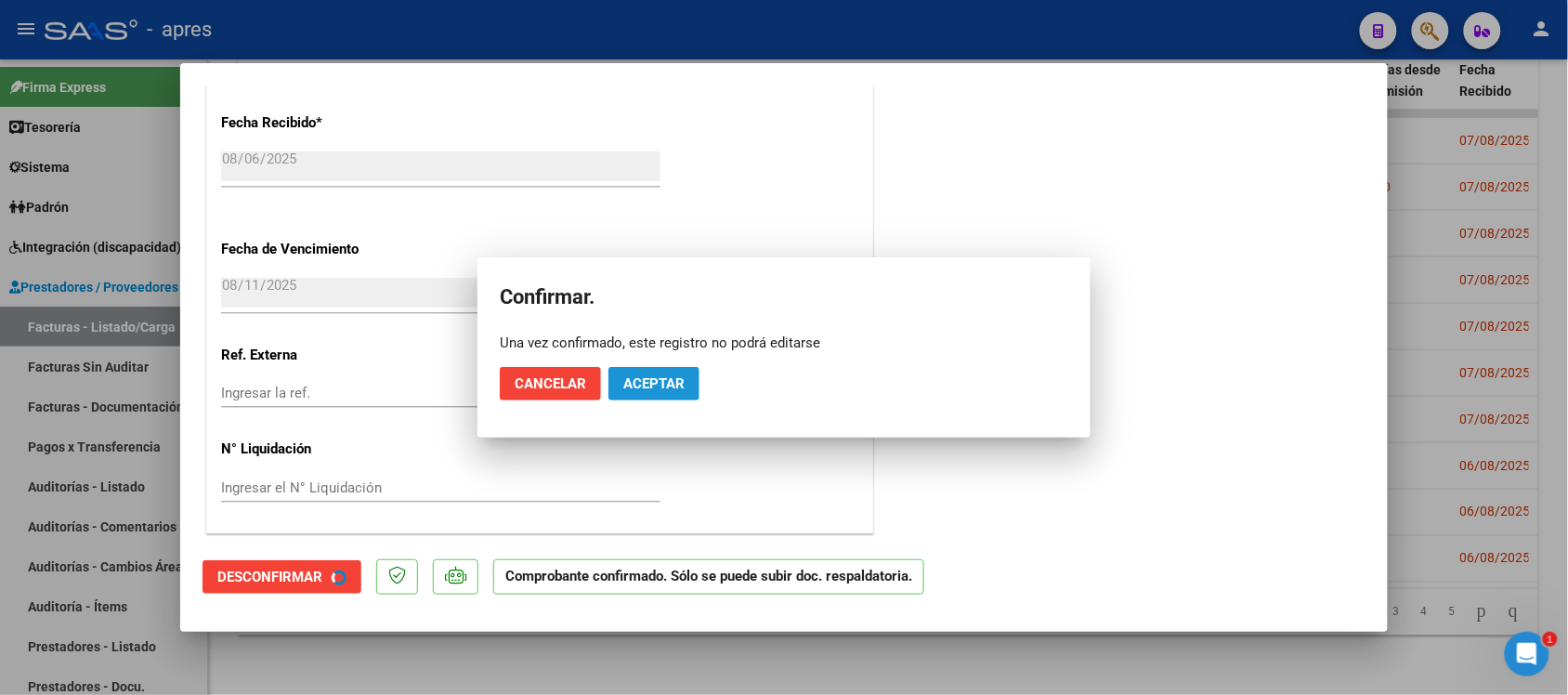 scroll, scrollTop: 1112, scrollLeft: 0, axis: vertical 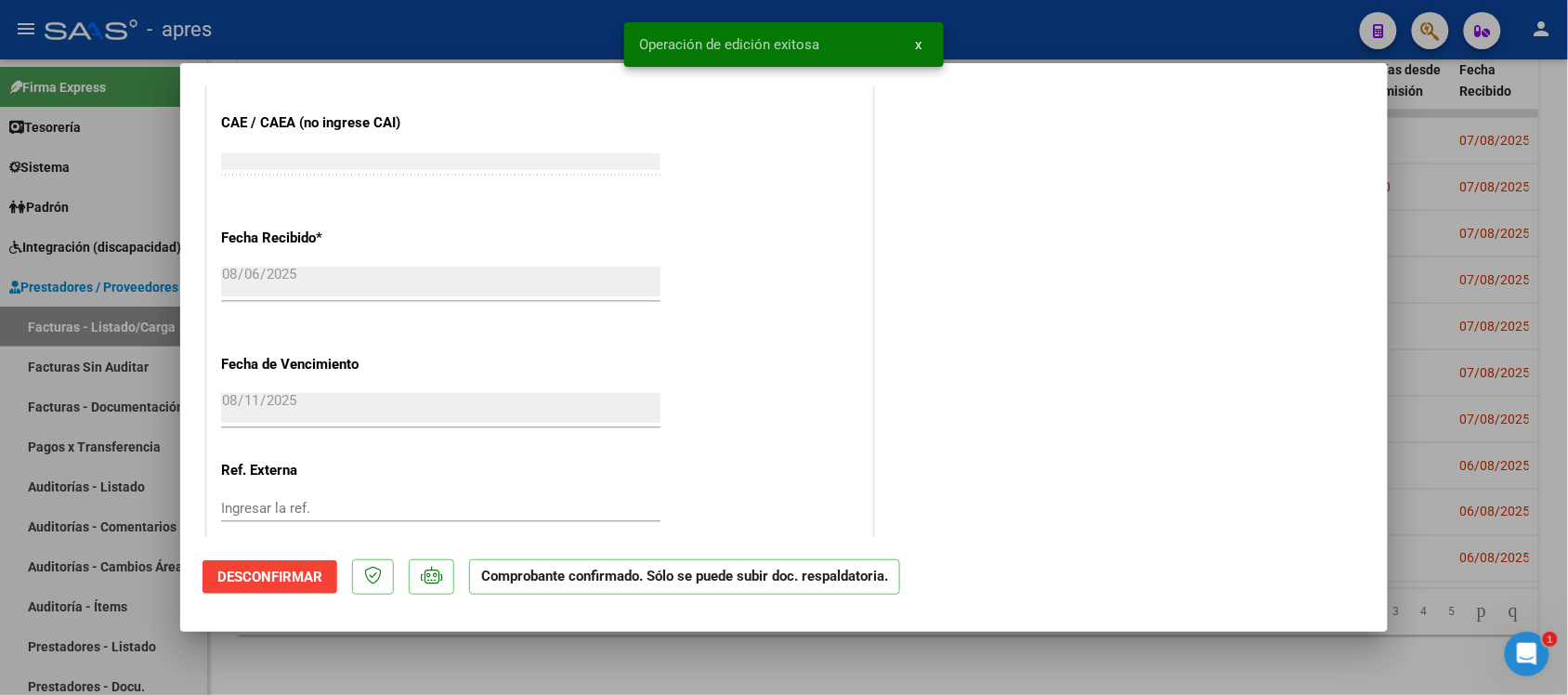 click at bounding box center (784, 348) 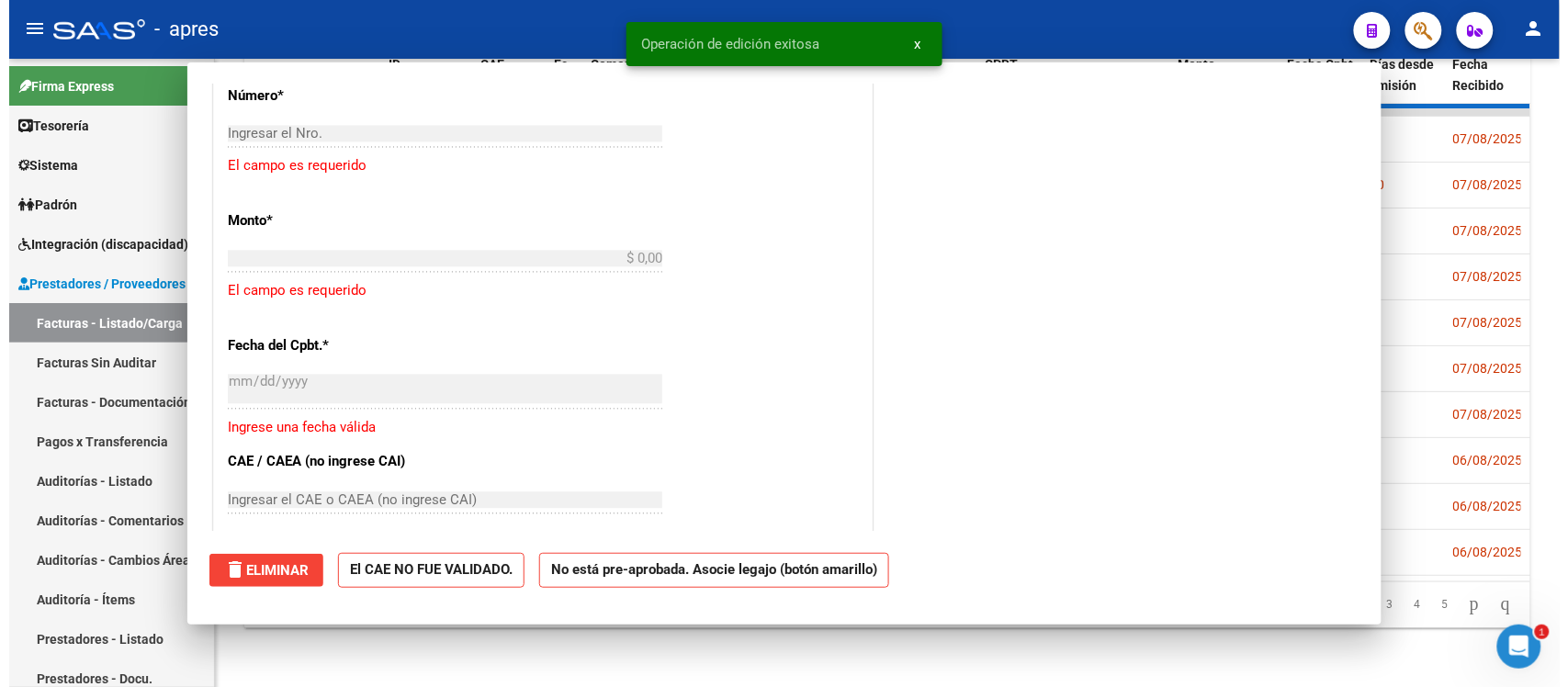 scroll, scrollTop: 1440, scrollLeft: 0, axis: vertical 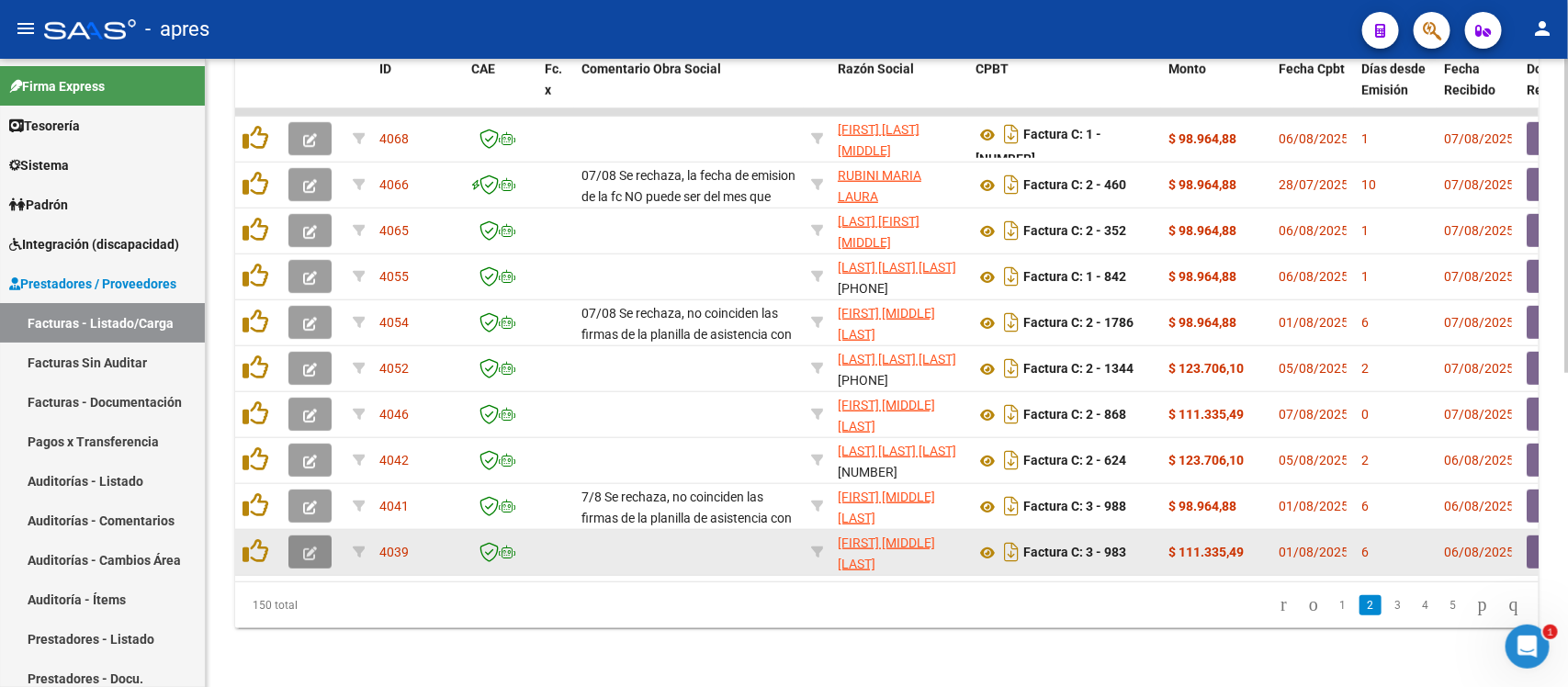 click 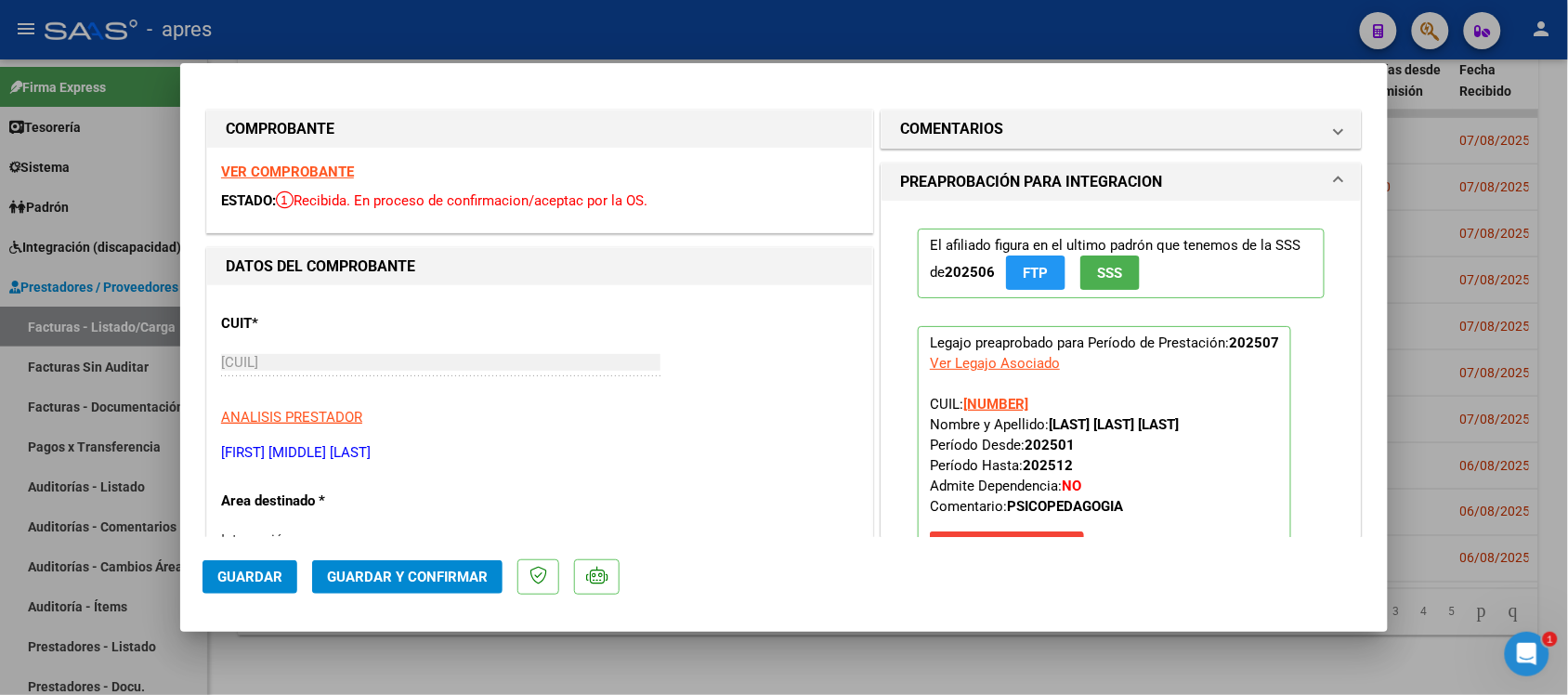 click on "VER COMPROBANTE" at bounding box center (287, 172) 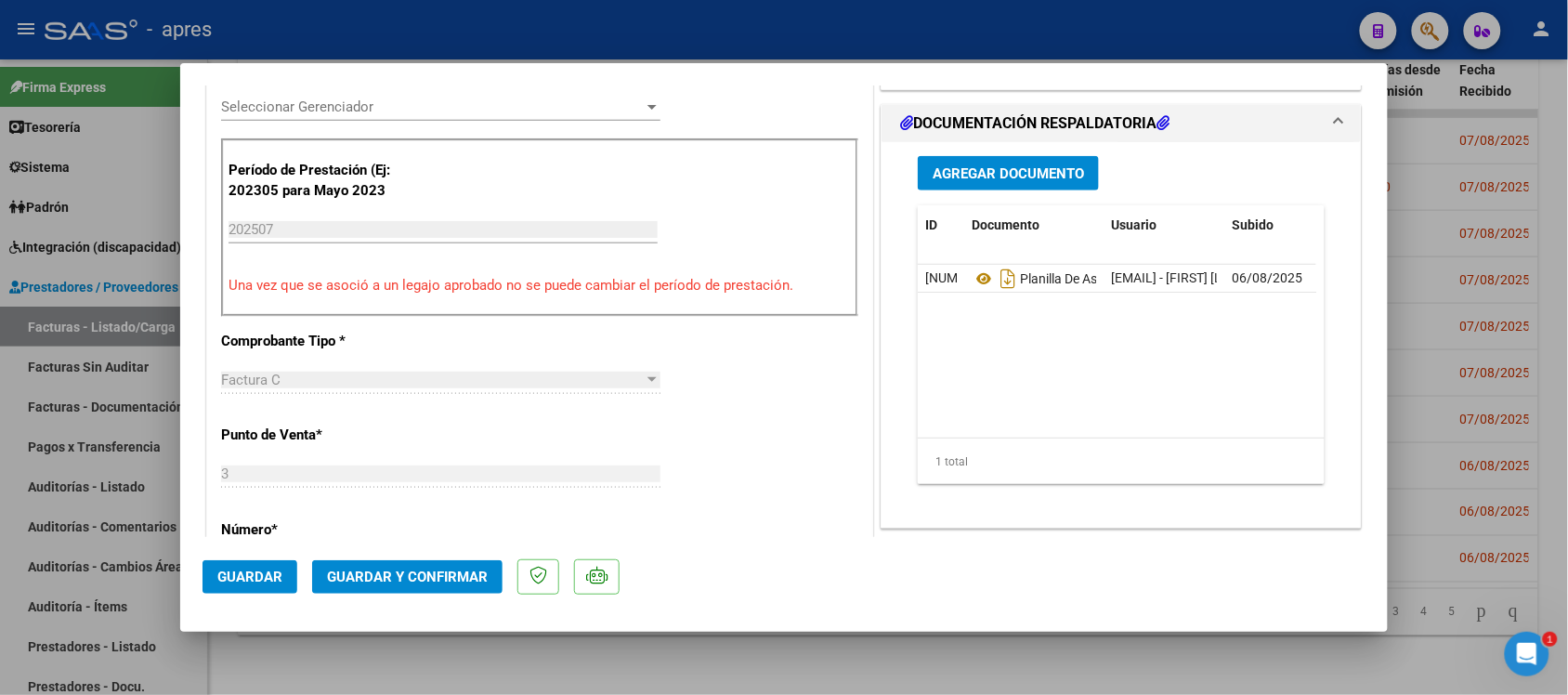 scroll, scrollTop: 581, scrollLeft: 0, axis: vertical 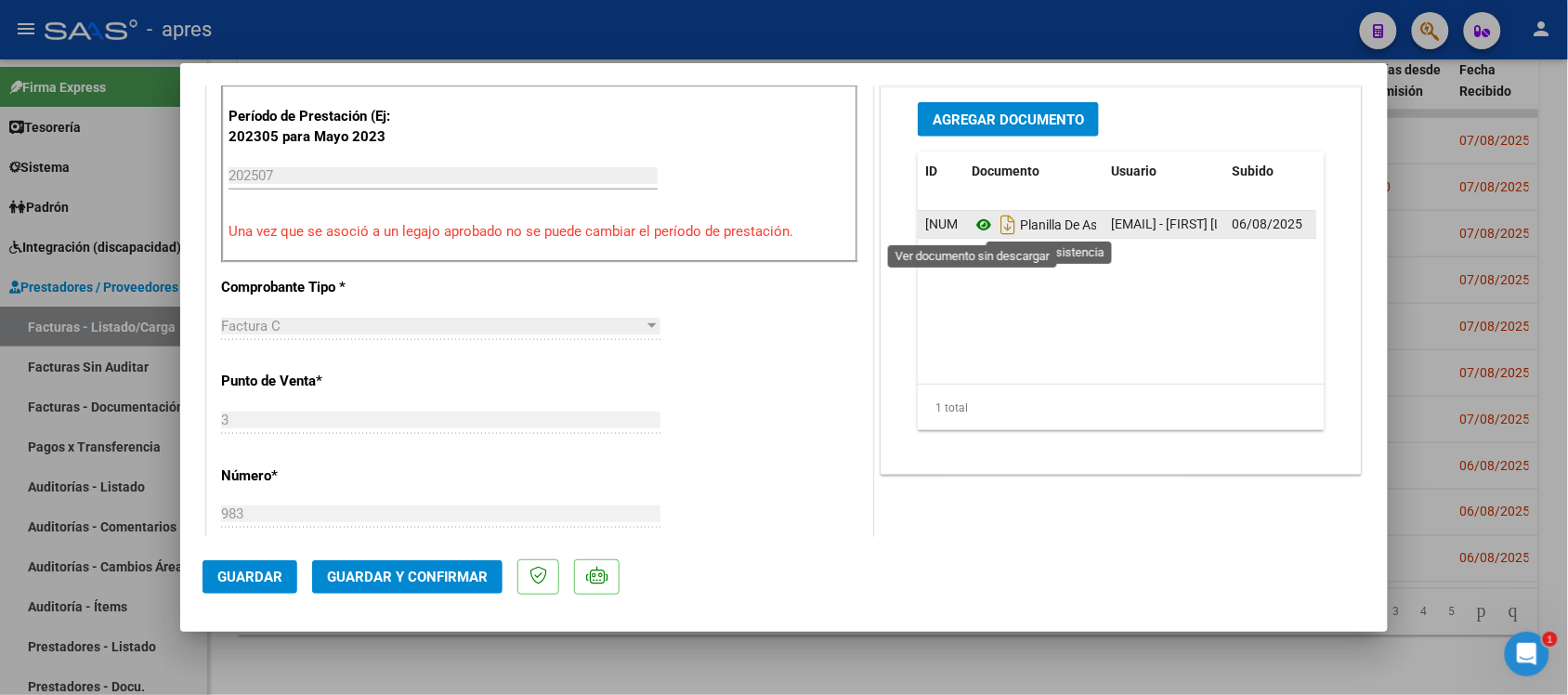 click 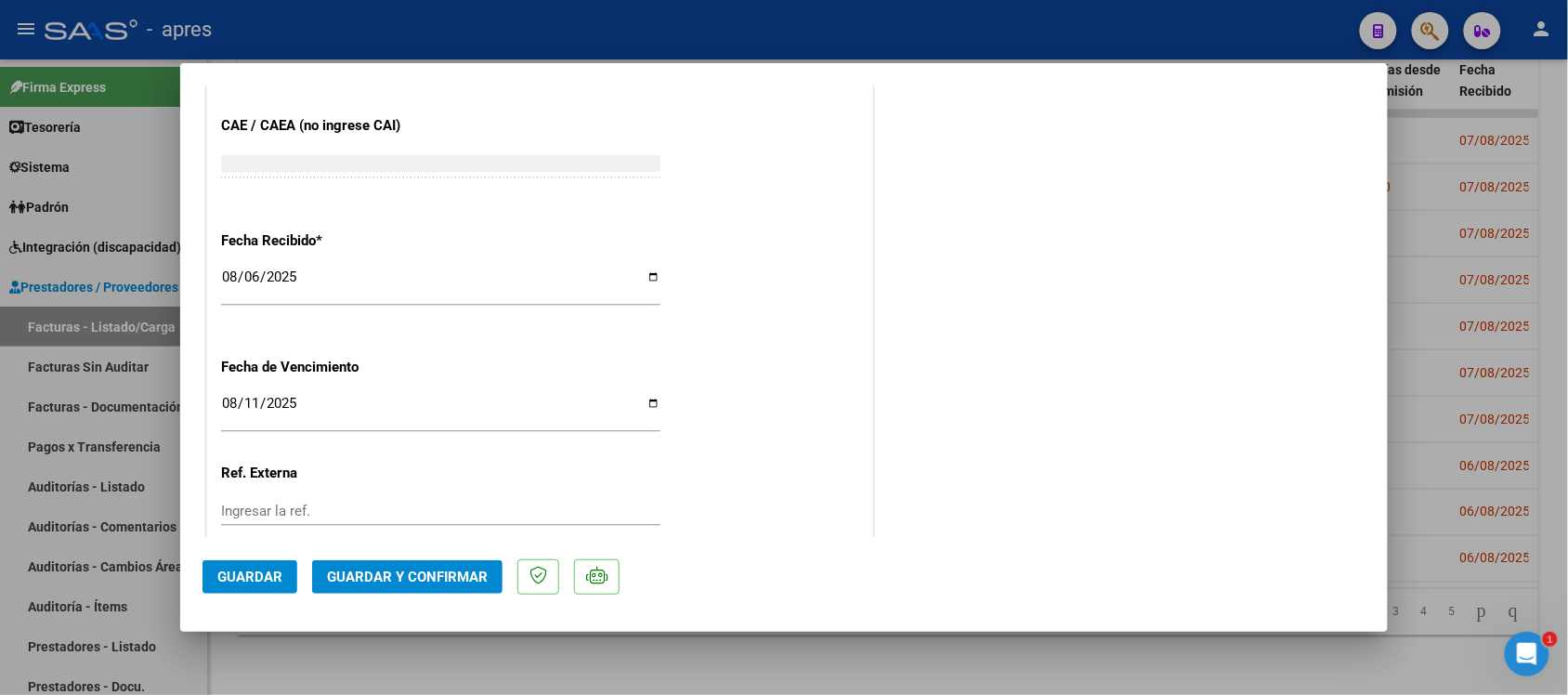 scroll, scrollTop: 1278, scrollLeft: 0, axis: vertical 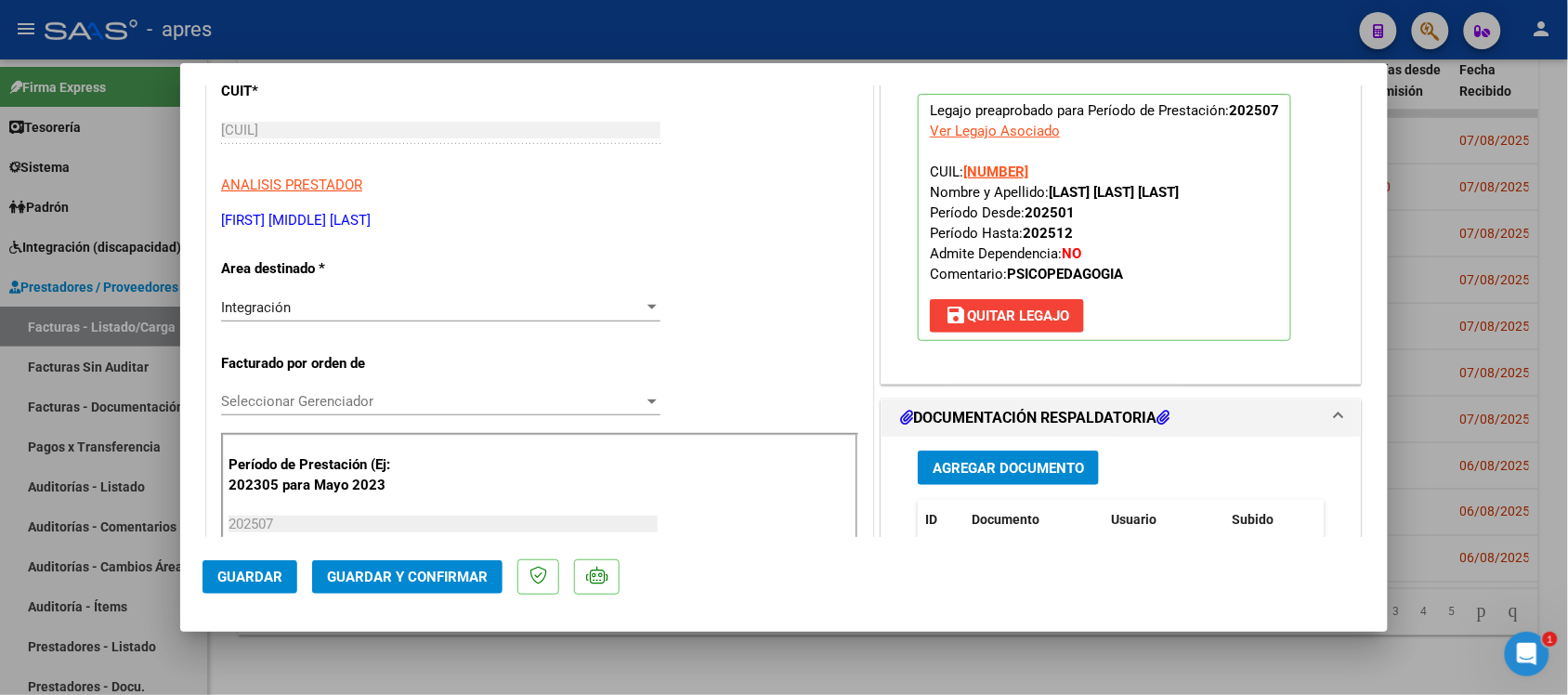 click at bounding box center (784, 348) 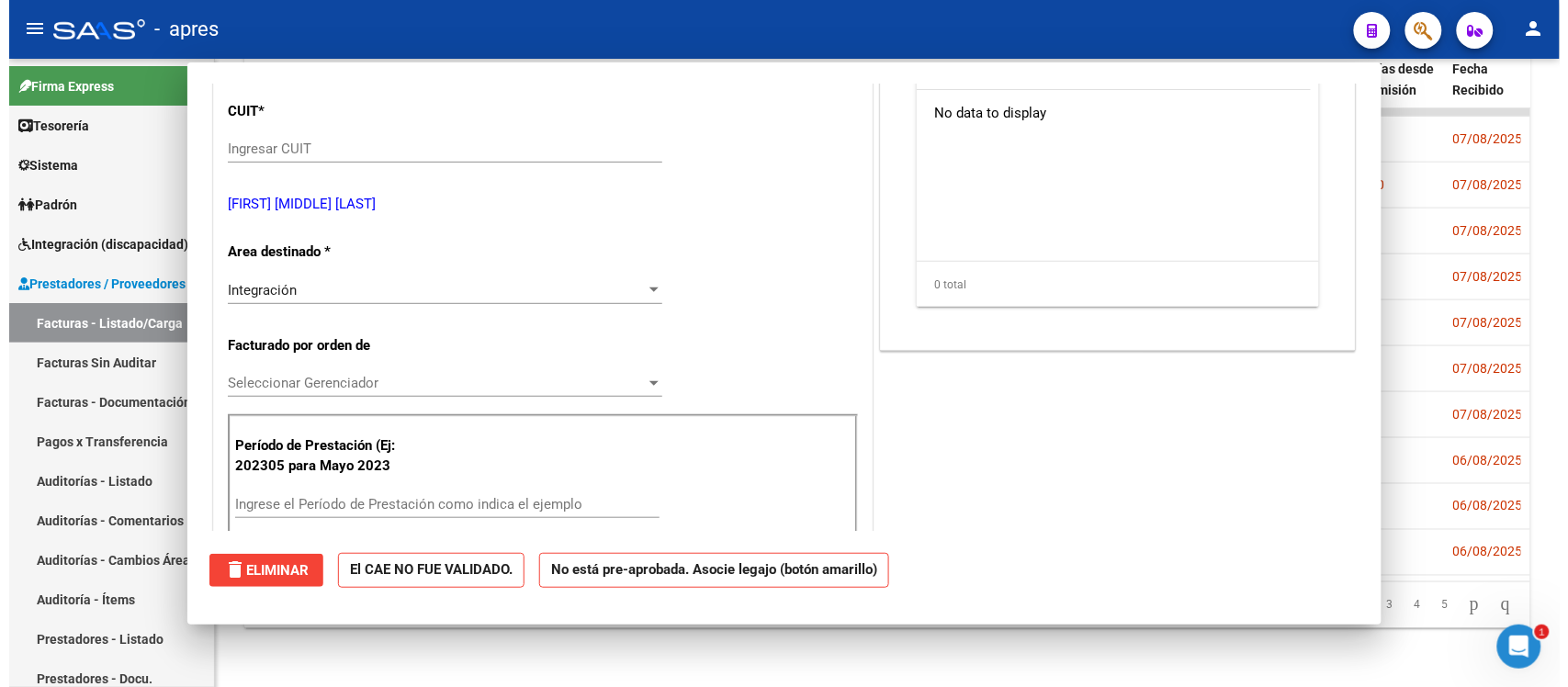 scroll, scrollTop: 0, scrollLeft: 0, axis: both 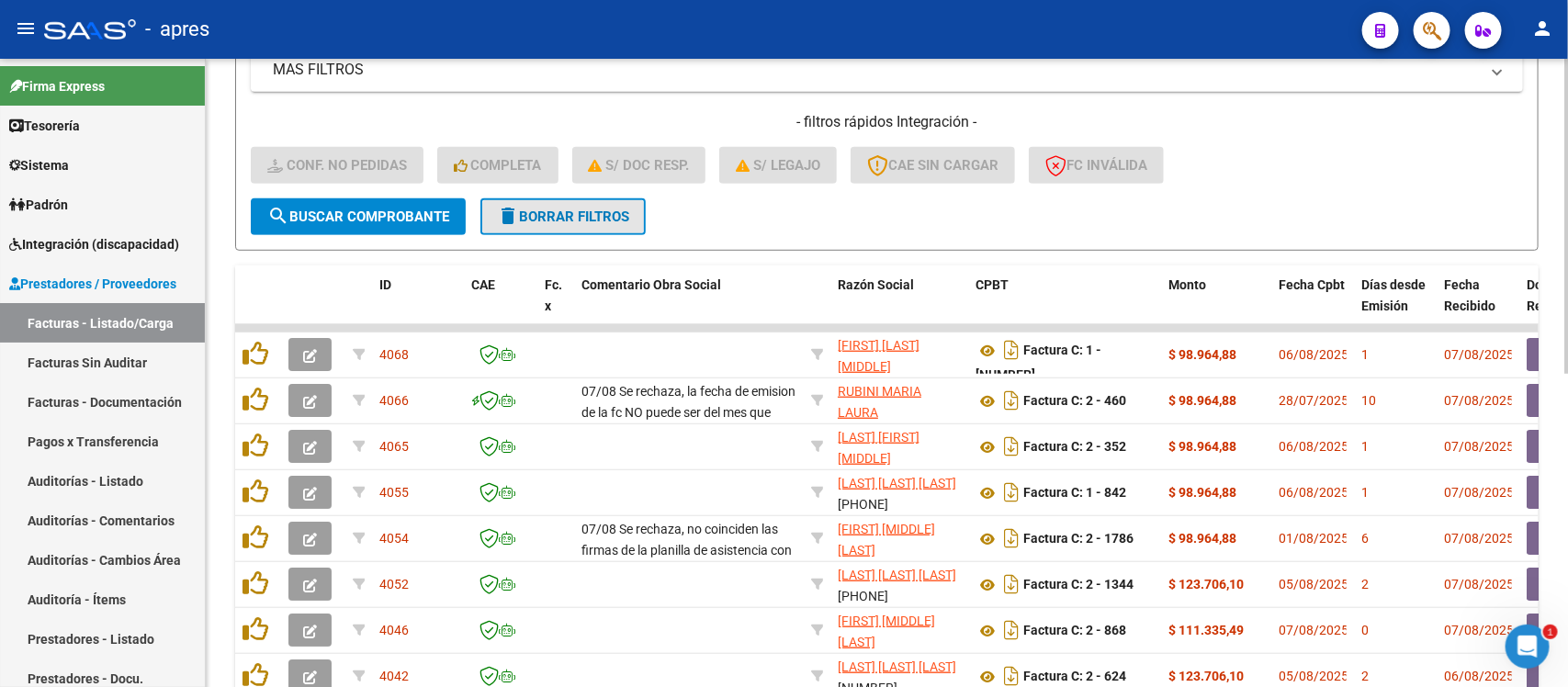 click on "delete  Borrar Filtros" 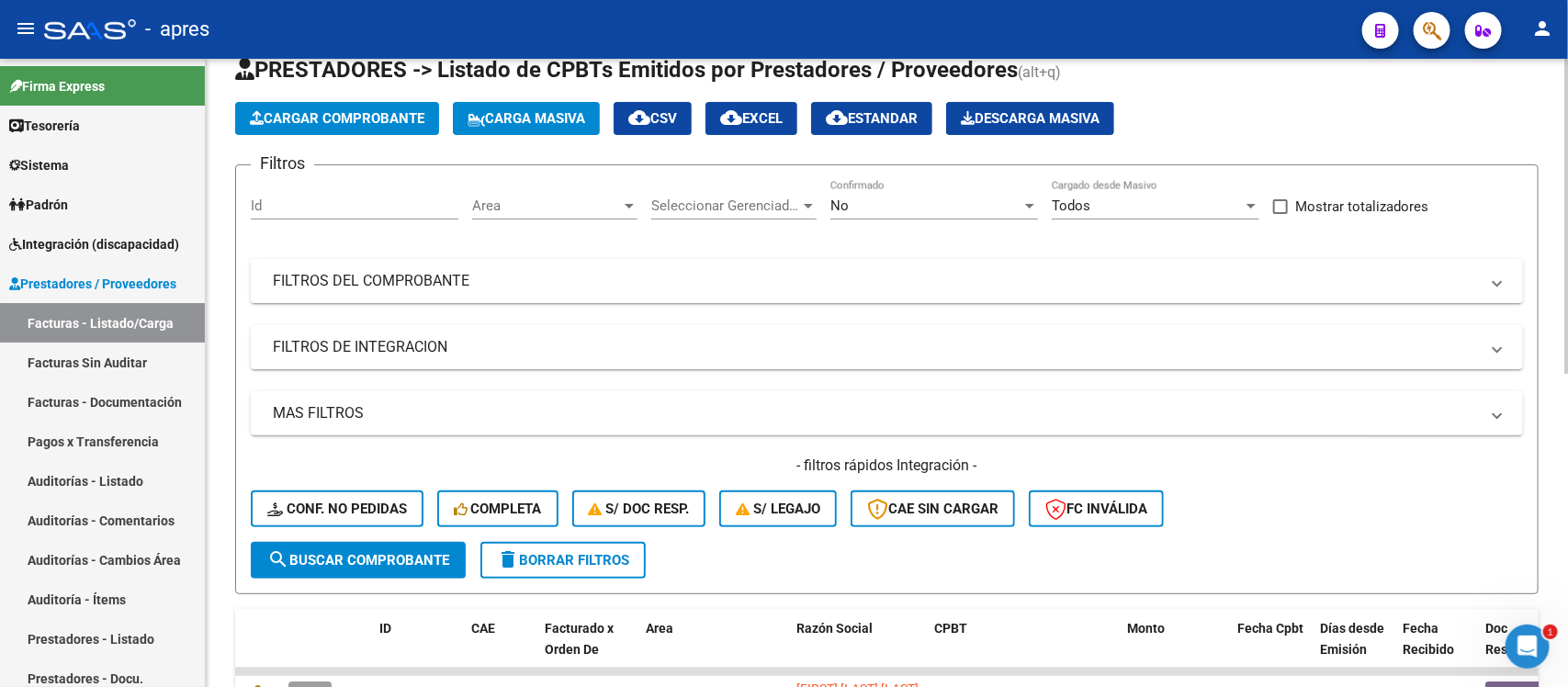 scroll, scrollTop: 52, scrollLeft: 0, axis: vertical 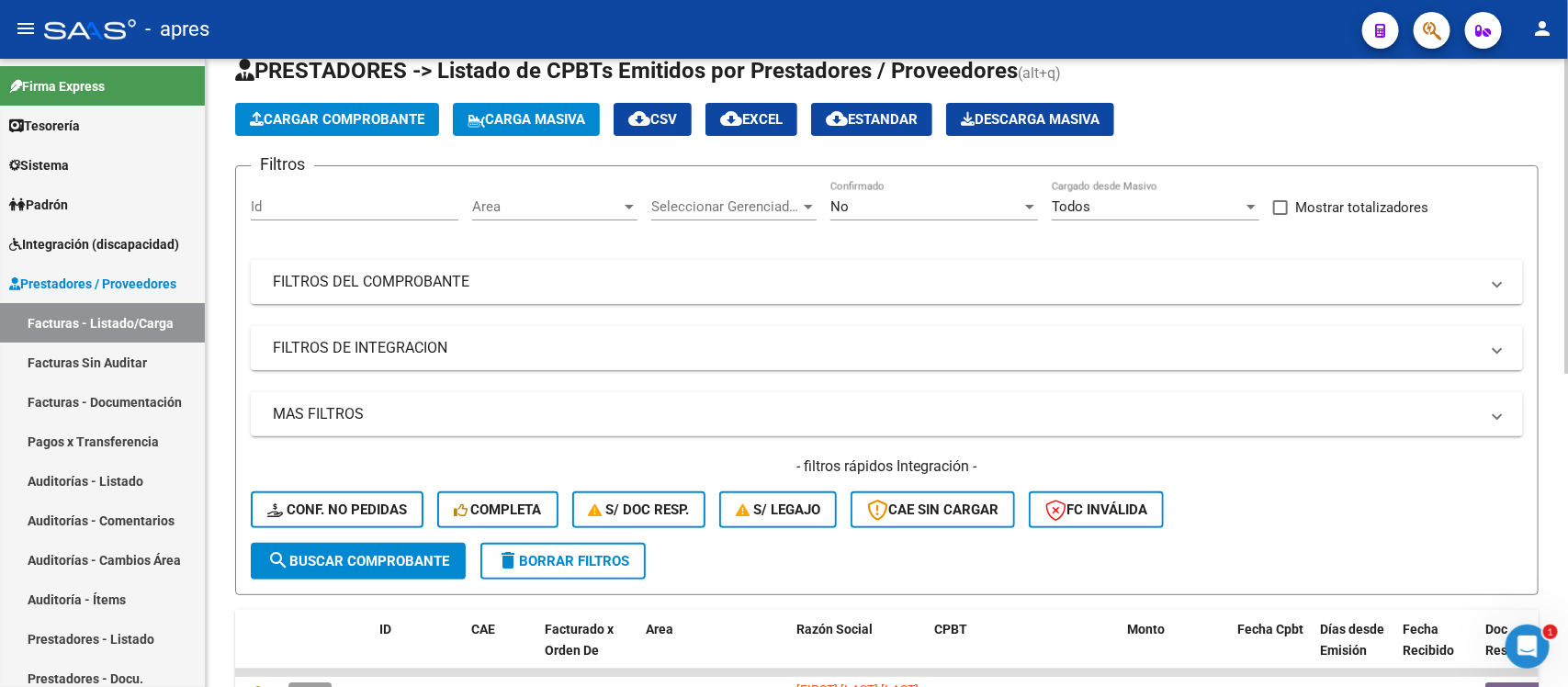 click on "Area" at bounding box center [547, 207] 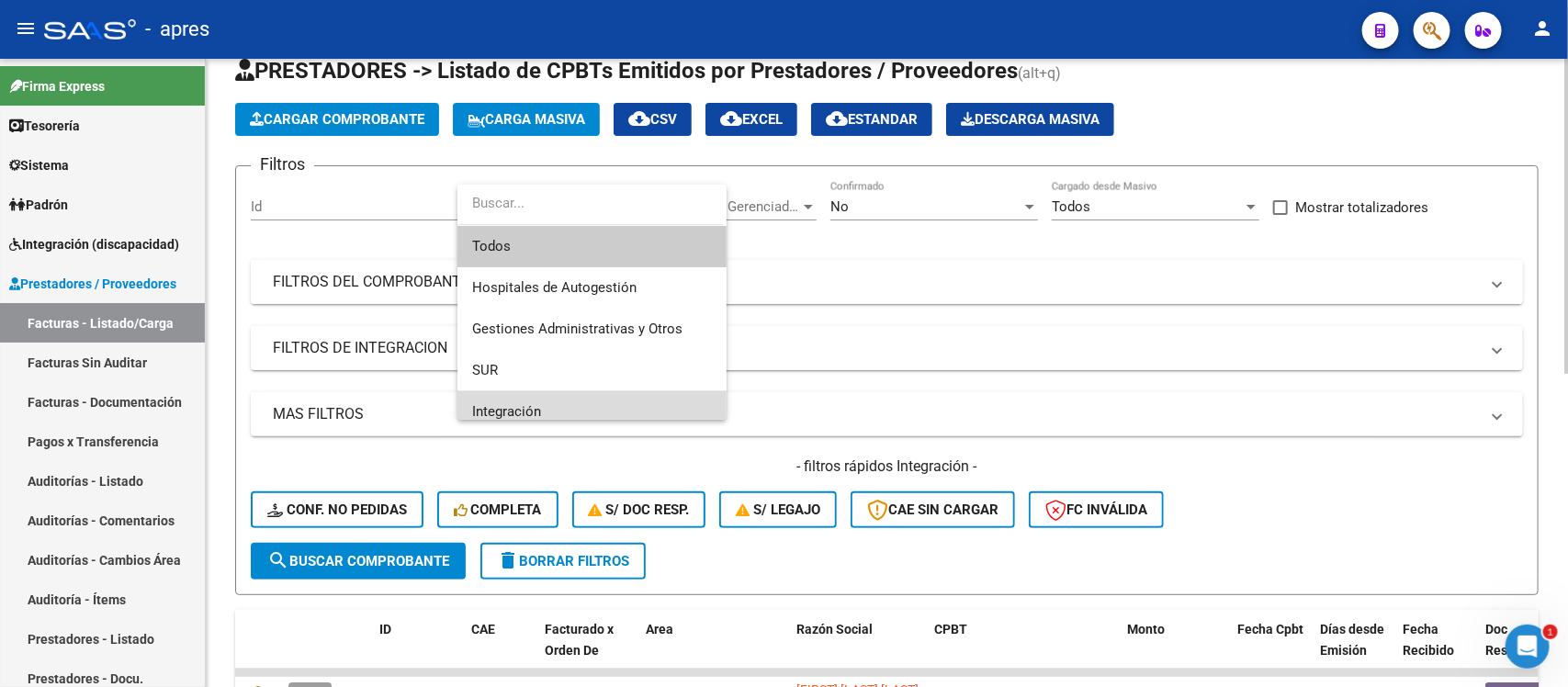 drag, startPoint x: 558, startPoint y: 402, endPoint x: 694, endPoint y: 281, distance: 182.03571 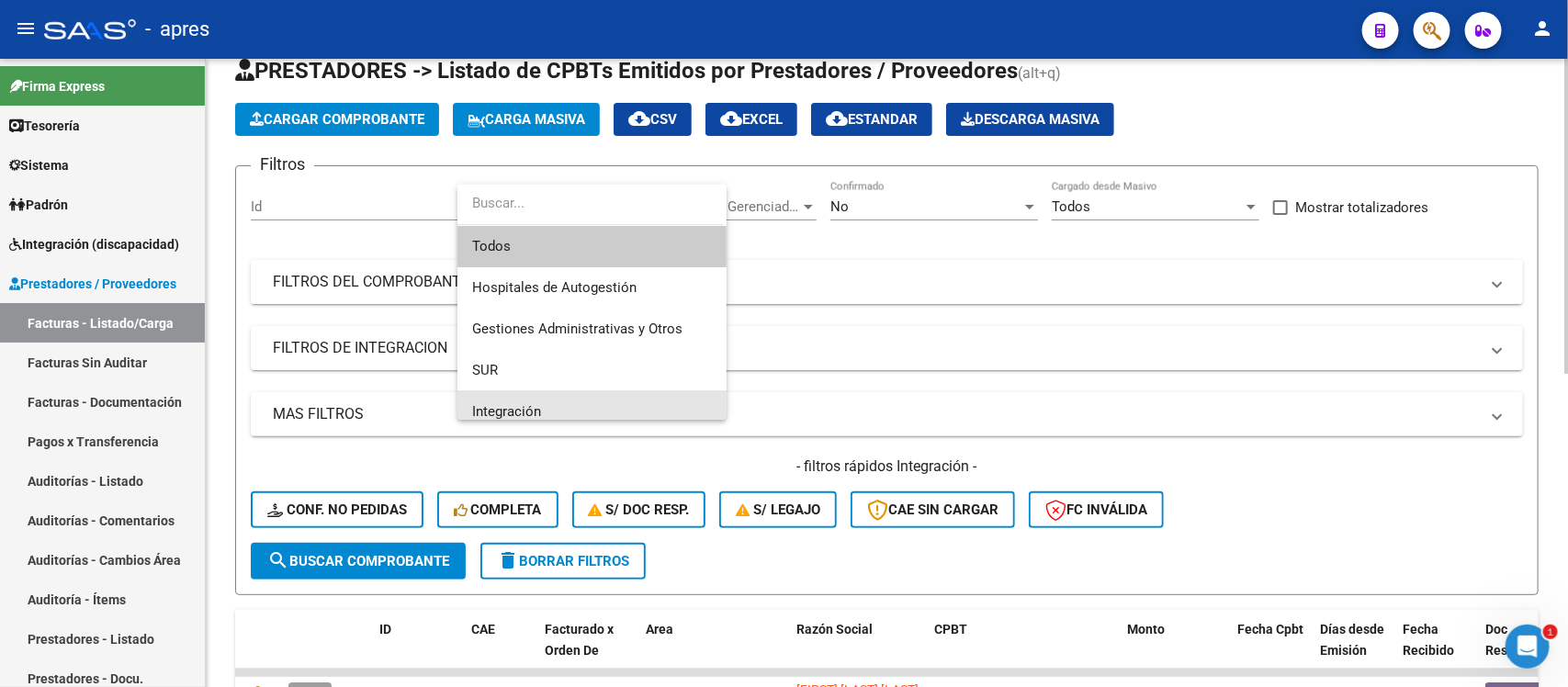 scroll, scrollTop: 12, scrollLeft: 0, axis: vertical 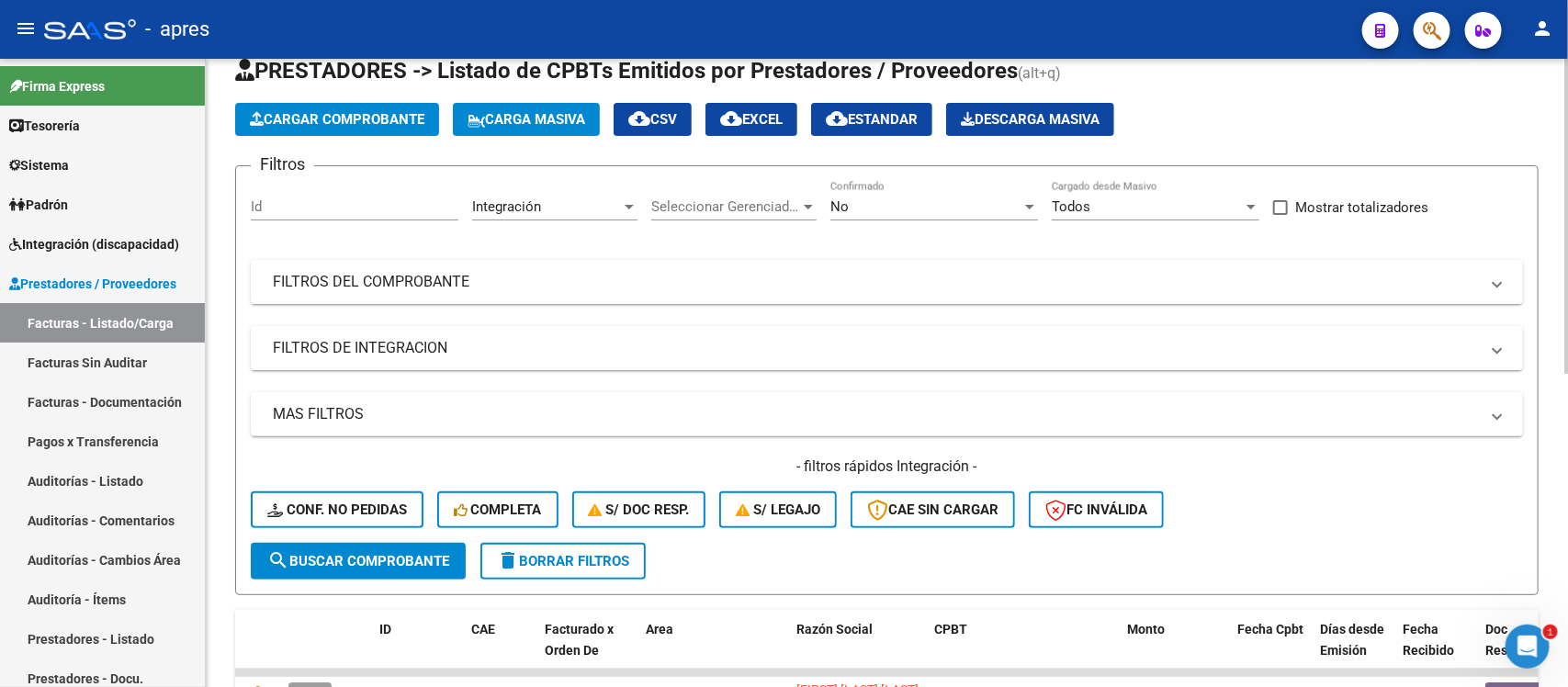 click on "Seleccionar Gerenciador Seleccionar Gerenciador" 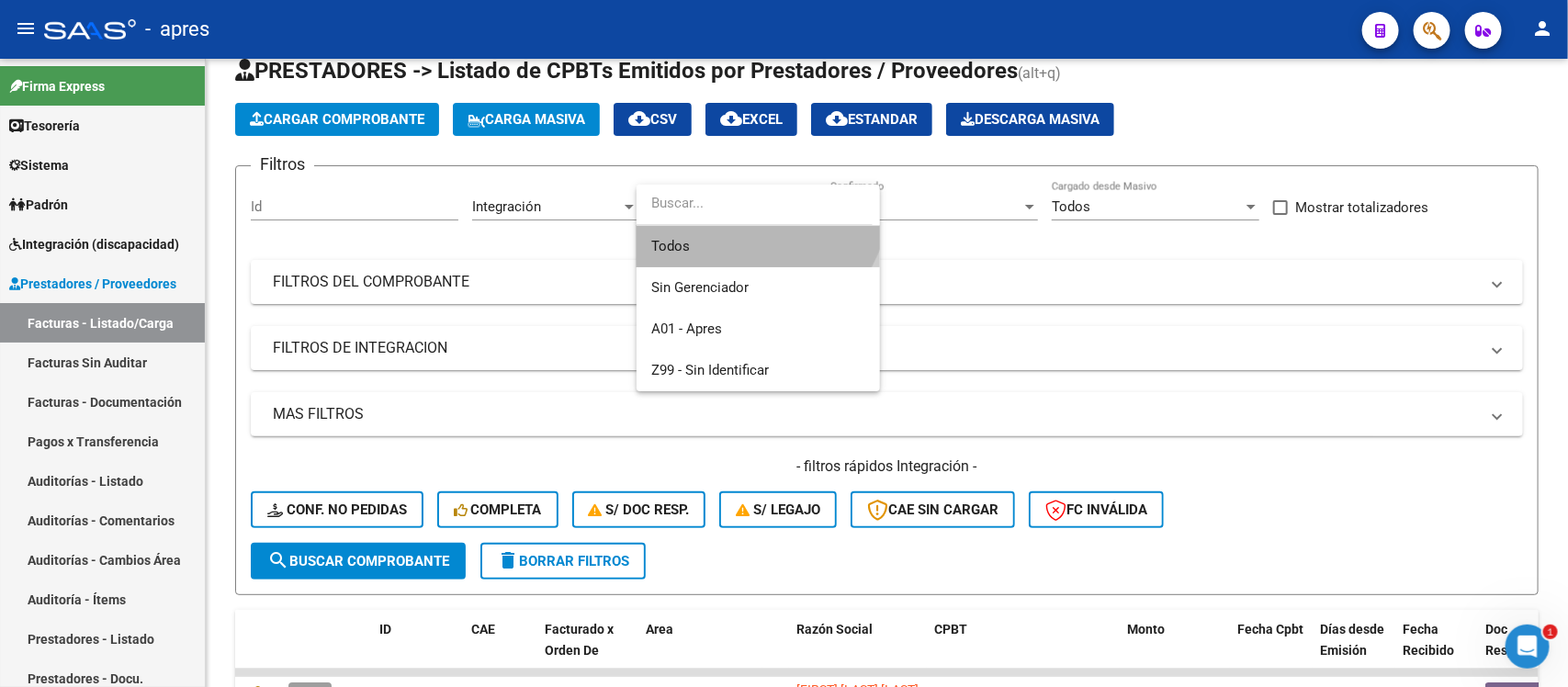 click on "Todos" at bounding box center (758, 246) 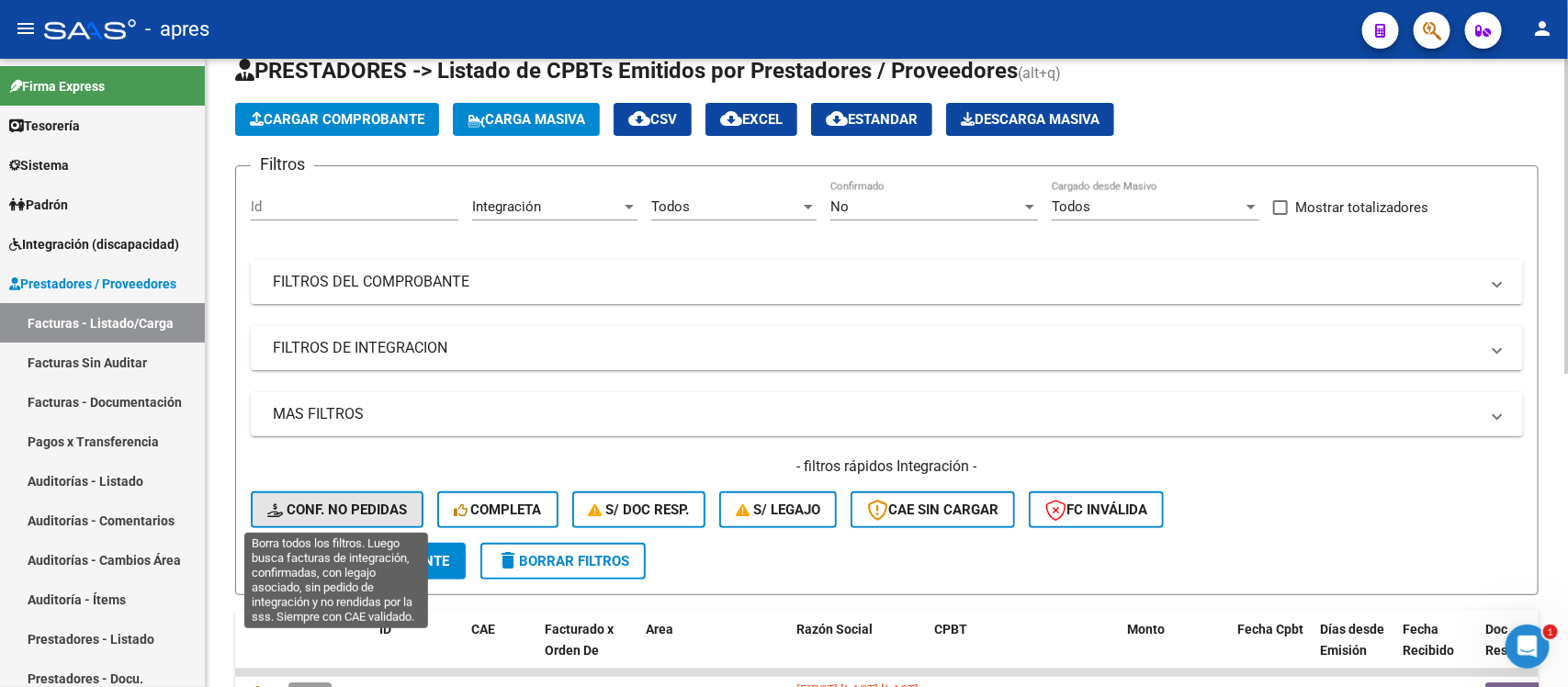 click on "Conf. no pedidas" 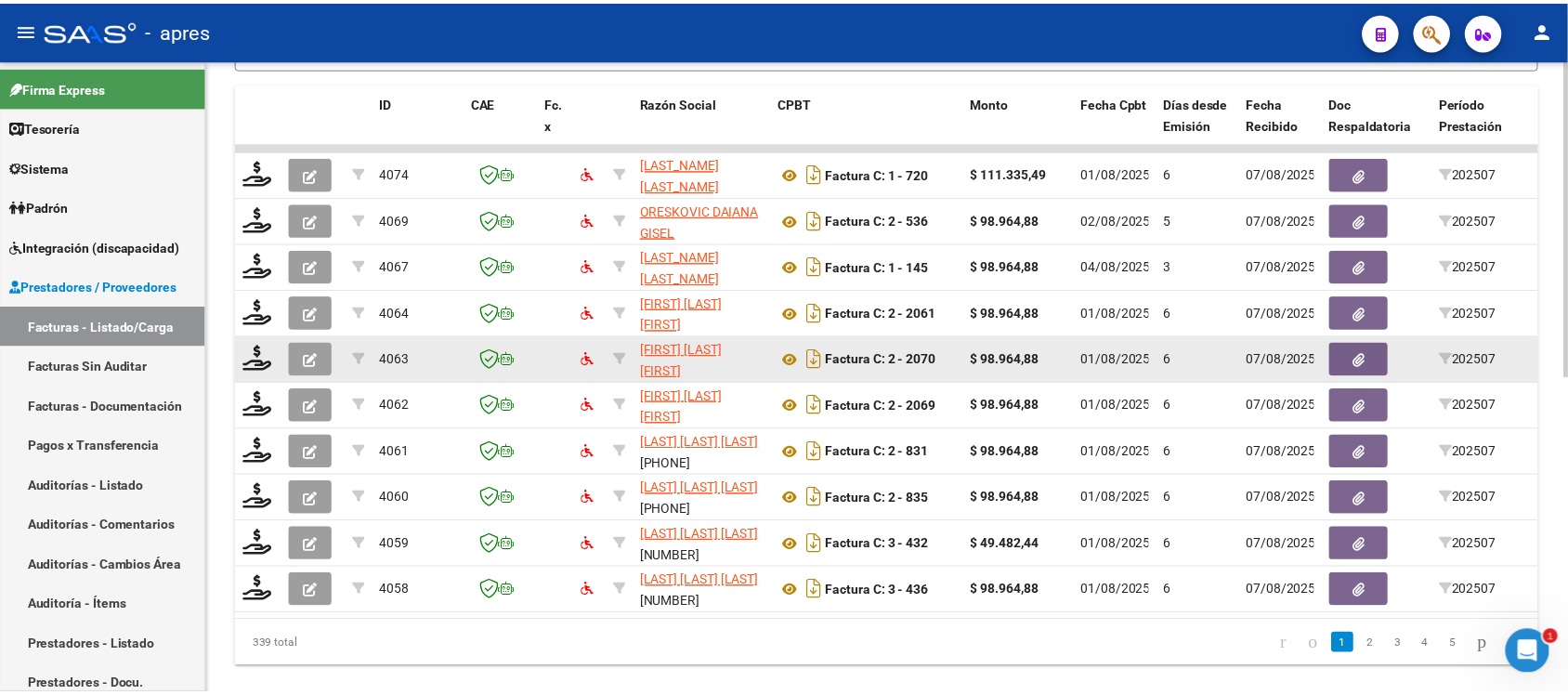 scroll, scrollTop: 634, scrollLeft: 0, axis: vertical 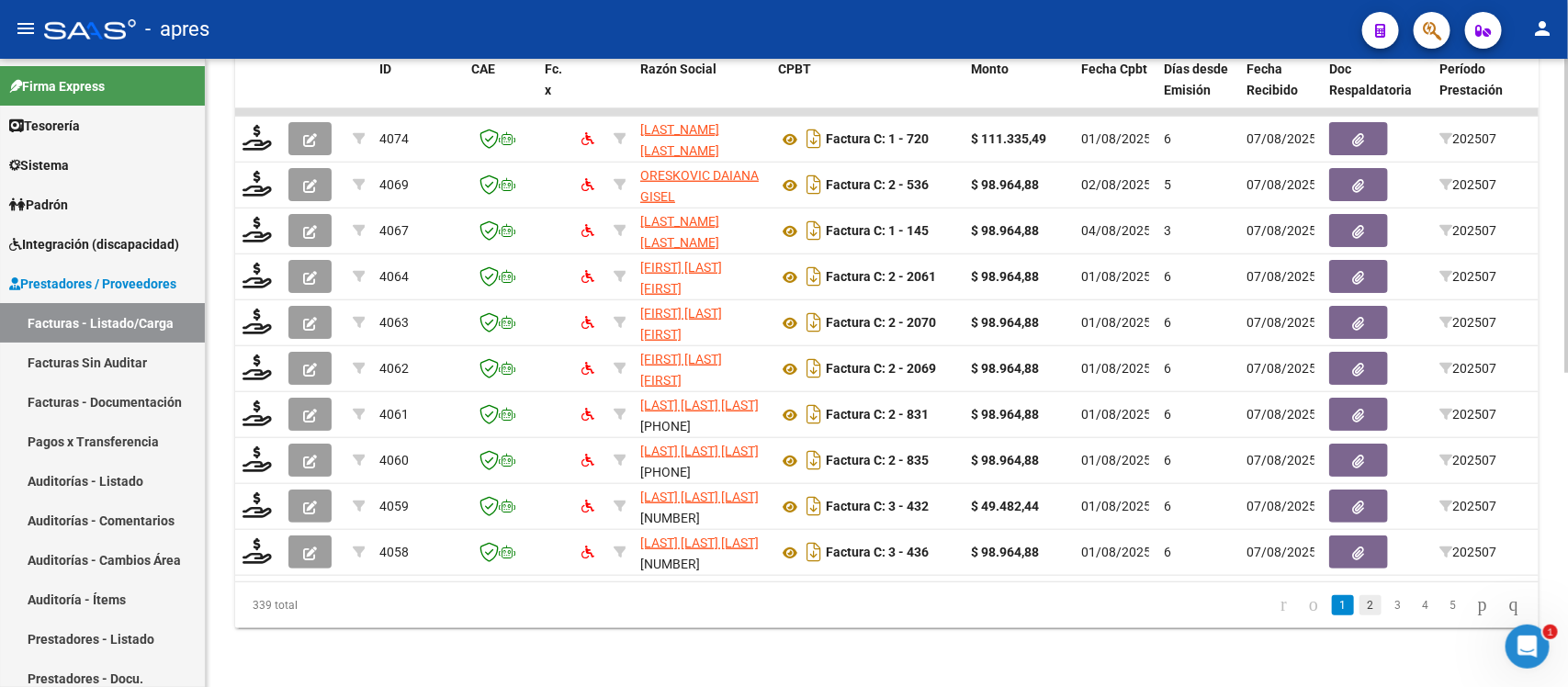 click on "2" 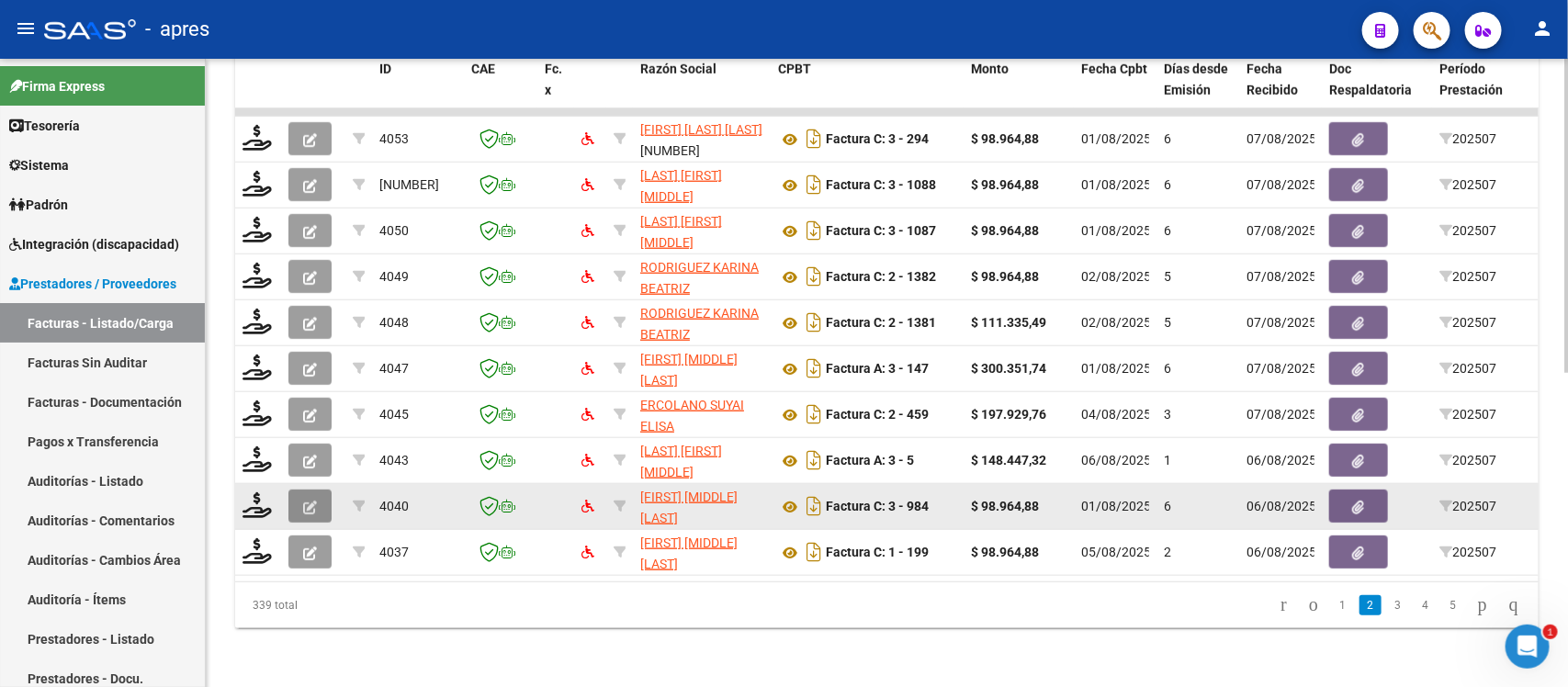 click 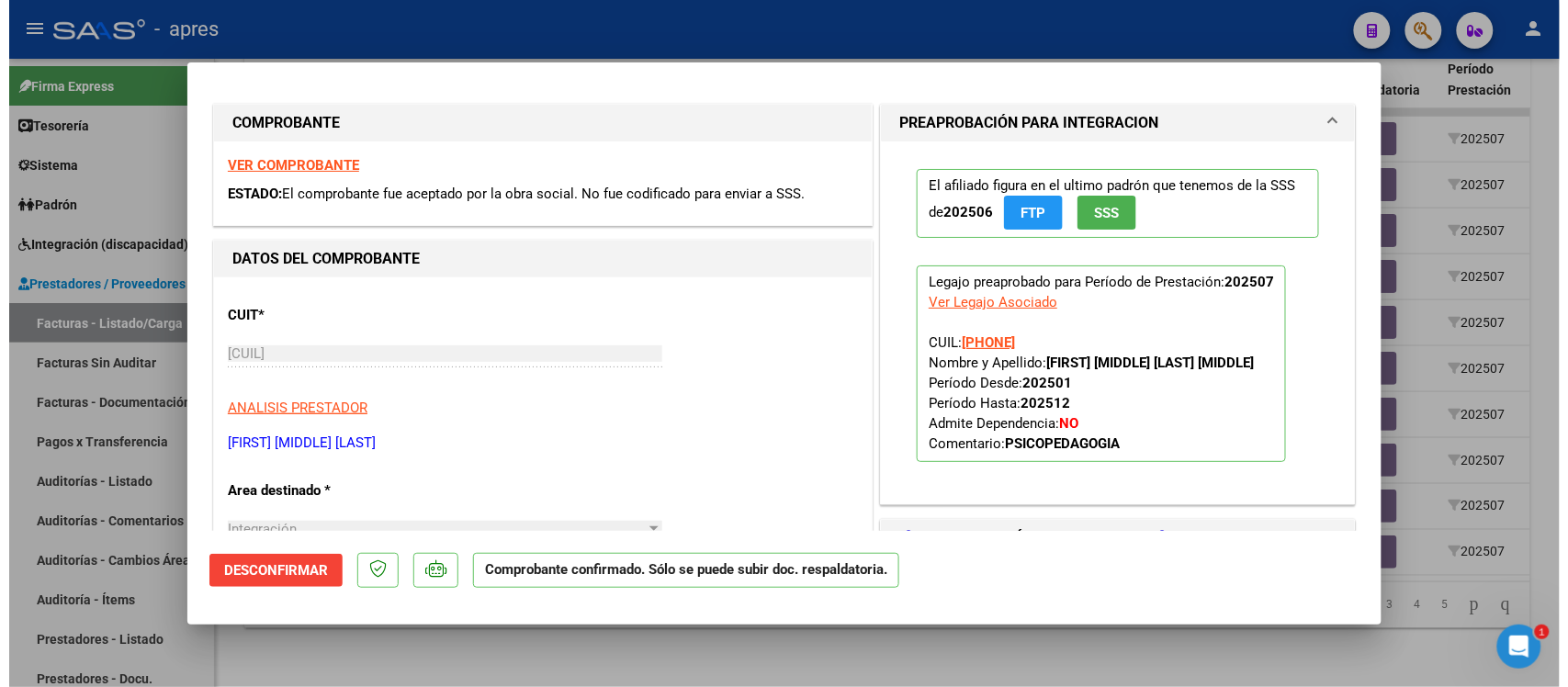 scroll, scrollTop: 0, scrollLeft: 0, axis: both 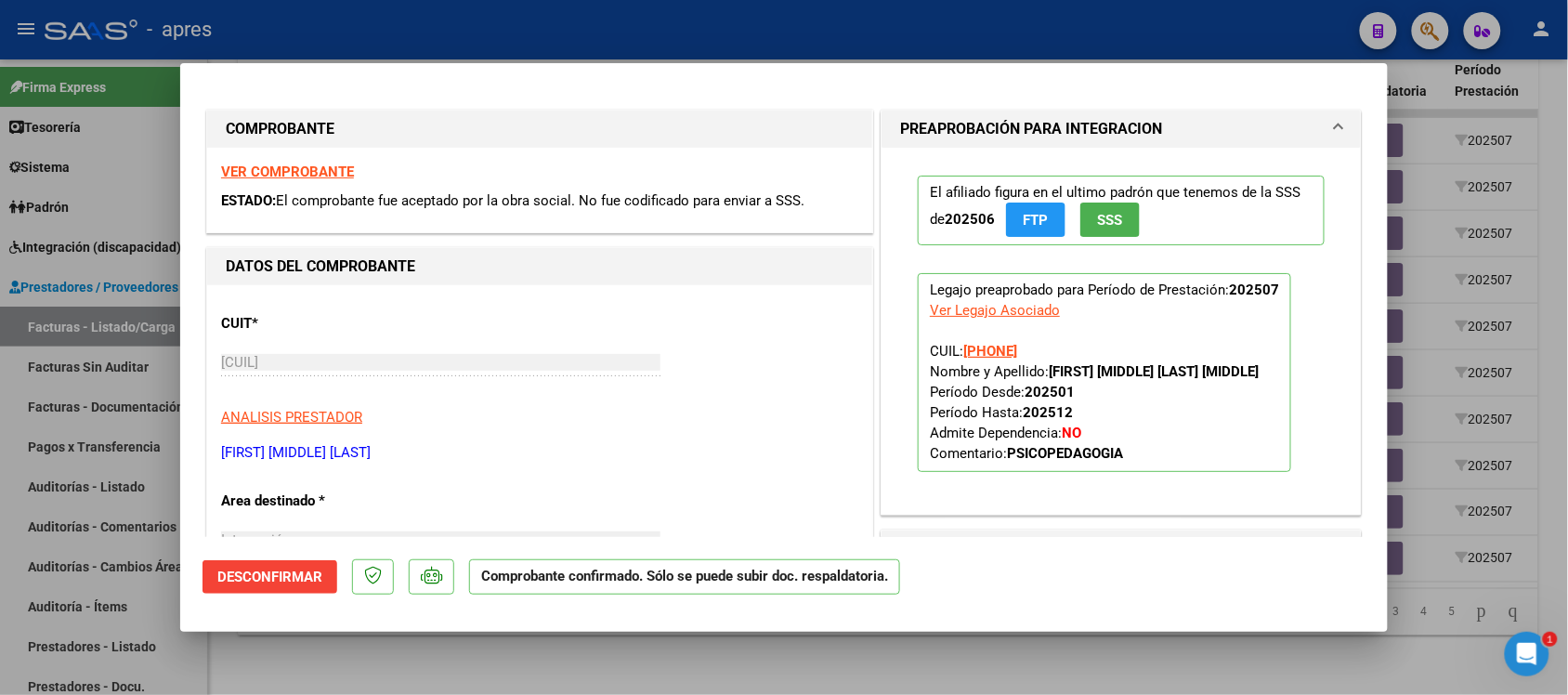 click on "VER COMPROBANTE" at bounding box center (287, 172) 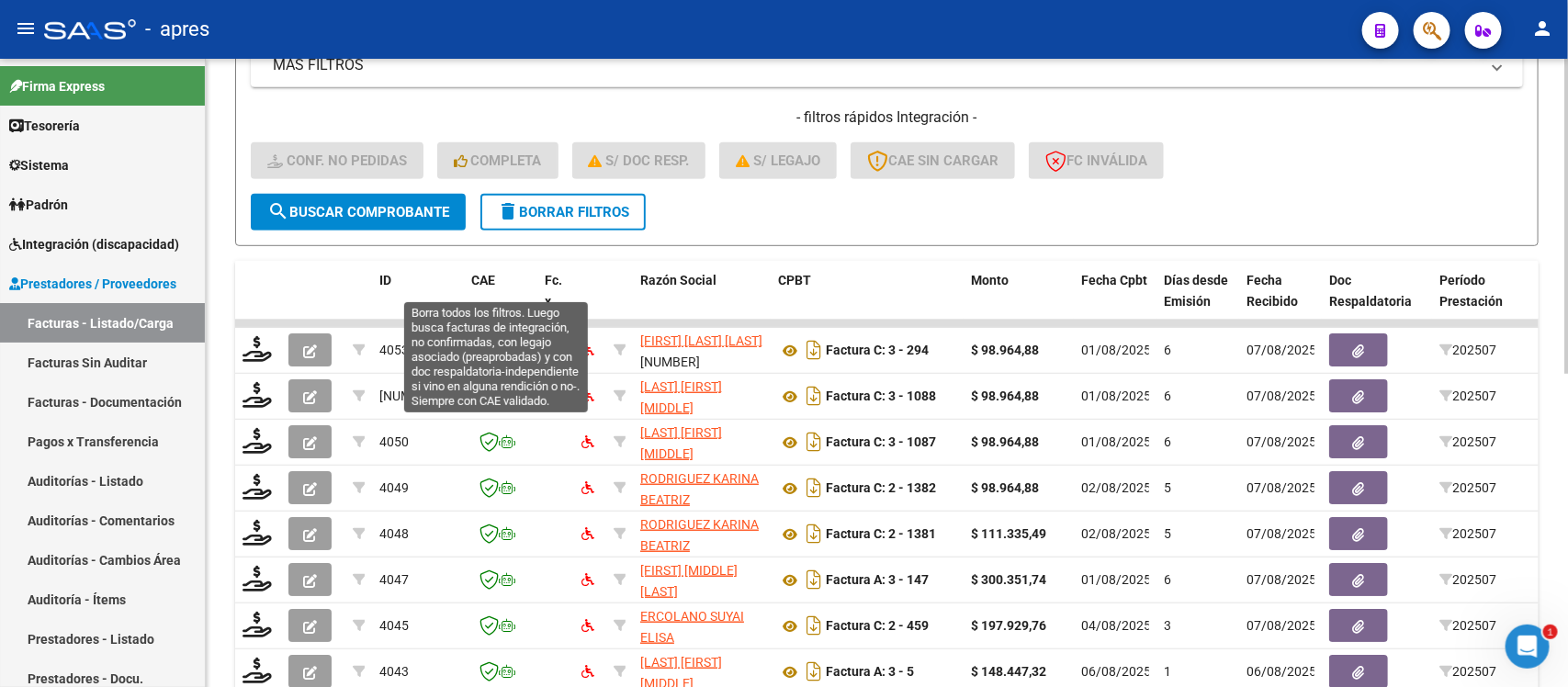 scroll, scrollTop: 282, scrollLeft: 0, axis: vertical 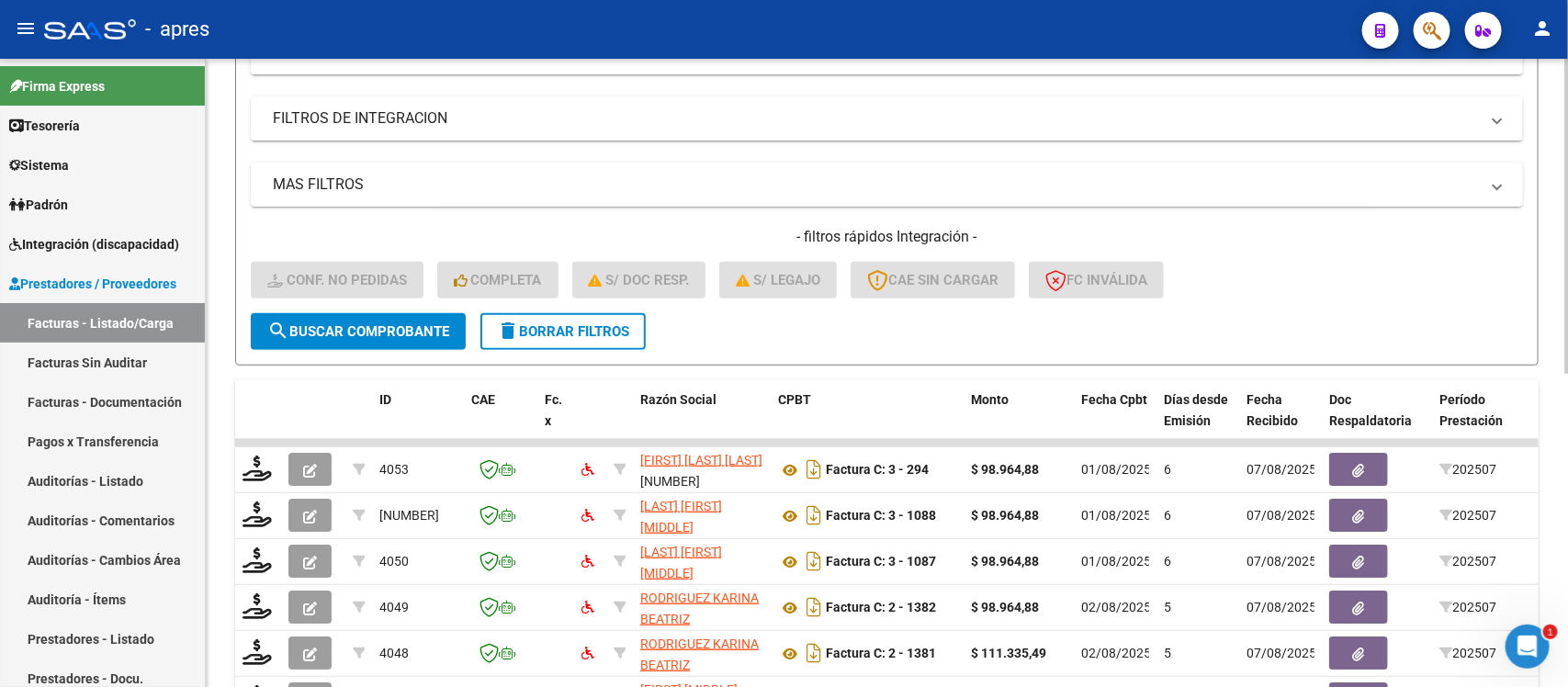 drag, startPoint x: 535, startPoint y: 331, endPoint x: 519, endPoint y: 299, distance: 35.777088 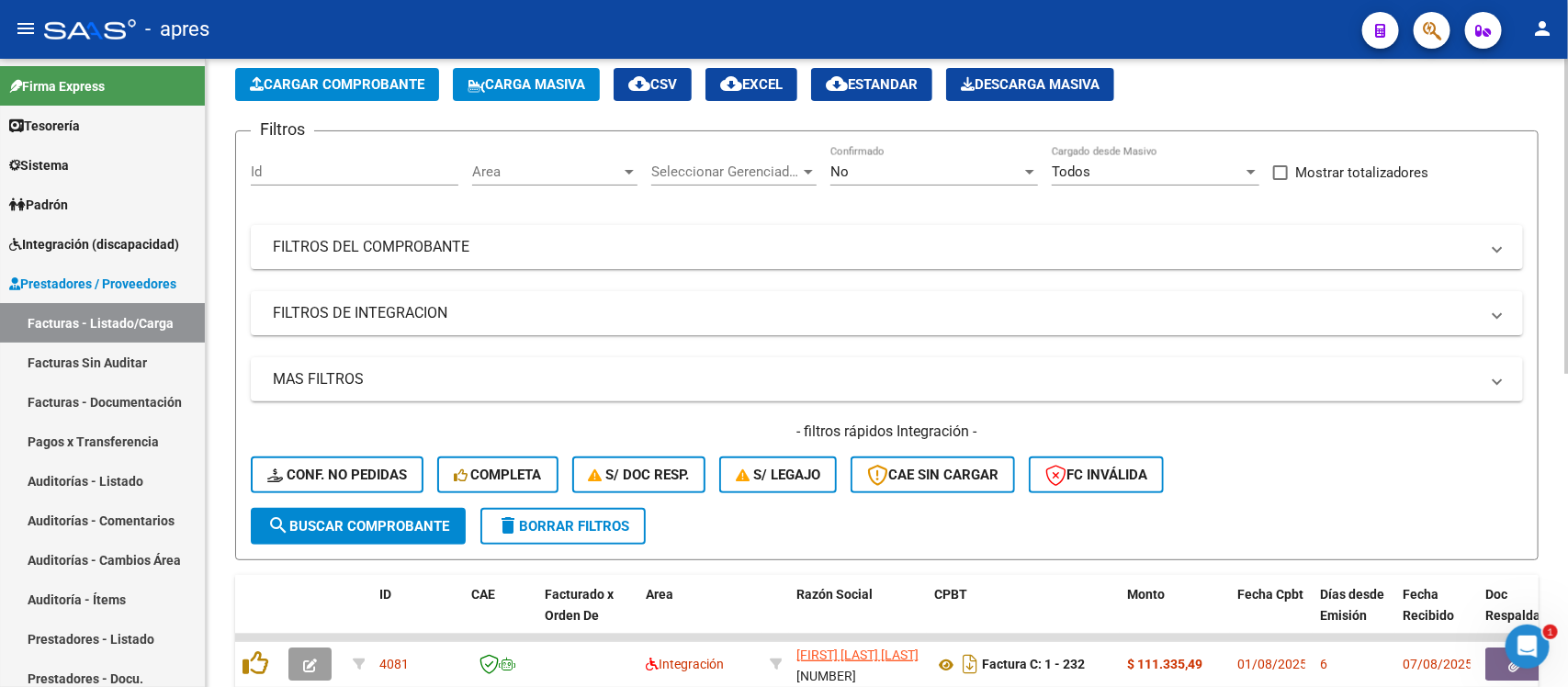 scroll, scrollTop: 0, scrollLeft: 0, axis: both 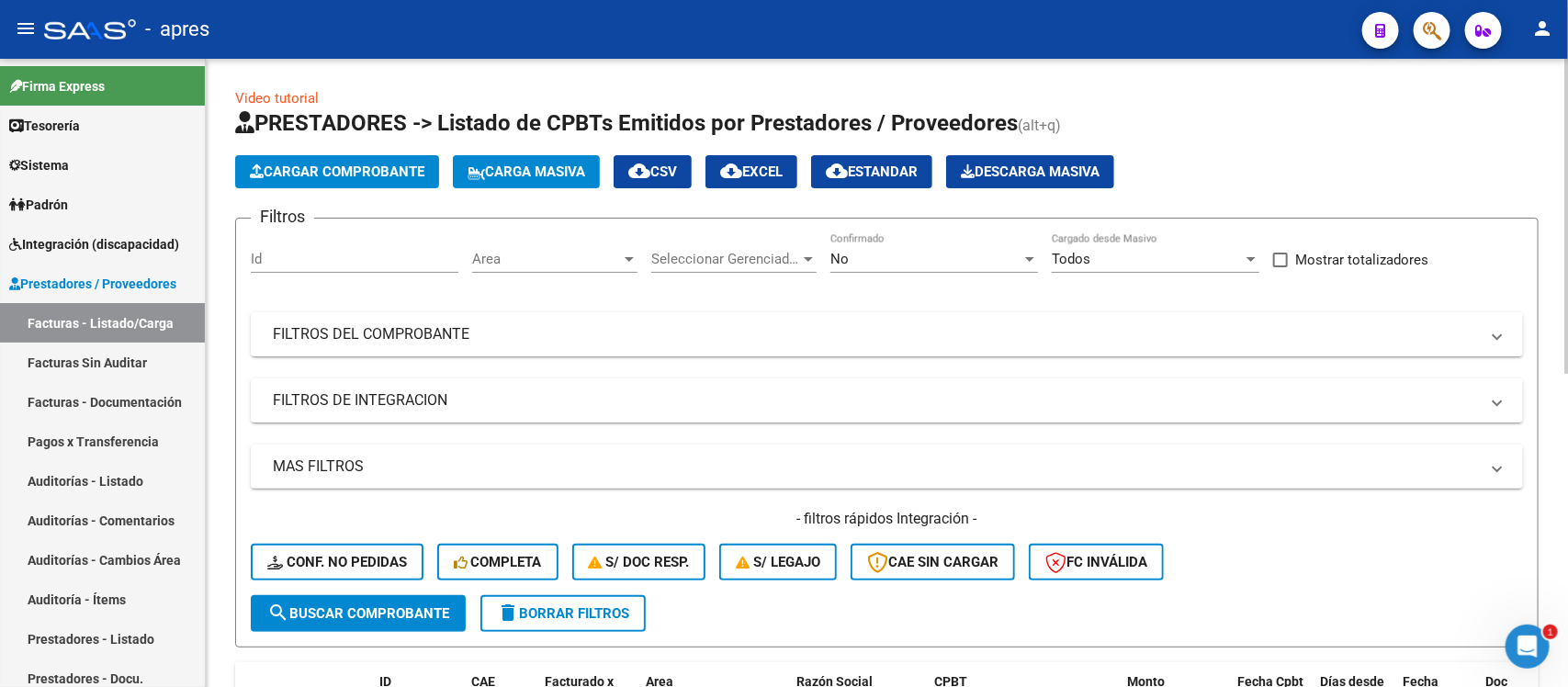 click on "Area" at bounding box center (547, 259) 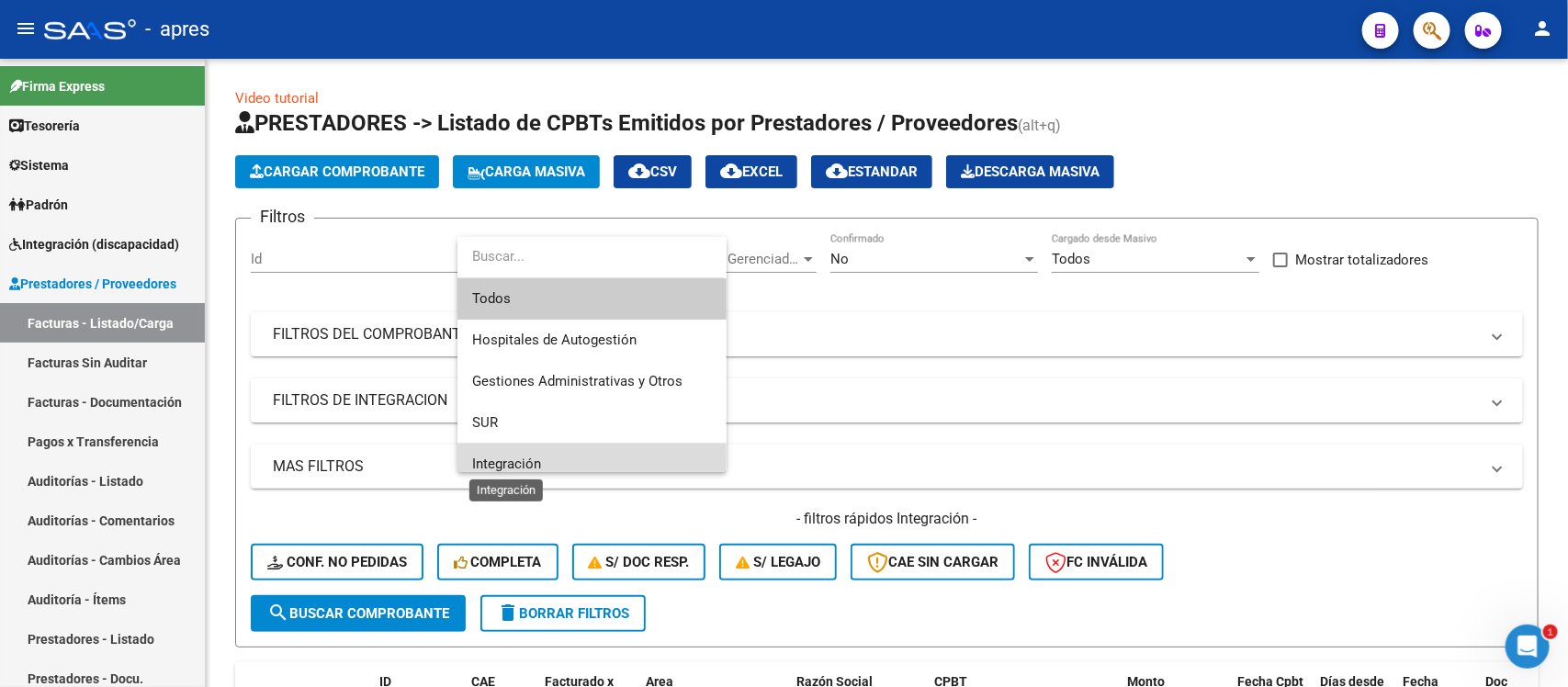 click on "Integración" at bounding box center (506, 464) 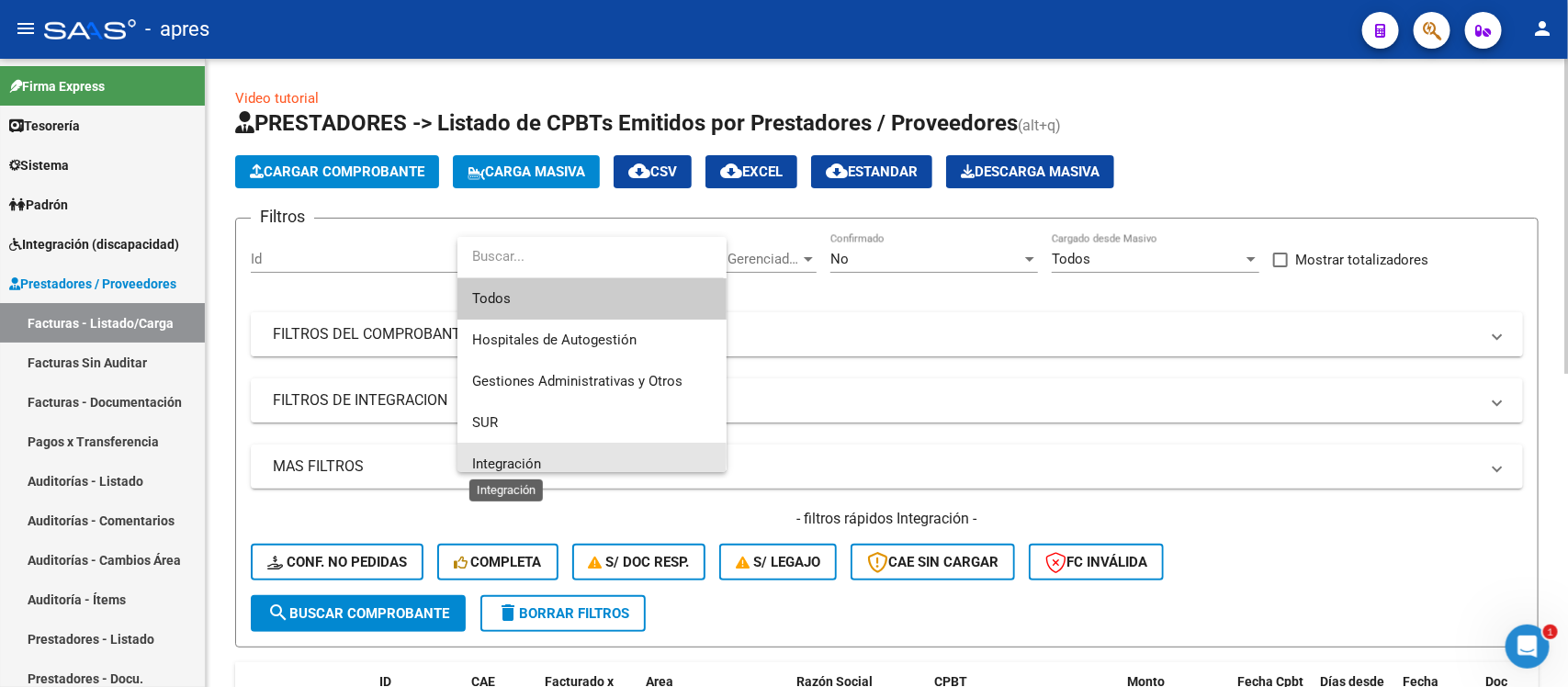 scroll, scrollTop: 12, scrollLeft: 0, axis: vertical 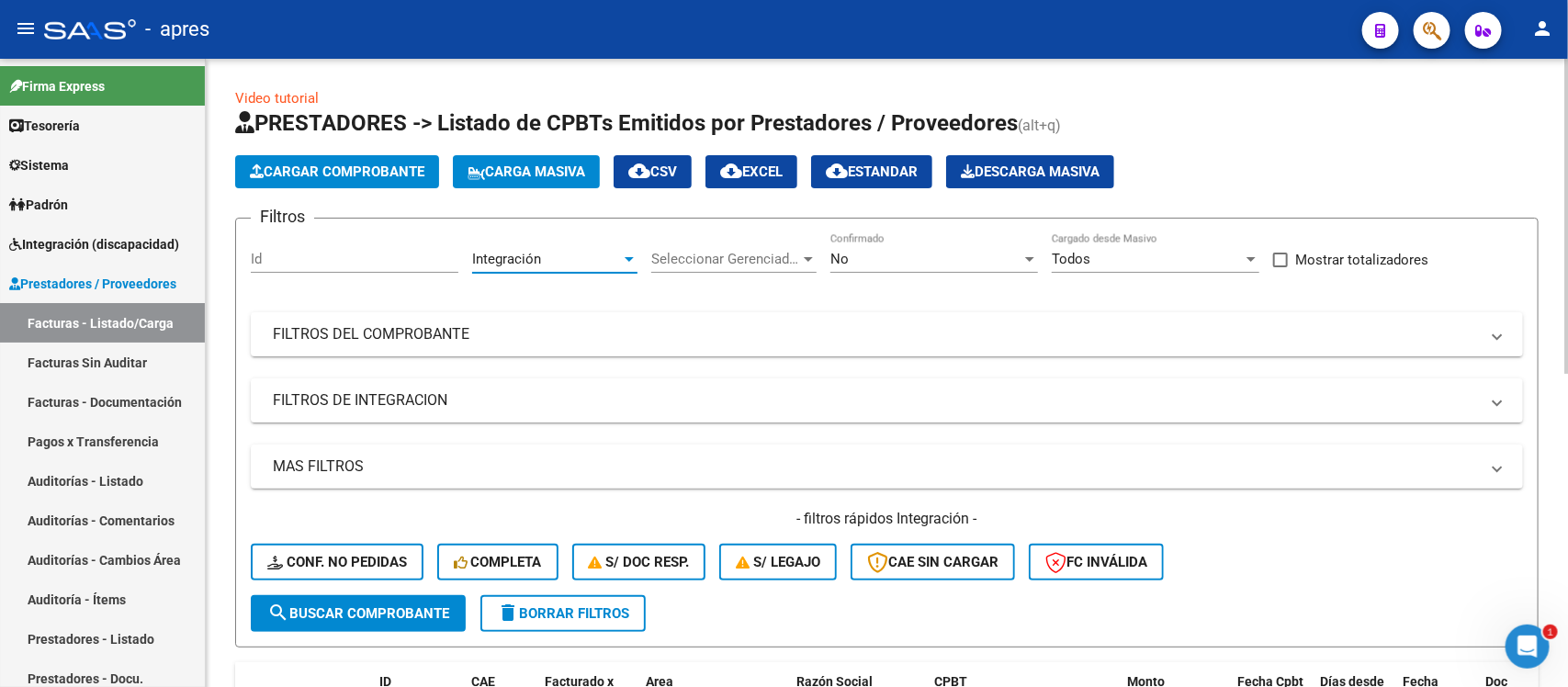 click on "Seleccionar Gerenciador" at bounding box center [726, 259] 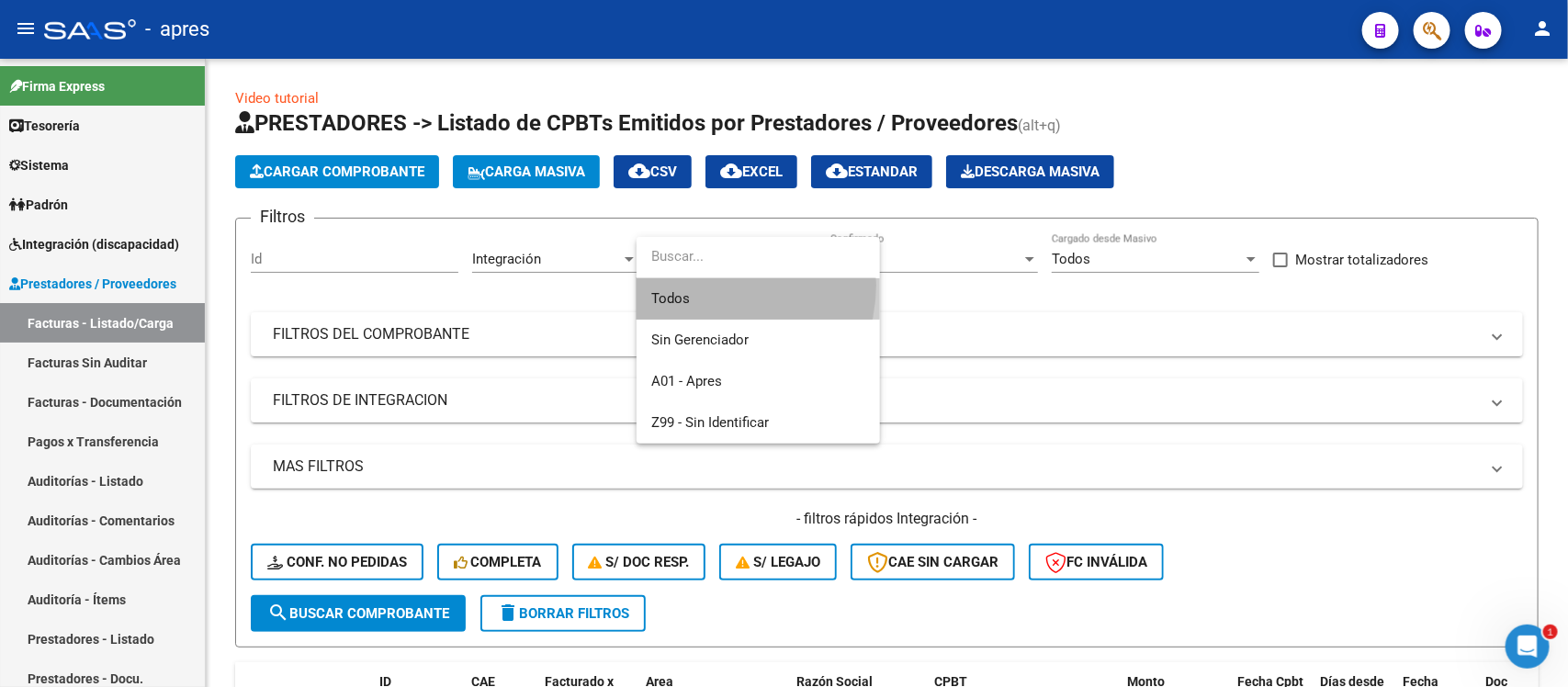 click on "Todos" at bounding box center [758, 298] 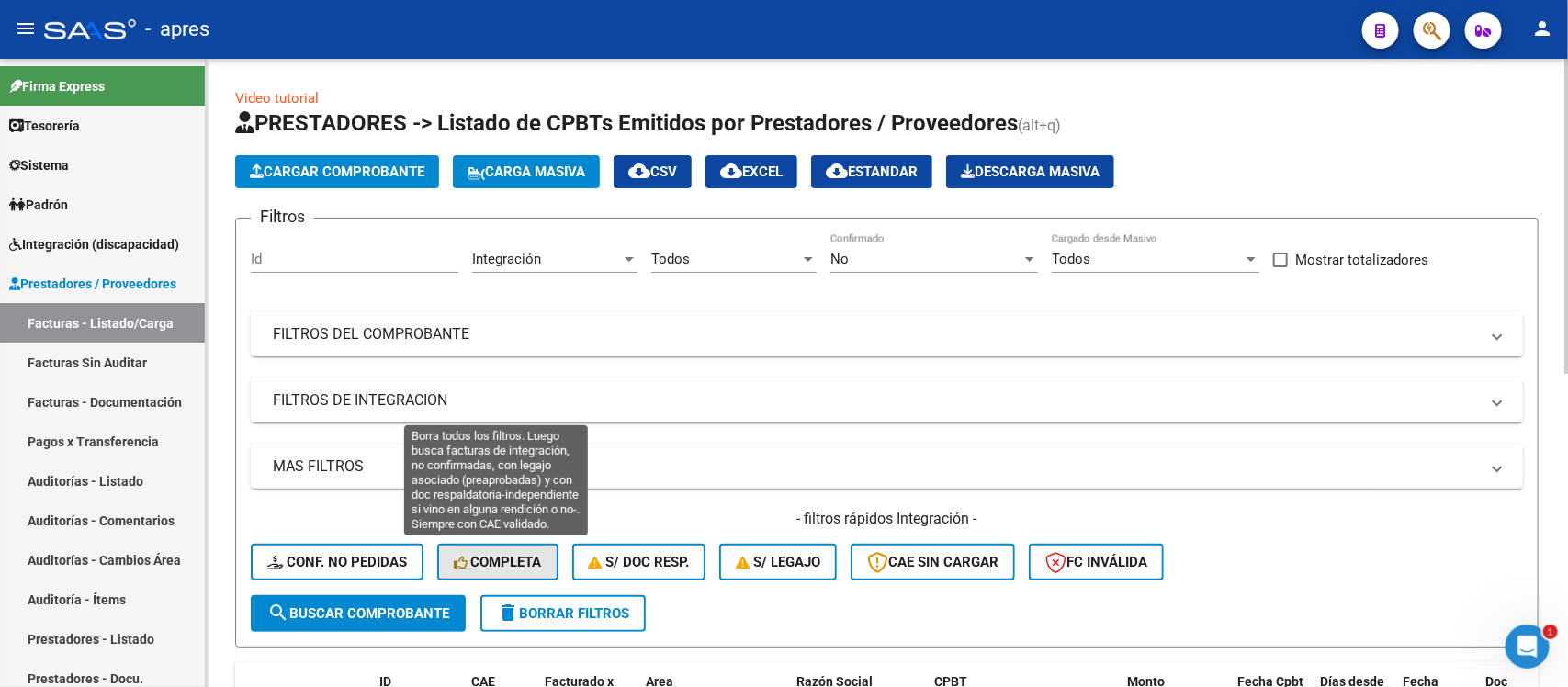 click on "Completa" 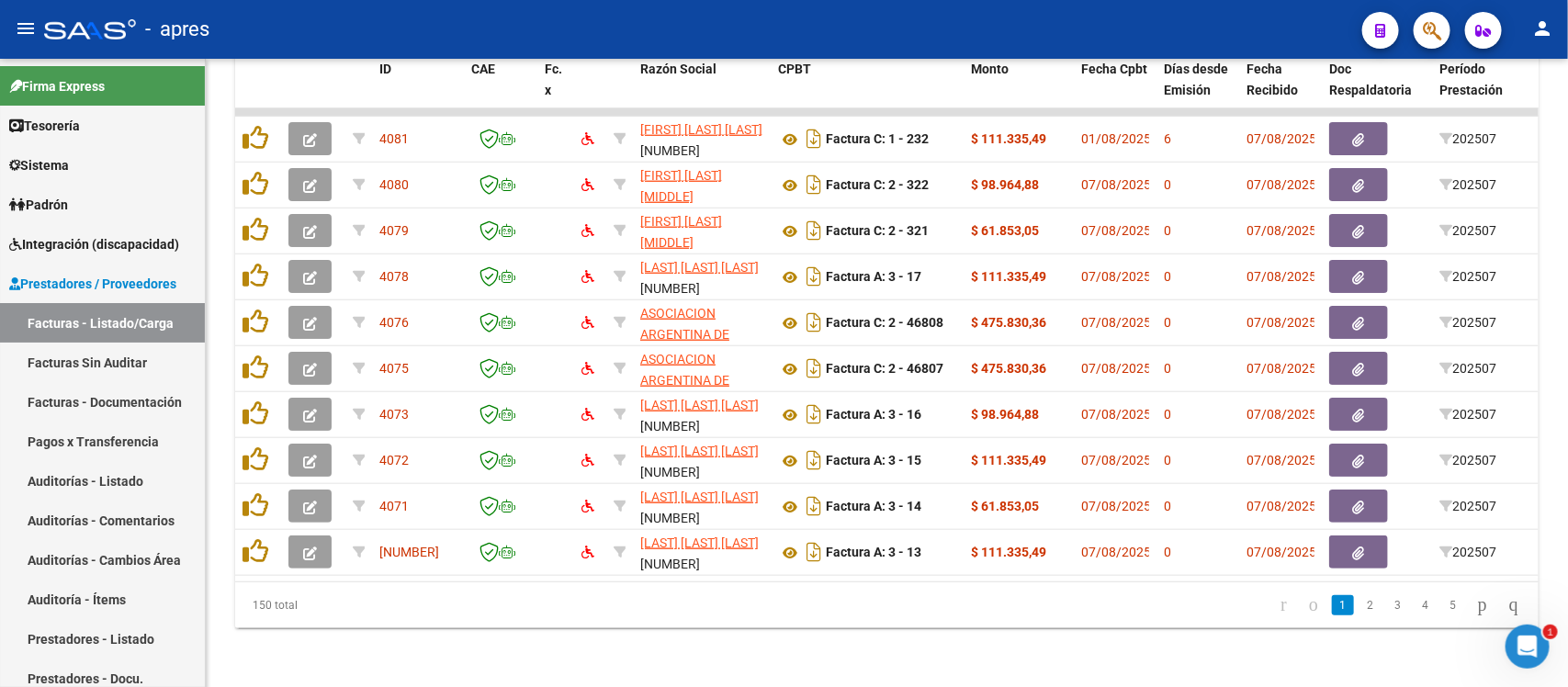 scroll, scrollTop: 626, scrollLeft: 0, axis: vertical 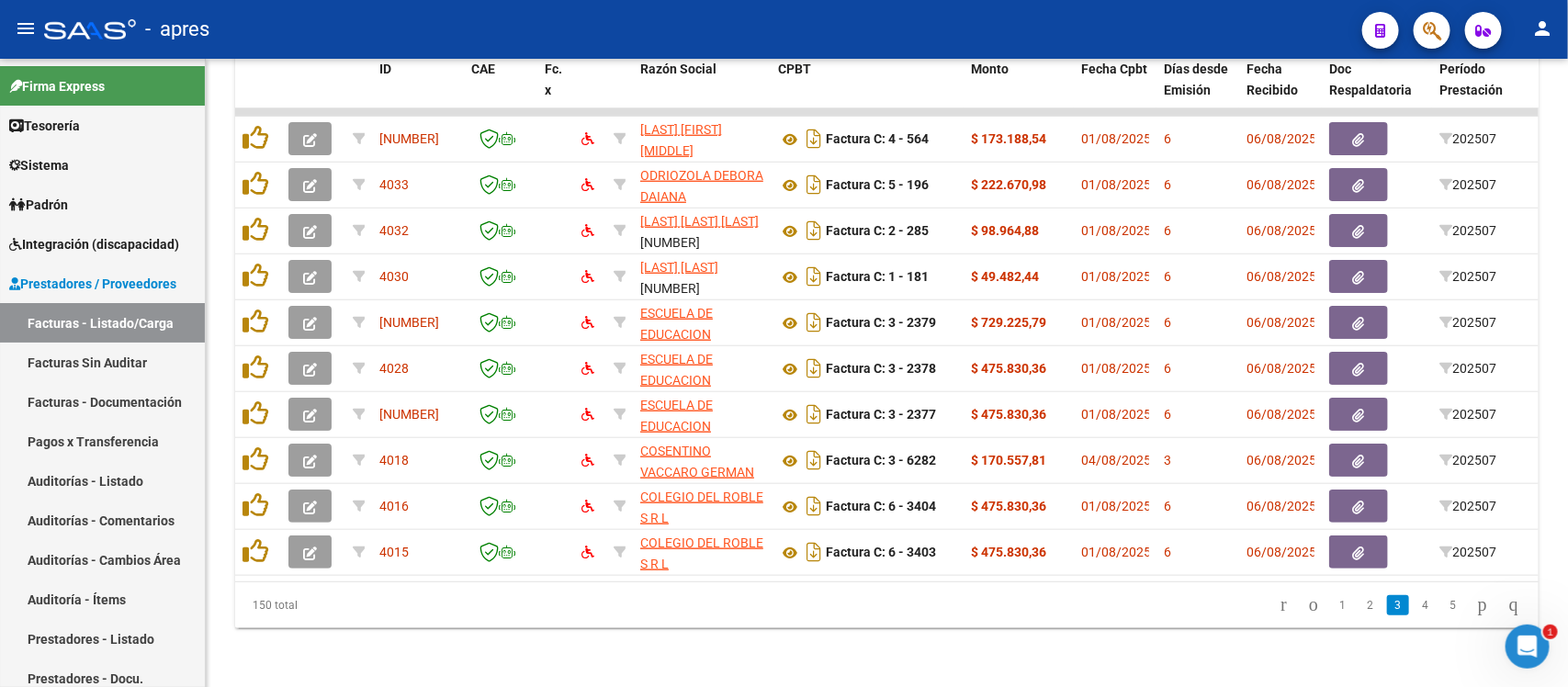 click on "2" 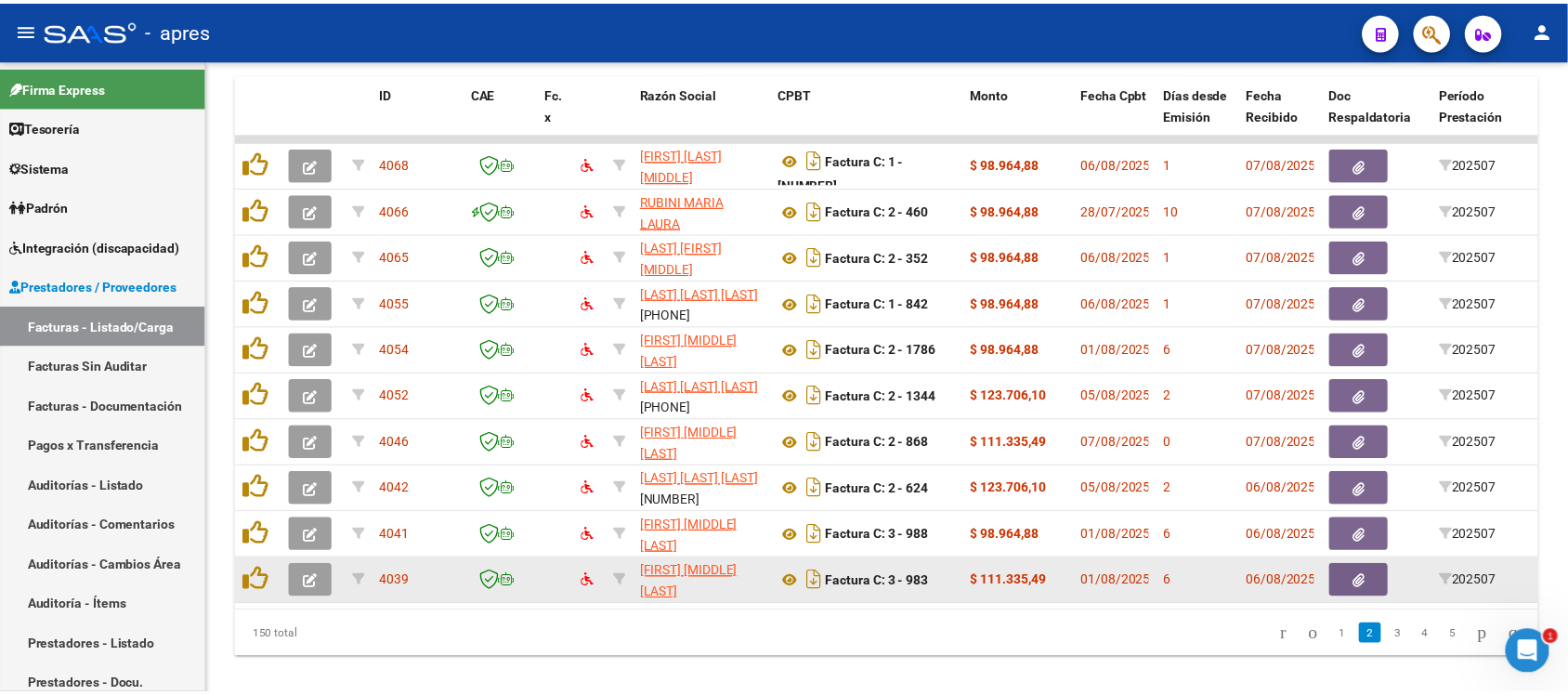 scroll, scrollTop: 634, scrollLeft: 0, axis: vertical 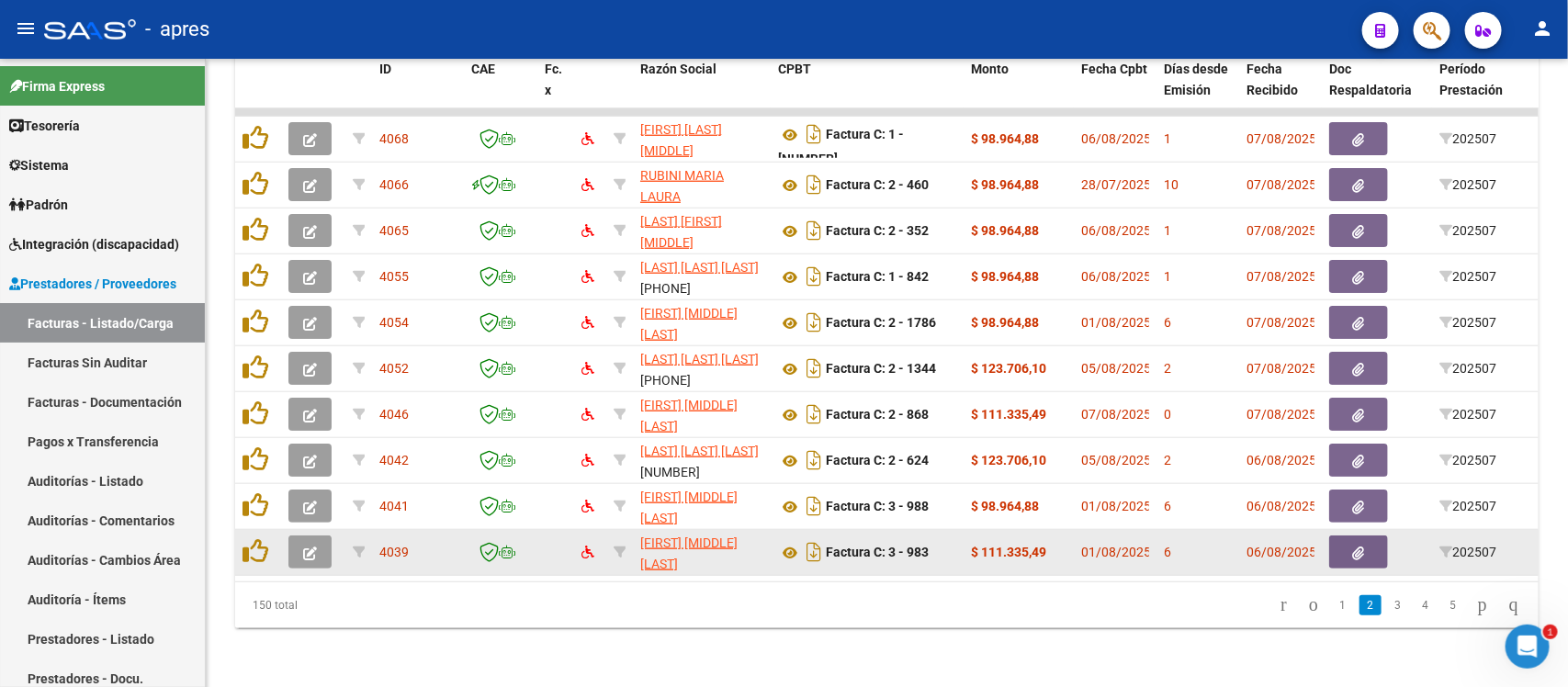 click 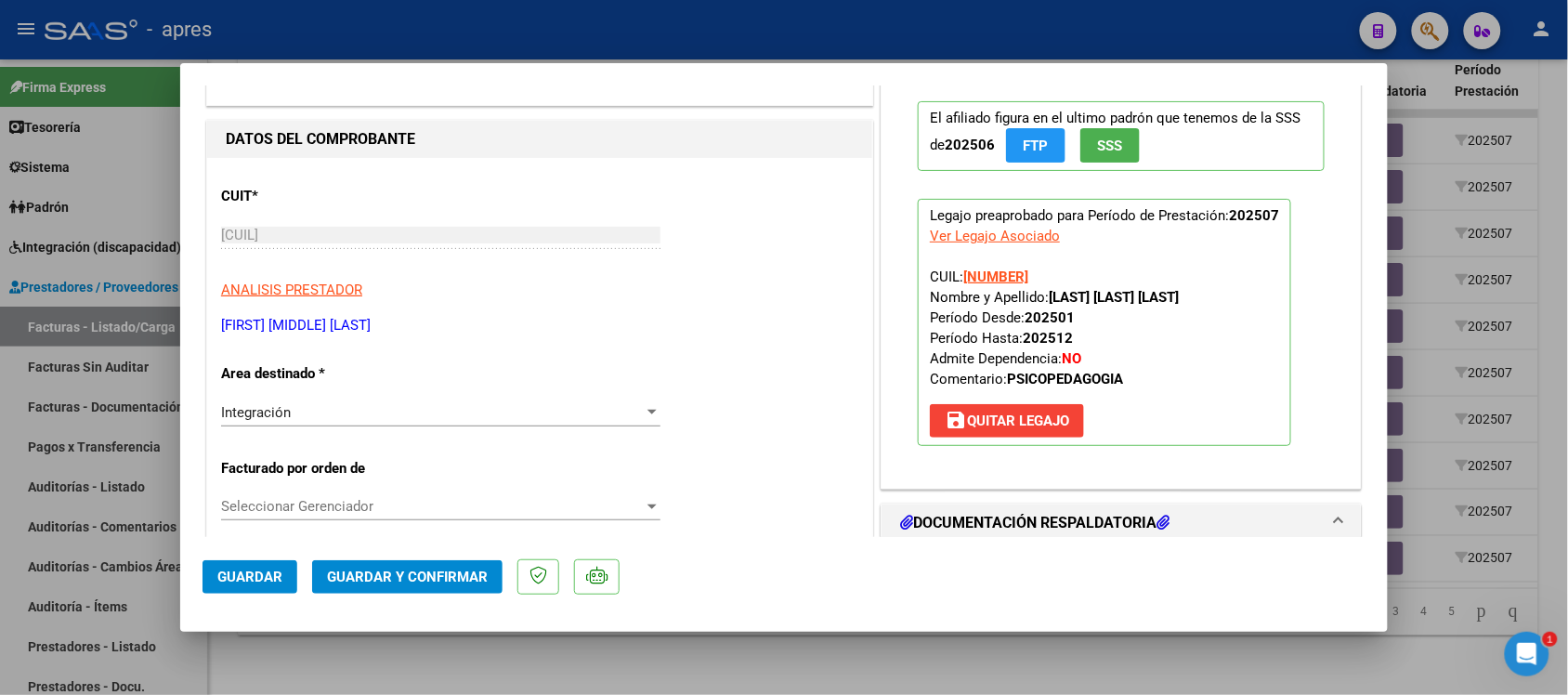scroll, scrollTop: 465, scrollLeft: 0, axis: vertical 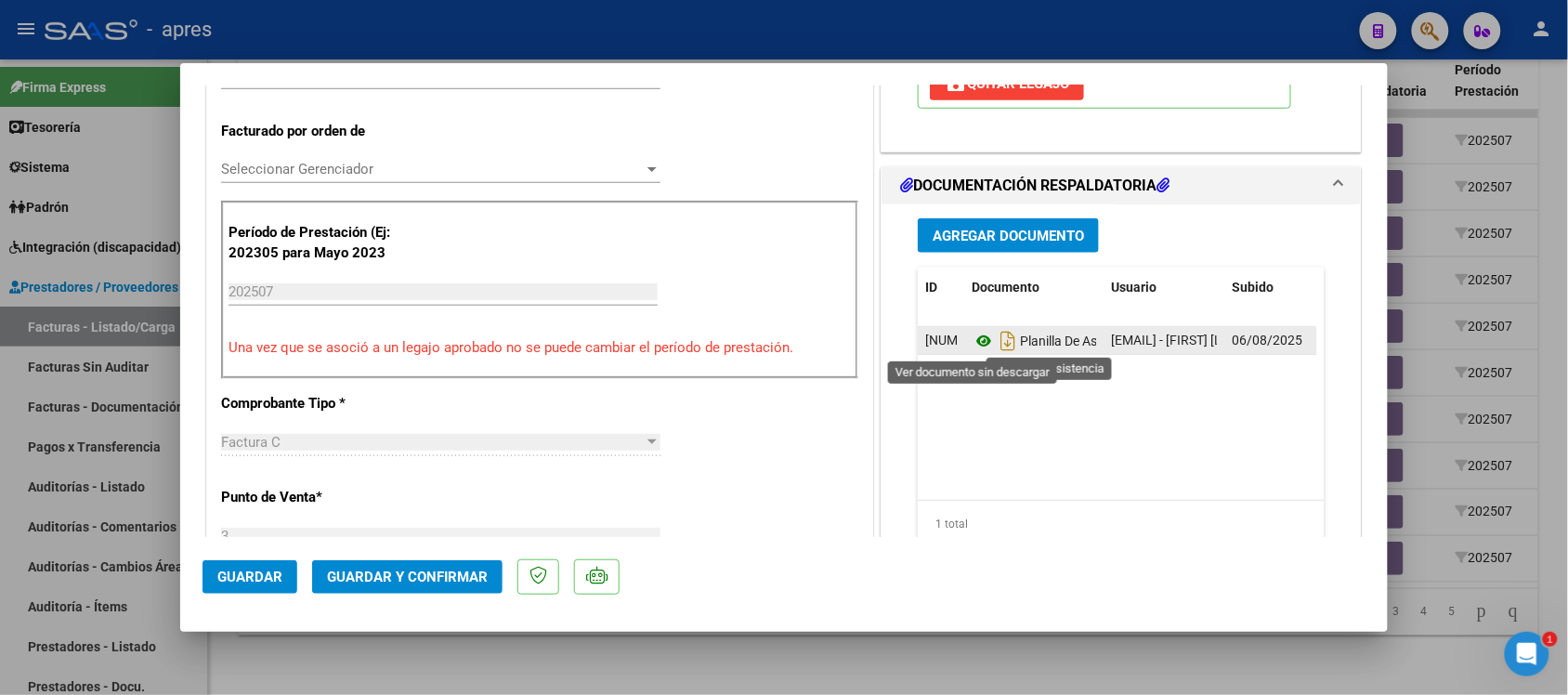 click 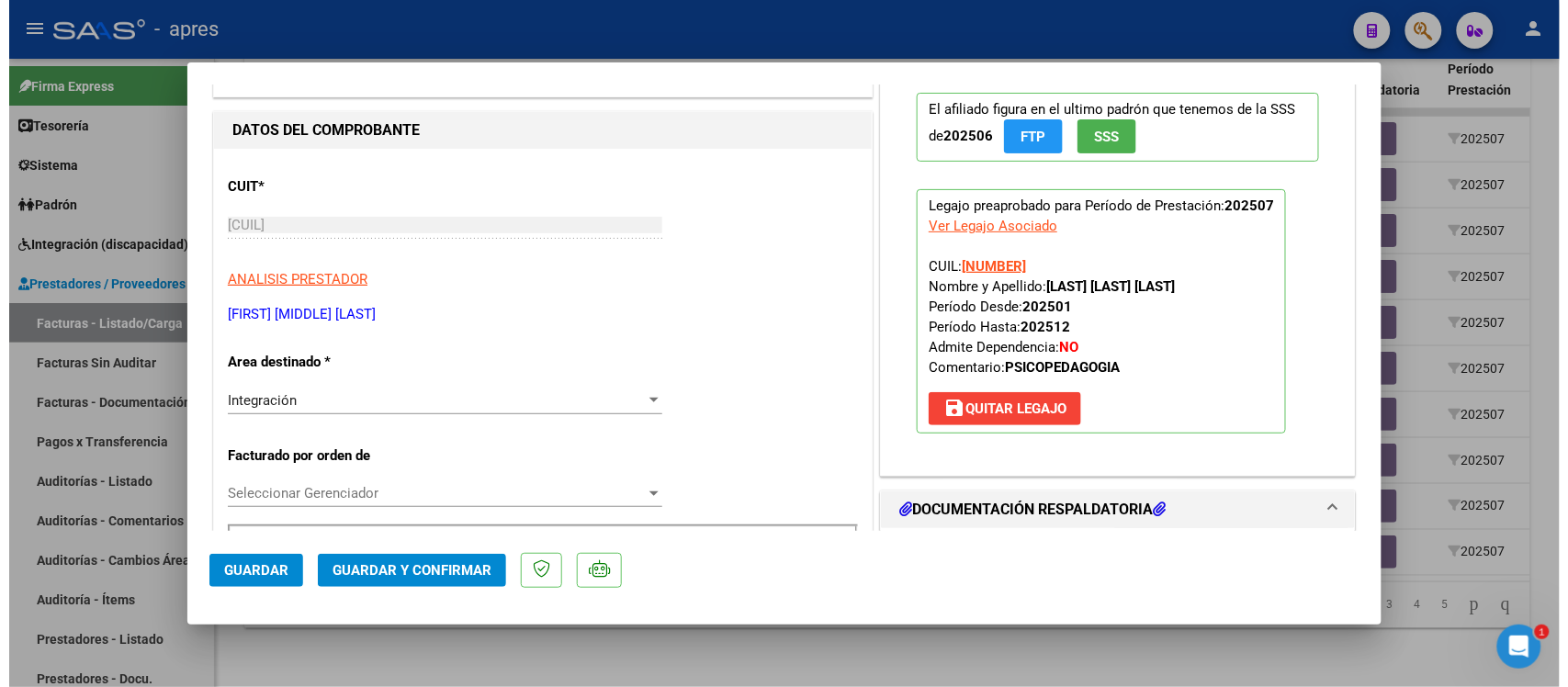 scroll, scrollTop: 0, scrollLeft: 0, axis: both 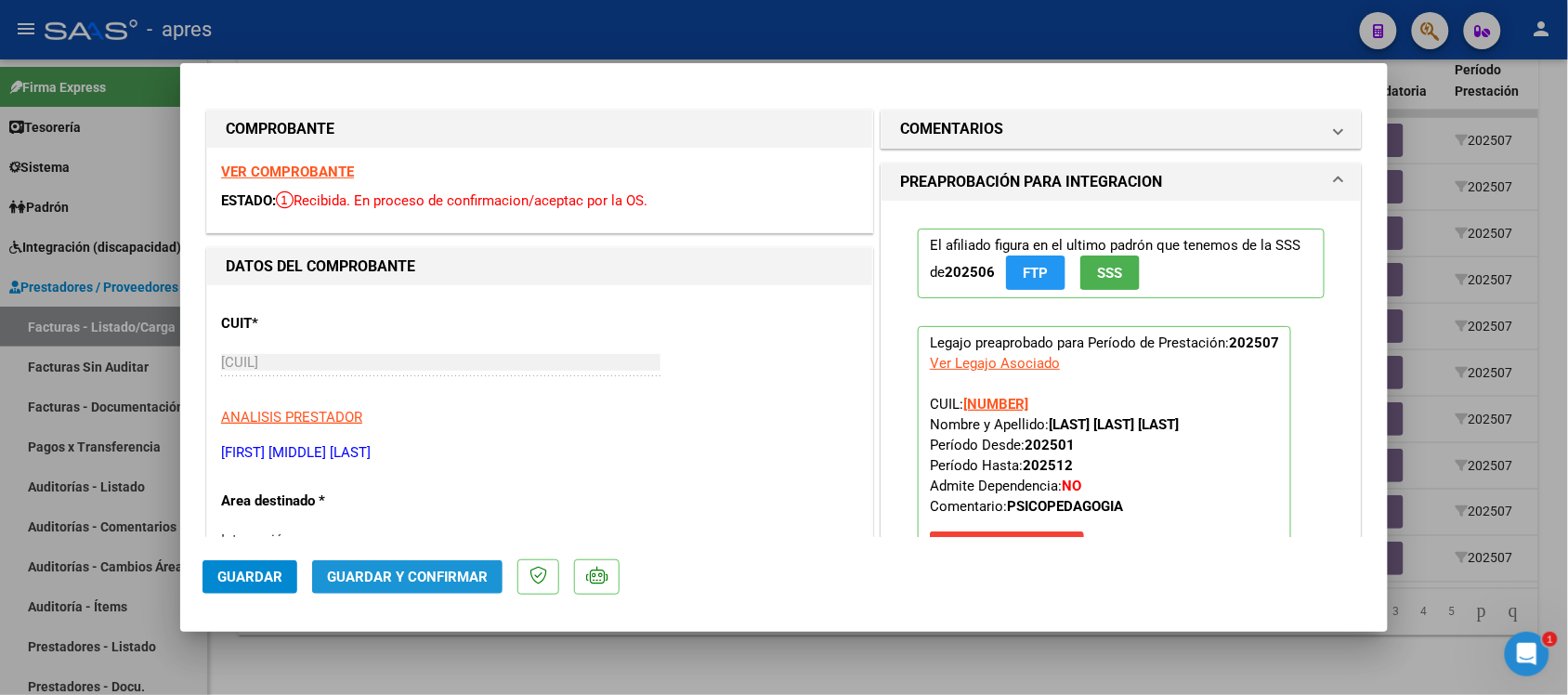 click on "Guardar y Confirmar" 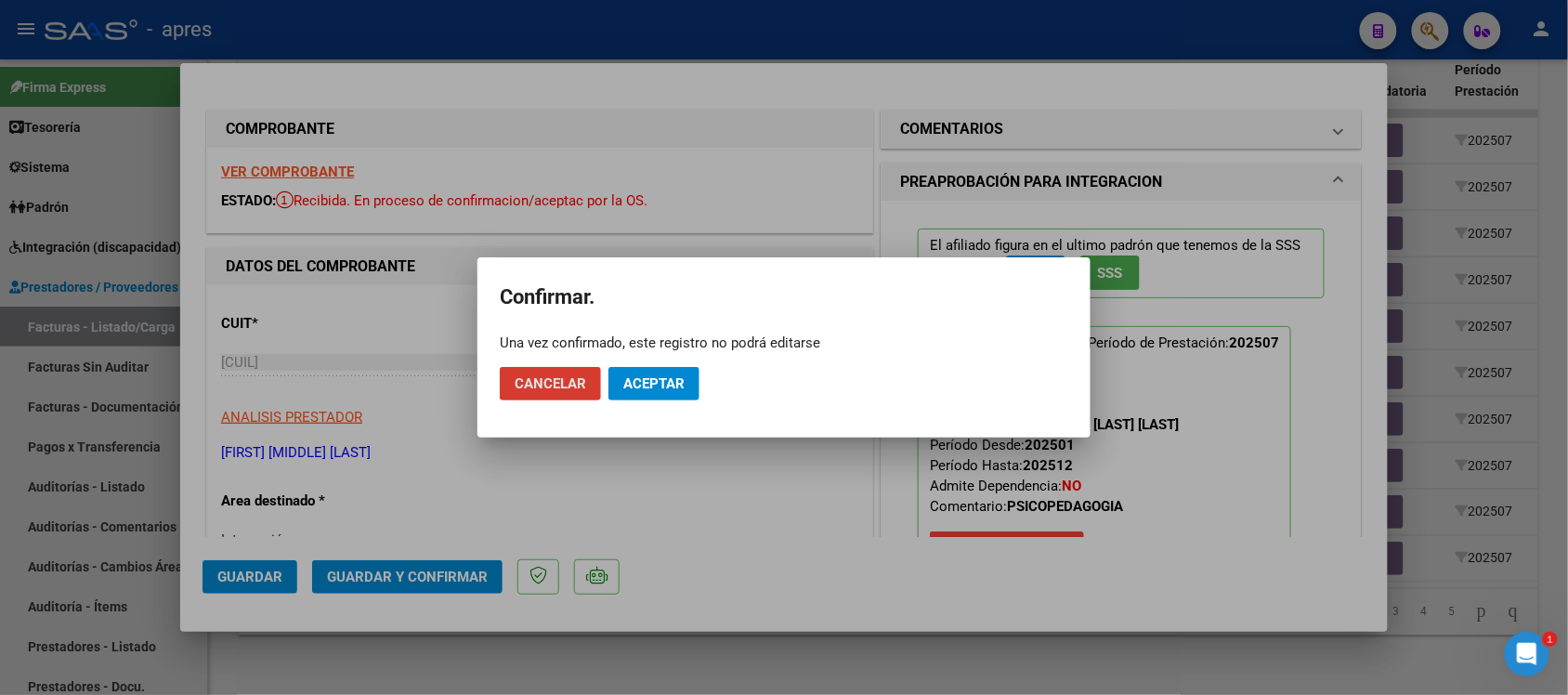 click on "Aceptar" 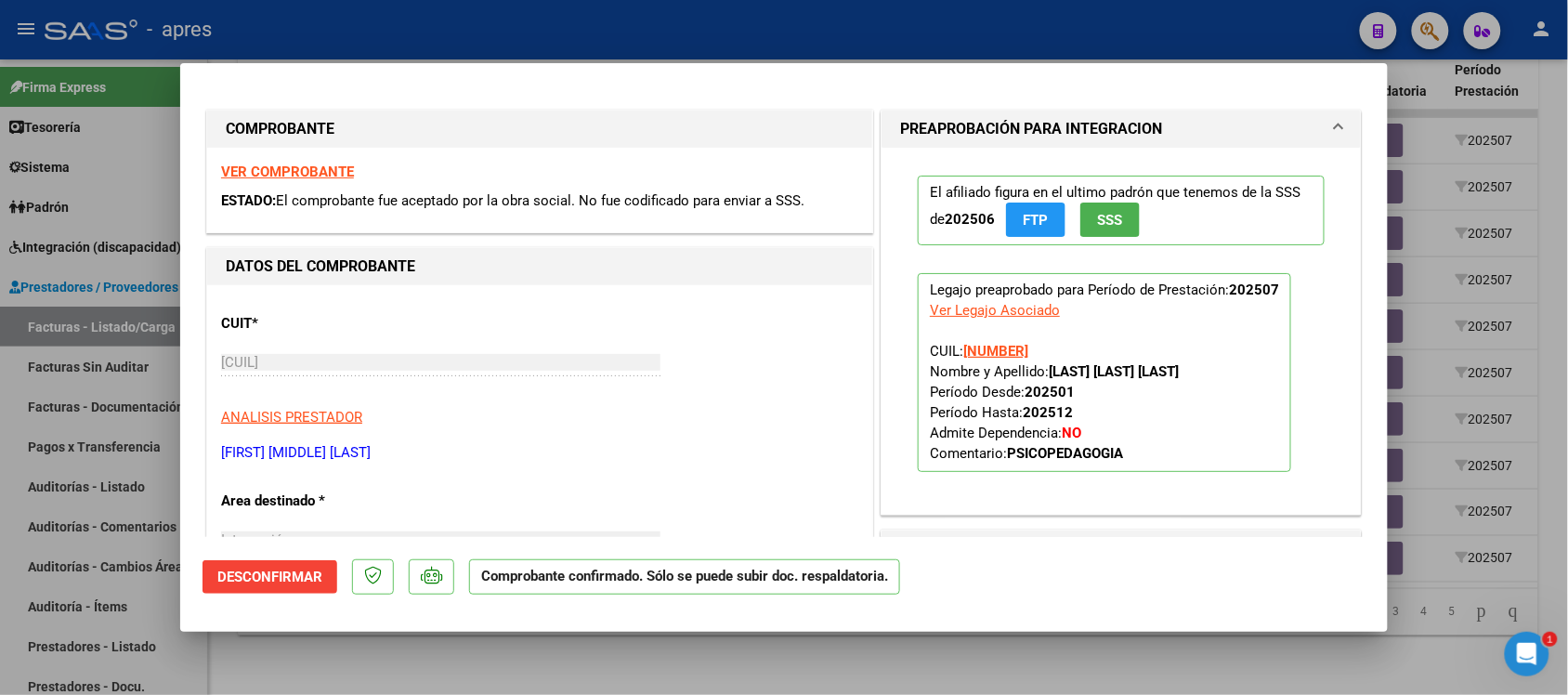 click on "VER COMPROBANTE       ESTADO:   El comprobante fue aceptado por la obra social. No fue codificado para enviar a SSS." at bounding box center (540, 190) 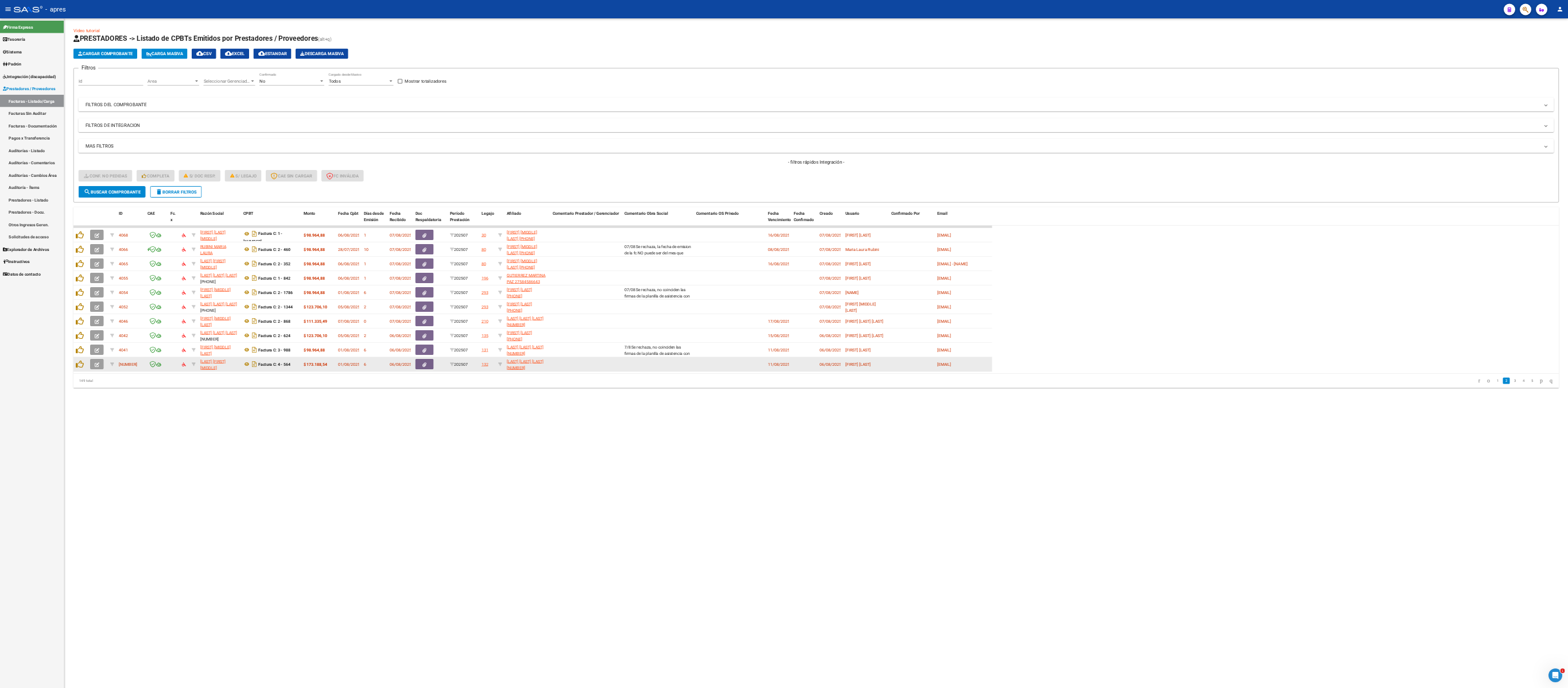 scroll, scrollTop: 0, scrollLeft: 0, axis: both 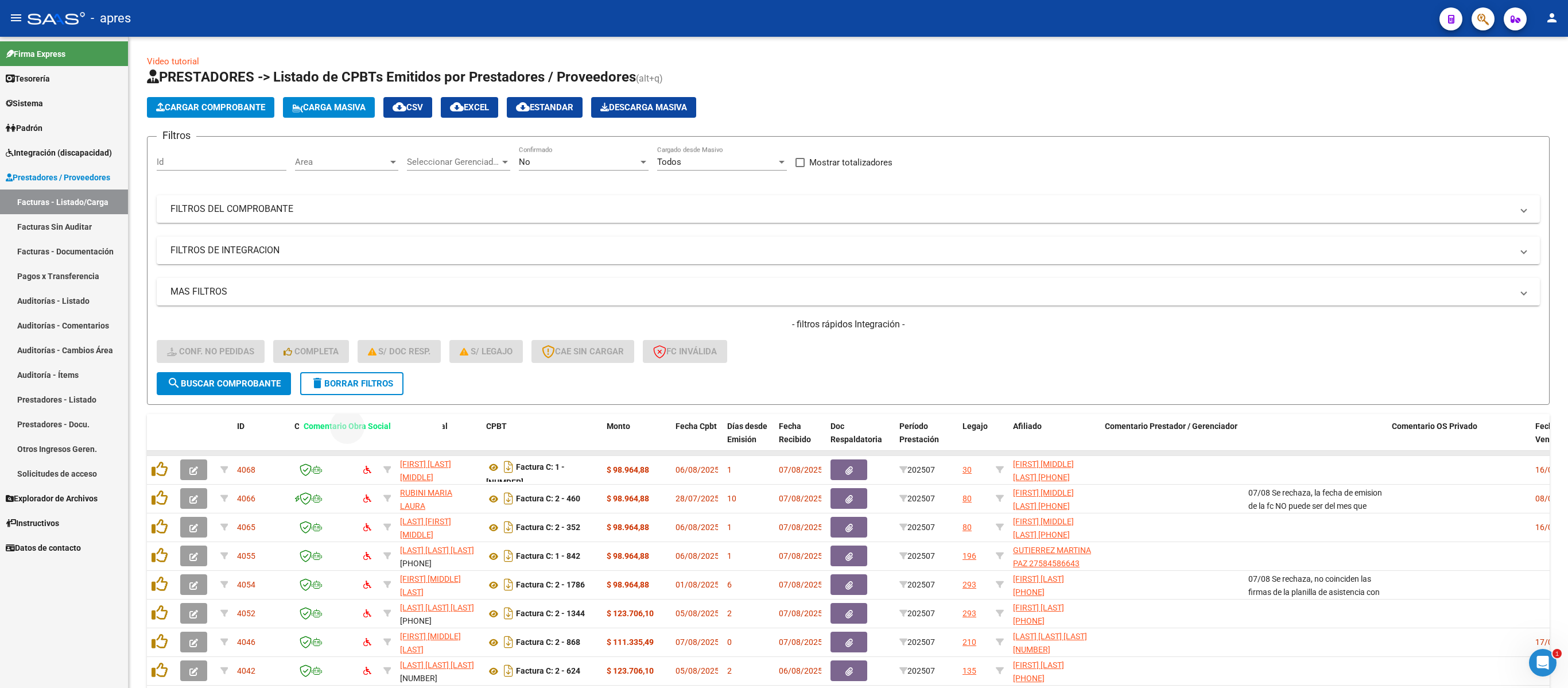 drag, startPoint x: 1319, startPoint y: 426, endPoint x: 374, endPoint y: 455, distance: 945.4449 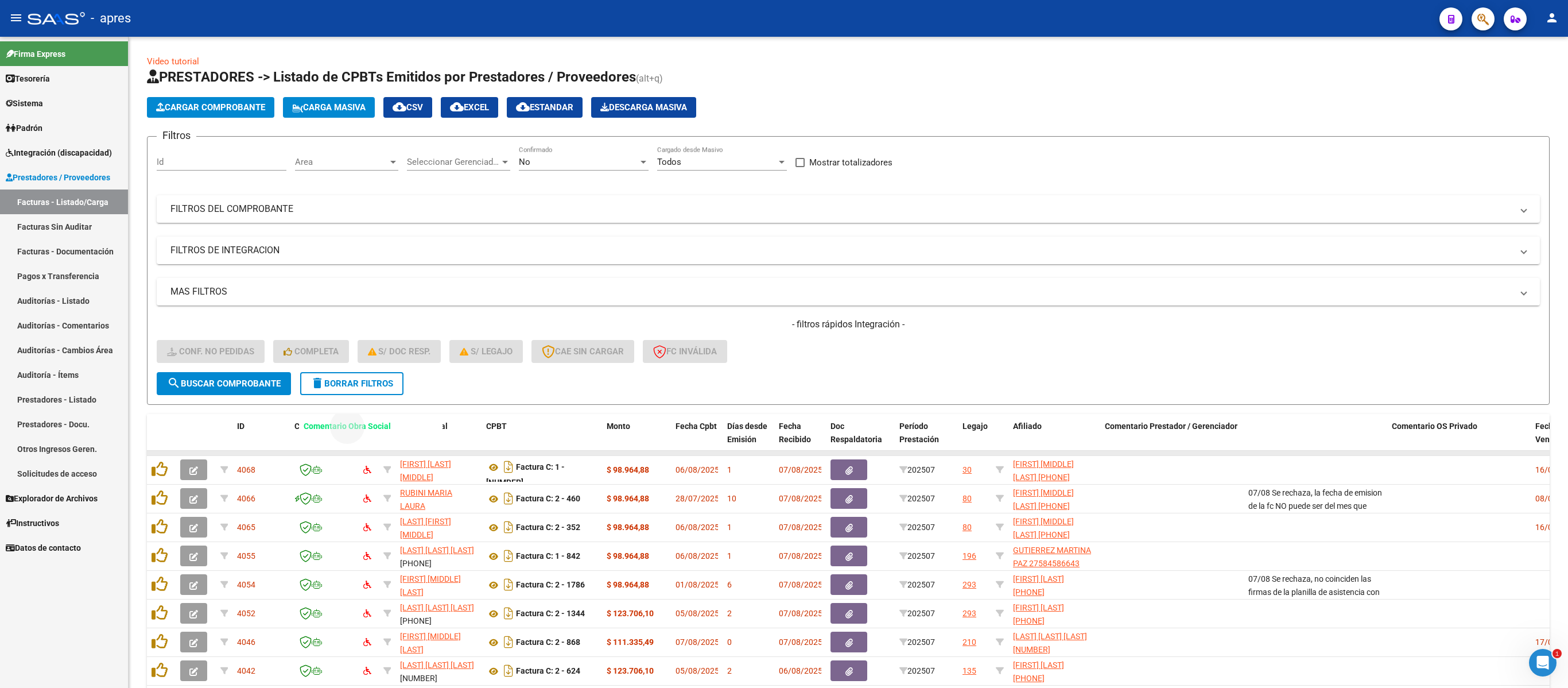 click on "ID CAE Fc. x Razón Social CPBT Monto Fecha Cpbt Días desde Emisión Fecha Recibido Doc Respaldatoria Período Prestación Legajo Afiliado Comentario Prestador / Gerenciador Comentario Obra Social Comentario OS Privado Fecha Vencimiento Fecha Confimado Creado Usuario Confirmado Por Email
4068 DAVALOS MENDEZ ANDREA KARINA    [CUIL]   Factura C: 1 - 703  $ 98.964,88 06/08/2025 1 07/08/2025  202507  30 FERNANDEZ JUAN SEBASTIAN [CUIL] 16/08/2025 07/08/2025   Karina Davalos [EMAIL]
4066 RUBINI MARIA LAURA    [CUIL]   Factura C: 2 - 460  $ 98.964,88 28/07/2025 10 07/08/2025  202507  80 BARBAGALLO LORENZO SEBASTIAN [CUIL] 08/08/2025 07/08/2025   Maria Laura Rubini [EMAIL]
4065 TORRES BALDIVIEZO KAREN YAMILA    [CUIL]   Factura C: 2 - 352  $ 98.964,88 06/08/2025 1 07/08/2025  202507  80 BARBAGALLO LORENZO SEBASTIAN [CUIL] 16/08/2025 07/08/2025   Karen Torres [EMAIL]
4055 PETTOROSSI ANTONELLA ELIZABETH $ 98.964,88" 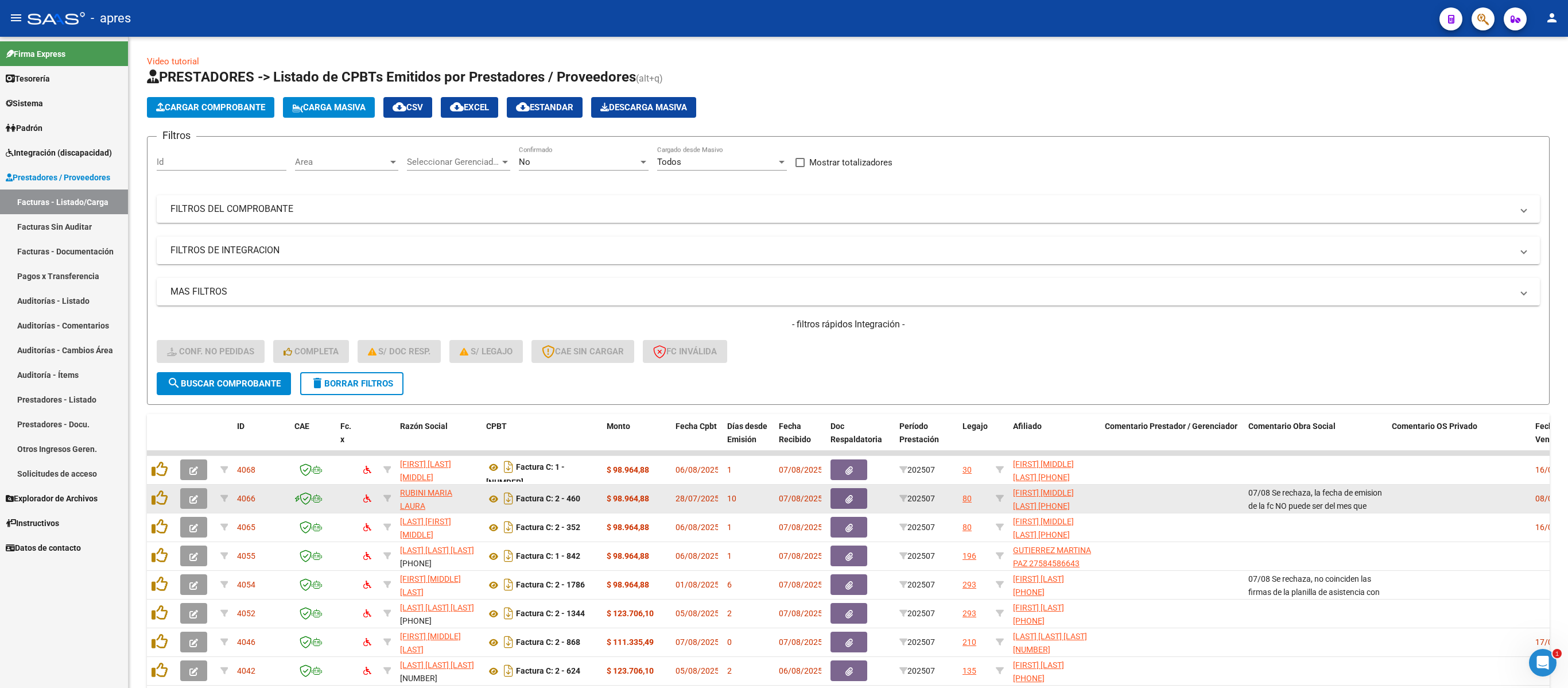scroll, scrollTop: 142, scrollLeft: 0, axis: vertical 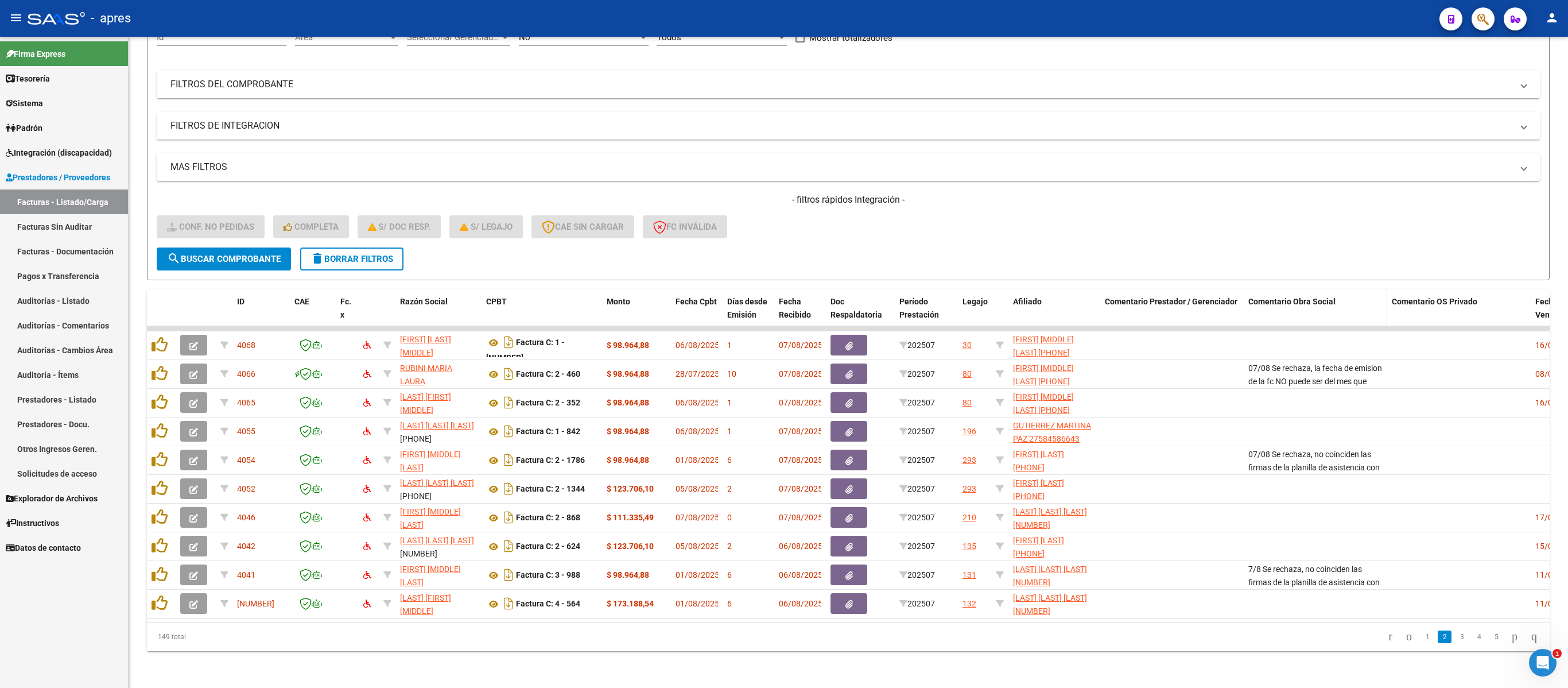 click on "Comentario Obra Social" 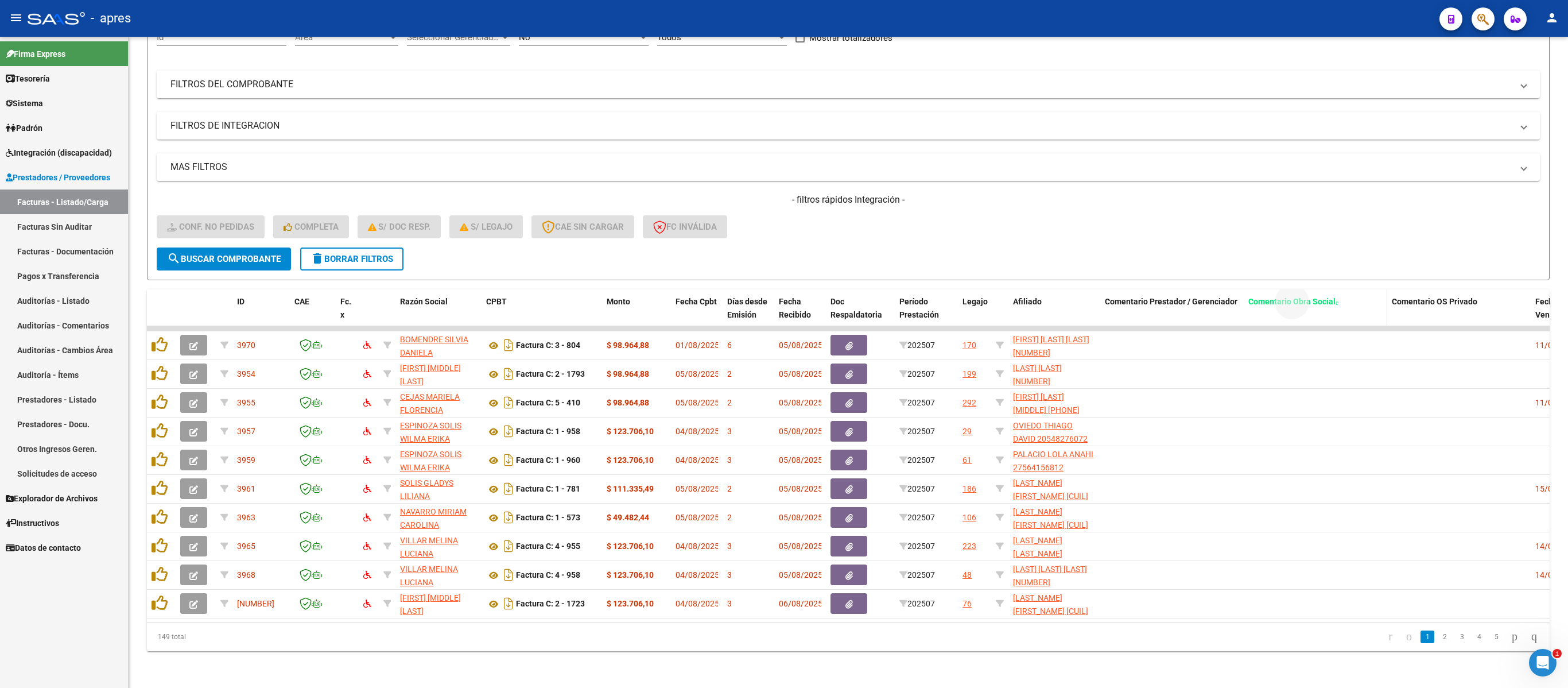 click on "Comentario Obra Social" 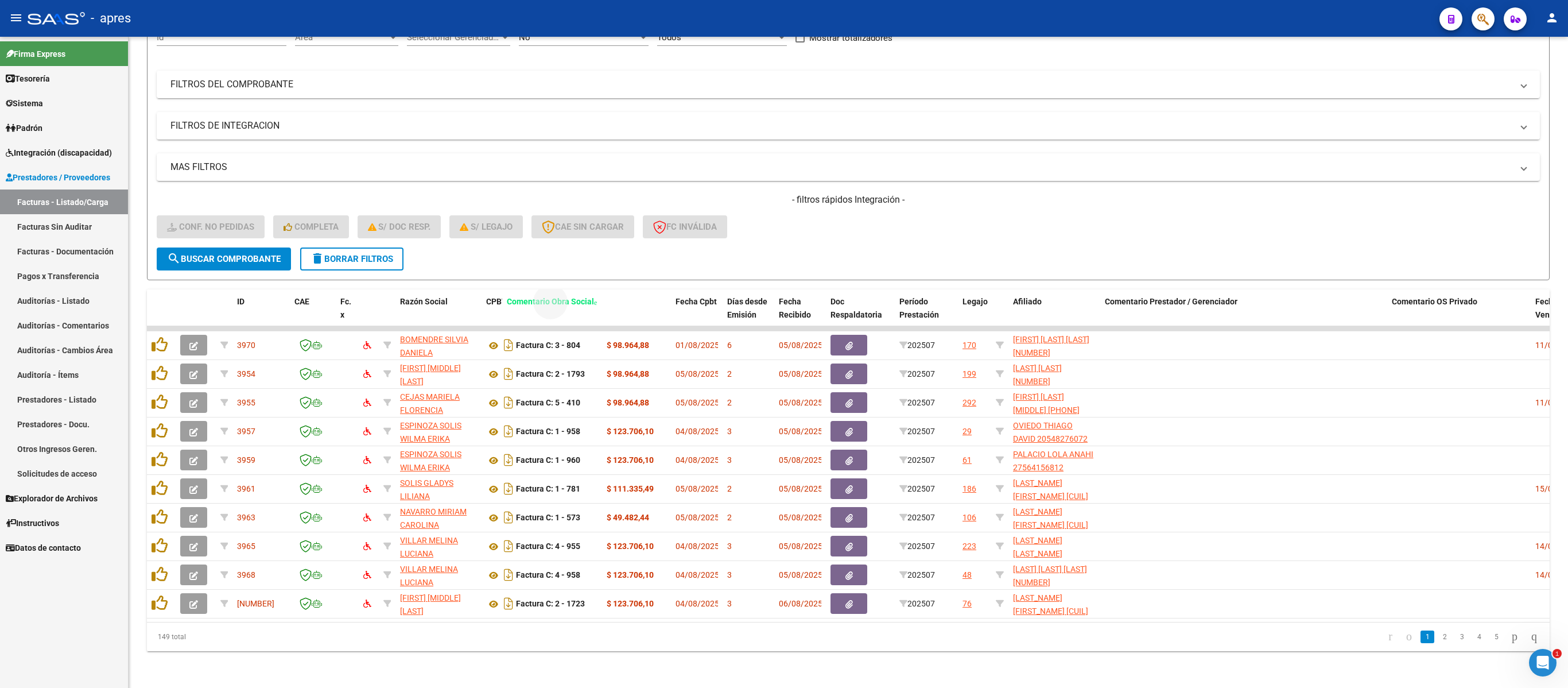 drag, startPoint x: 1320, startPoint y: 280, endPoint x: 579, endPoint y: 304, distance: 741.3886 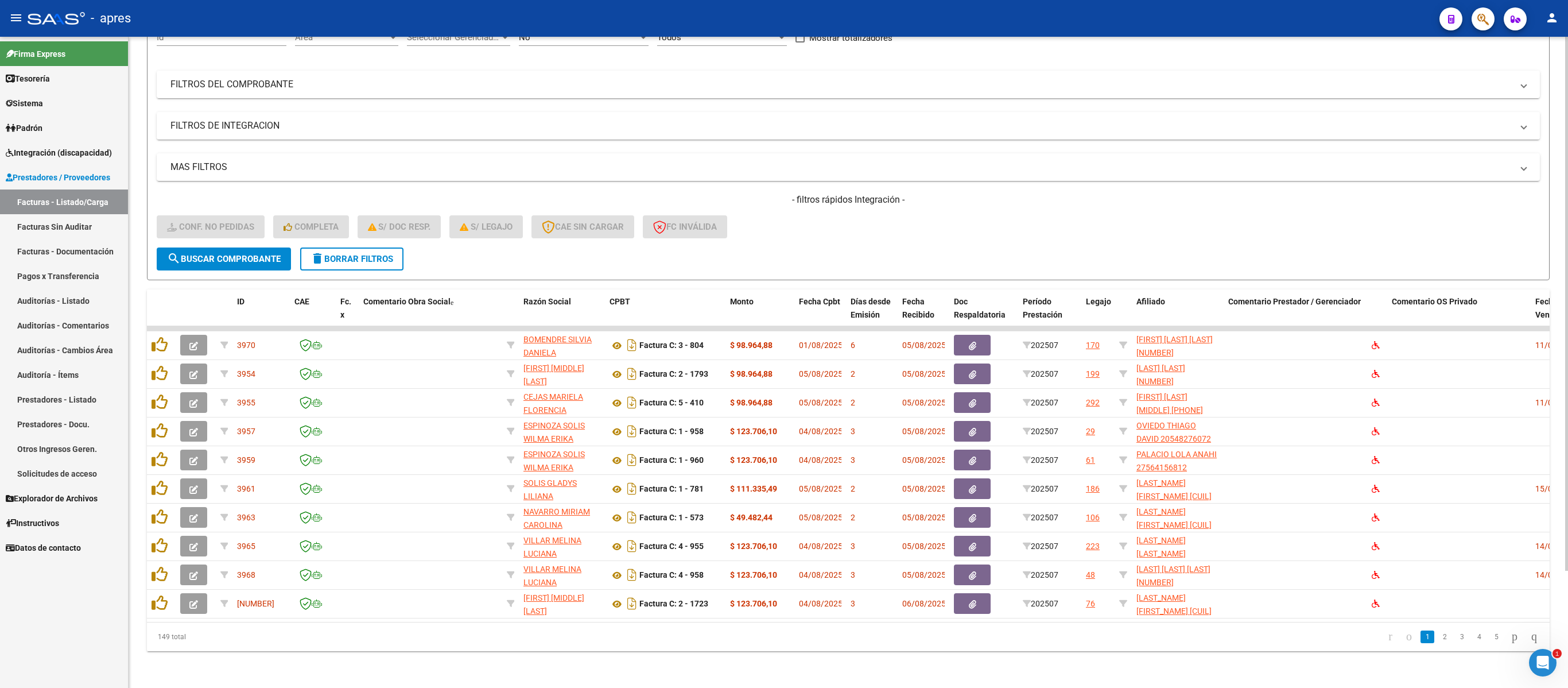 click on "149 total   1   2   3   4   5" 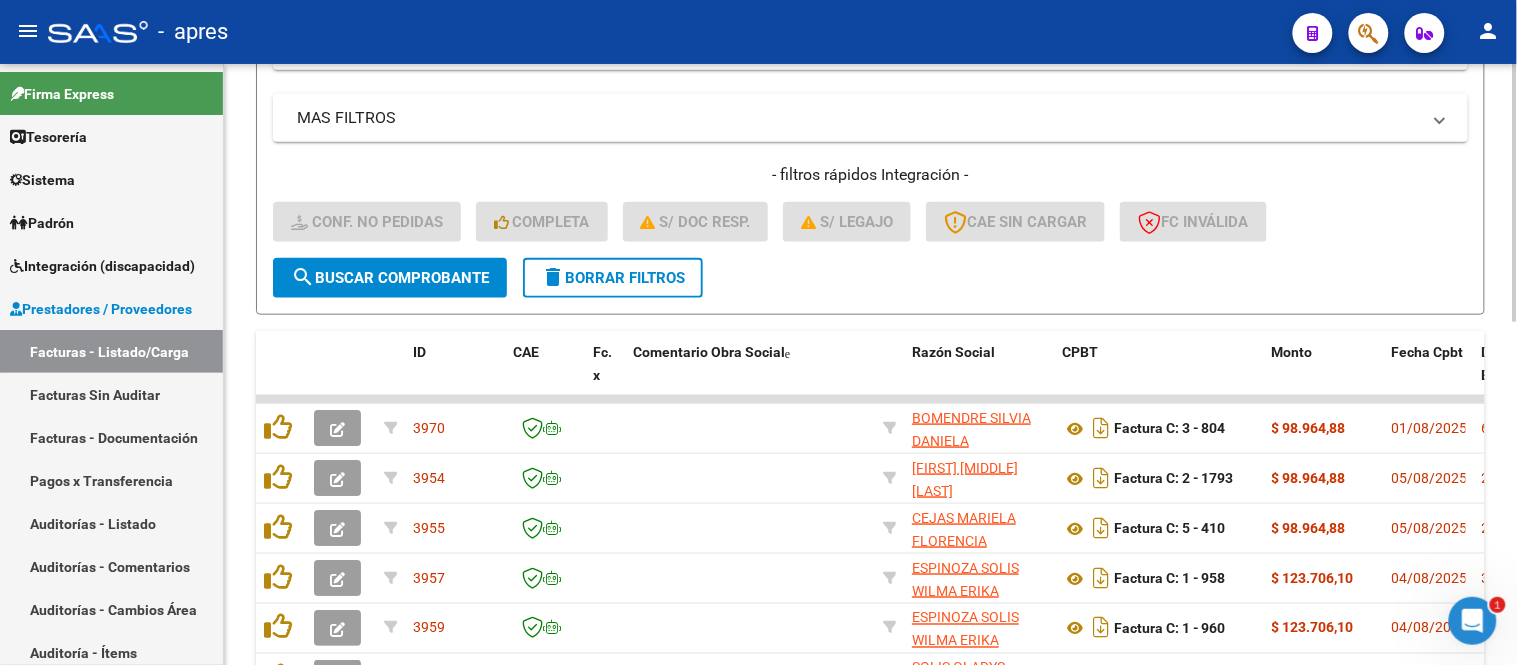 scroll, scrollTop: 803, scrollLeft: 0, axis: vertical 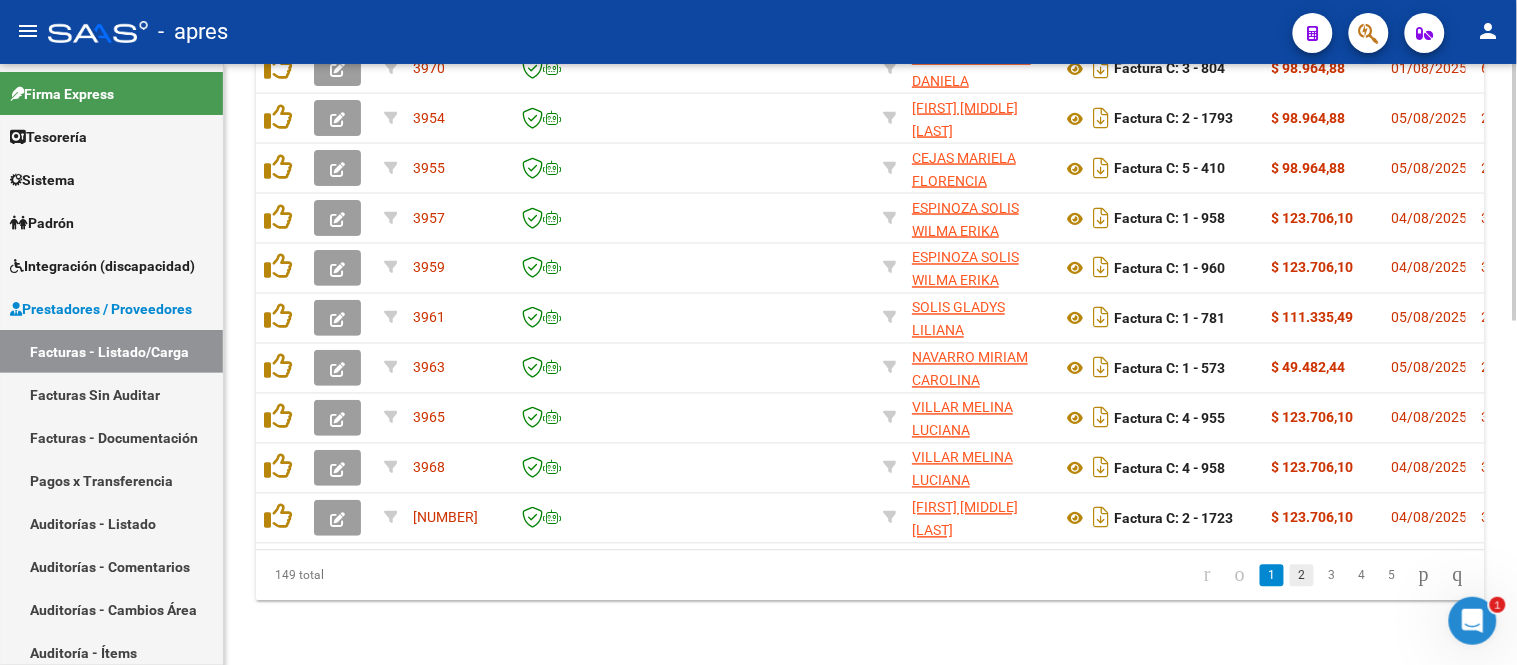 click on "2" 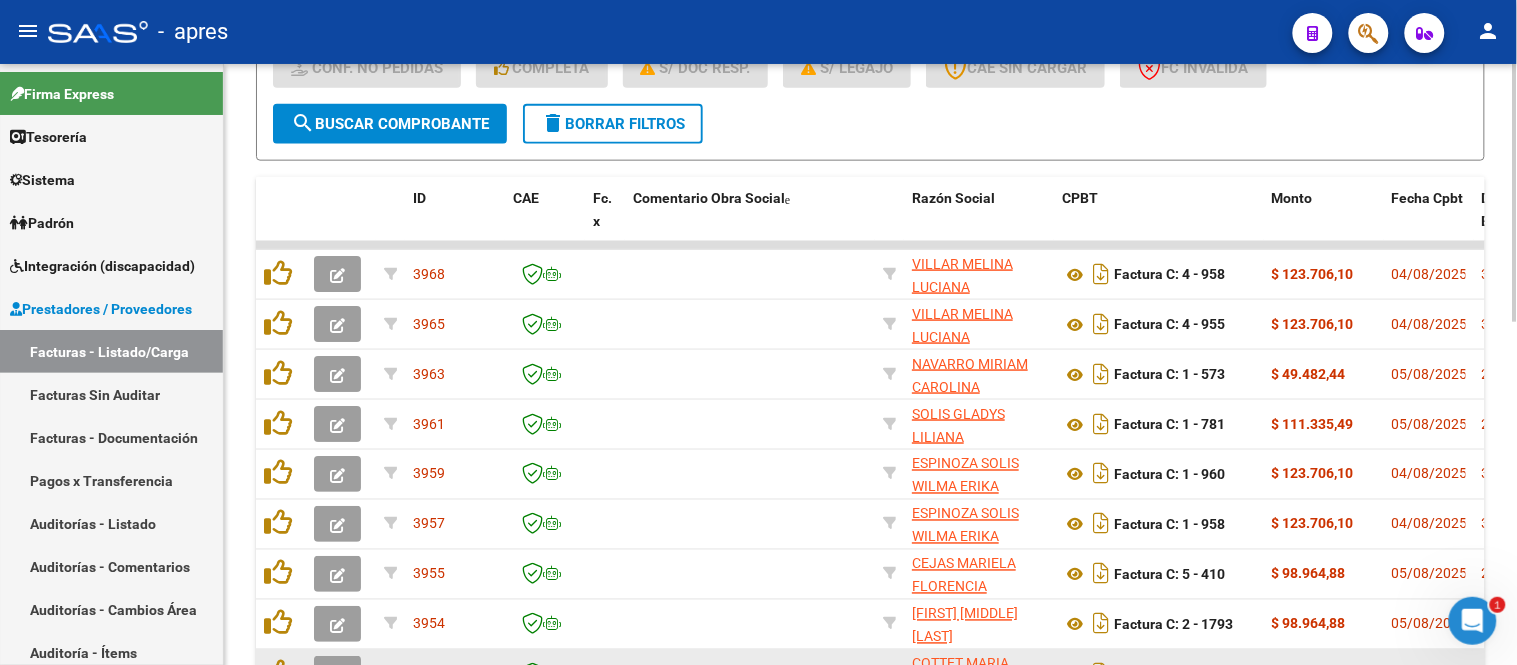 scroll, scrollTop: 581, scrollLeft: 0, axis: vertical 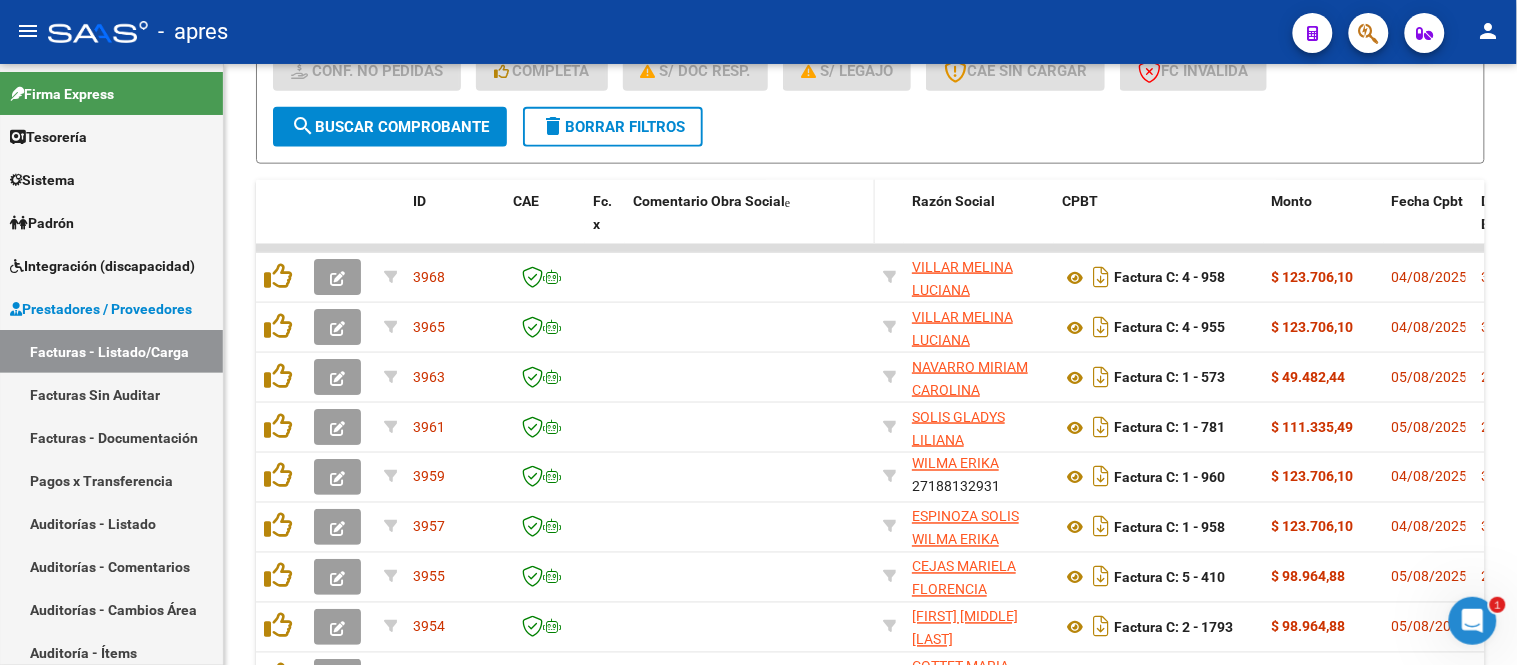 click on "Comentario Obra Social" 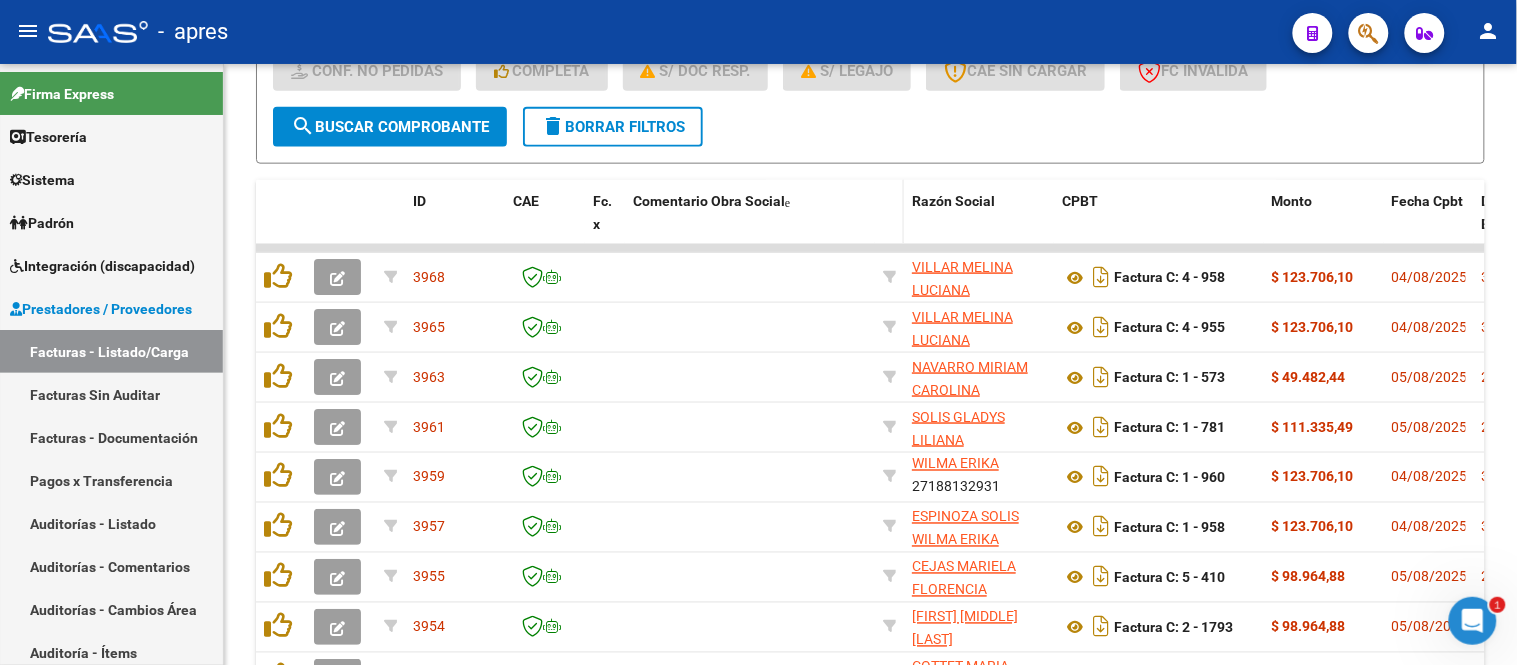 click on "ID CAE Fc. x Comentario Obra Social Razón Social CPBT Monto Fecha Cpbt Días desde Emisión Fecha Recibido Doc Respaldatoria Período Prestación Legajo Afiliado Comentario Prestador / Gerenciador Comentario OS Privado Fecha Vencimiento Fecha Confimado Creado Usuario Confirmado Por Email" 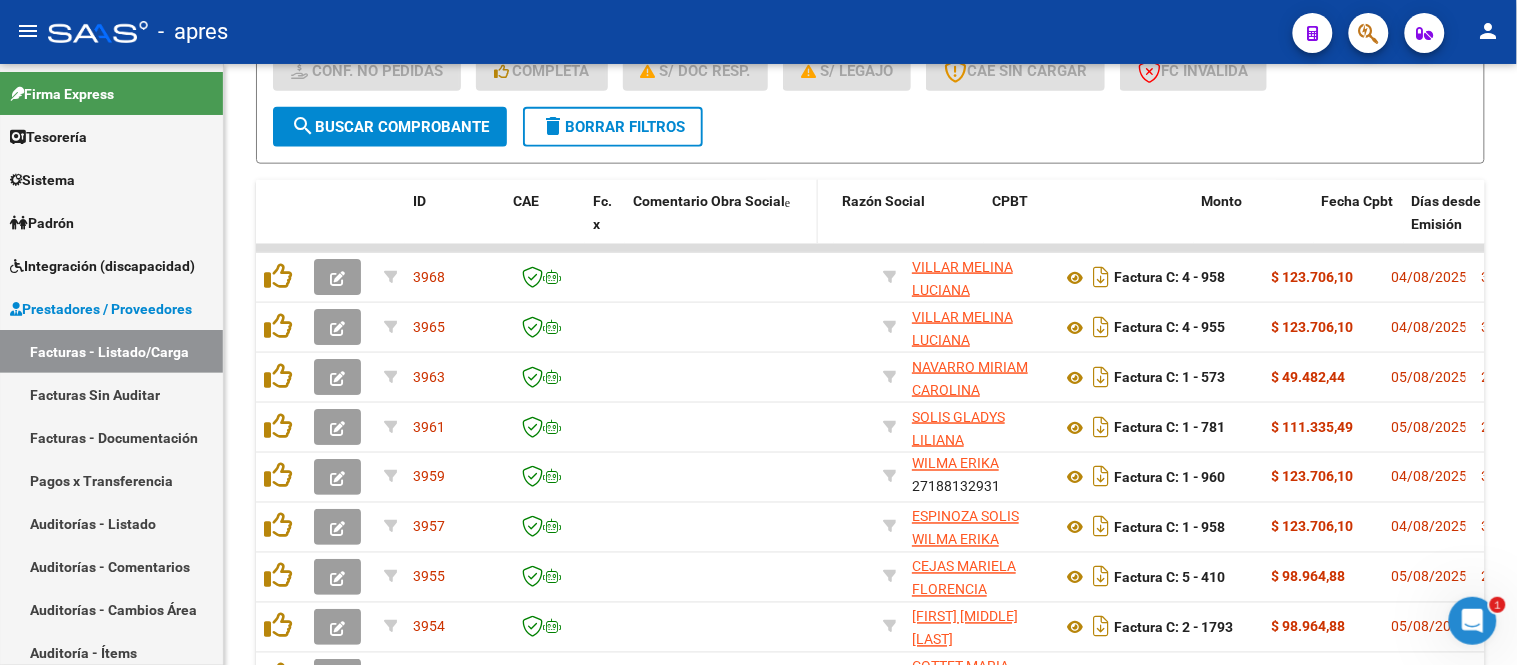 drag, startPoint x: 870, startPoint y: 218, endPoint x: 808, endPoint y: 212, distance: 62.289646 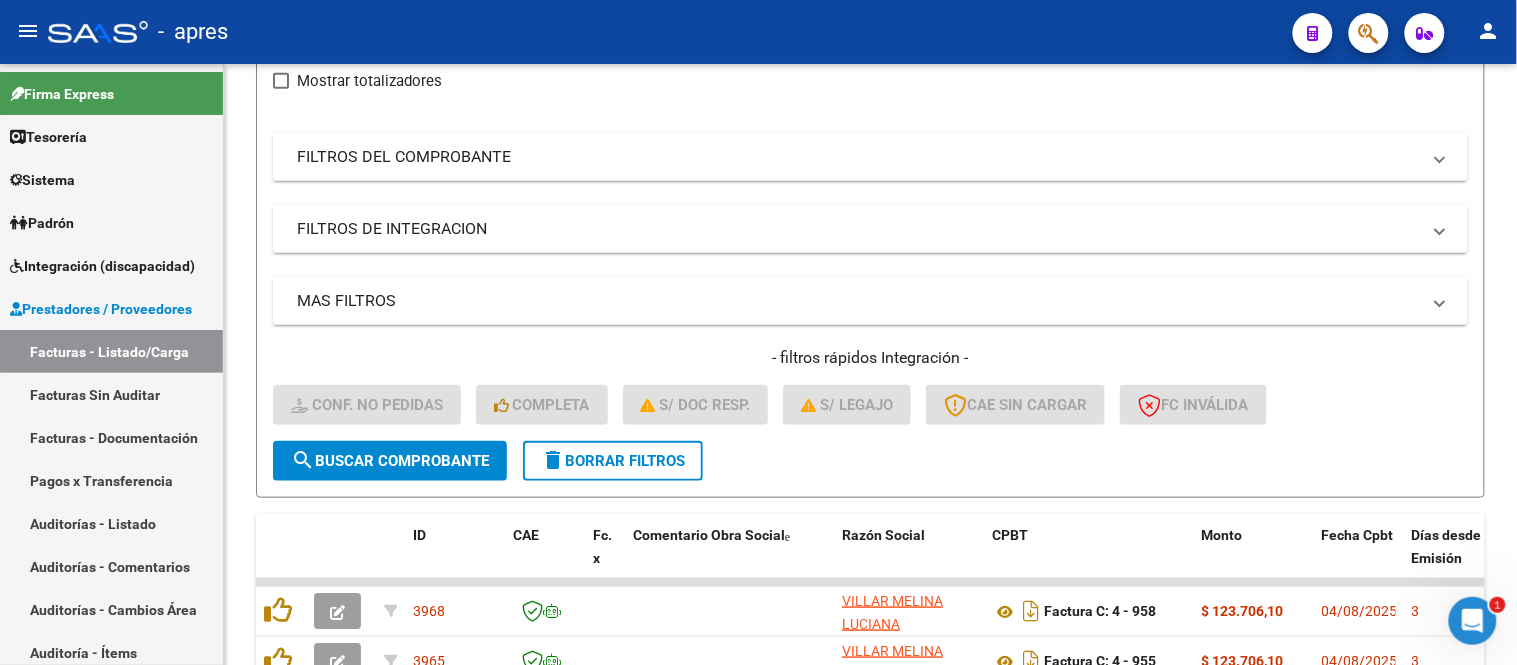 scroll, scrollTop: 803, scrollLeft: 0, axis: vertical 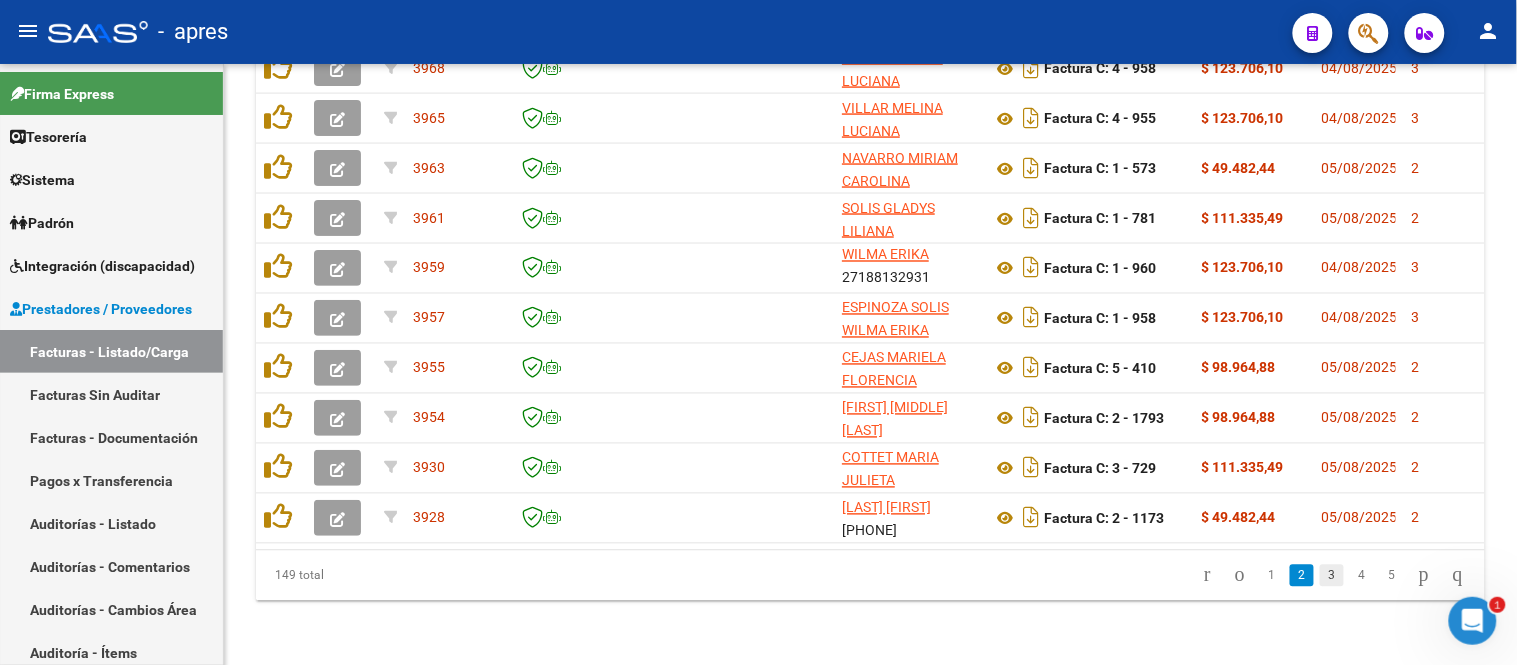 click on "3" 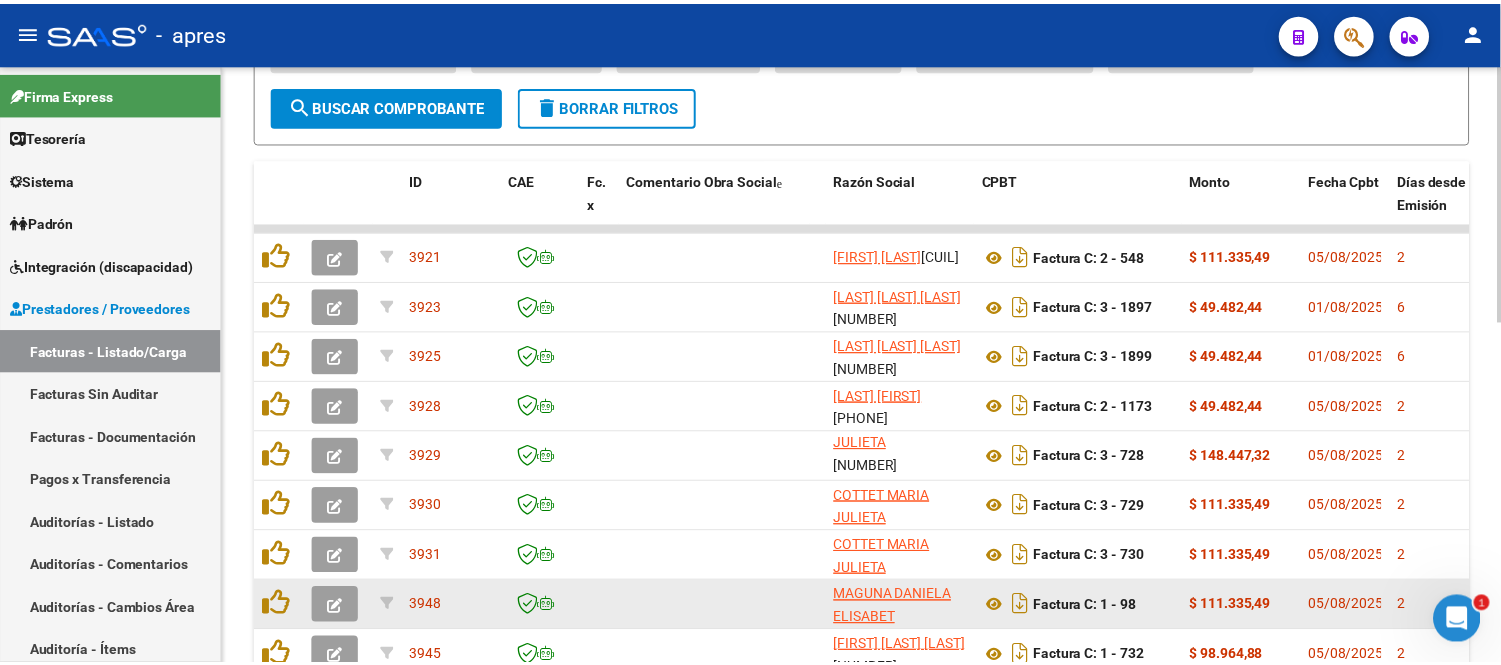 scroll, scrollTop: 581, scrollLeft: 0, axis: vertical 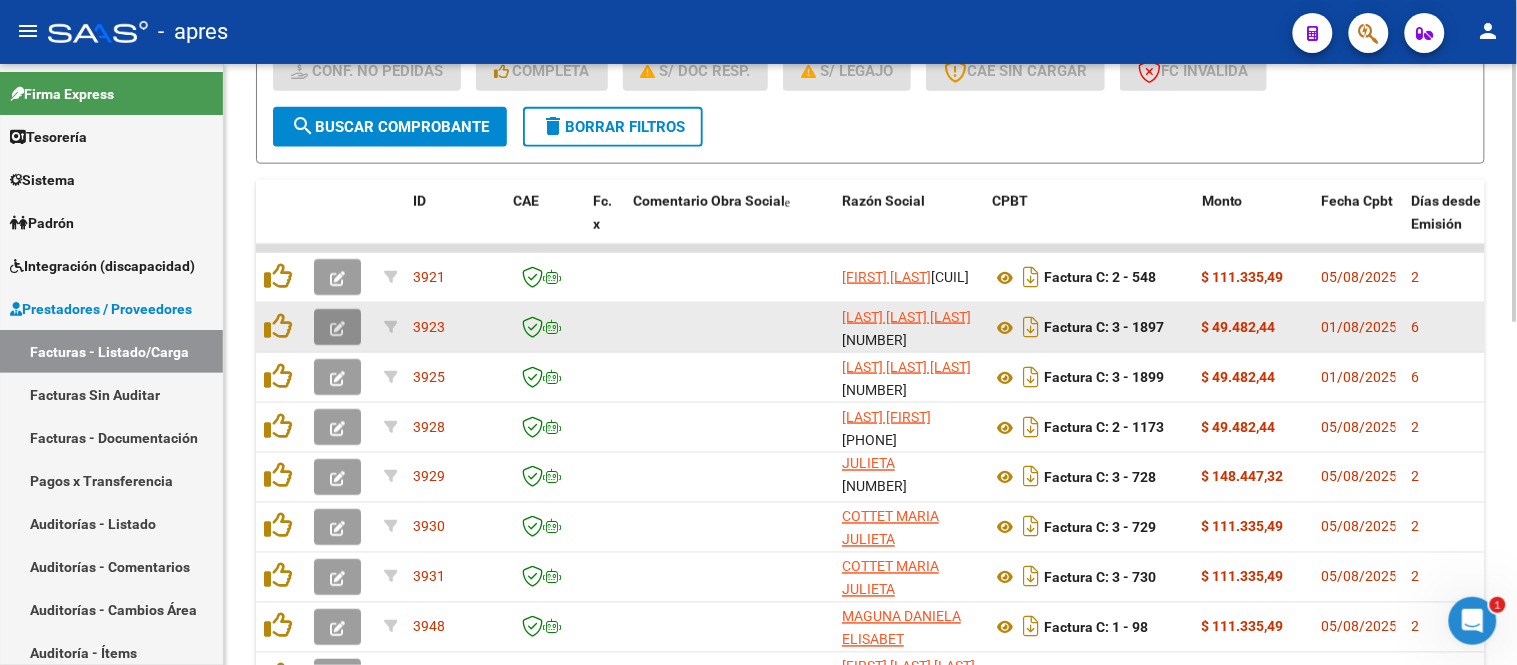 click 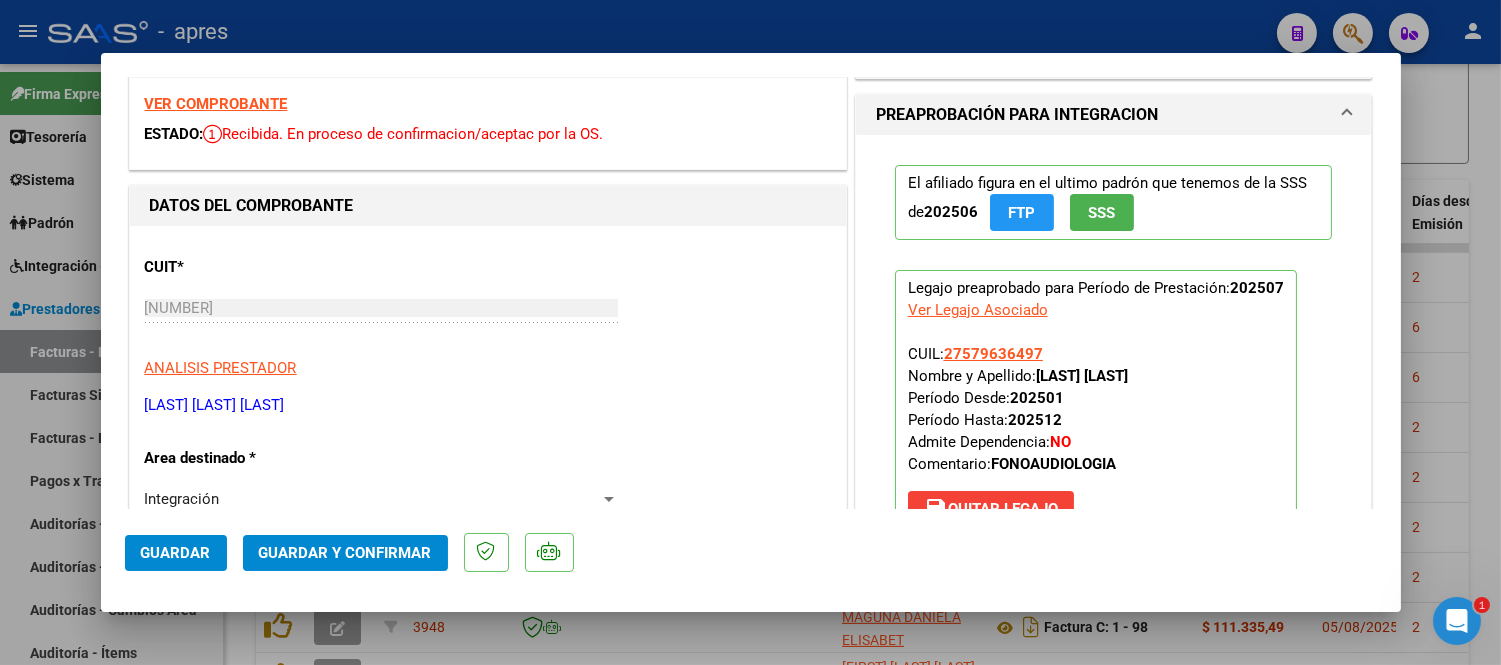 scroll, scrollTop: 0, scrollLeft: 0, axis: both 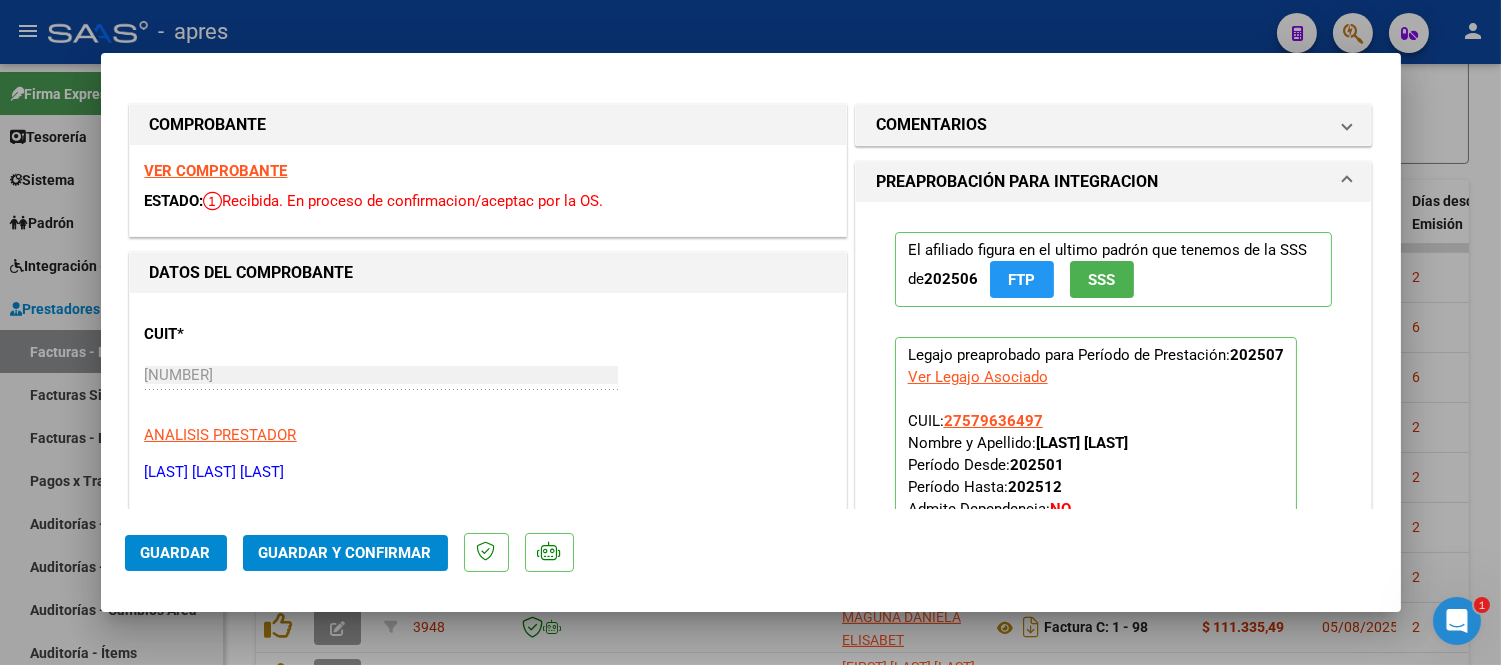 click on "VER COMPROBANTE" at bounding box center [216, 171] 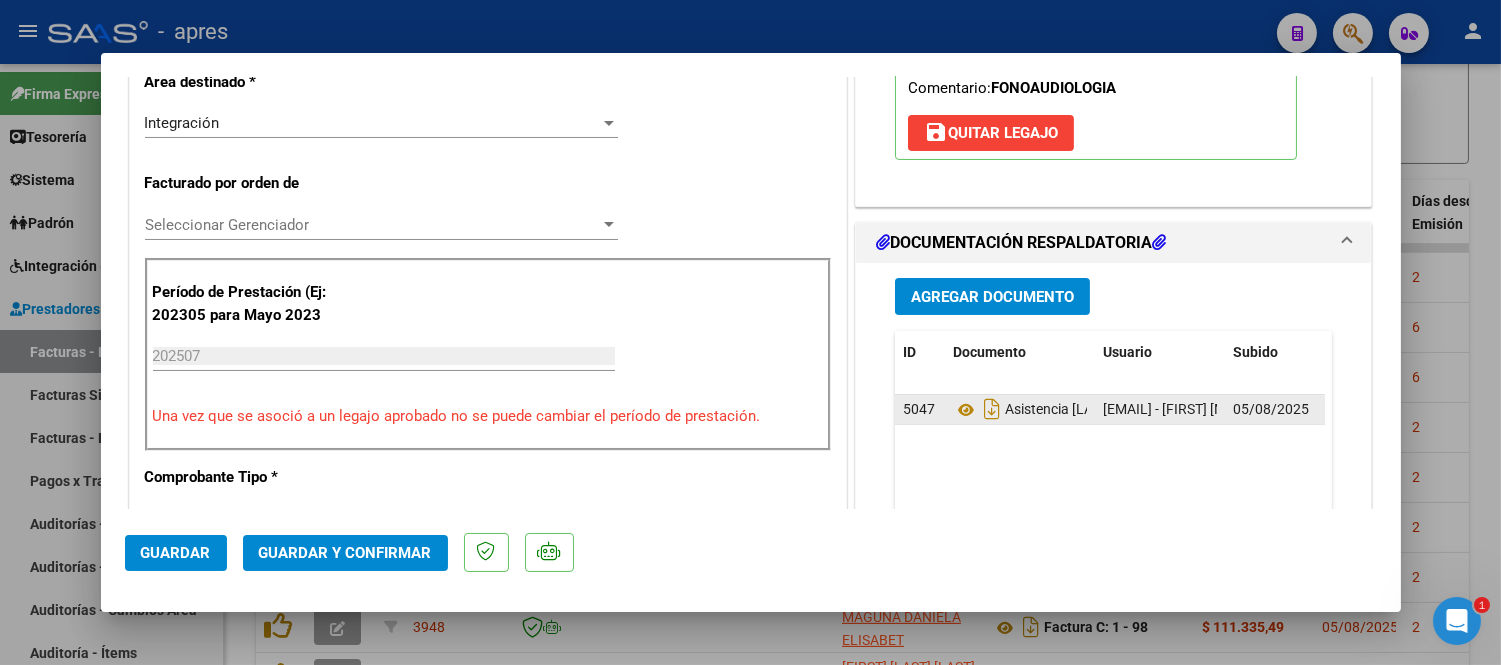scroll, scrollTop: 444, scrollLeft: 0, axis: vertical 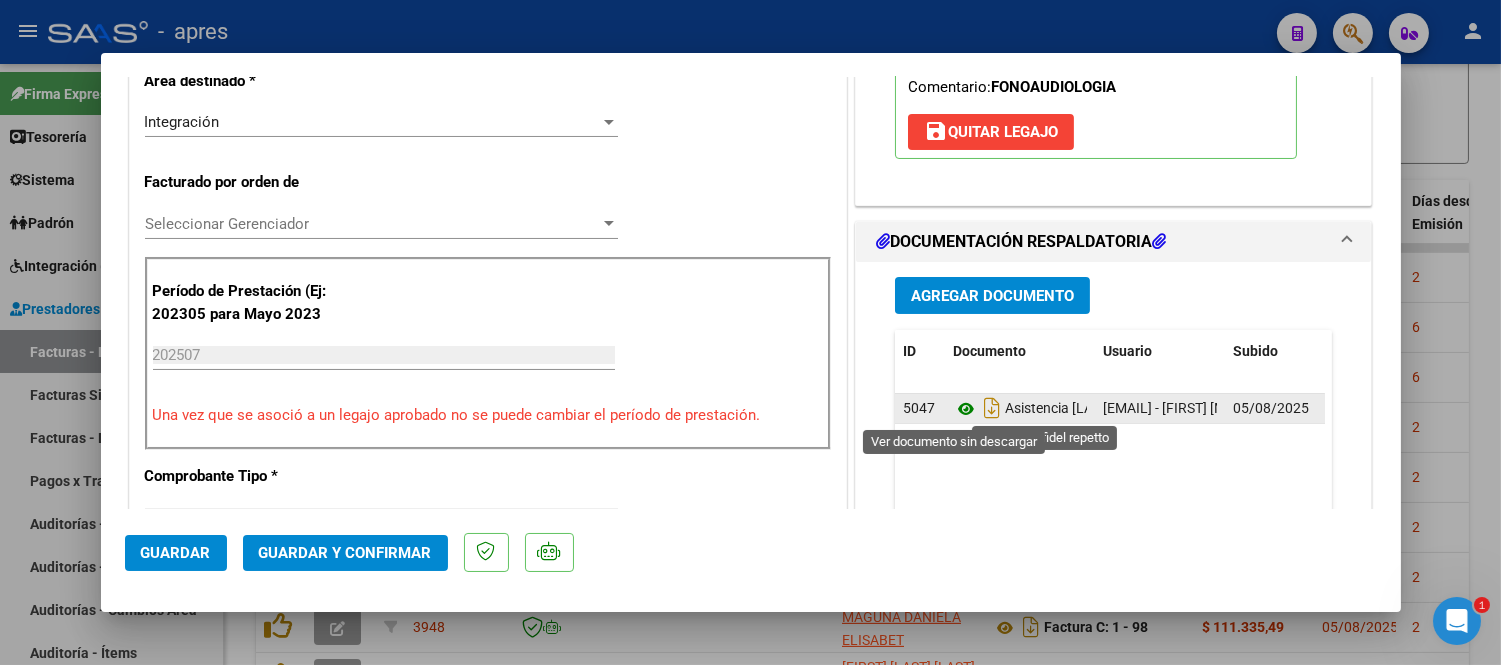 click 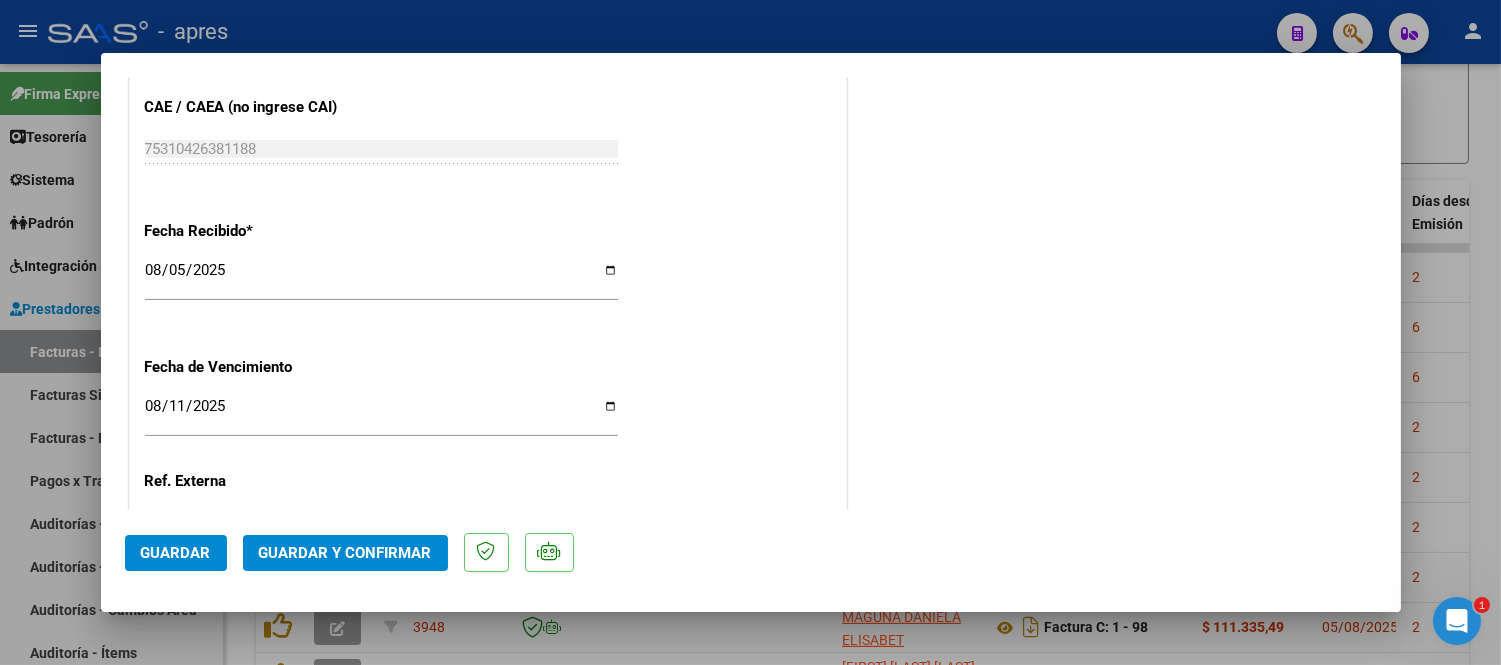 scroll, scrollTop: 1333, scrollLeft: 0, axis: vertical 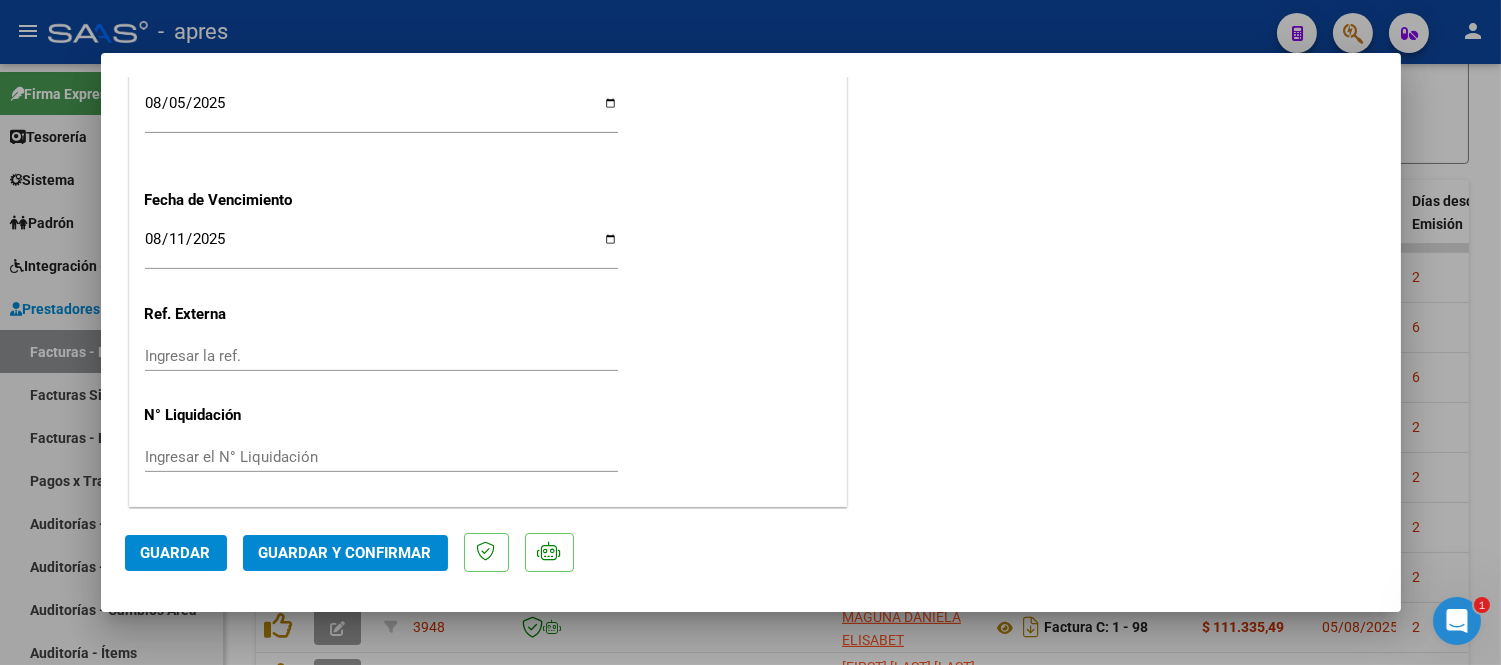 click on "Guardar y Confirmar" 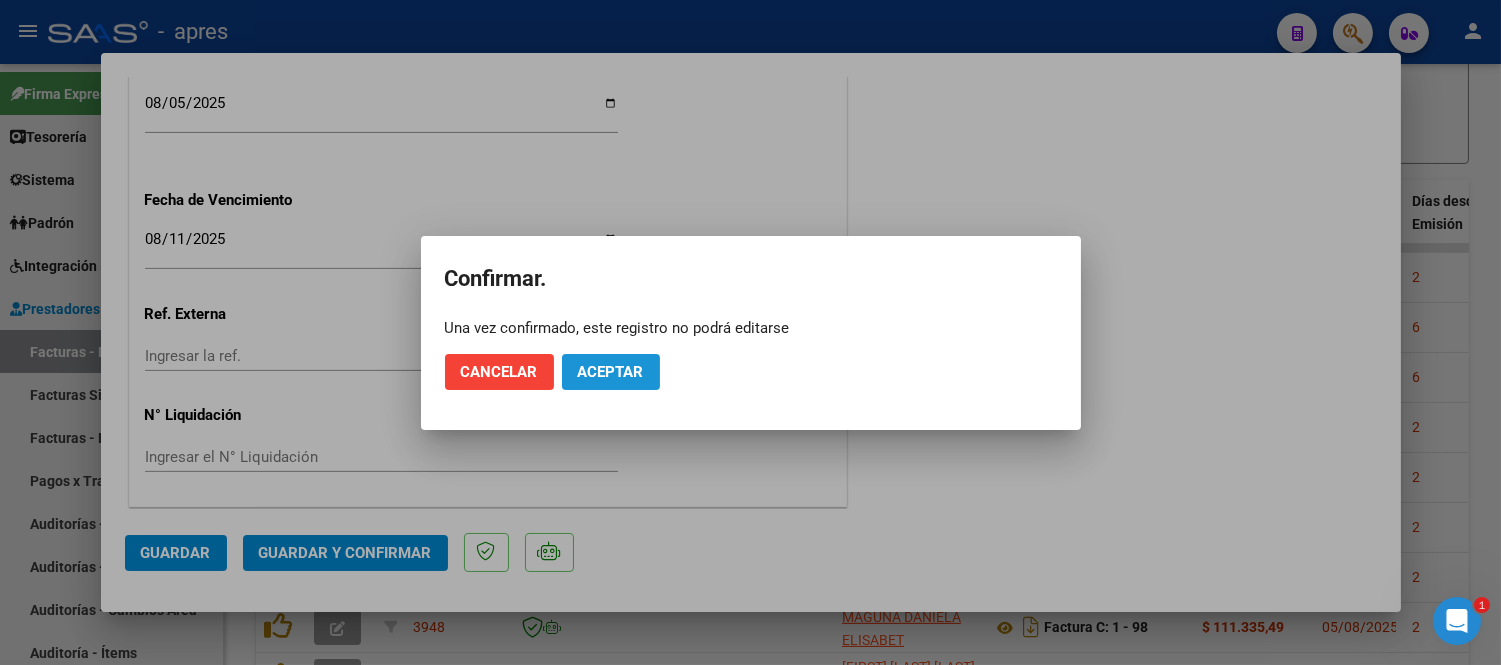 click on "Aceptar" 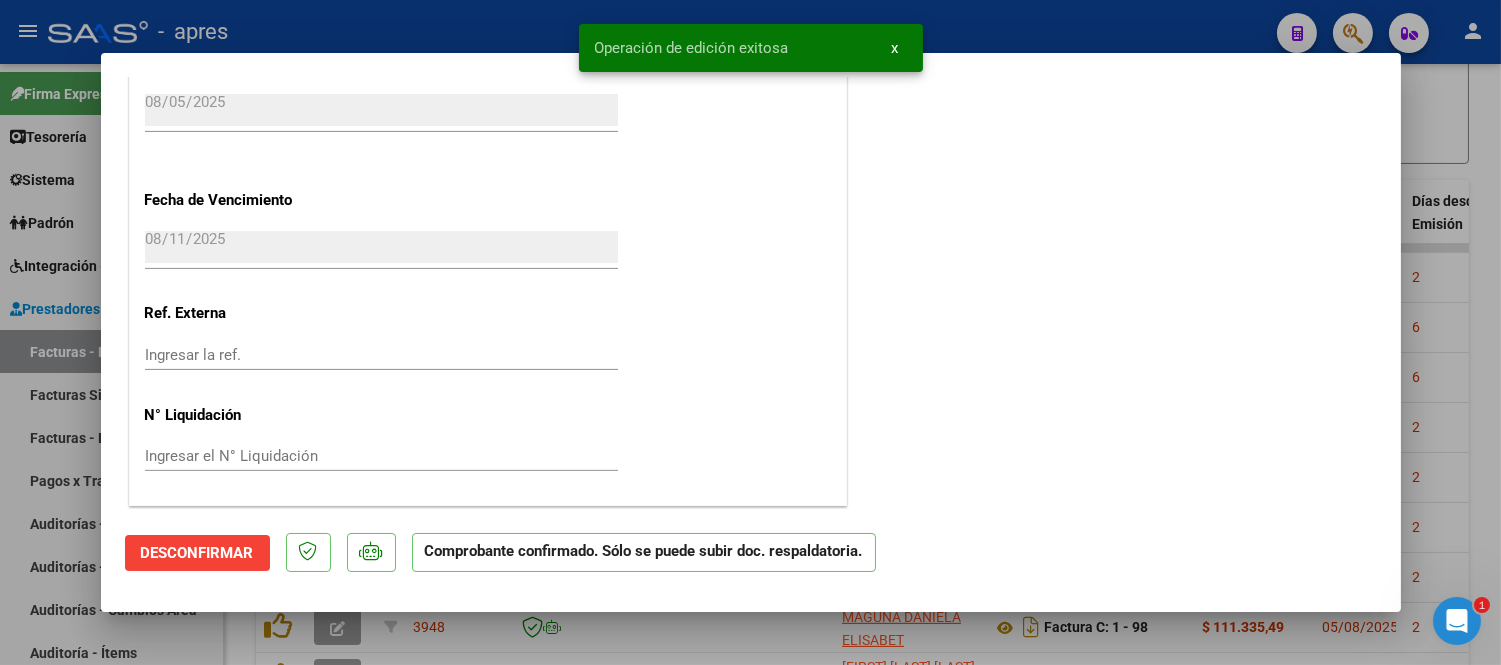 click at bounding box center [750, 332] 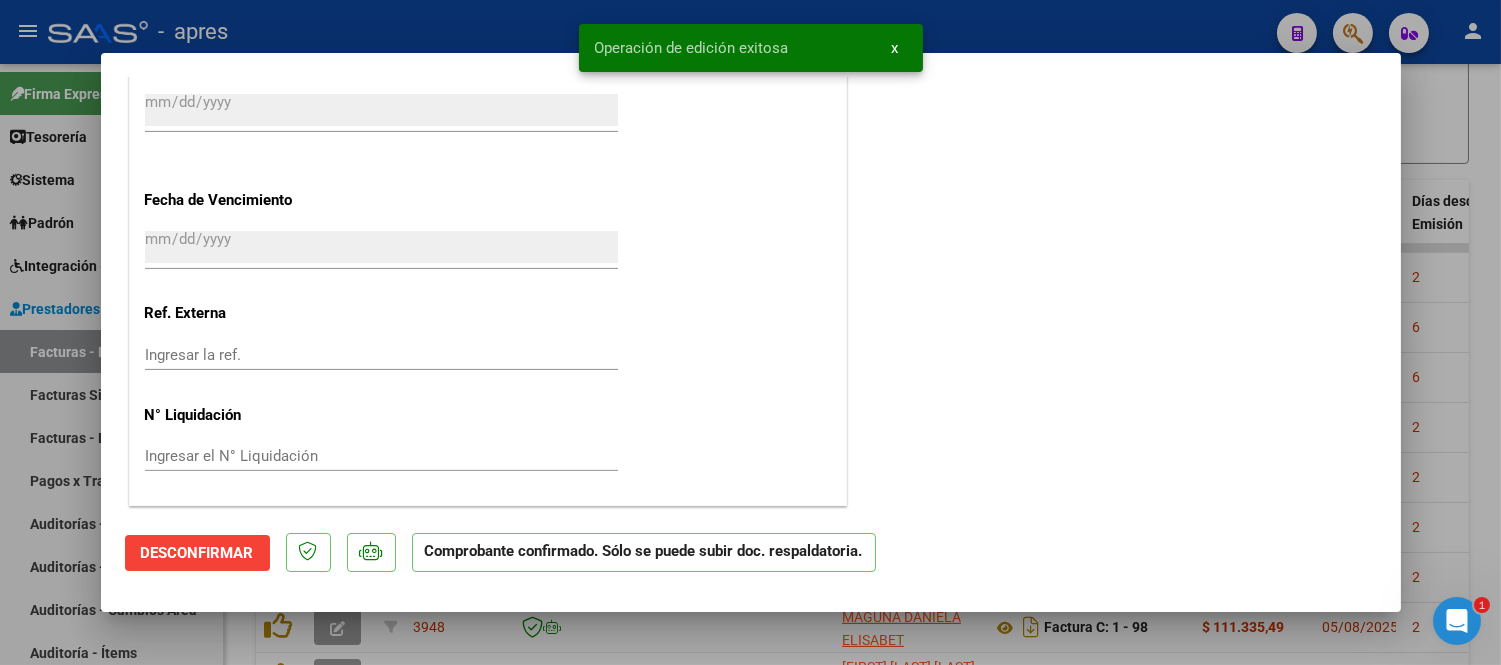 scroll, scrollTop: 1746, scrollLeft: 0, axis: vertical 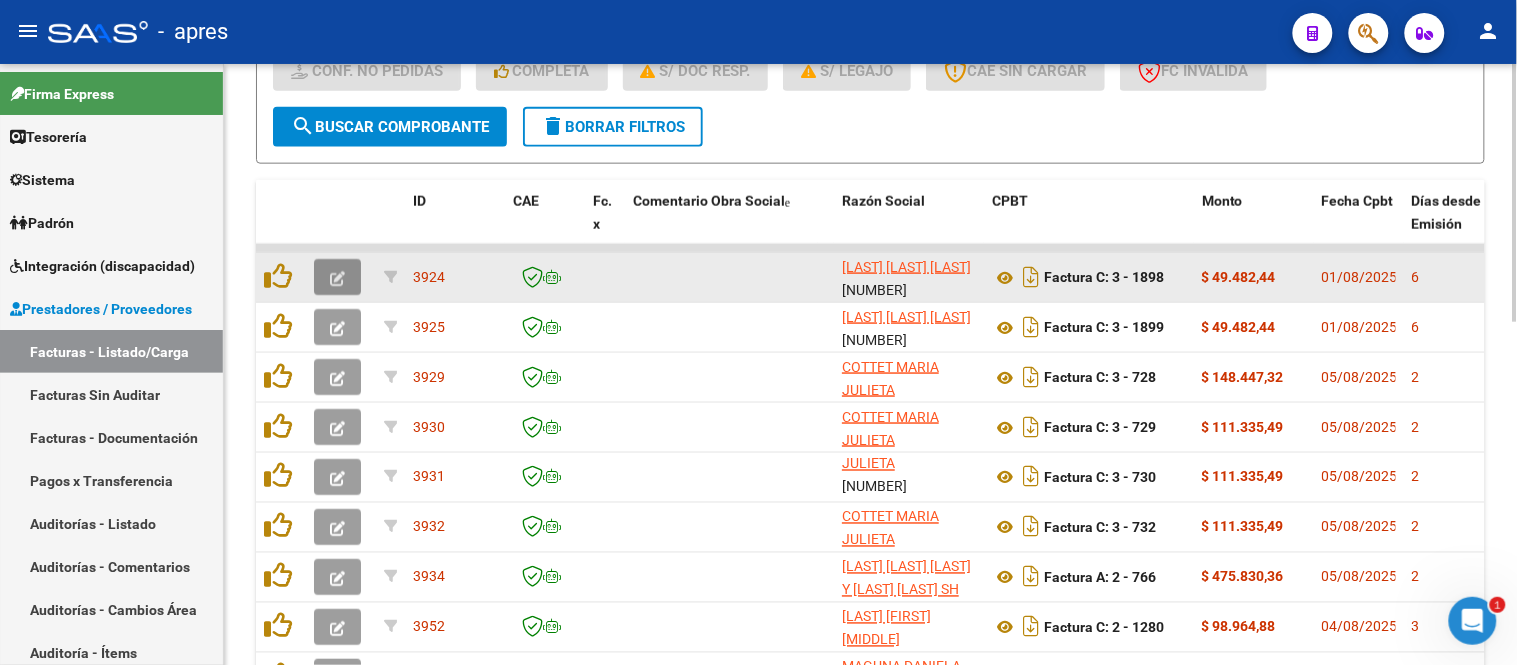 click 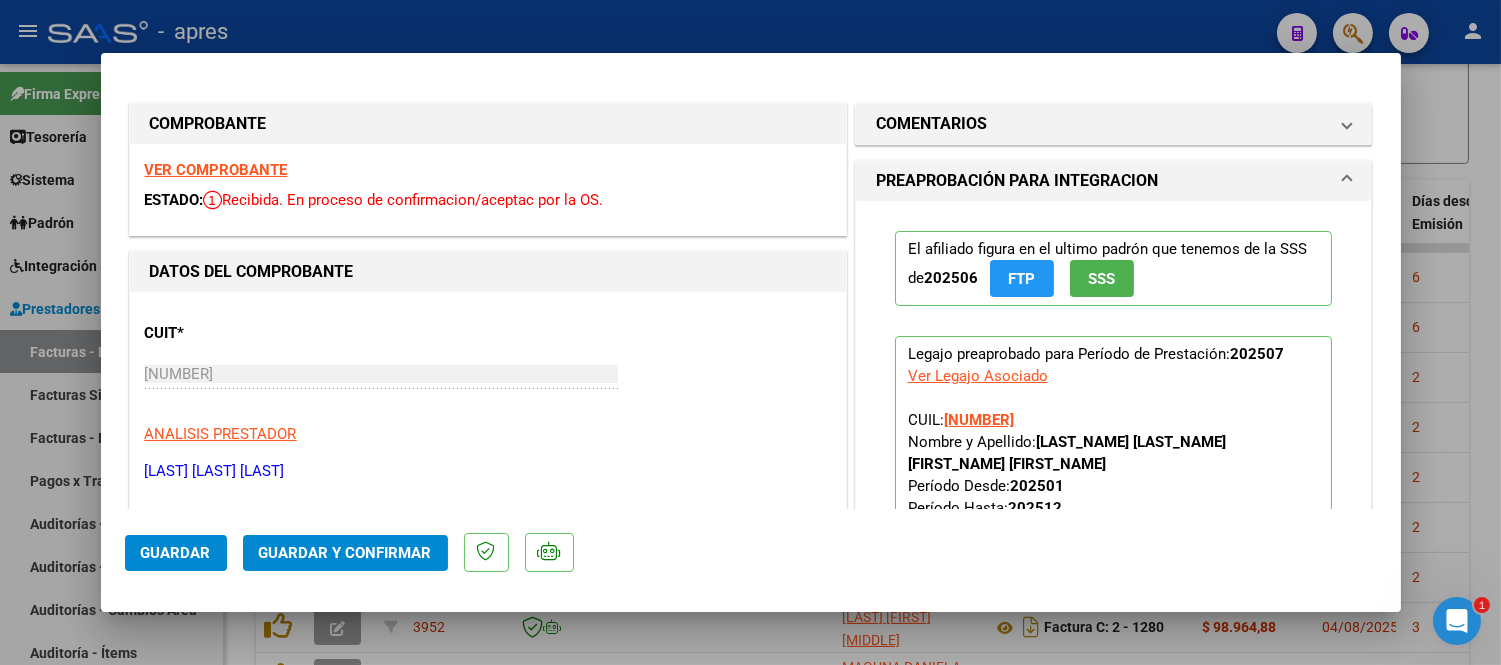 scroll, scrollTop: 0, scrollLeft: 0, axis: both 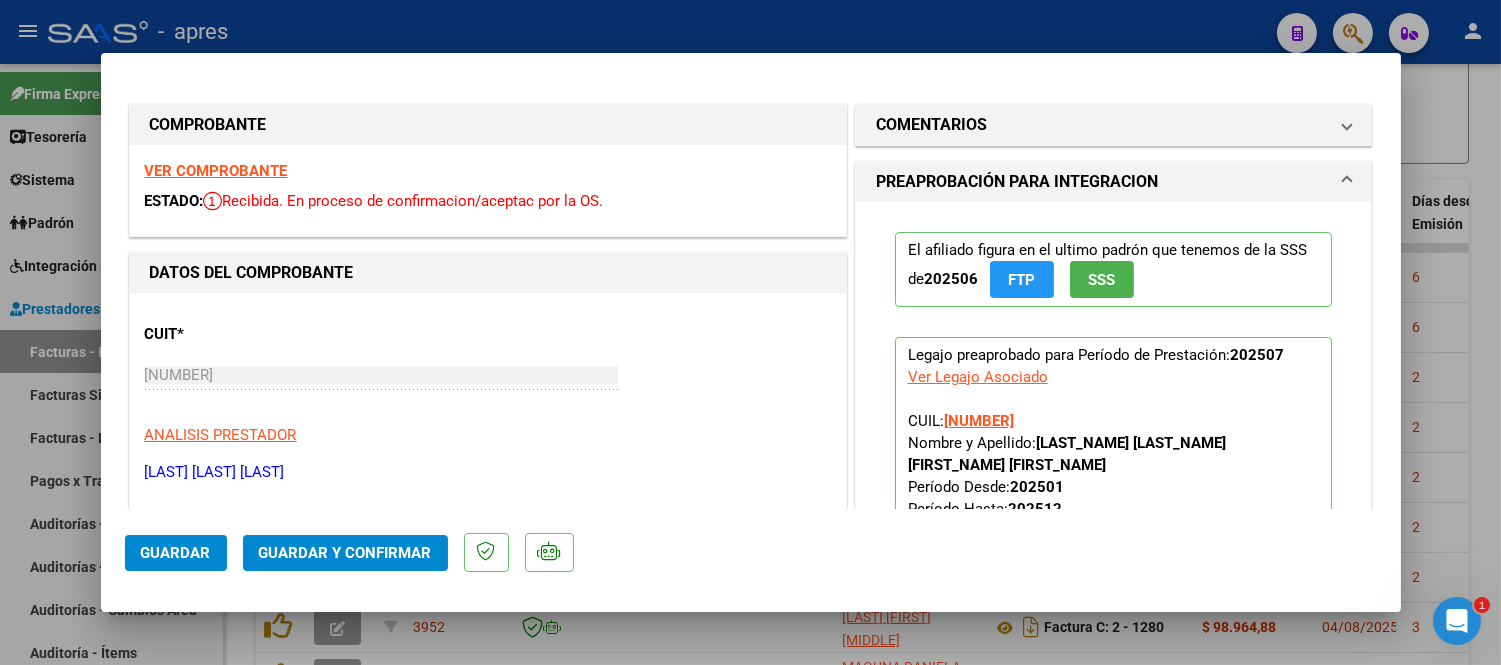 click on "VER COMPROBANTE" at bounding box center (216, 171) 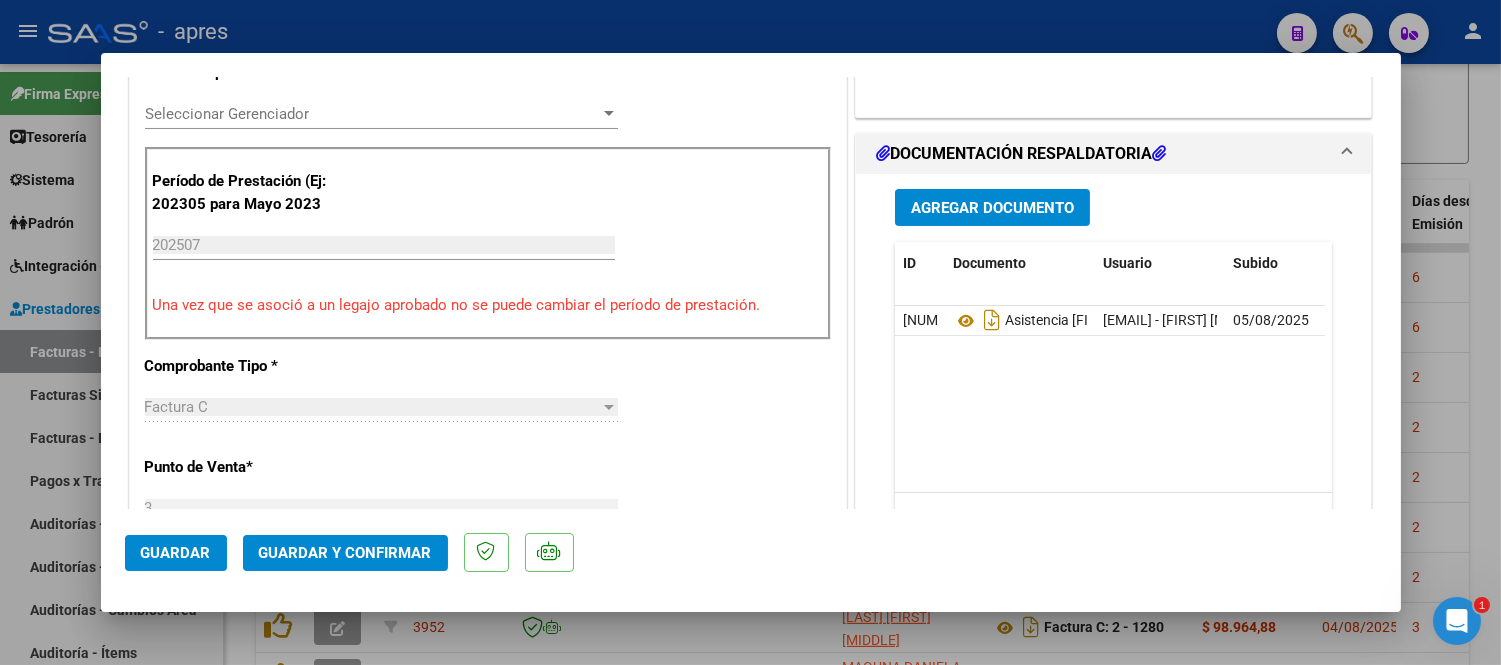 scroll, scrollTop: 555, scrollLeft: 0, axis: vertical 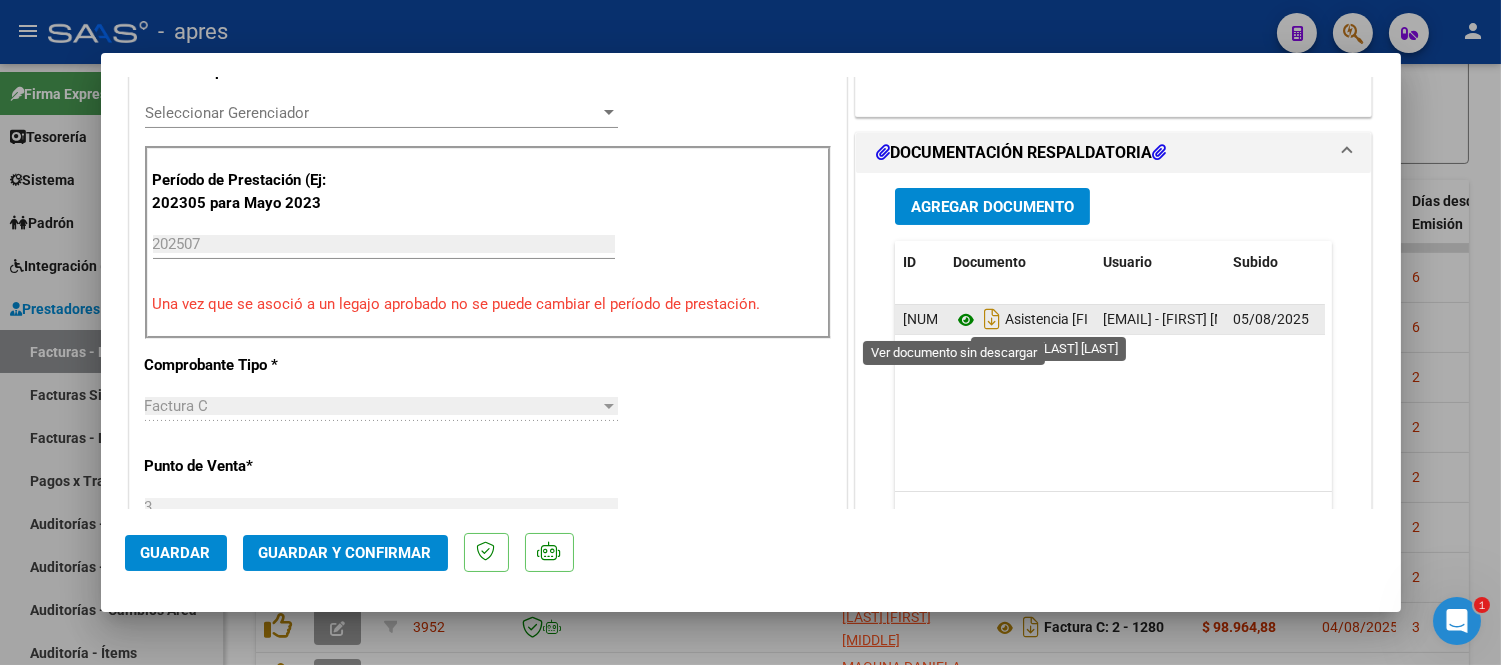 click 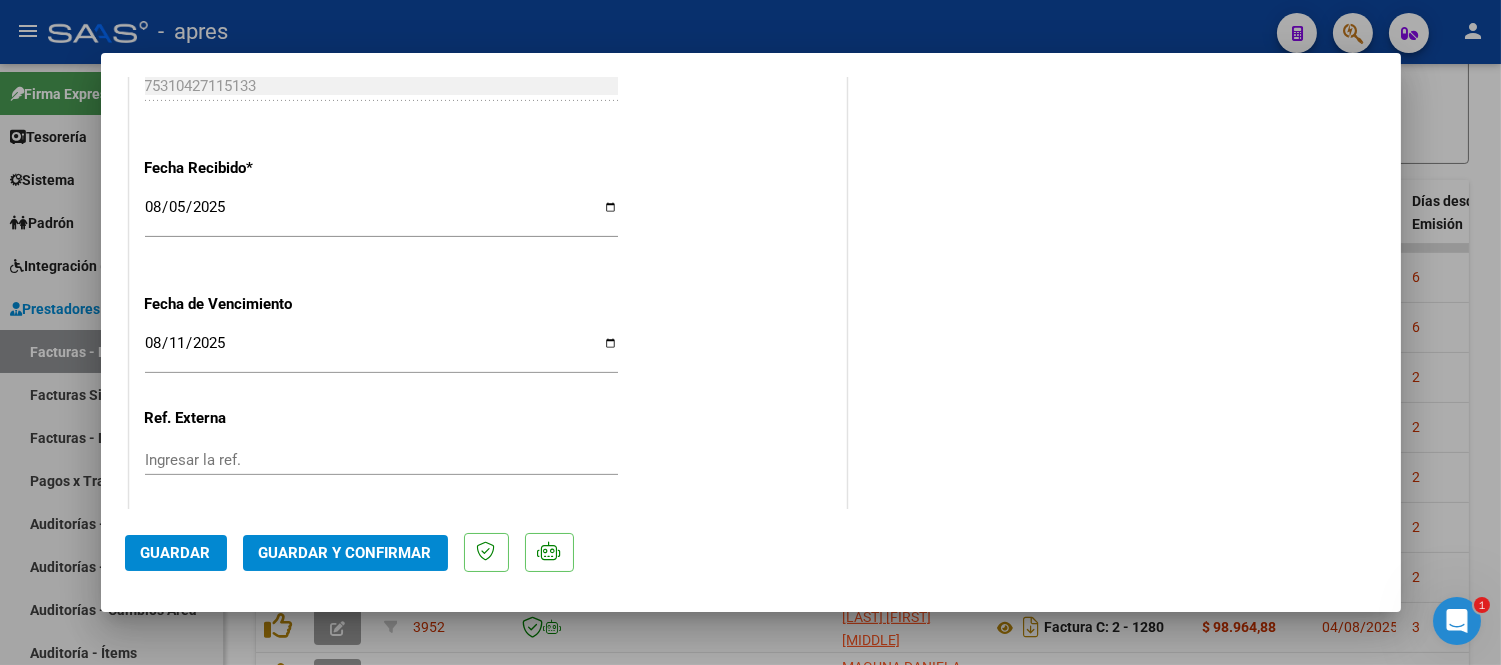 scroll, scrollTop: 1444, scrollLeft: 0, axis: vertical 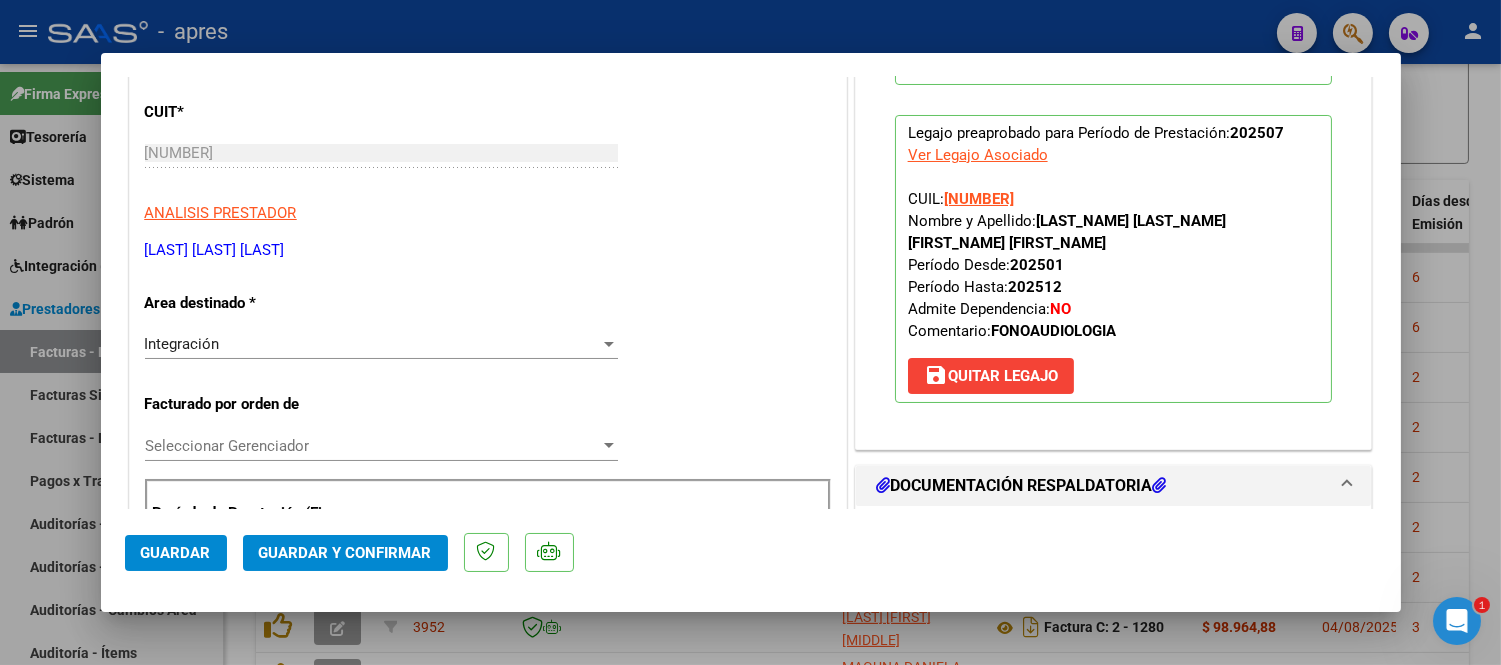 click on "Guardar y Confirmar" 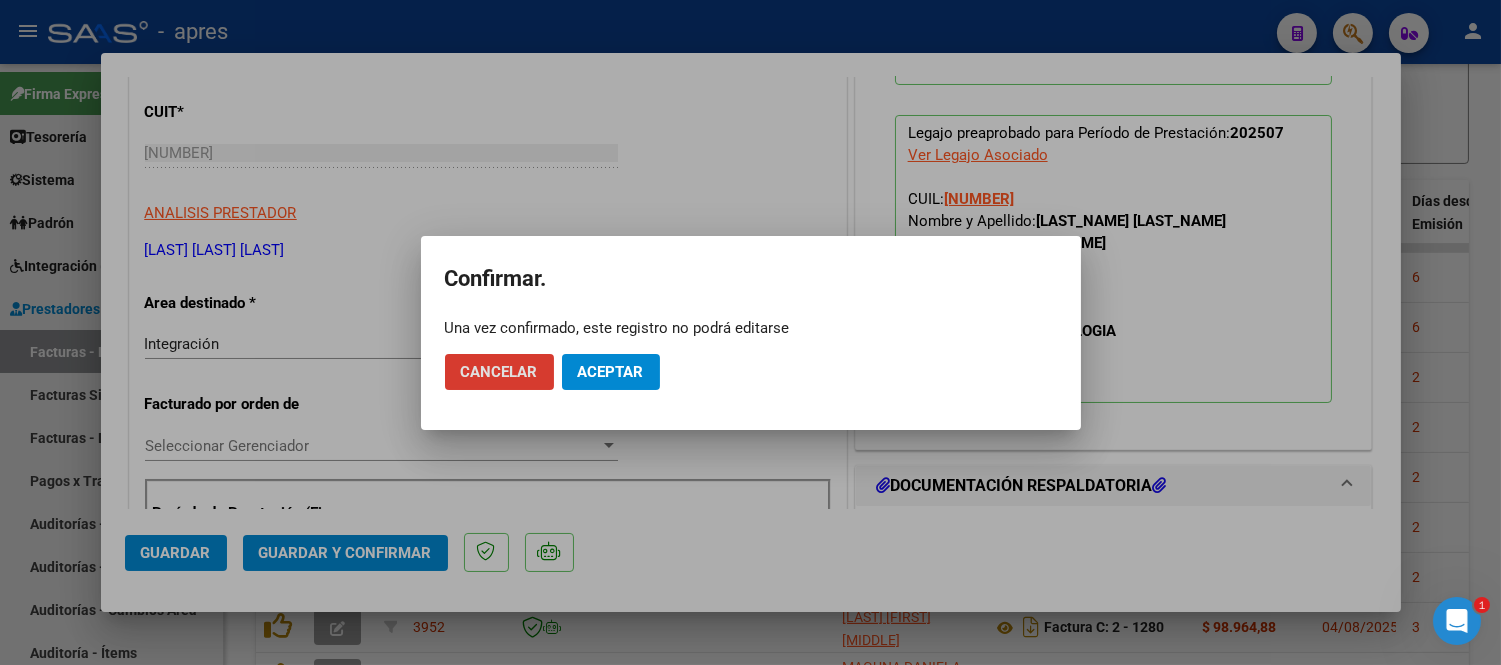 click on "Aceptar" 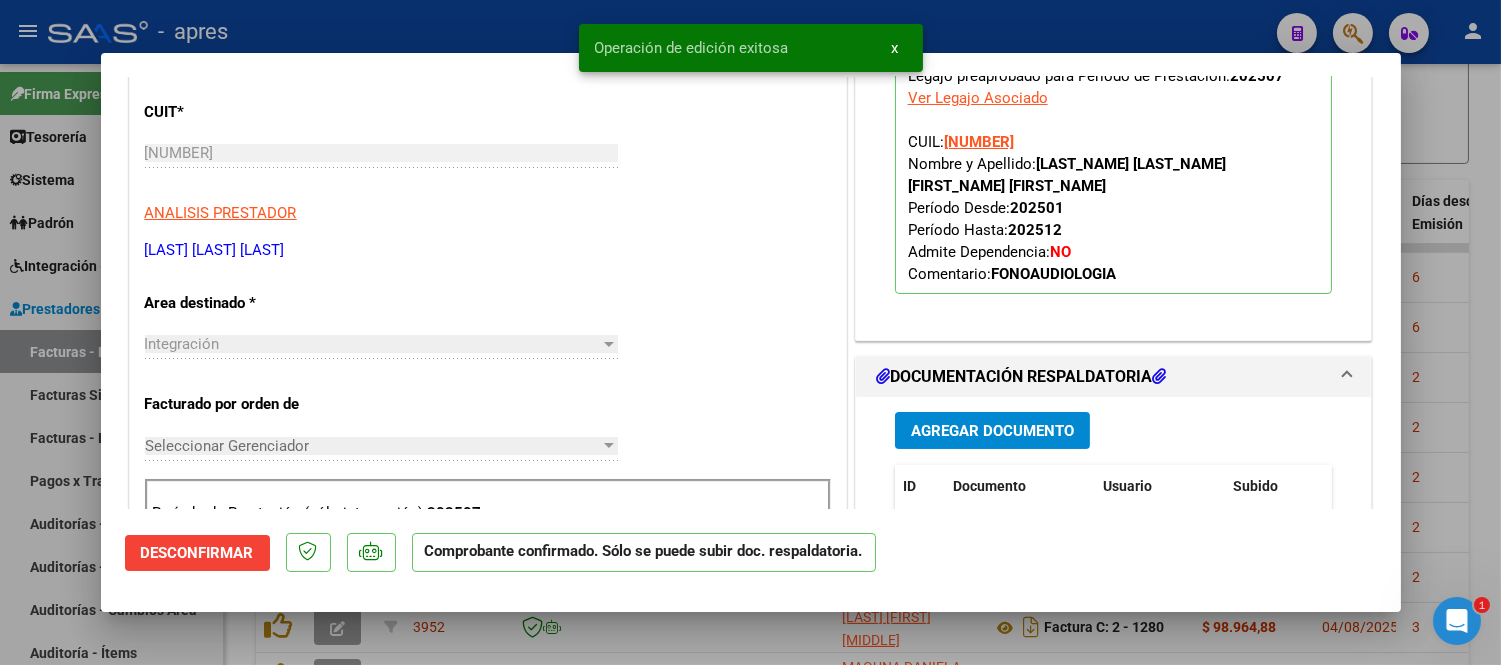 click at bounding box center (750, 332) 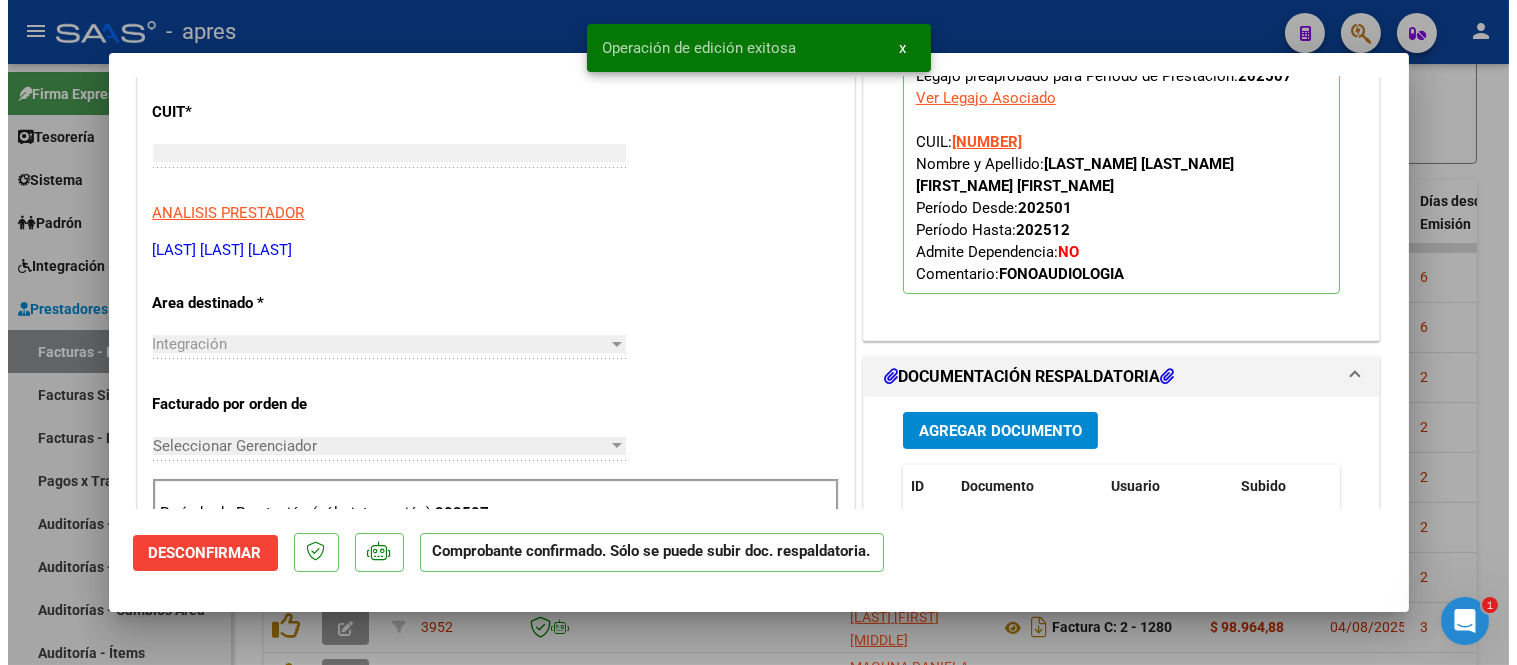 scroll, scrollTop: 0, scrollLeft: 0, axis: both 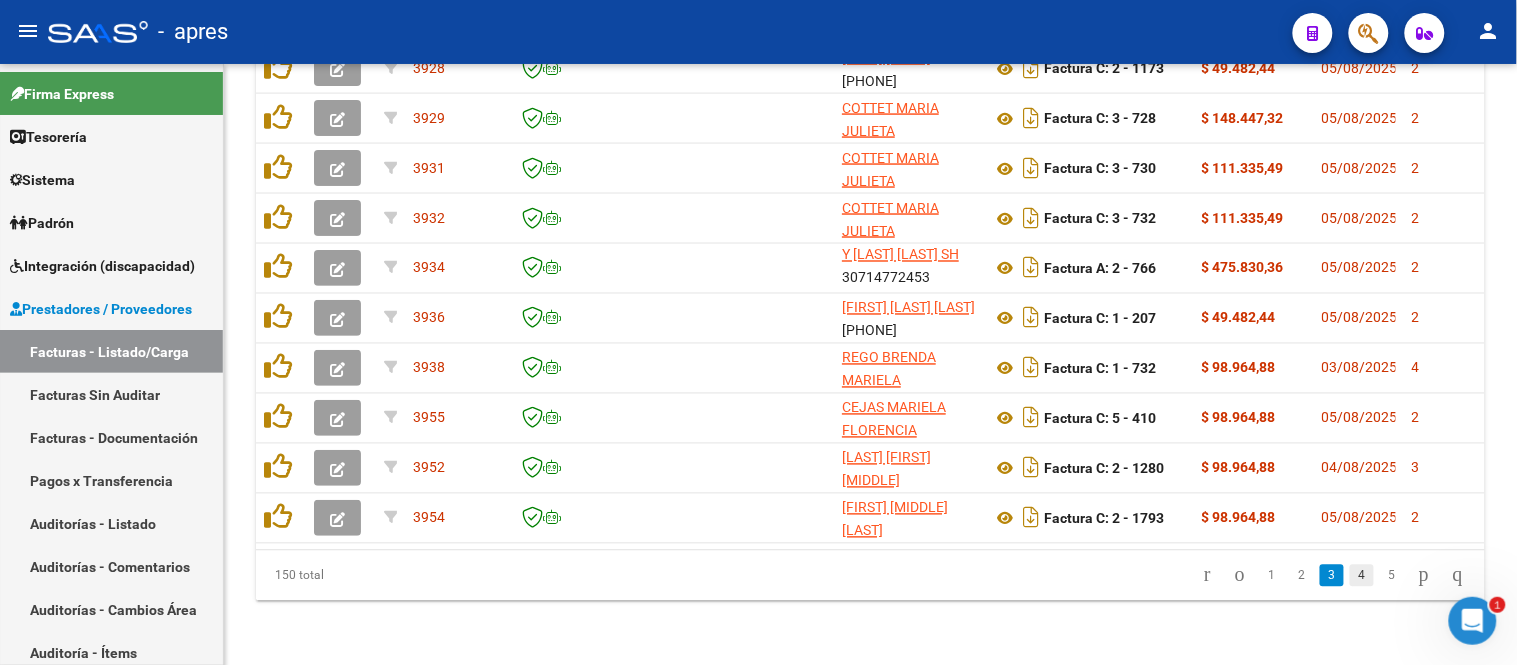 click on "4" 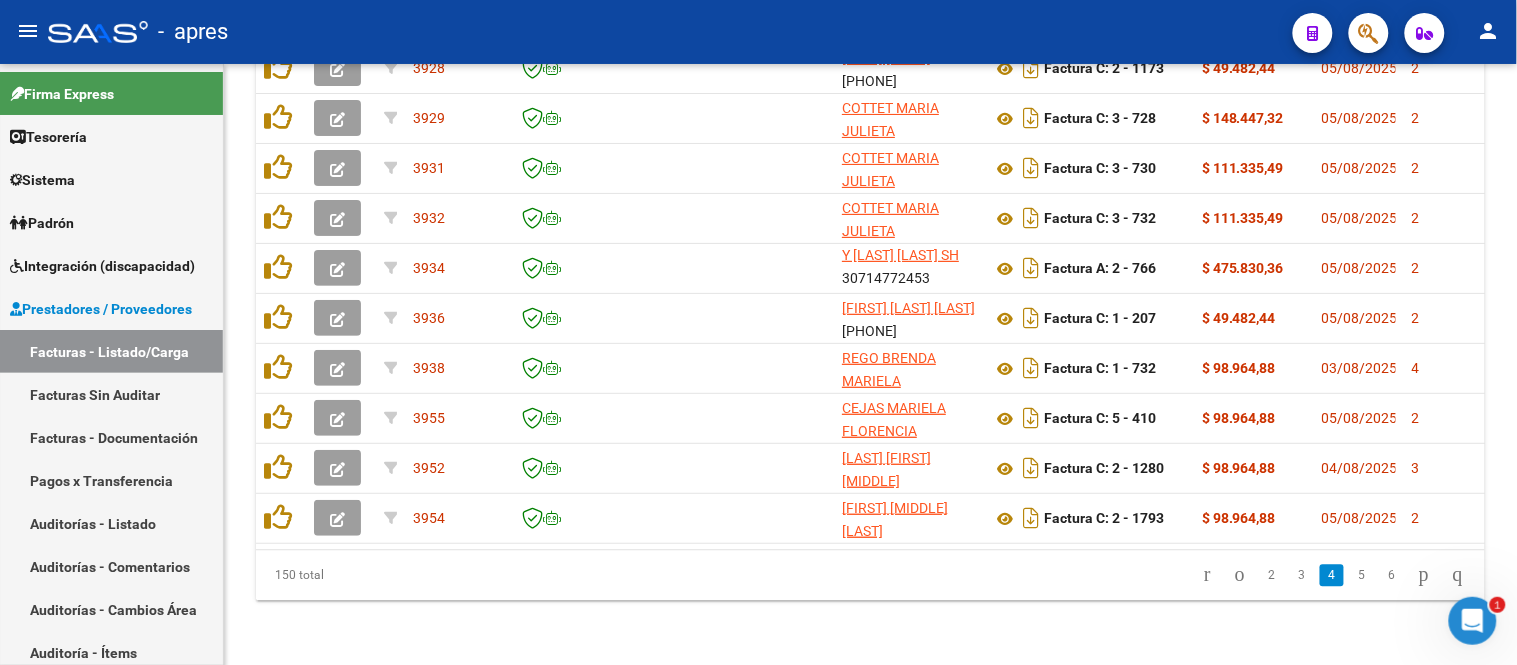 scroll, scrollTop: 3, scrollLeft: 0, axis: vertical 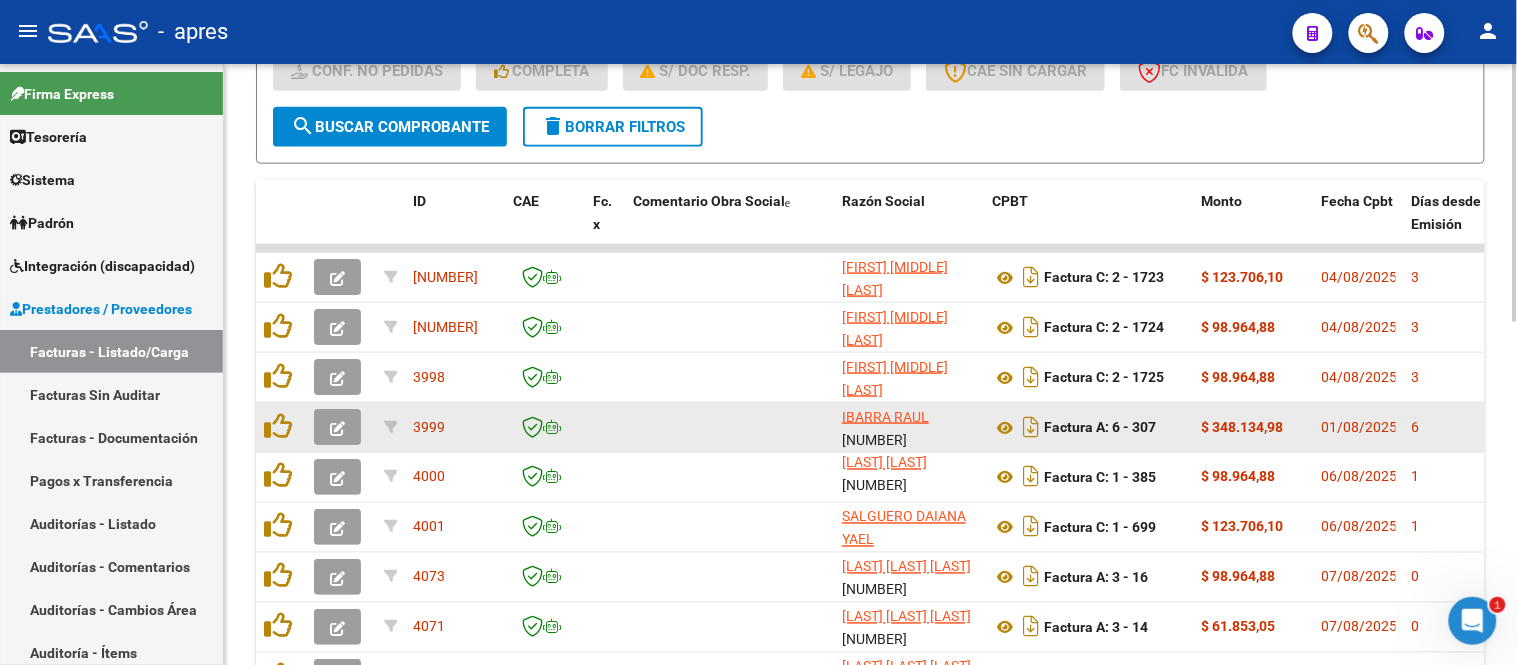 click 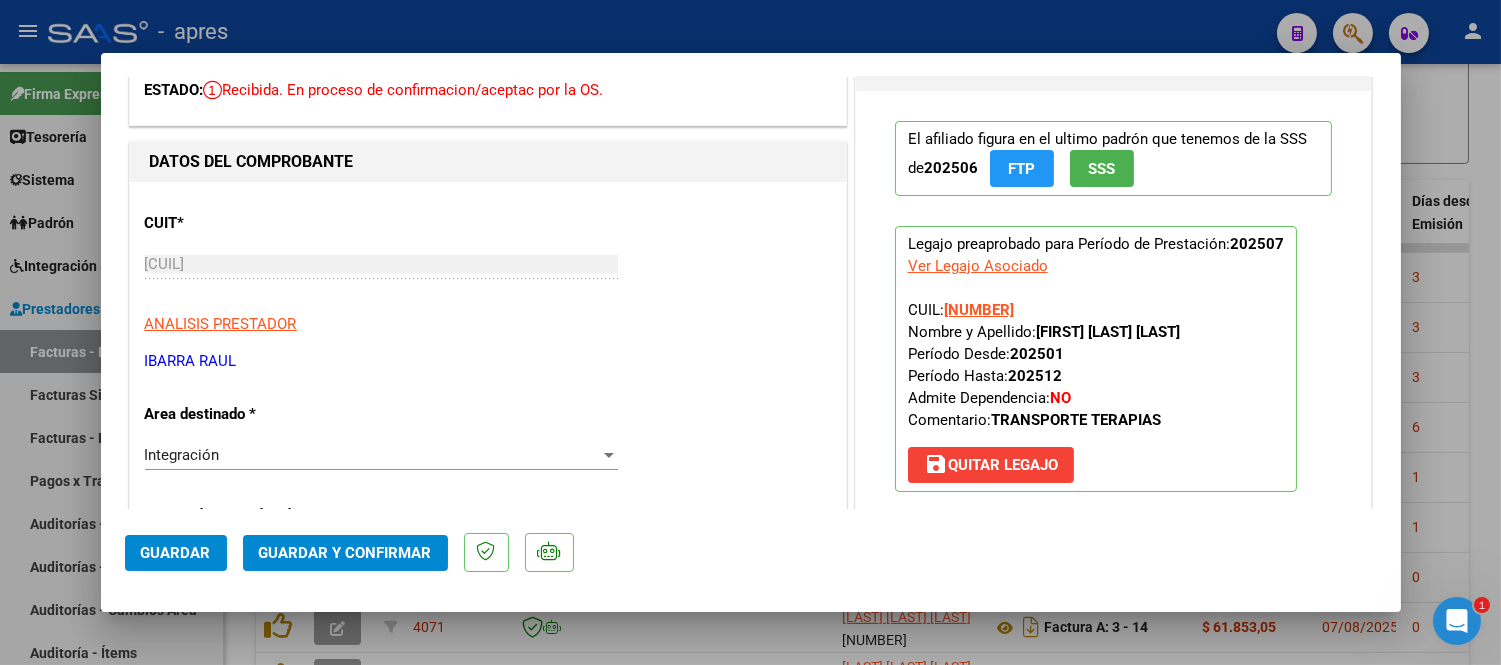 scroll, scrollTop: 0, scrollLeft: 0, axis: both 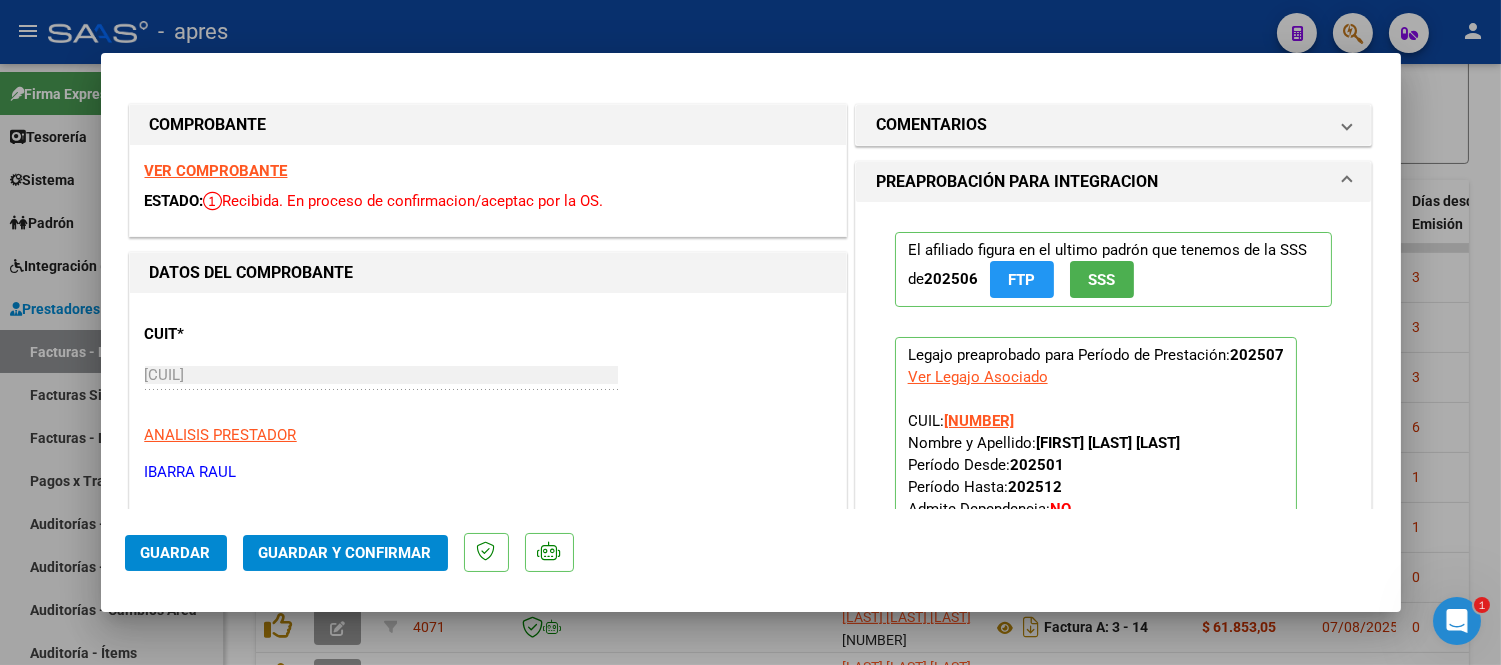 click on "VER COMPROBANTE" at bounding box center (216, 171) 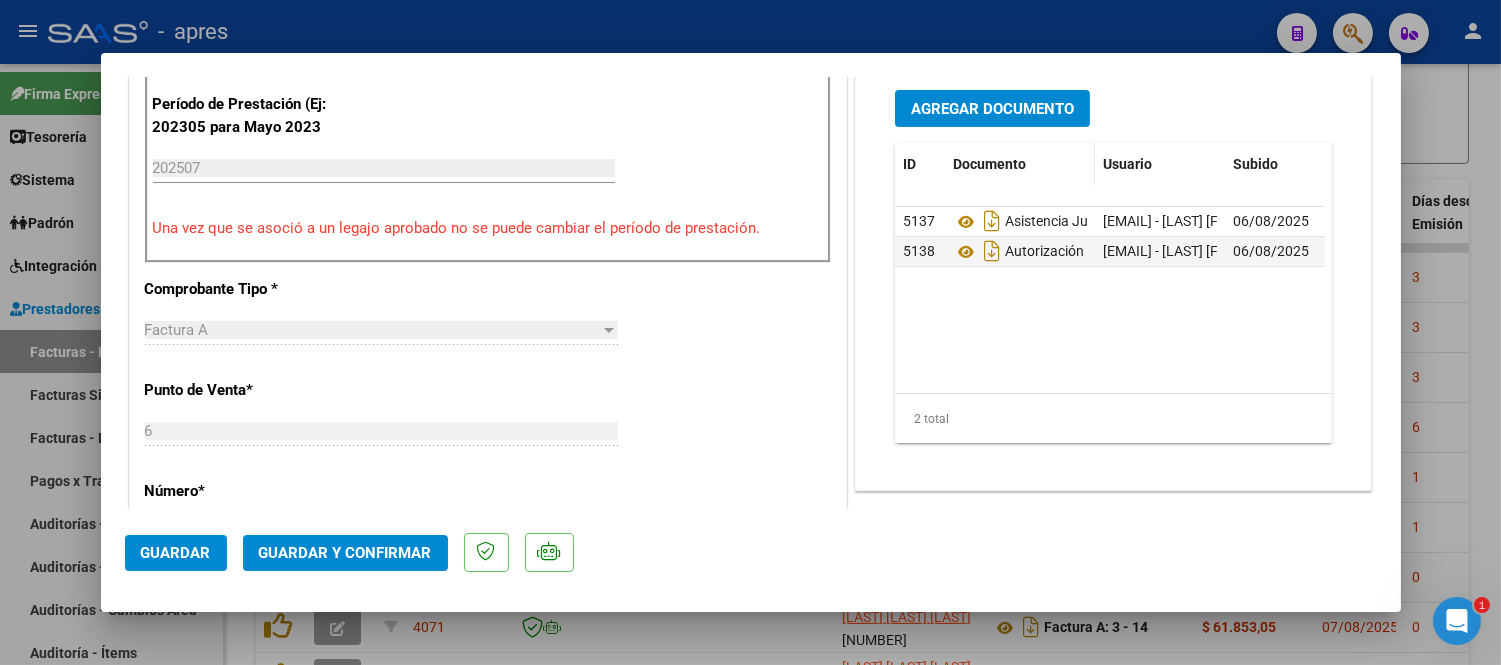 scroll, scrollTop: 555, scrollLeft: 0, axis: vertical 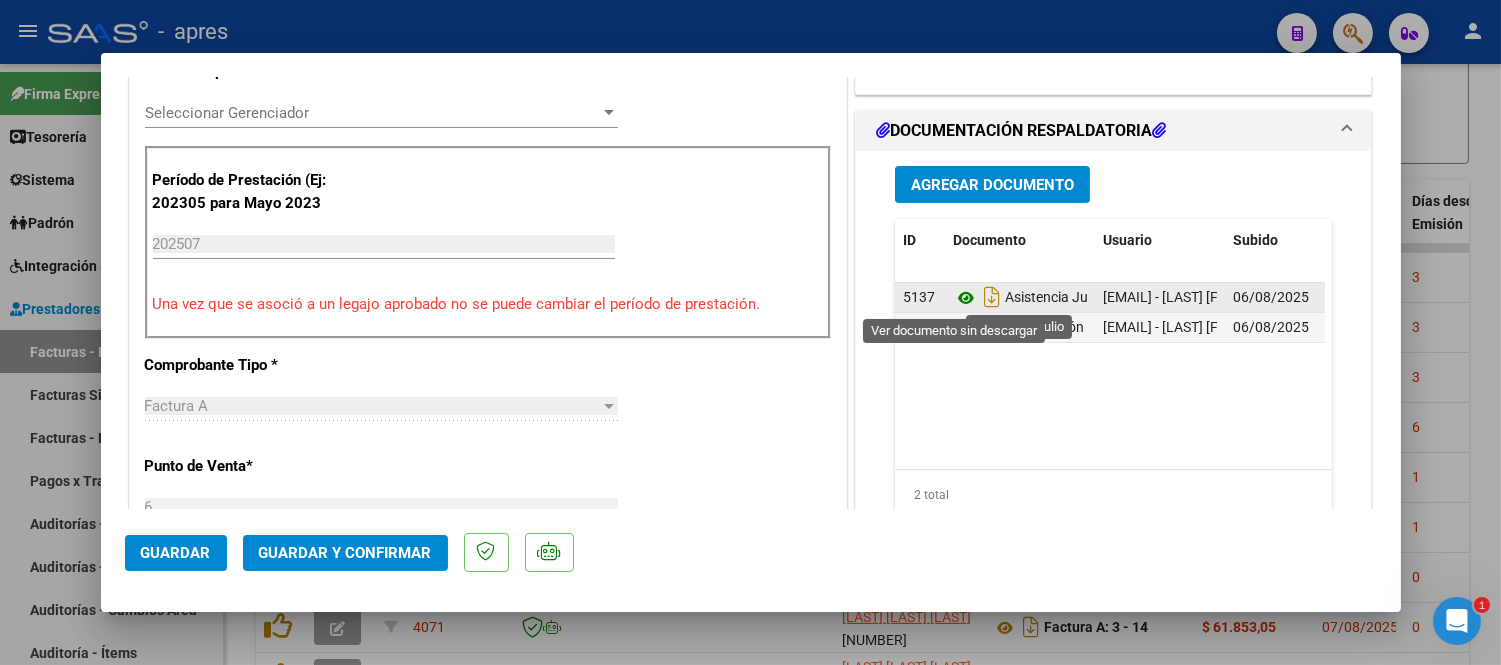 click 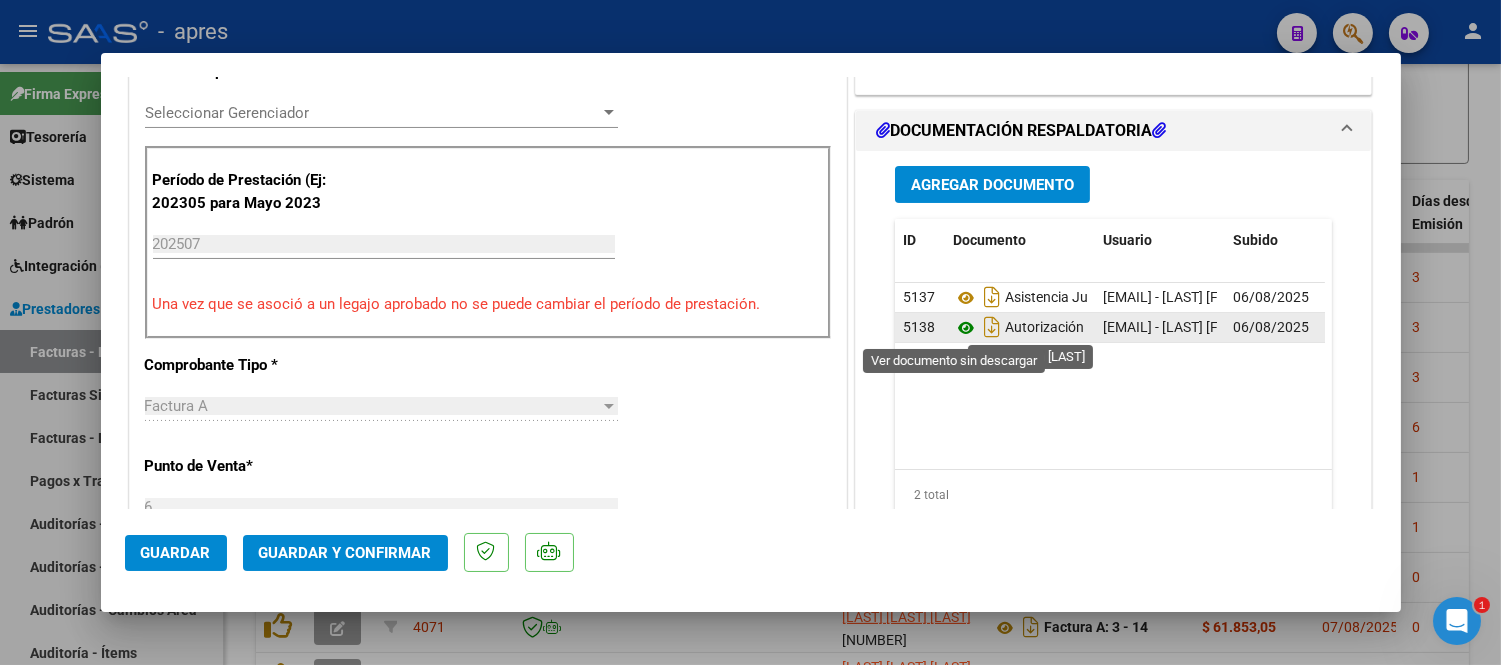 click 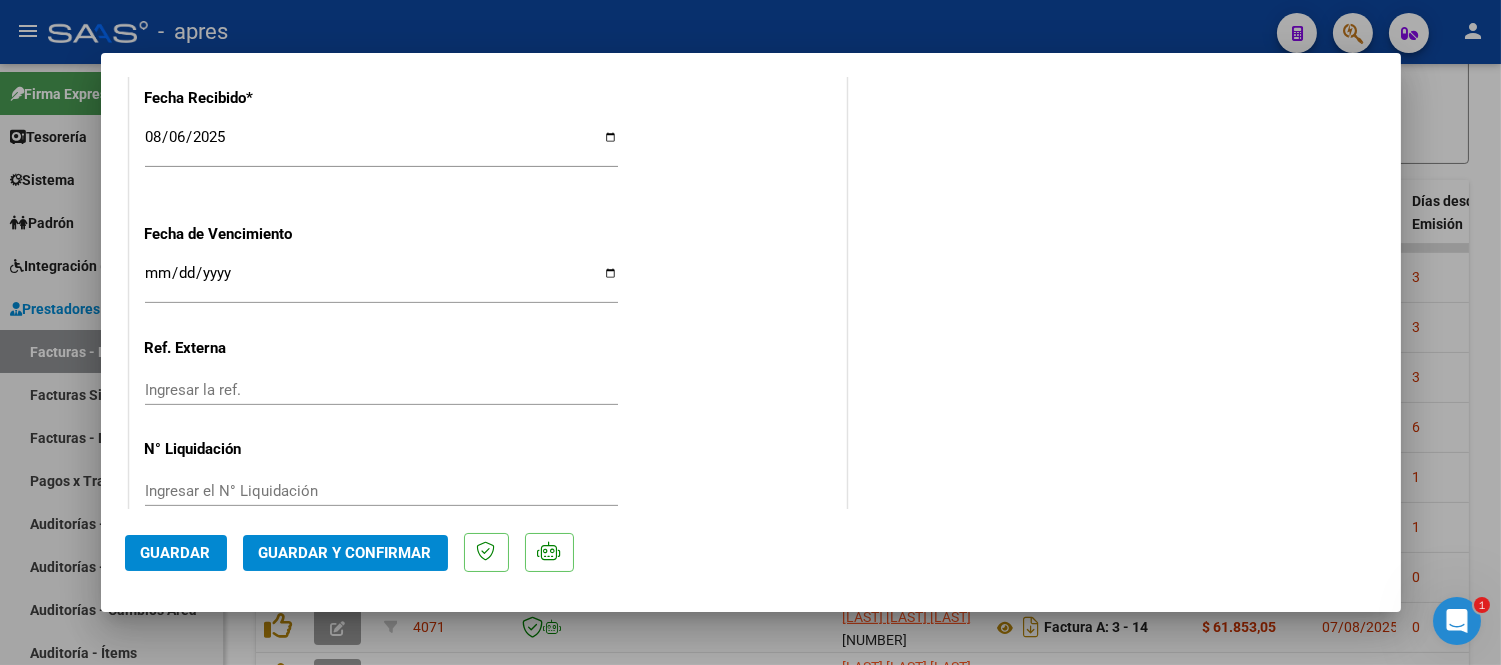 scroll, scrollTop: 1498, scrollLeft: 0, axis: vertical 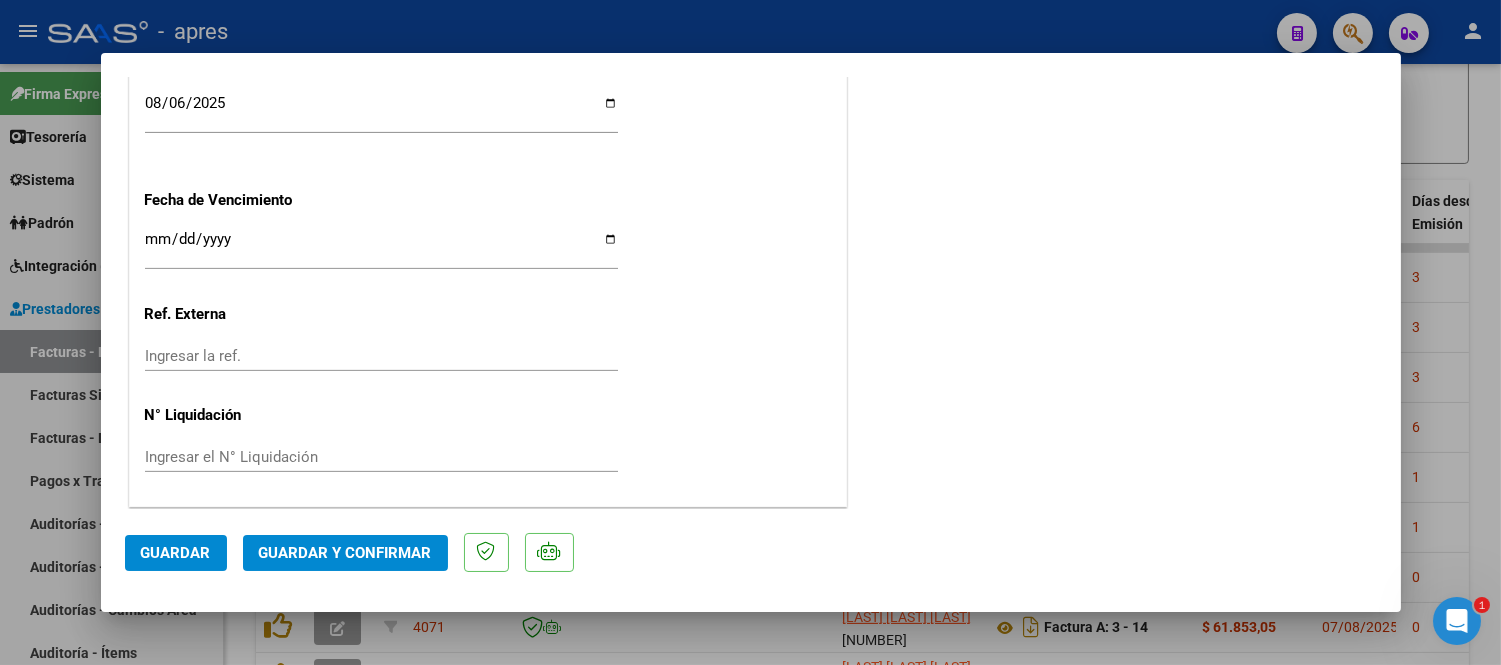click on "CUIT  *   [NUMBER] Ingresar CUIT  ANALISIS PRESTADOR  [LAST] [FIRST]  ARCA Padrón  Area destinado * Integración Seleccionar Area  Facturado por orden de  Seleccionar Gerenciador Seleccionar Gerenciador Período de Prestación (Ej: 202305 para Mayo 2023    202507 Ingrese el Período de Prestación como indica el ejemplo   Una vez que se asoció a un legajo aprobado no se puede cambiar el período de prestación.   Comprobante Tipo * Factura A Seleccionar Tipo Punto de Venta  *   6 Ingresar el Nro.  Número  *   307 Ingresar el Nro.  Monto  *   $ 348.134,98 Ingresar el monto  Fecha del Cpbt.  *   2025-08-01 Ingresar la fecha  CAE / CAEA (no ingrese CAI)    75317092381011 Ingresar el CAE o CAEA (no ingrese CAI)  Fecha Recibido  *   2025-08-06 Ingresar la fecha  Fecha de Vencimiento    Ingresar la fecha  Ref. Externa    Ingresar la ref.  N° Liquidación    Ingresar el N° Liquidación" at bounding box center [488, -350] 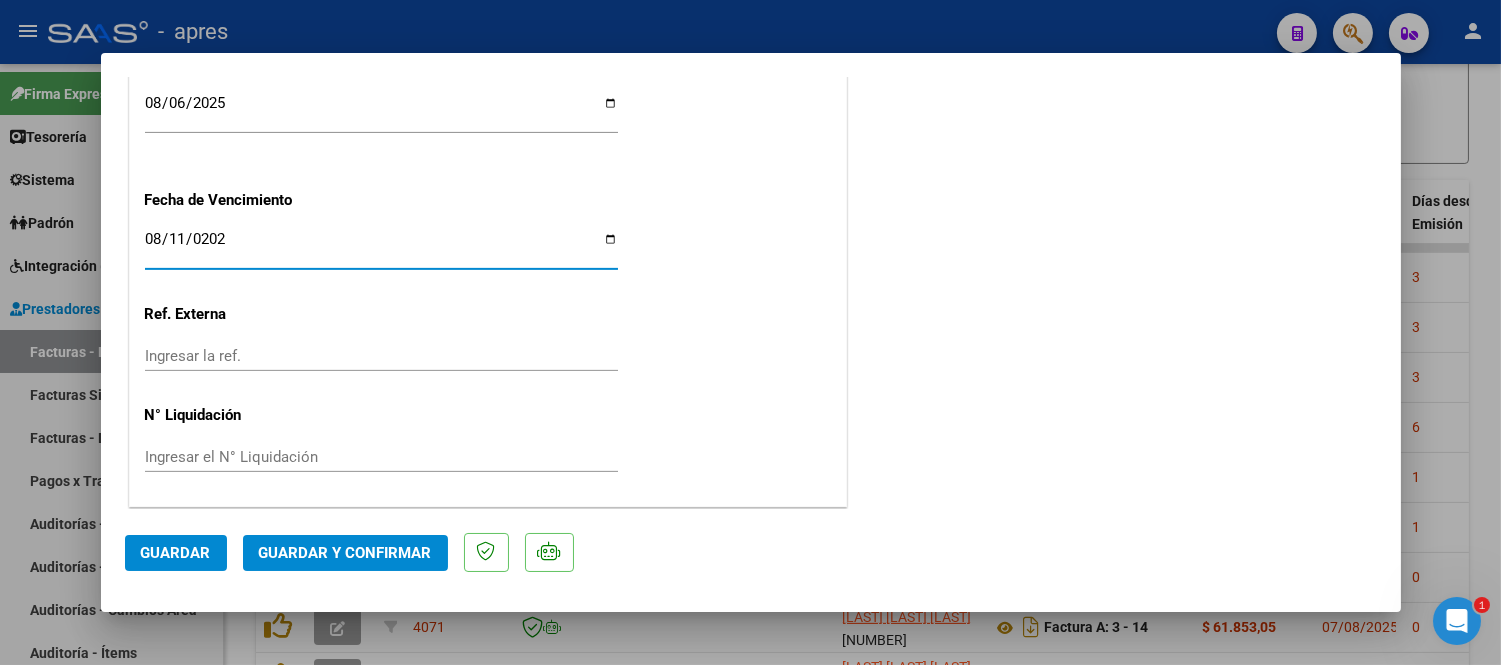 type on "2025-08-11" 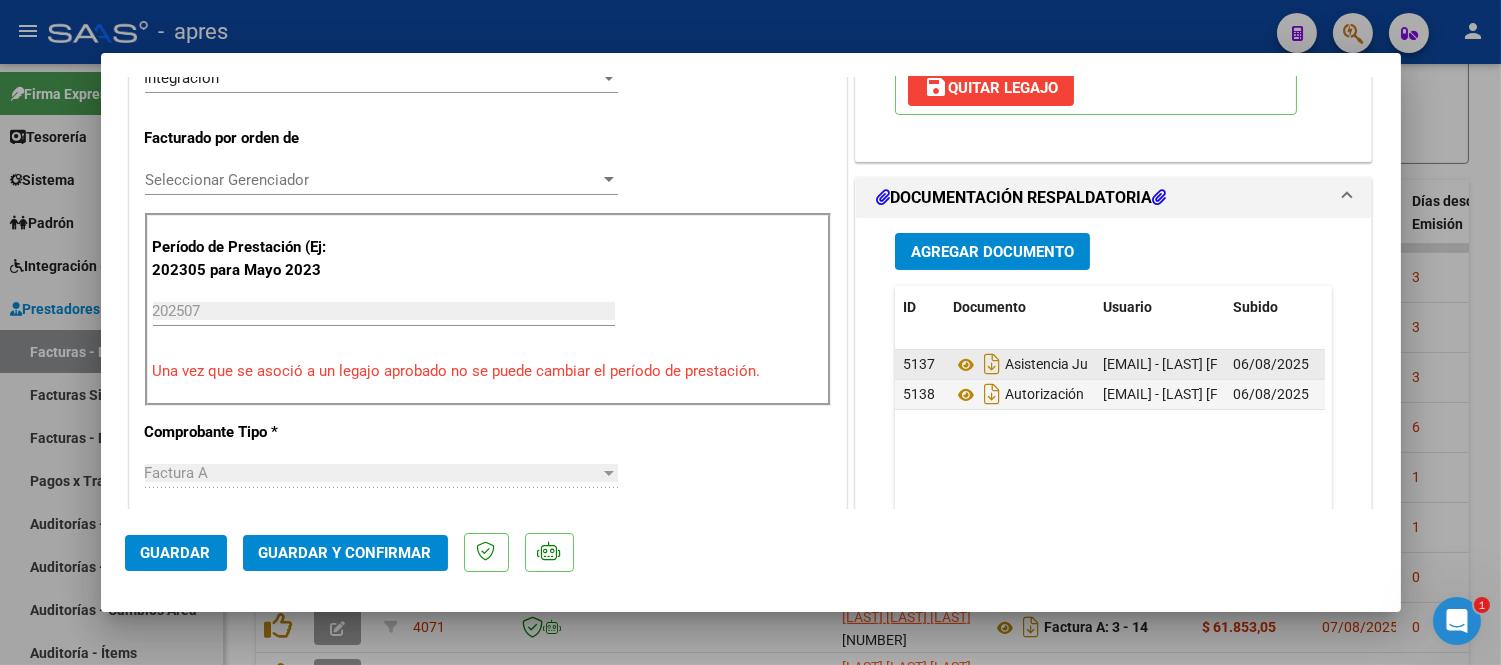 scroll, scrollTop: 555, scrollLeft: 0, axis: vertical 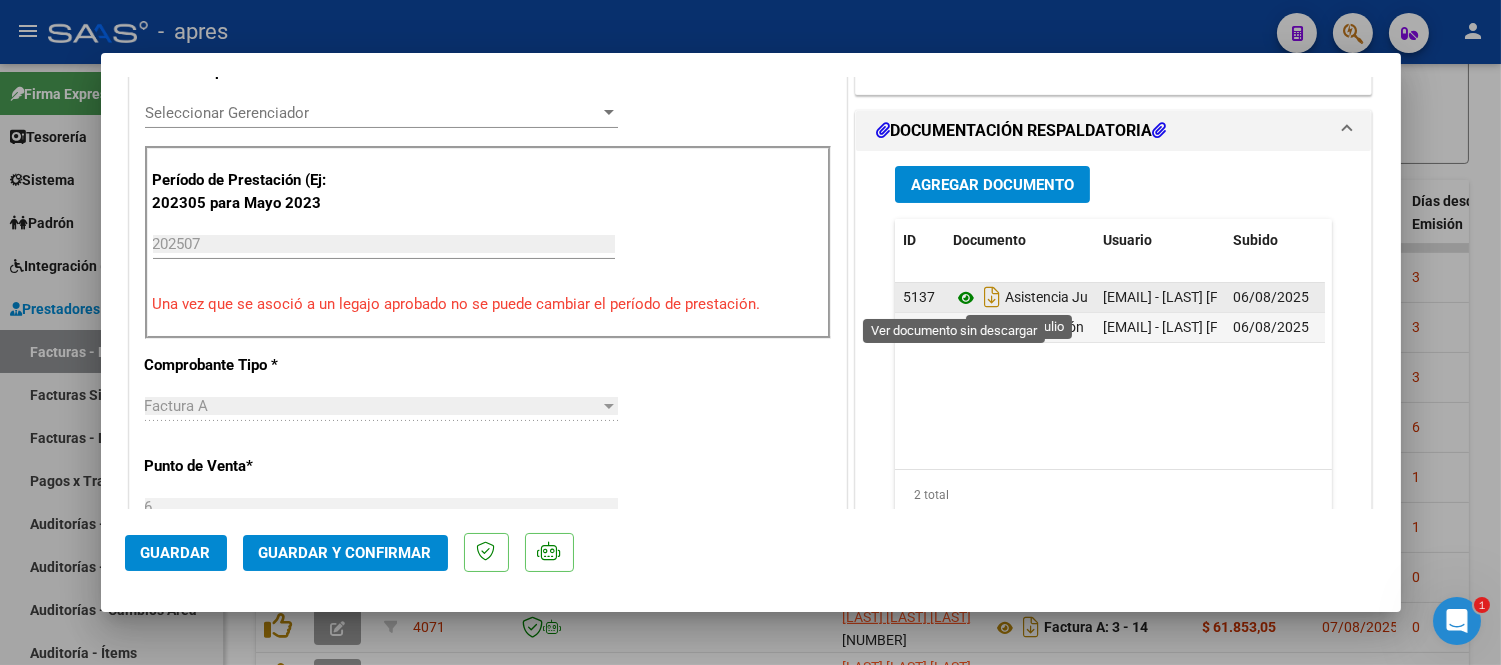 click 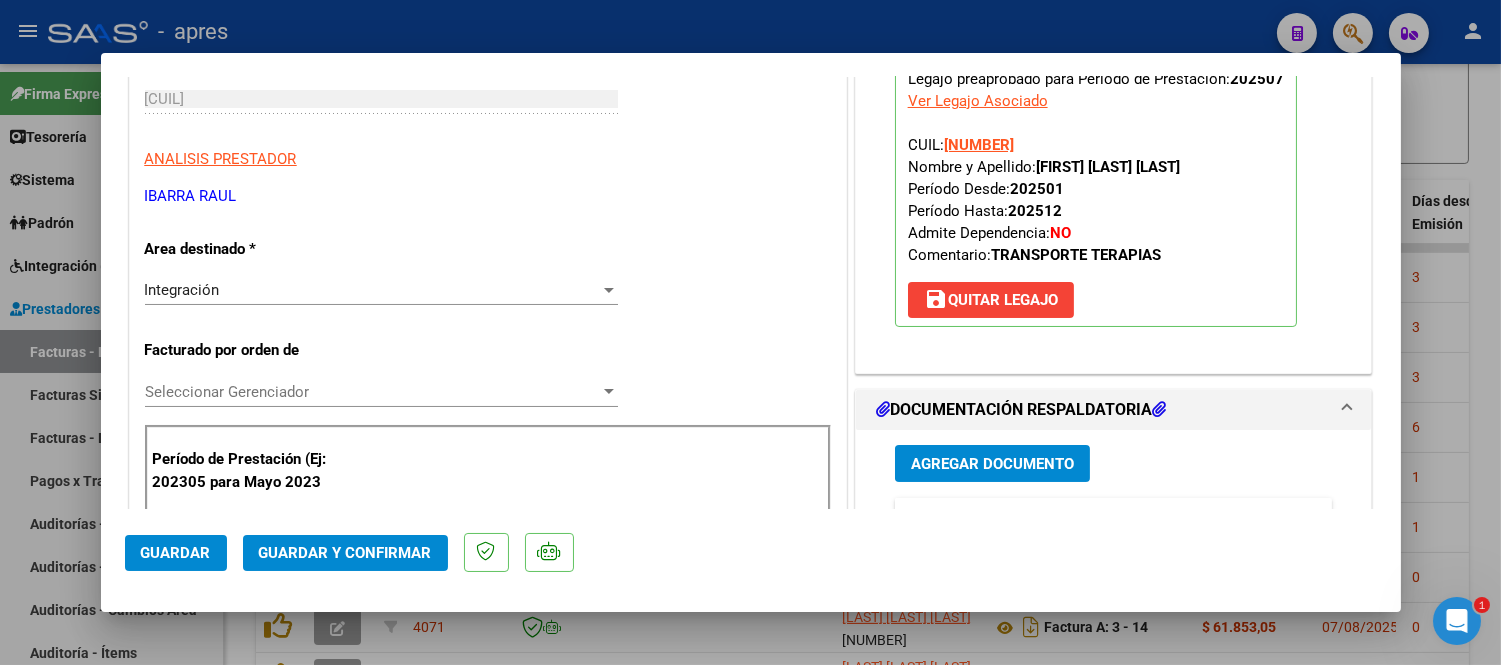 scroll, scrollTop: 0, scrollLeft: 0, axis: both 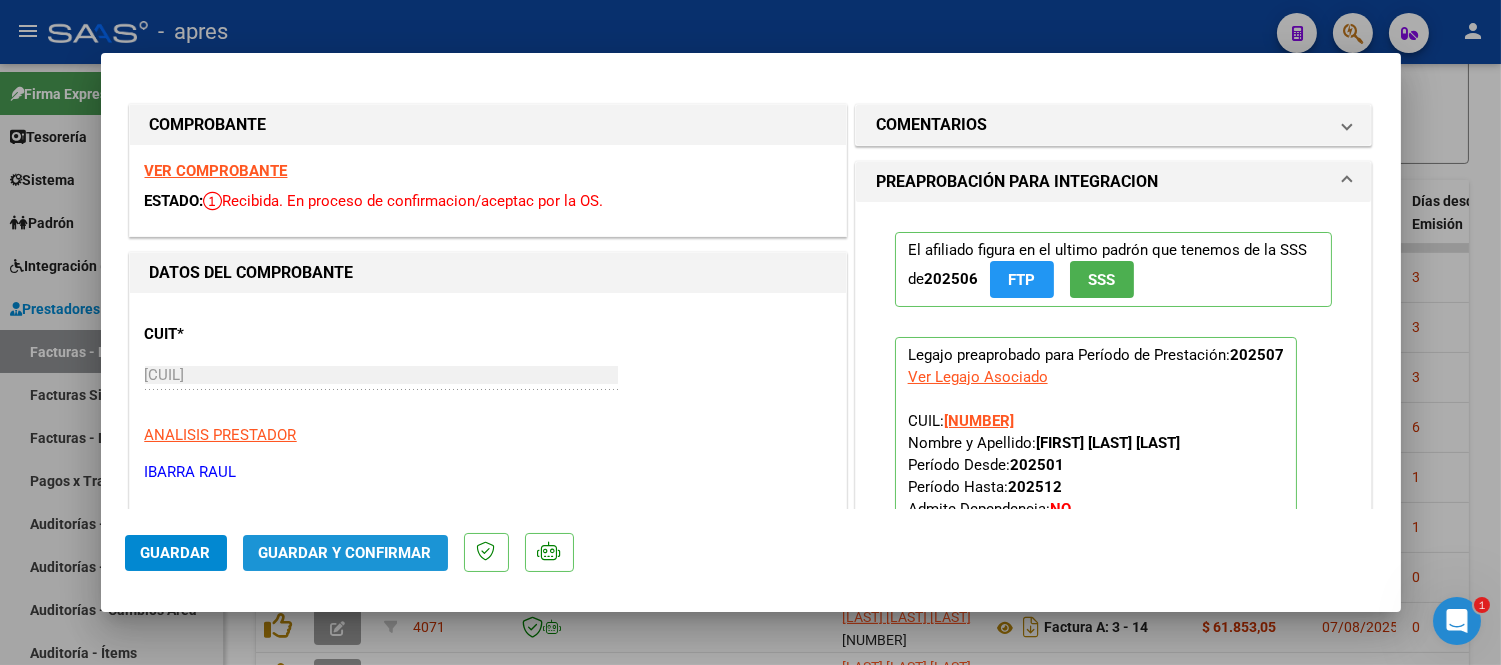 click on "Guardar y Confirmar" 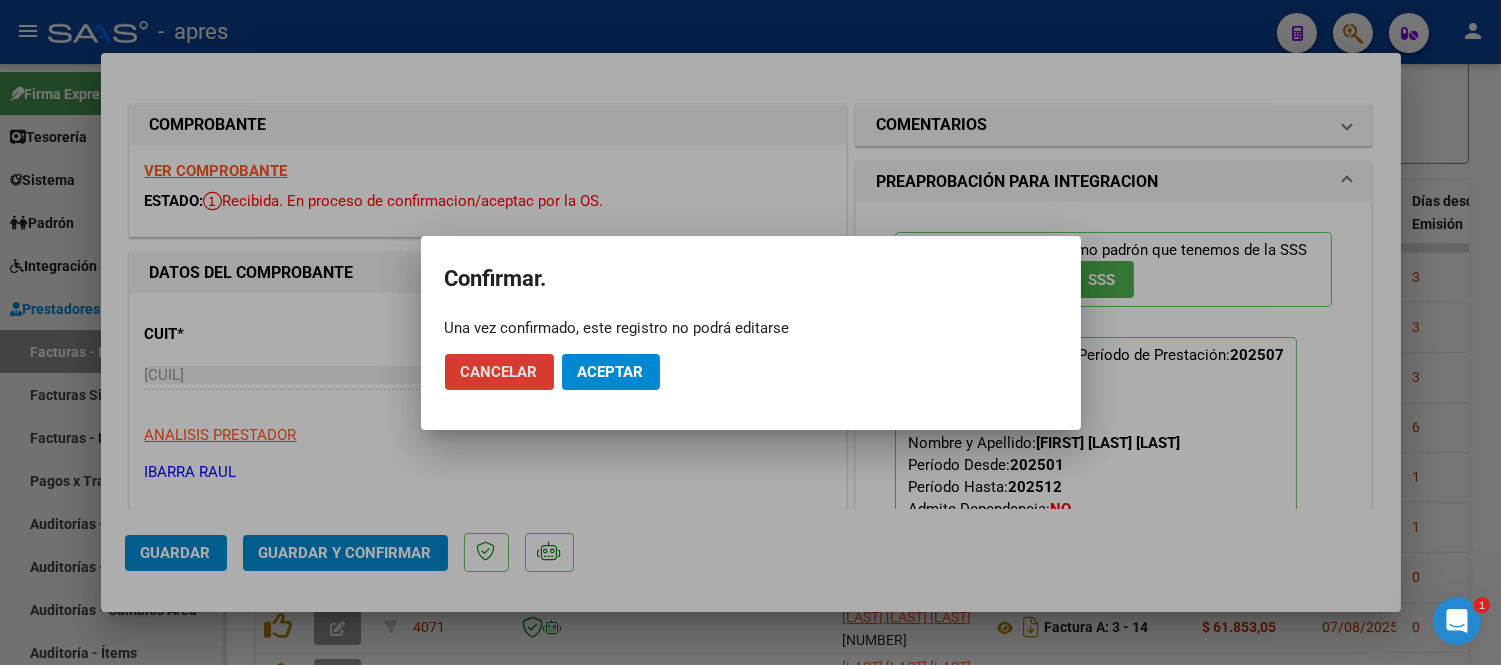 click on "Aceptar" 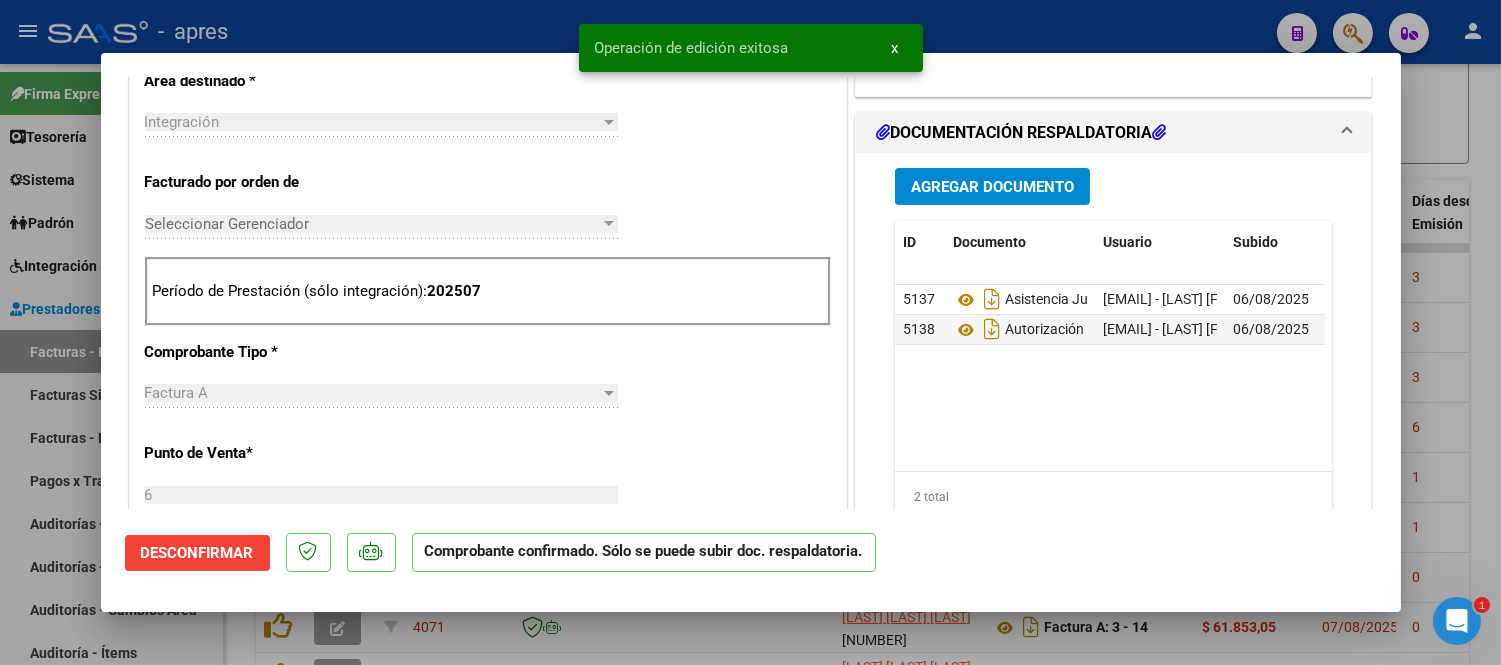click at bounding box center (750, 332) 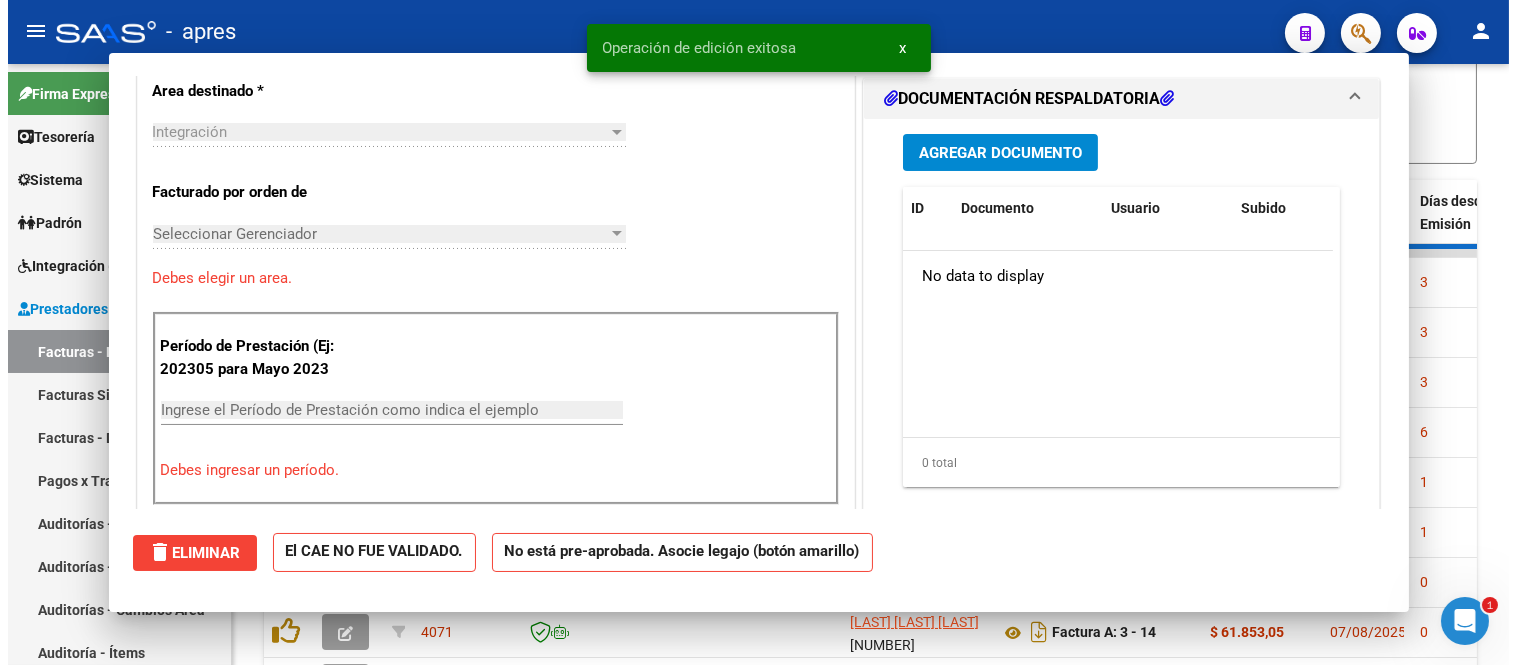 scroll, scrollTop: 691, scrollLeft: 0, axis: vertical 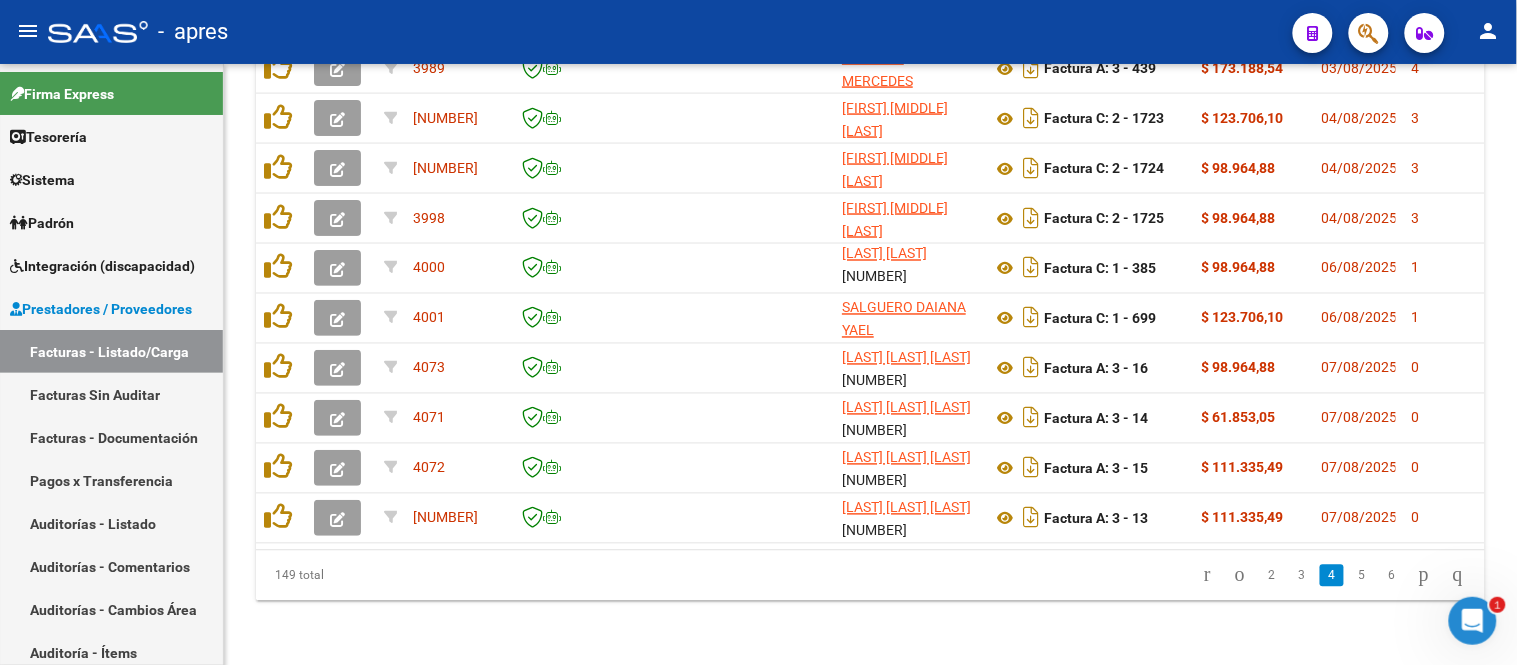 click on "5" 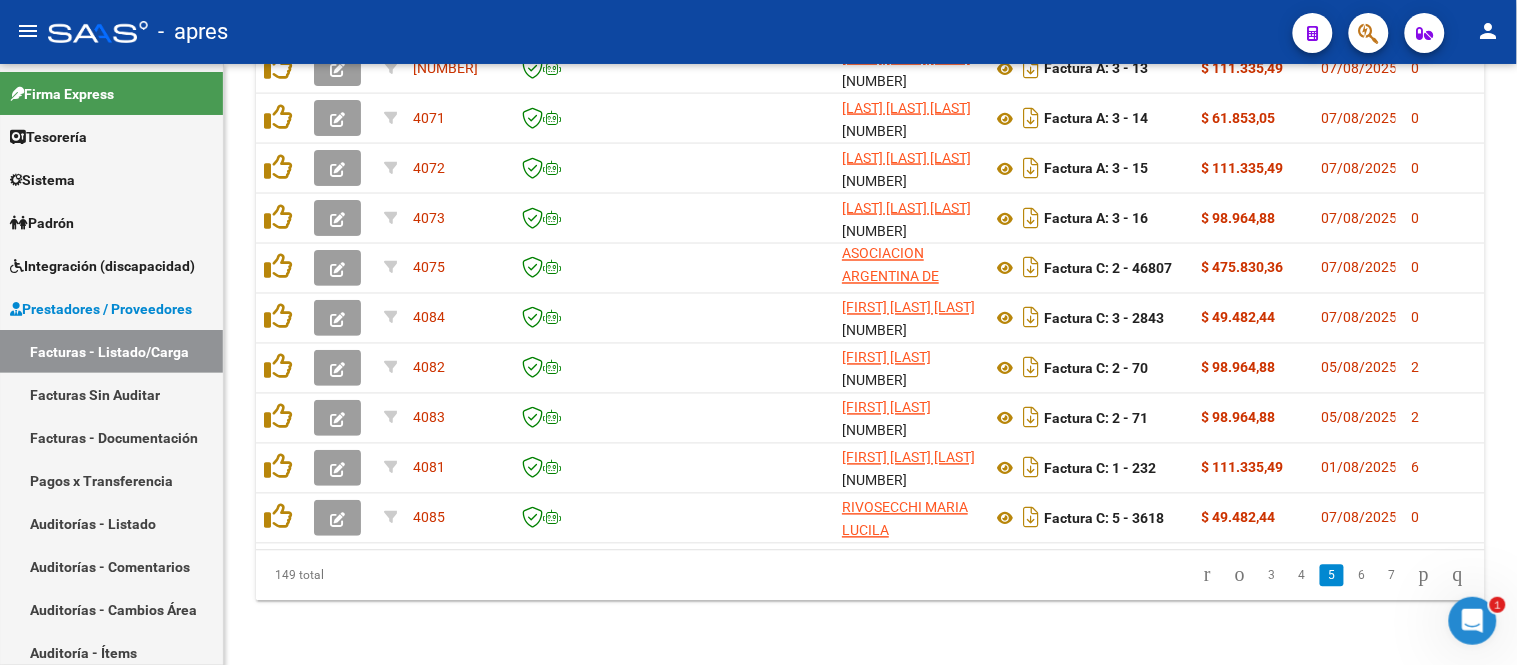 scroll, scrollTop: 803, scrollLeft: 0, axis: vertical 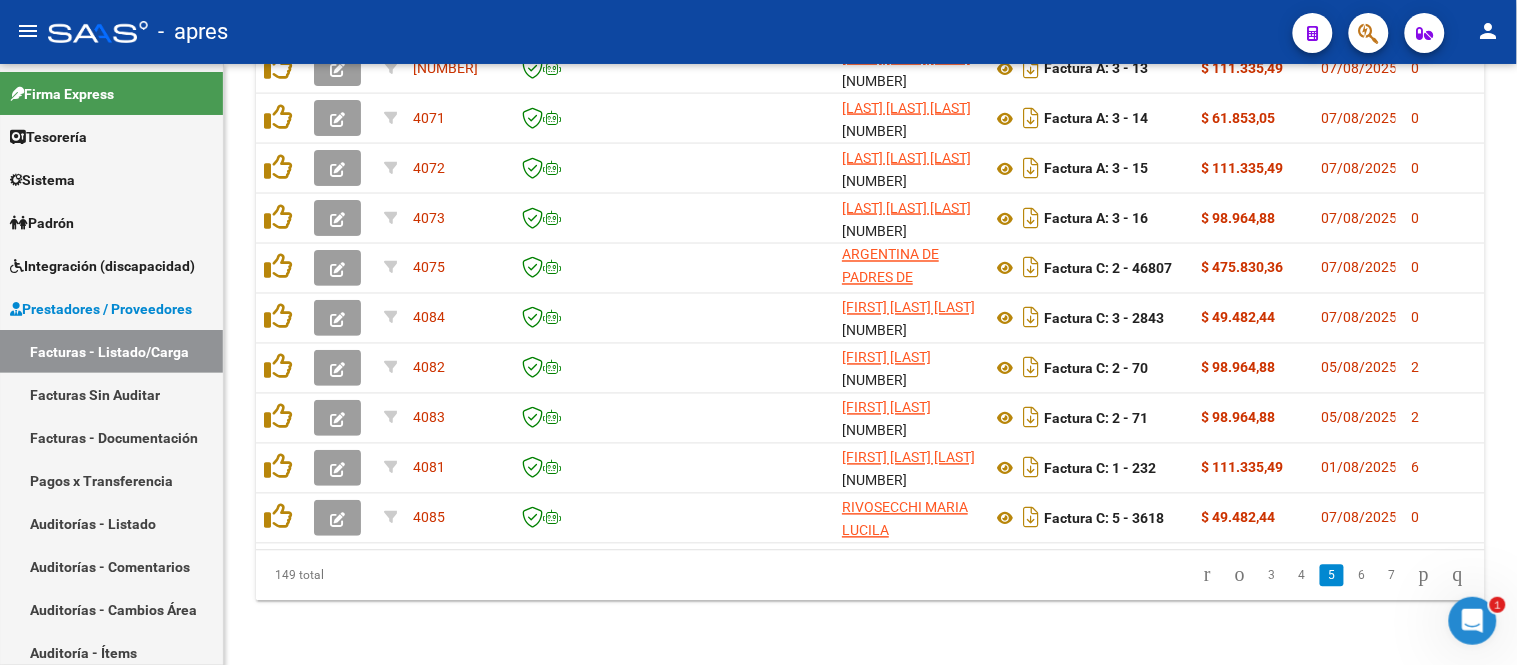 click on "6" 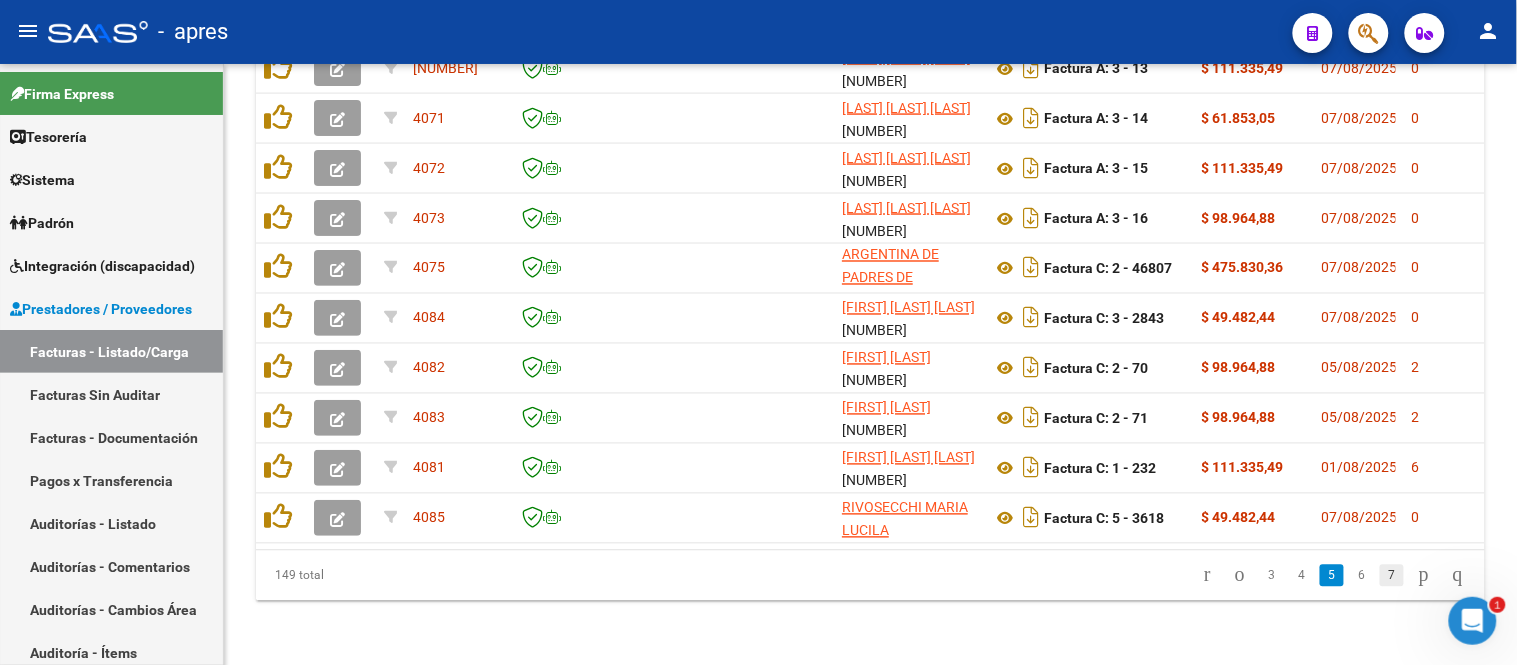 click on "7" 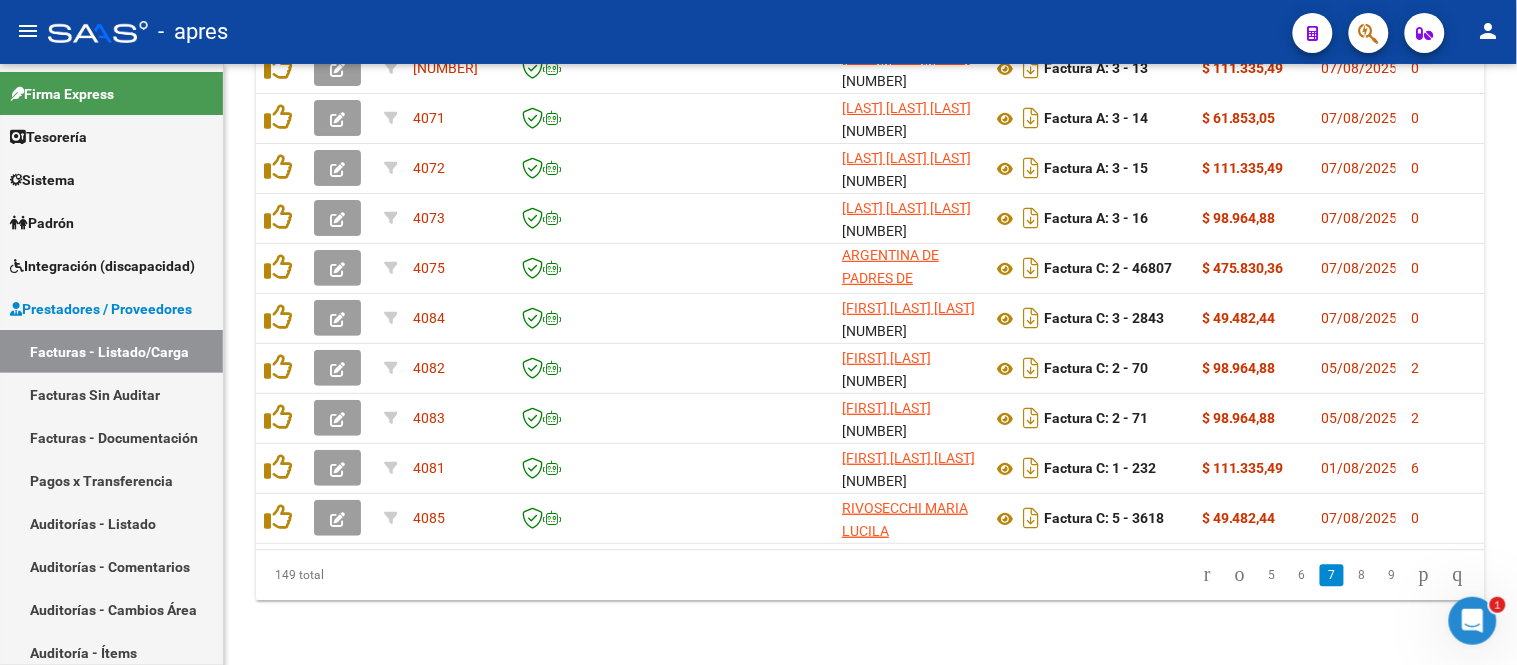 scroll, scrollTop: 803, scrollLeft: 0, axis: vertical 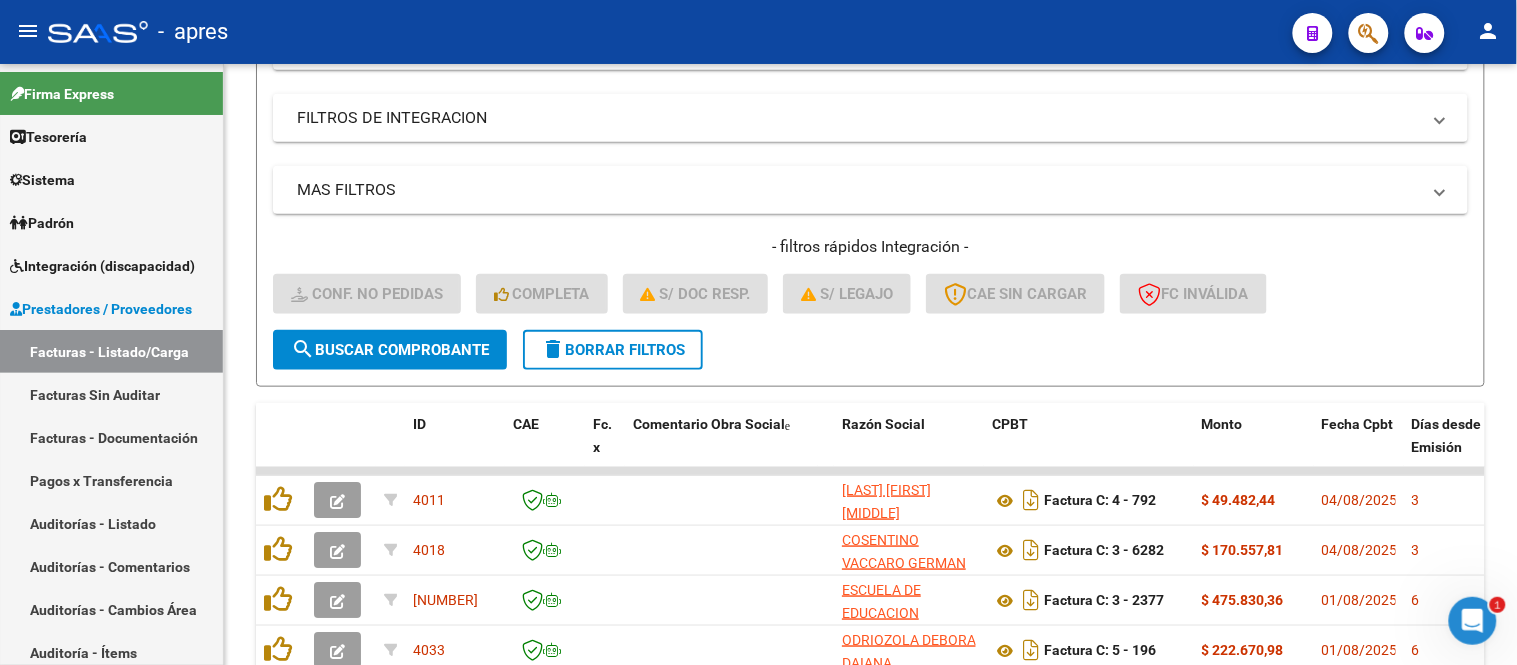 click on "delete  Borrar Filtros" 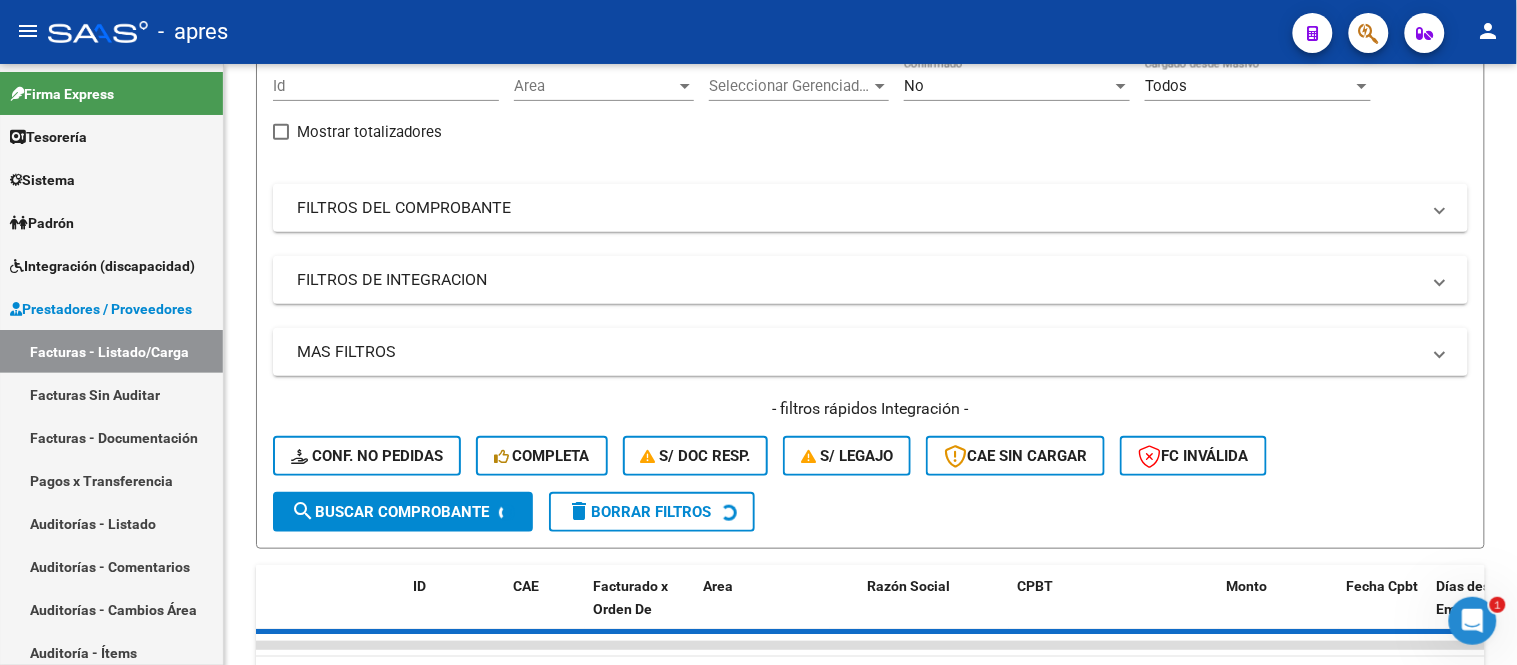 scroll, scrollTop: 0, scrollLeft: 0, axis: both 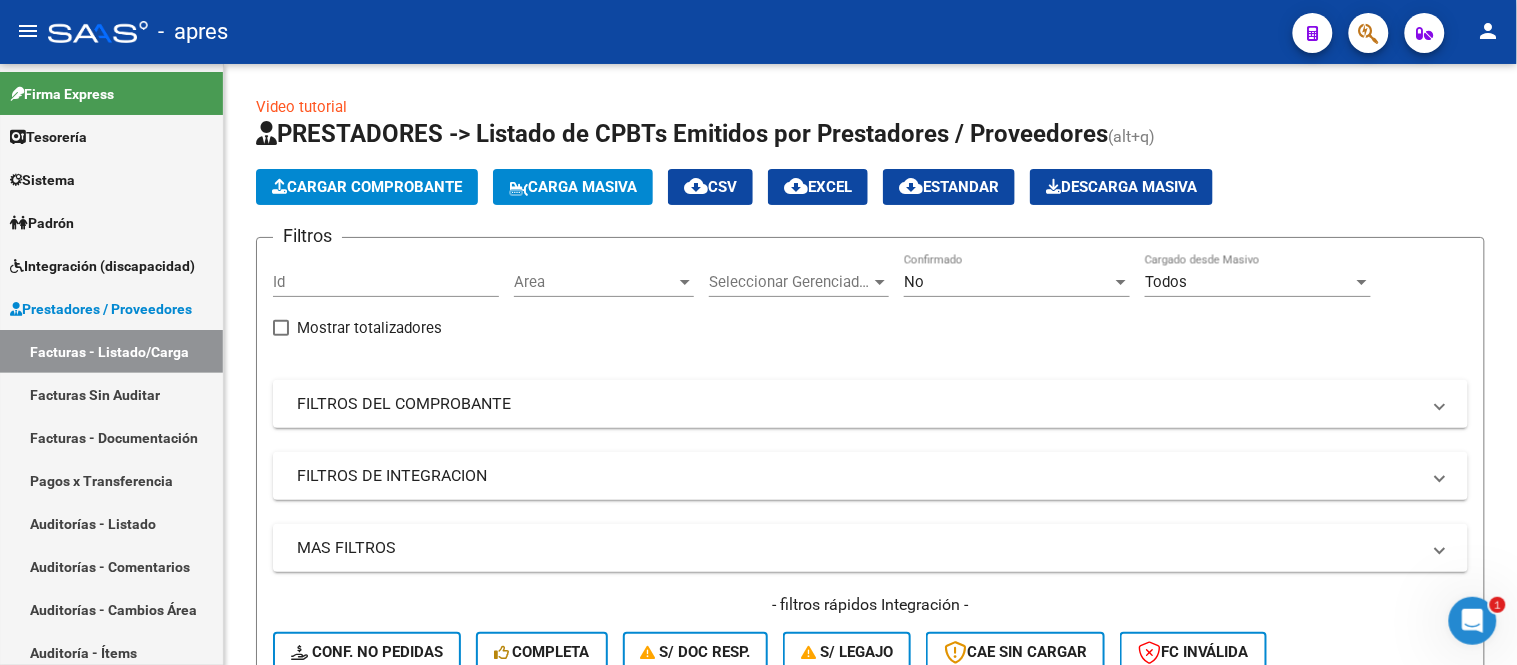 click on "Area" at bounding box center (595, 282) 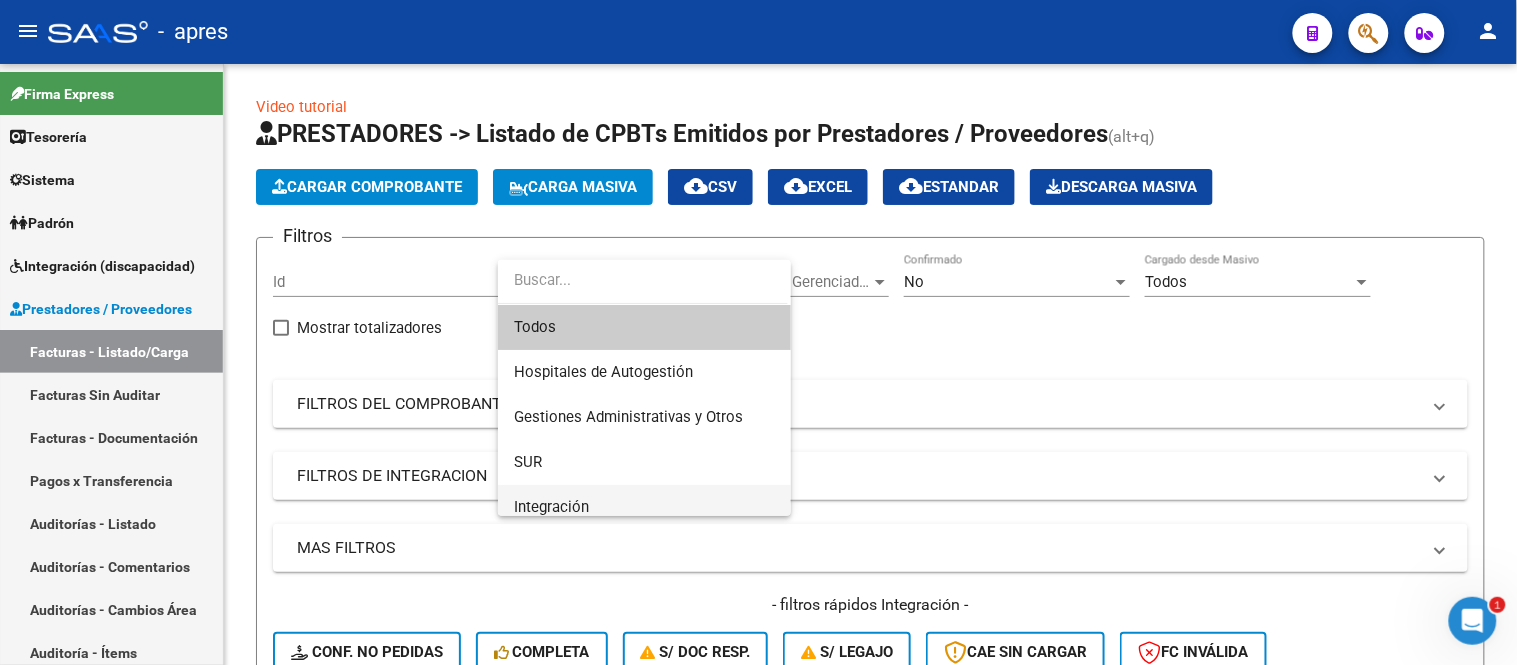 click on "Integración" at bounding box center (644, 507) 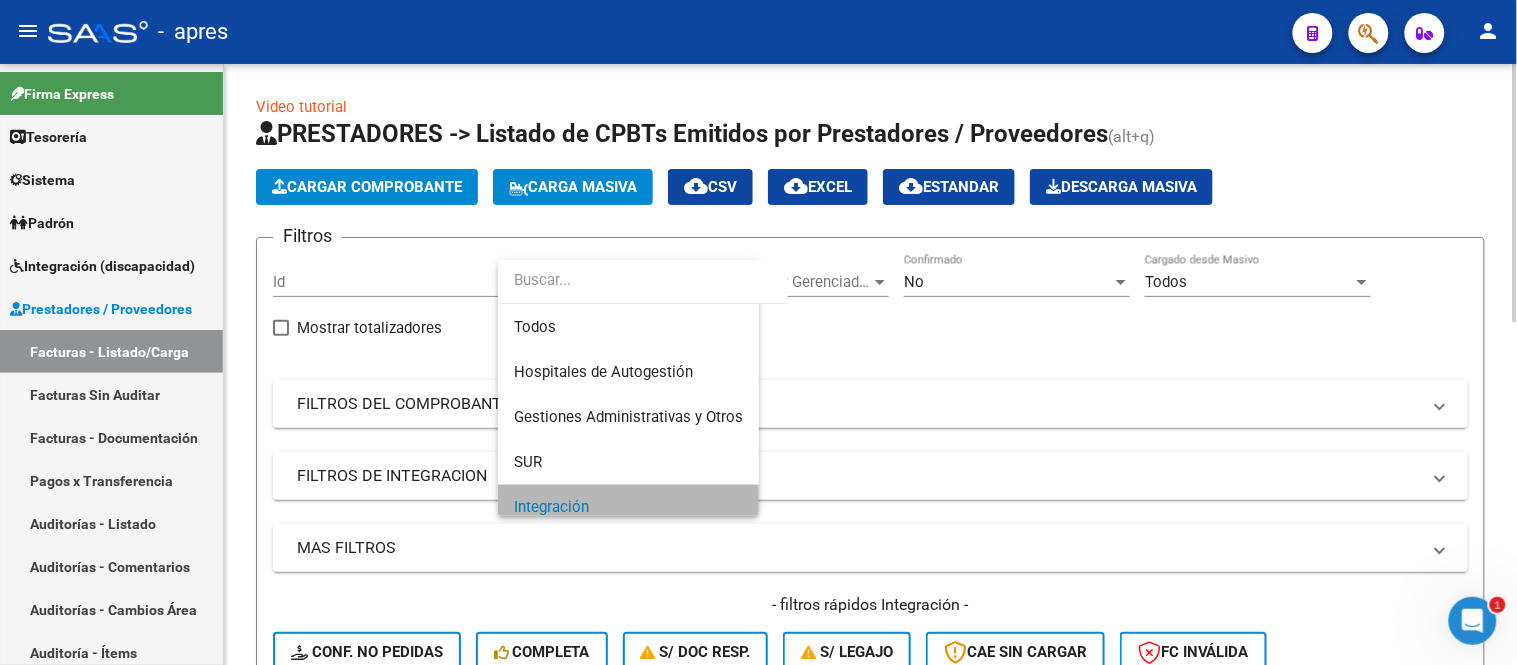 scroll, scrollTop: 14, scrollLeft: 0, axis: vertical 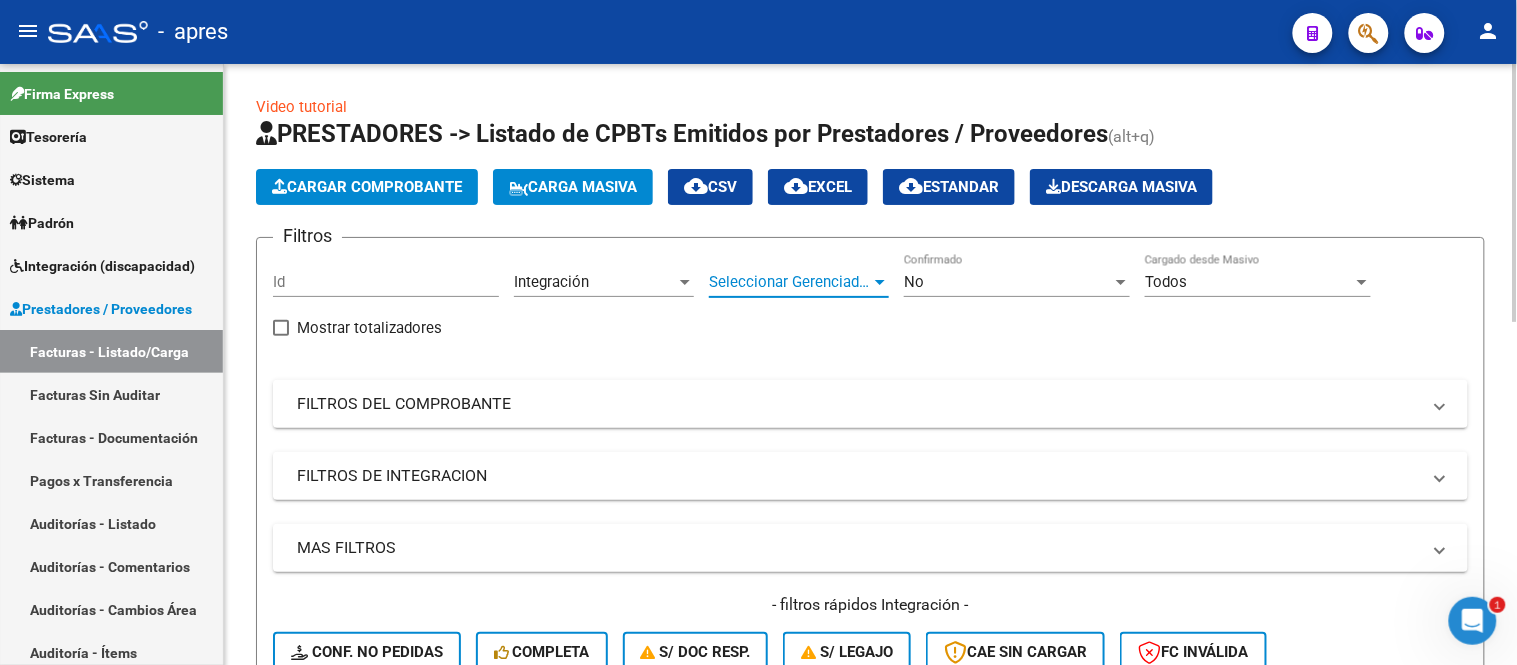 click on "Seleccionar Gerenciador" at bounding box center (790, 282) 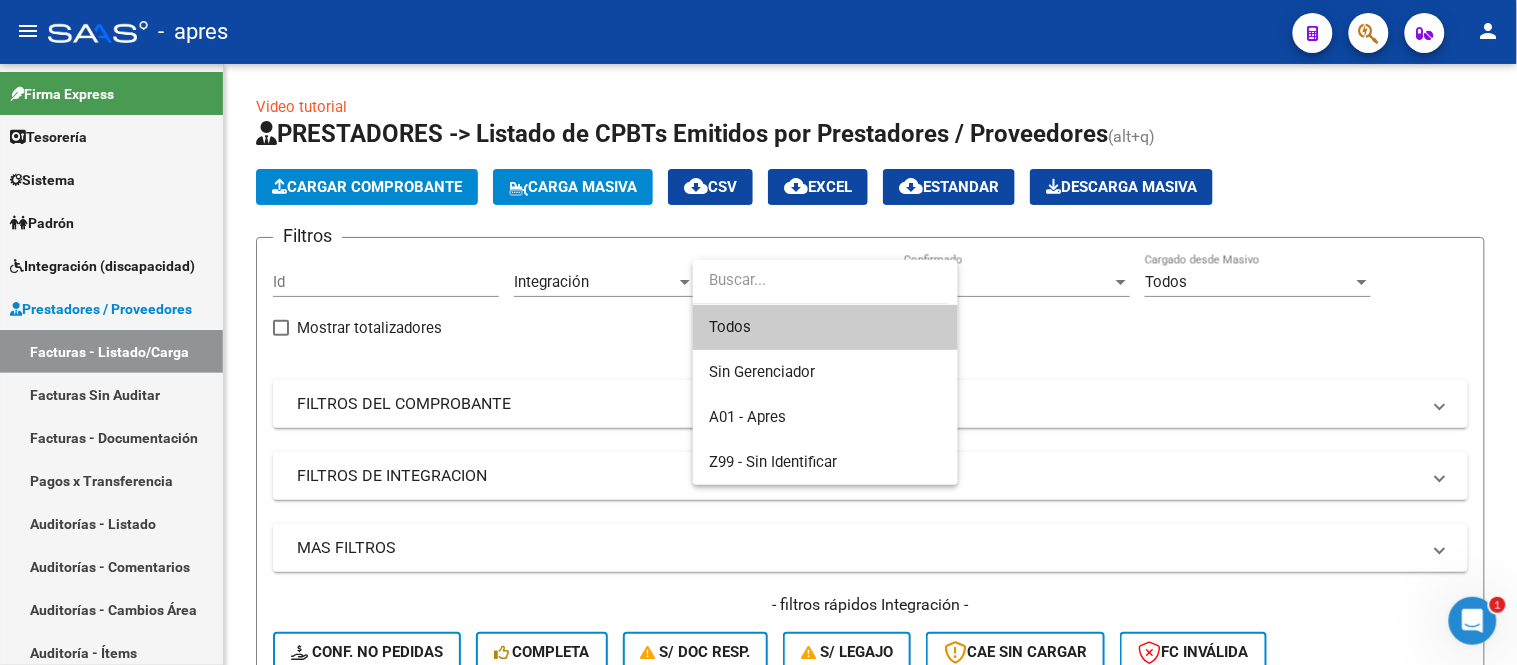 click on "Todos" at bounding box center (825, 327) 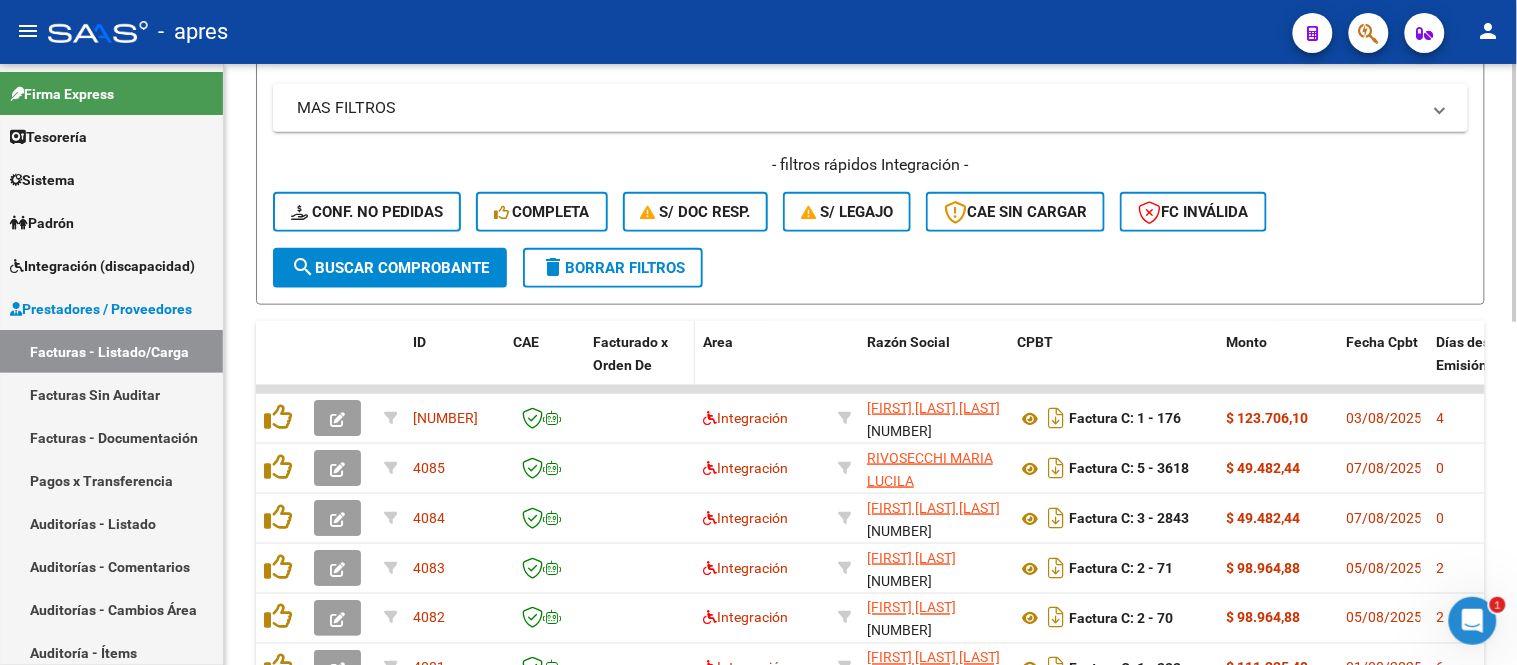 scroll, scrollTop: 444, scrollLeft: 0, axis: vertical 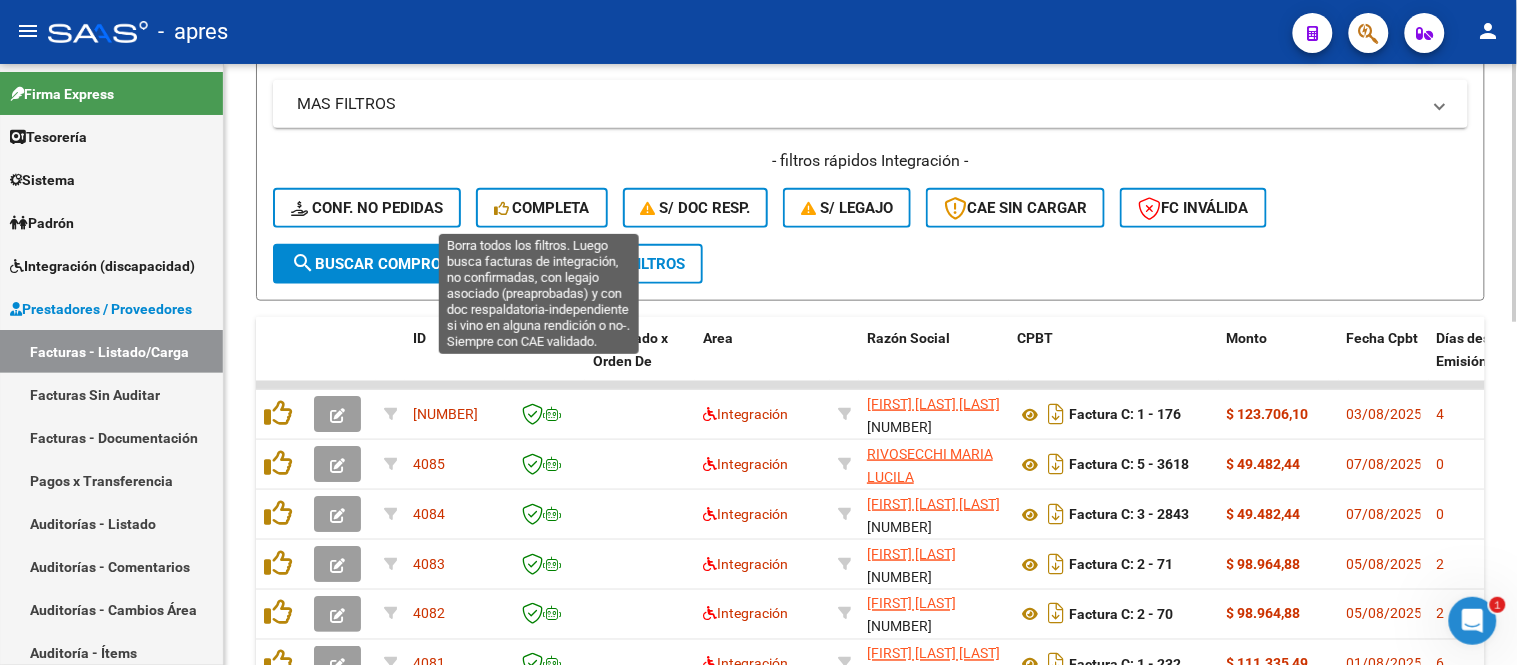 click on "Completa" 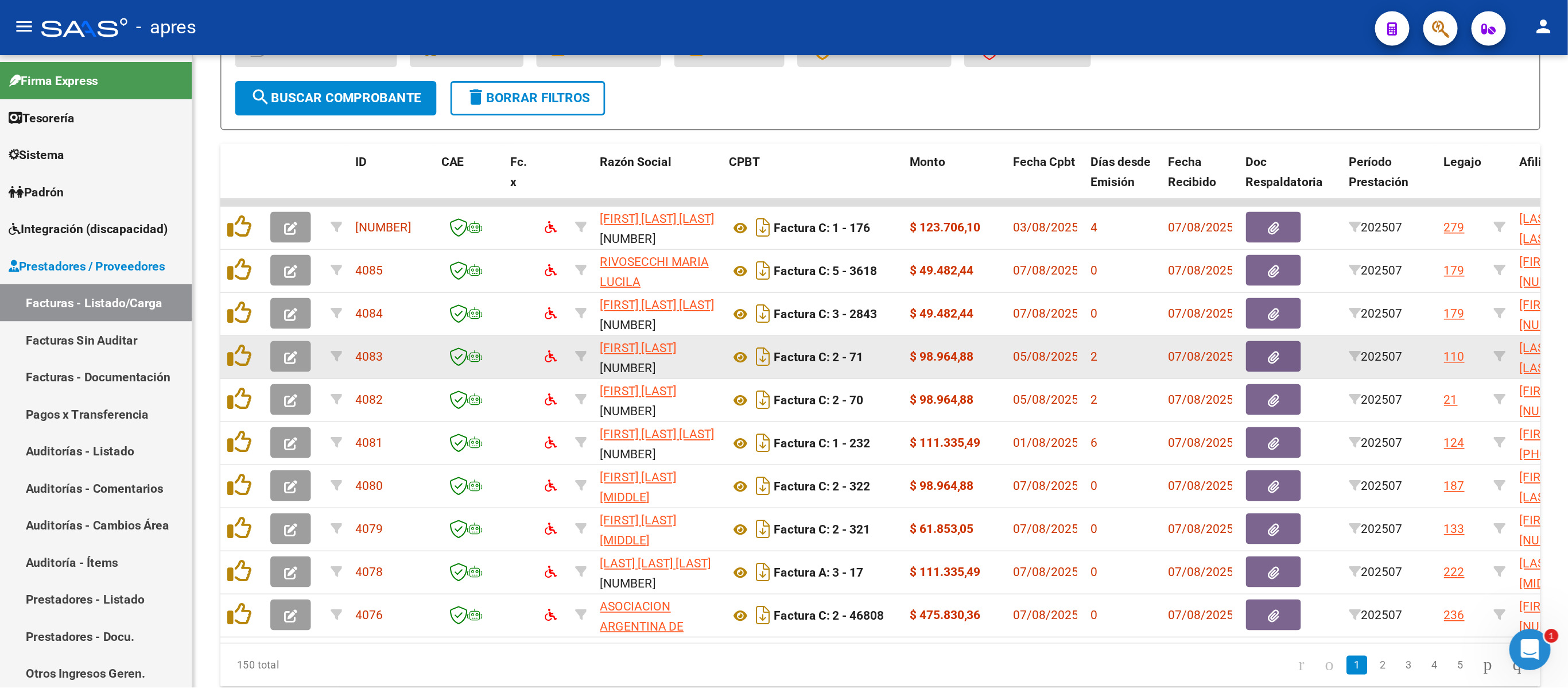 scroll, scrollTop: 142, scrollLeft: 0, axis: vertical 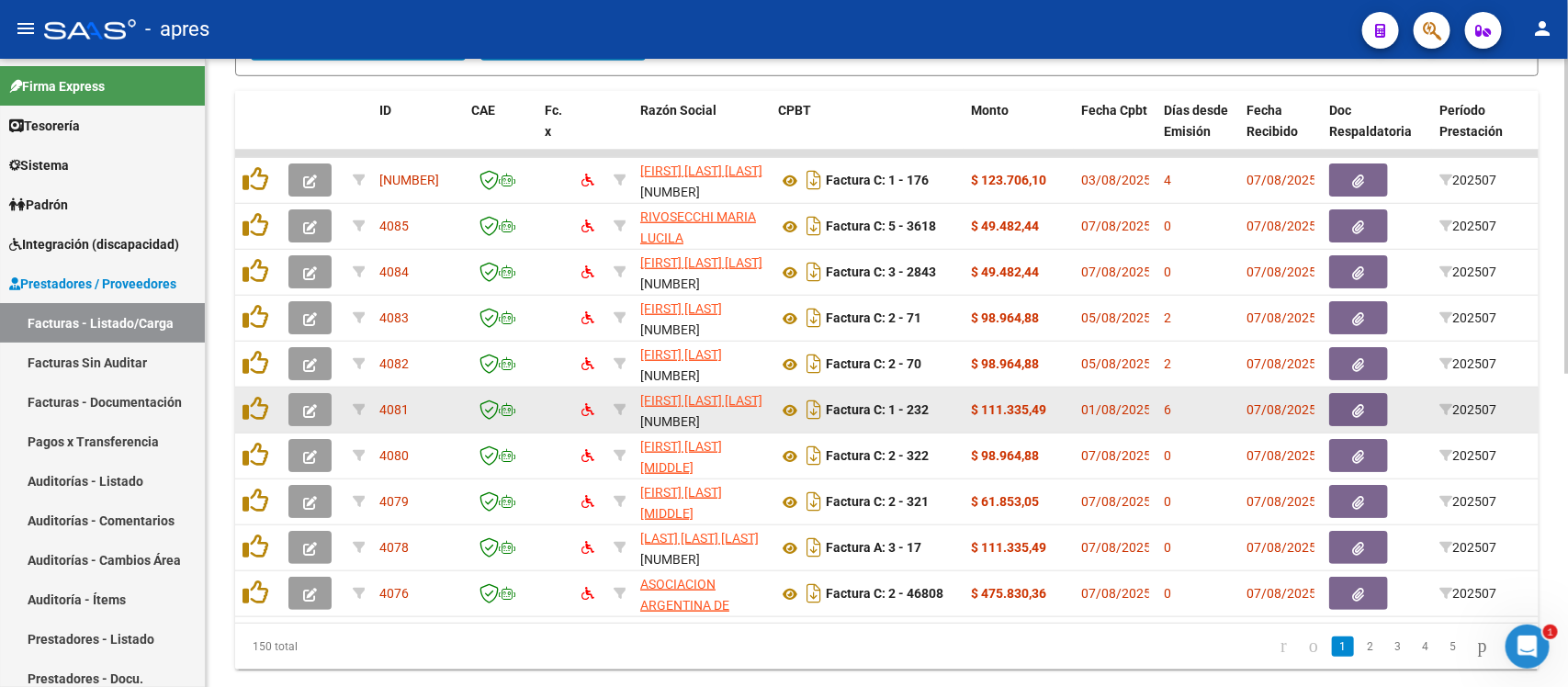click 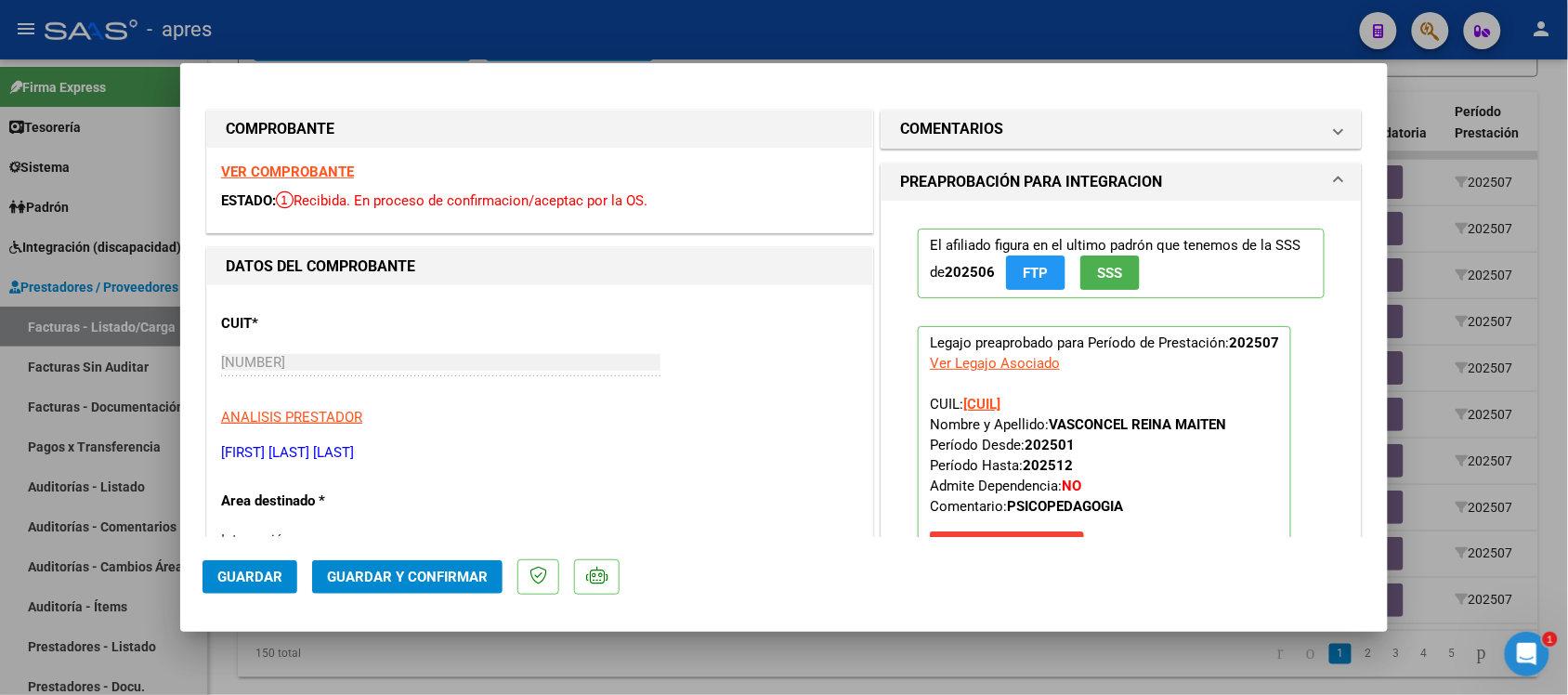 click on "VER COMPROBANTE" at bounding box center [287, 172] 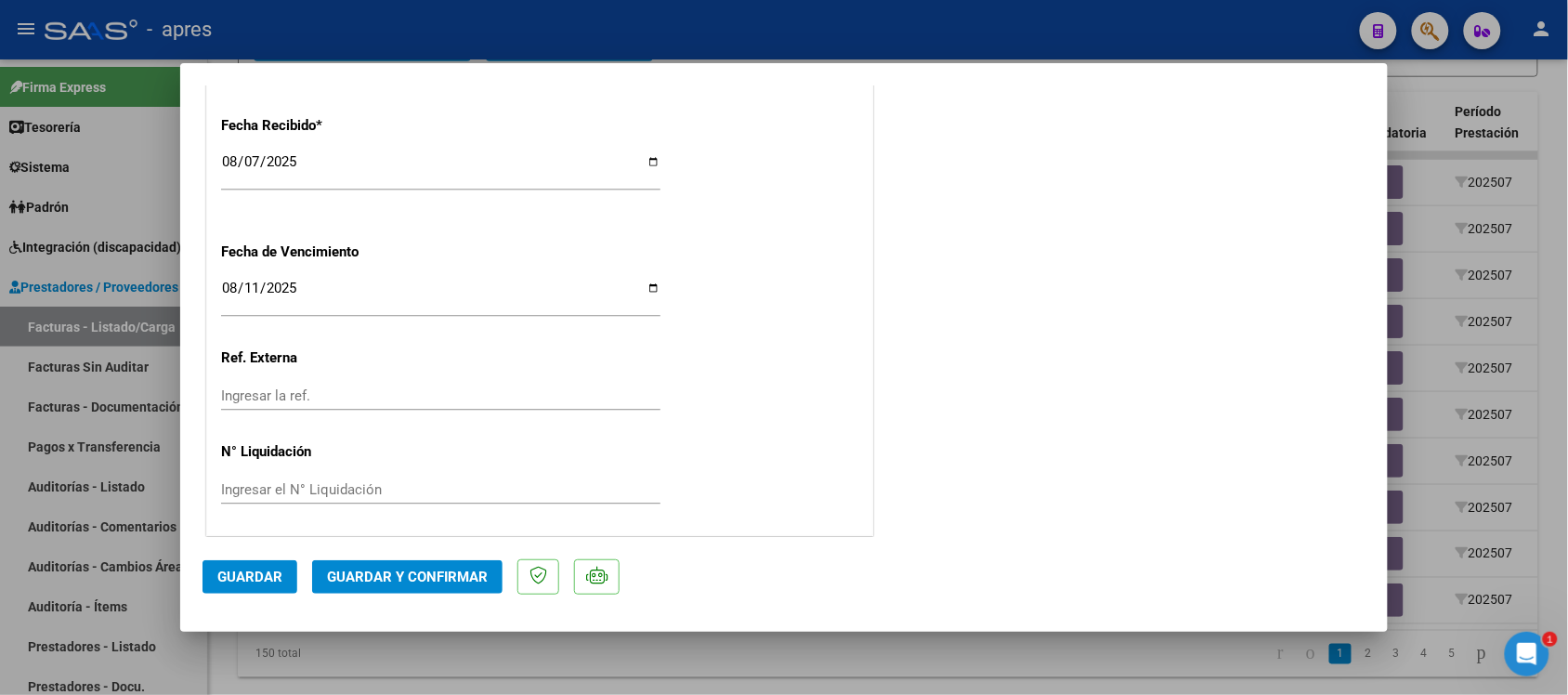 scroll, scrollTop: 1344, scrollLeft: 0, axis: vertical 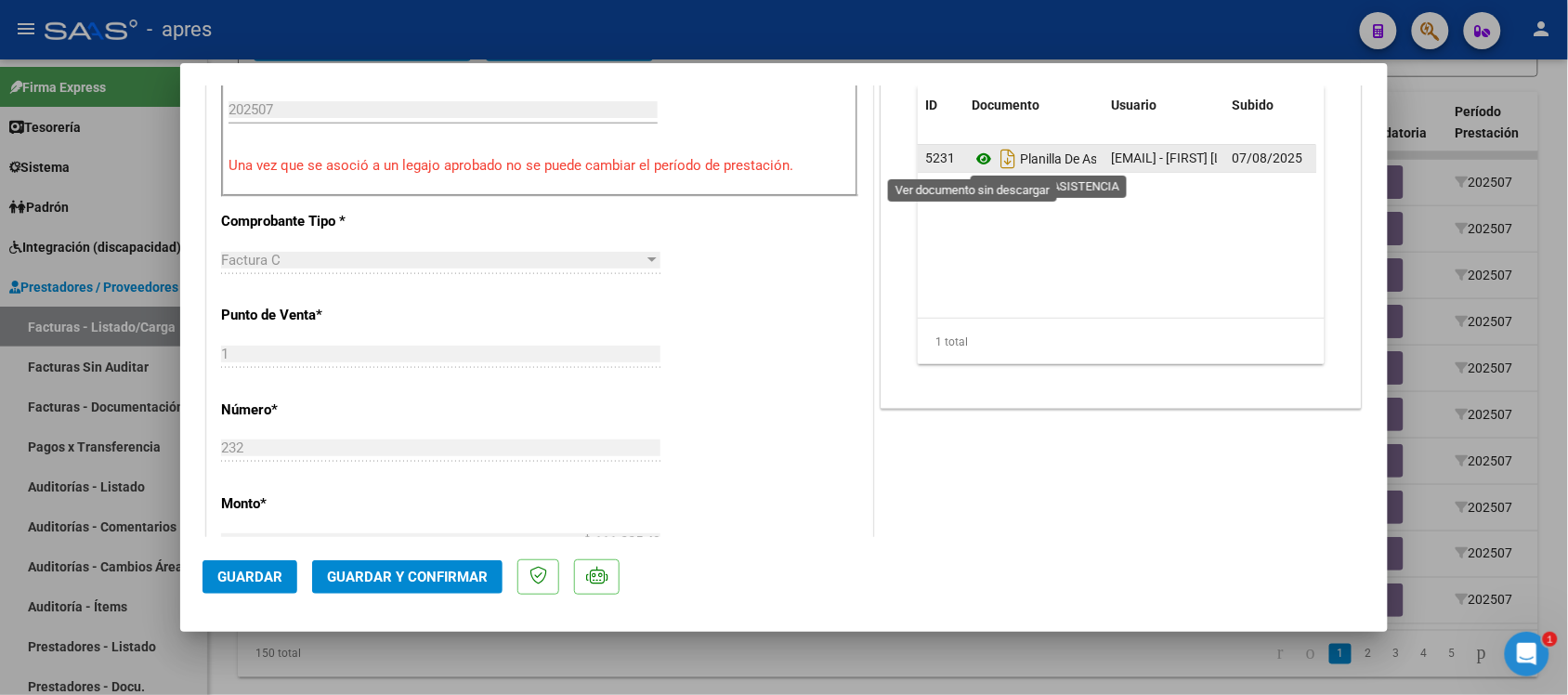 click 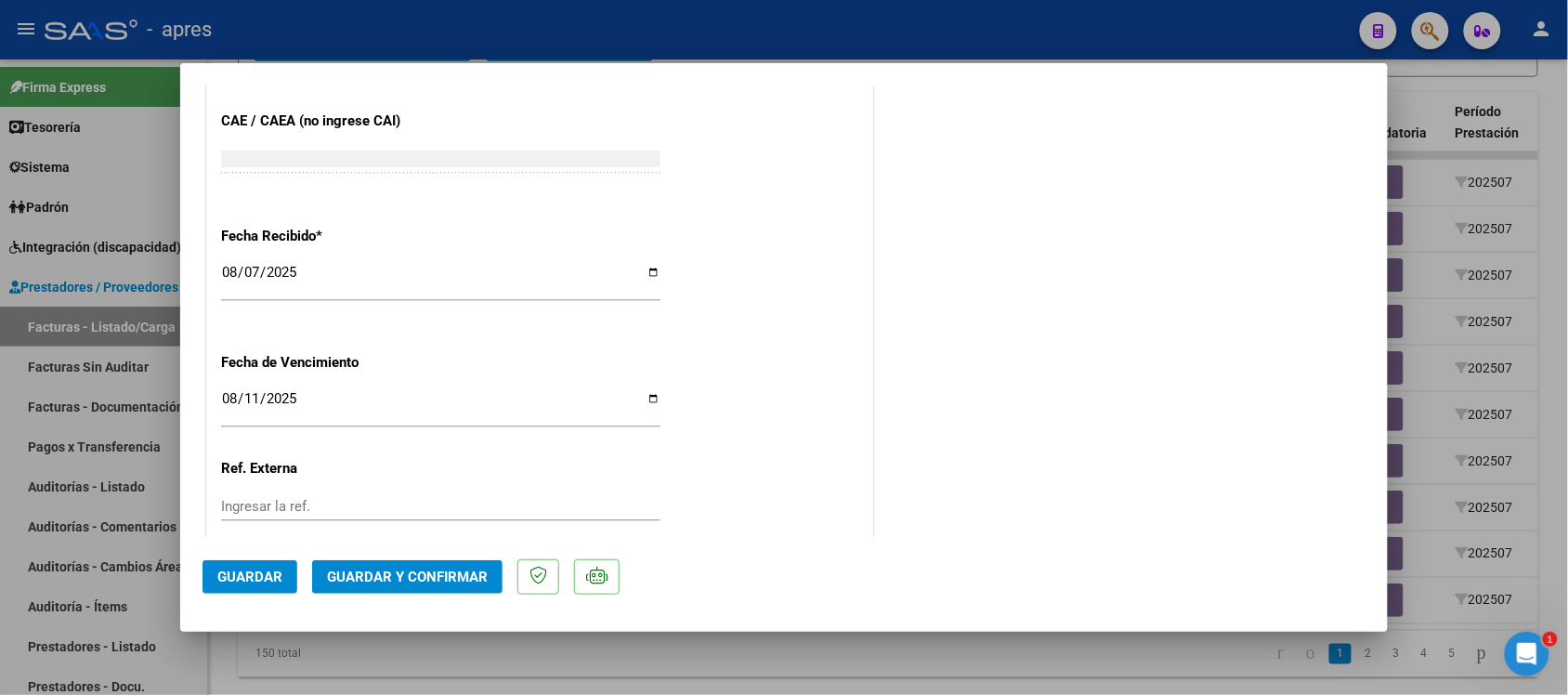 scroll, scrollTop: 1344, scrollLeft: 0, axis: vertical 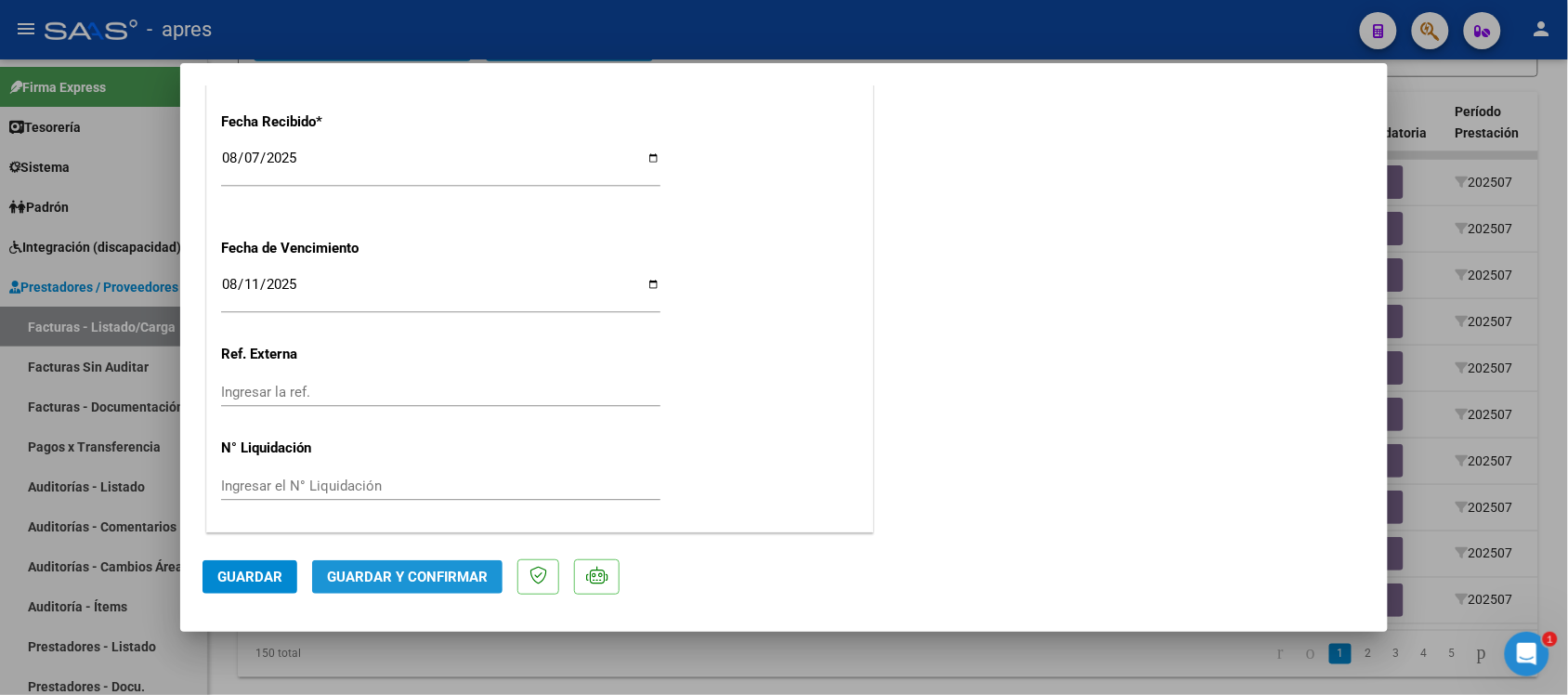 click on "Guardar y Confirmar" 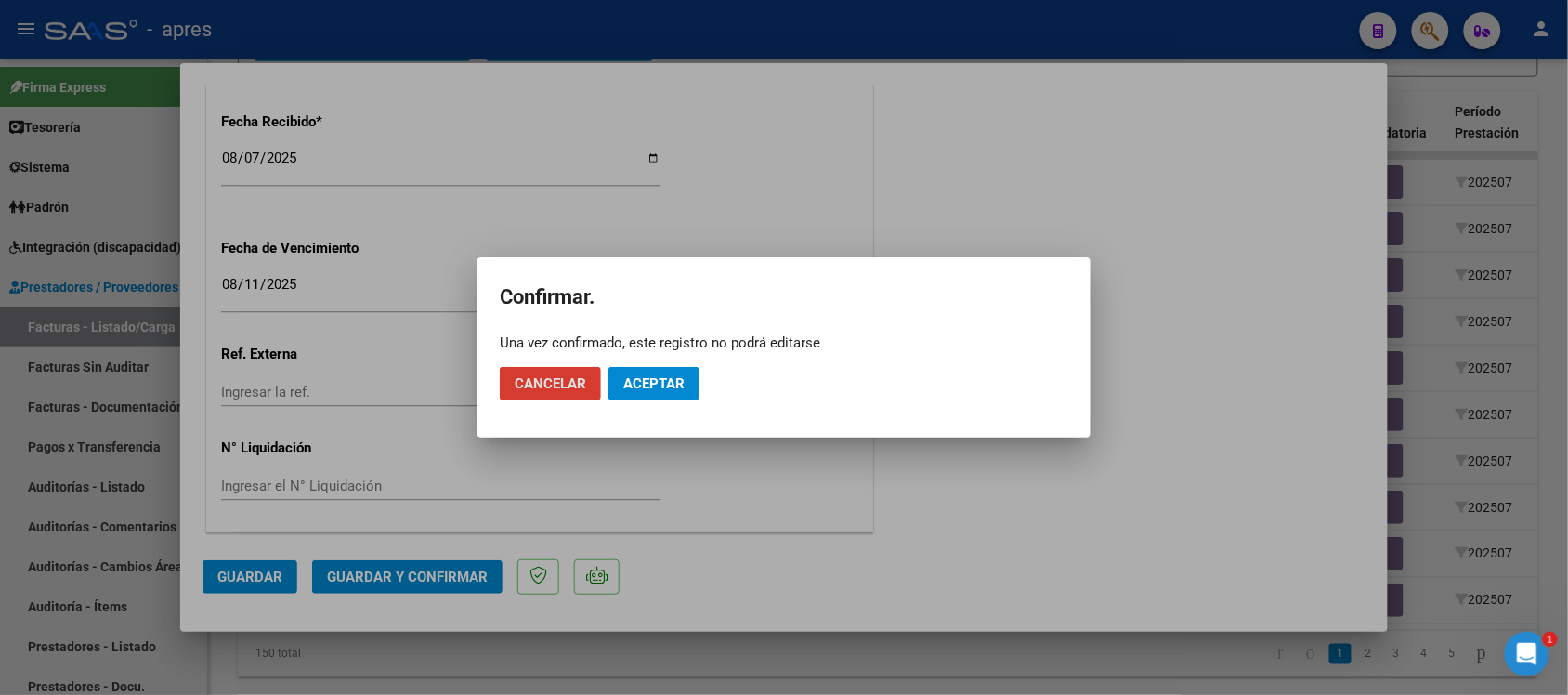 click on "Aceptar" 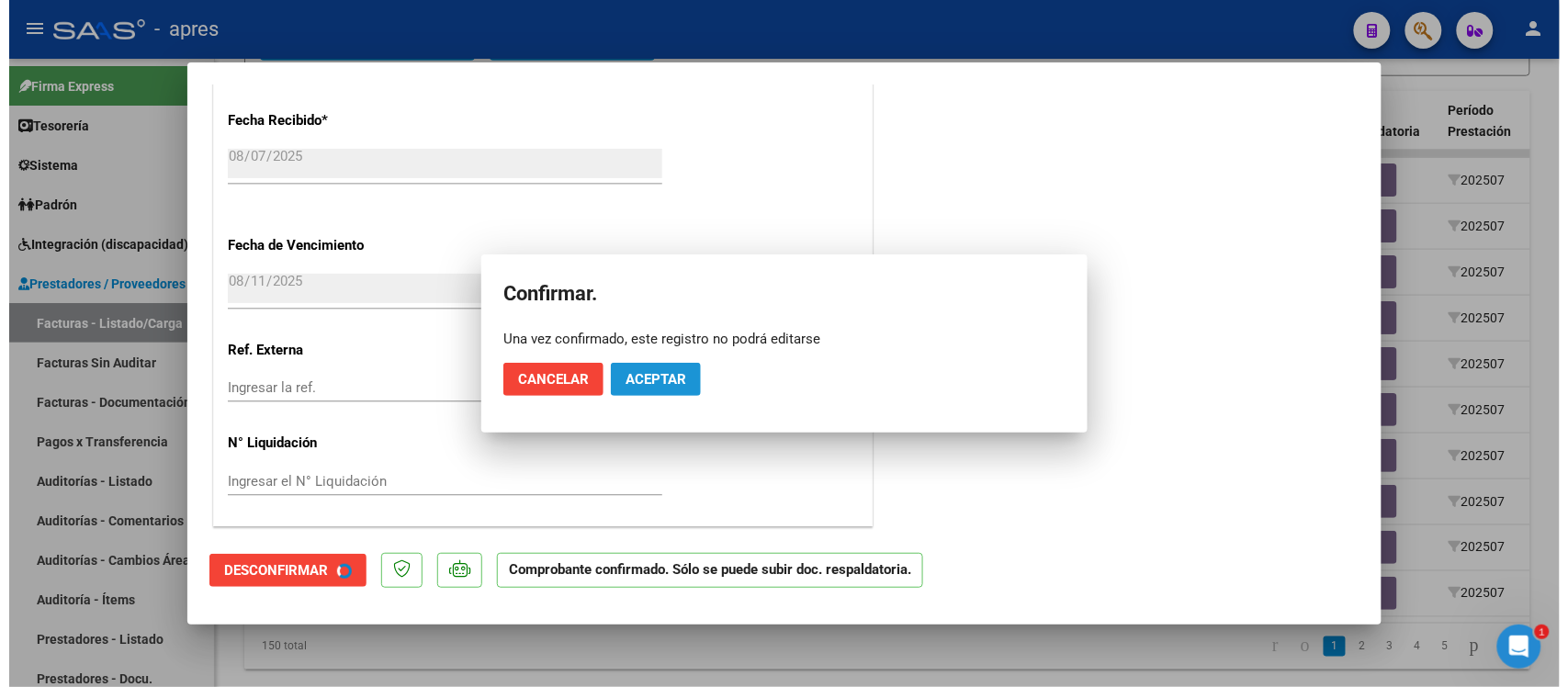 scroll, scrollTop: 1214, scrollLeft: 0, axis: vertical 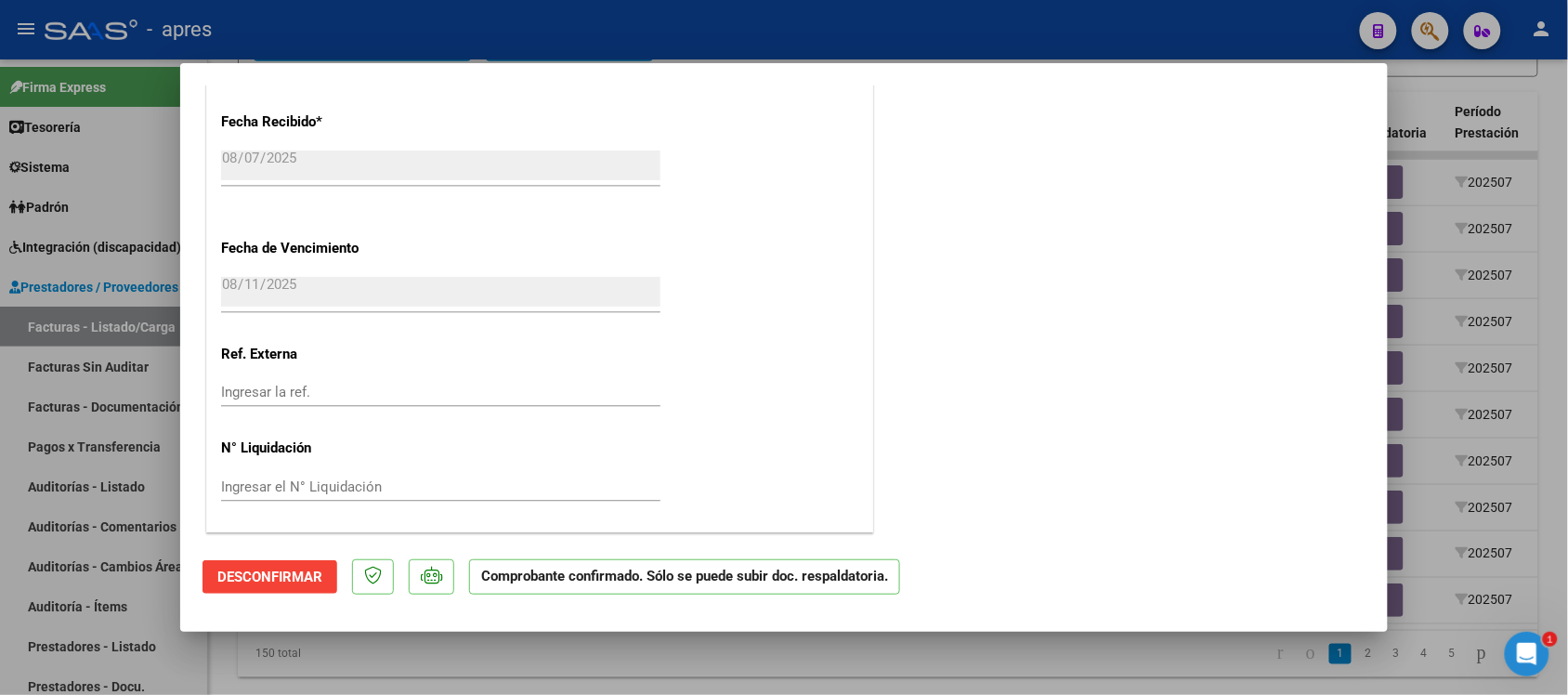click at bounding box center (784, 348) 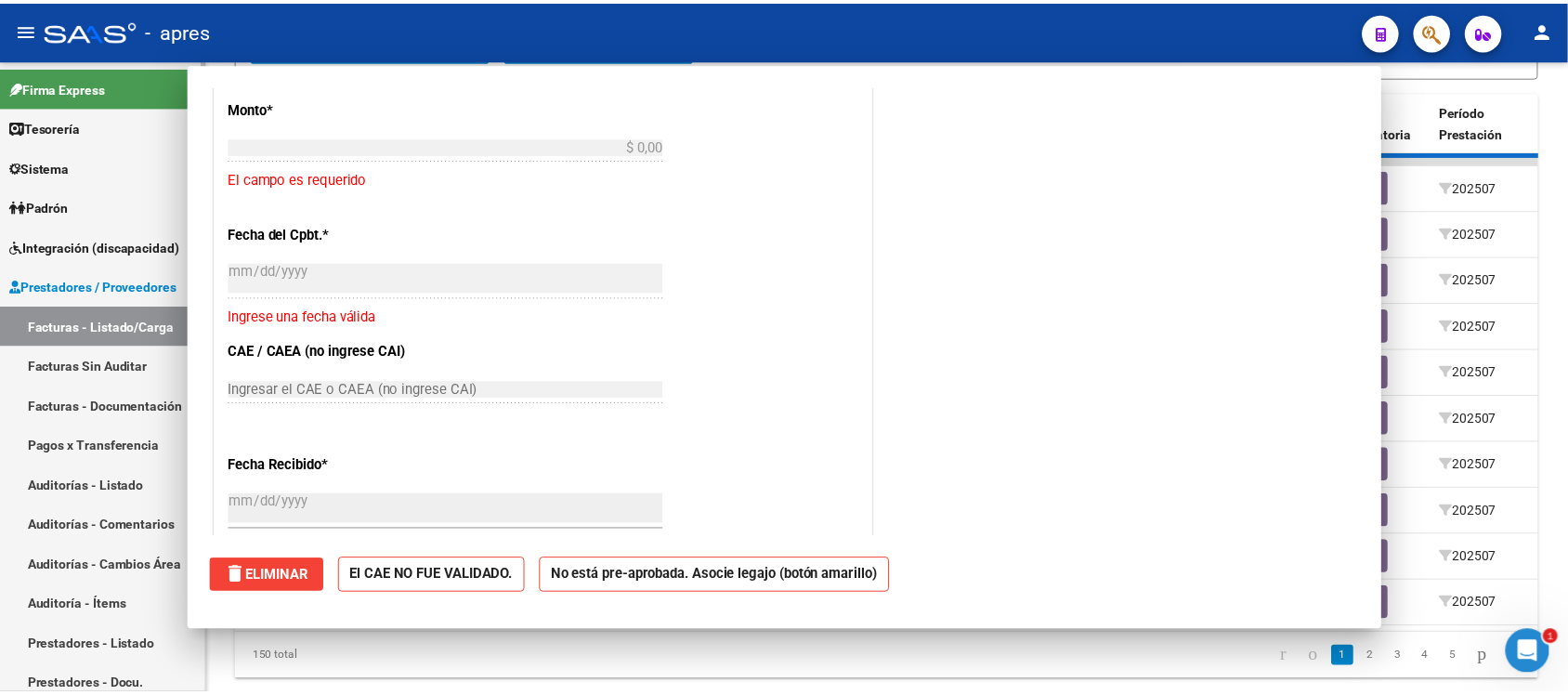 scroll, scrollTop: 0, scrollLeft: 0, axis: both 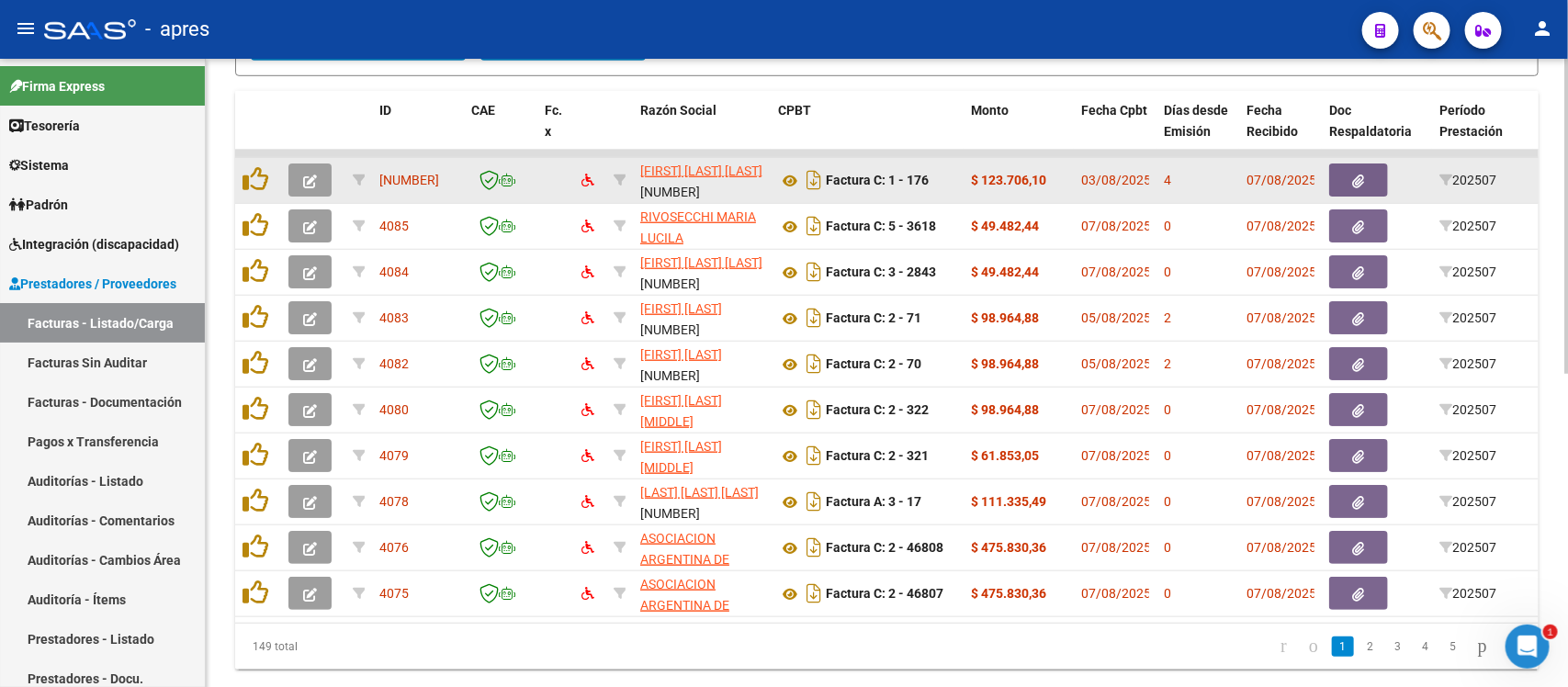 click 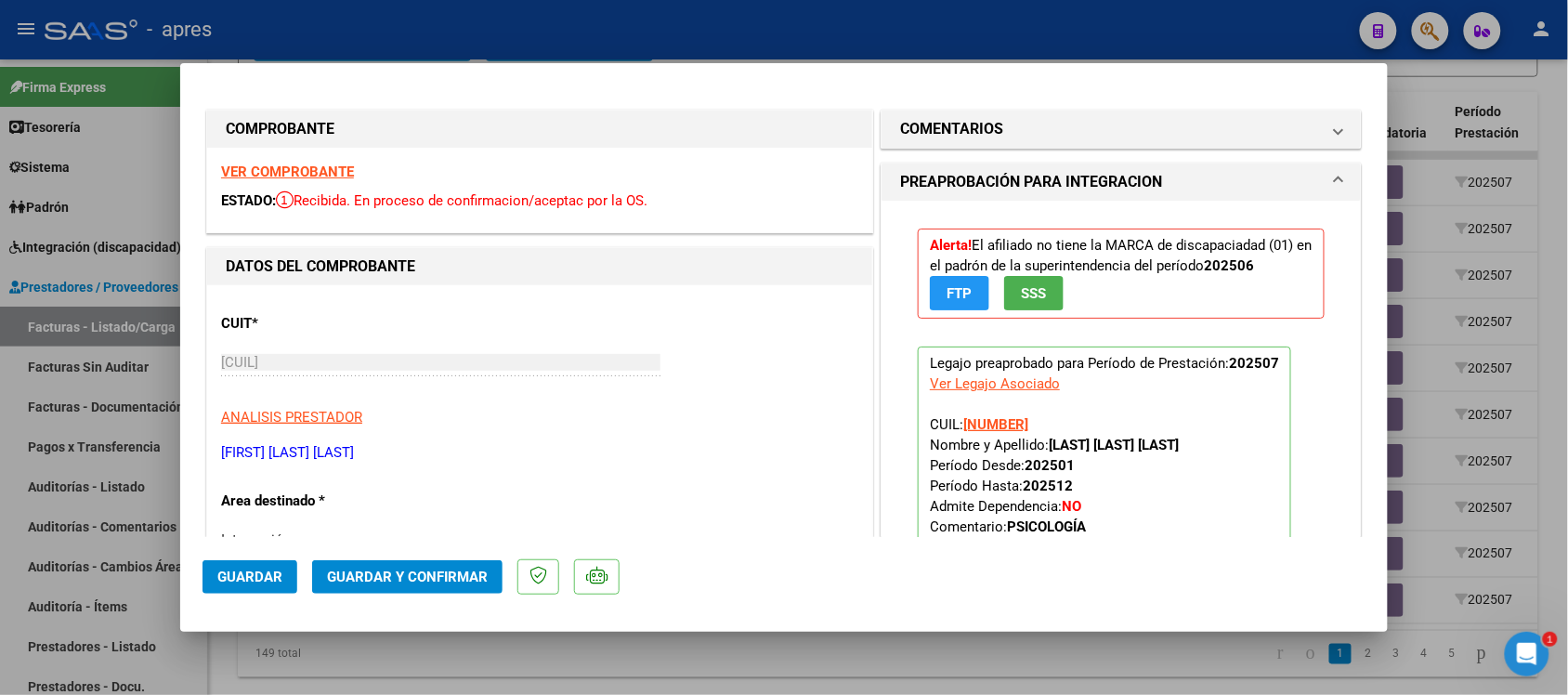 click on "VER COMPROBANTE" at bounding box center (287, 172) 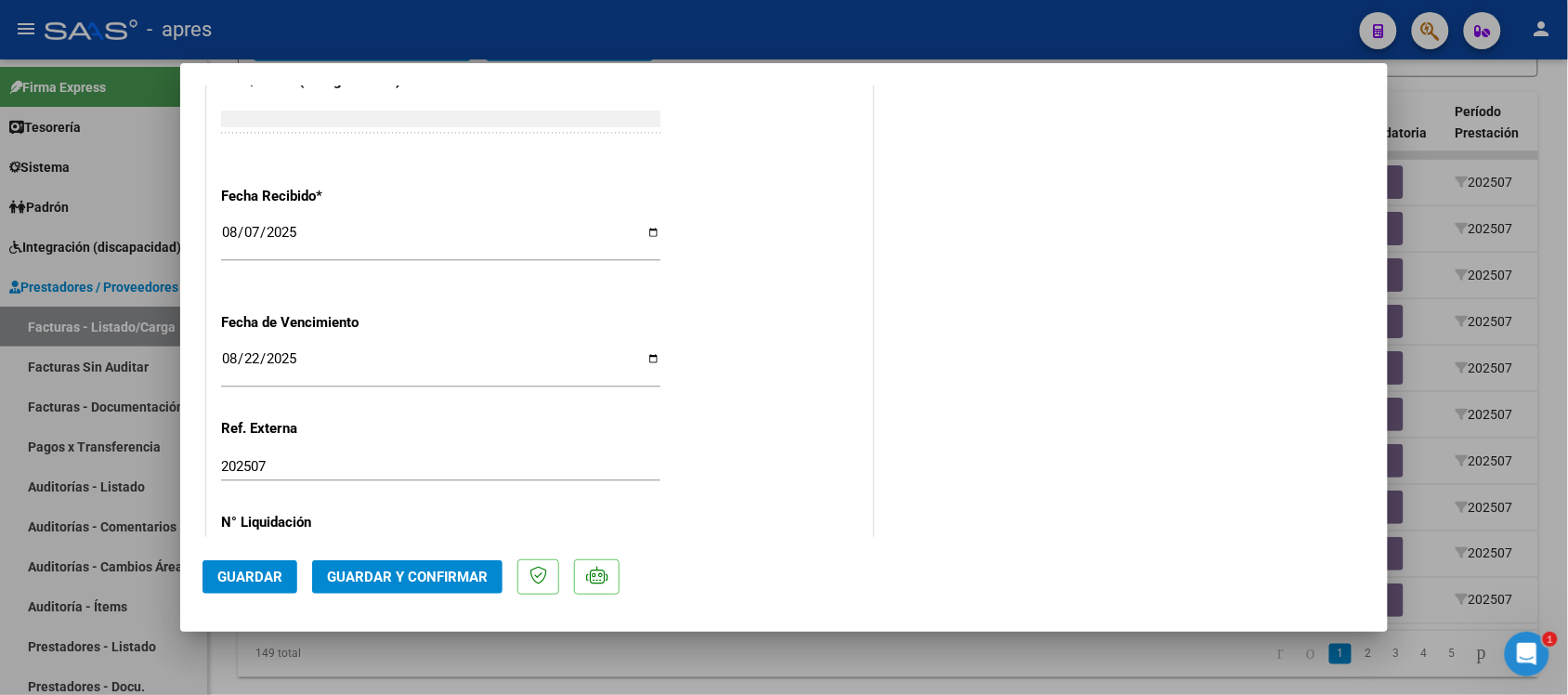 scroll, scrollTop: 1344, scrollLeft: 0, axis: vertical 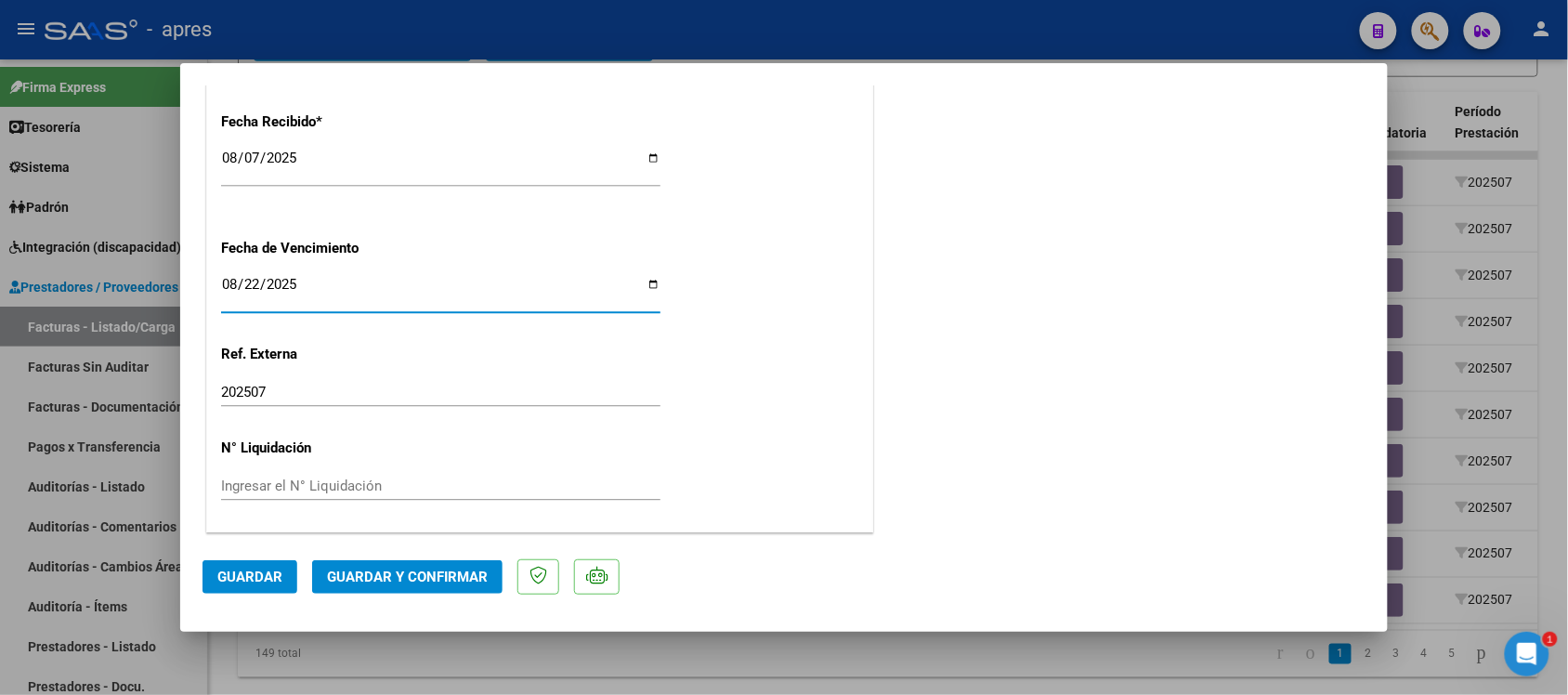 click on "2025-08-22" at bounding box center (440, 292) 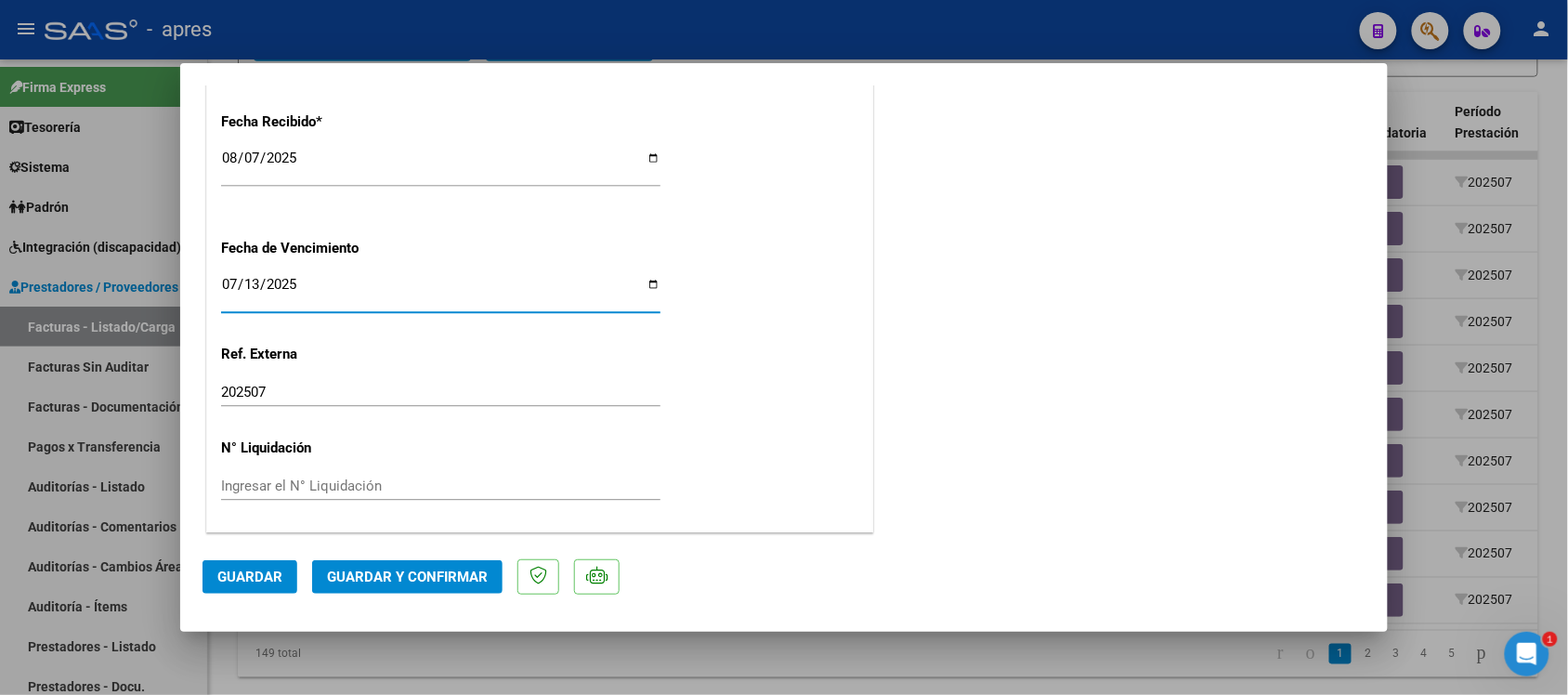 type on "2025-08-13" 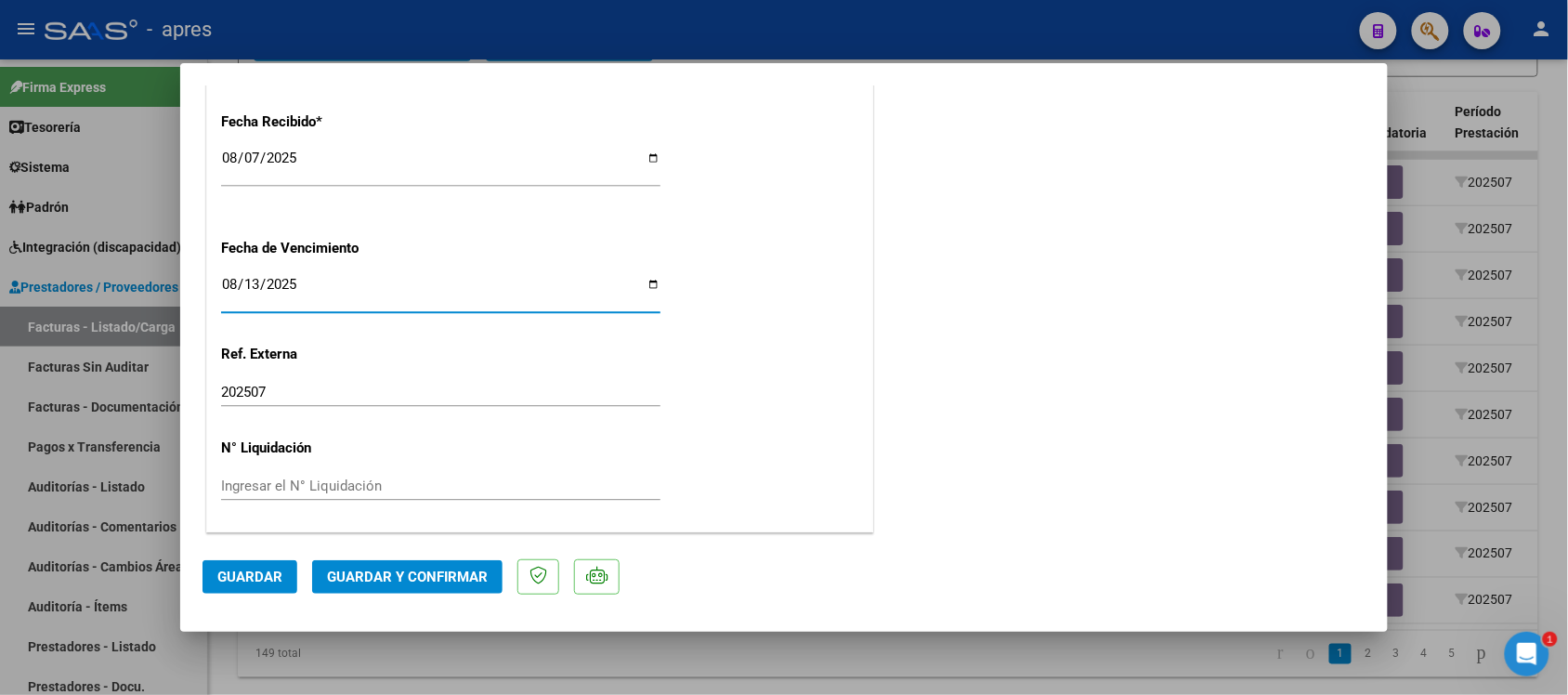 click on "CUIT  *   [NUMBER] Ingresar CUIT  ANALISIS PRESTADOR  [LAST] [FIRST] [MIDDLE]  ARCA Padrón  Area destinado * Integración Seleccionar Area  Facturado por orden de  Seleccionar Gerenciador Seleccionar Gerenciador Período de Prestación (Ej: 202305 para Mayo 2023    202507 Ingrese el Período de Prestación como indica el ejemplo   Una vez que se asoció a un legajo aprobado no se puede cambiar el período de prestación.   Comprobante Tipo * Factura C Seleccionar Tipo Punto de Venta  *   1 Ingresar el Nro.  Número  *   176 Ingresar el Nro.  Monto  *   $ 123.706,10 Ingresar el monto  Fecha del Cpbt.  *   2025-08-03 Ingresar la fecha  CAE / CAEA (no ingrese CAI)    75317879721557 Ingresar el CAE o CAEA (no ingrese CAI)  Fecha Recibido  *   2025-08-07 Ingresar la fecha  Fecha de Vencimiento    2025-08-13 Ingresar la fecha  Ref. Externa    202507 Ingresar la ref.  N° Liquidación    Ingresar el N° Liquidación" at bounding box center (540, -264) 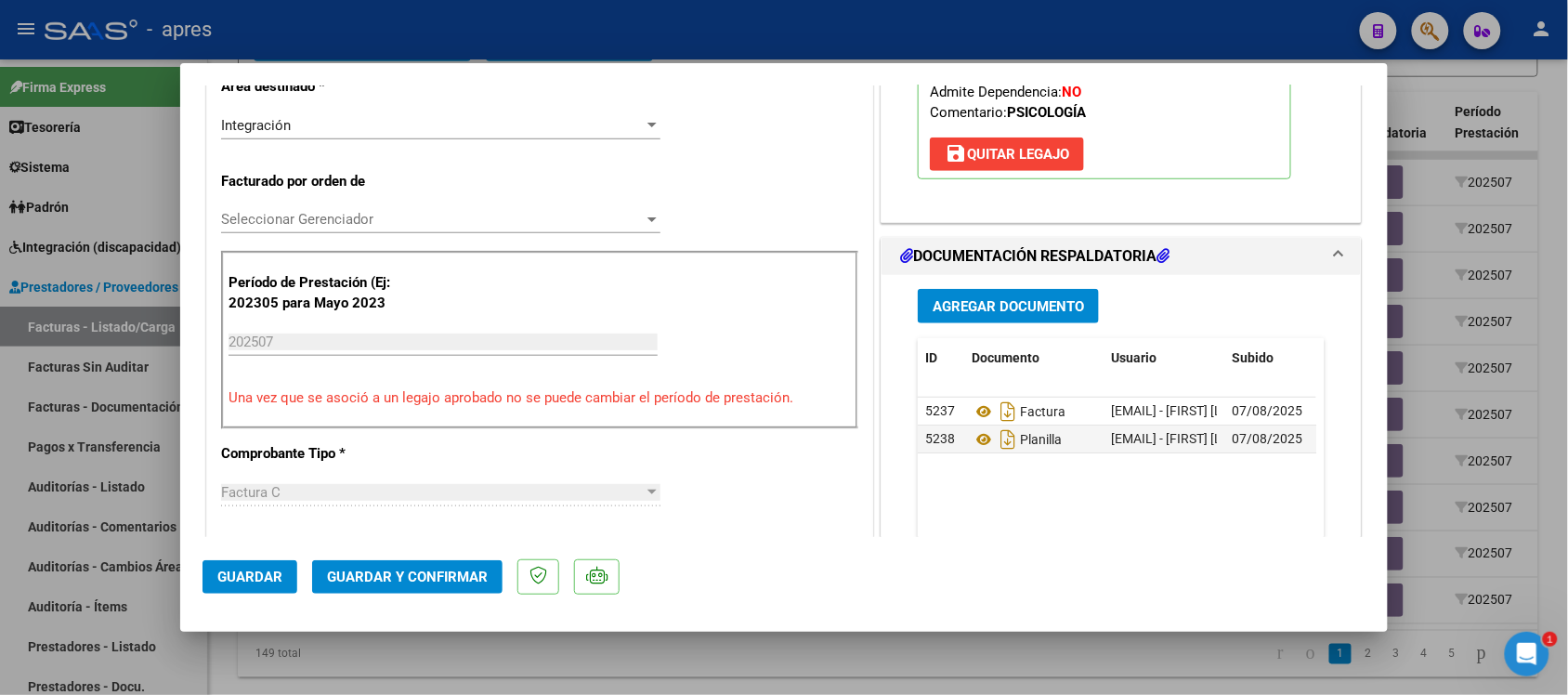 scroll, scrollTop: 531, scrollLeft: 0, axis: vertical 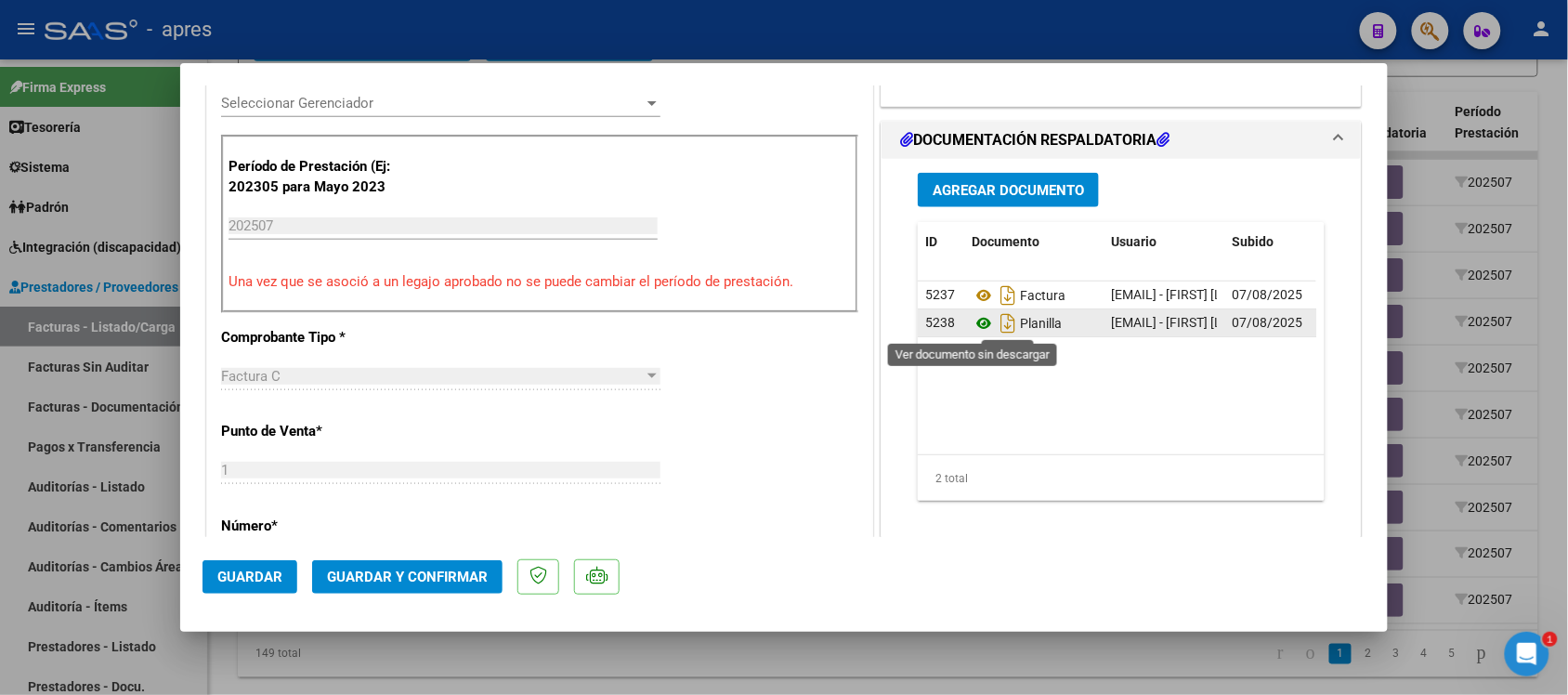 click 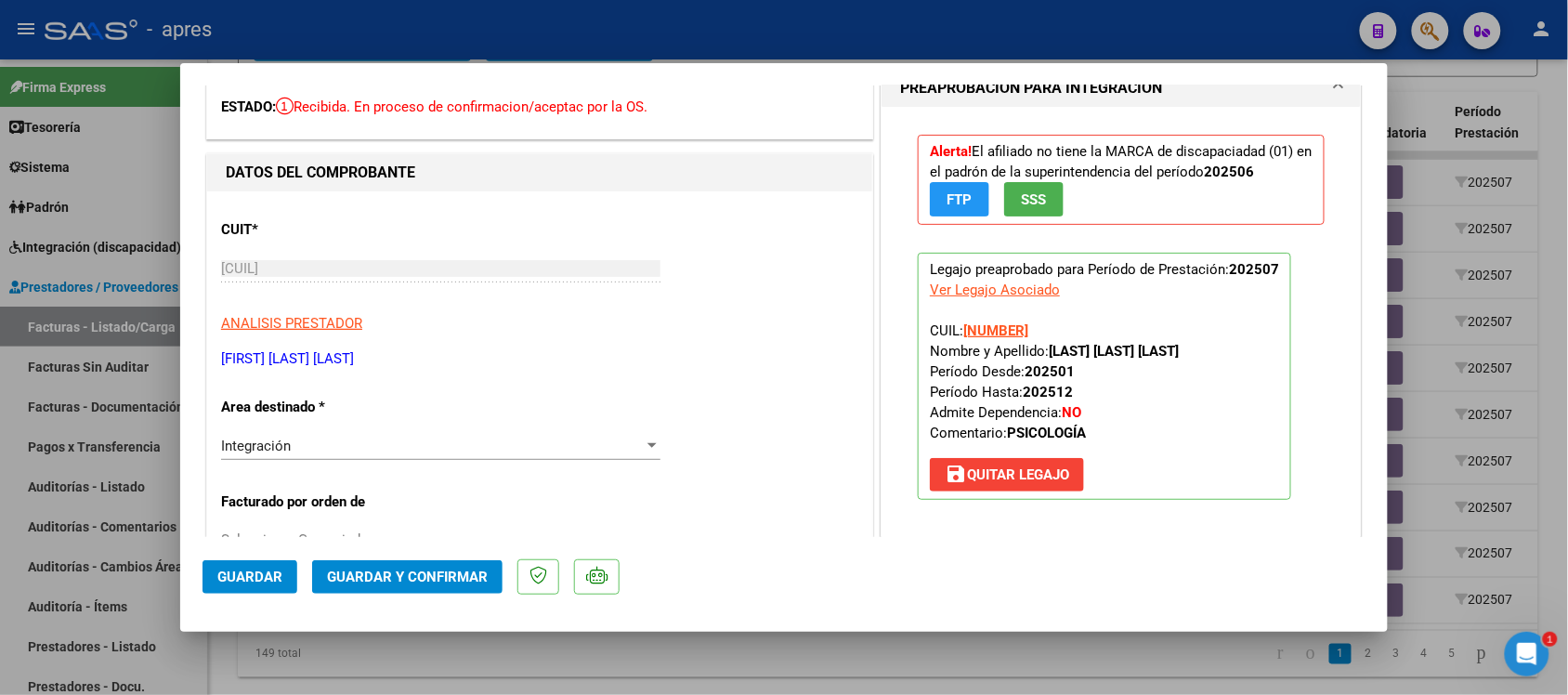 scroll, scrollTop: 0, scrollLeft: 0, axis: both 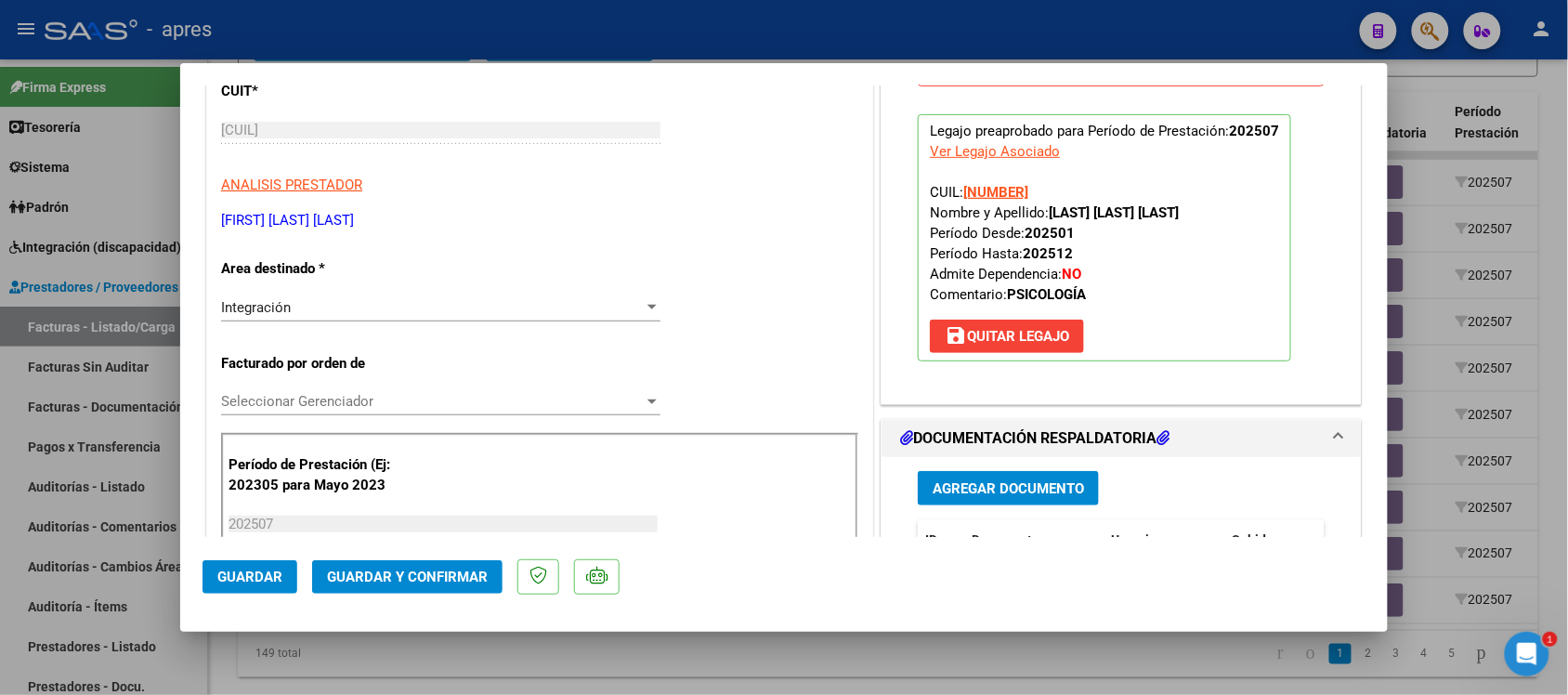 drag, startPoint x: 1042, startPoint y: 212, endPoint x: 1298, endPoint y: 218, distance: 256.0703 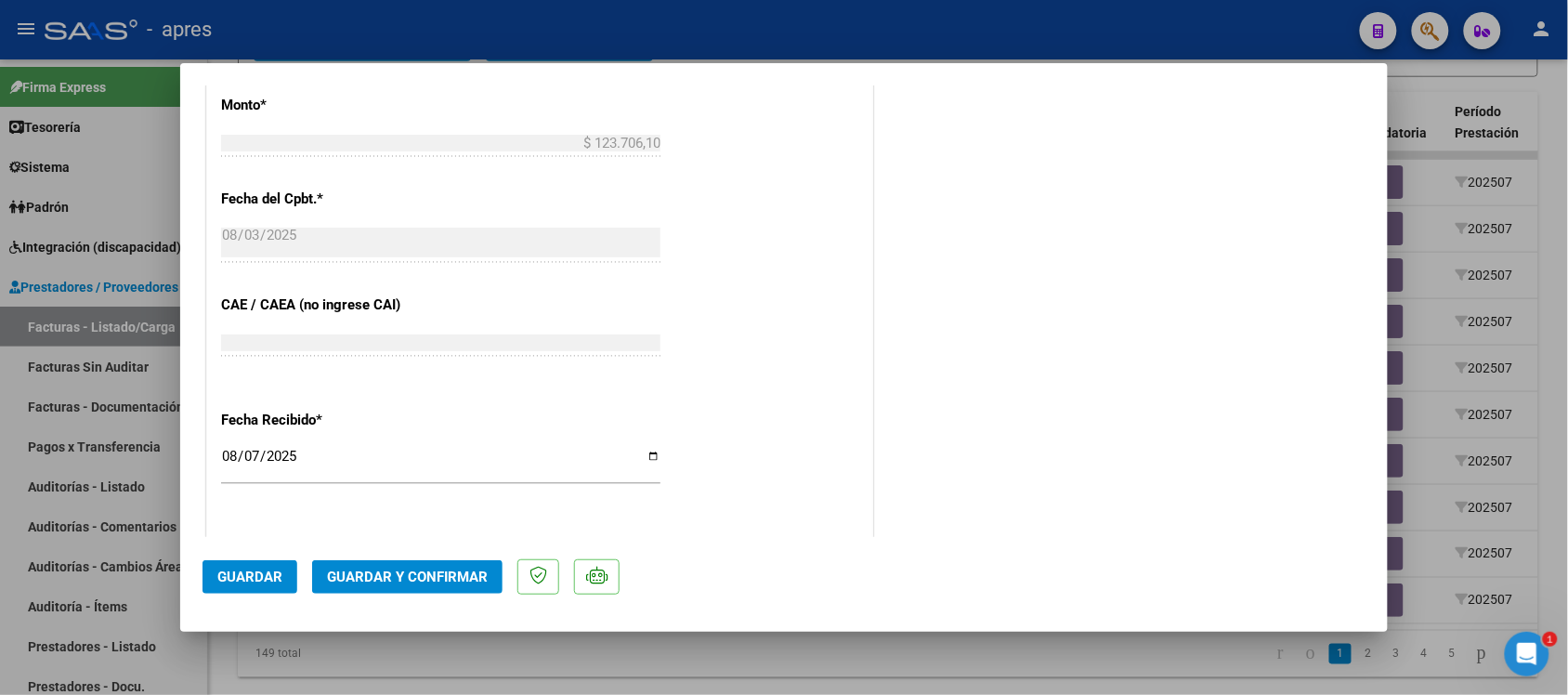 scroll, scrollTop: 1344, scrollLeft: 0, axis: vertical 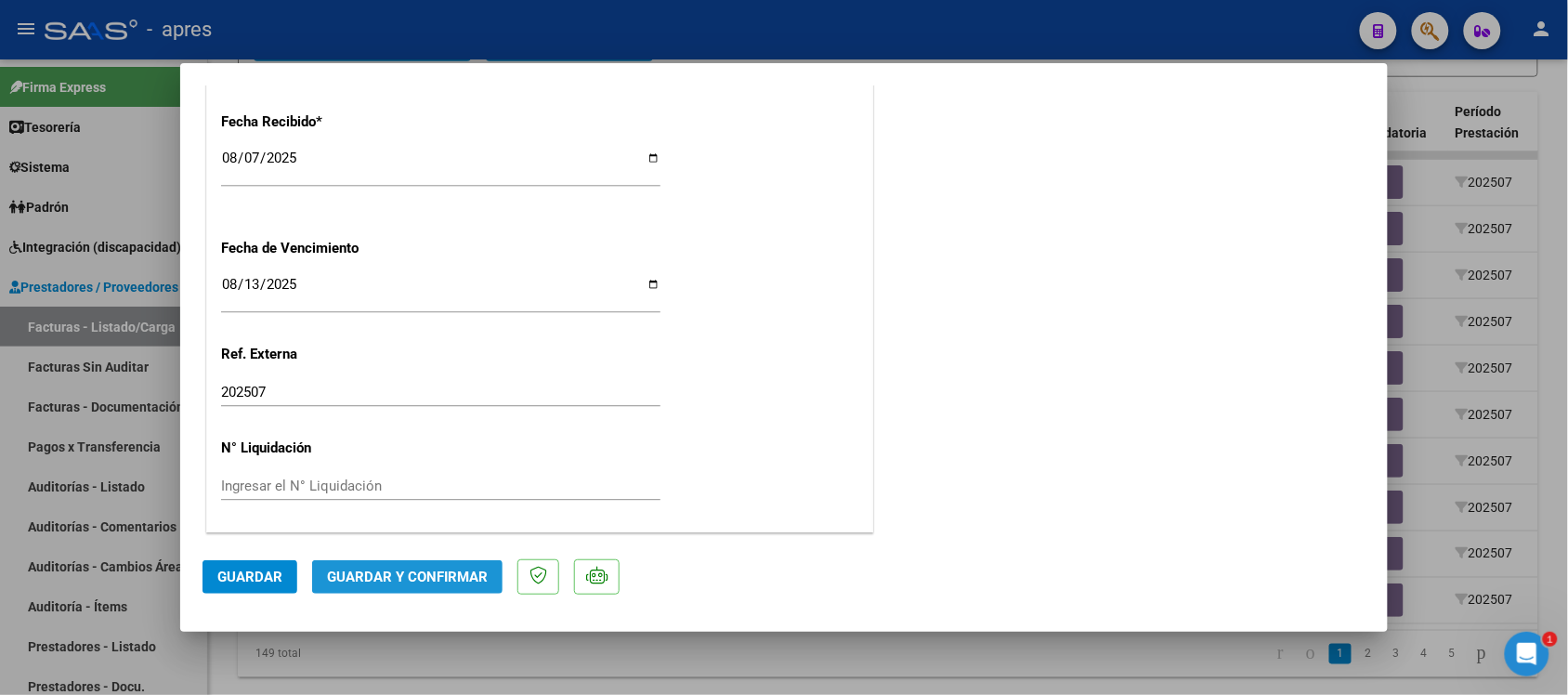 click on "Guardar y Confirmar" 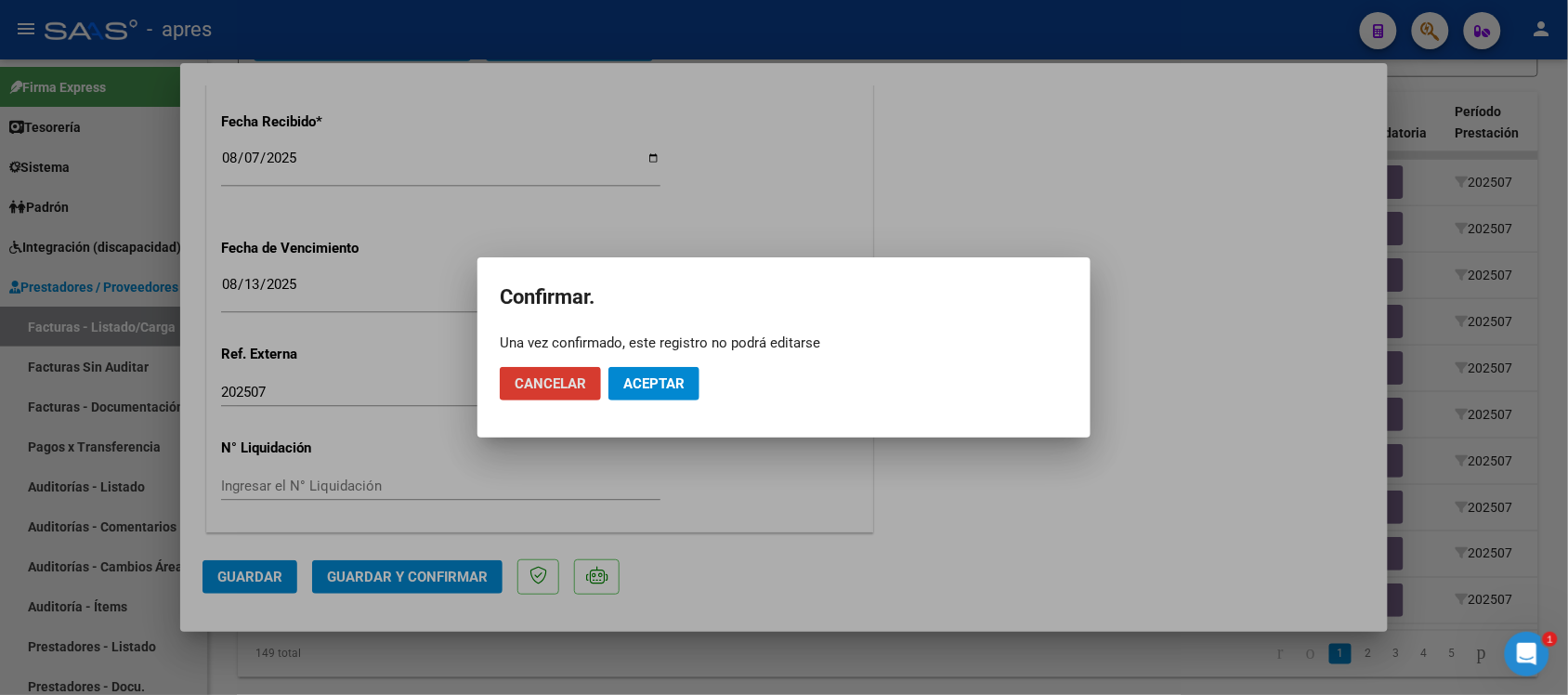 click on "Aceptar" 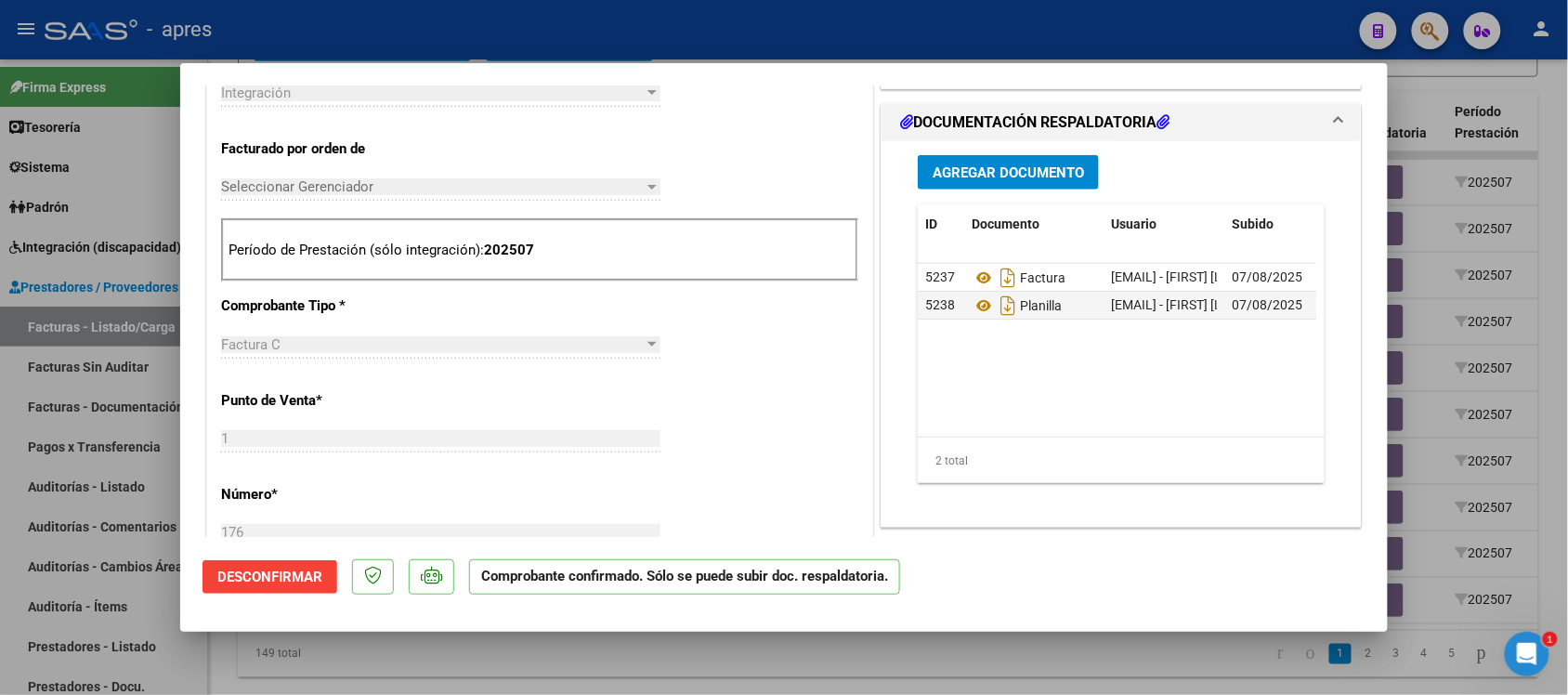 scroll, scrollTop: 415, scrollLeft: 0, axis: vertical 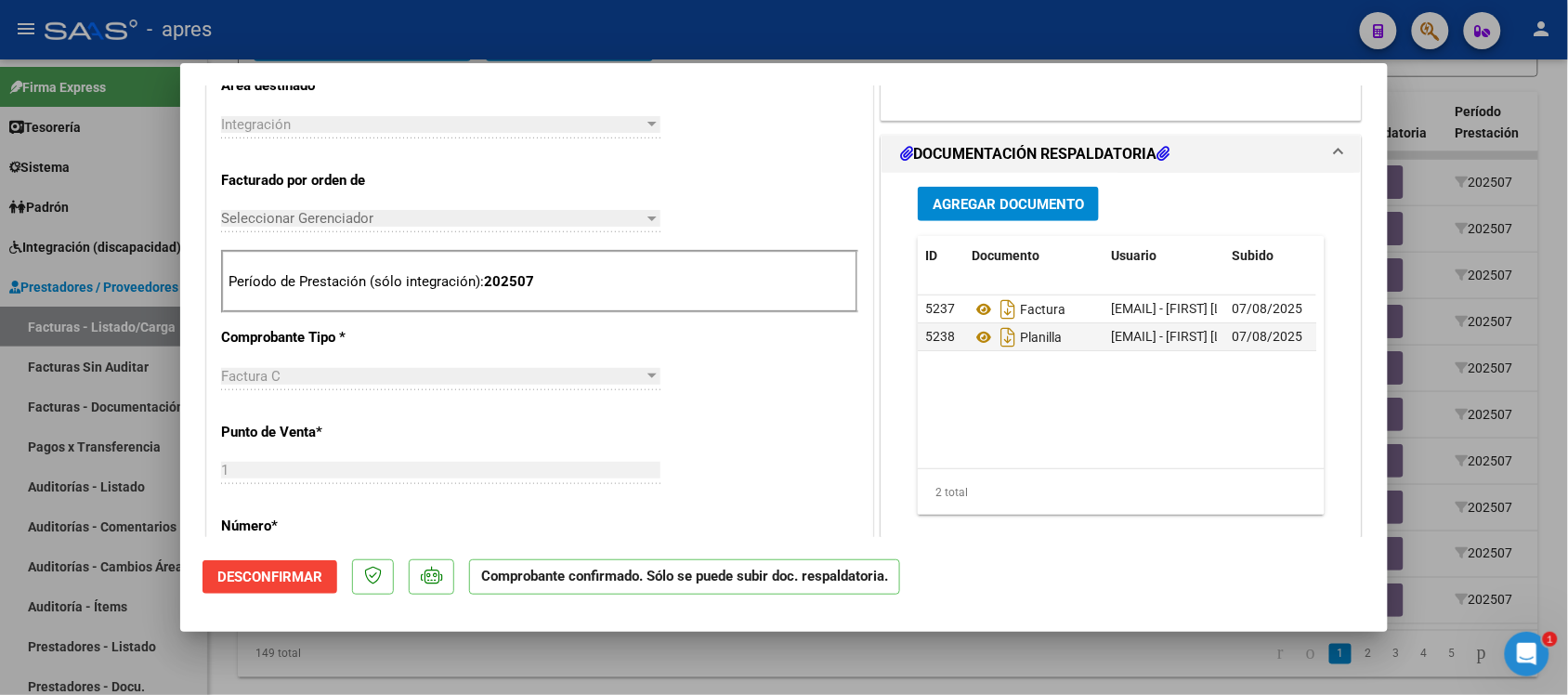 click at bounding box center (784, 348) 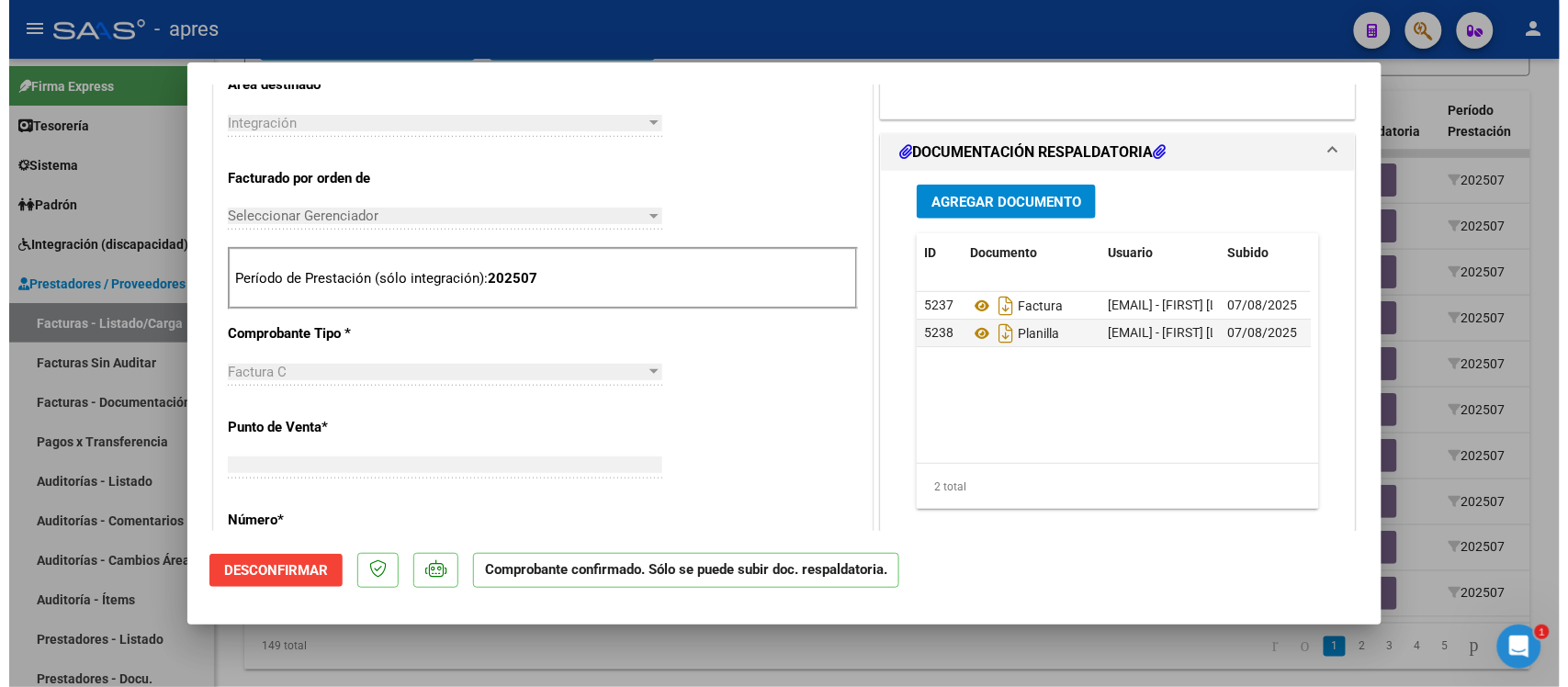 scroll, scrollTop: 639, scrollLeft: 0, axis: vertical 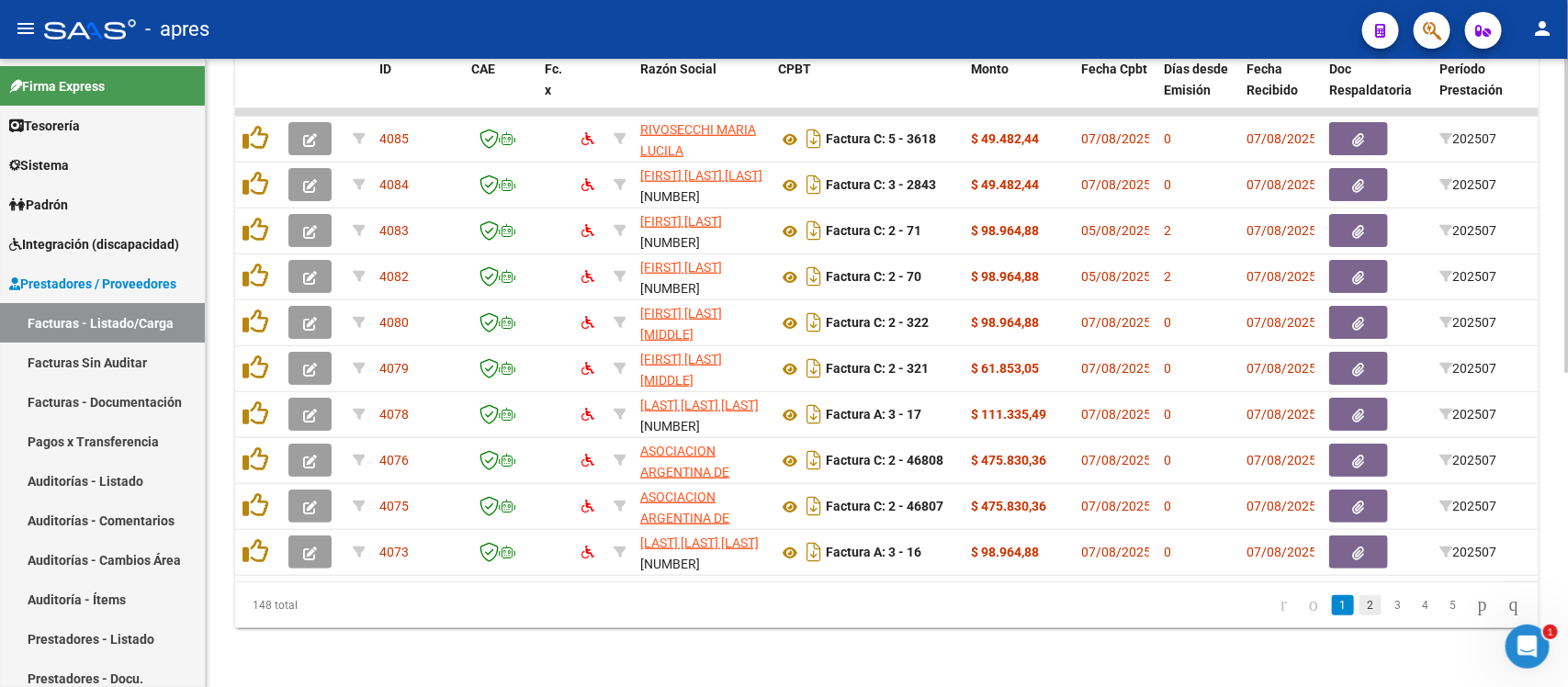 click on "2" 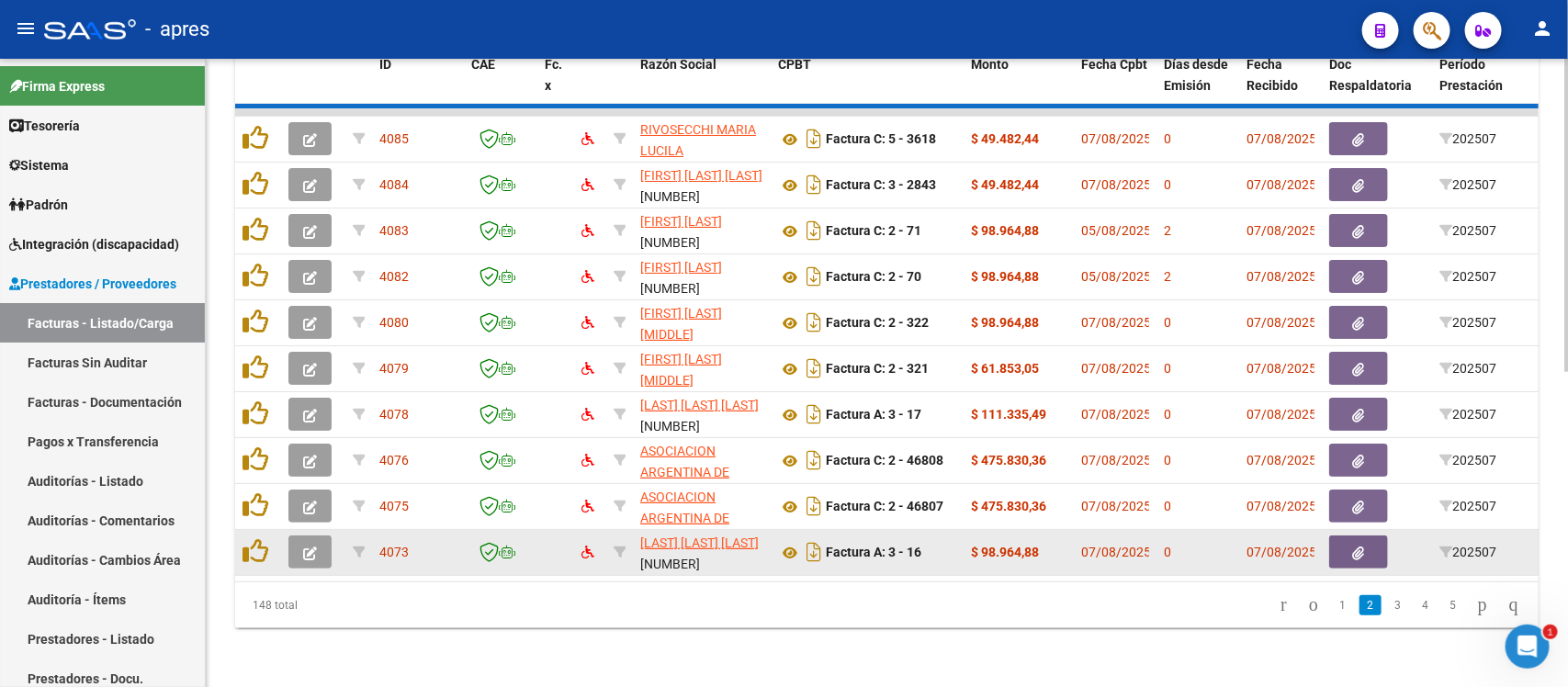scroll, scrollTop: 626, scrollLeft: 0, axis: vertical 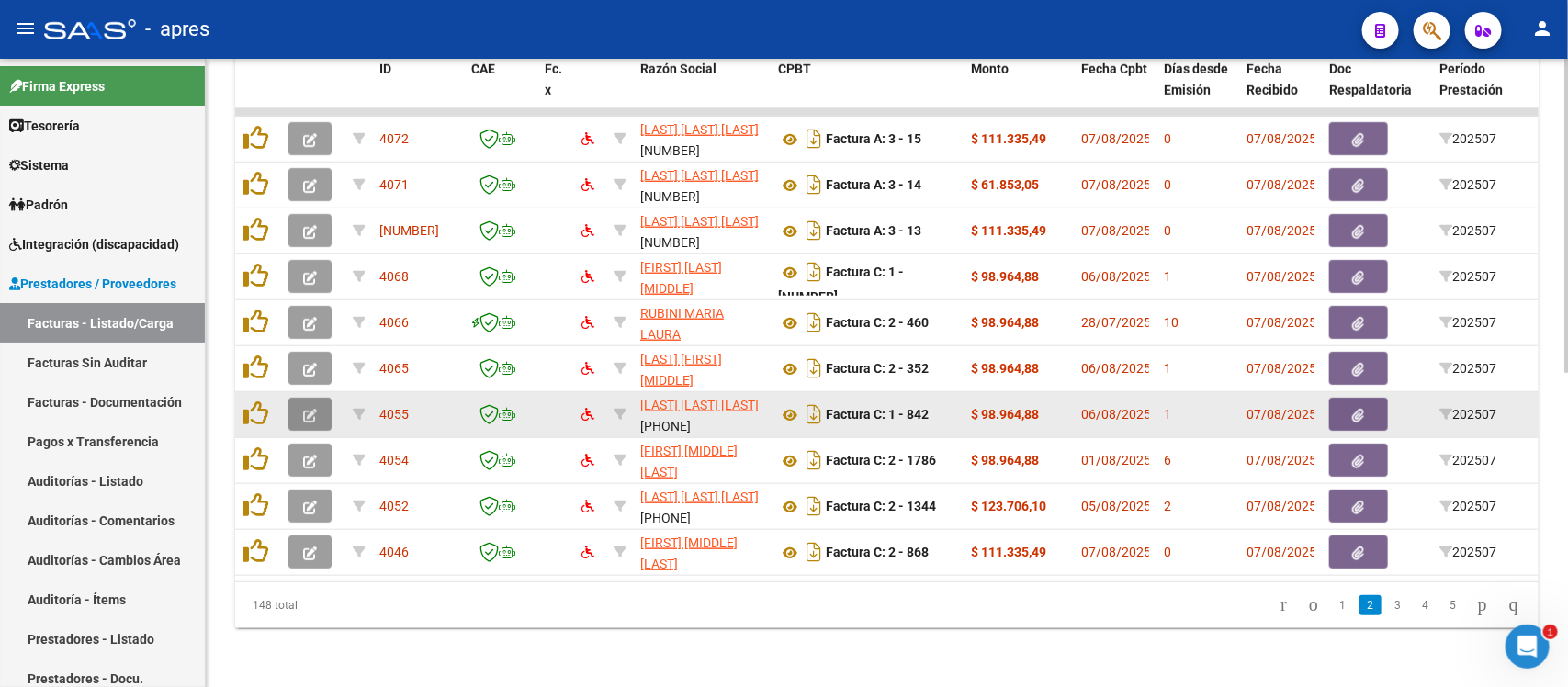 click 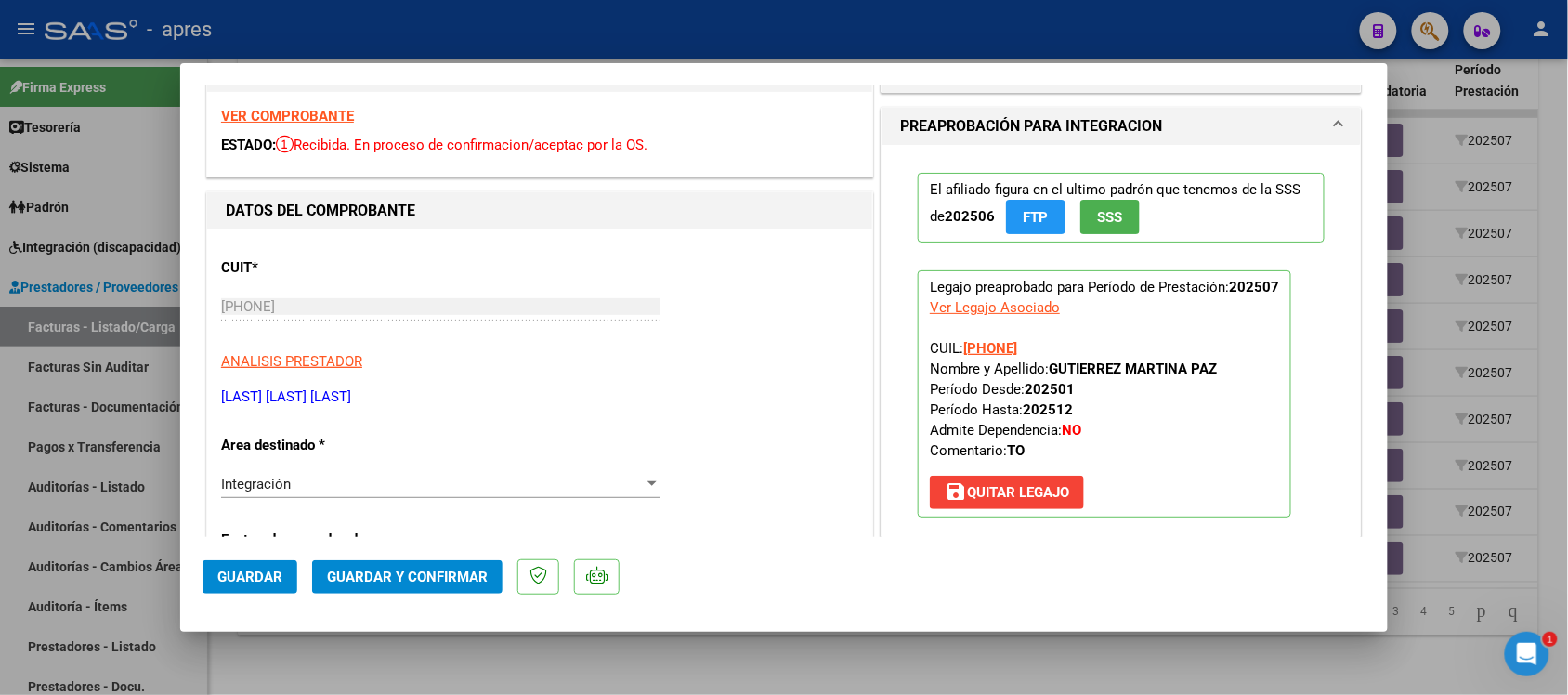scroll, scrollTop: 0, scrollLeft: 0, axis: both 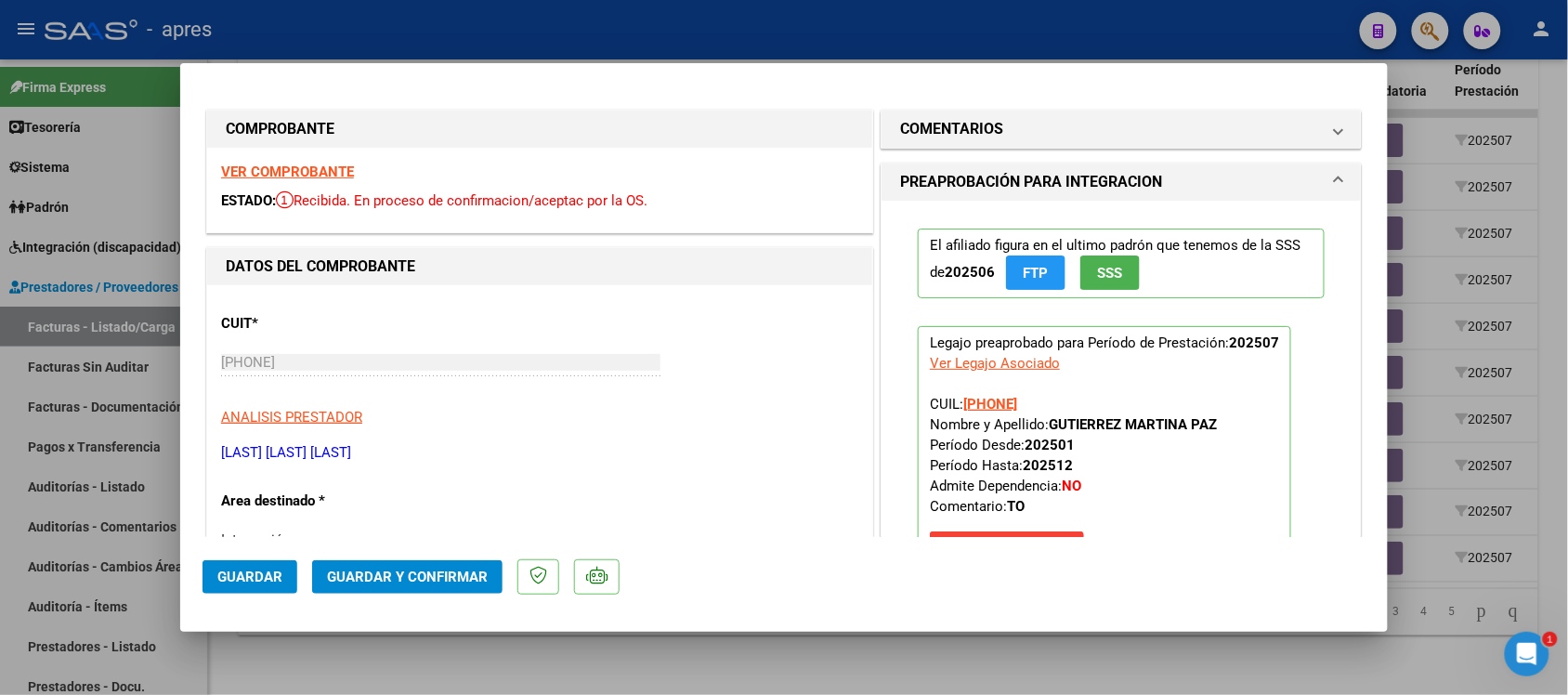 click on "VER COMPROBANTE" at bounding box center (287, 172) 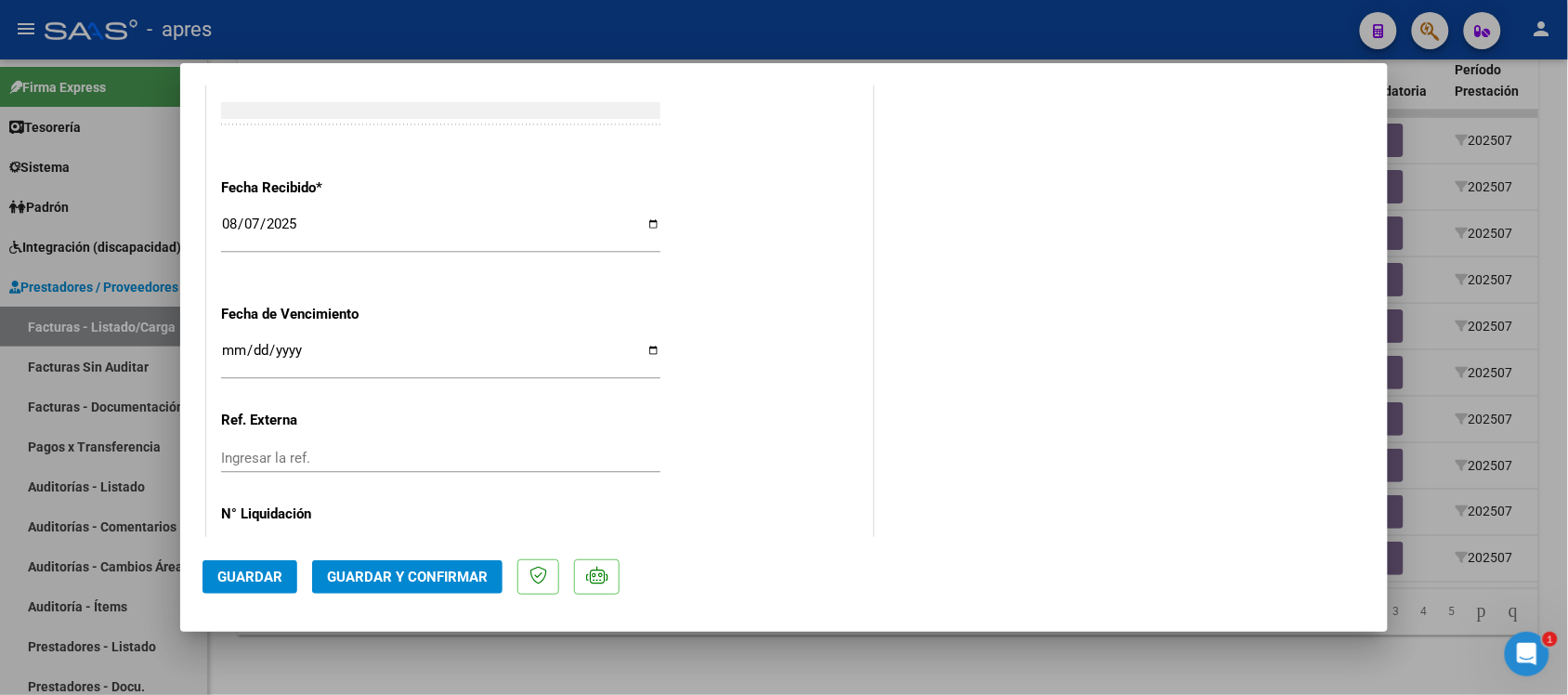 scroll, scrollTop: 1344, scrollLeft: 0, axis: vertical 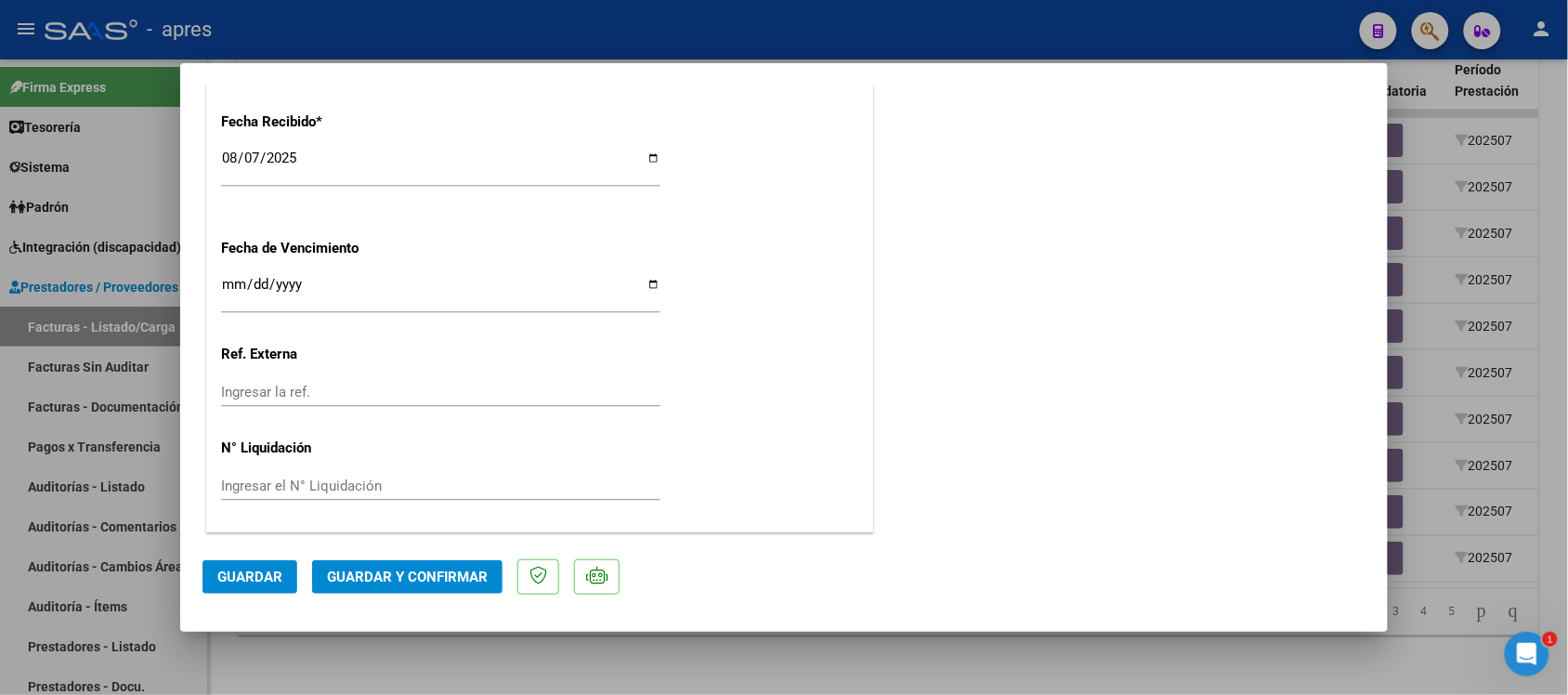 click on "Ingresar la fecha" at bounding box center [440, 292] 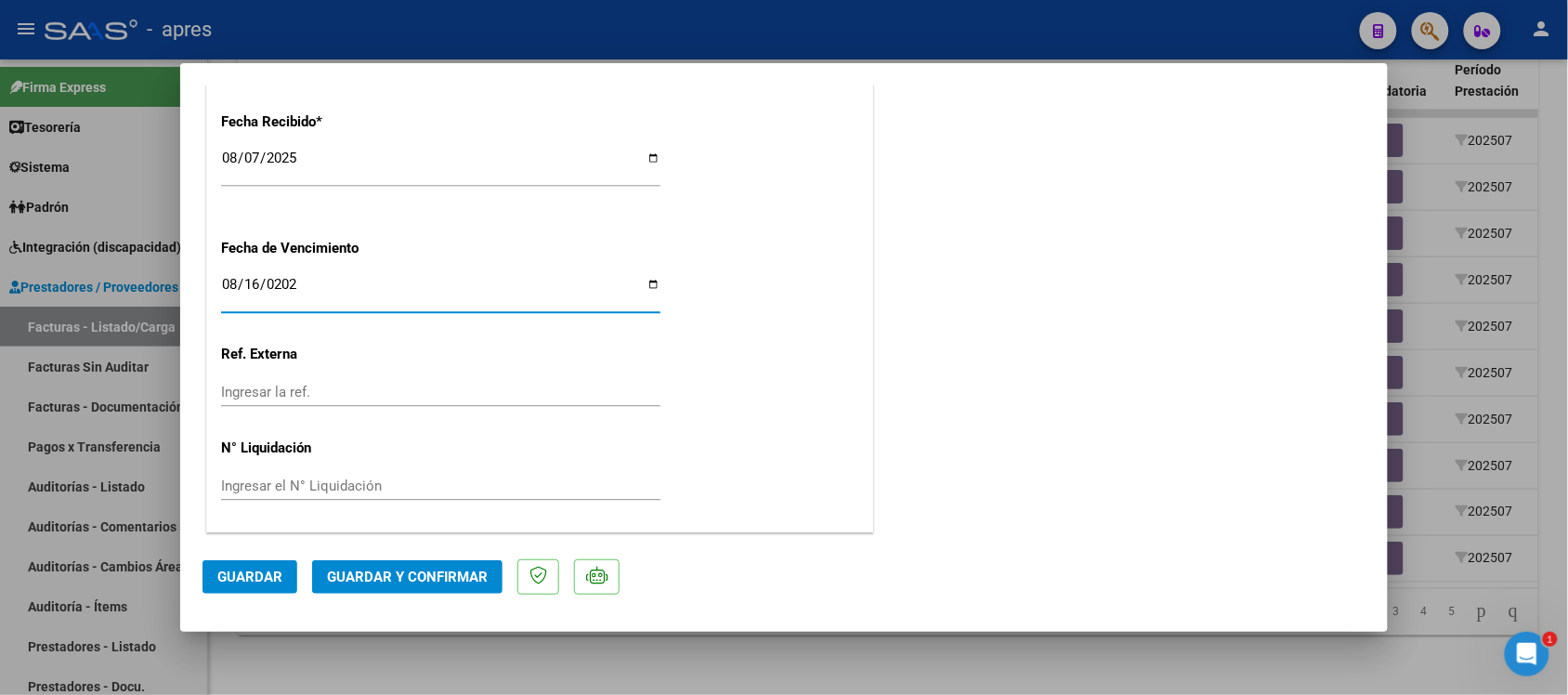 type on "2025-08-16" 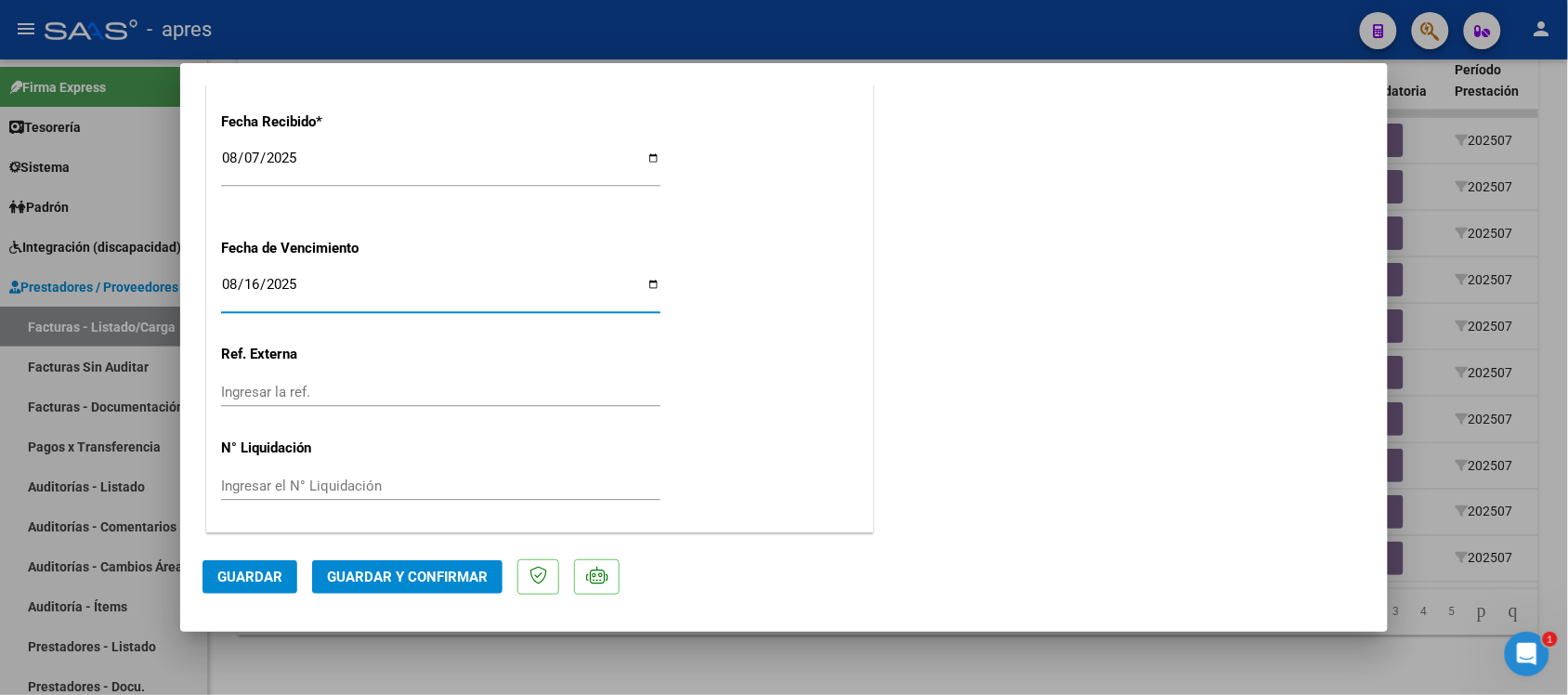 click on "Fecha de Vencimiento" 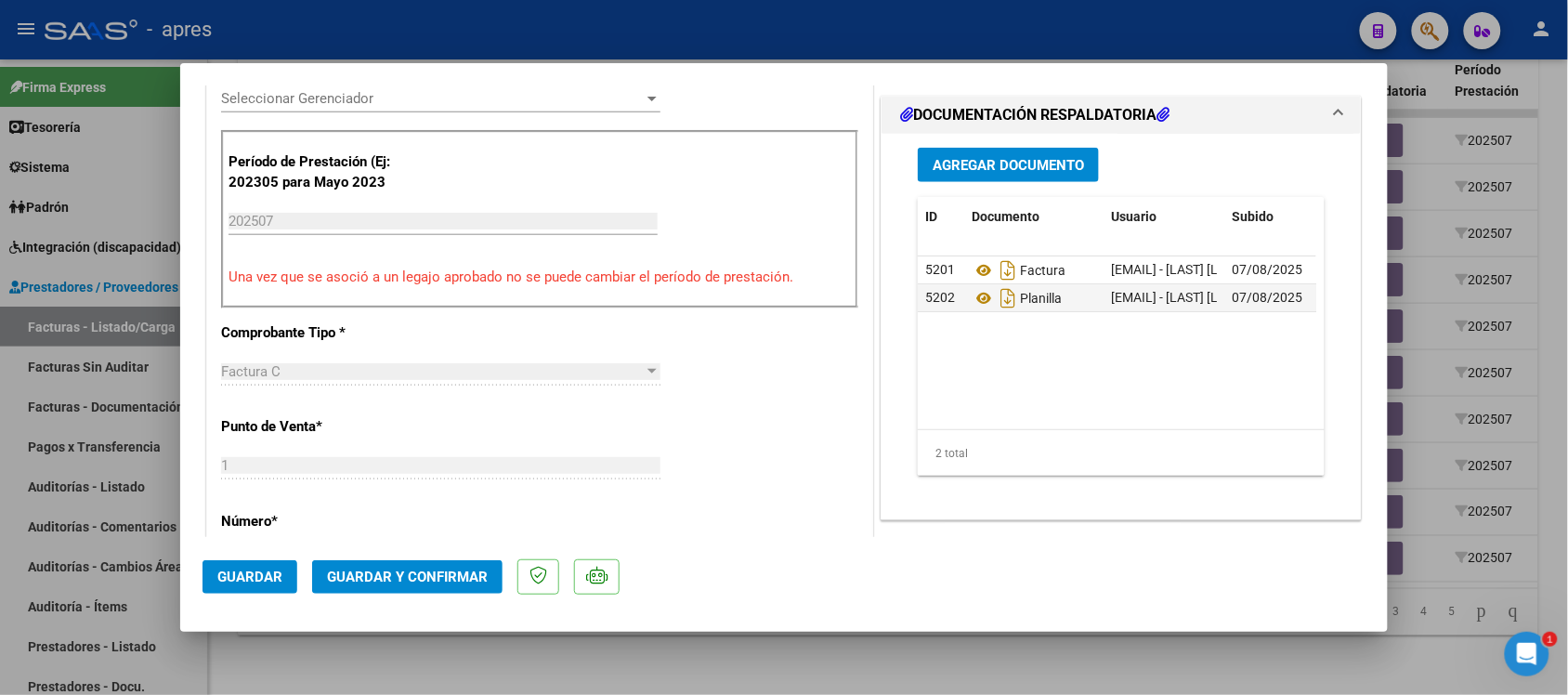 scroll, scrollTop: 531, scrollLeft: 0, axis: vertical 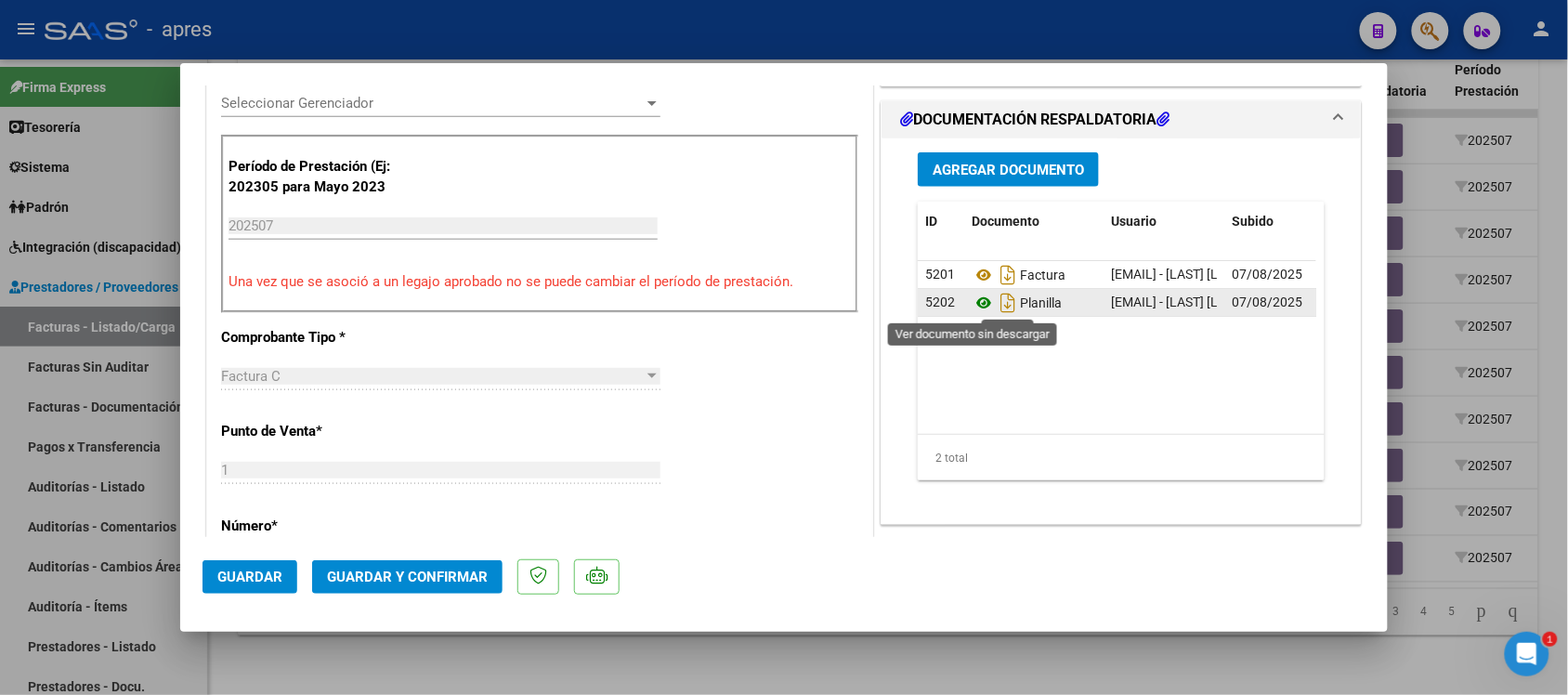click 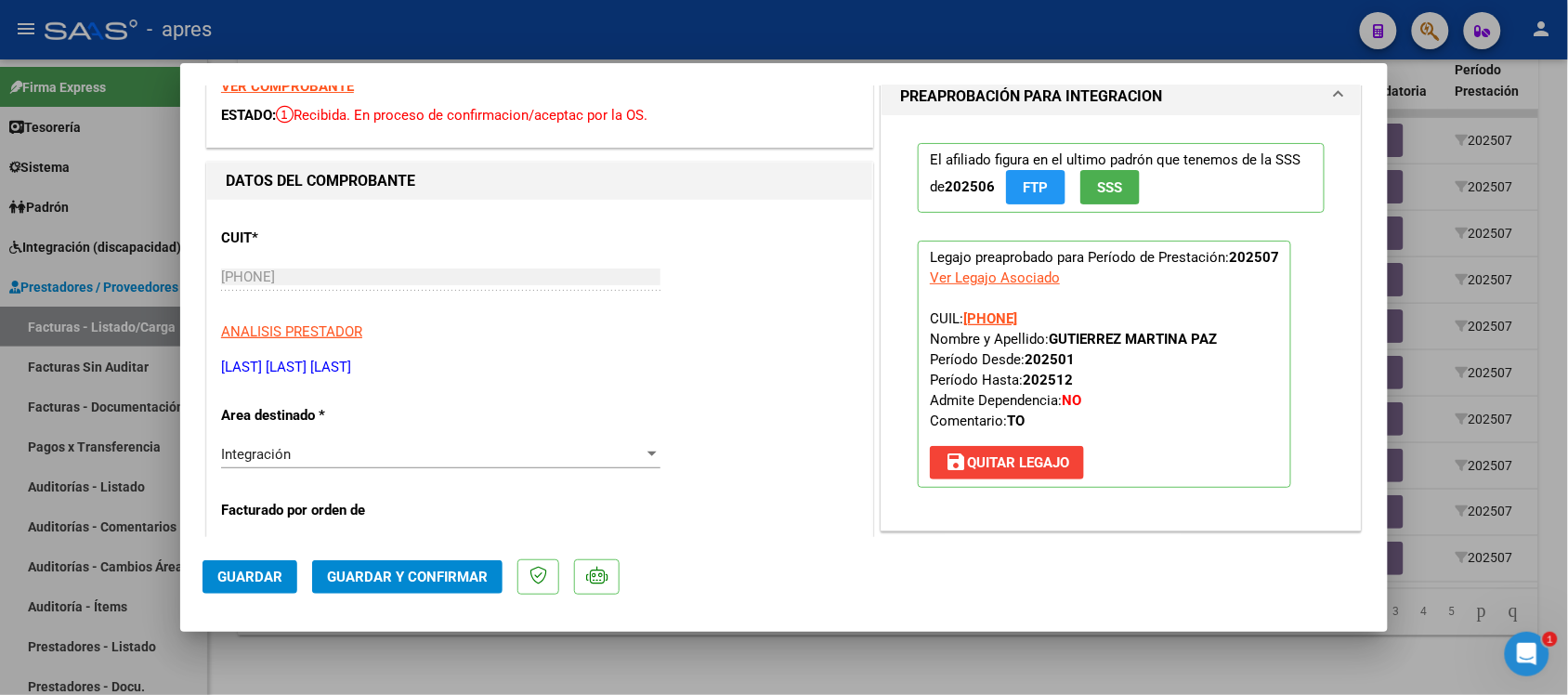 scroll, scrollTop: 66, scrollLeft: 0, axis: vertical 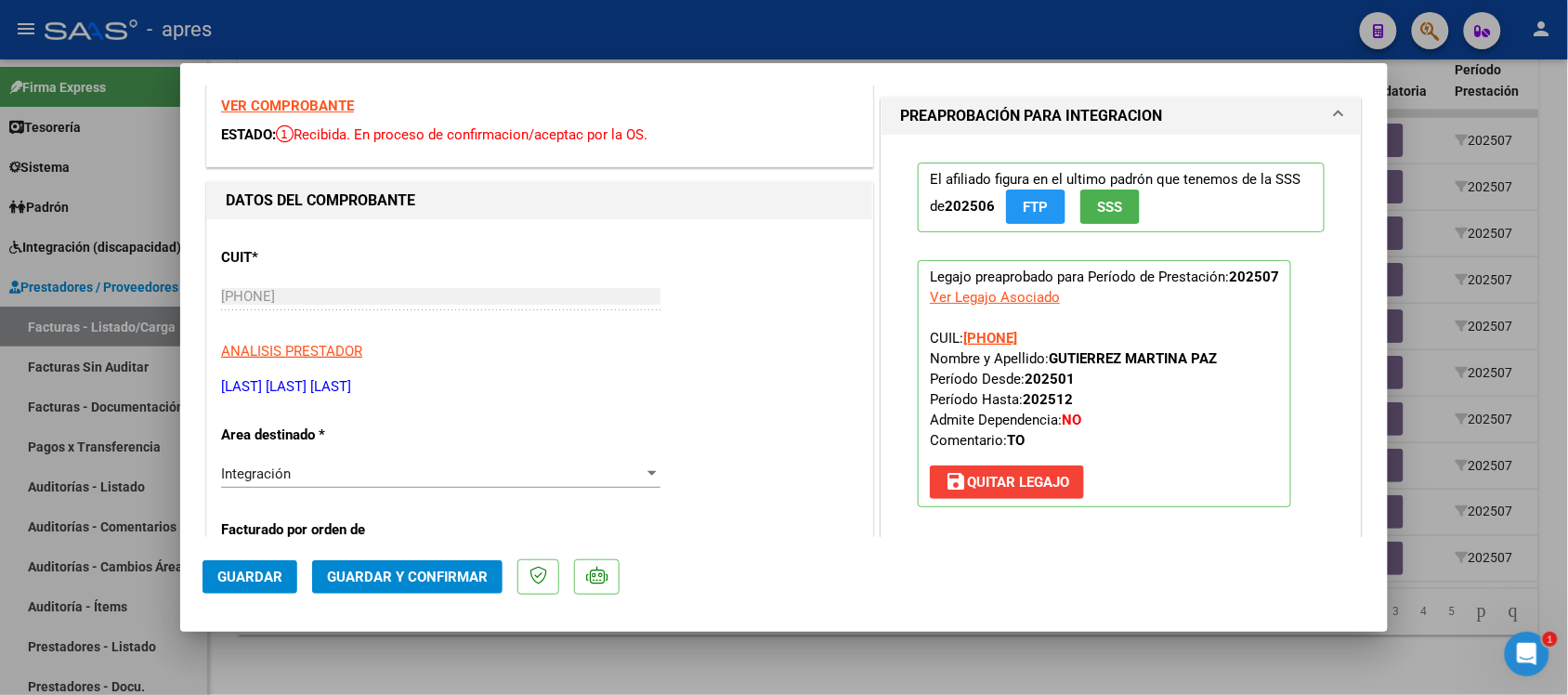 click on "Guardar y Confirmar" 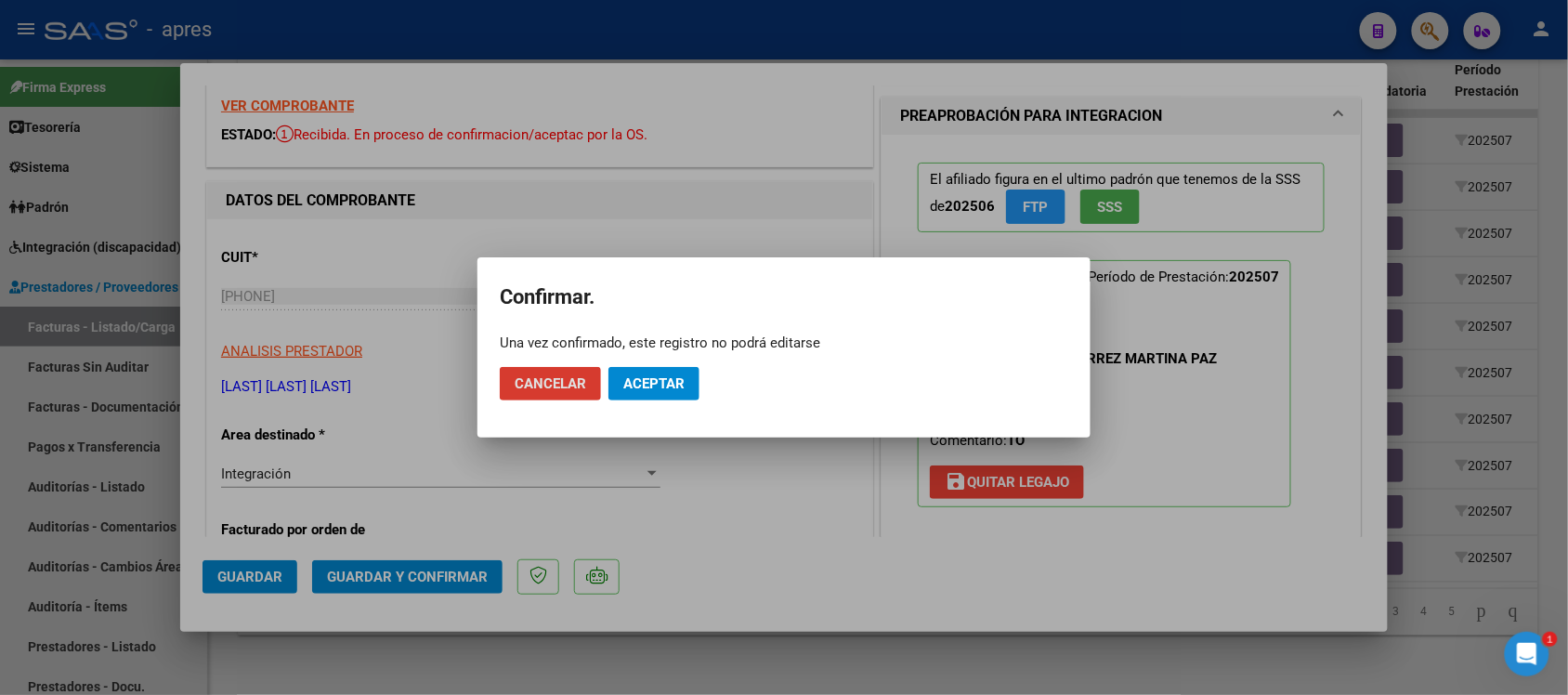 click at bounding box center (784, 348) 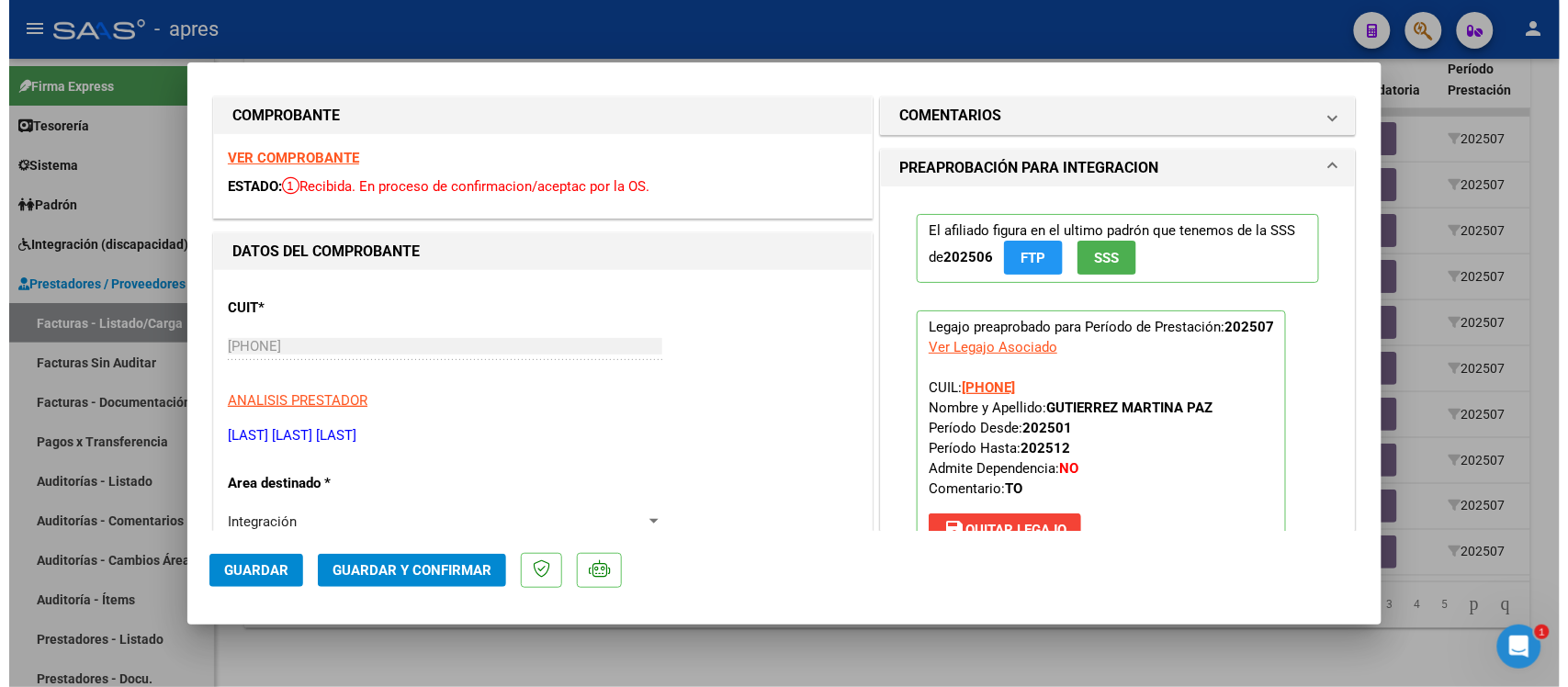 scroll, scrollTop: 0, scrollLeft: 0, axis: both 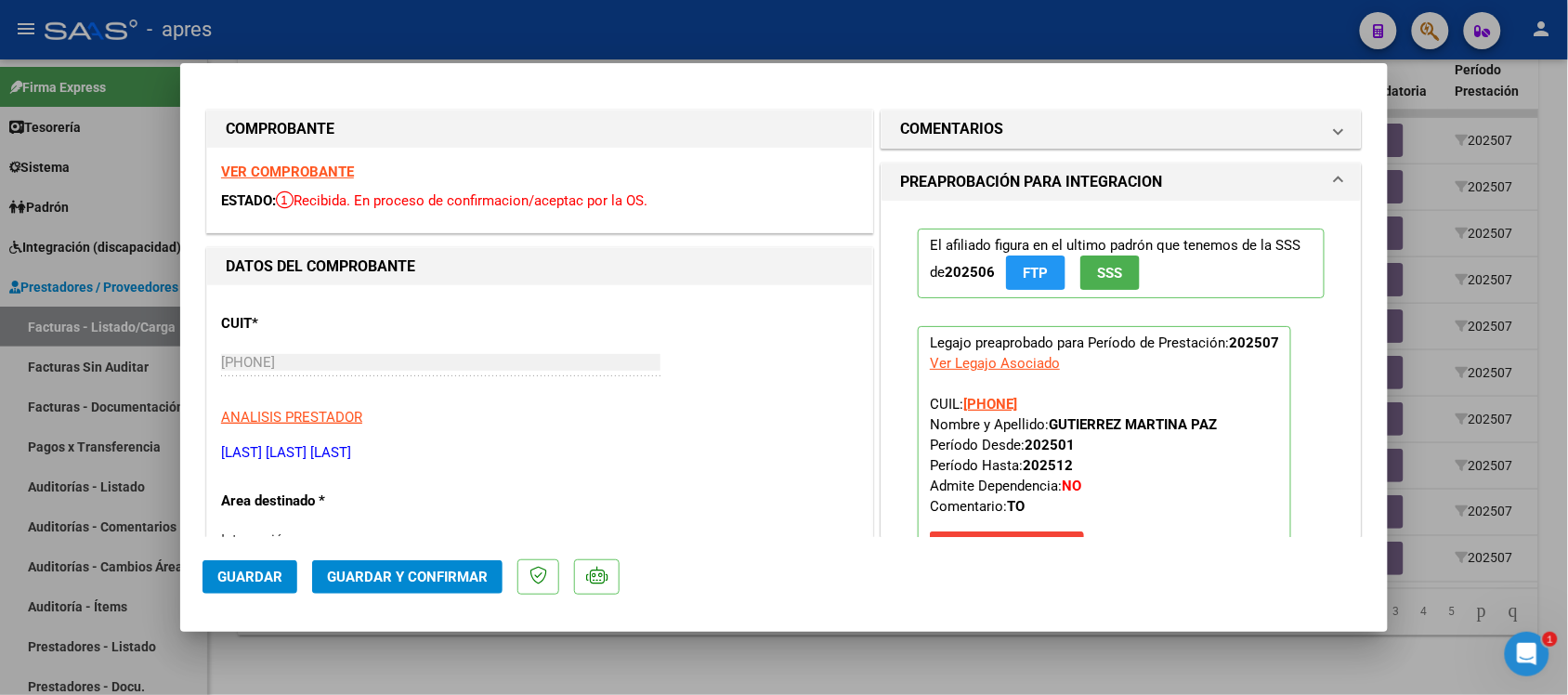 click on "VER COMPROBANTE" at bounding box center (287, 172) 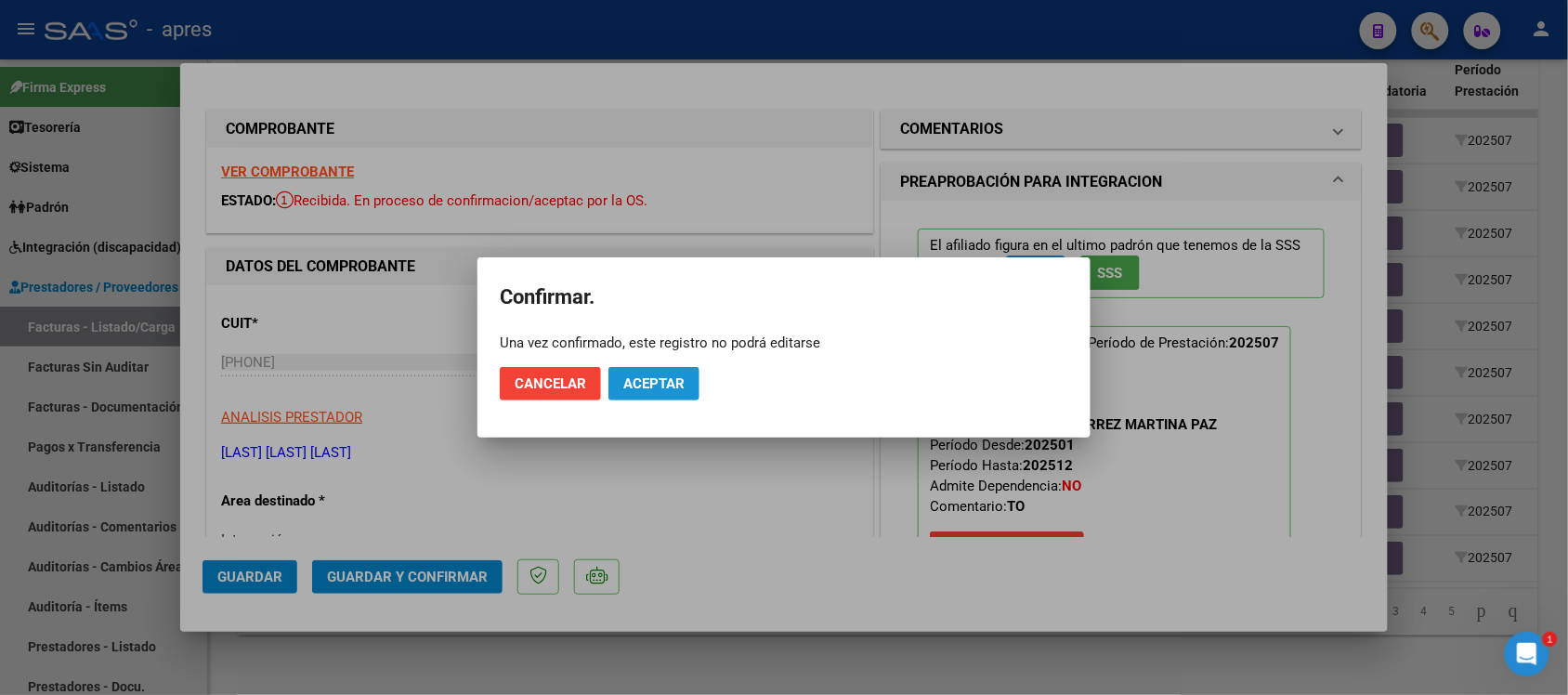 click on "Aceptar" 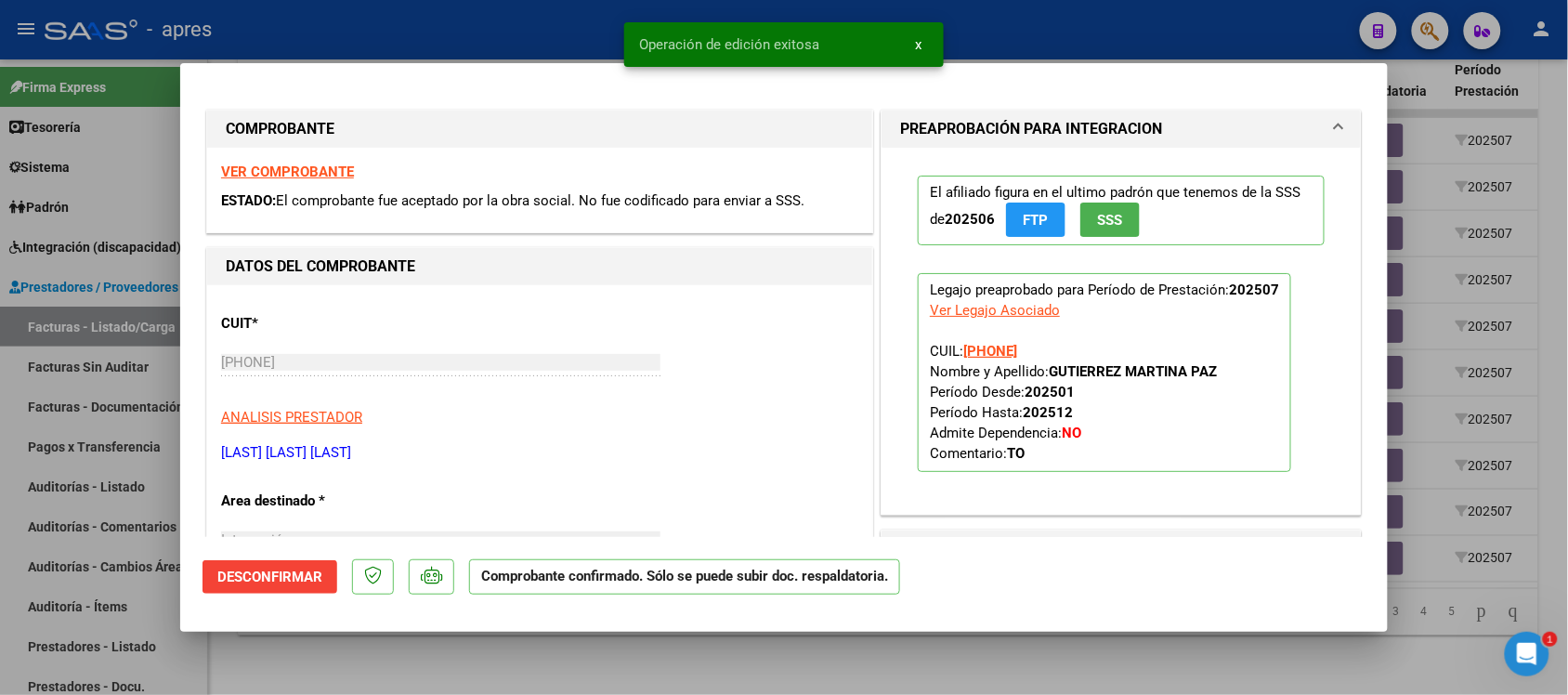 click at bounding box center [784, 348] 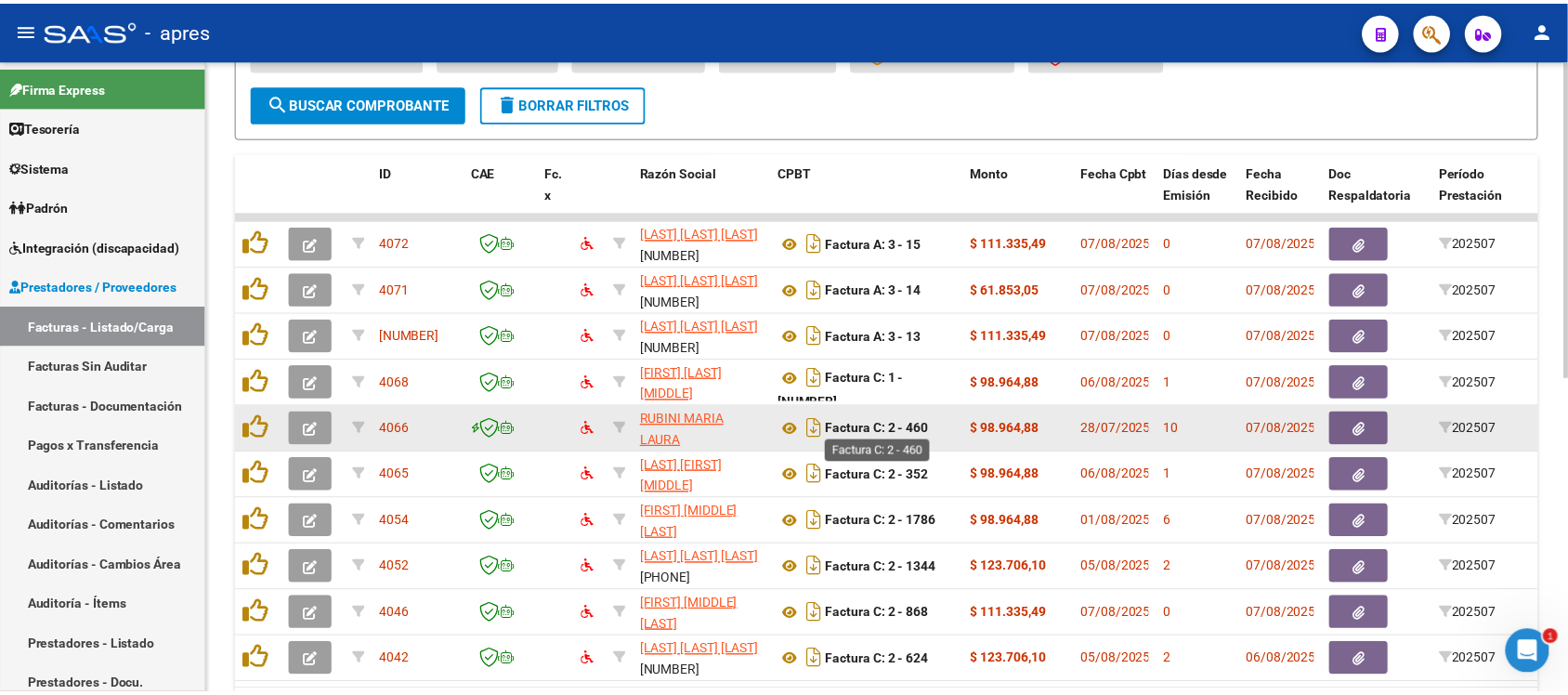 scroll, scrollTop: 634, scrollLeft: 0, axis: vertical 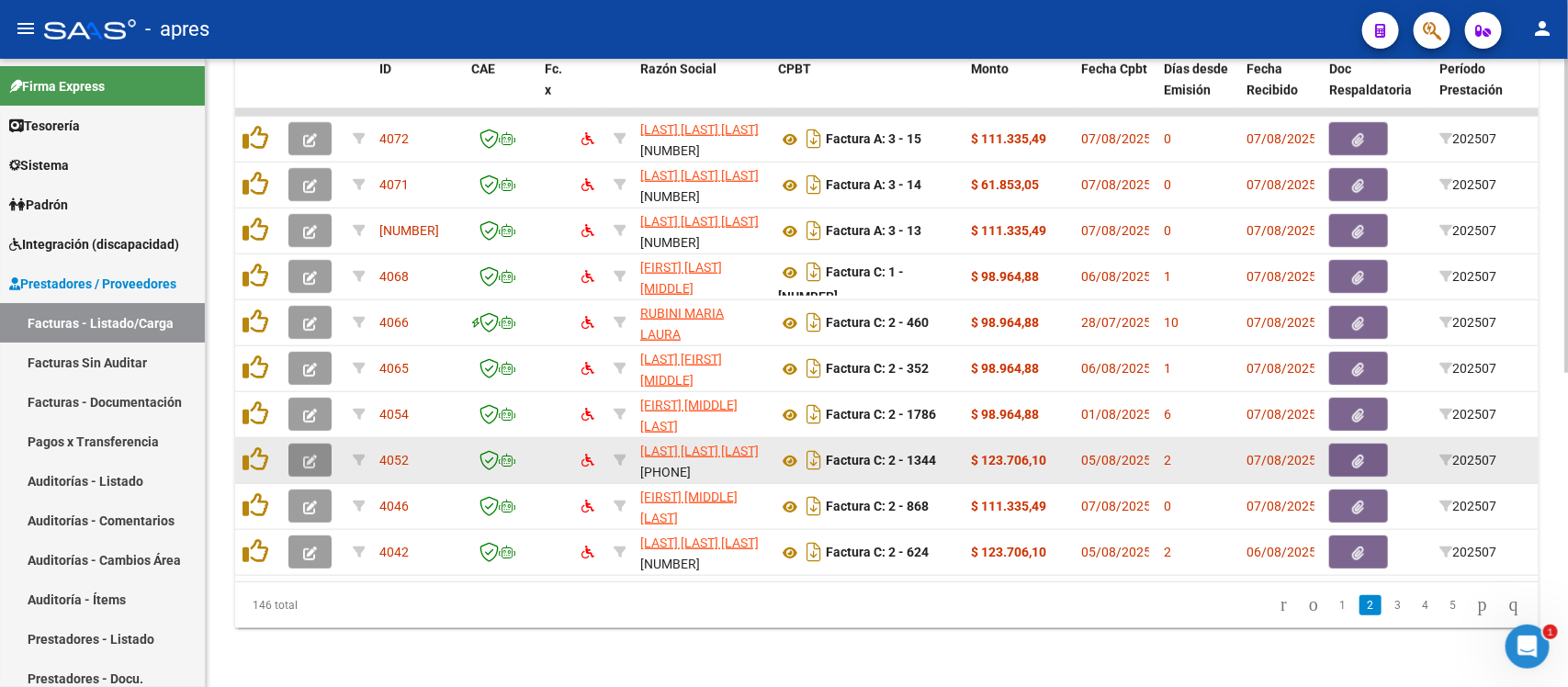 click 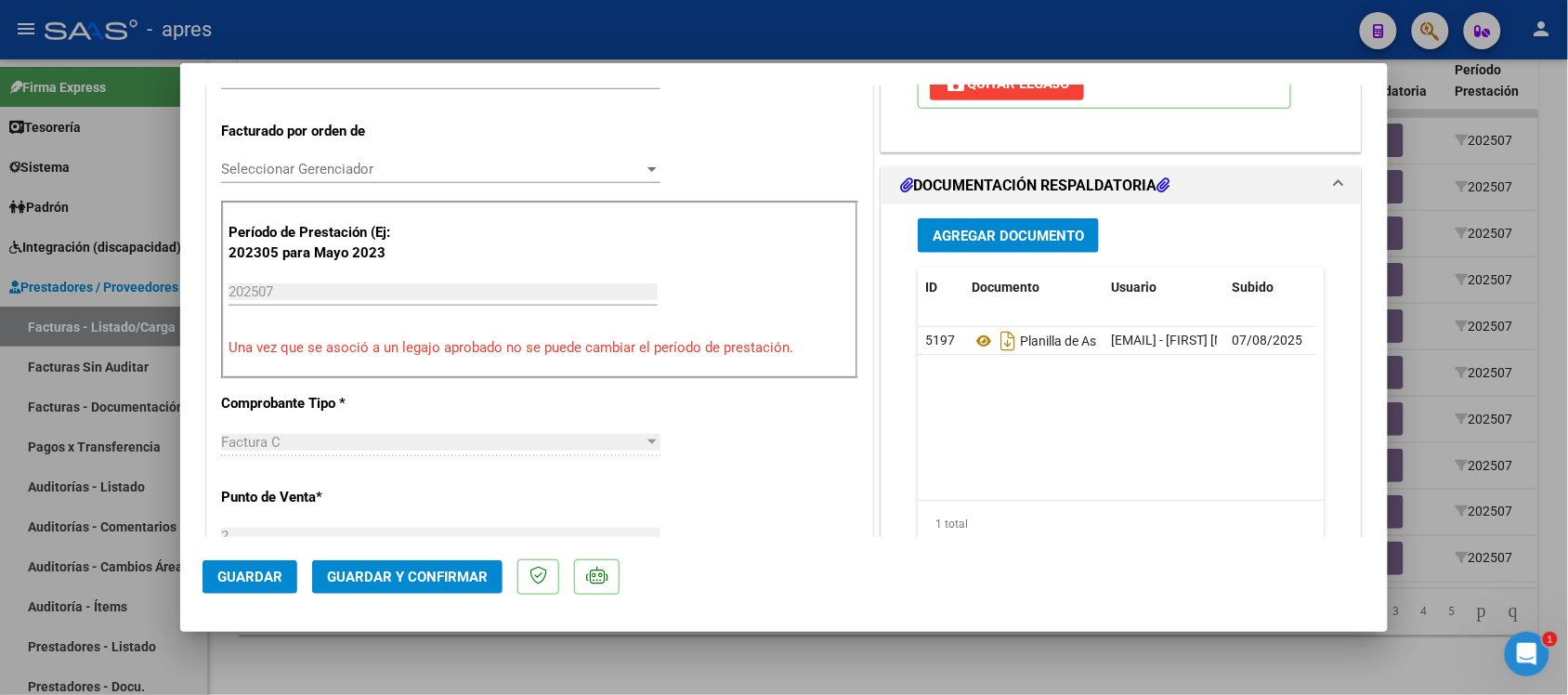 scroll, scrollTop: 0, scrollLeft: 0, axis: both 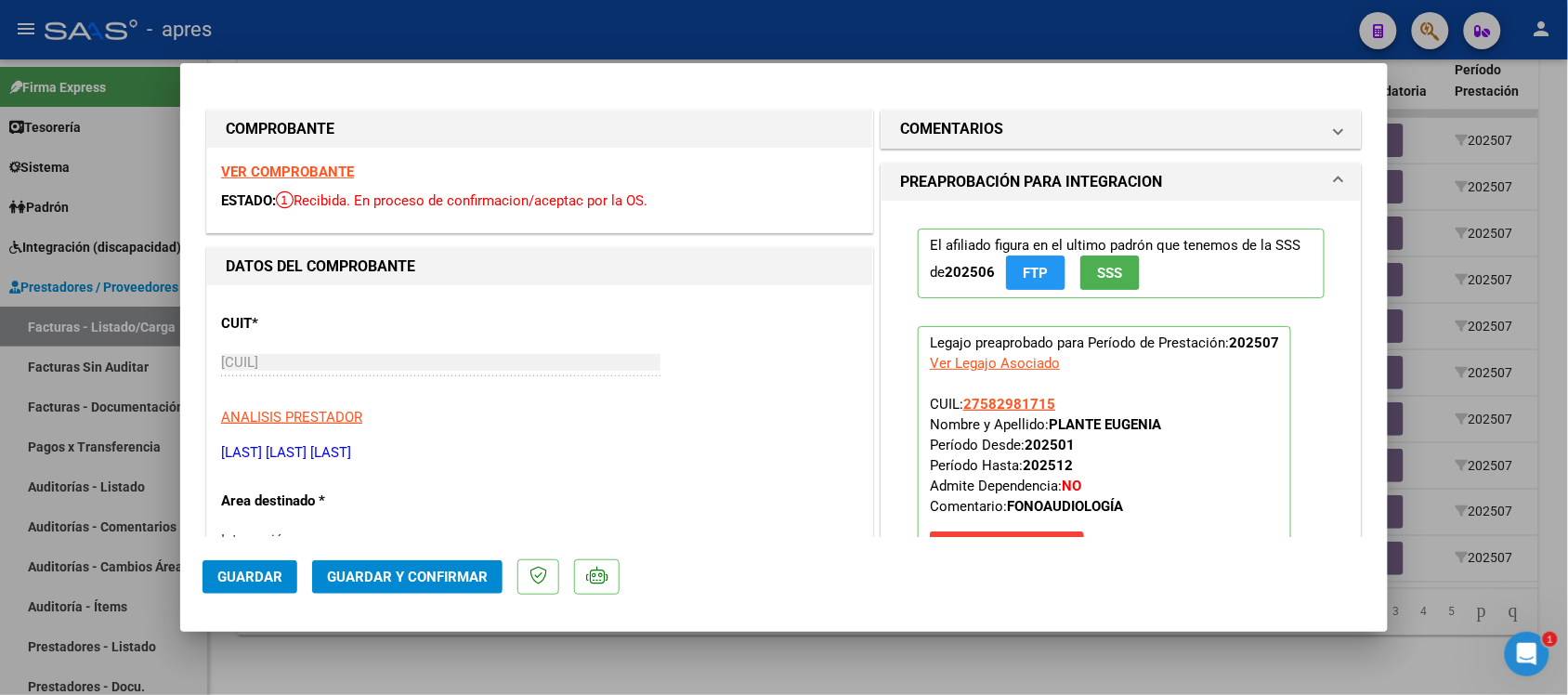 click on "VER COMPROBANTE       ESTADO:   Recibida. En proceso de confirmacion/aceptac por la OS." at bounding box center (540, 190) 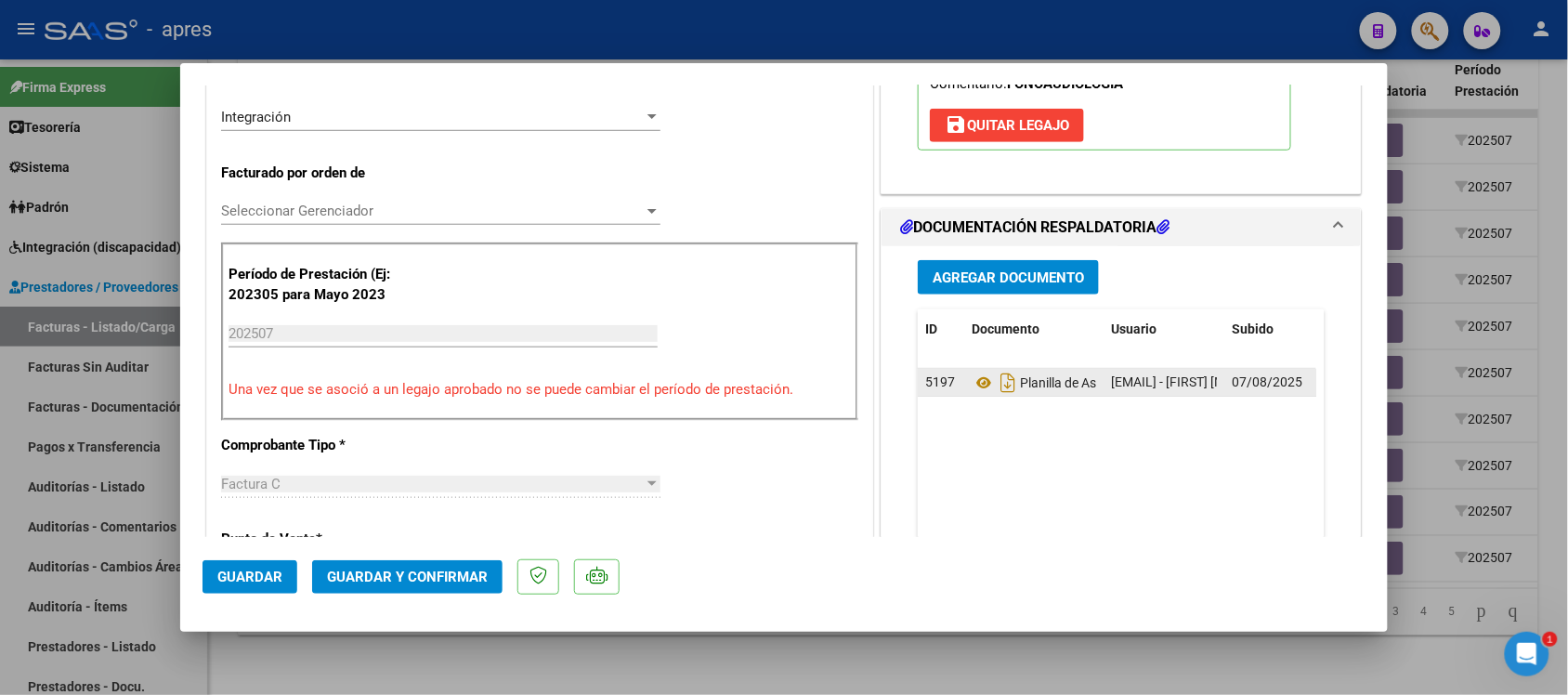 scroll, scrollTop: 465, scrollLeft: 0, axis: vertical 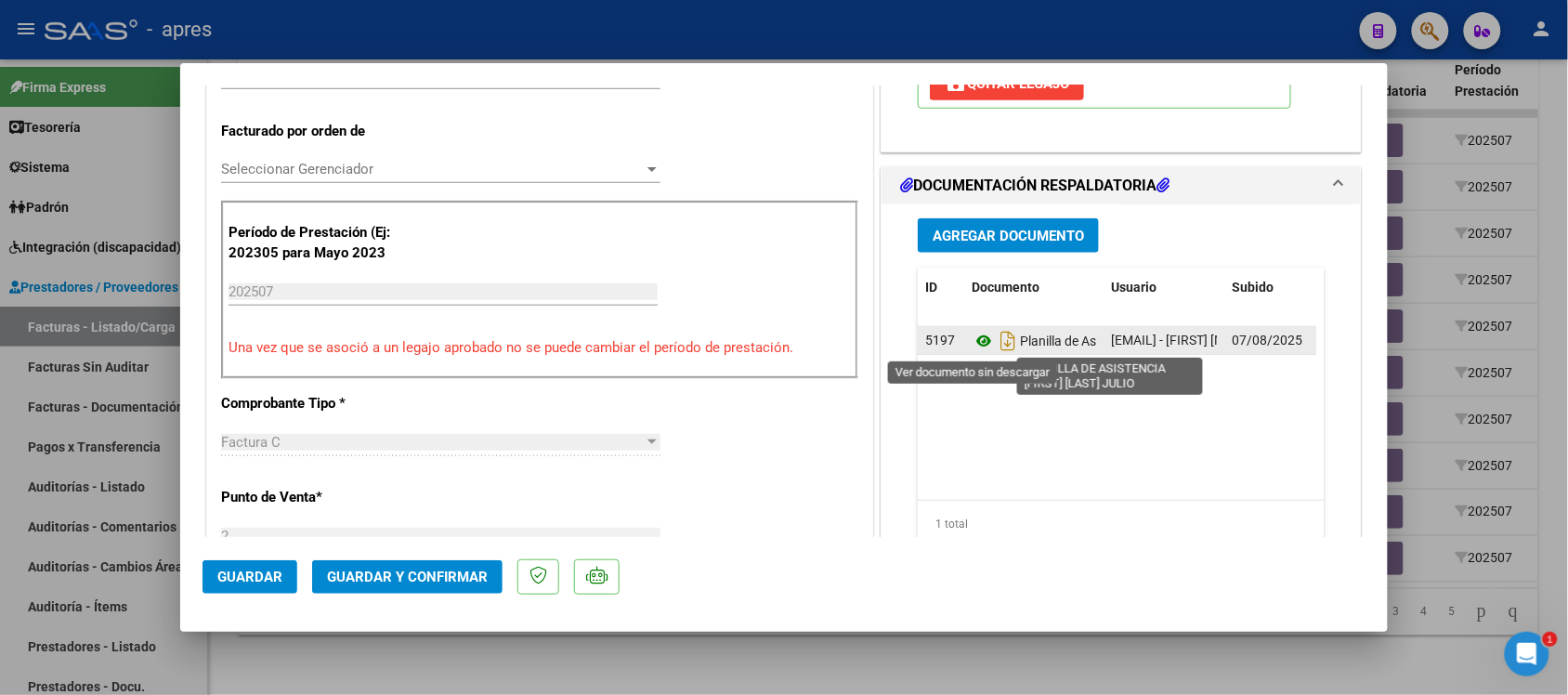 click 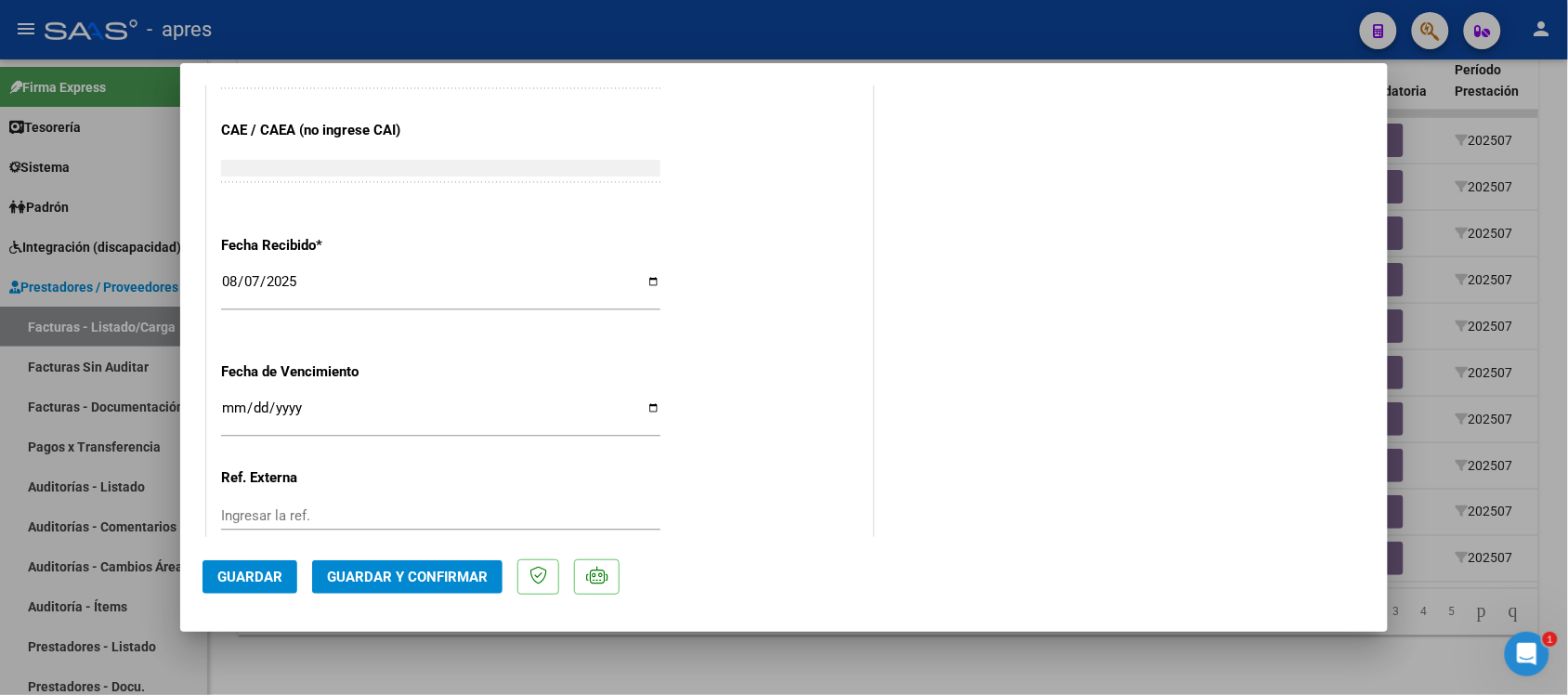 scroll, scrollTop: 1278, scrollLeft: 0, axis: vertical 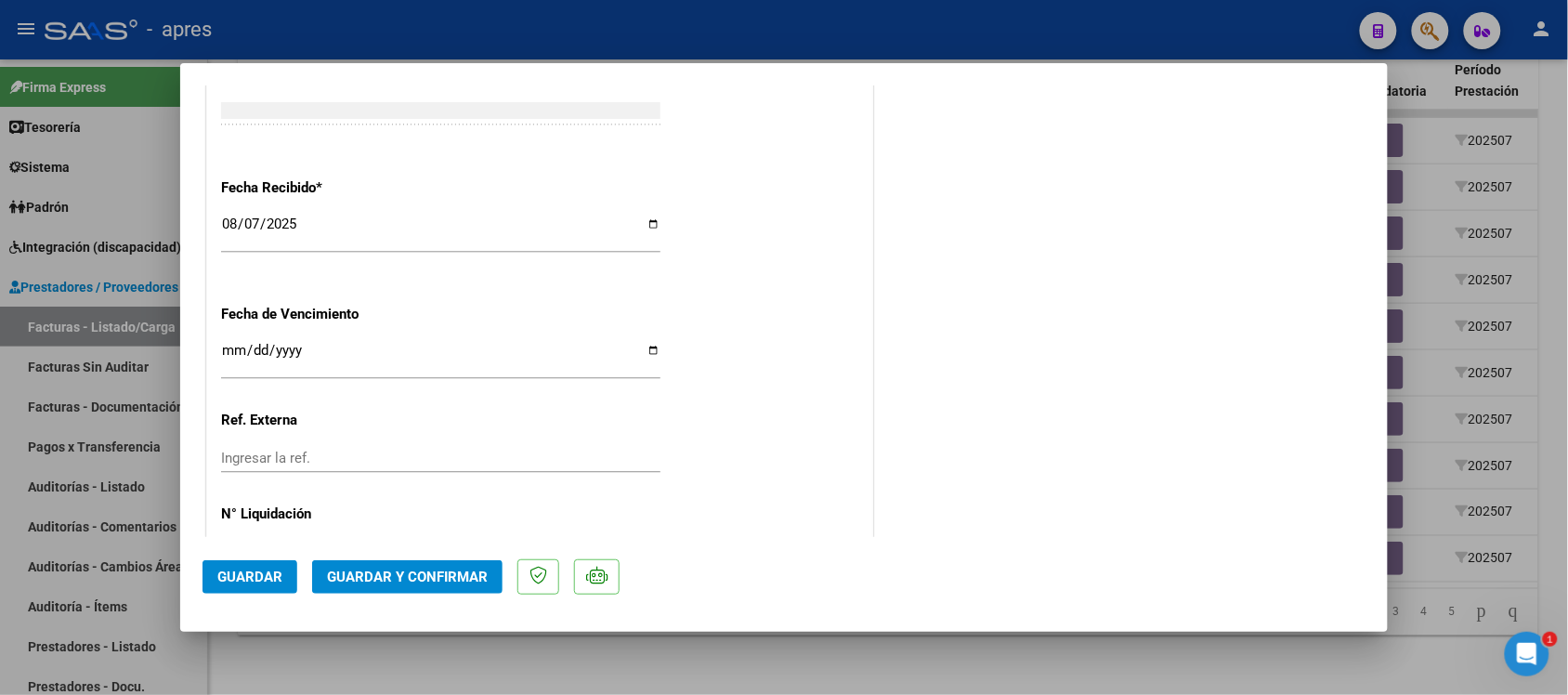 click on "Ingresar la fecha" at bounding box center [440, 358] 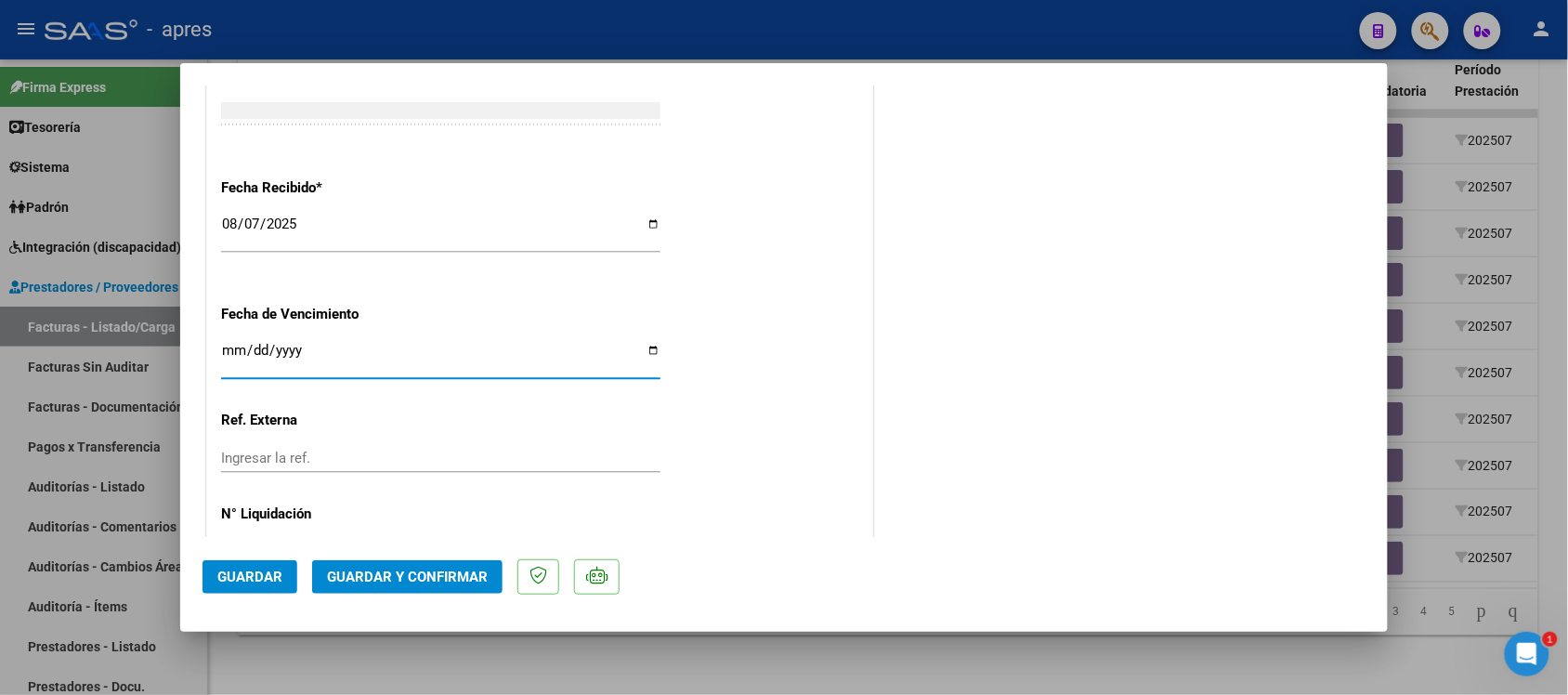 type on "2025-08-15" 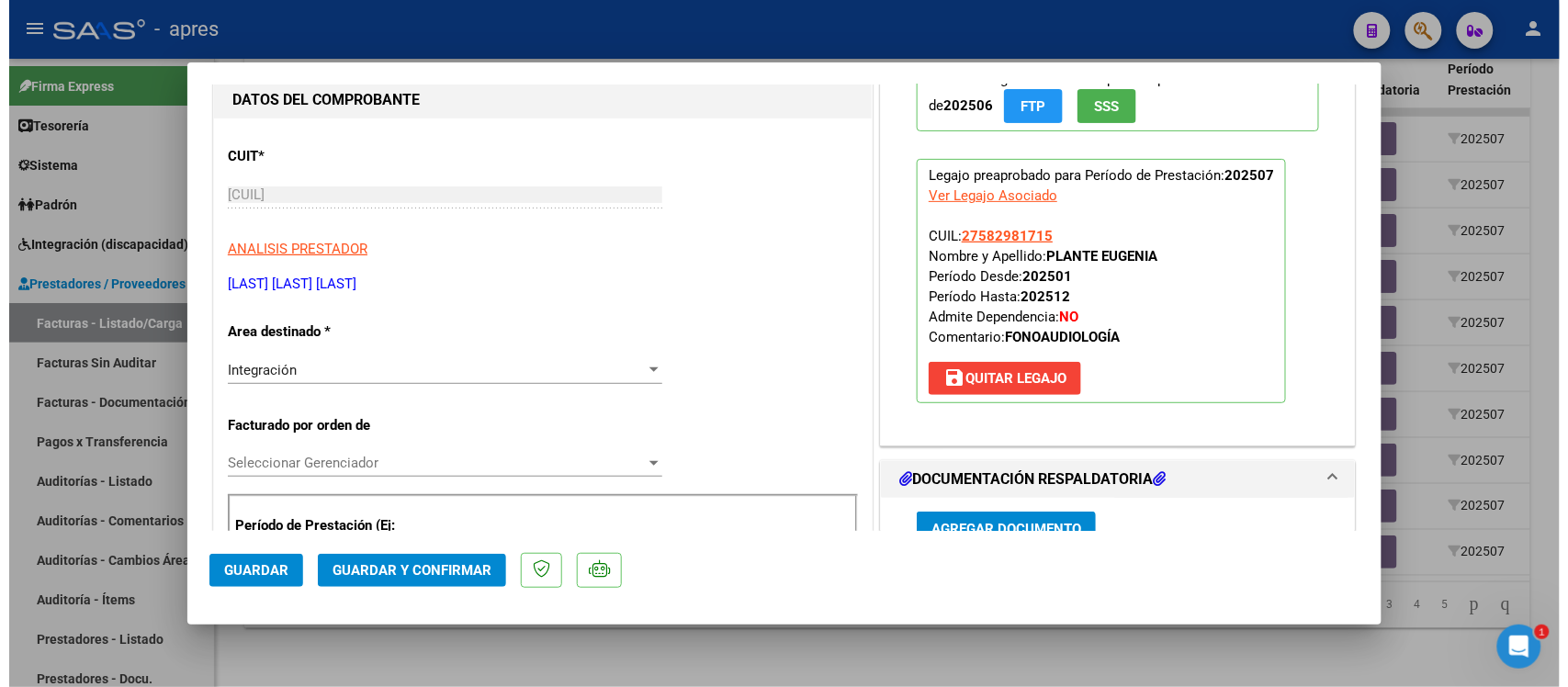 scroll, scrollTop: 115, scrollLeft: 0, axis: vertical 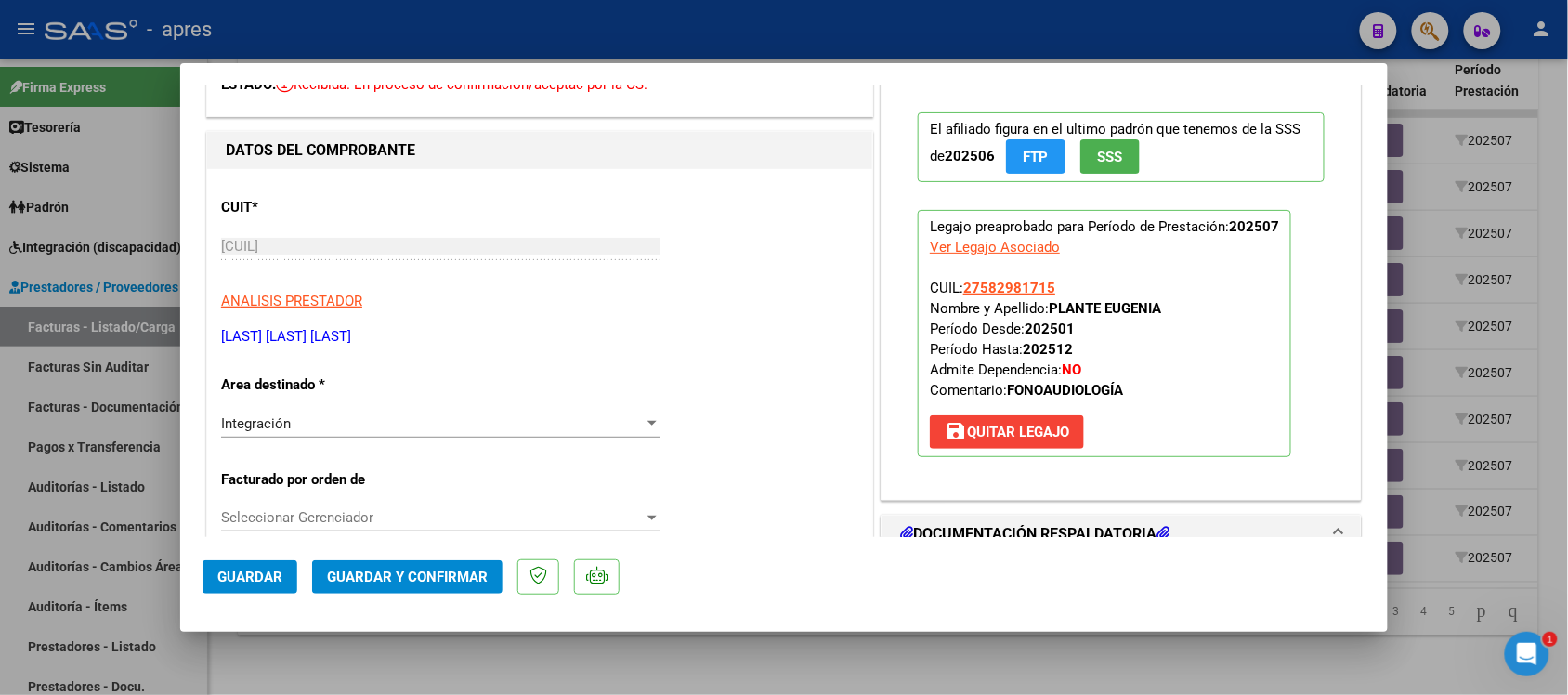 click on "Guardar y Confirmar" 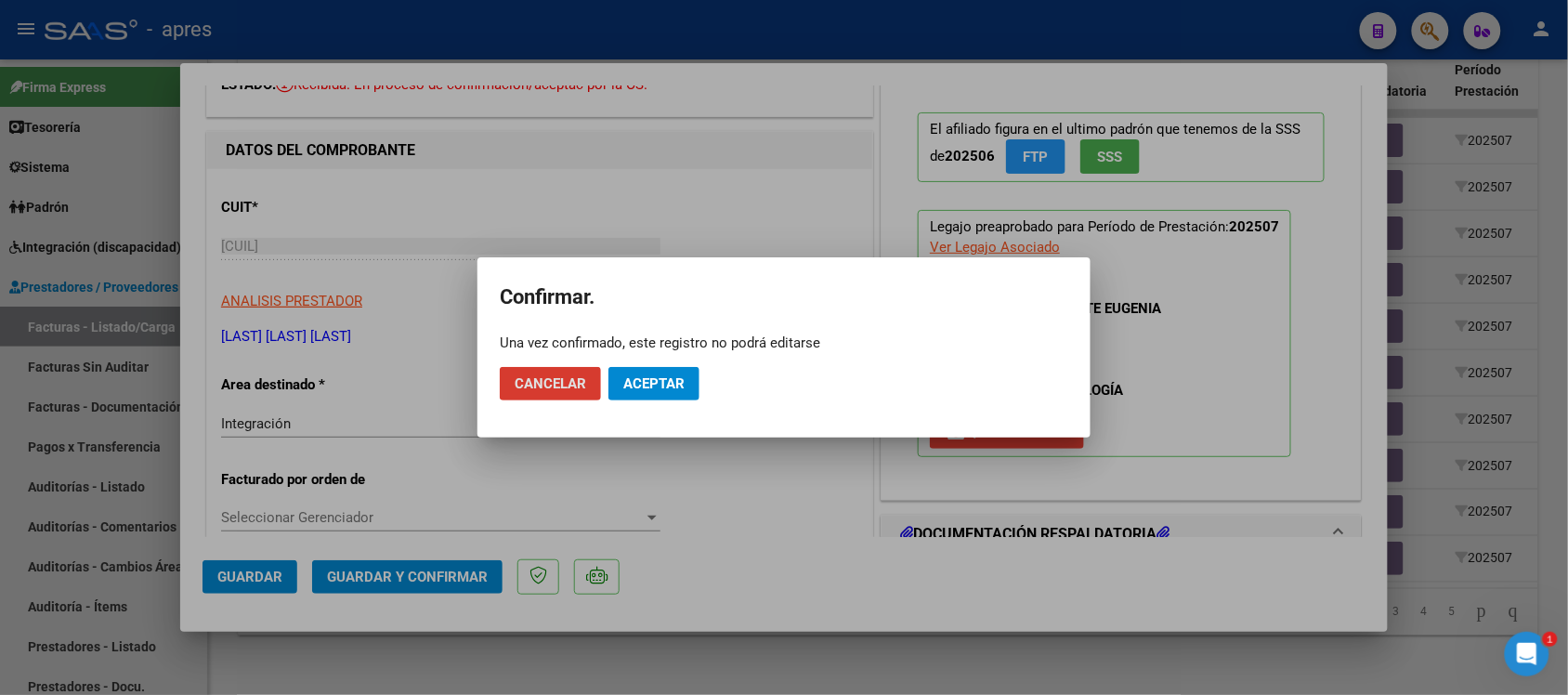 click on "Aceptar" 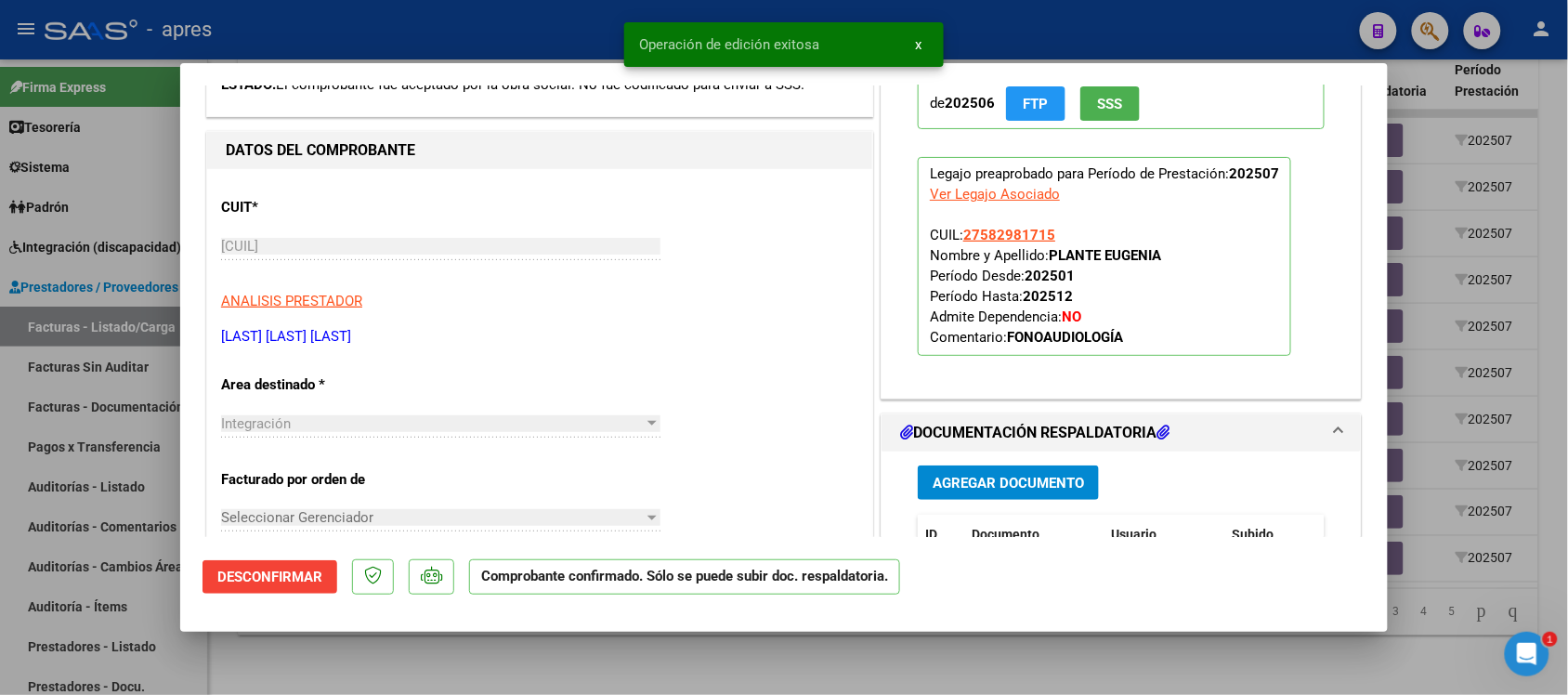 click at bounding box center [784, 348] 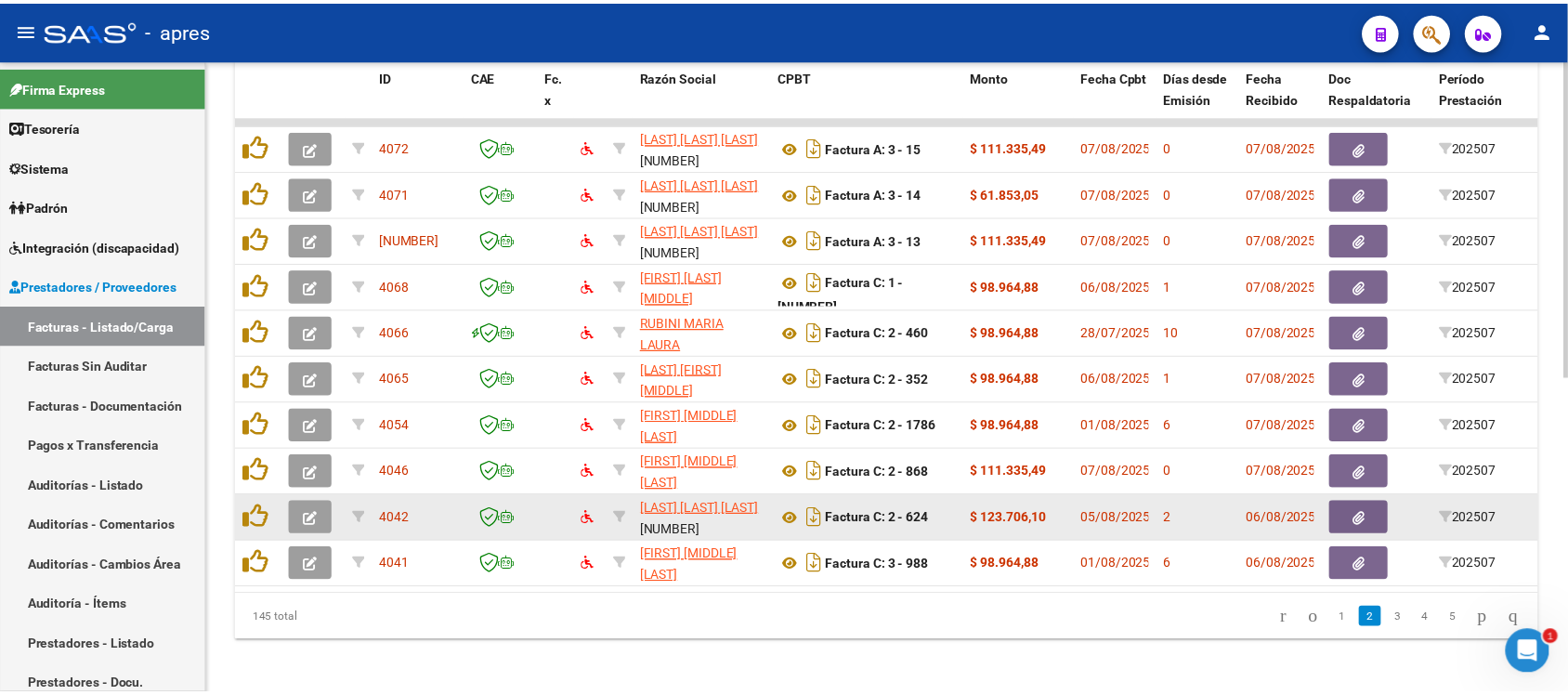 scroll, scrollTop: 634, scrollLeft: 0, axis: vertical 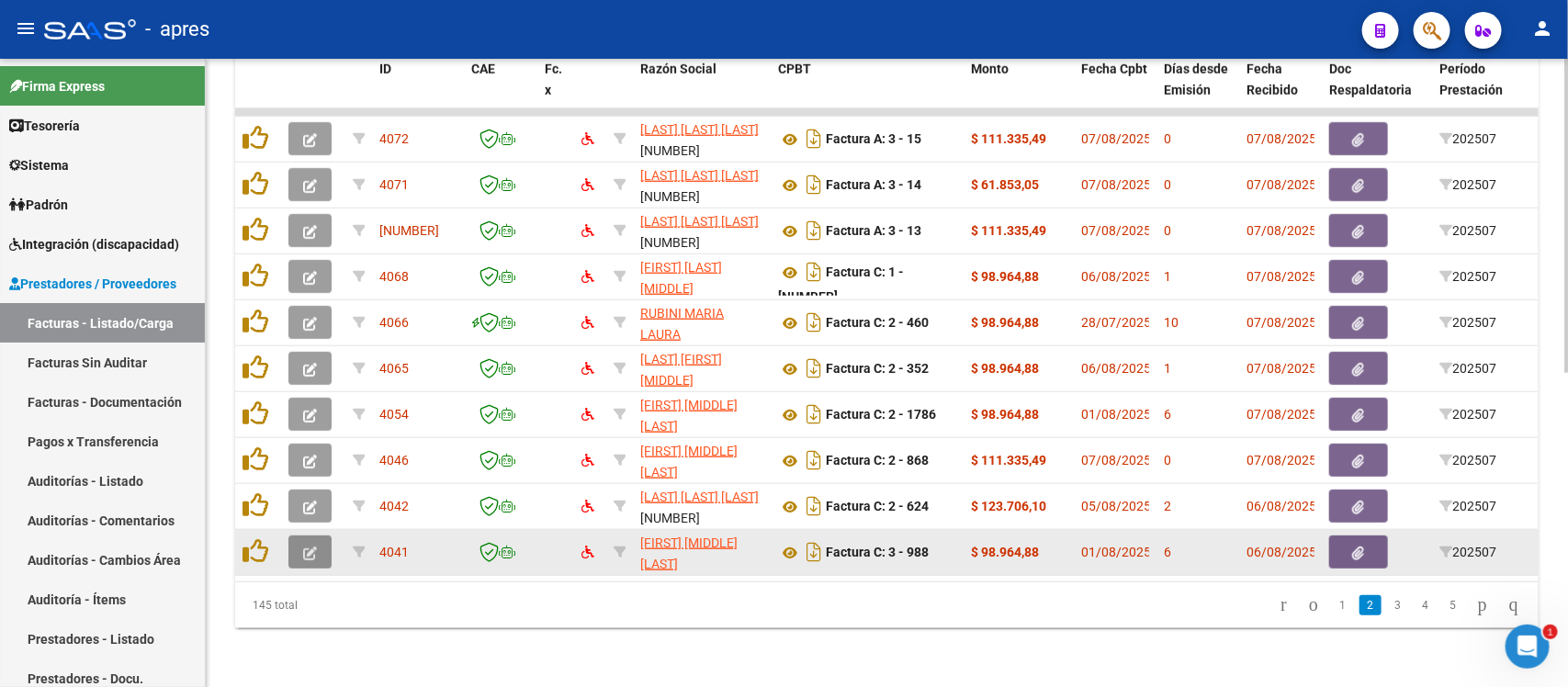 click 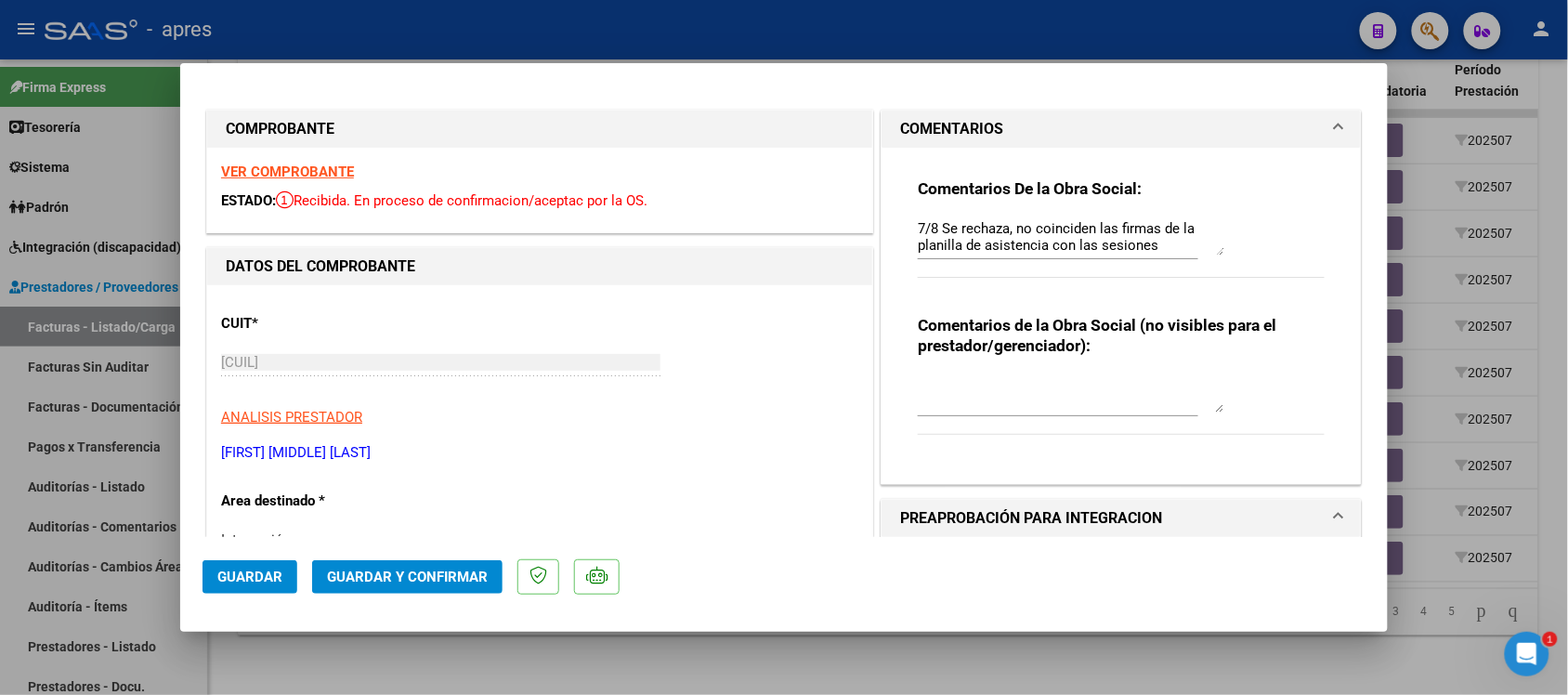 click at bounding box center (784, 348) 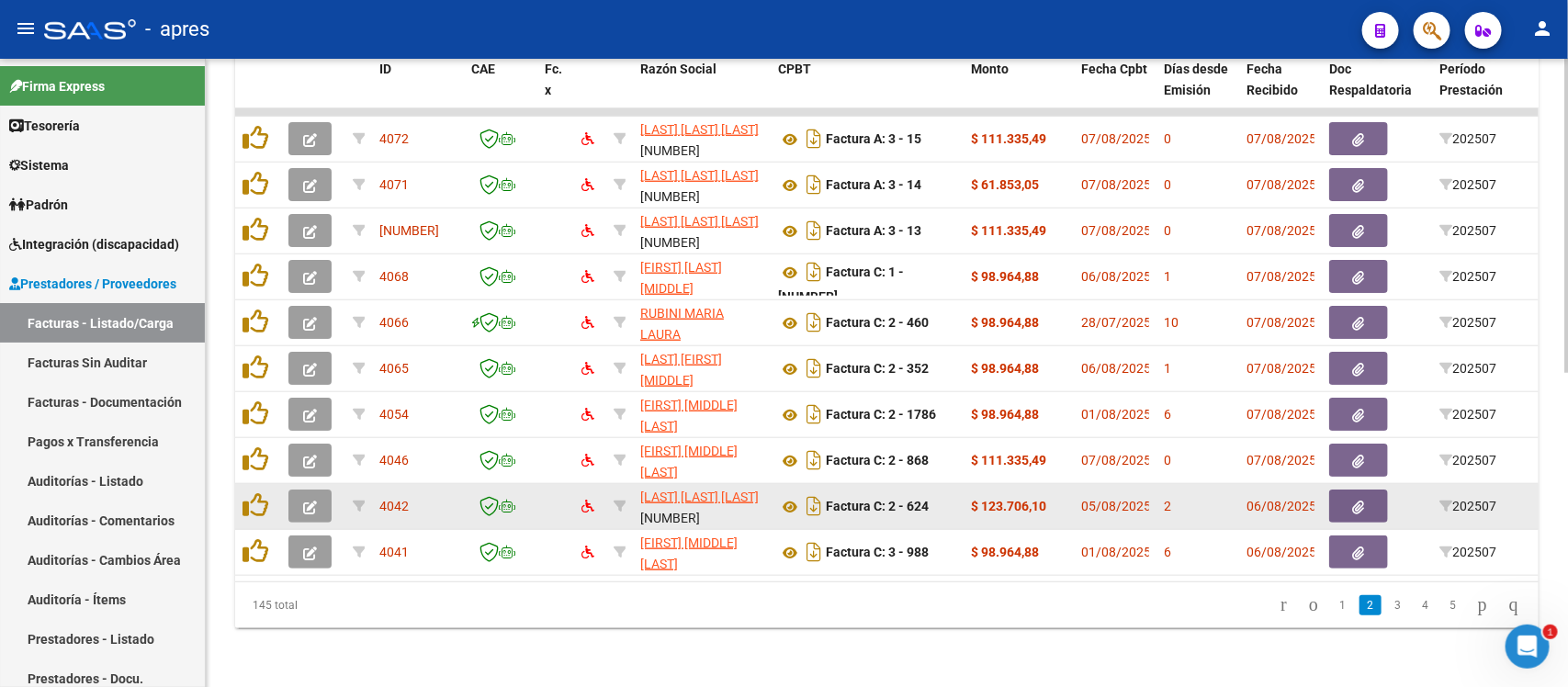 click 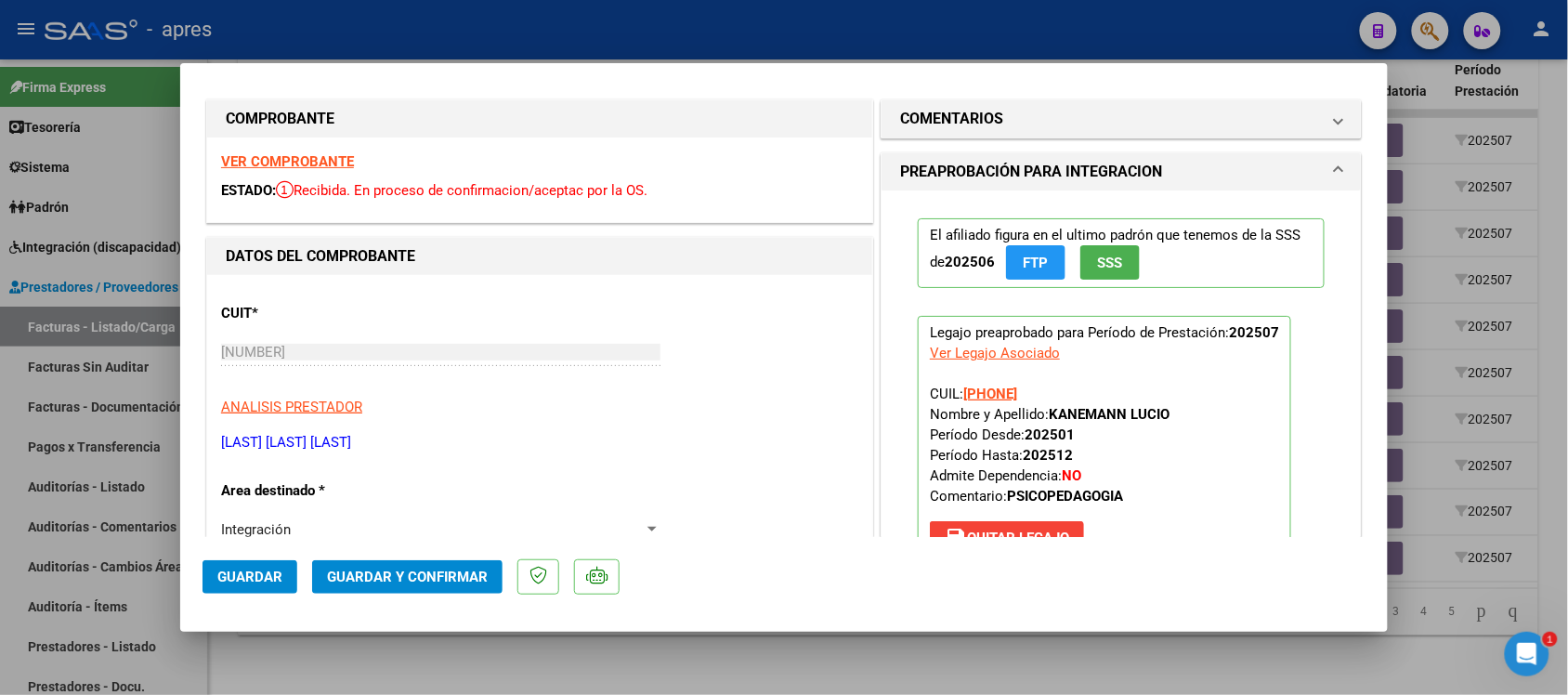 scroll, scrollTop: 0, scrollLeft: 0, axis: both 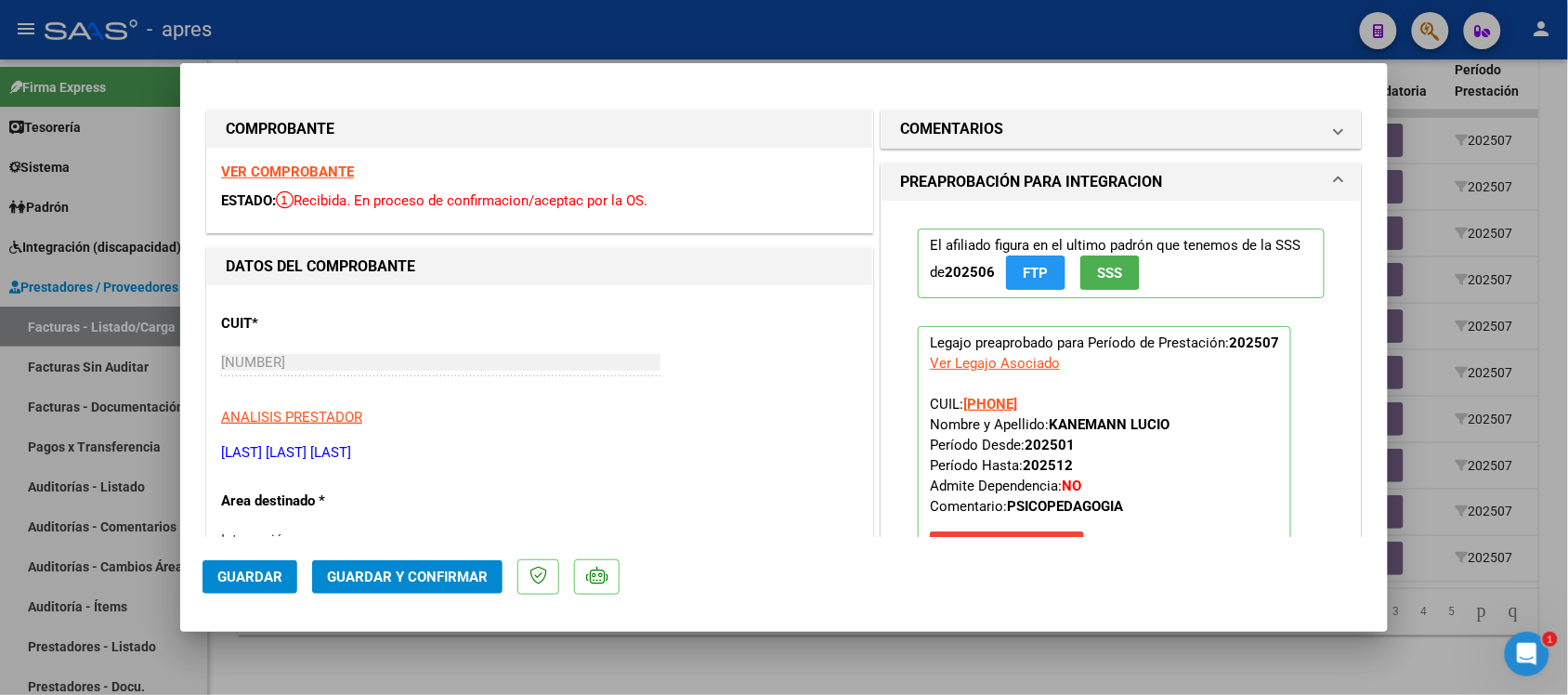 click on "VER COMPROBANTE" at bounding box center (287, 172) 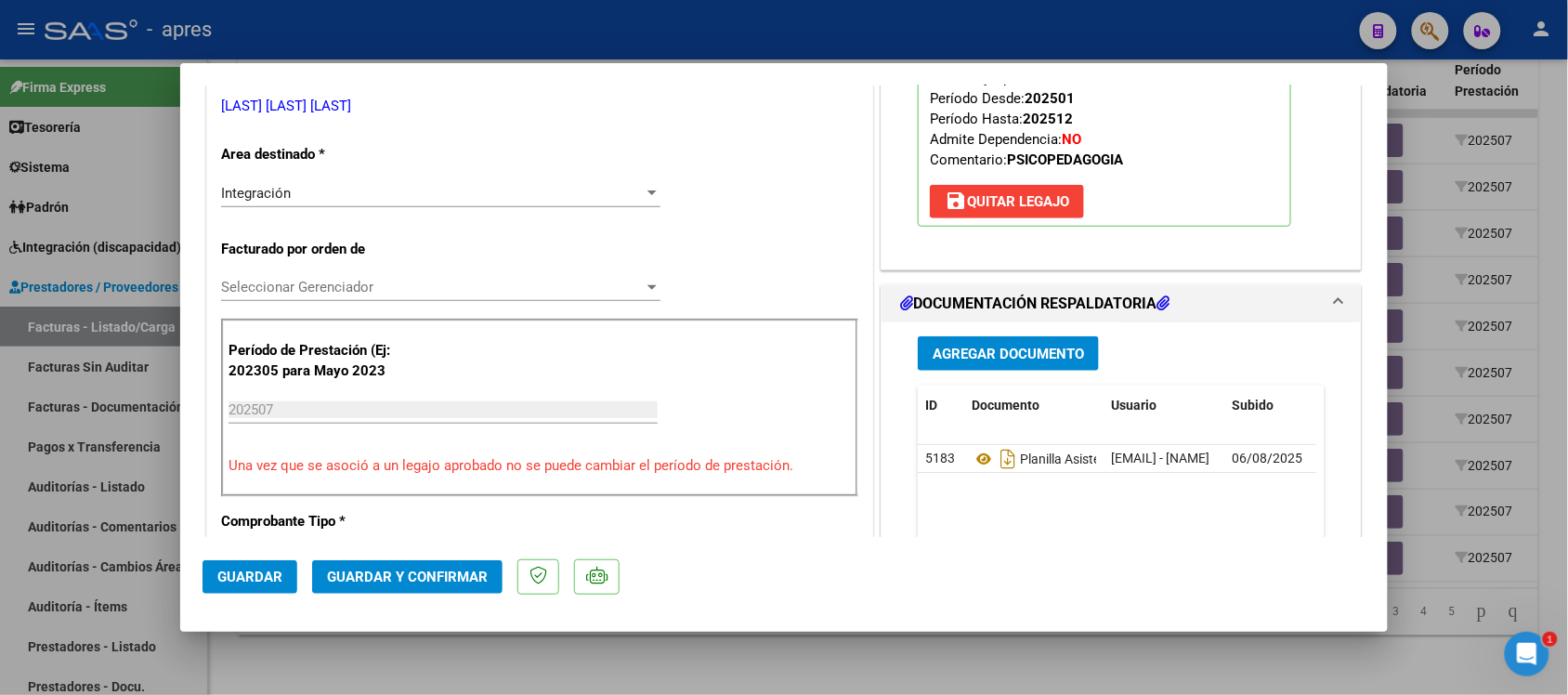 scroll, scrollTop: 348, scrollLeft: 0, axis: vertical 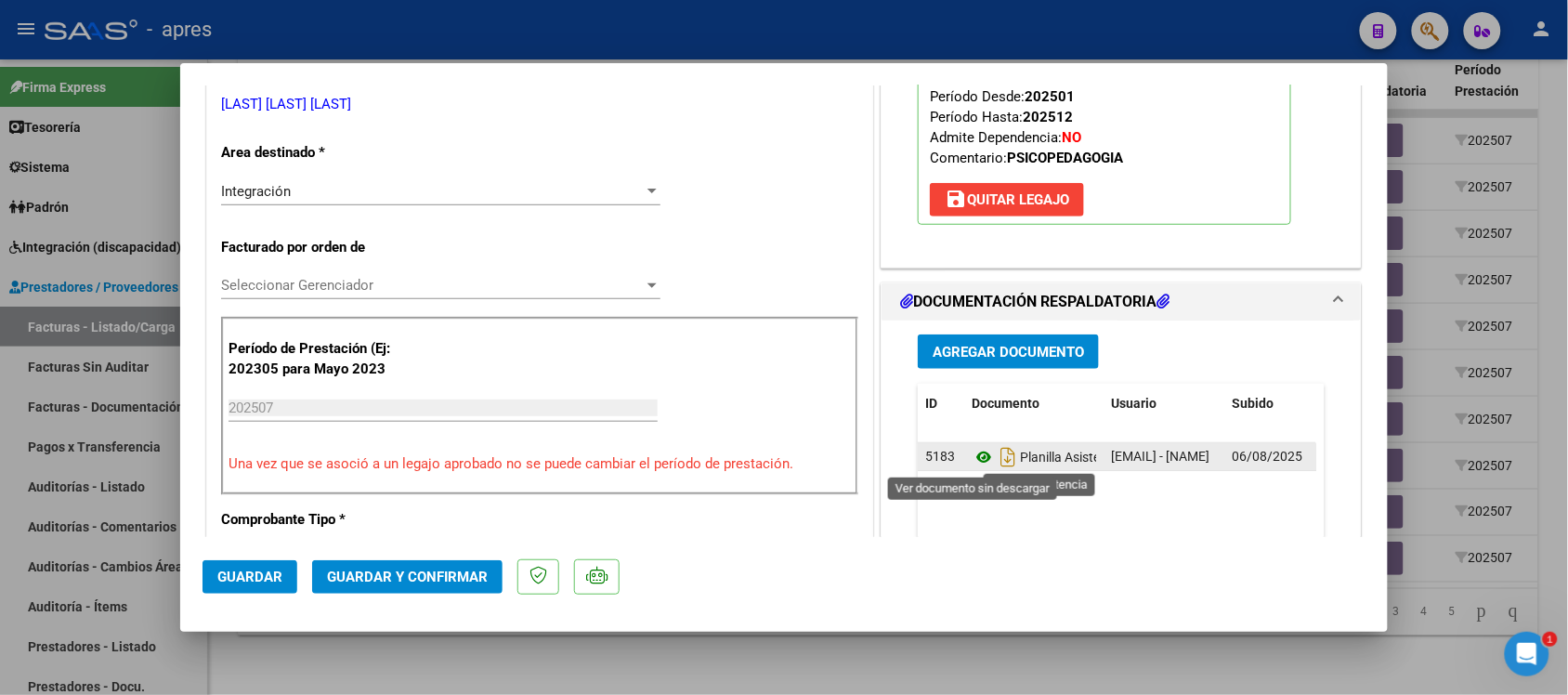 click 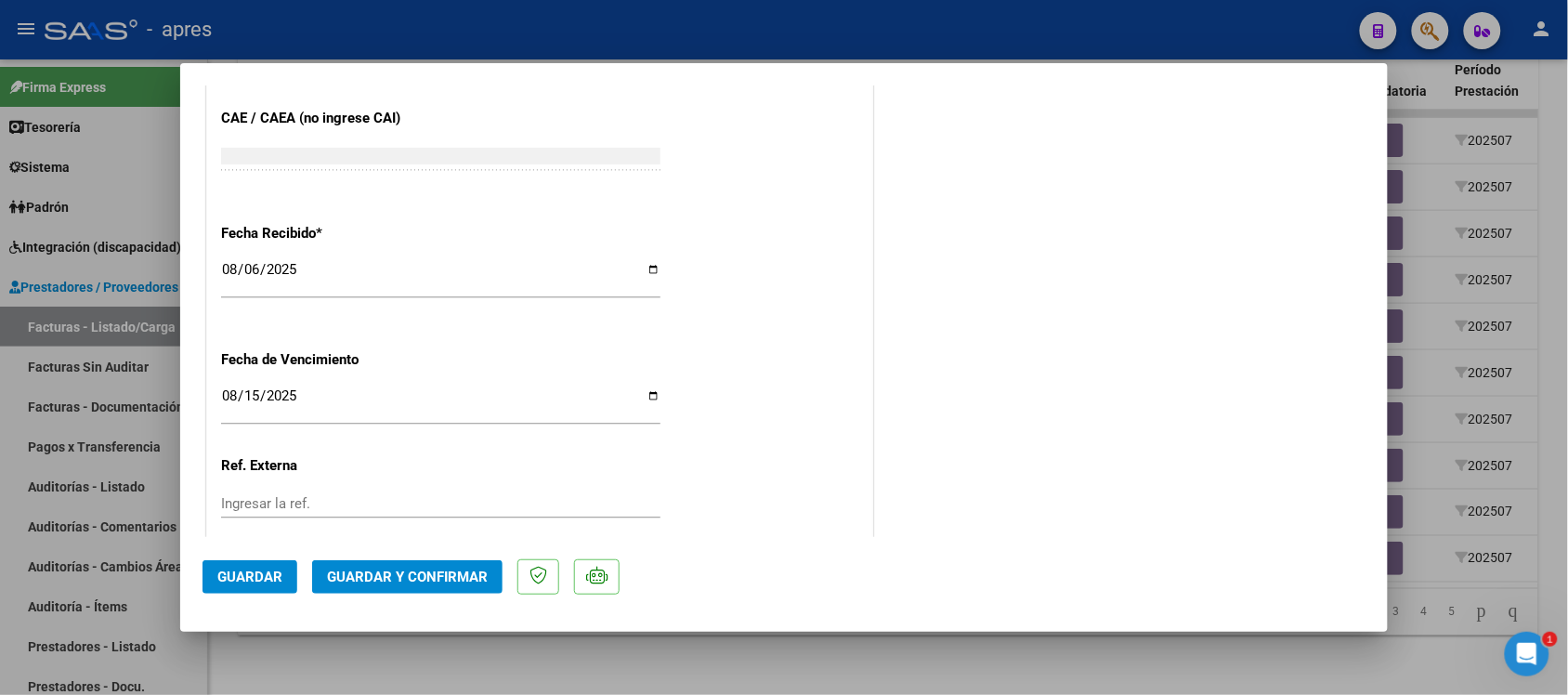 scroll, scrollTop: 1278, scrollLeft: 0, axis: vertical 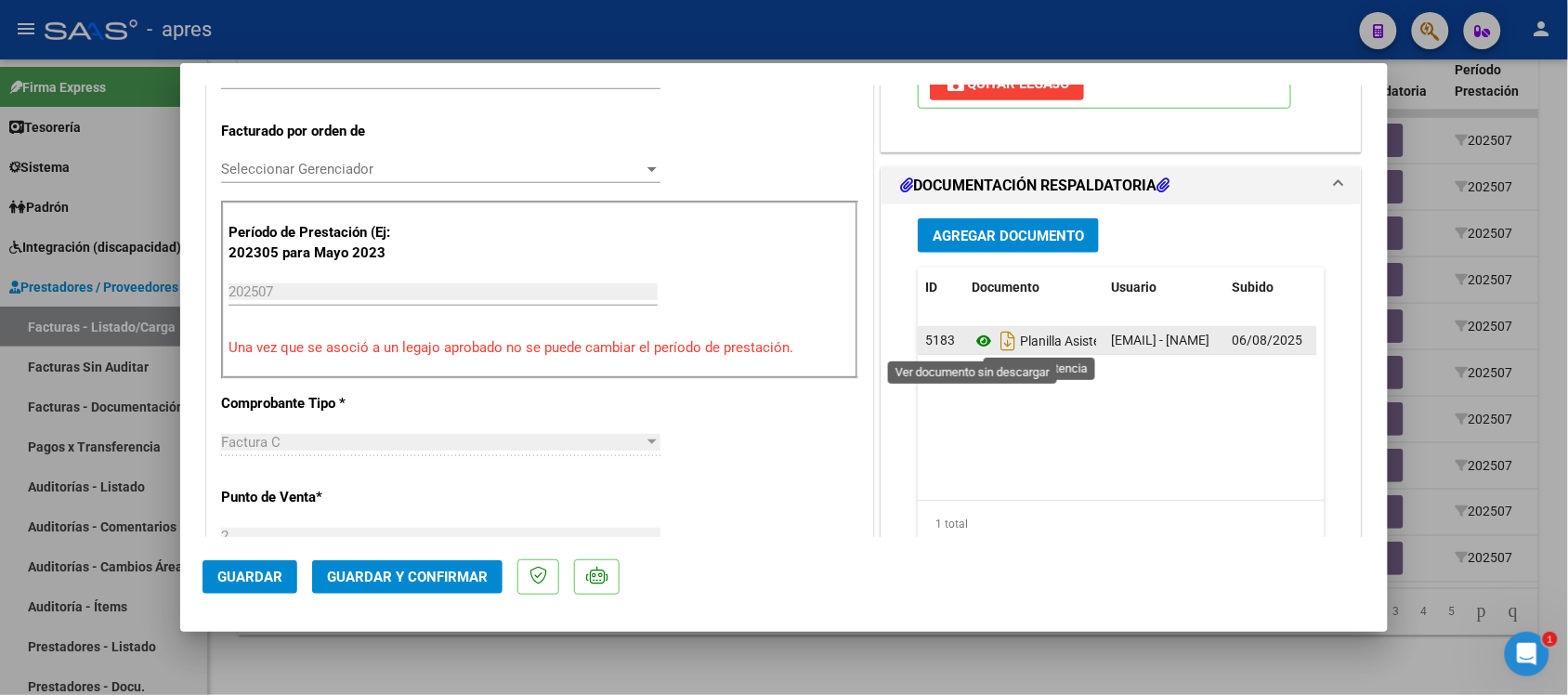 click 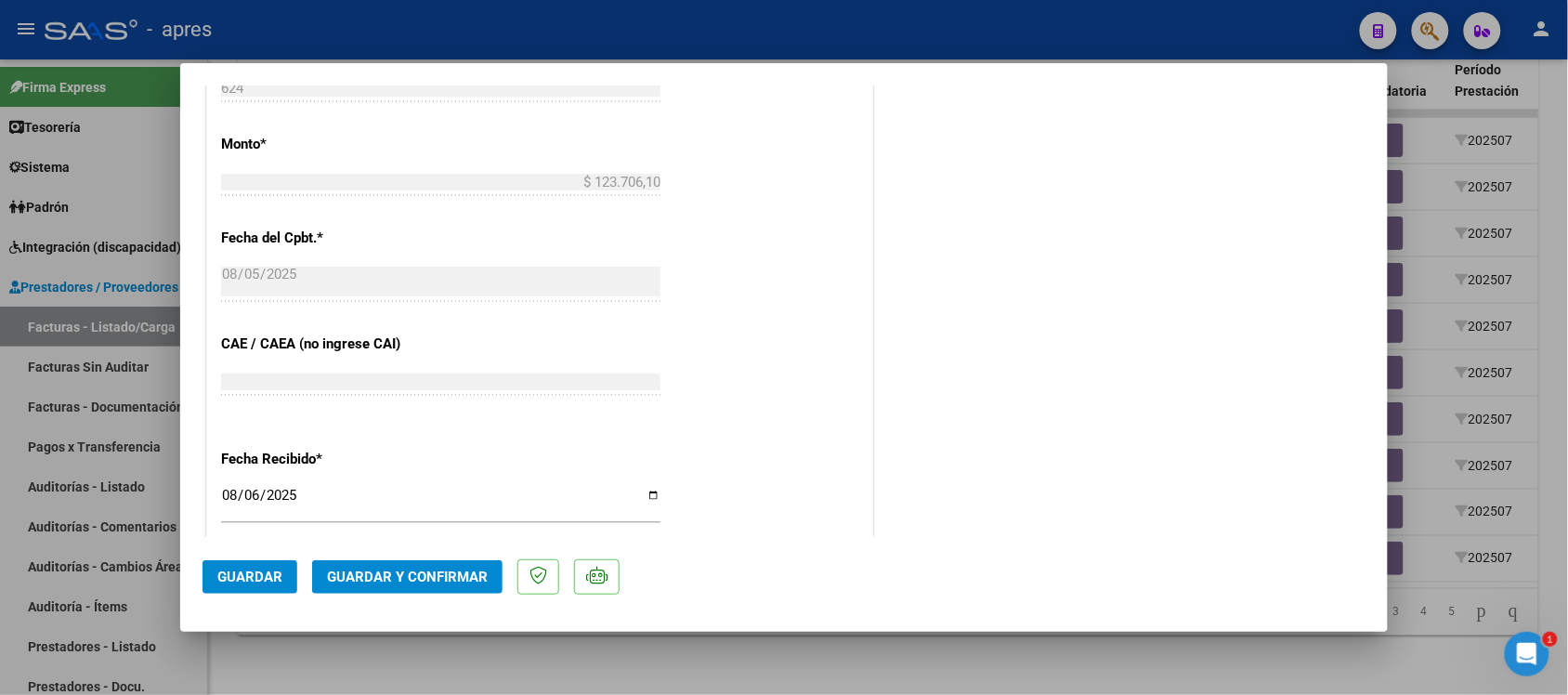 scroll, scrollTop: 1161, scrollLeft: 0, axis: vertical 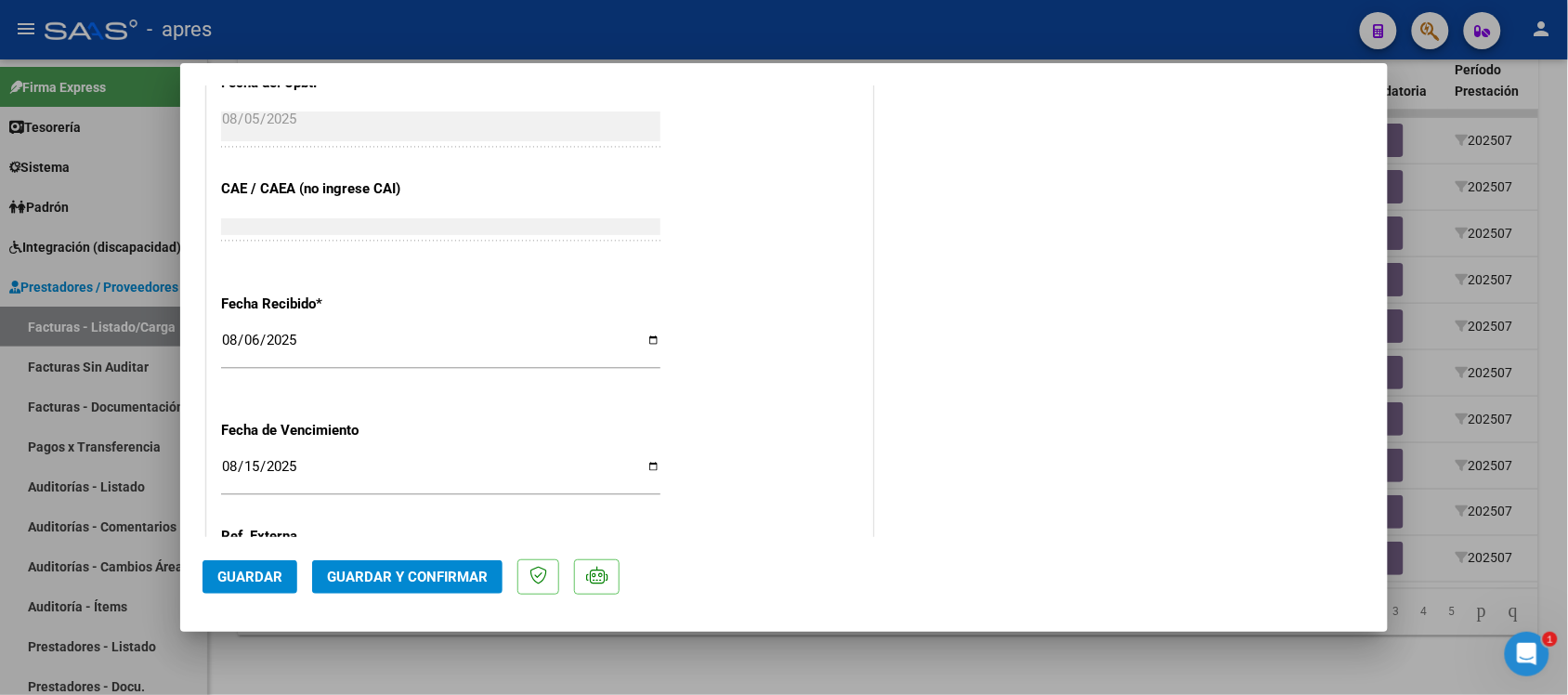click on "Guardar y Confirmar" 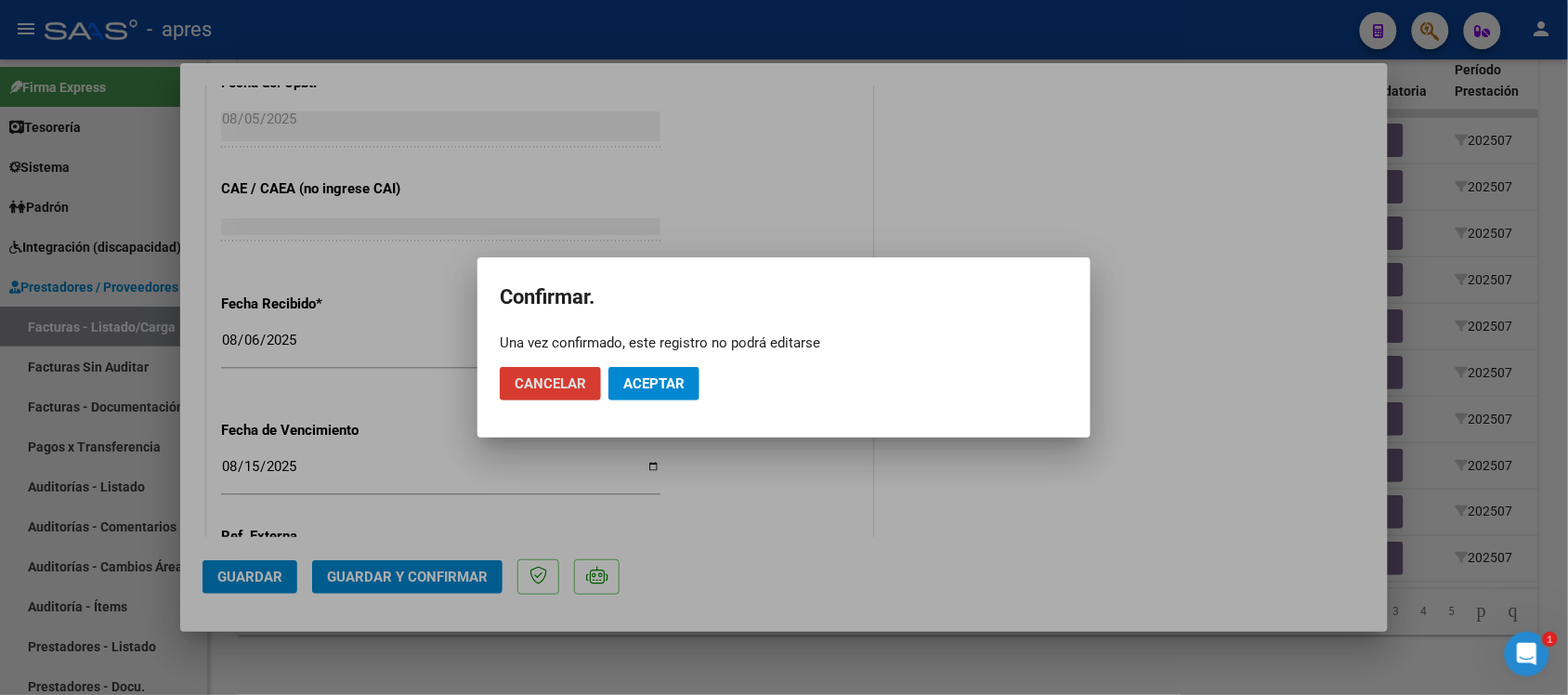 click on "Aceptar" 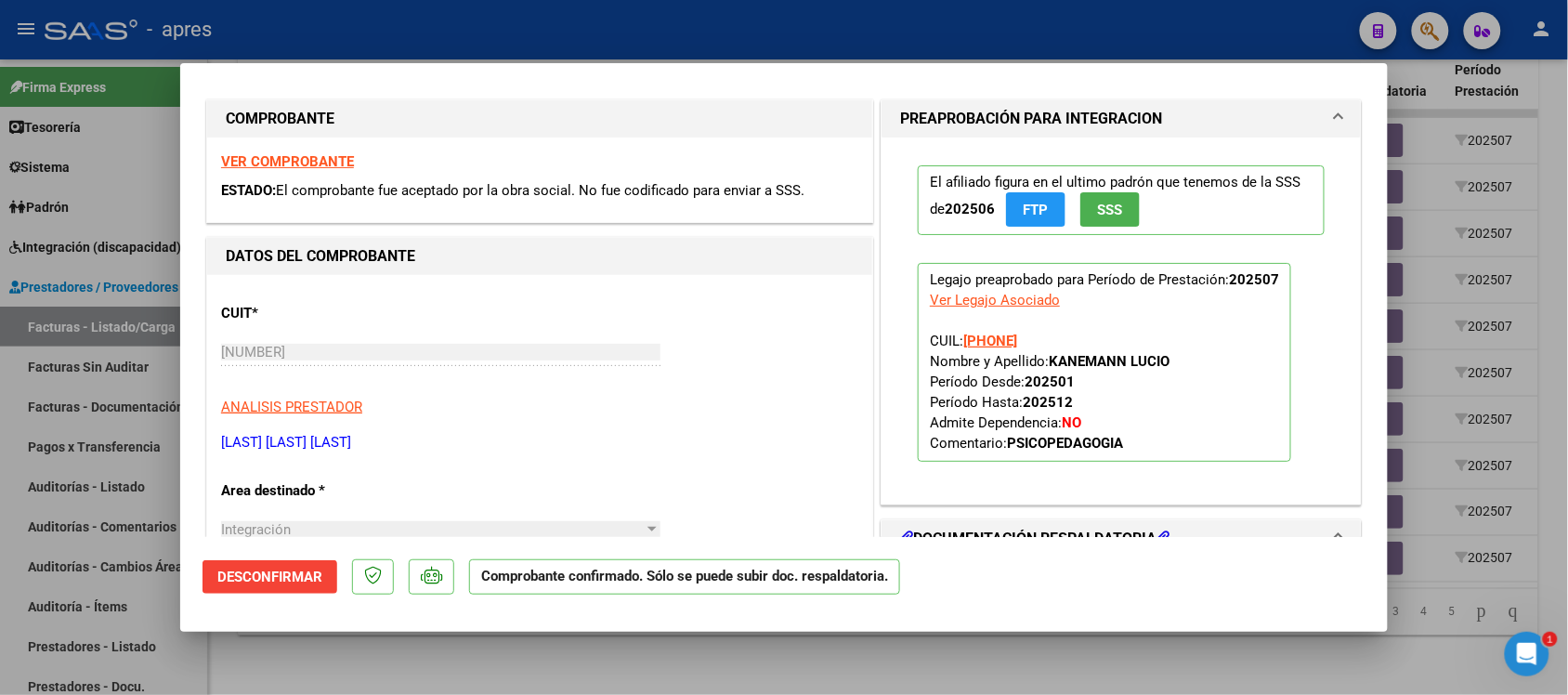 scroll, scrollTop: 0, scrollLeft: 0, axis: both 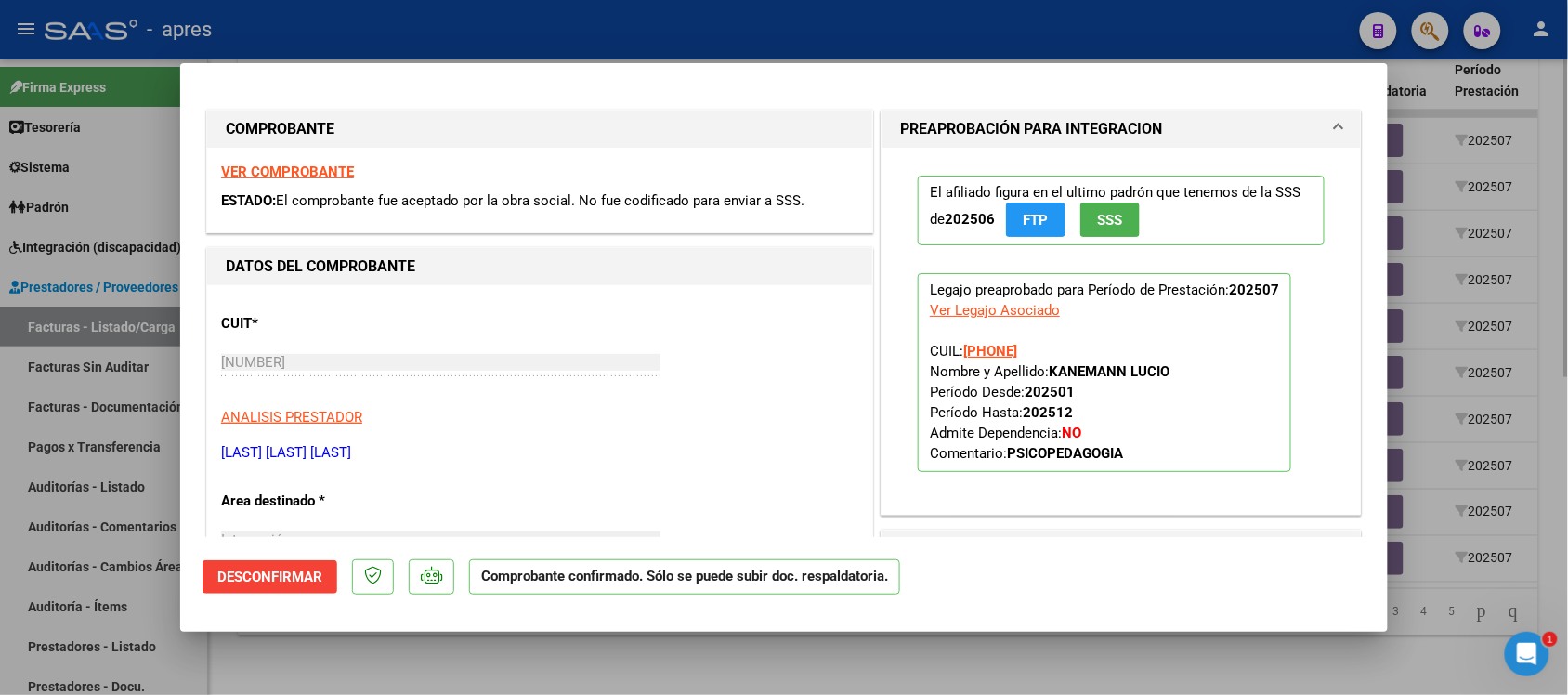 click at bounding box center [784, 348] 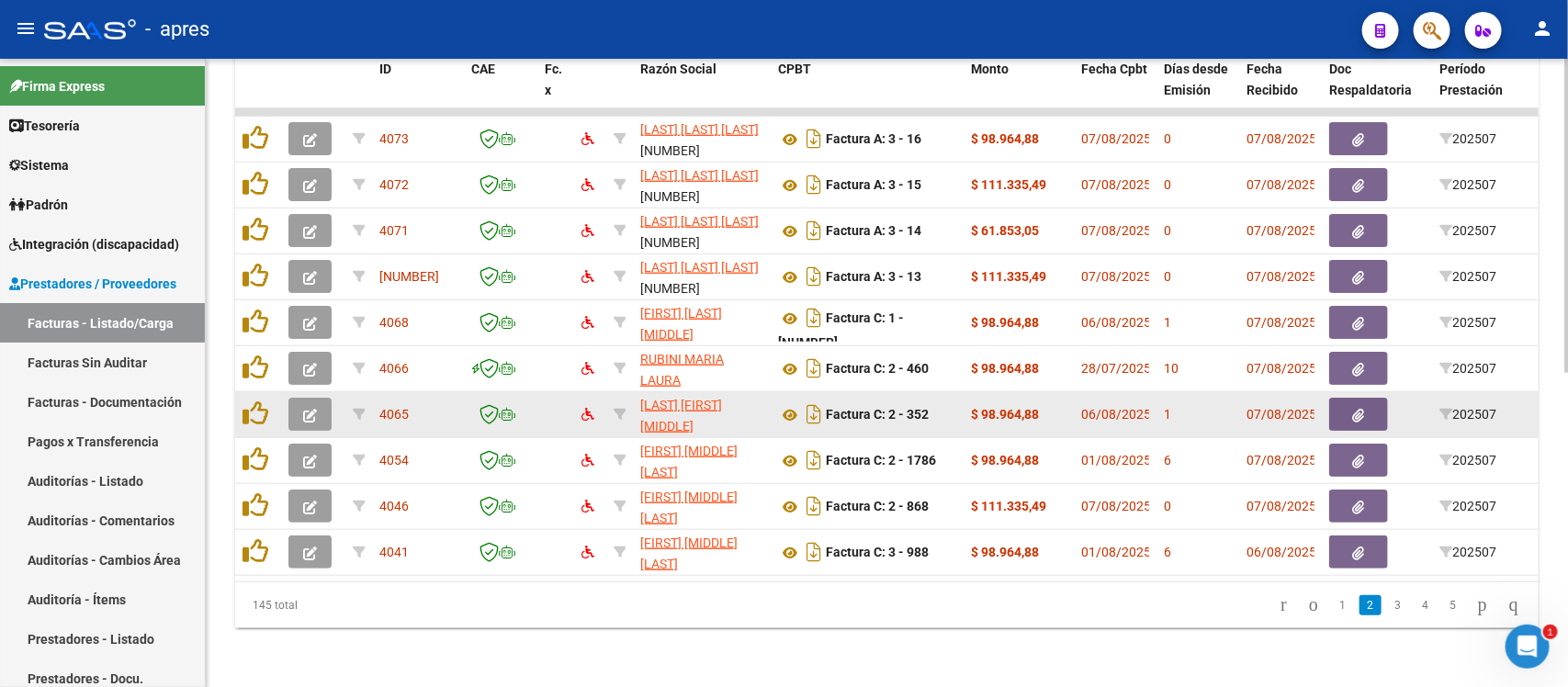 click 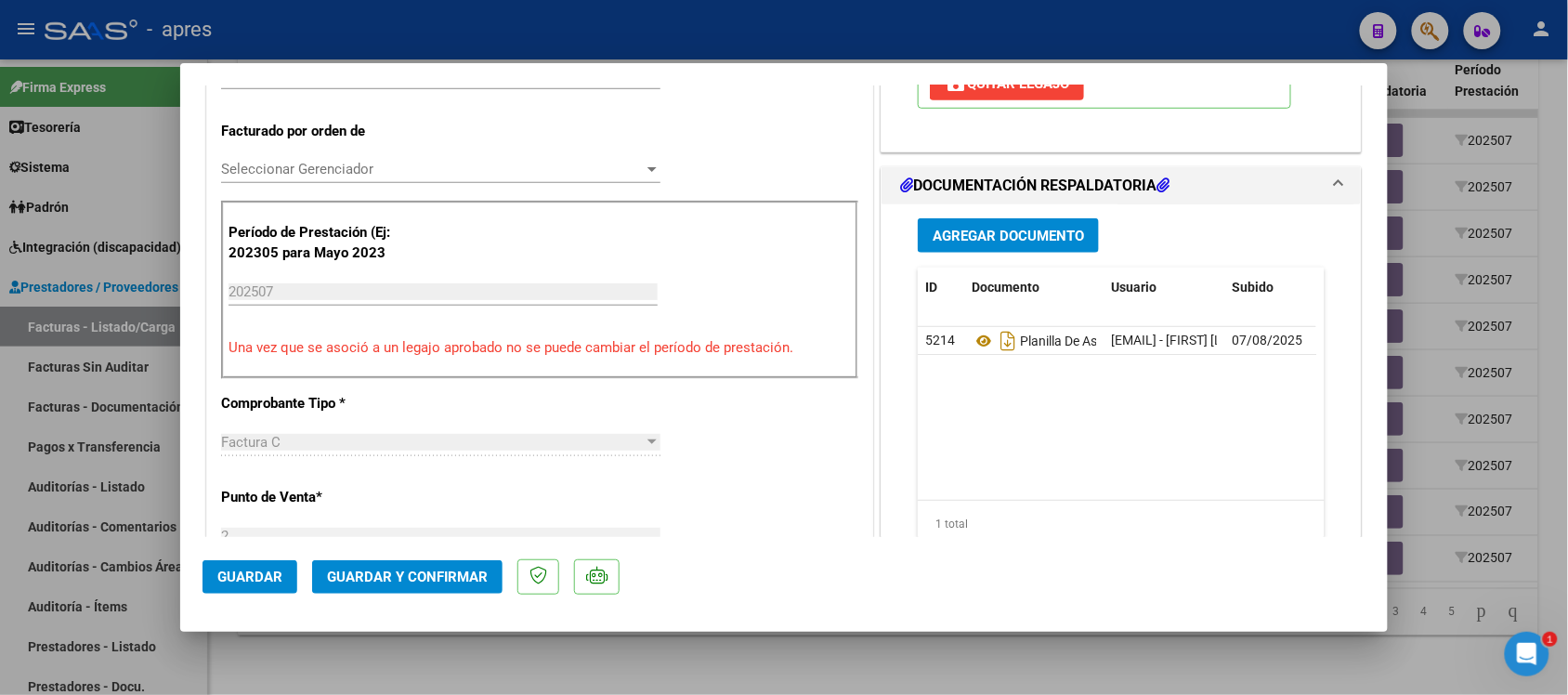 scroll, scrollTop: 0, scrollLeft: 0, axis: both 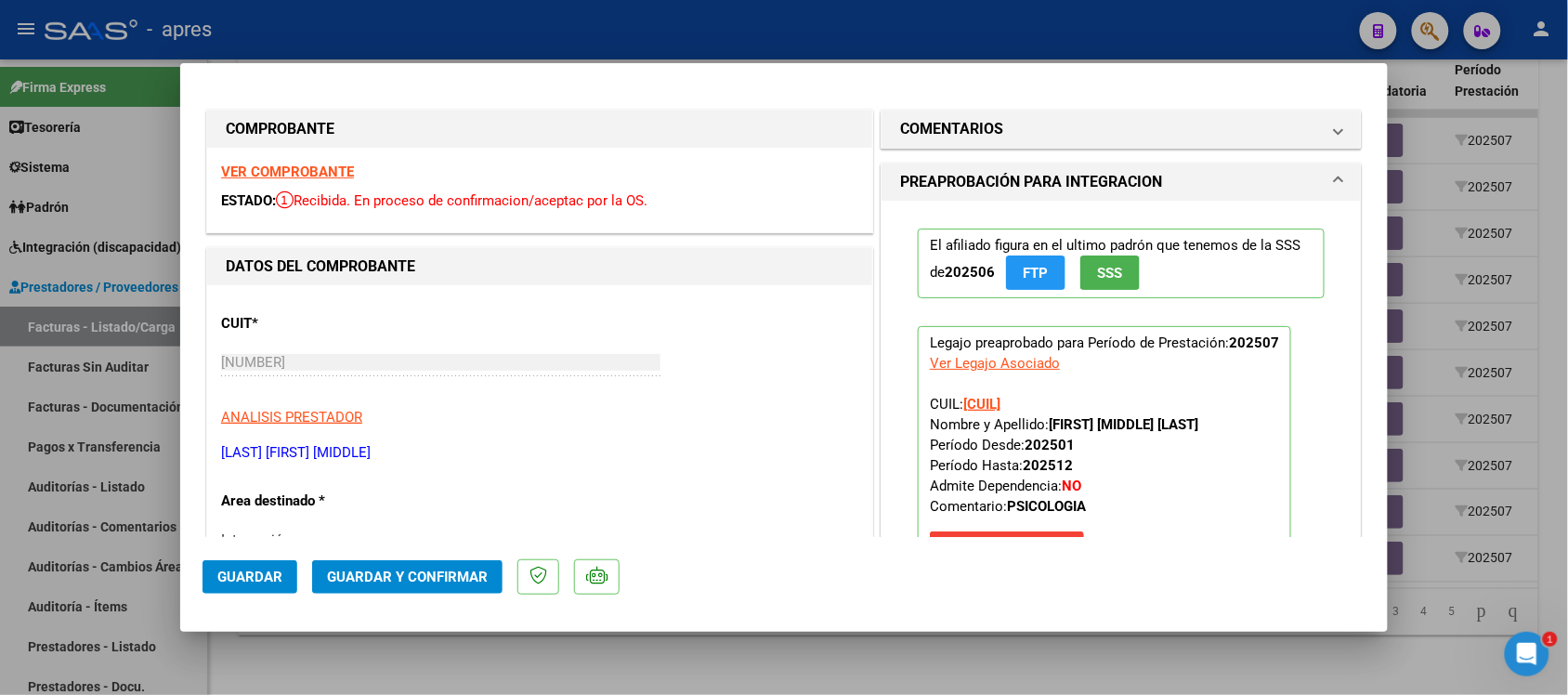 click on "VER COMPROBANTE" at bounding box center [287, 172] 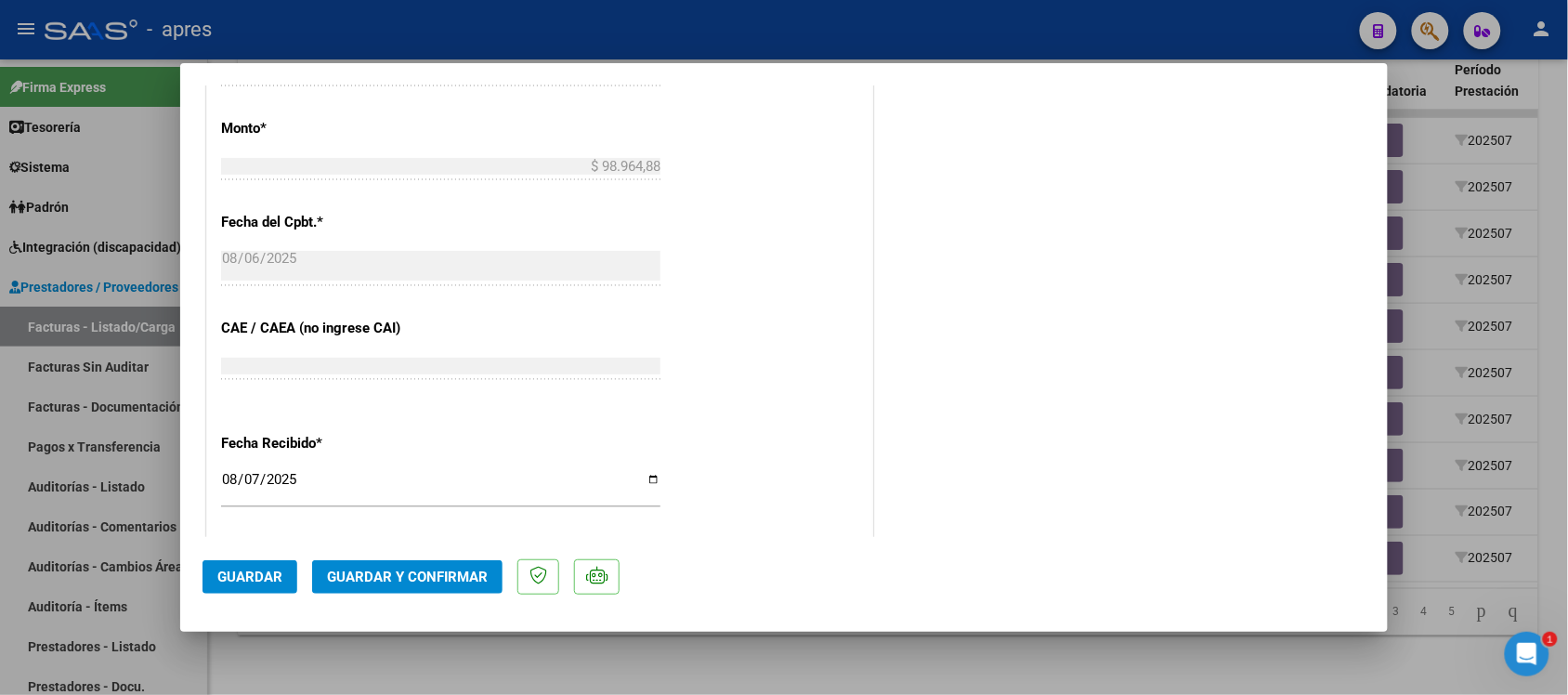 scroll, scrollTop: 1161, scrollLeft: 0, axis: vertical 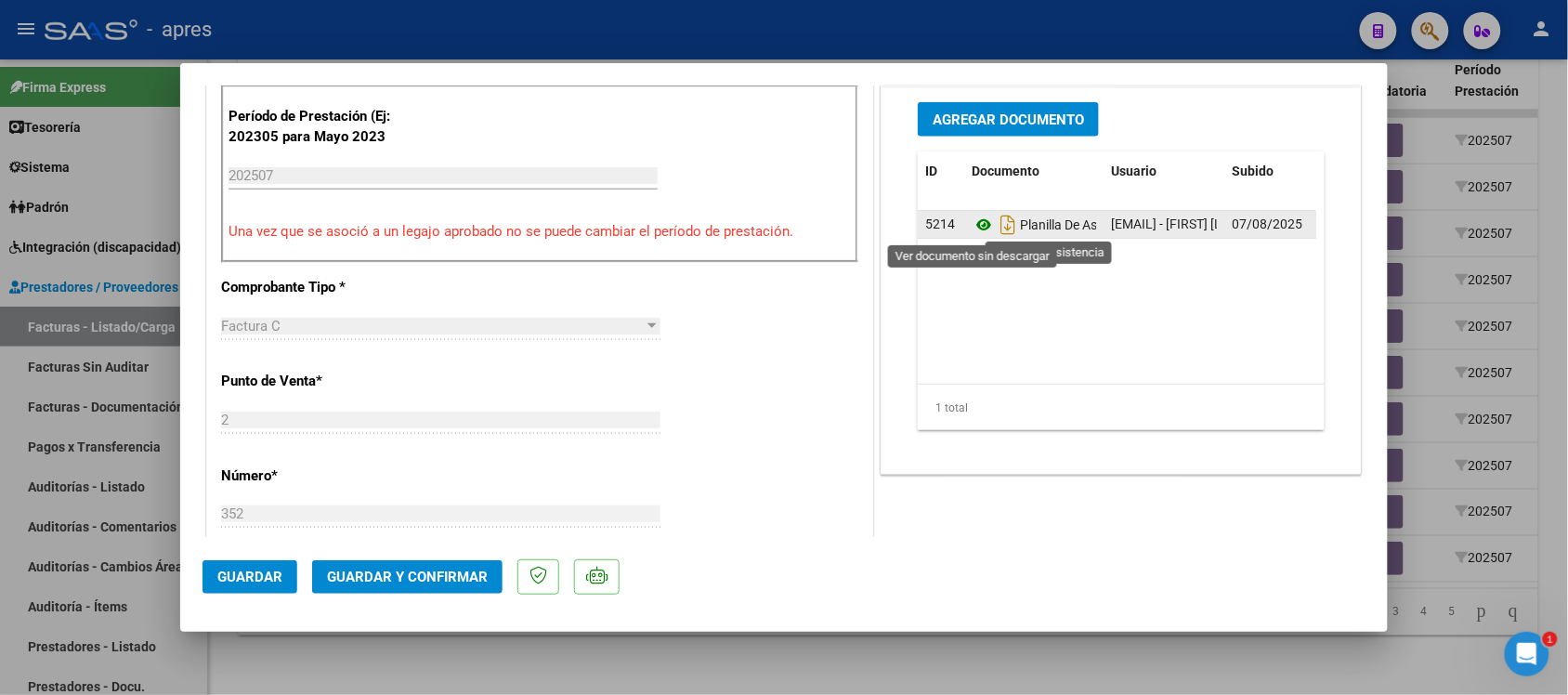 click 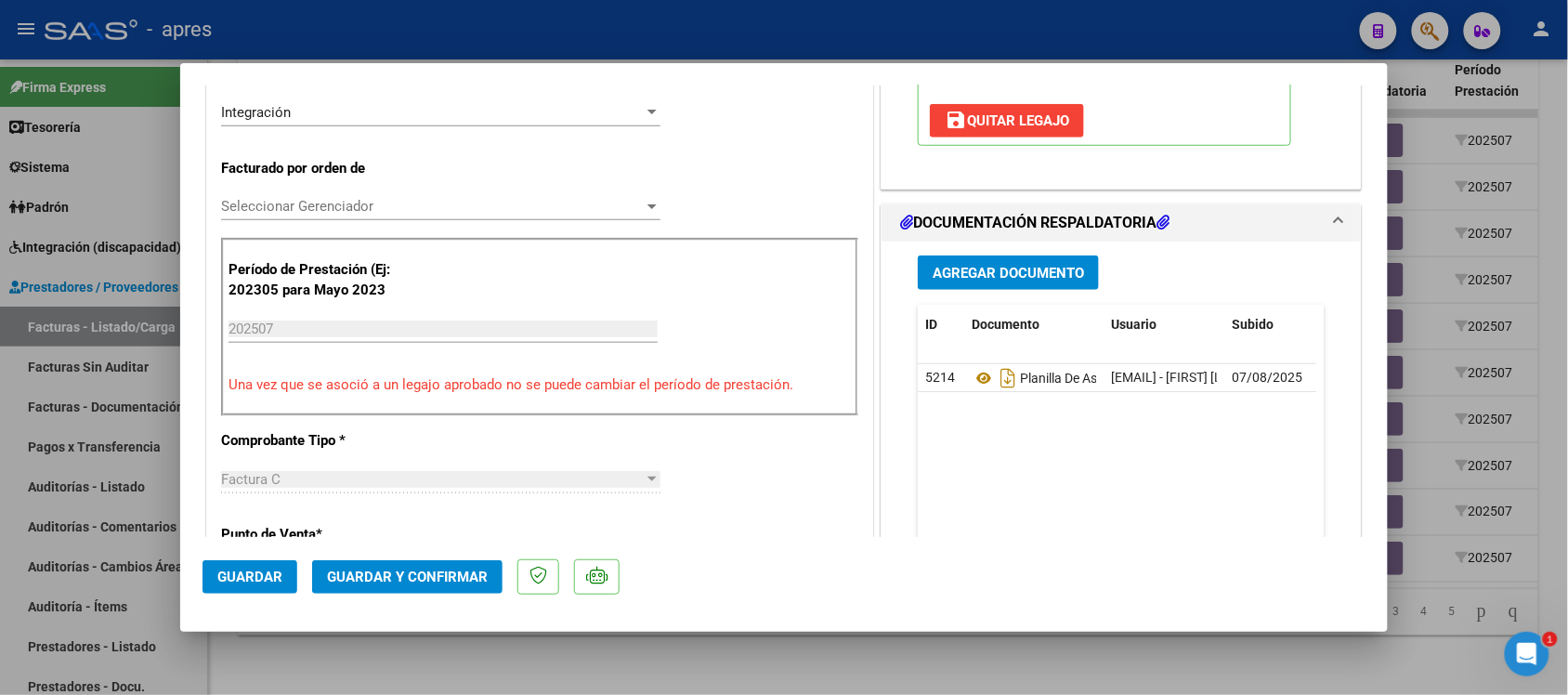 scroll, scrollTop: 348, scrollLeft: 0, axis: vertical 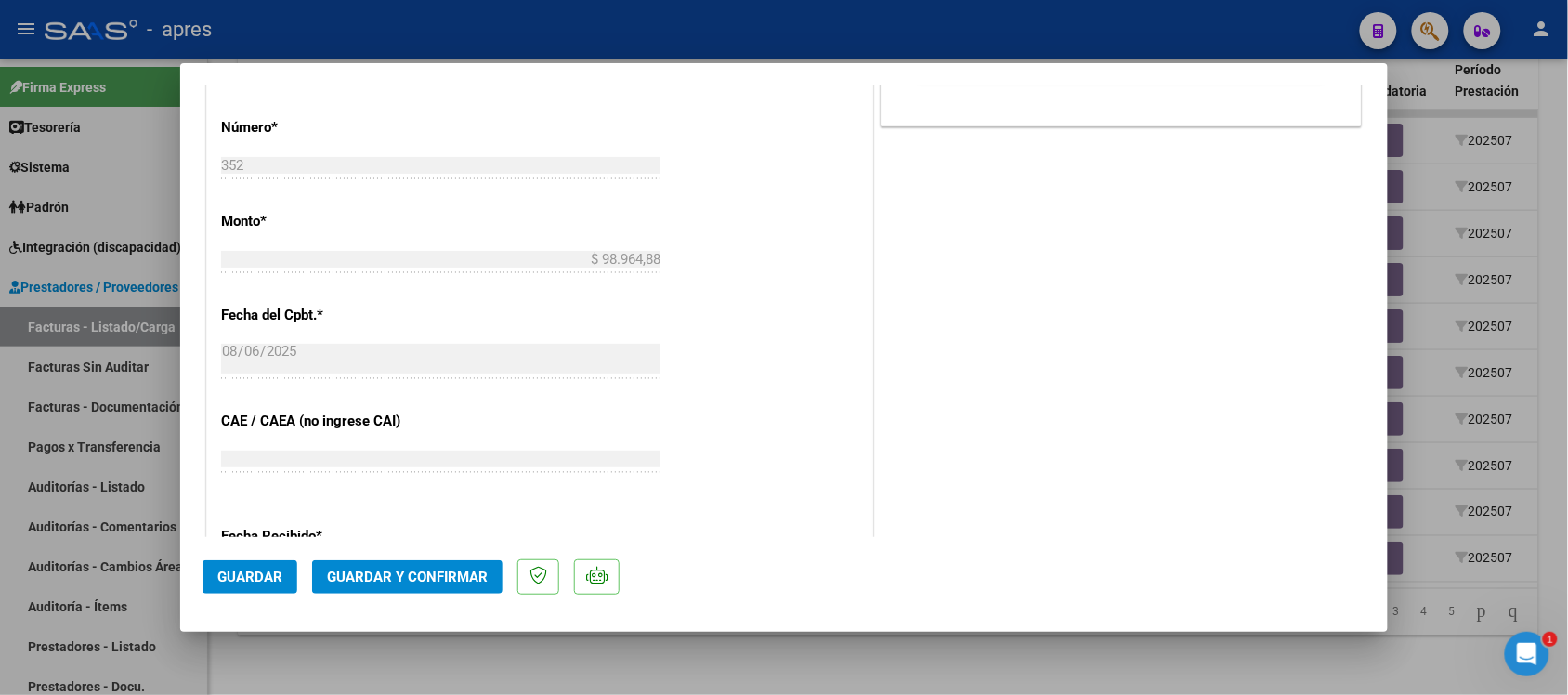 click on "Guardar y Confirmar" 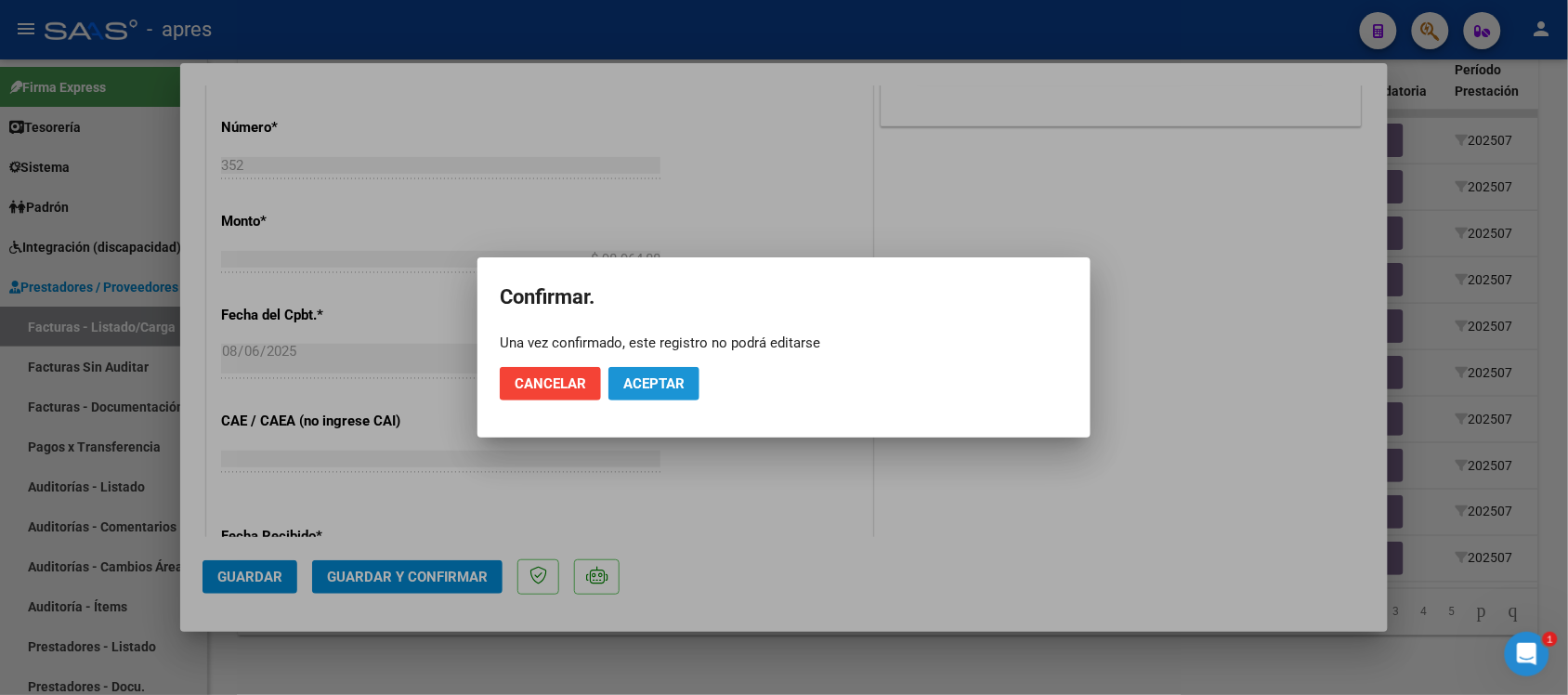 click on "Aceptar" 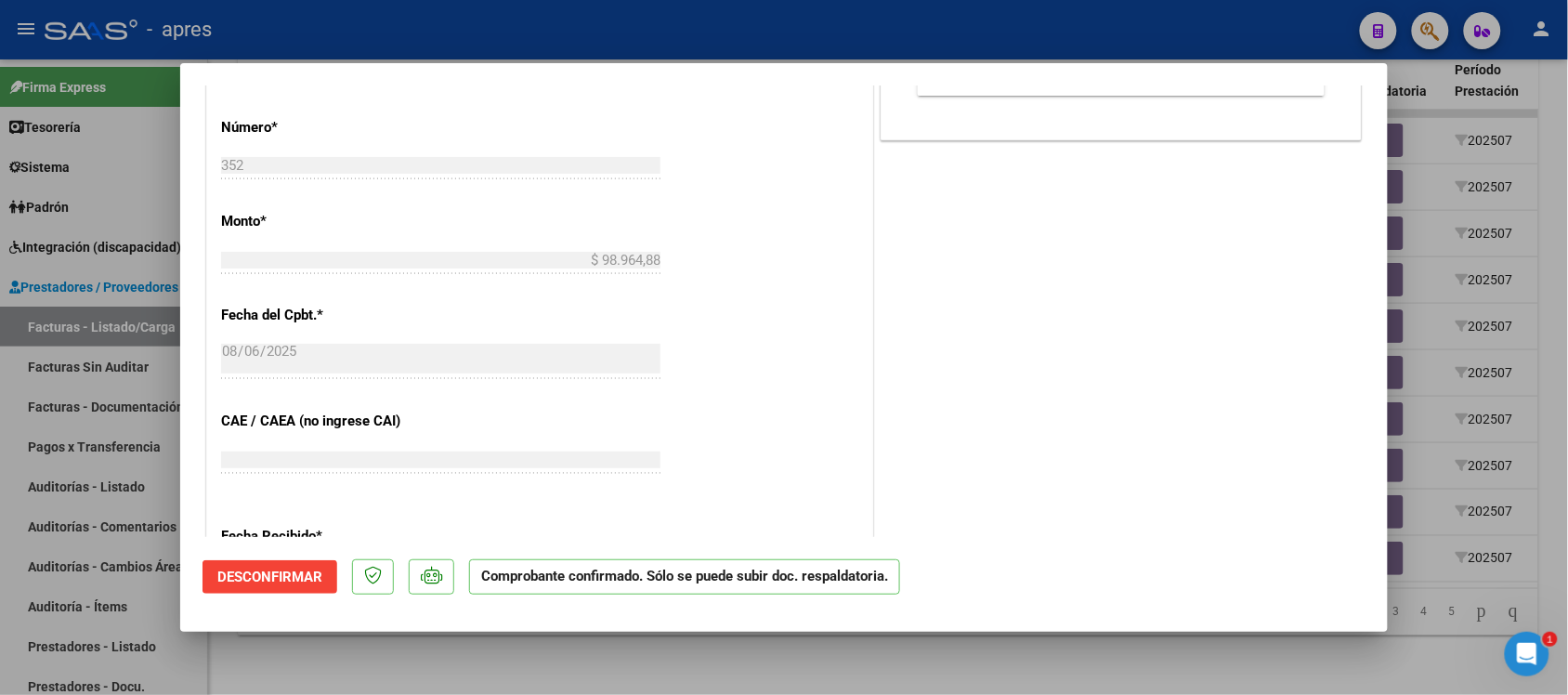 click at bounding box center [784, 348] 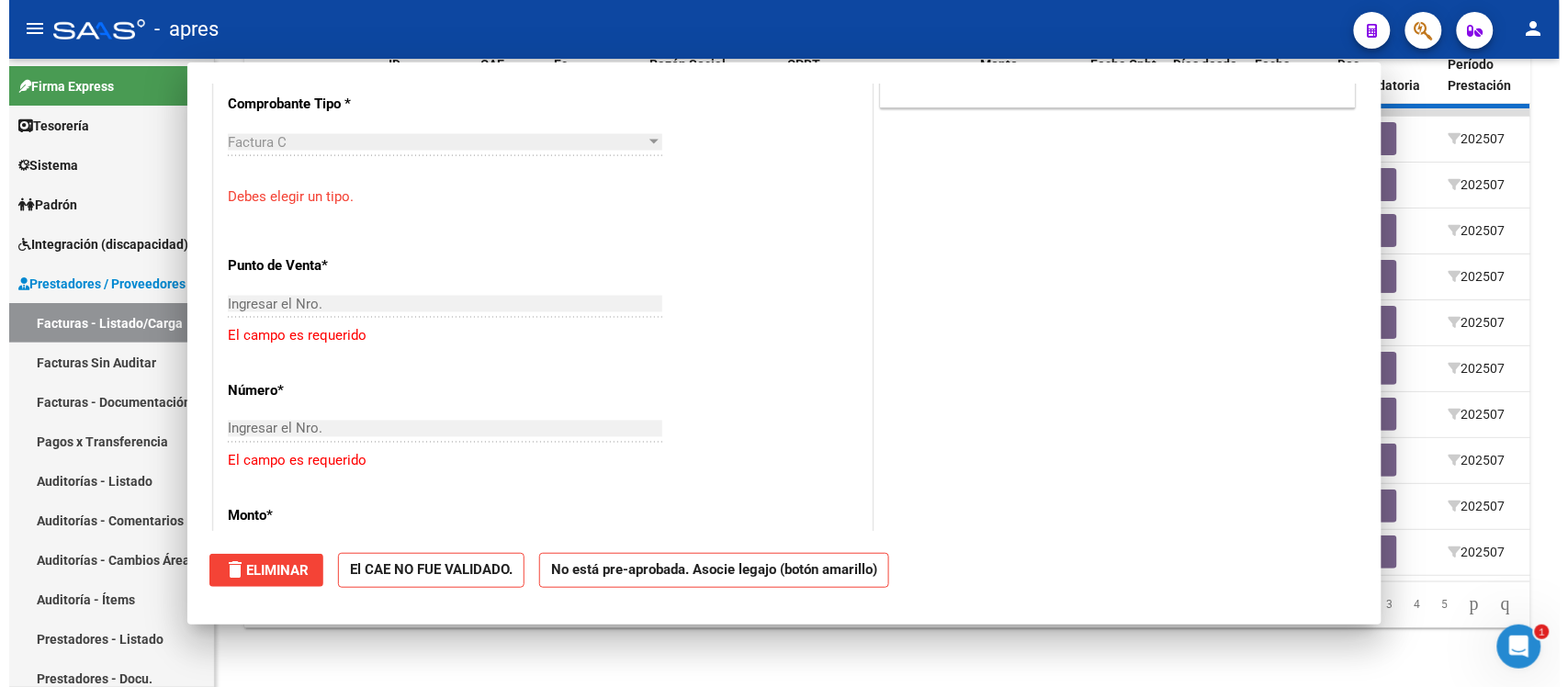 scroll, scrollTop: 1145, scrollLeft: 0, axis: vertical 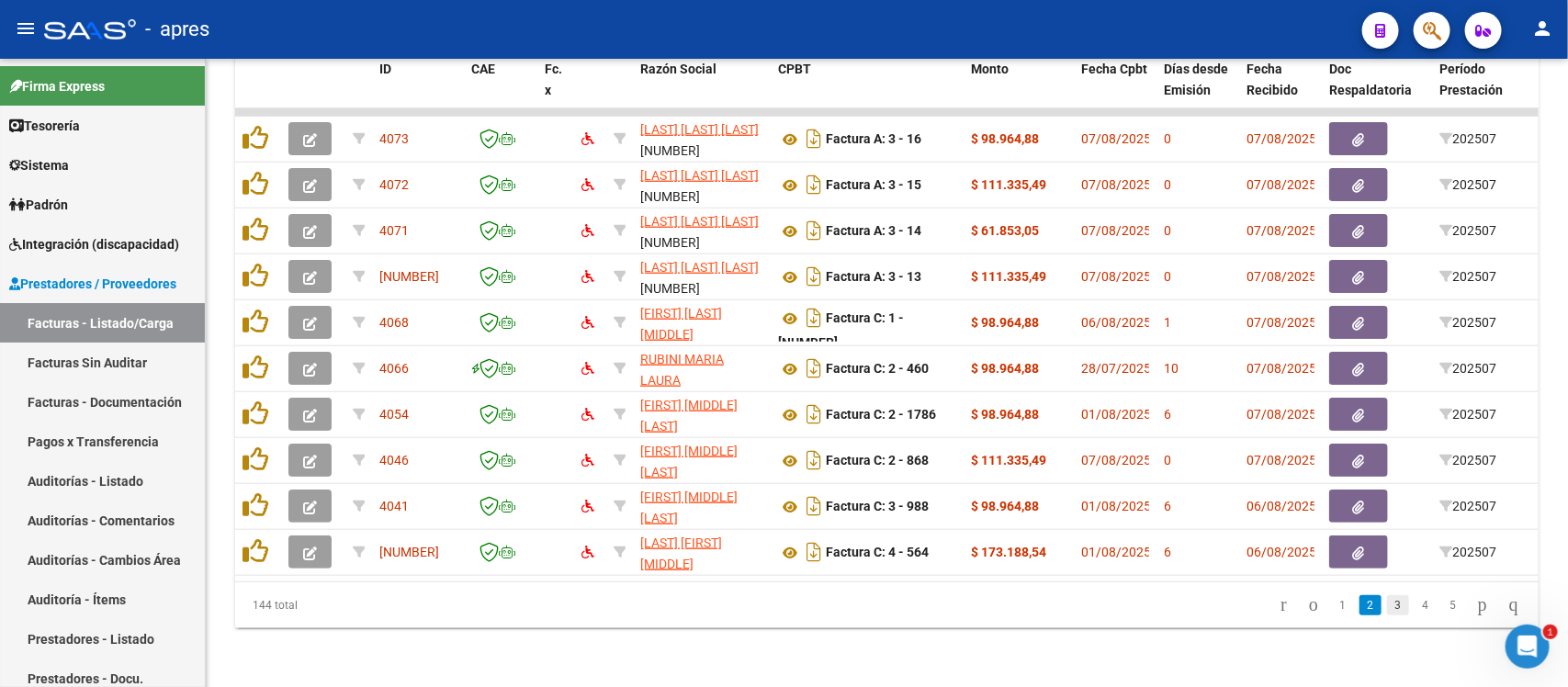 click on "3" 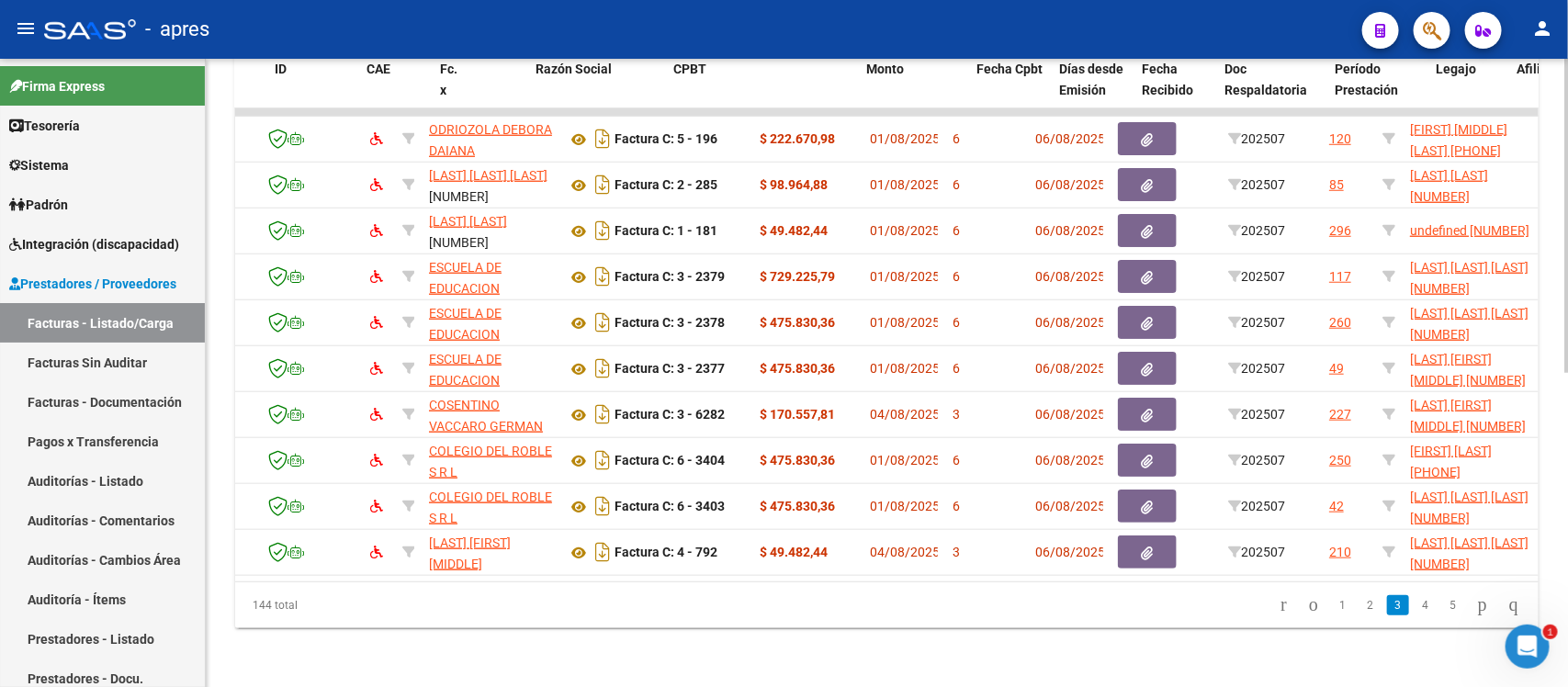 scroll, scrollTop: 0, scrollLeft: 0, axis: both 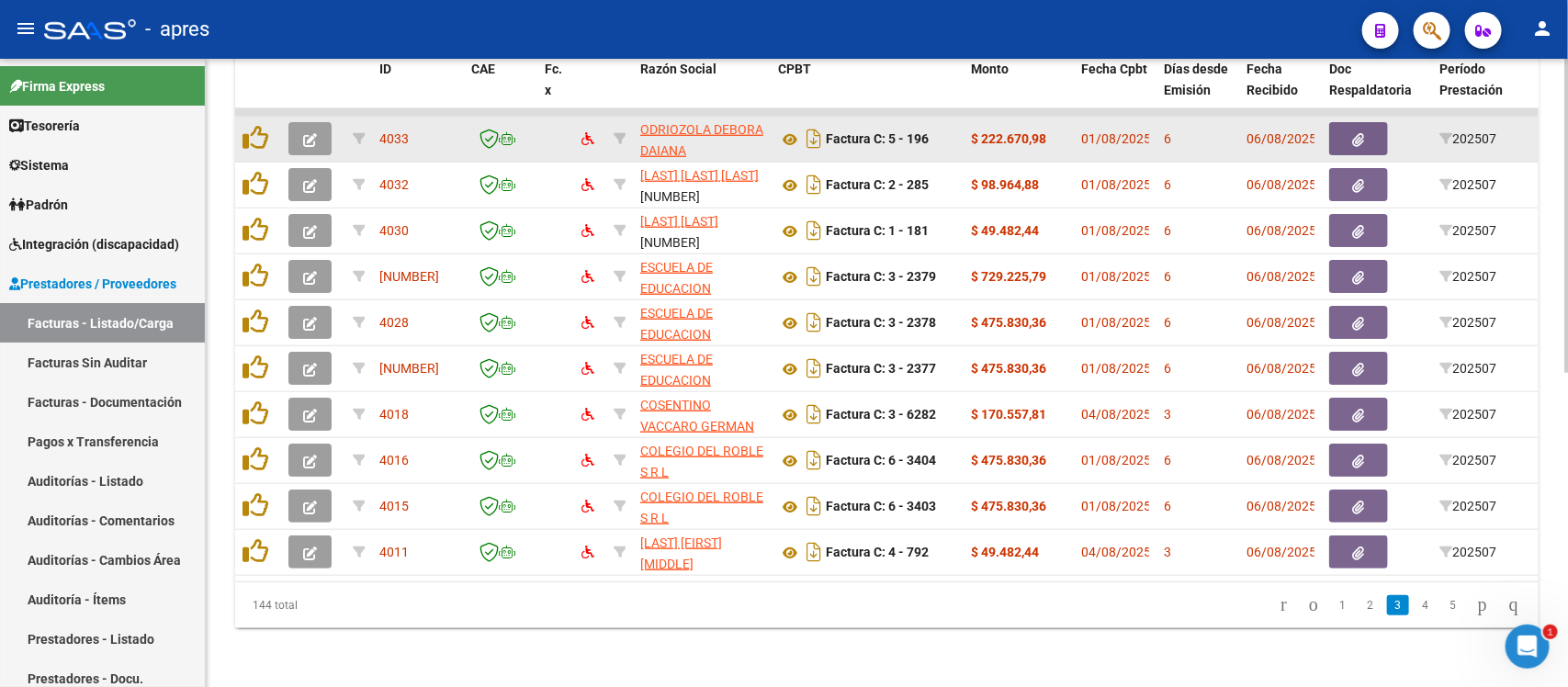 click 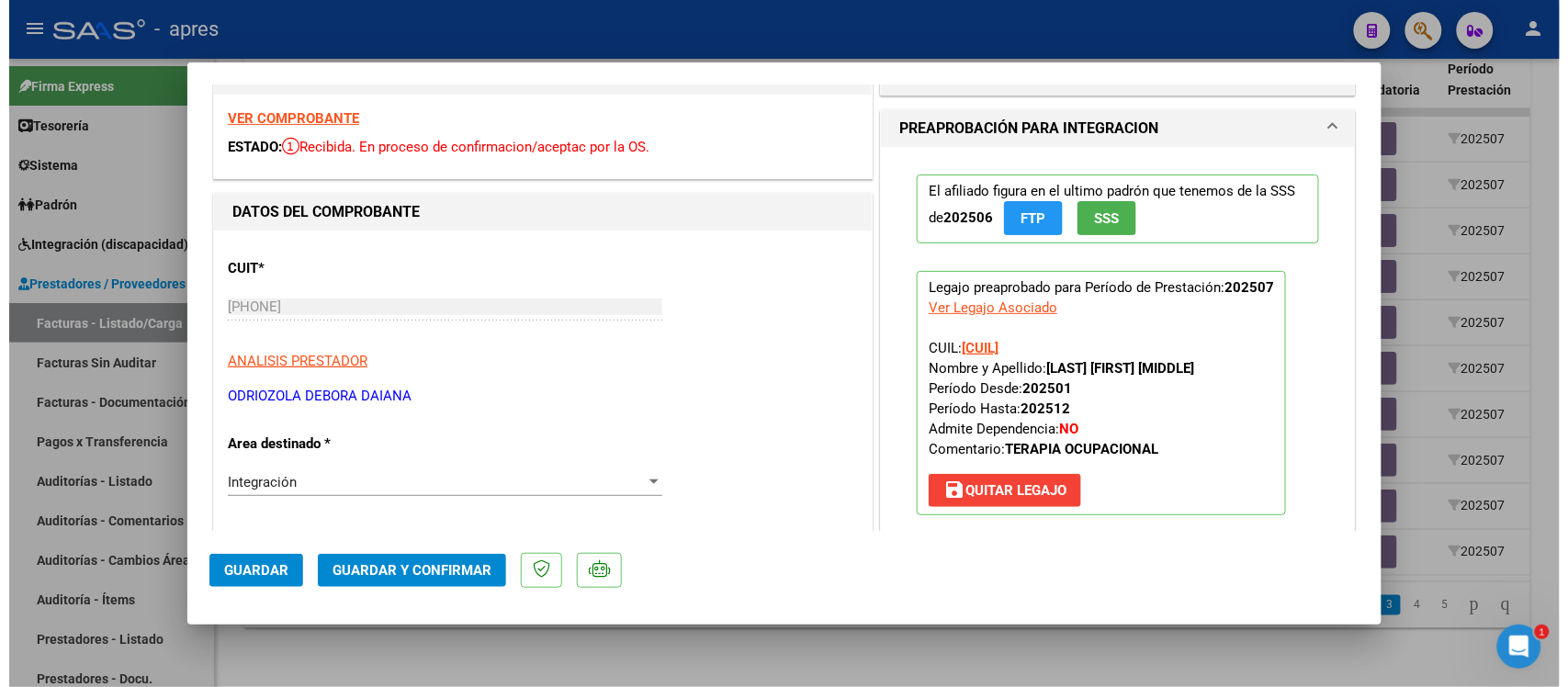 scroll, scrollTop: 0, scrollLeft: 0, axis: both 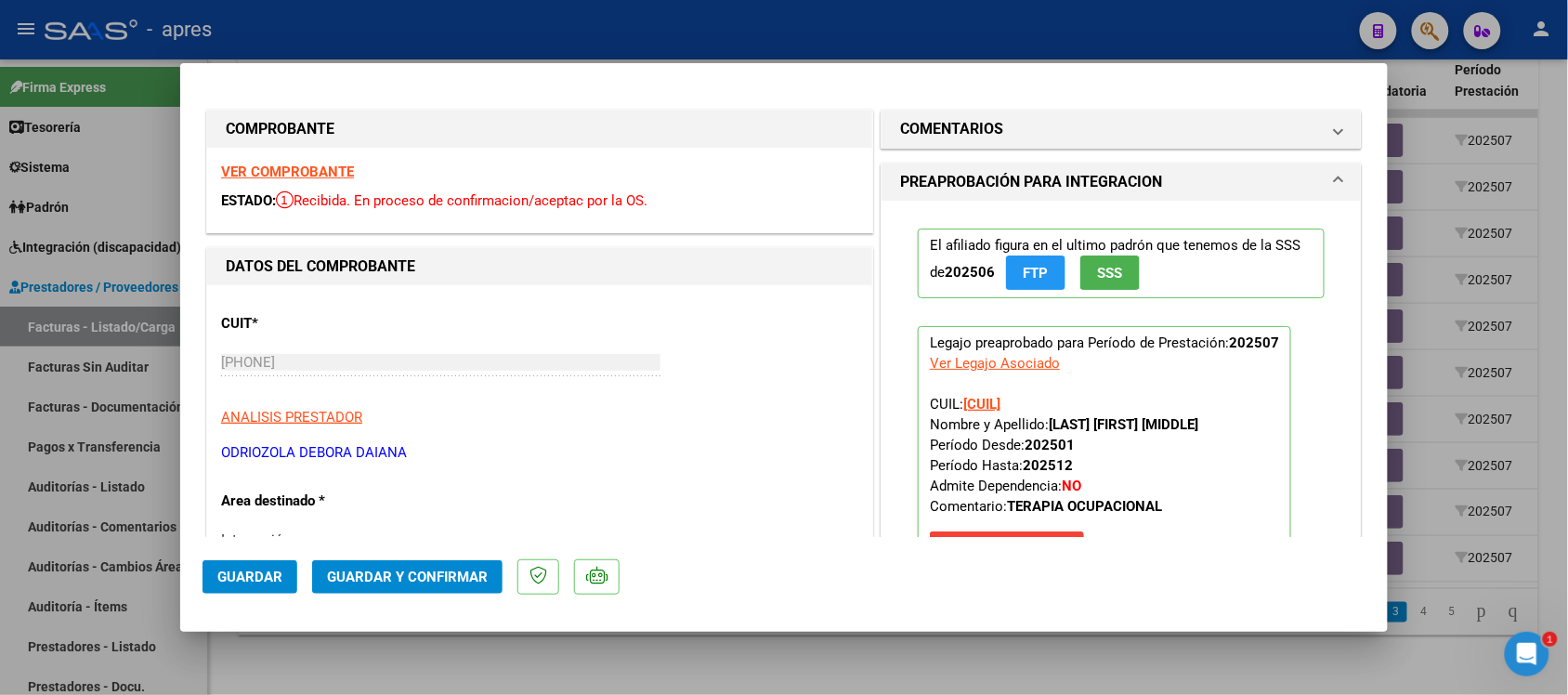 click at bounding box center (784, 348) 